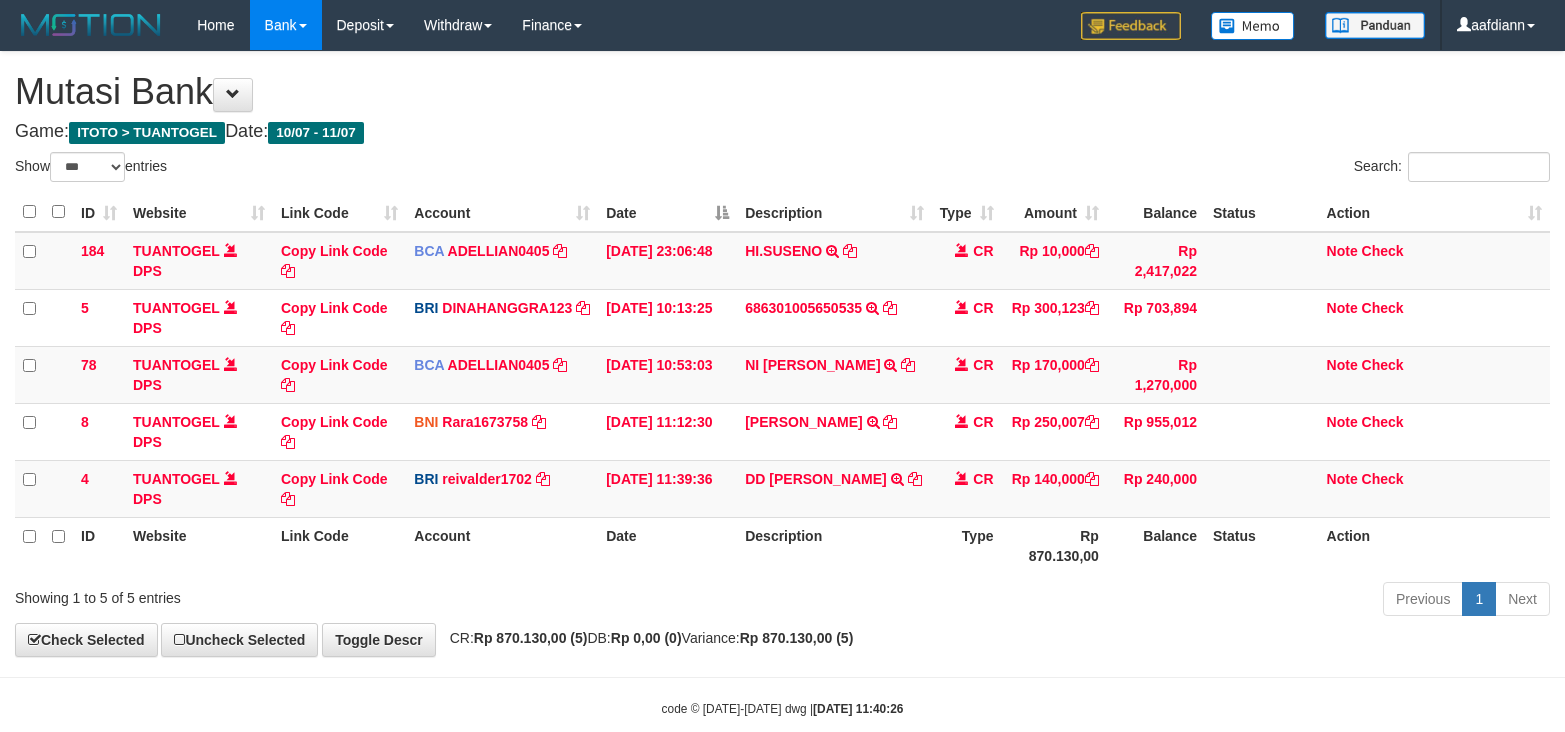 select on "***" 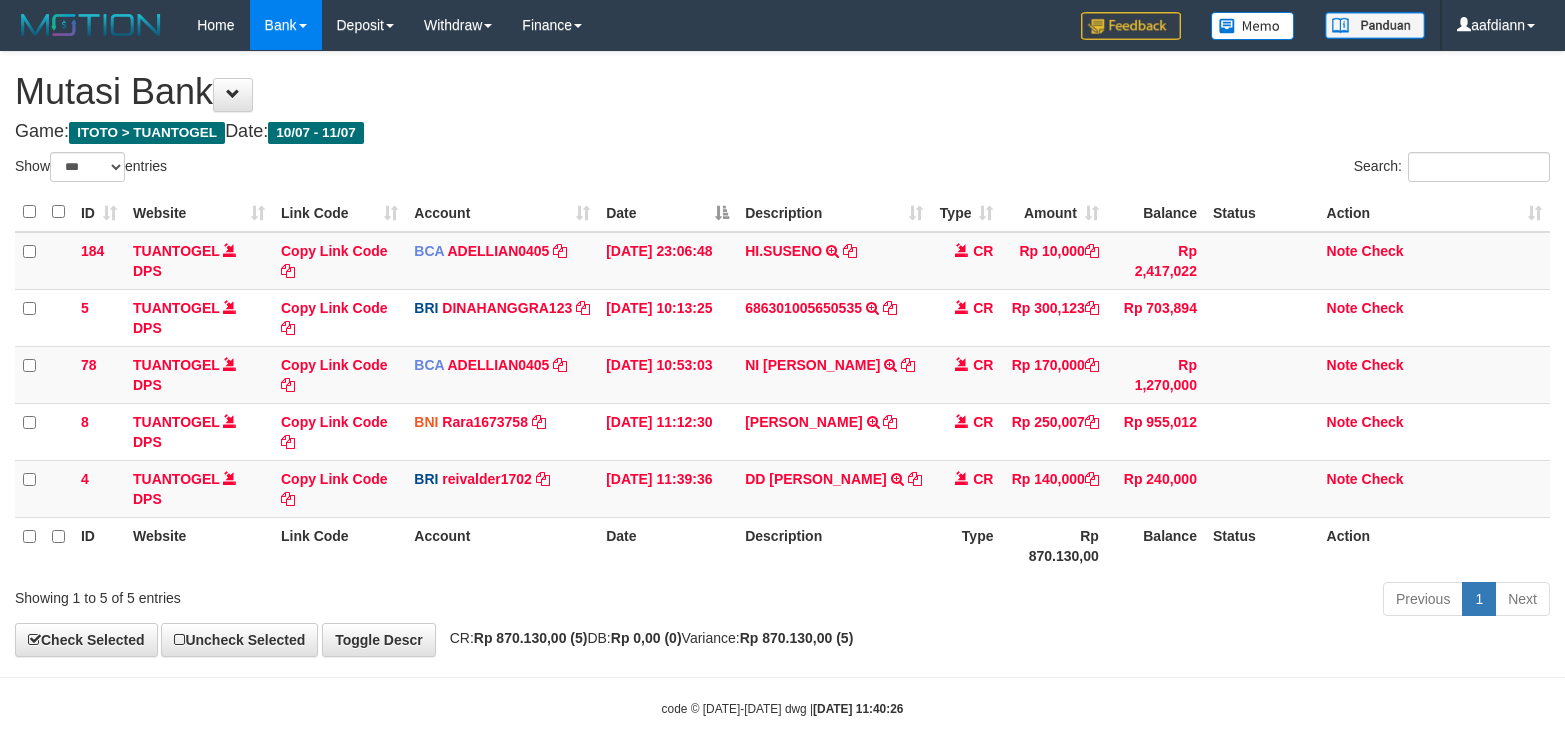 scroll, scrollTop: 0, scrollLeft: 0, axis: both 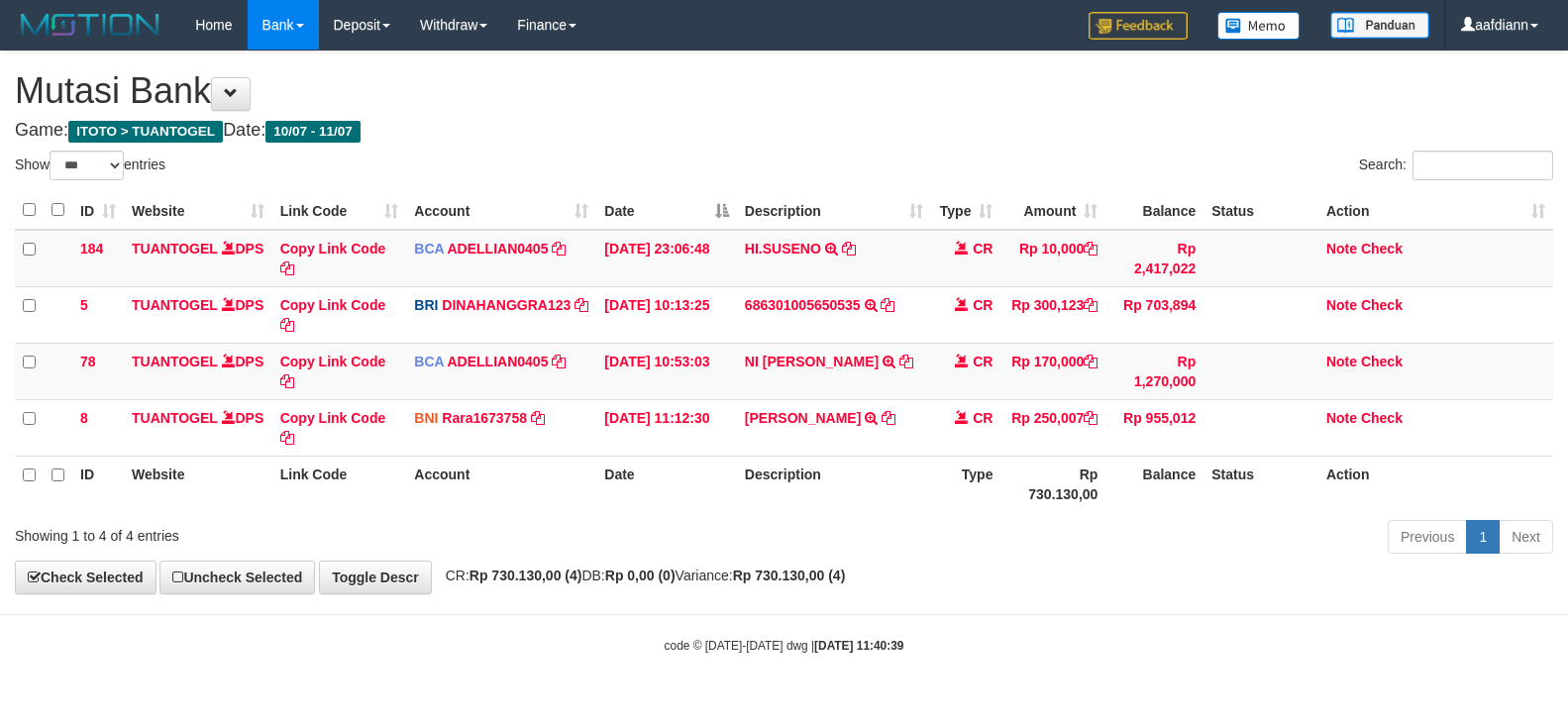 select on "***" 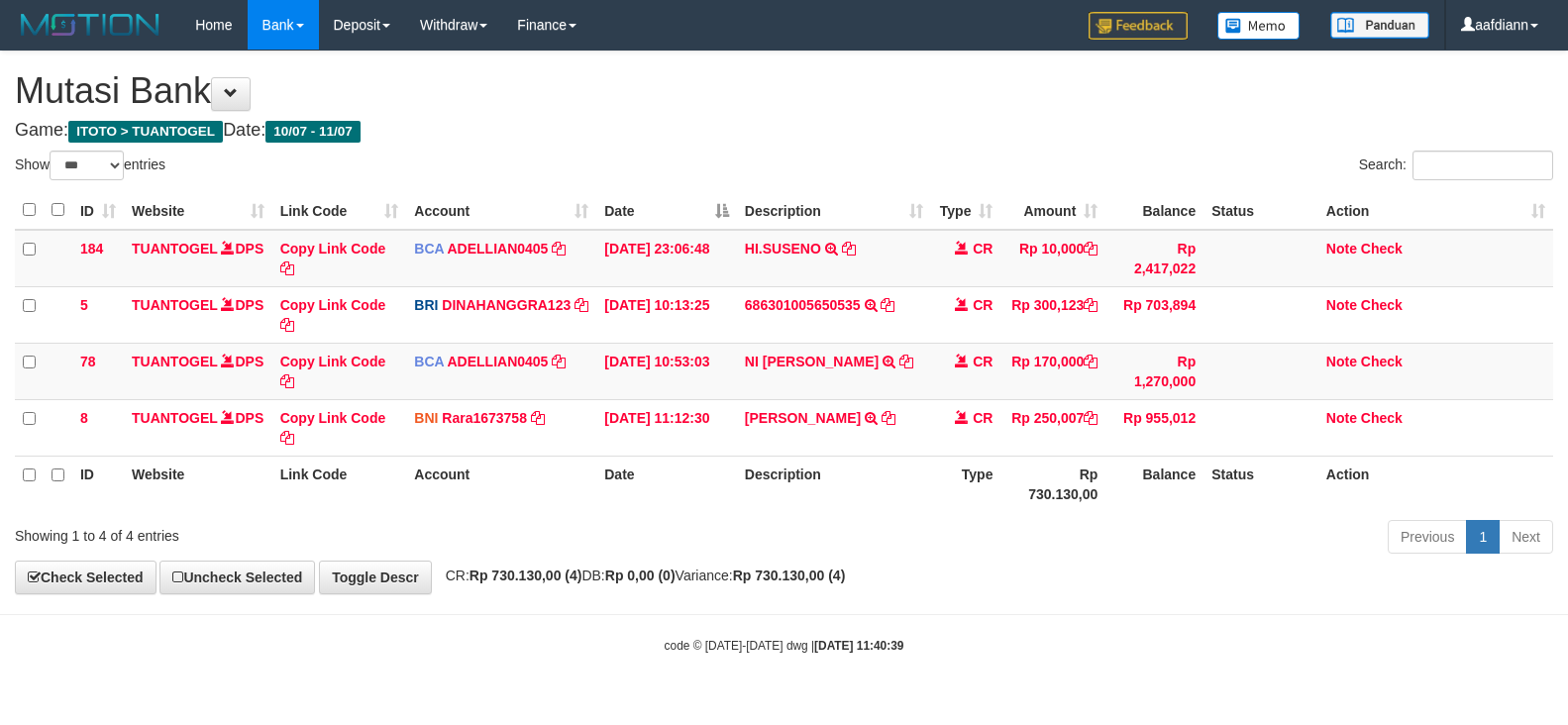 scroll, scrollTop: 0, scrollLeft: 0, axis: both 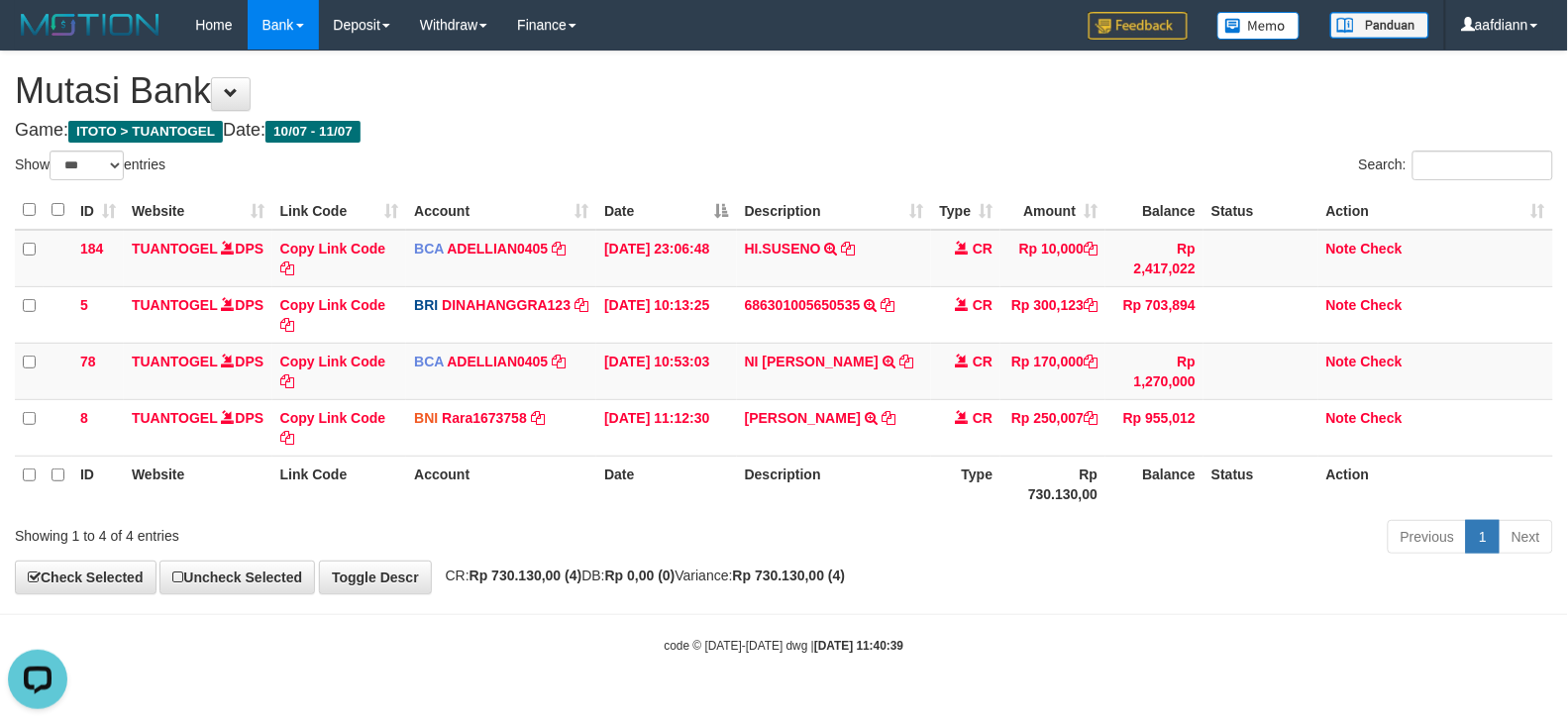 drag, startPoint x: 1140, startPoint y: 700, endPoint x: 889, endPoint y: 572, distance: 281.75344 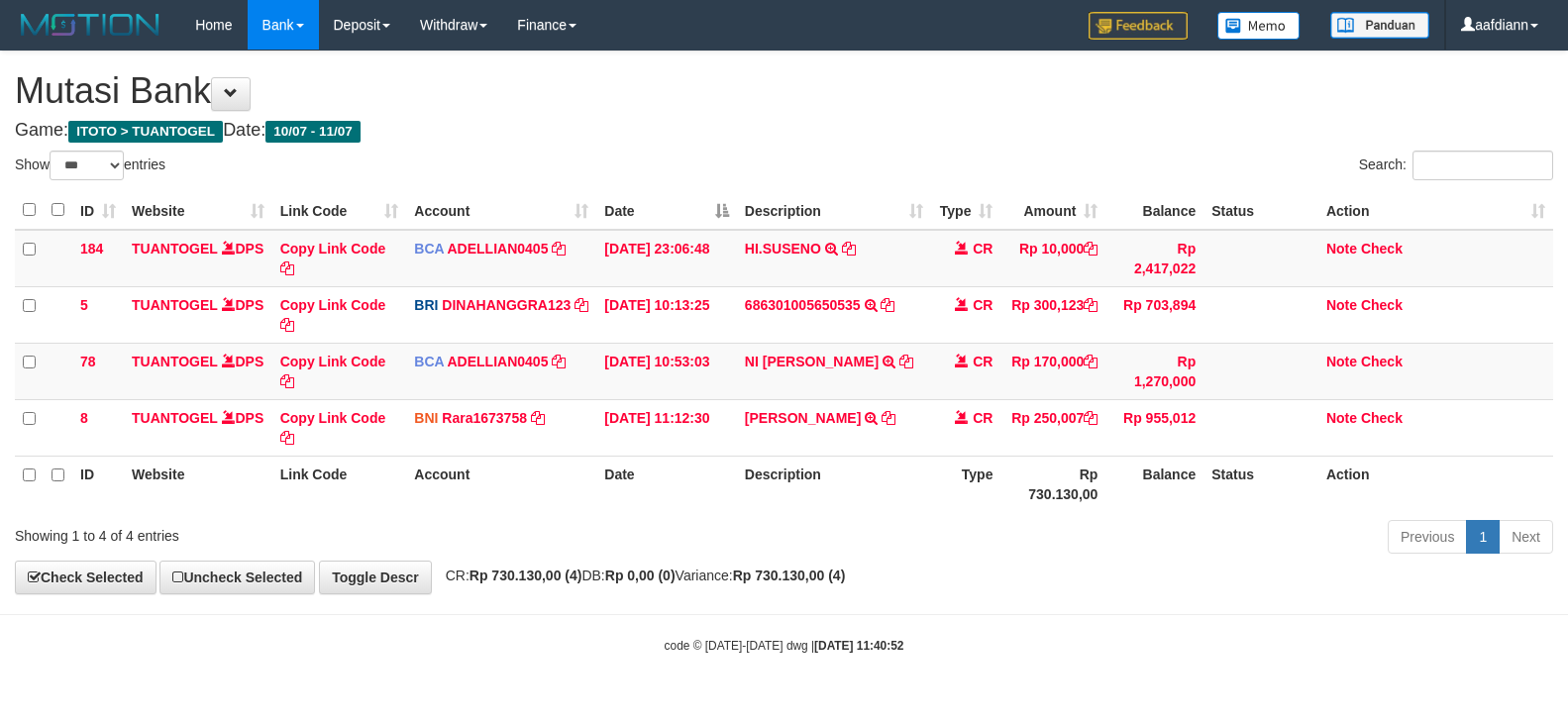 select on "***" 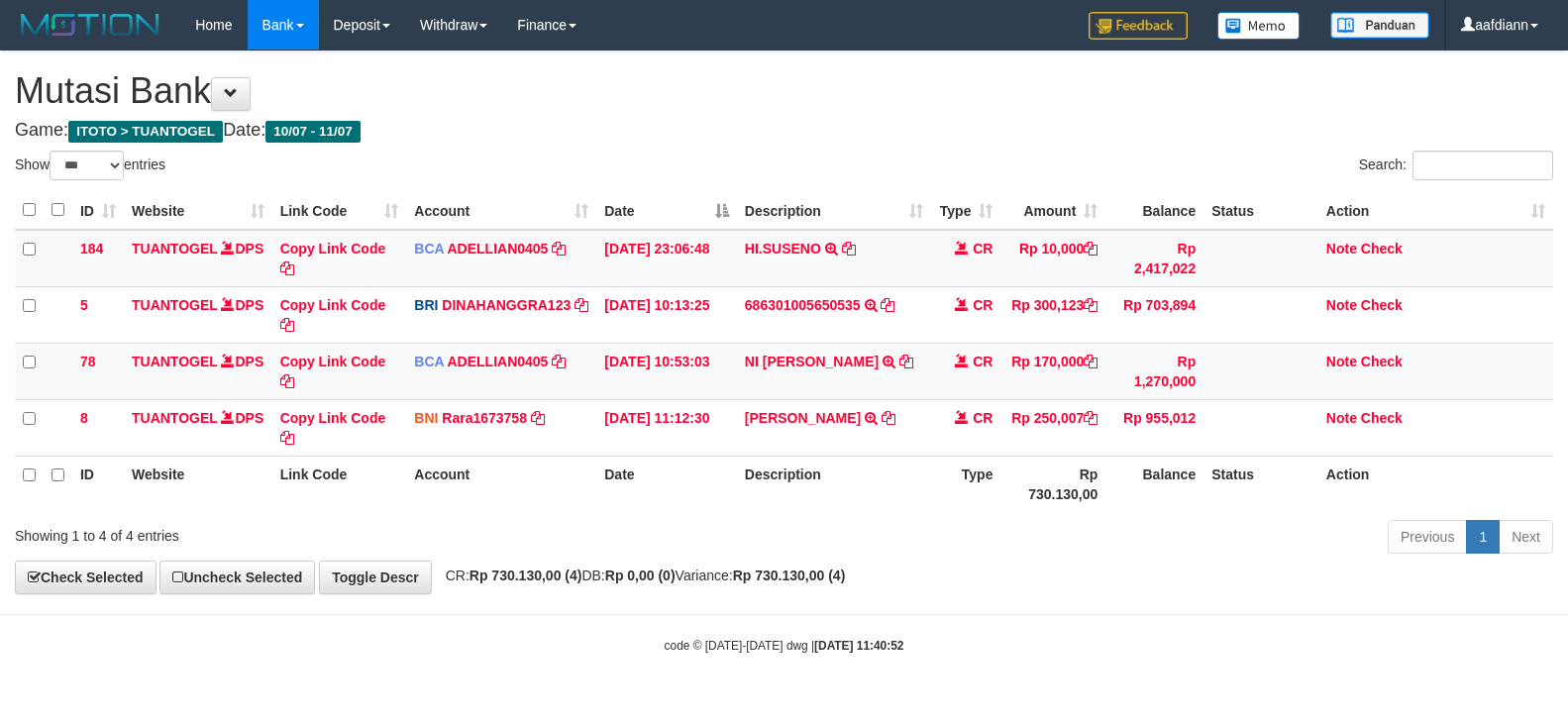 scroll, scrollTop: 0, scrollLeft: 0, axis: both 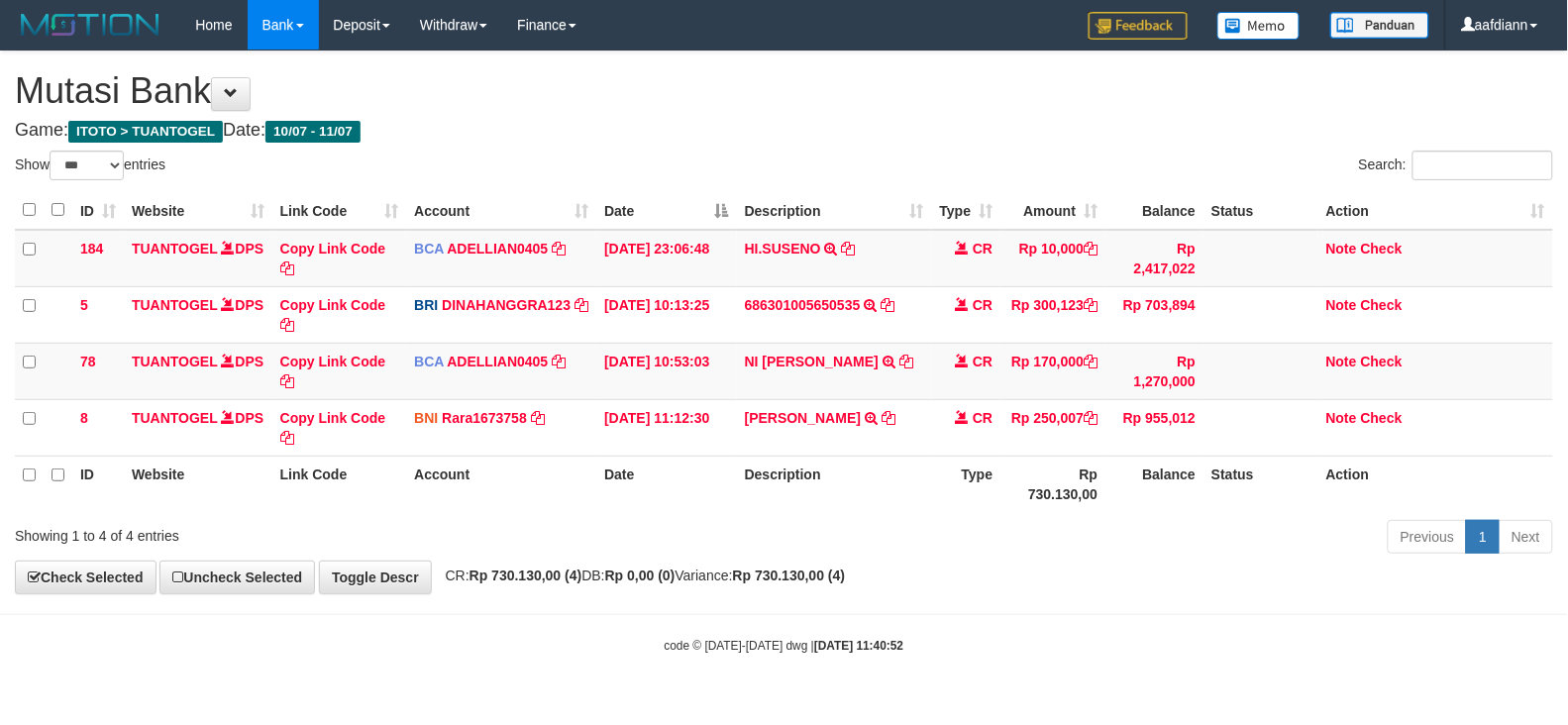 drag, startPoint x: 1101, startPoint y: 585, endPoint x: 1027, endPoint y: 581, distance: 74.10803 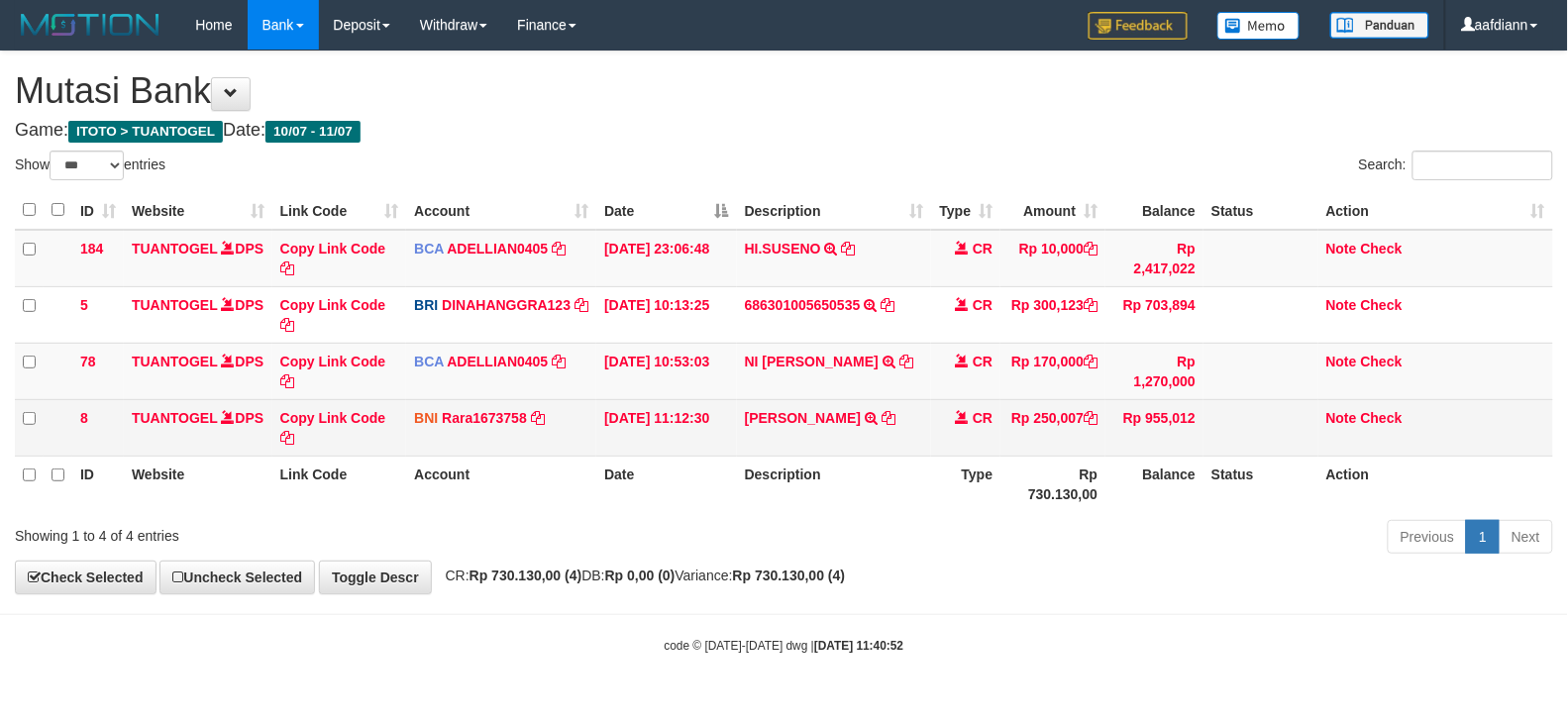 click on "ARIS MUSTAMIN         TRF/PAY/TOP-UP ECHANNEL BPK ARIS MUSTAMIN" at bounding box center (834, 427) 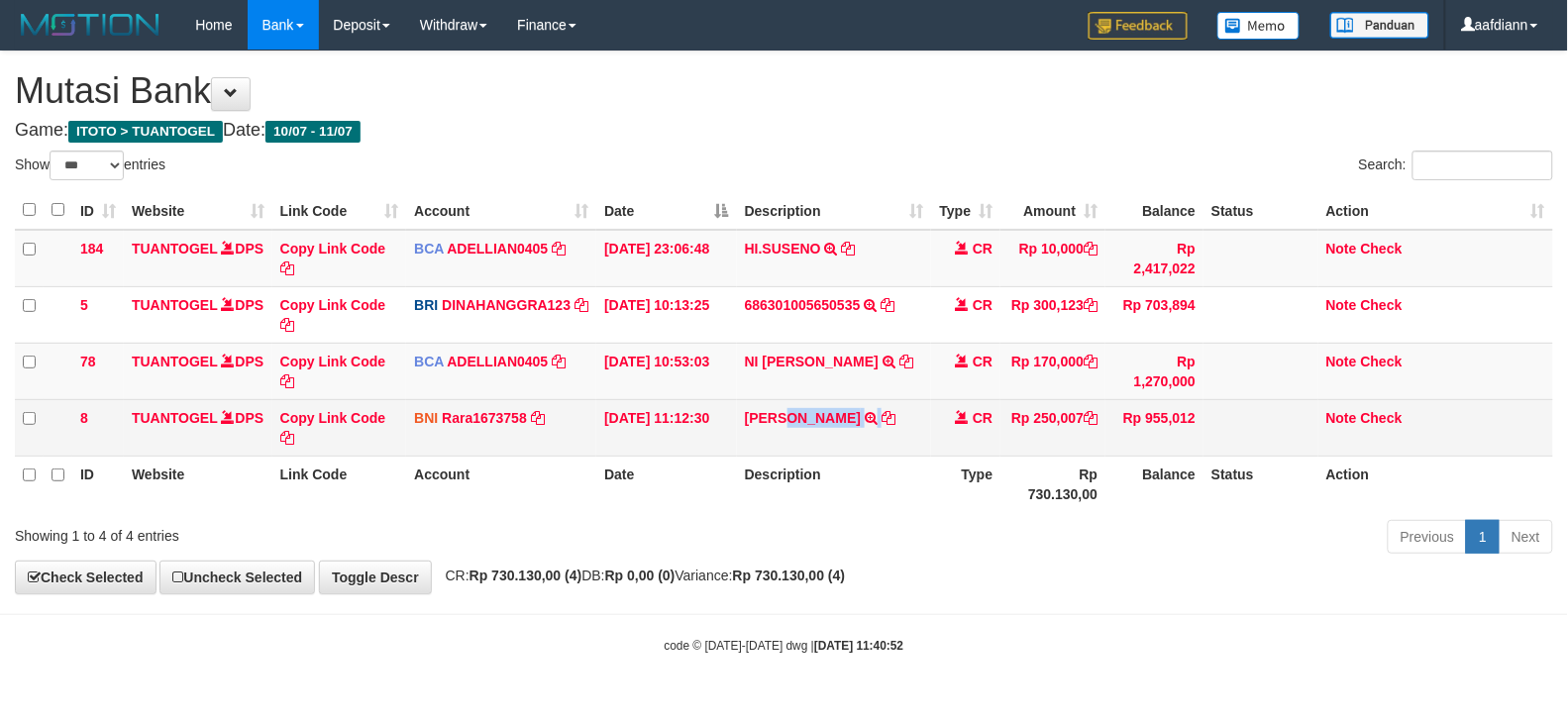 click on "ARIS MUSTAMIN         TRF/PAY/TOP-UP ECHANNEL BPK ARIS MUSTAMIN" at bounding box center (834, 427) 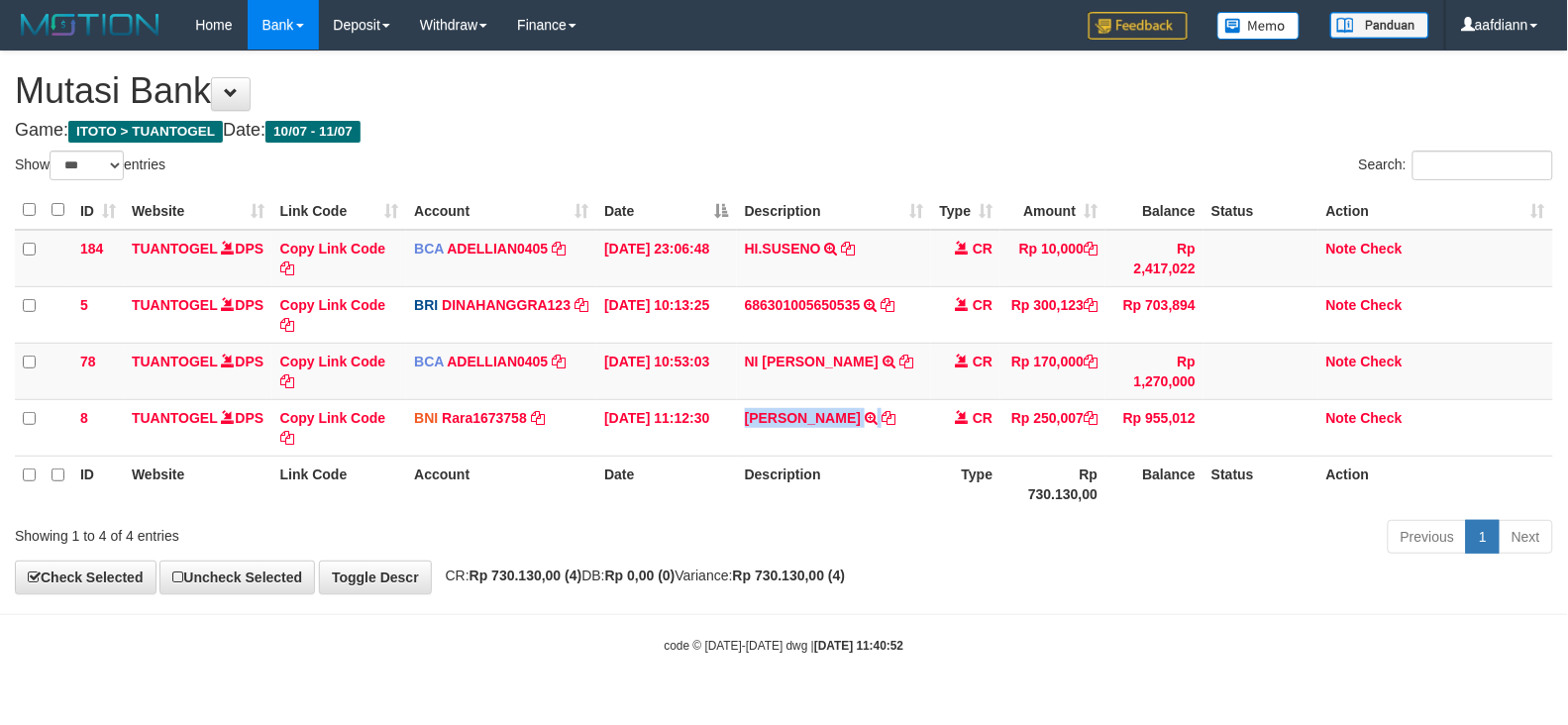 drag, startPoint x: 784, startPoint y: 453, endPoint x: 766, endPoint y: 468, distance: 23.430749 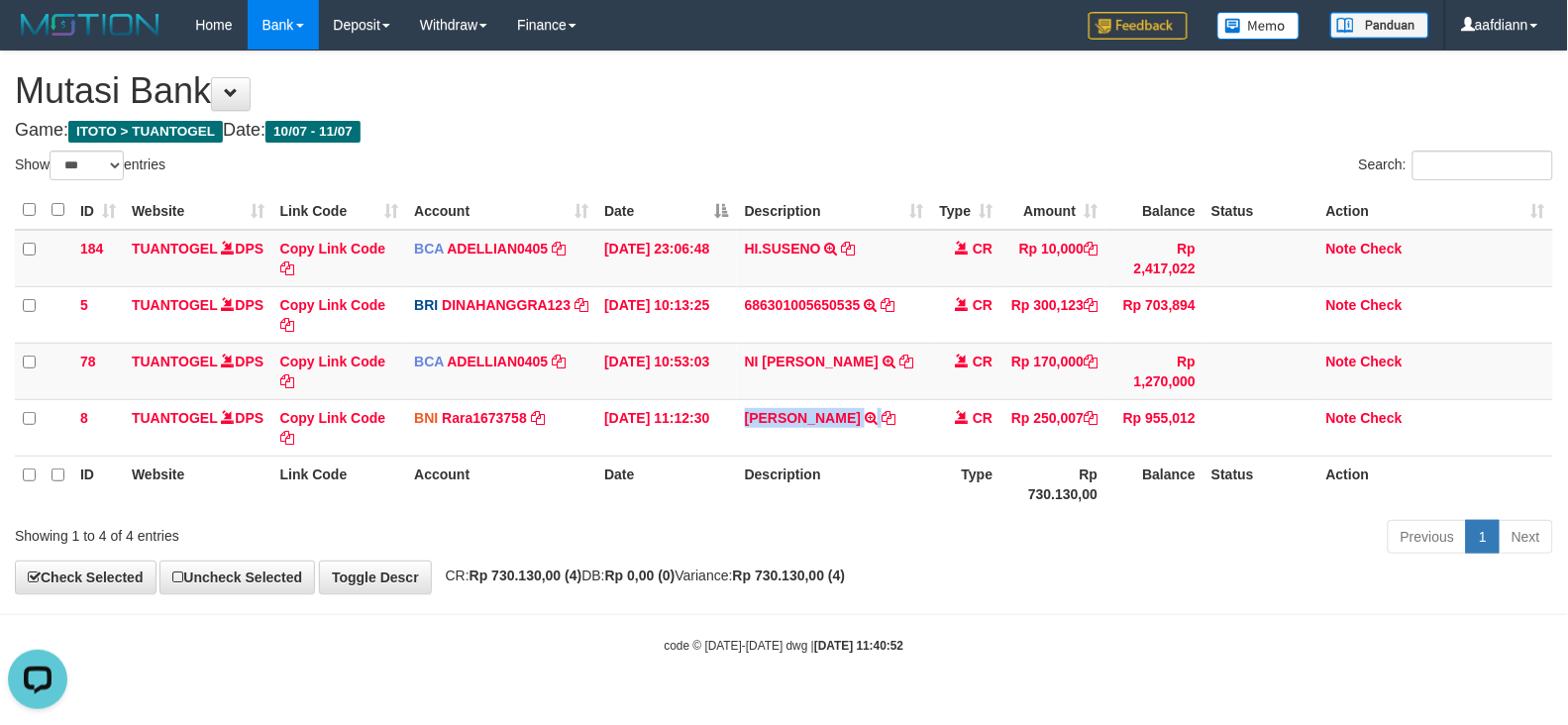 scroll, scrollTop: 0, scrollLeft: 0, axis: both 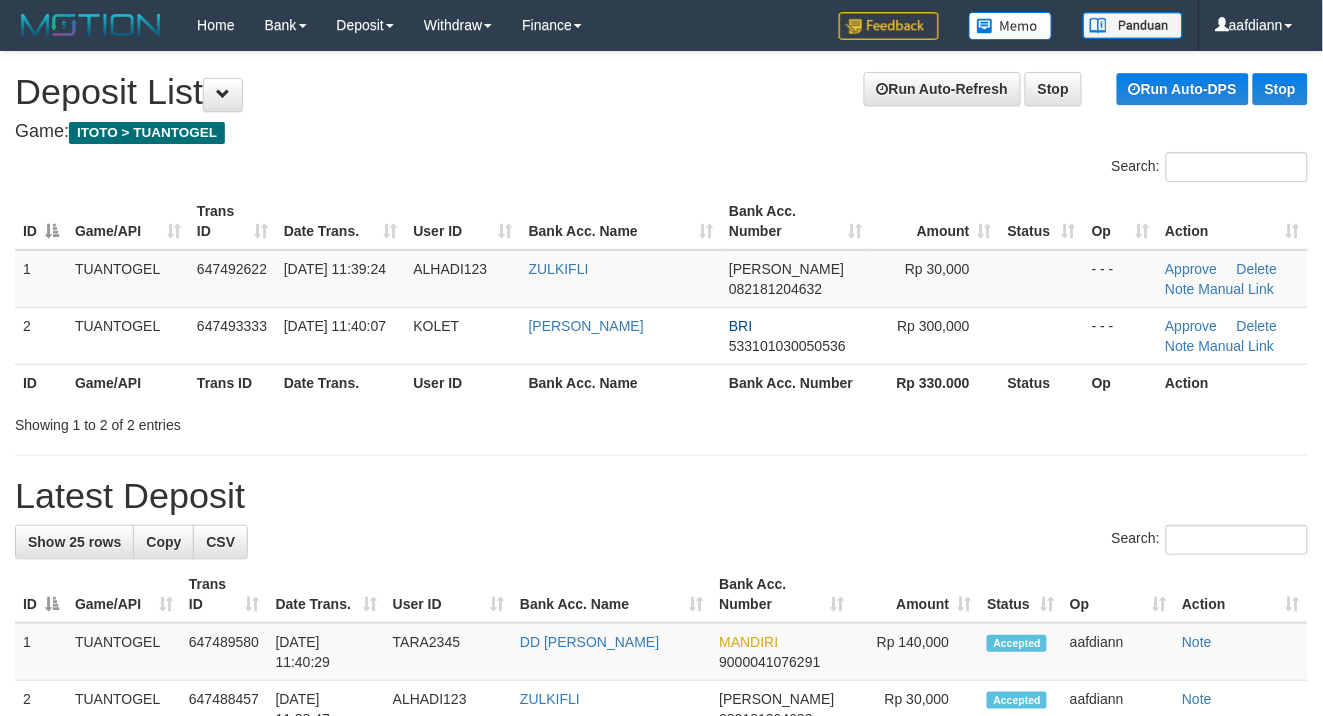 click on "**********" at bounding box center (661, 1117) 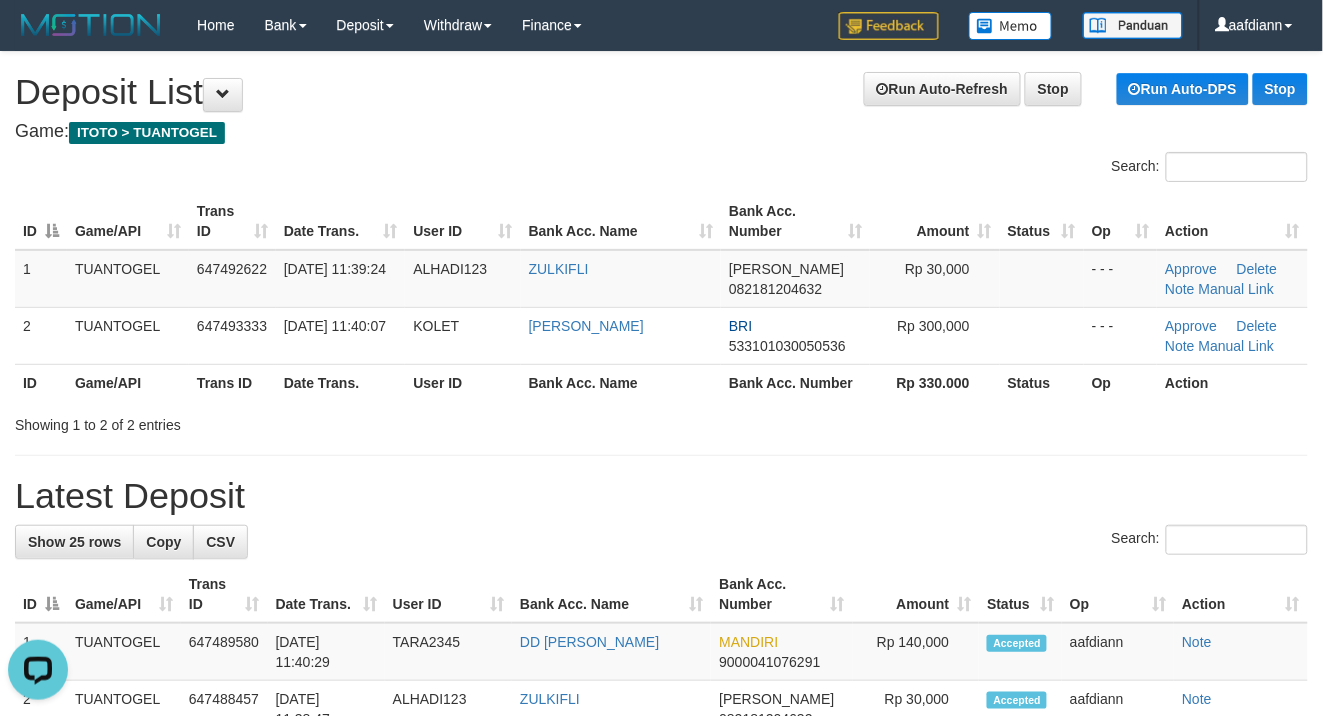 scroll, scrollTop: 0, scrollLeft: 0, axis: both 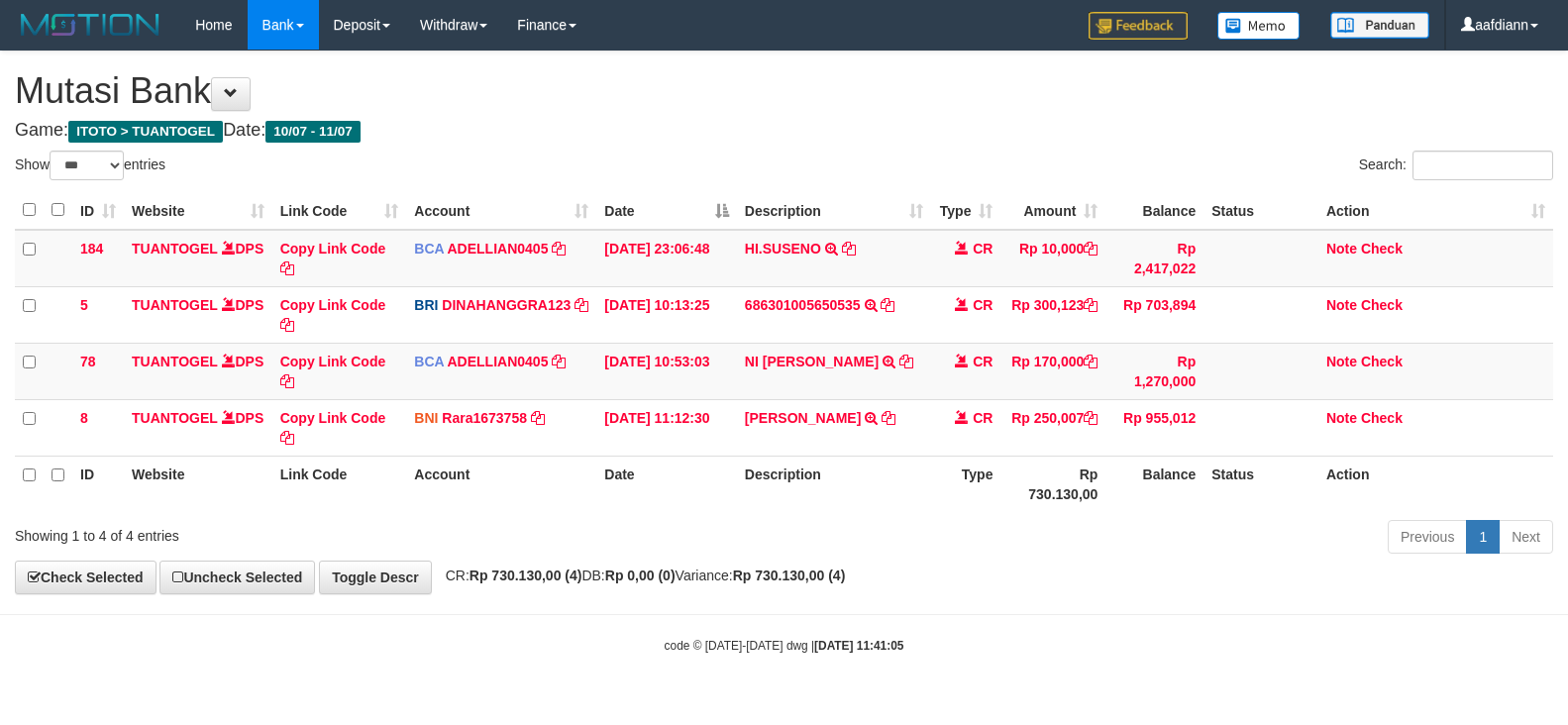 select on "***" 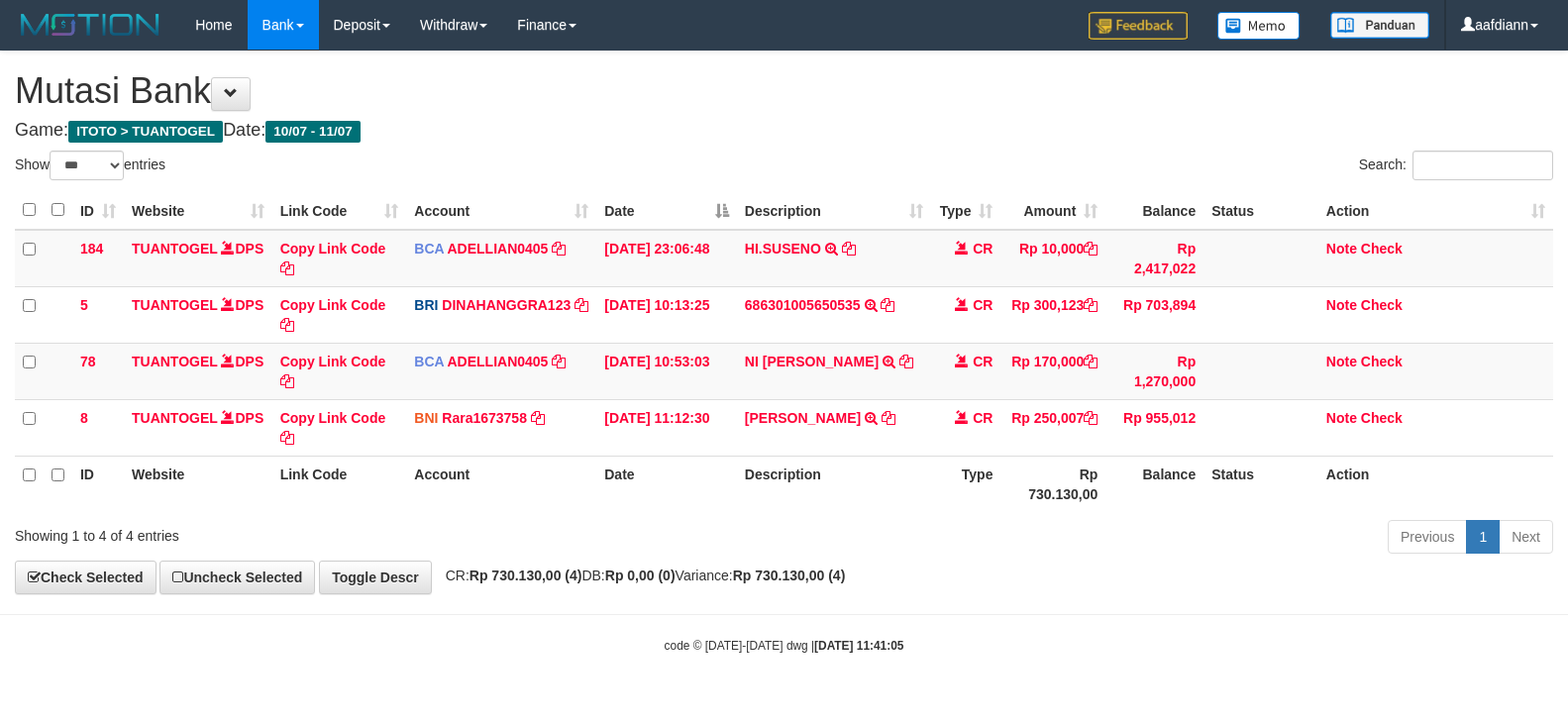 scroll, scrollTop: 0, scrollLeft: 0, axis: both 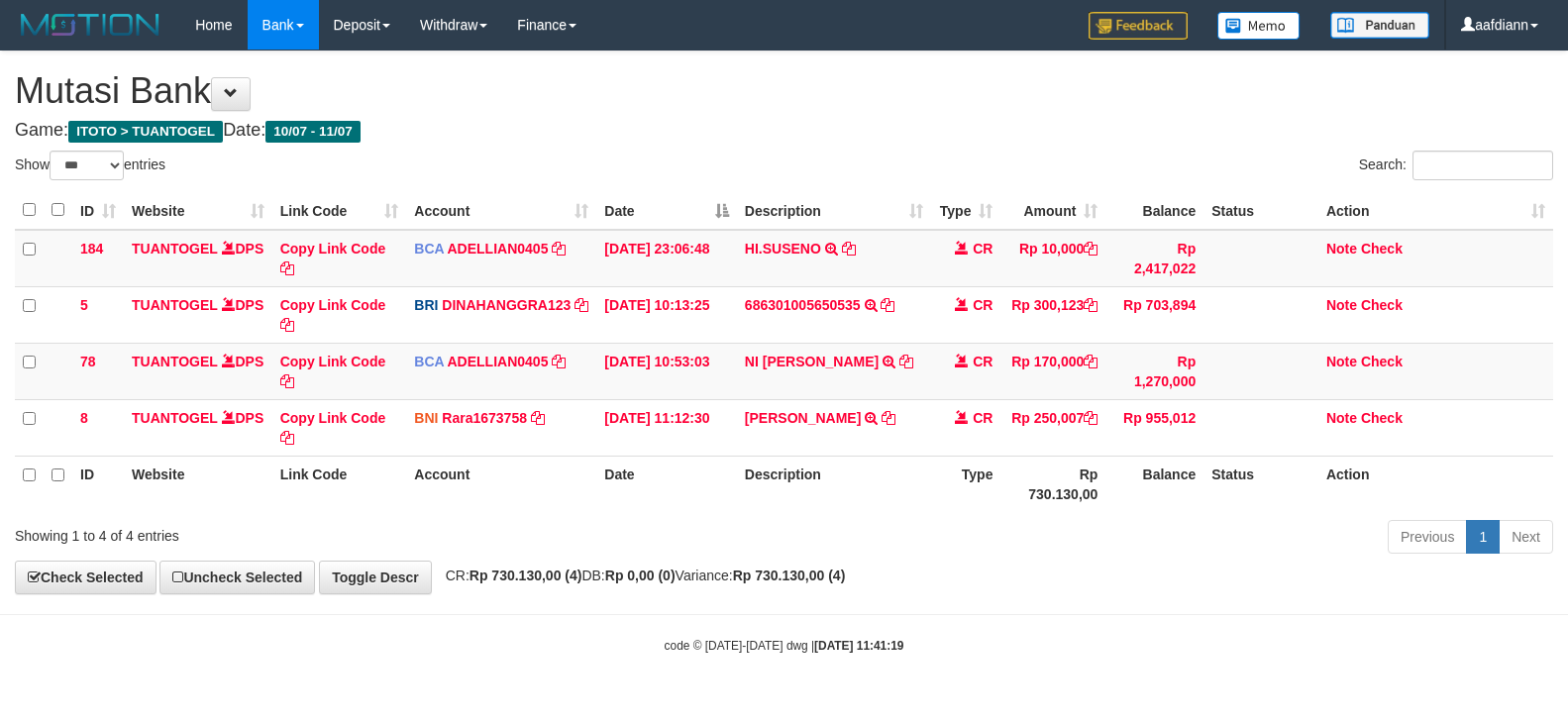 select on "***" 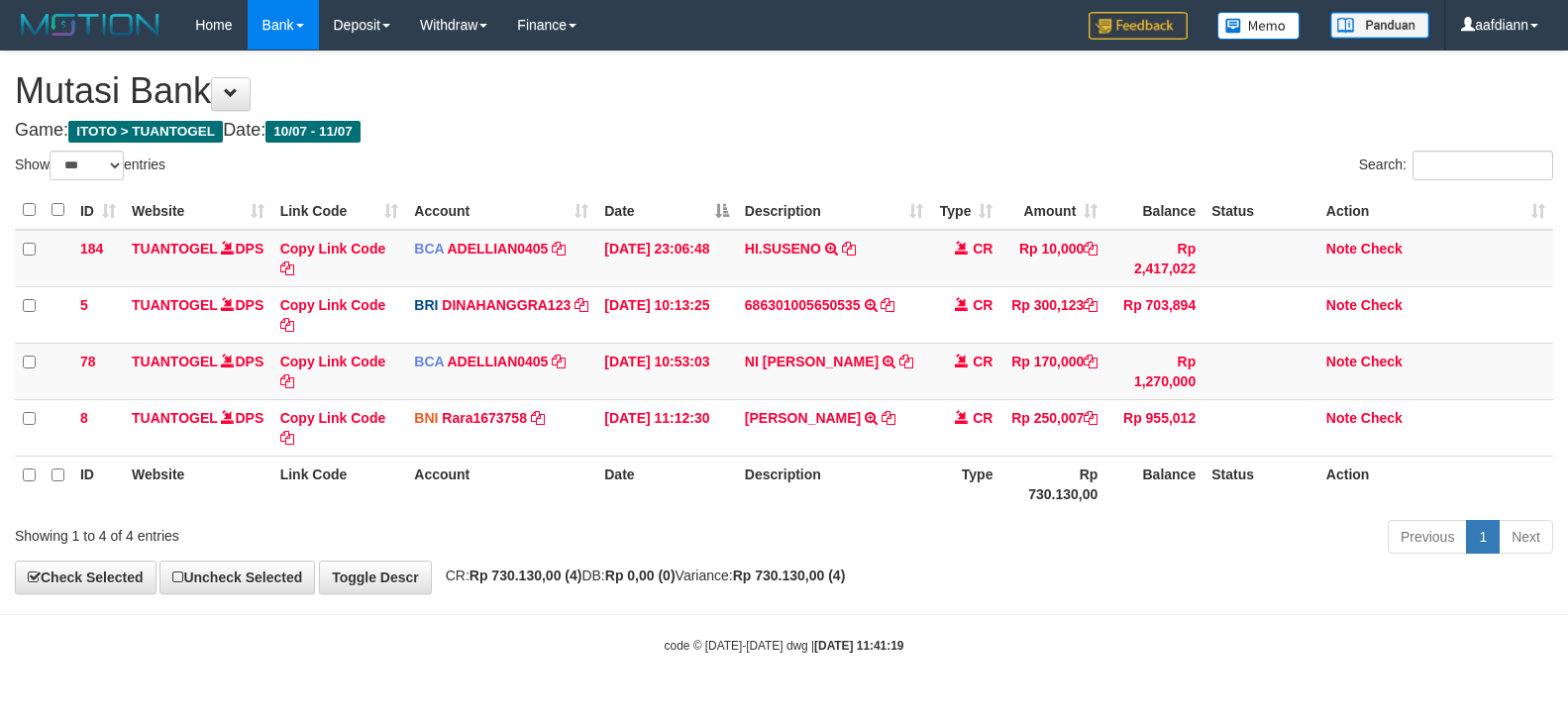 scroll, scrollTop: 0, scrollLeft: 0, axis: both 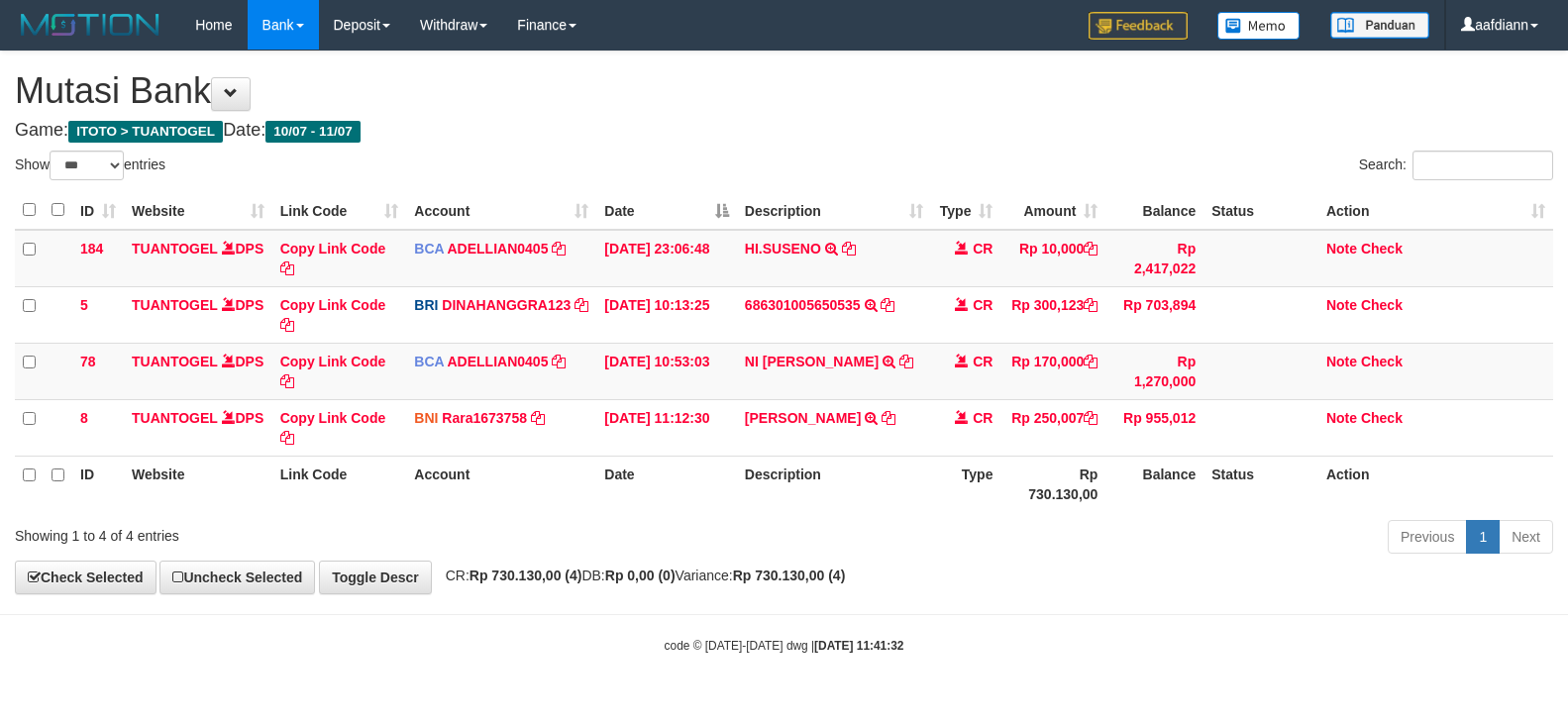 select on "***" 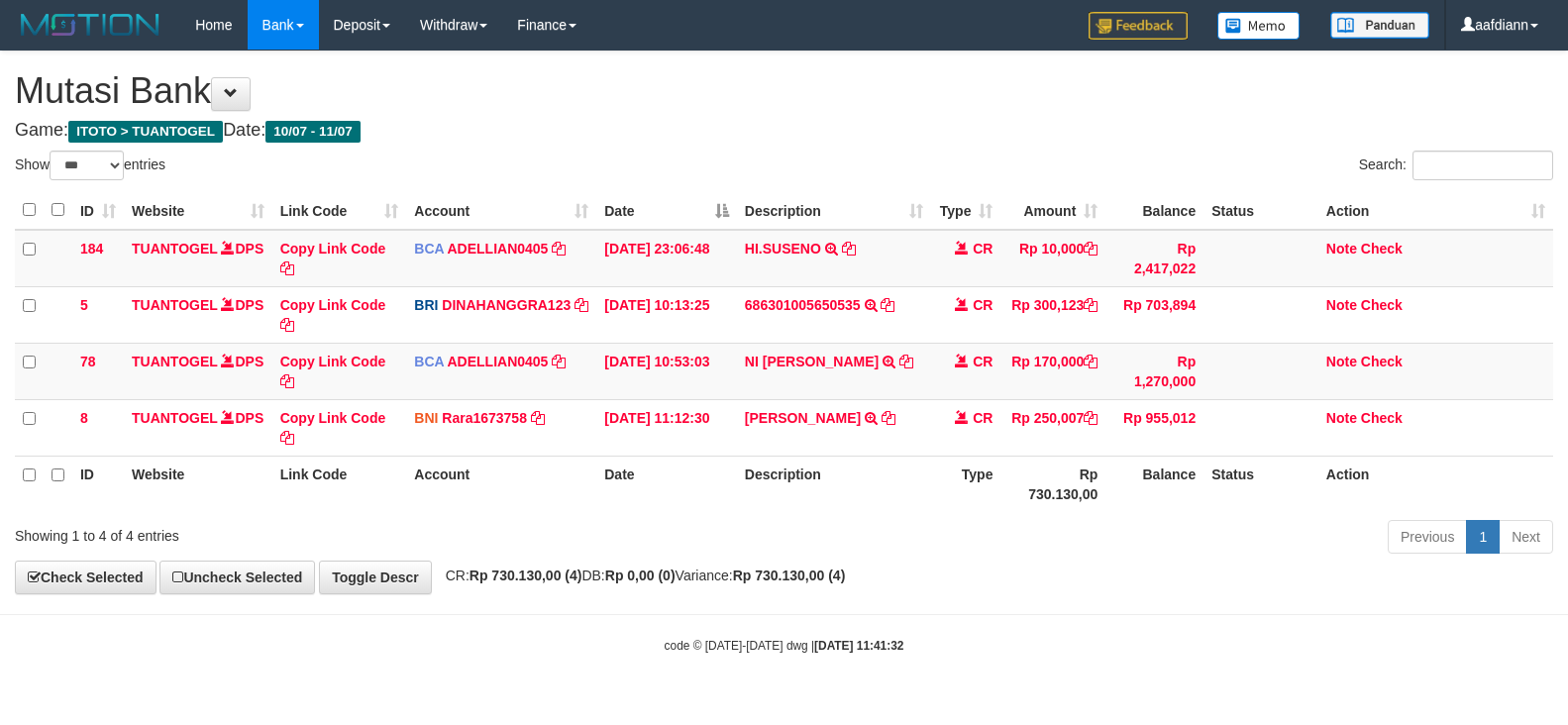 scroll, scrollTop: 0, scrollLeft: 0, axis: both 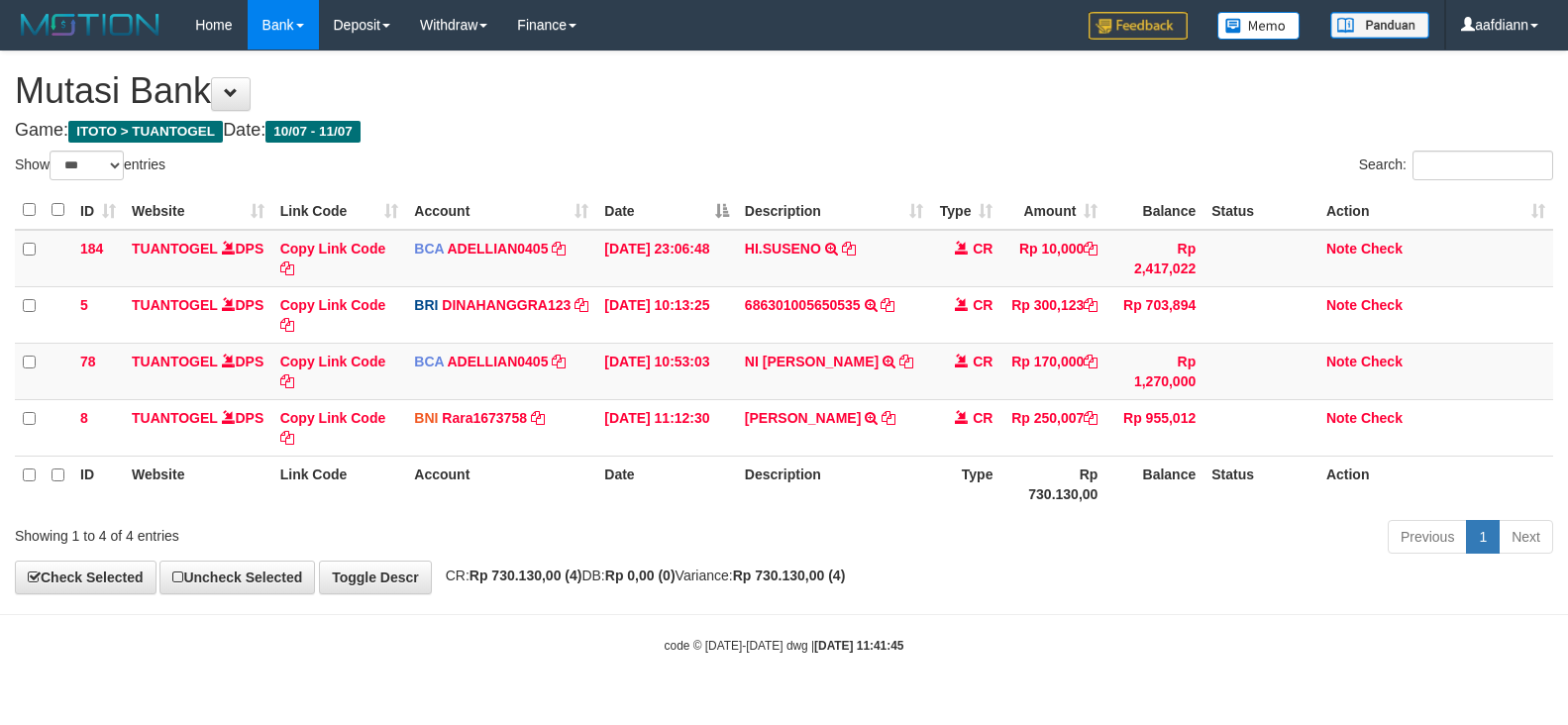 select on "***" 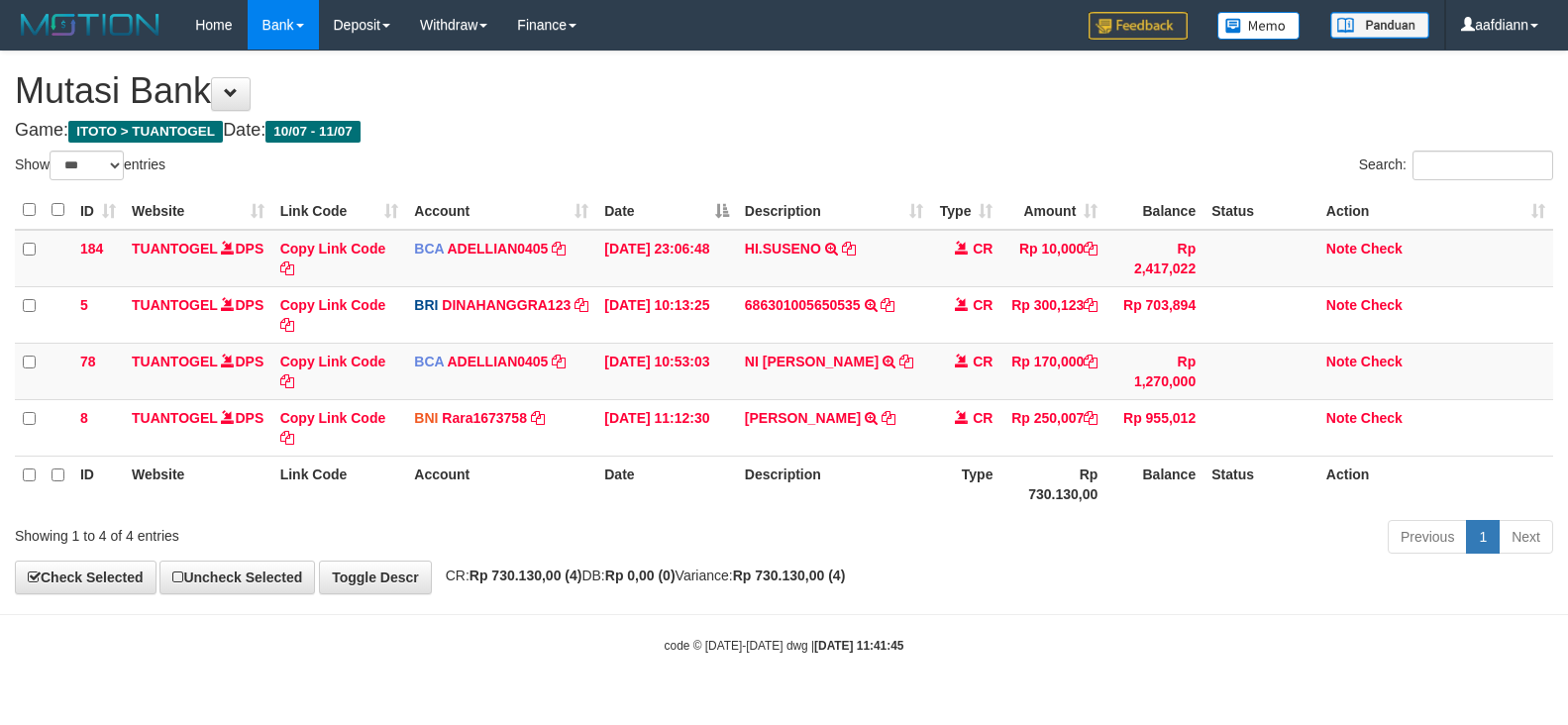scroll, scrollTop: 0, scrollLeft: 0, axis: both 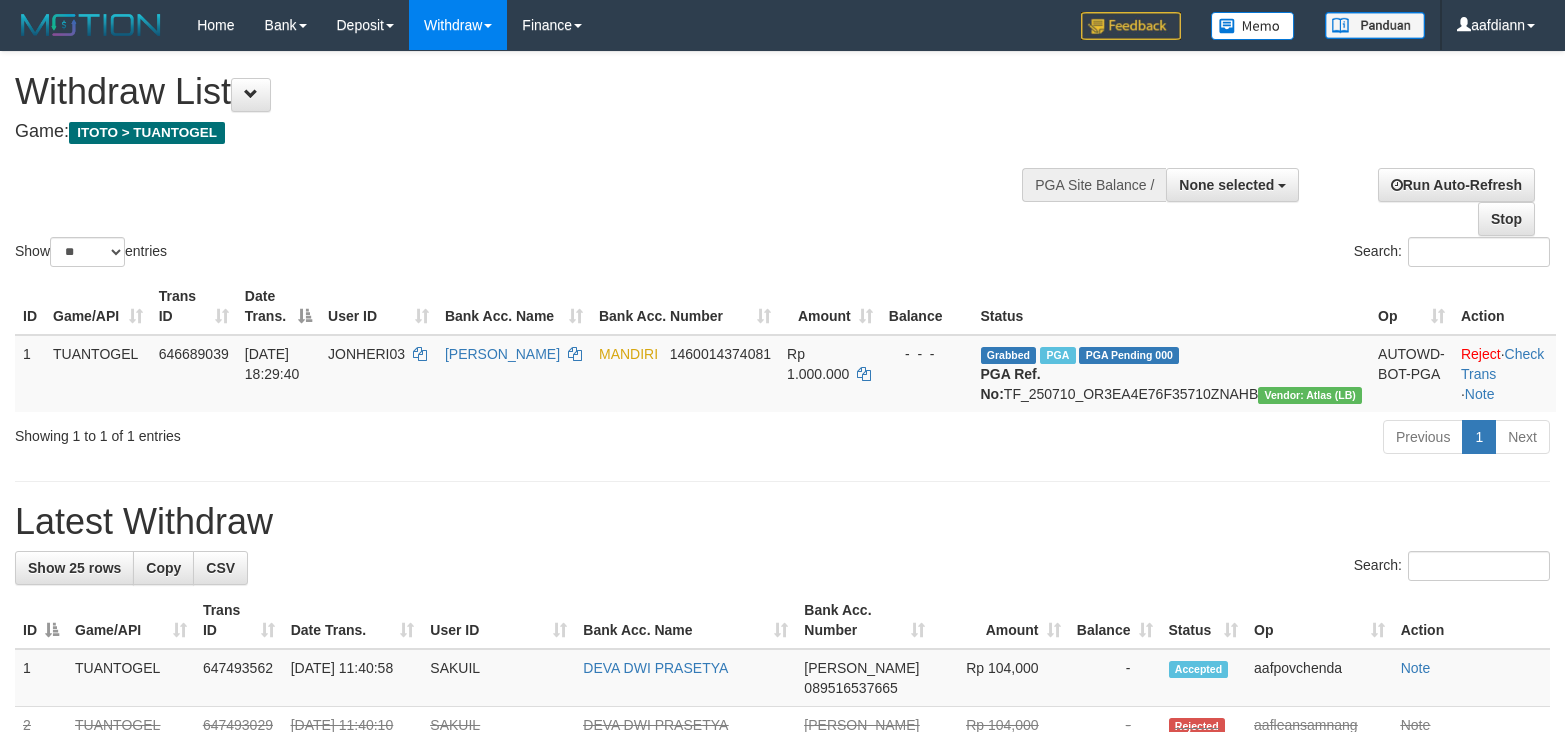 select 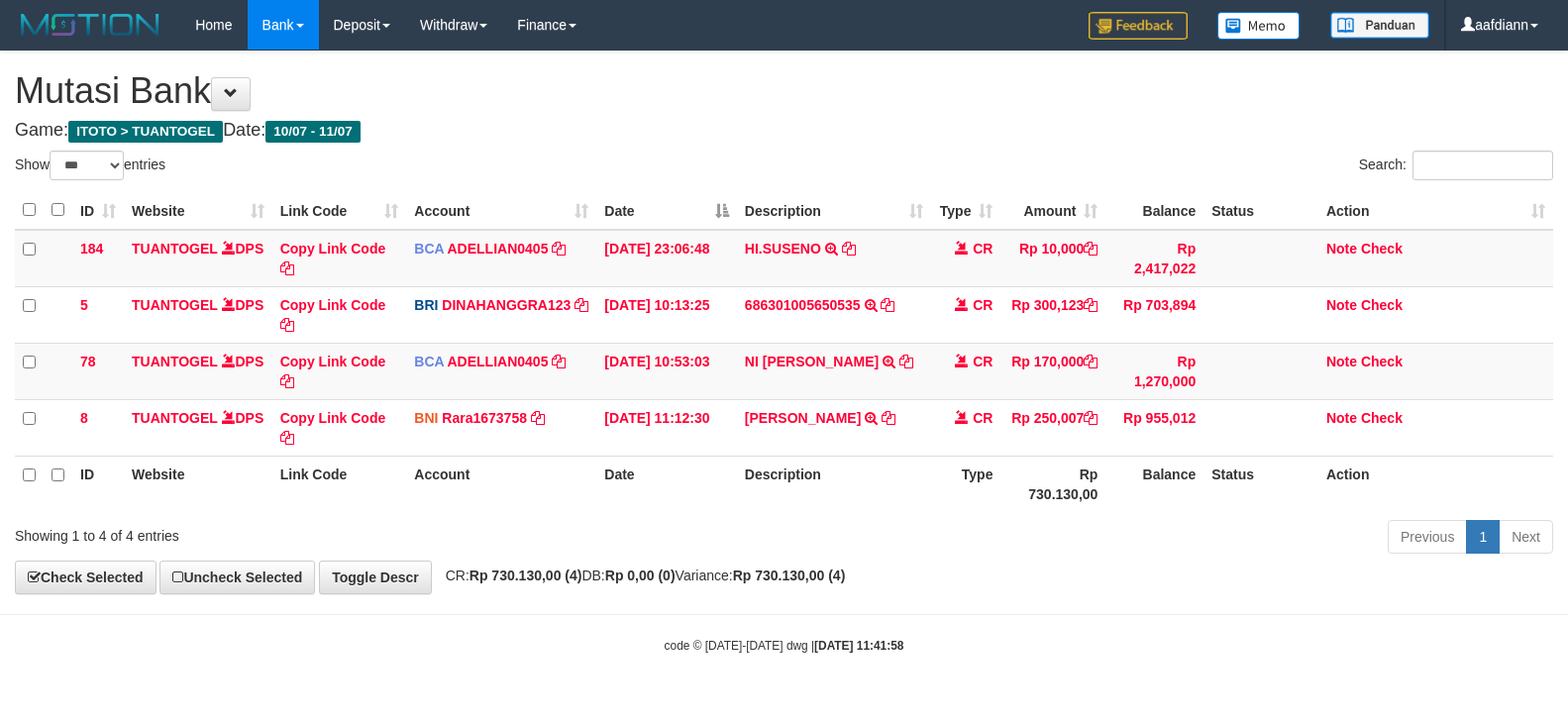 select on "***" 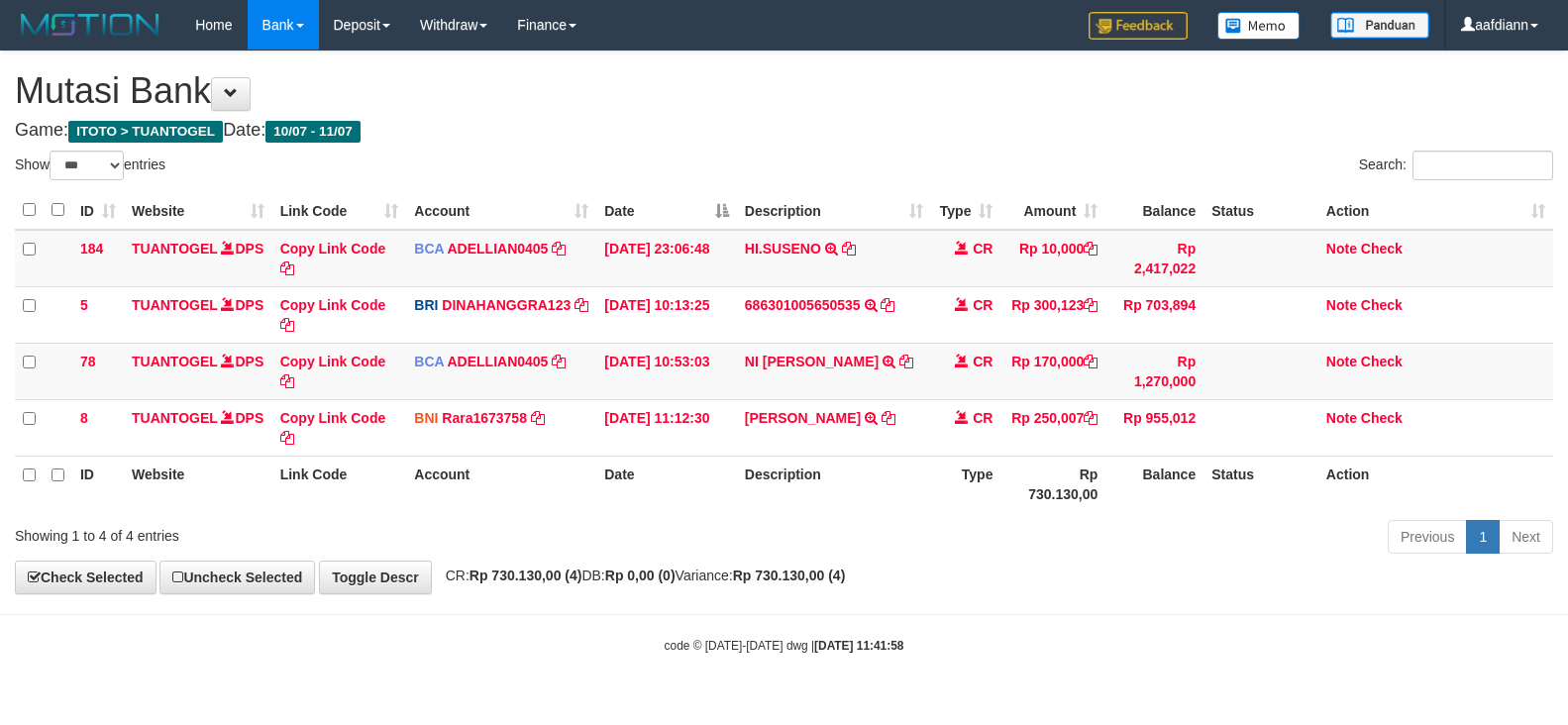 scroll, scrollTop: 0, scrollLeft: 0, axis: both 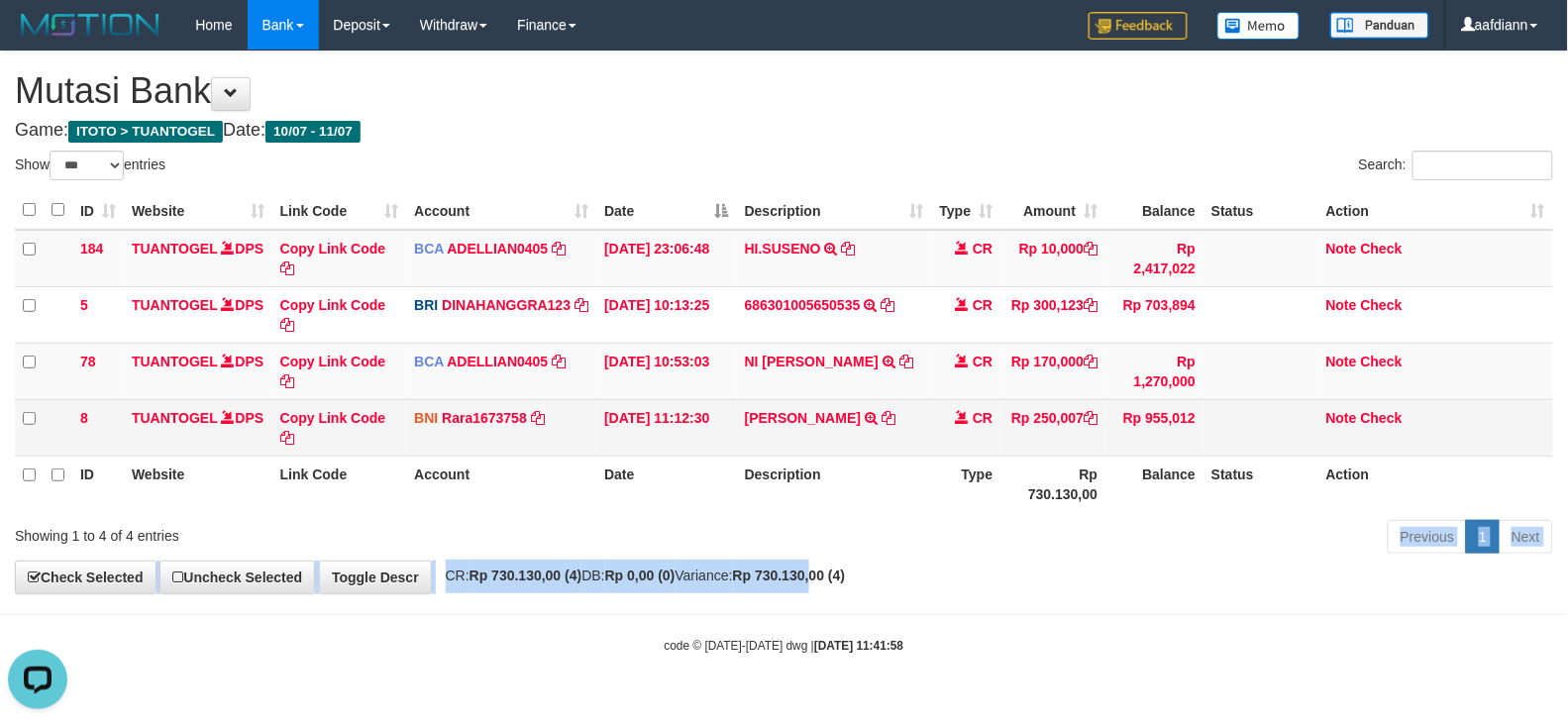 drag, startPoint x: 870, startPoint y: 562, endPoint x: 594, endPoint y: 437, distance: 302.9868 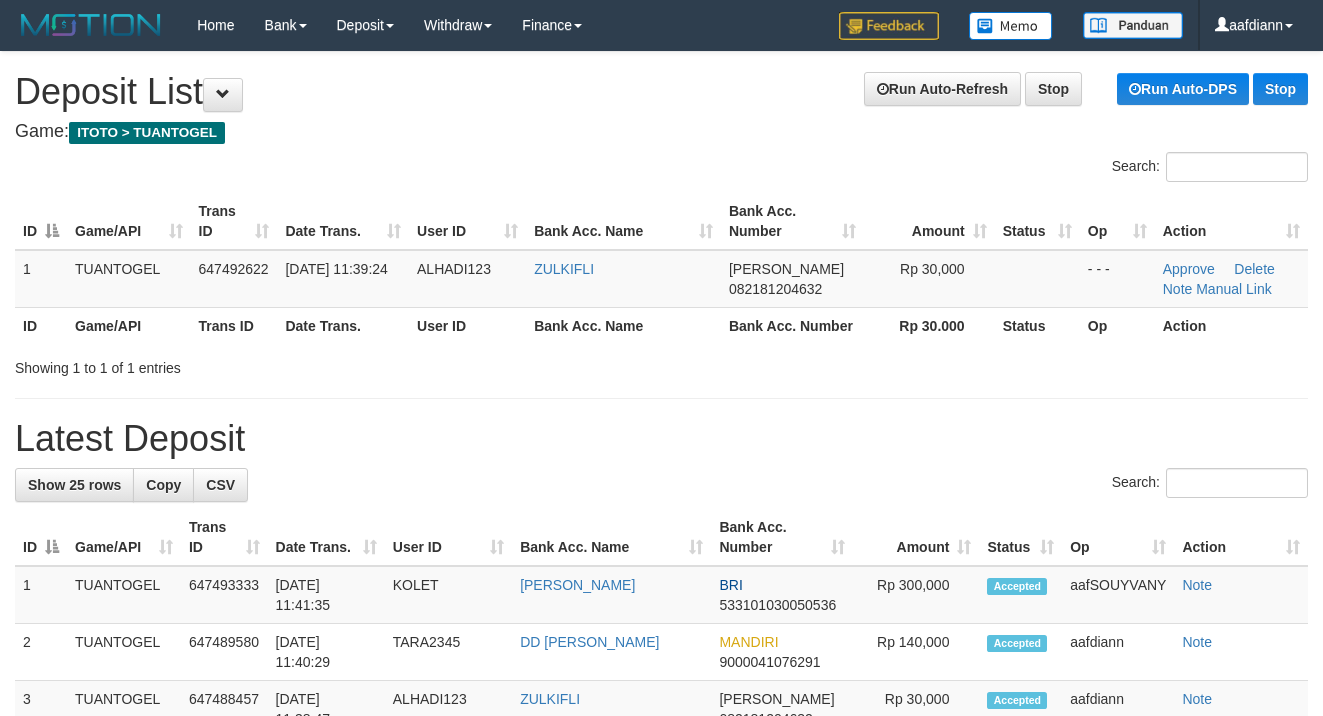 scroll, scrollTop: 0, scrollLeft: 0, axis: both 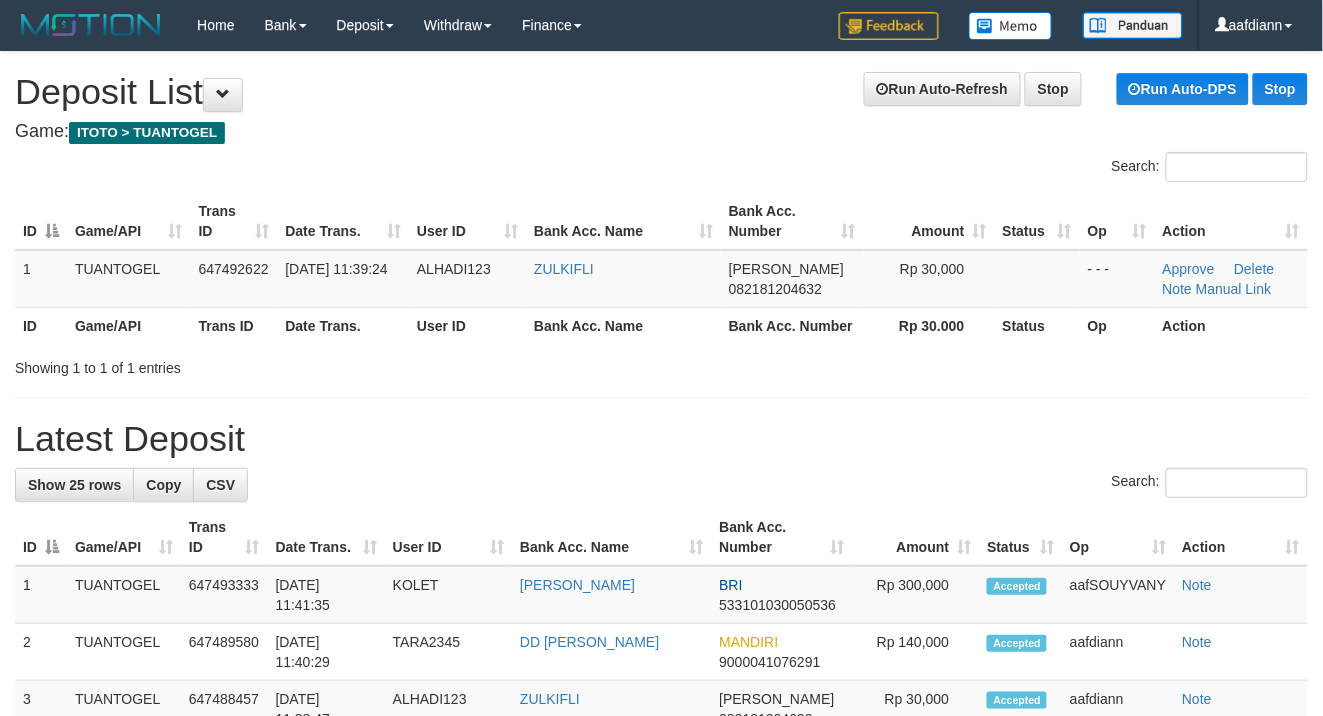 click on "Game:   ITOTO > TUANTOGEL" at bounding box center (661, 132) 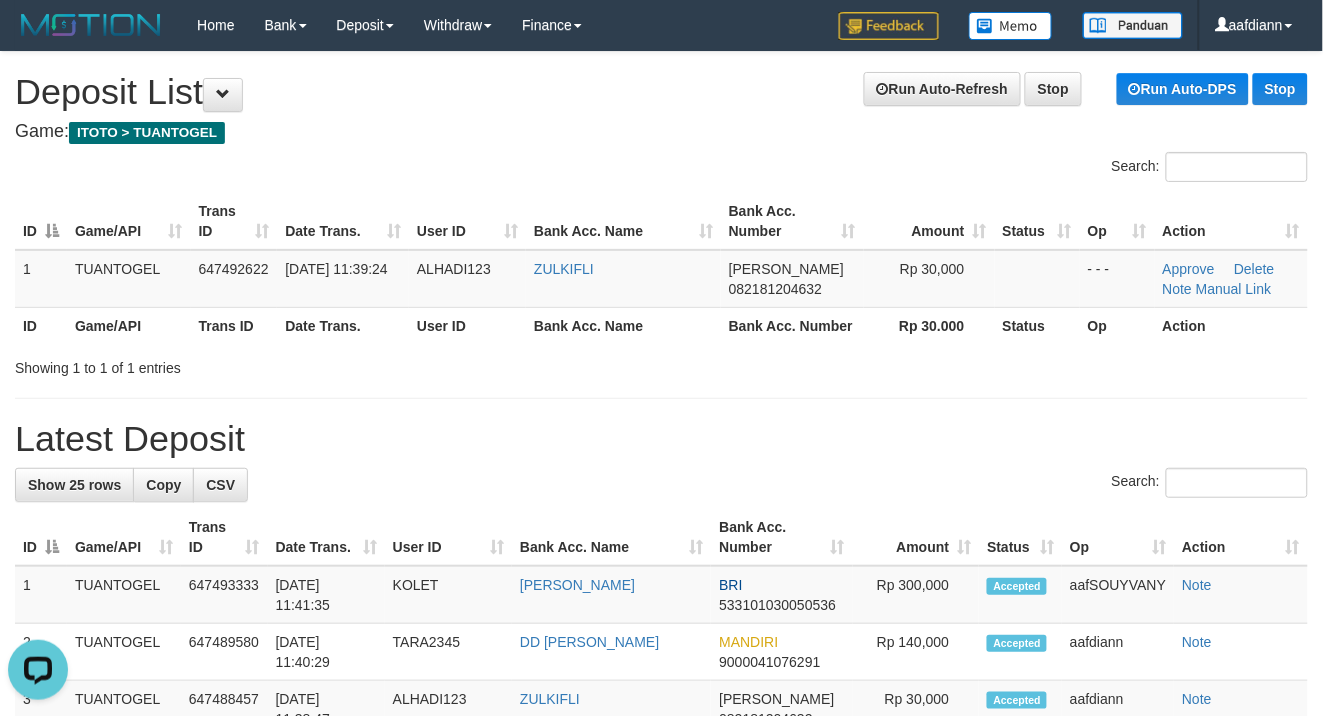 scroll, scrollTop: 0, scrollLeft: 0, axis: both 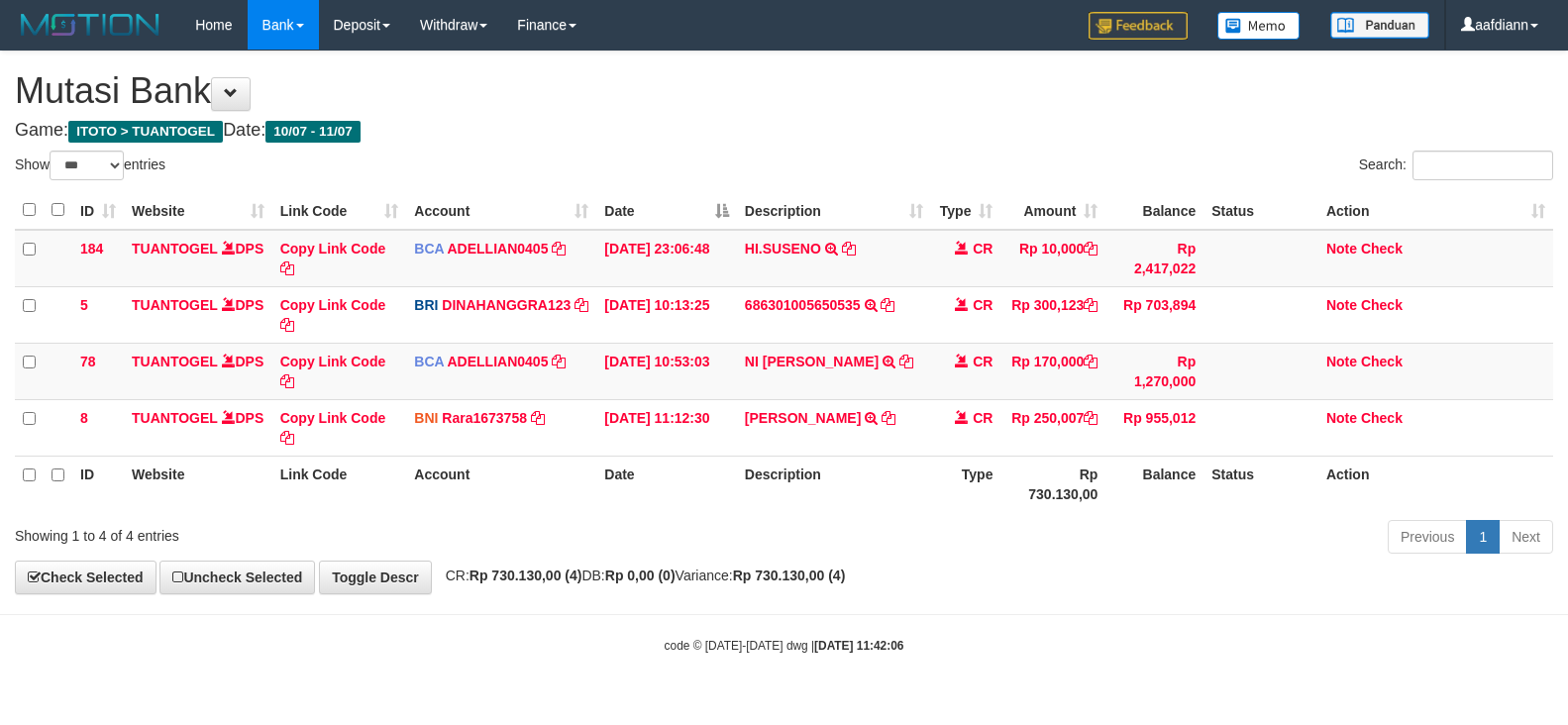 select on "***" 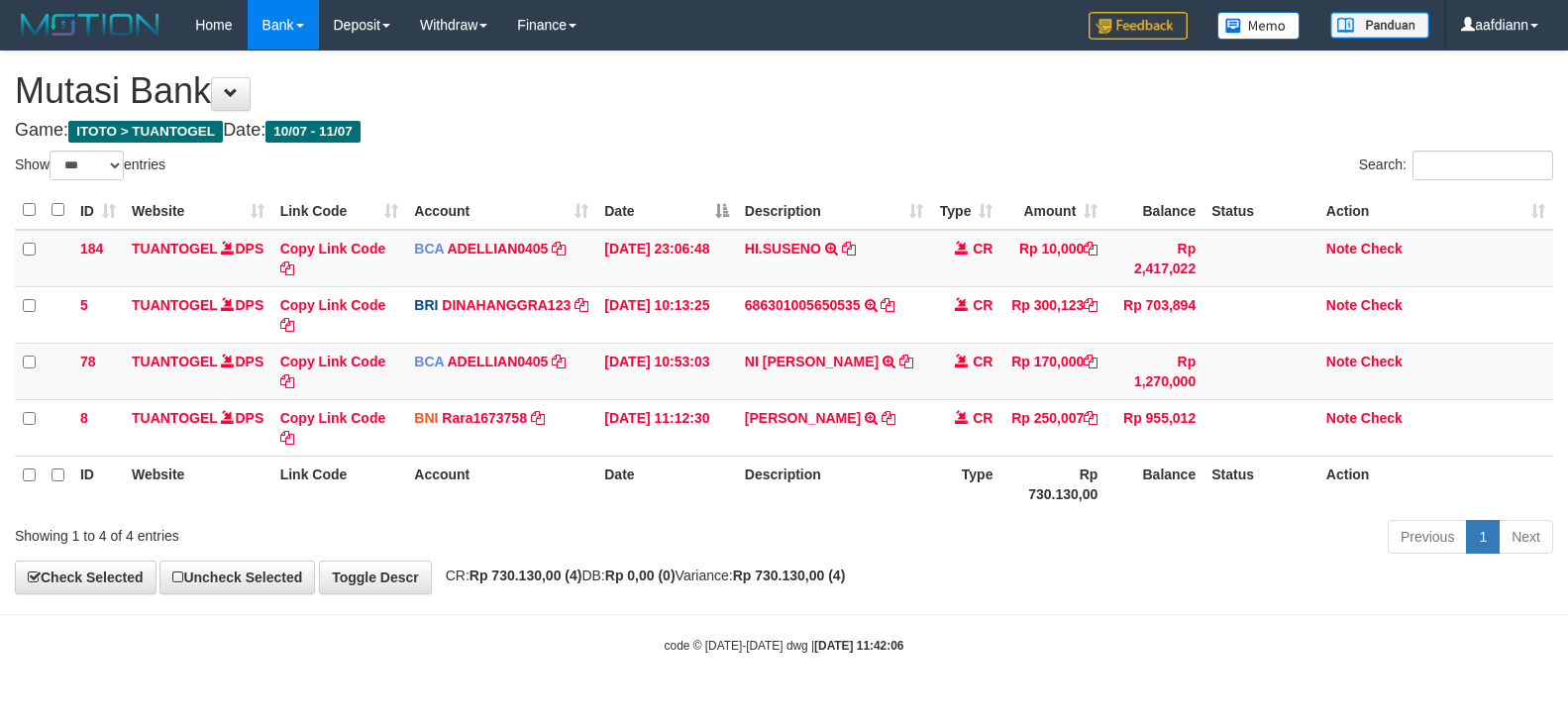 scroll, scrollTop: 0, scrollLeft: 0, axis: both 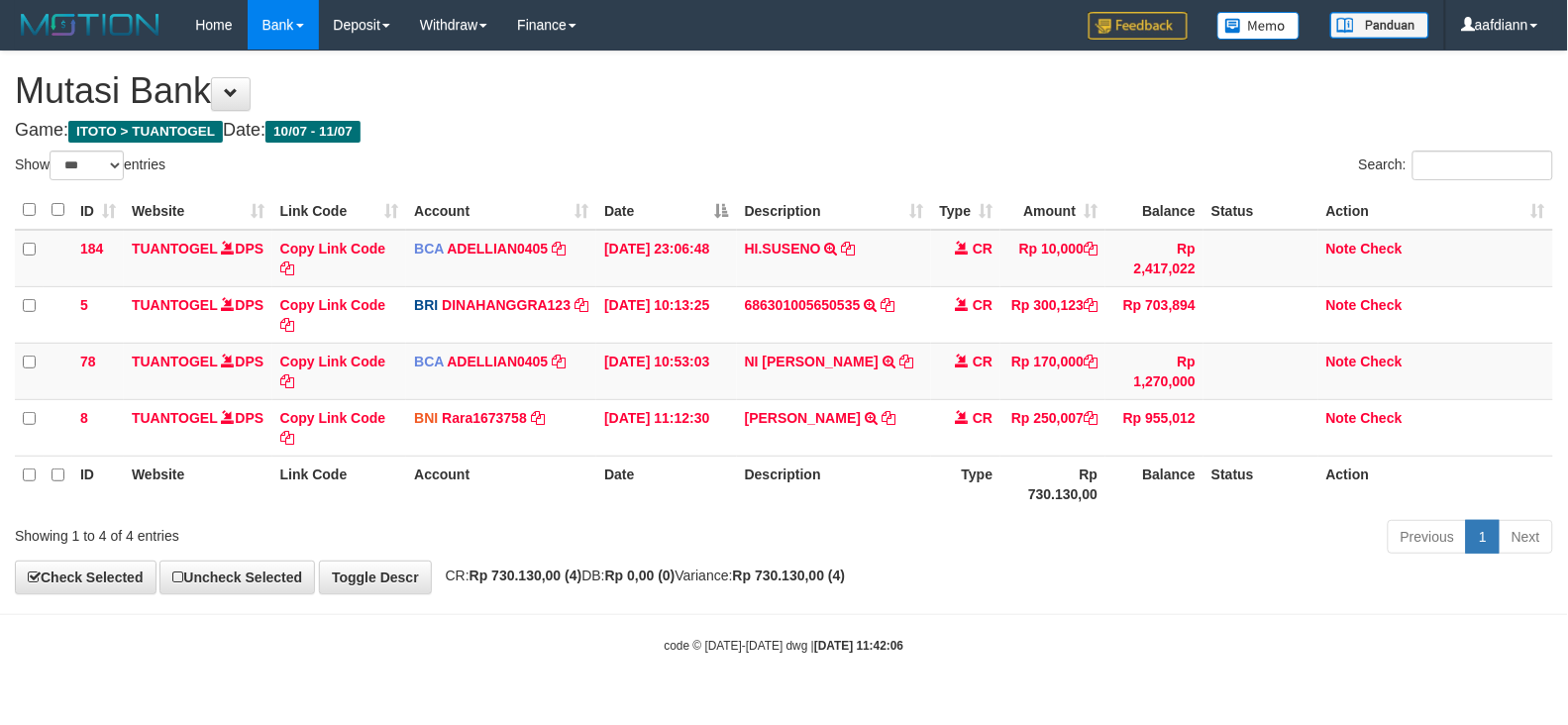 click on "Rp 730.130,00 (4)" at bounding box center (789, 575) 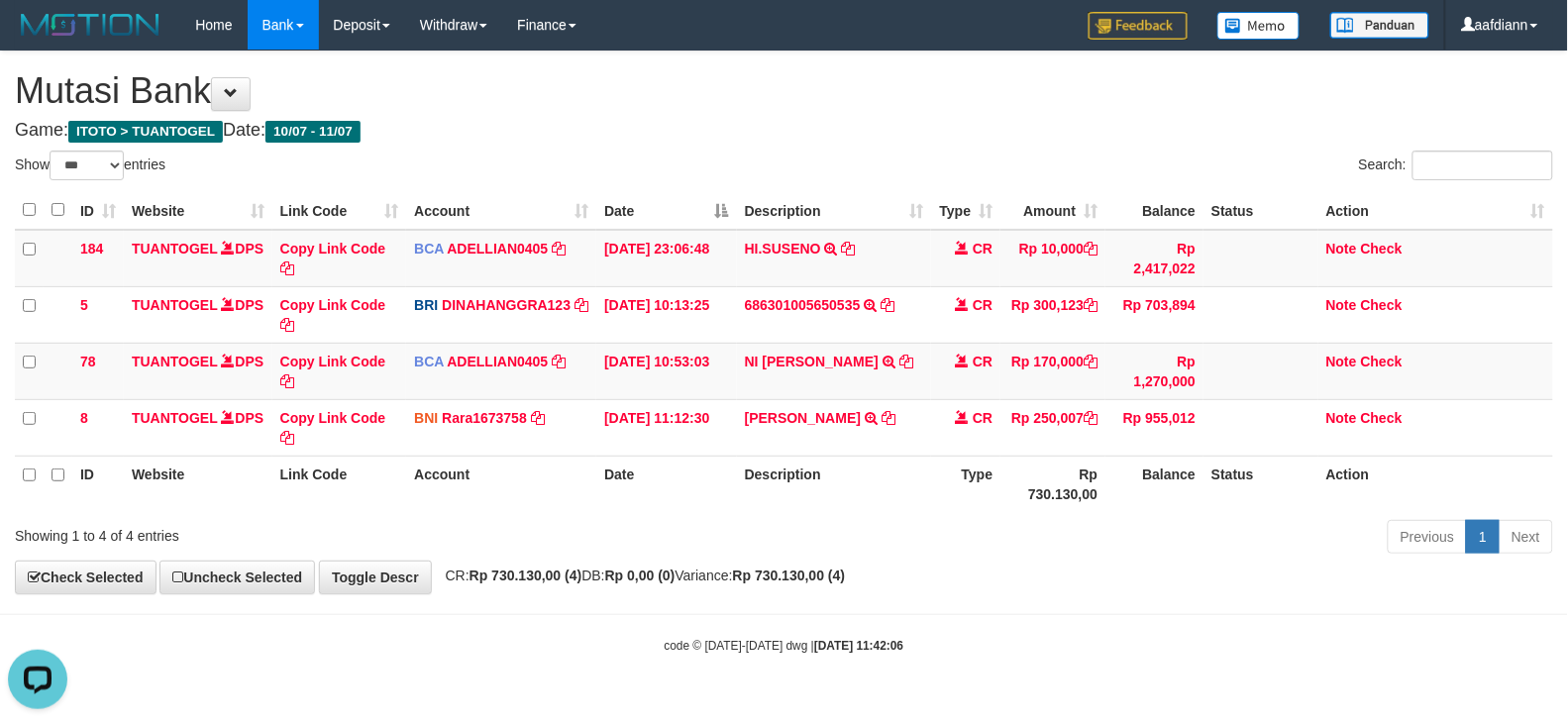 scroll, scrollTop: 0, scrollLeft: 0, axis: both 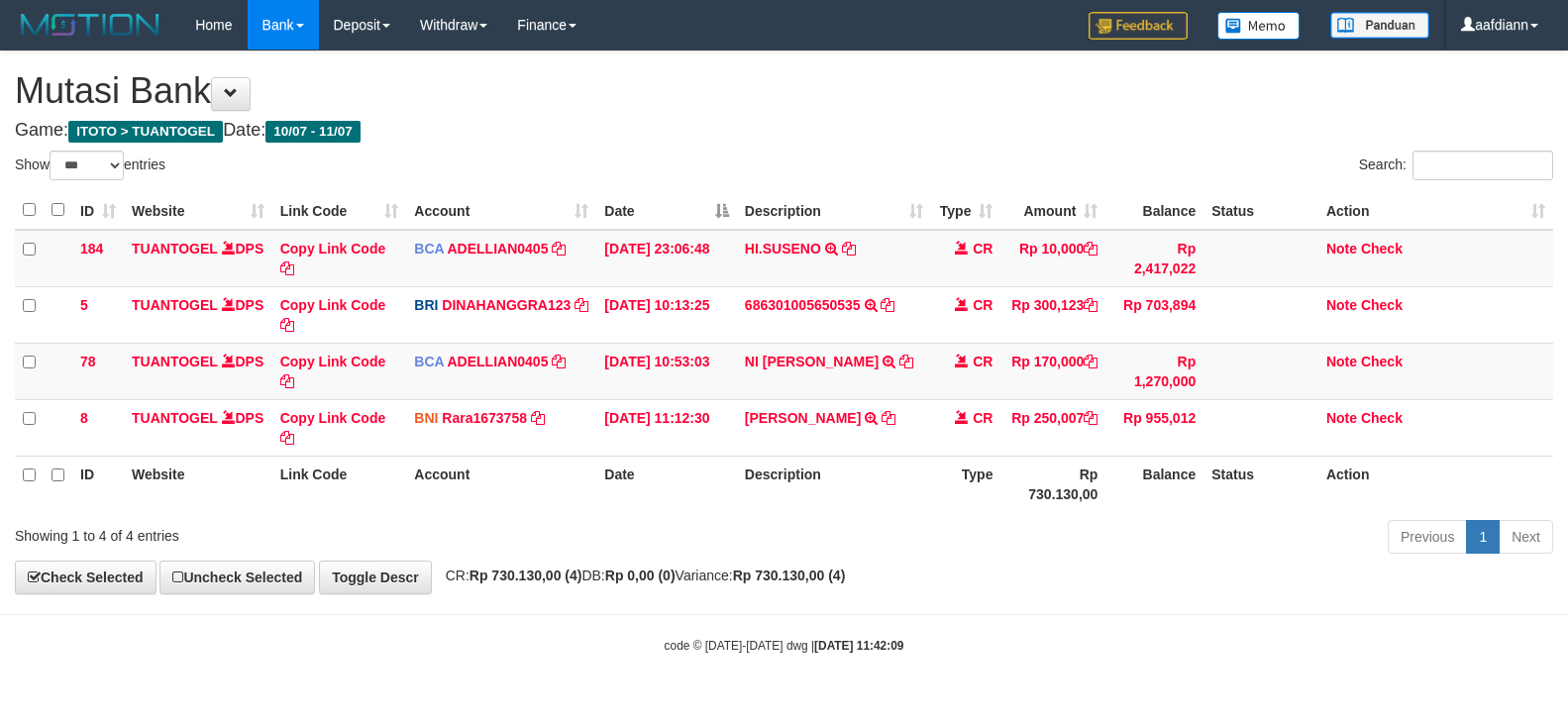 select on "***" 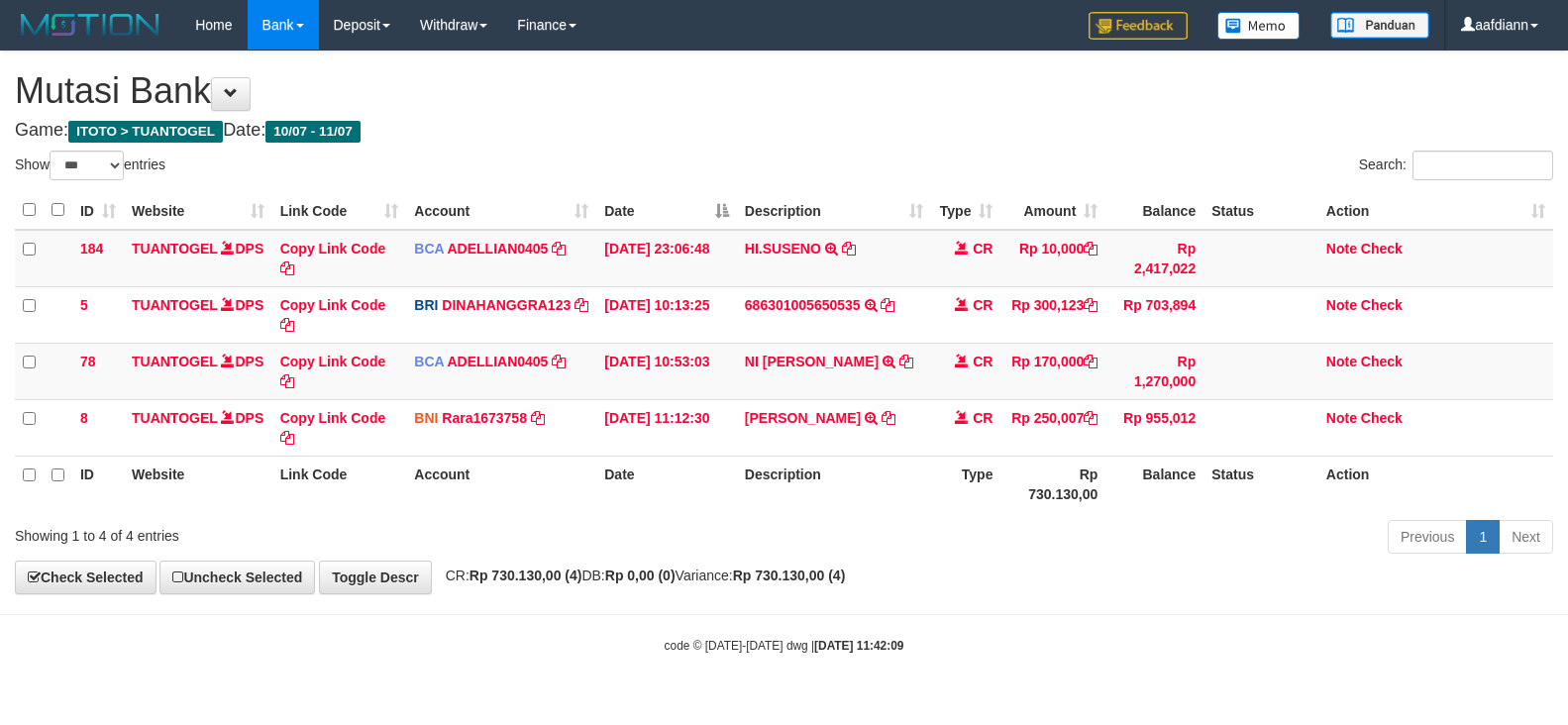 scroll, scrollTop: 0, scrollLeft: 0, axis: both 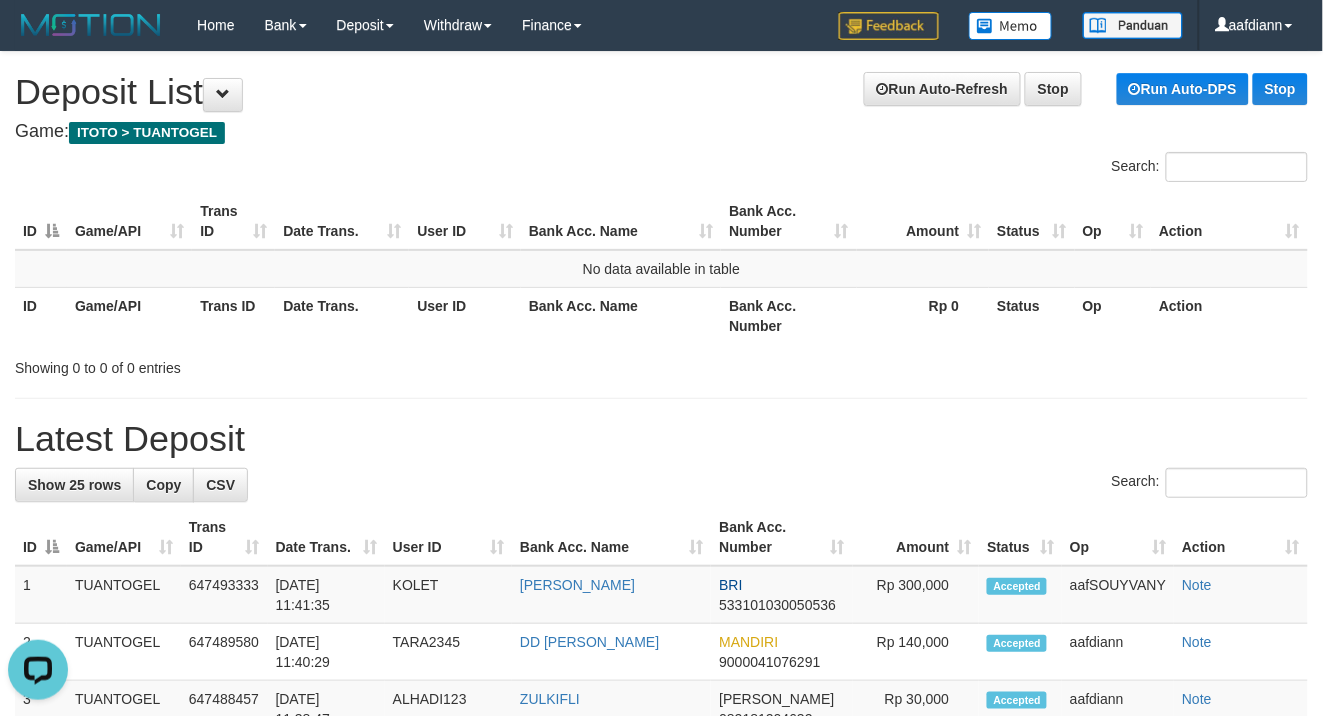 click on "**********" at bounding box center (661, 1088) 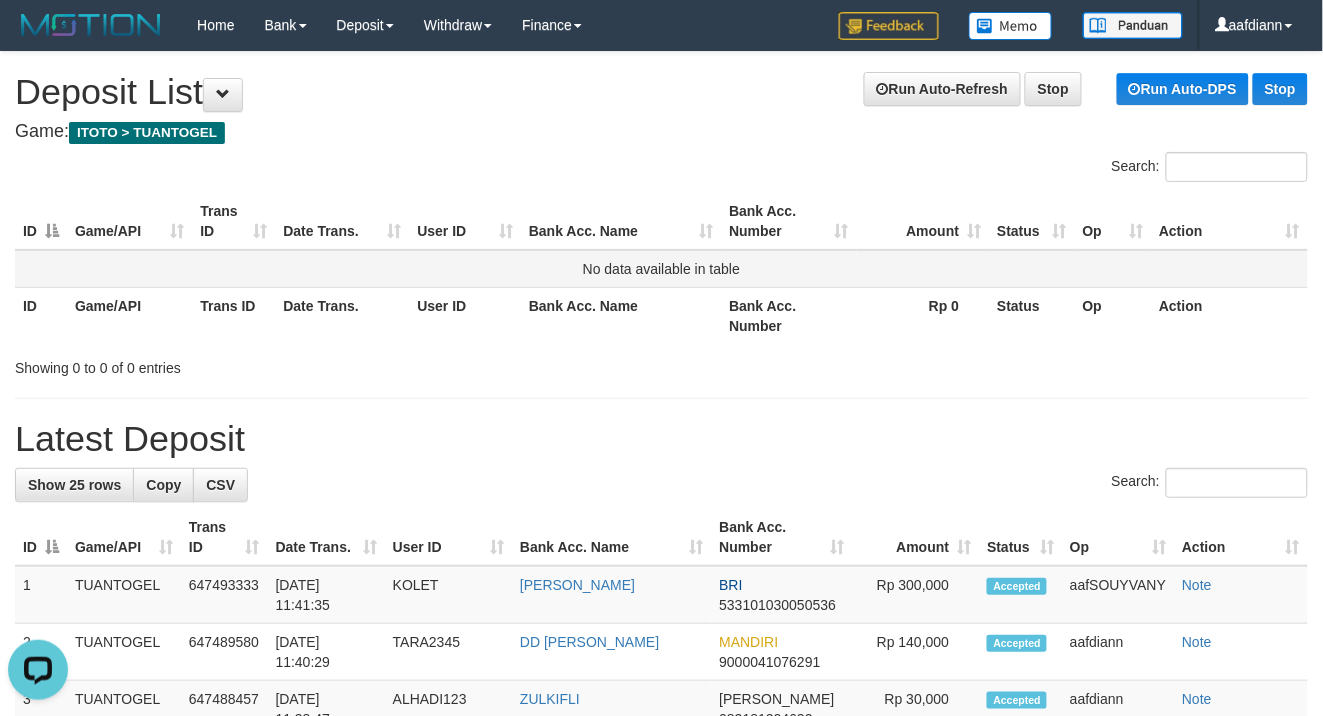 drag, startPoint x: 528, startPoint y: 287, endPoint x: 525, endPoint y: 277, distance: 10.440307 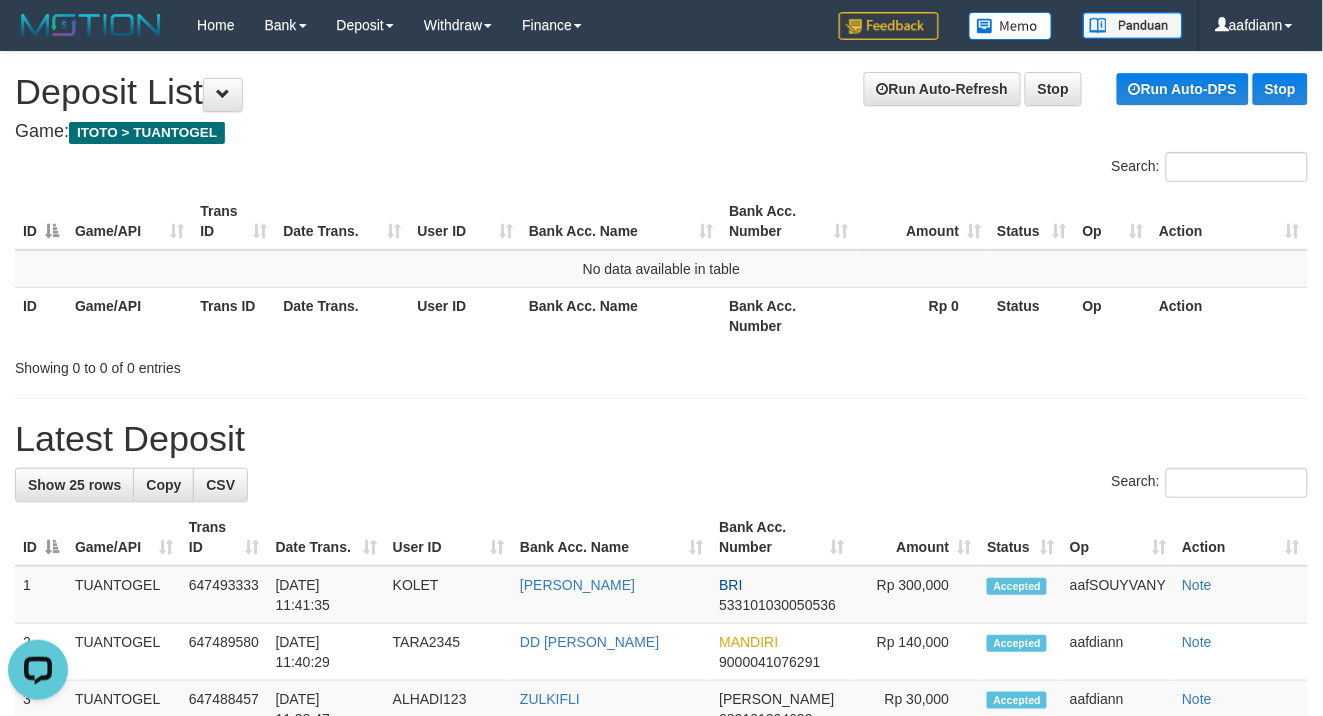 drag, startPoint x: 478, startPoint y: 172, endPoint x: 405, endPoint y: 163, distance: 73.552704 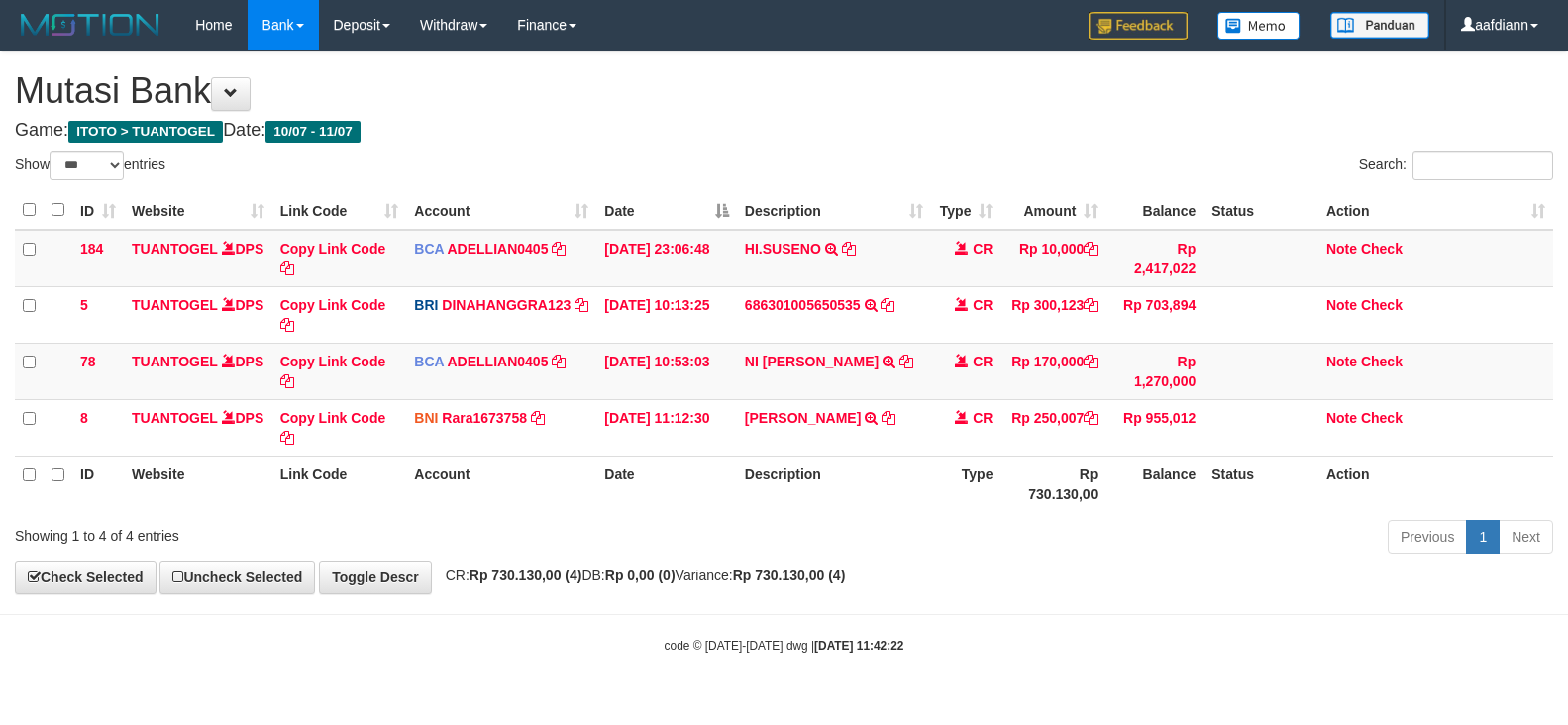 select on "***" 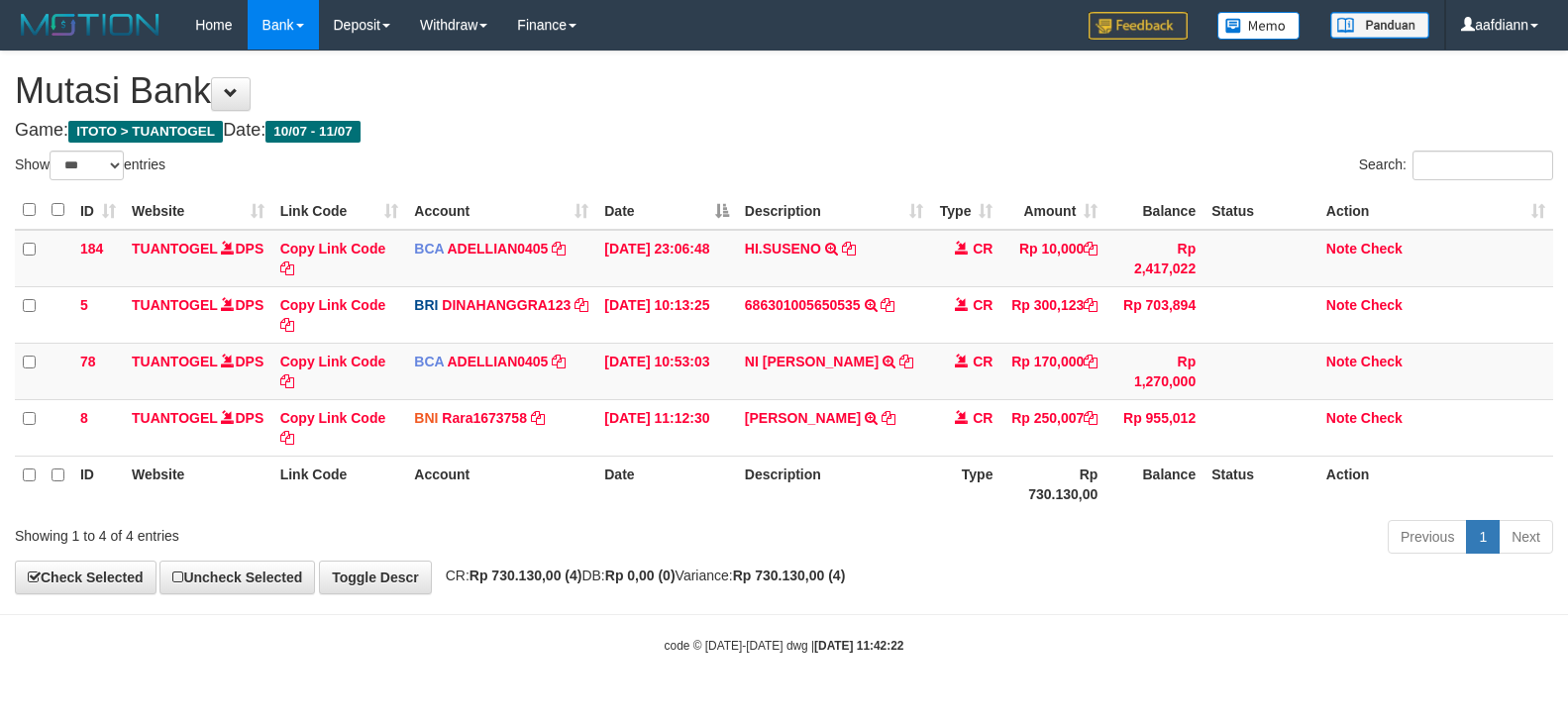 scroll, scrollTop: 0, scrollLeft: 0, axis: both 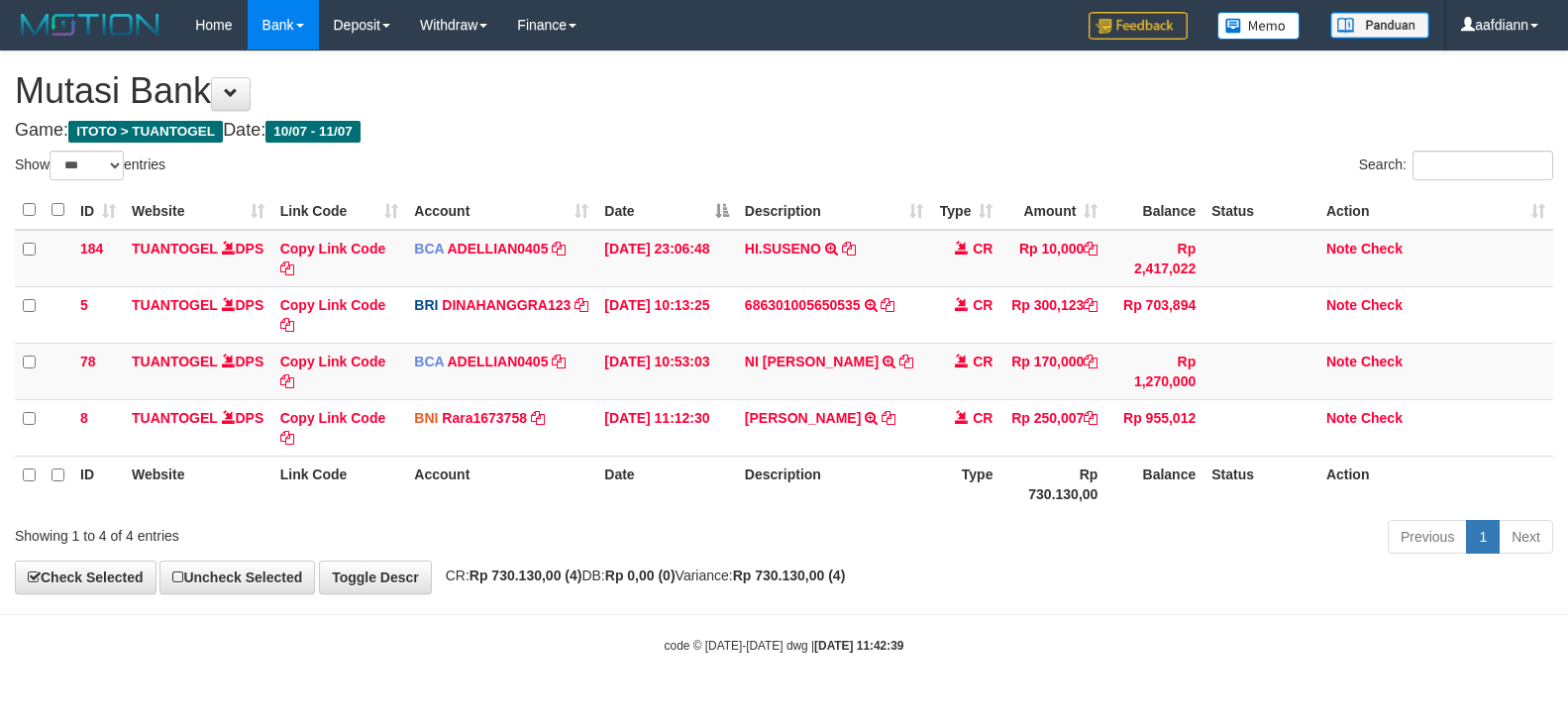 select on "***" 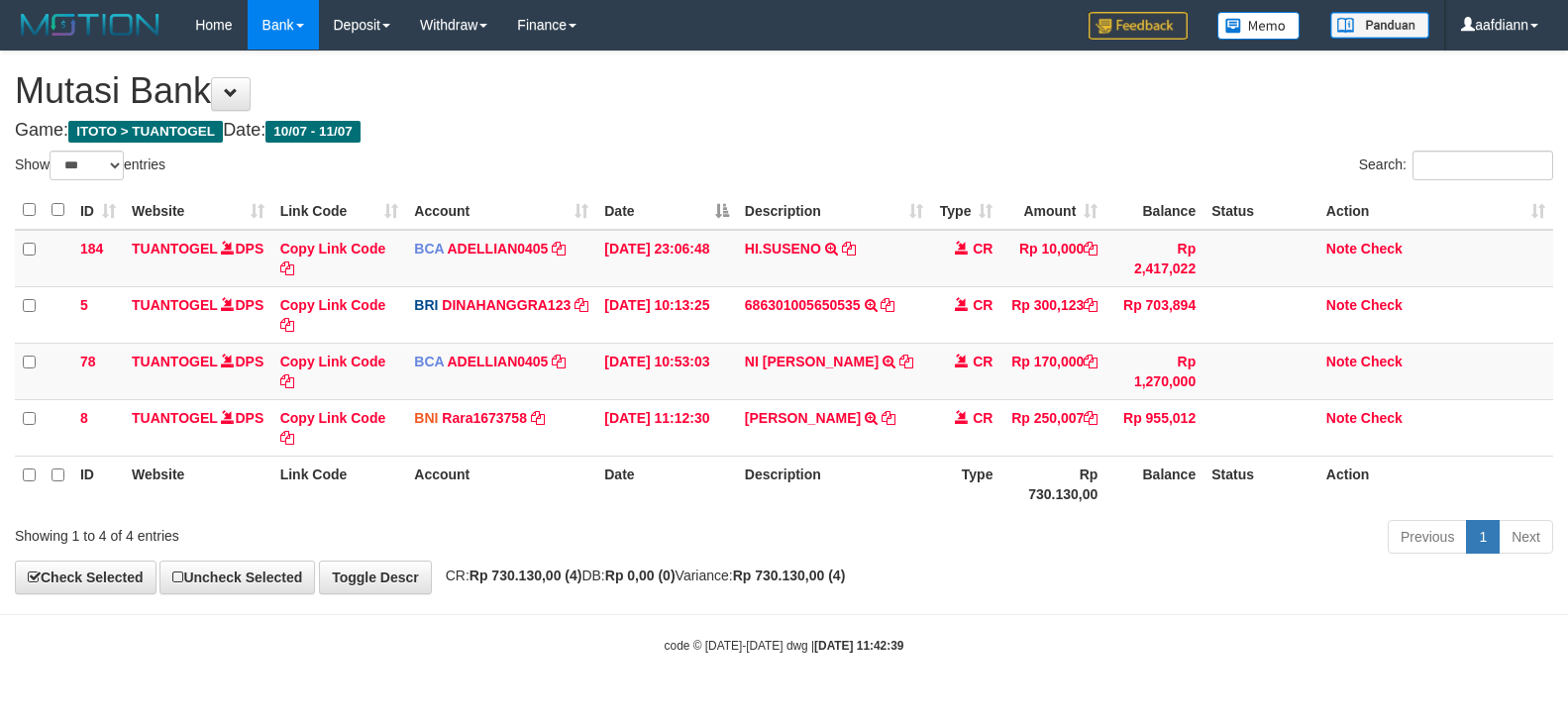 scroll, scrollTop: 0, scrollLeft: 0, axis: both 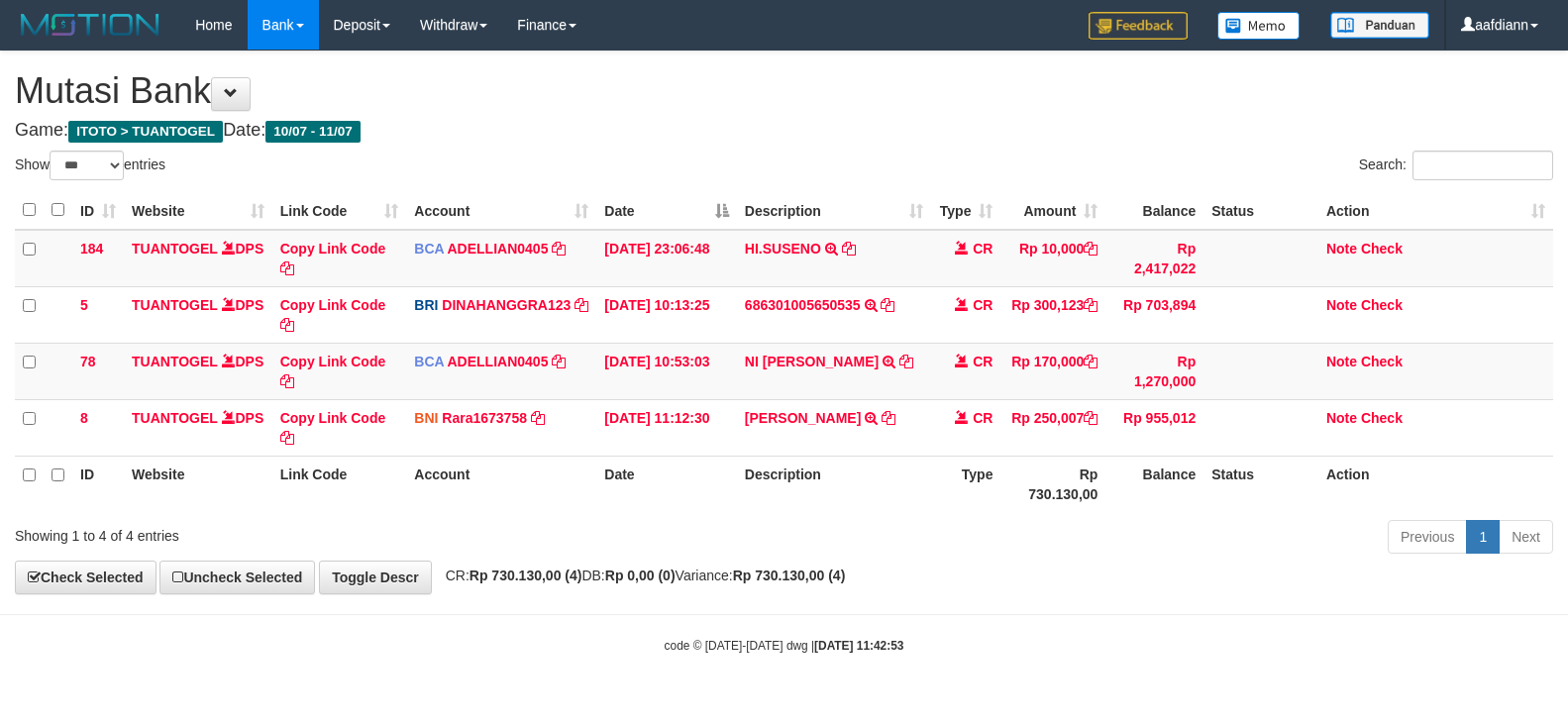 select on "***" 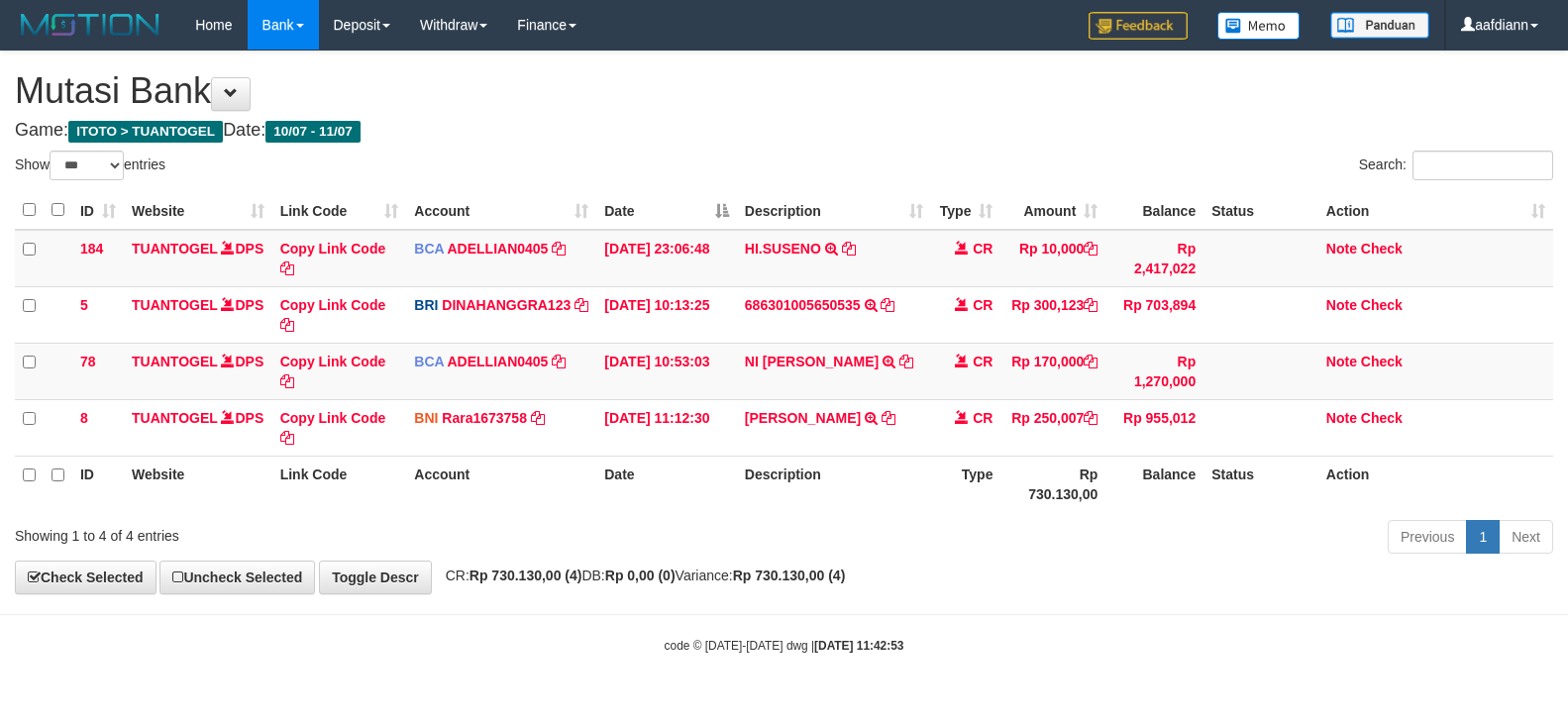 scroll, scrollTop: 0, scrollLeft: 0, axis: both 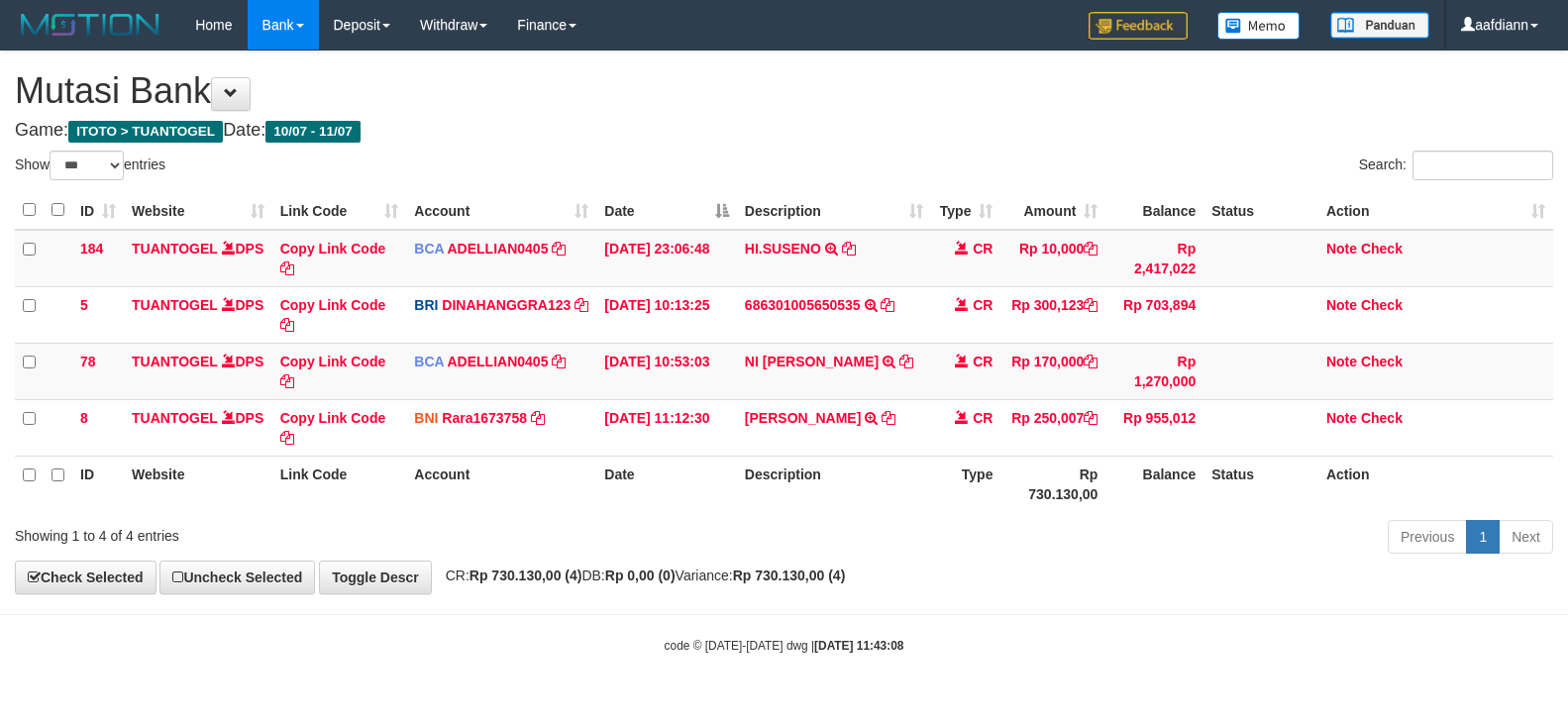 select on "***" 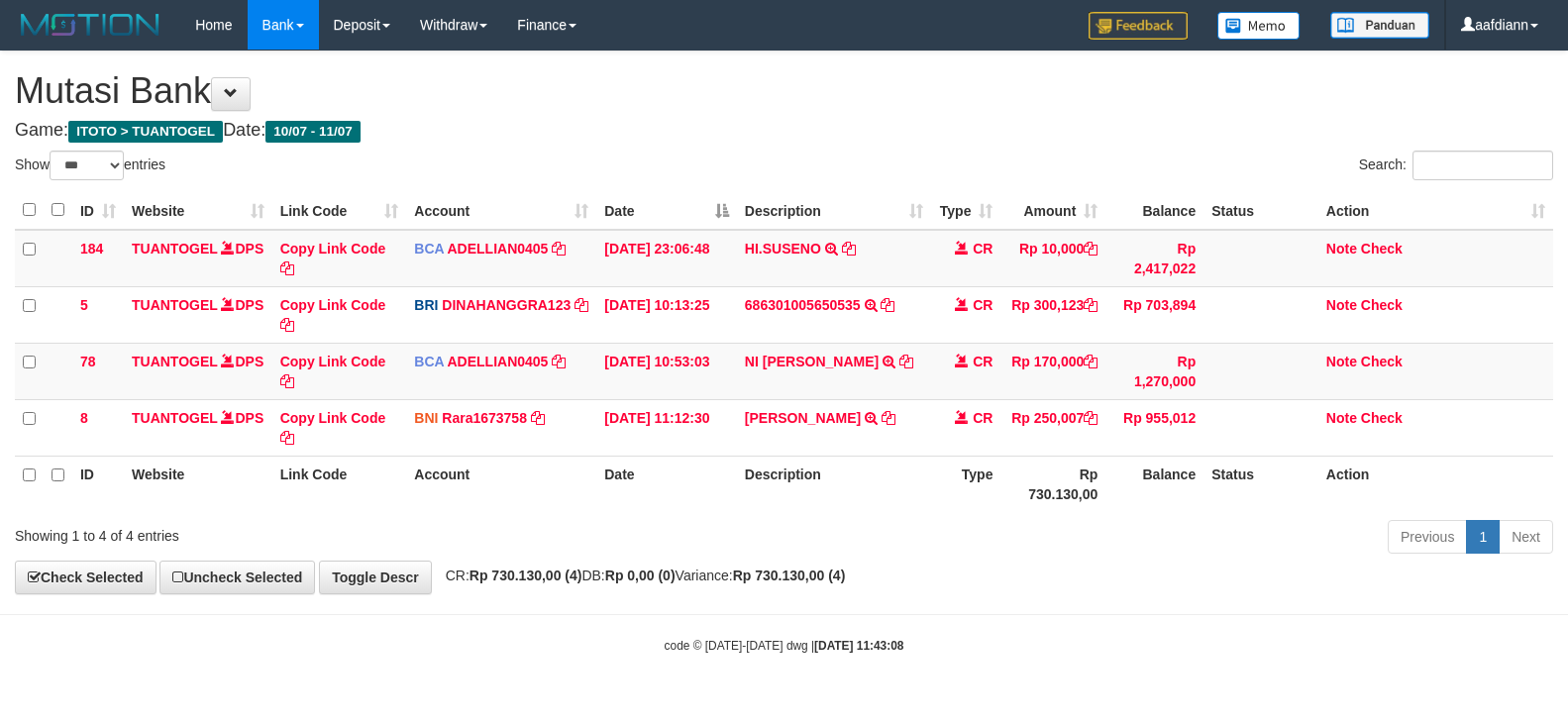 scroll, scrollTop: 0, scrollLeft: 0, axis: both 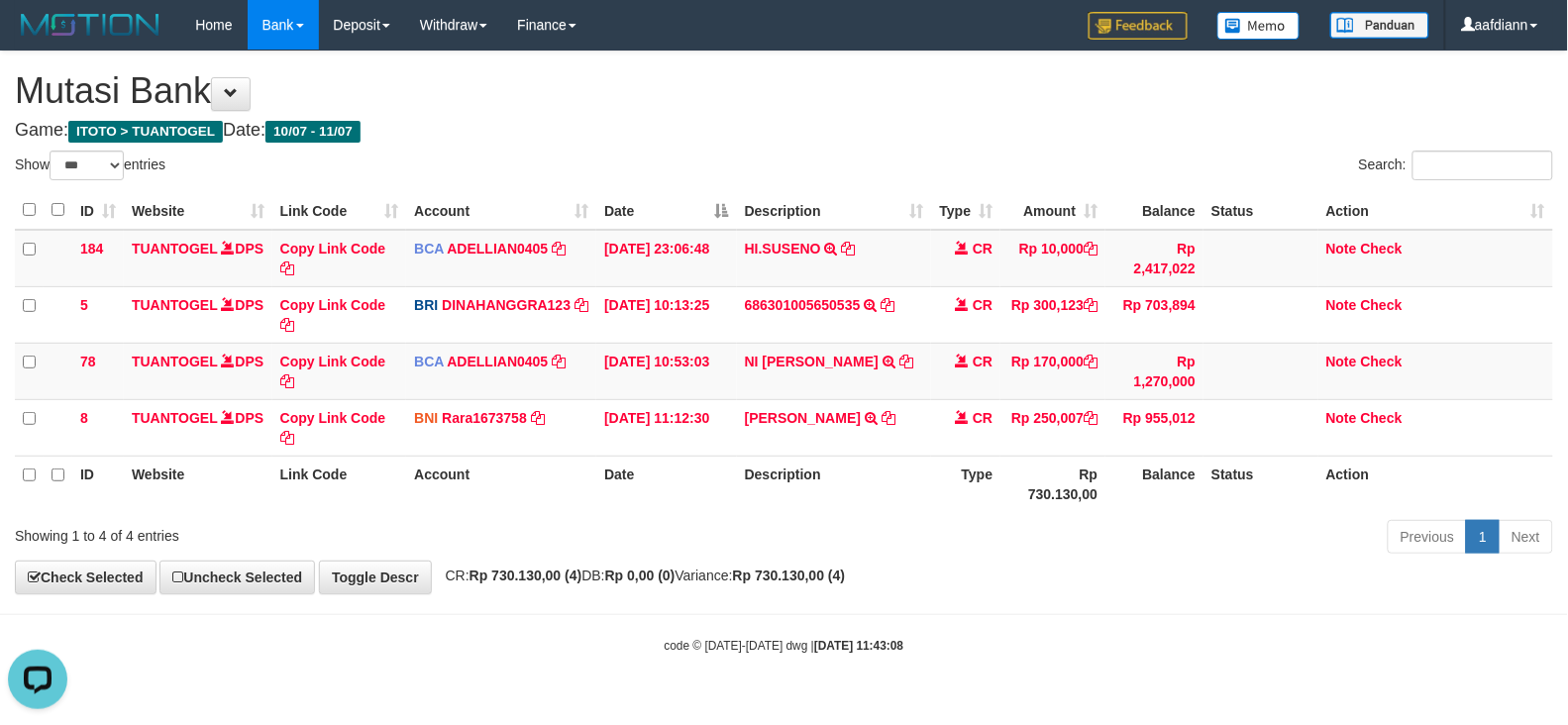 click on "Date" at bounding box center [667, 210] 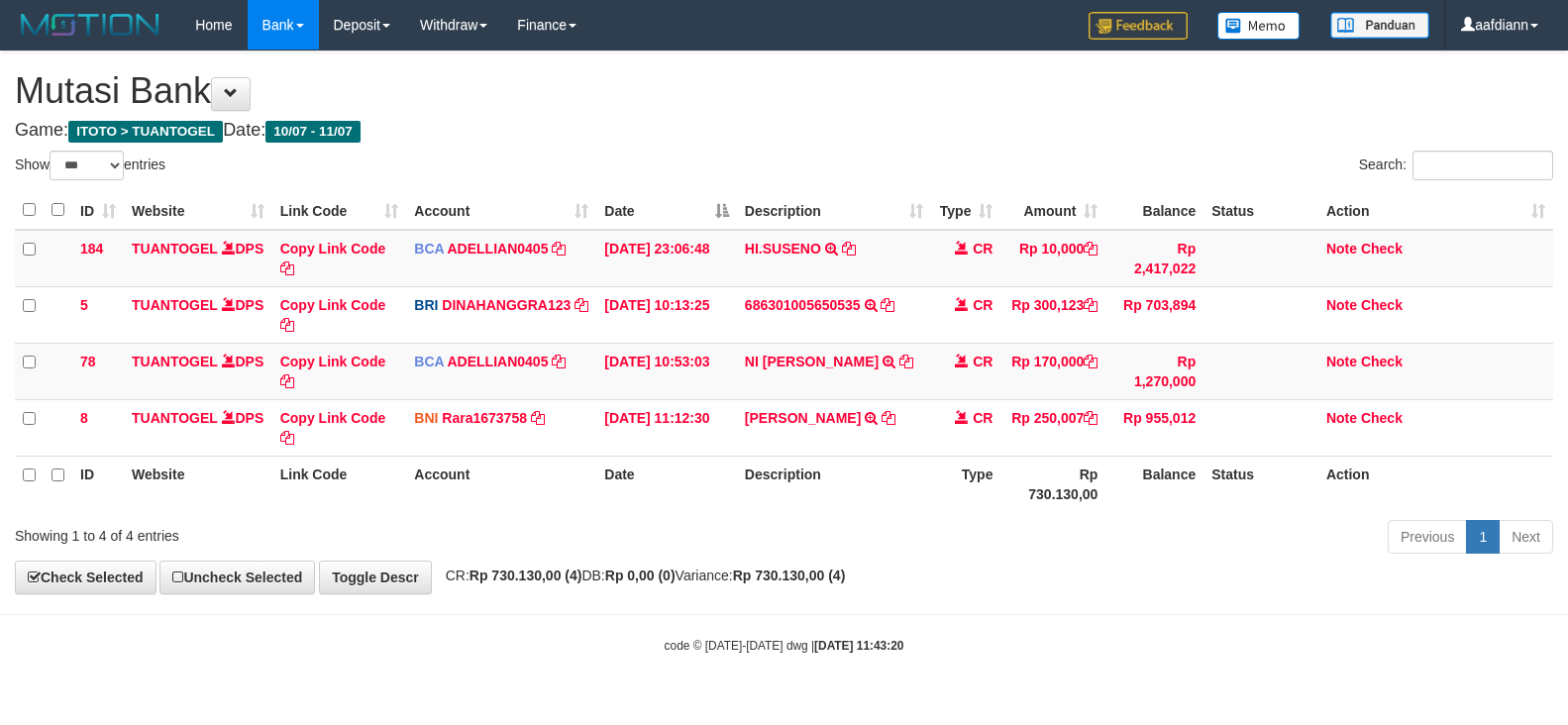 select on "***" 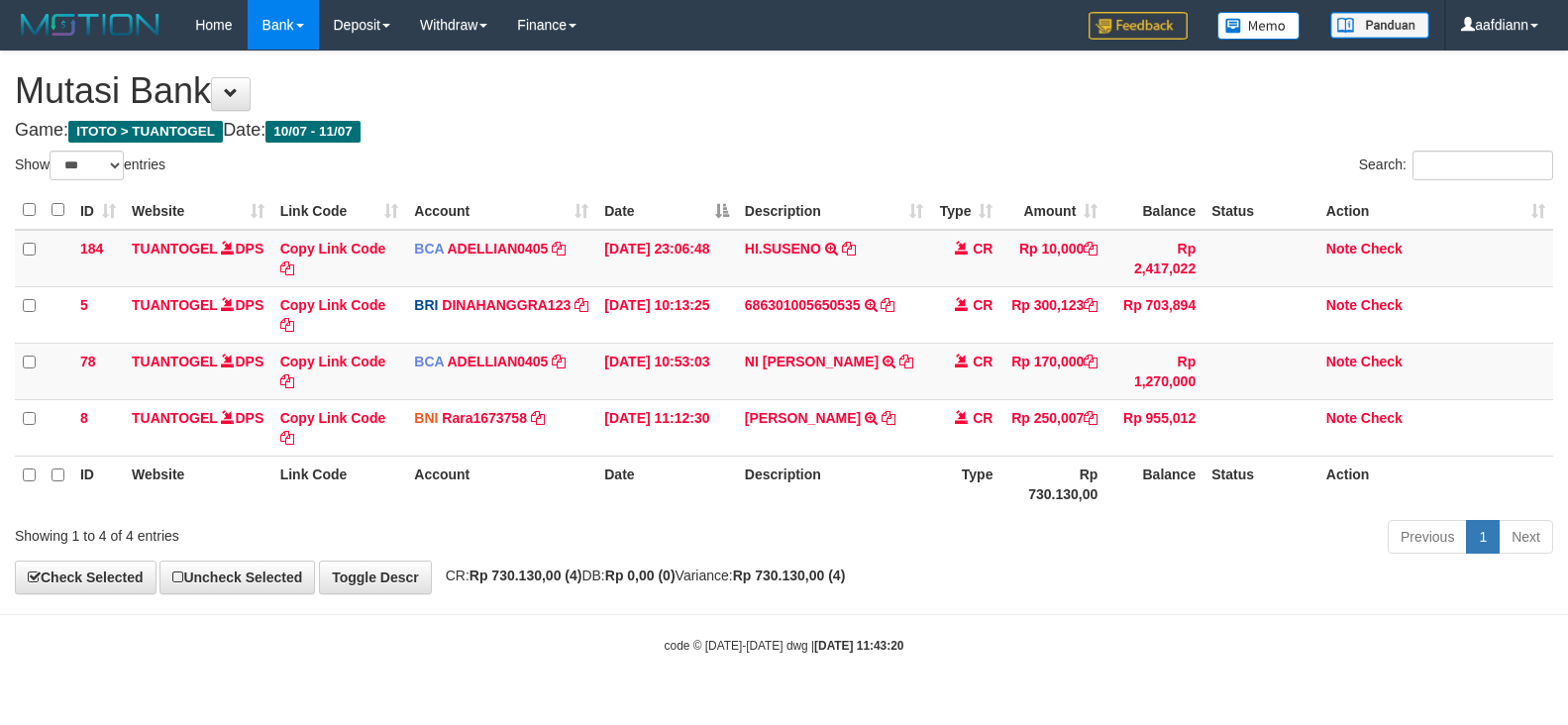 scroll, scrollTop: 0, scrollLeft: 0, axis: both 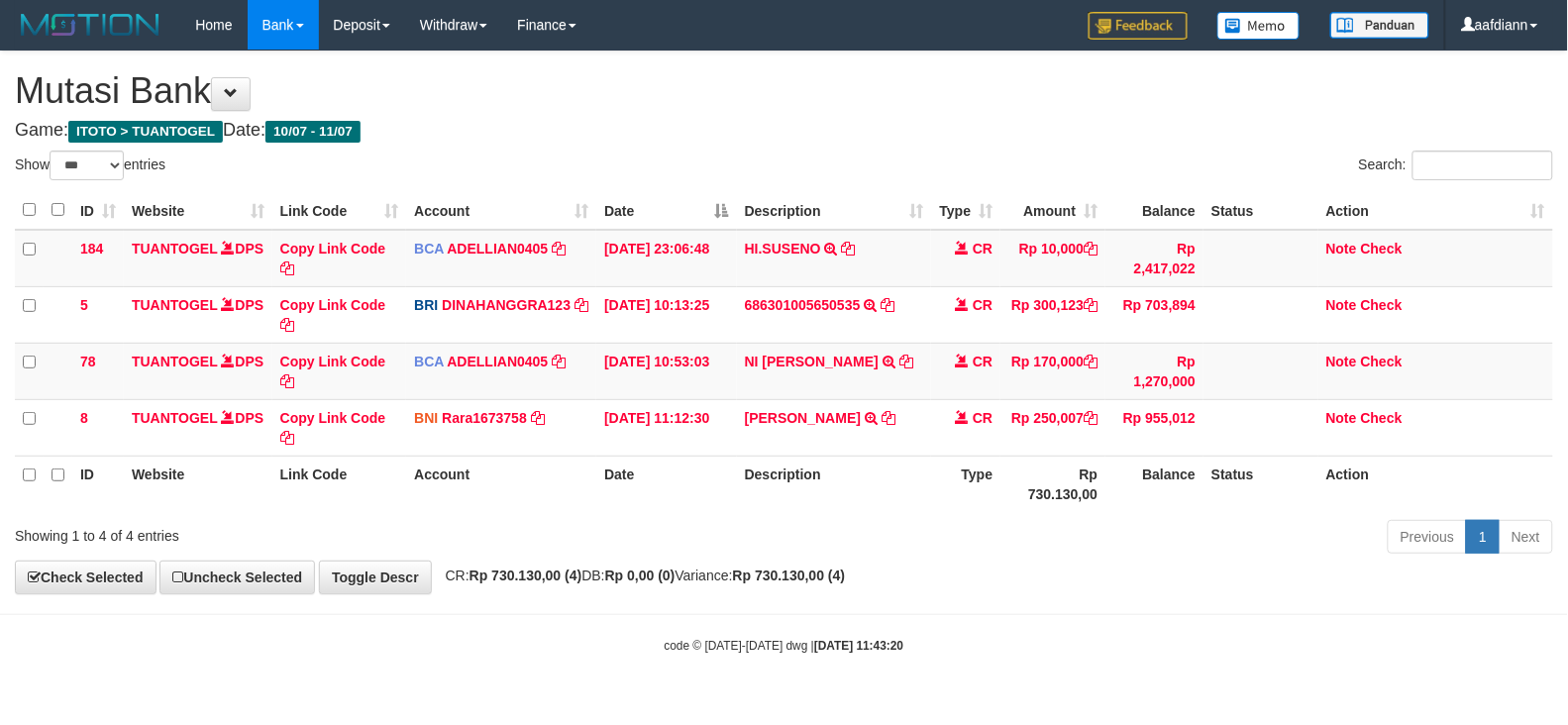 drag, startPoint x: 1130, startPoint y: 627, endPoint x: 397, endPoint y: 675, distance: 734.56994 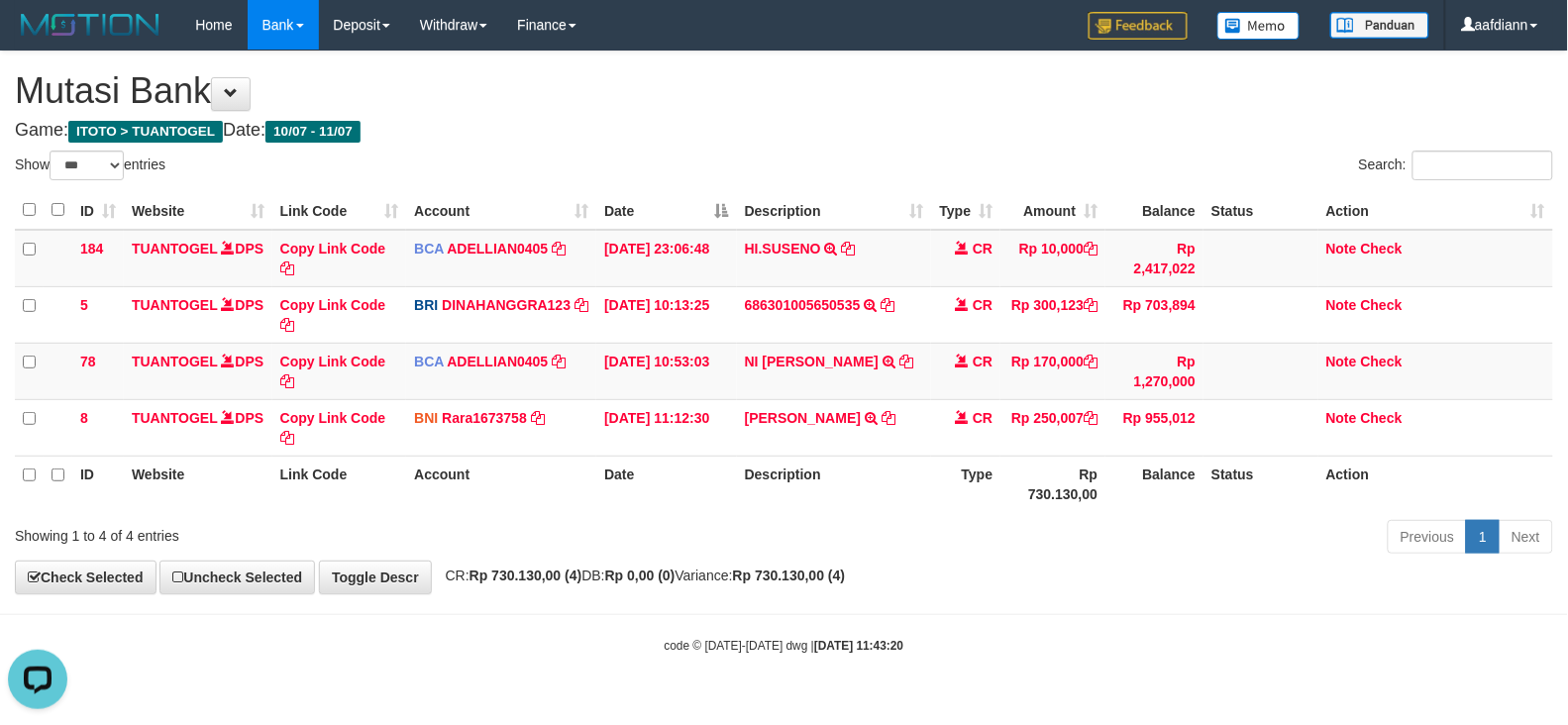 scroll, scrollTop: 0, scrollLeft: 0, axis: both 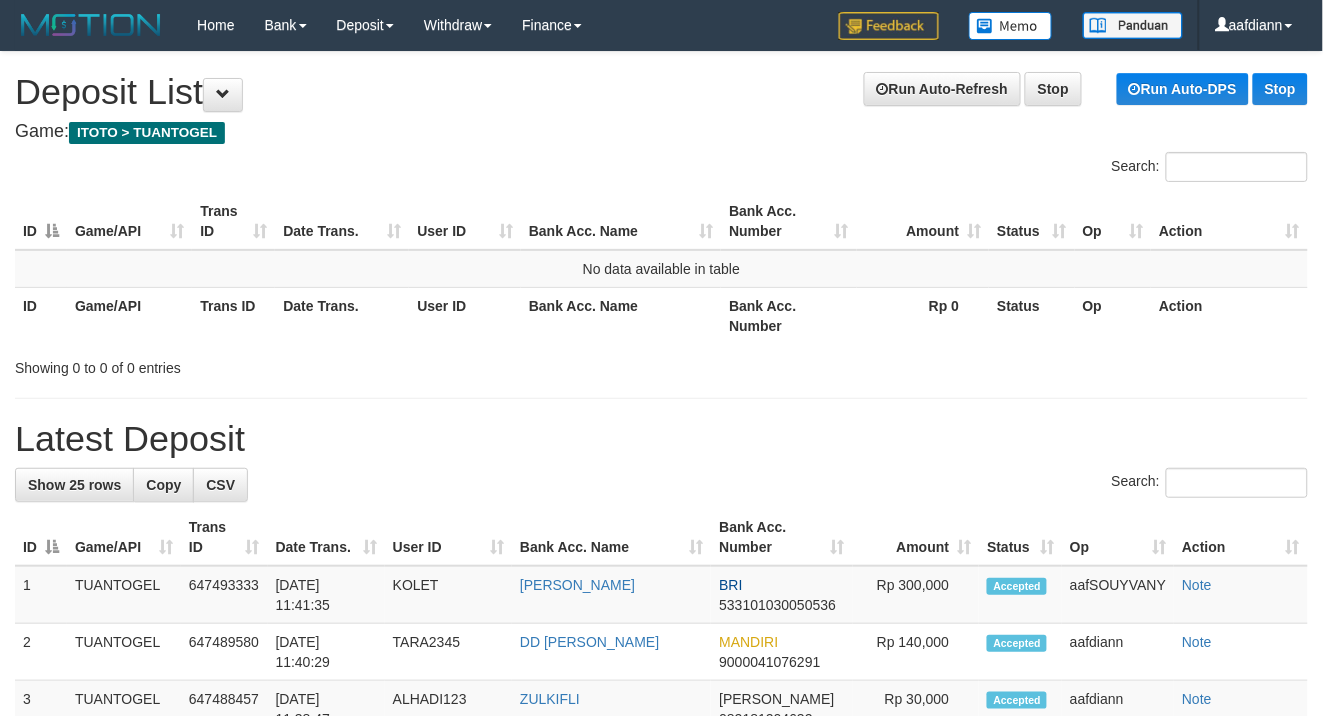 click on "Showing 0 to 0 of 0 entries" at bounding box center (275, 364) 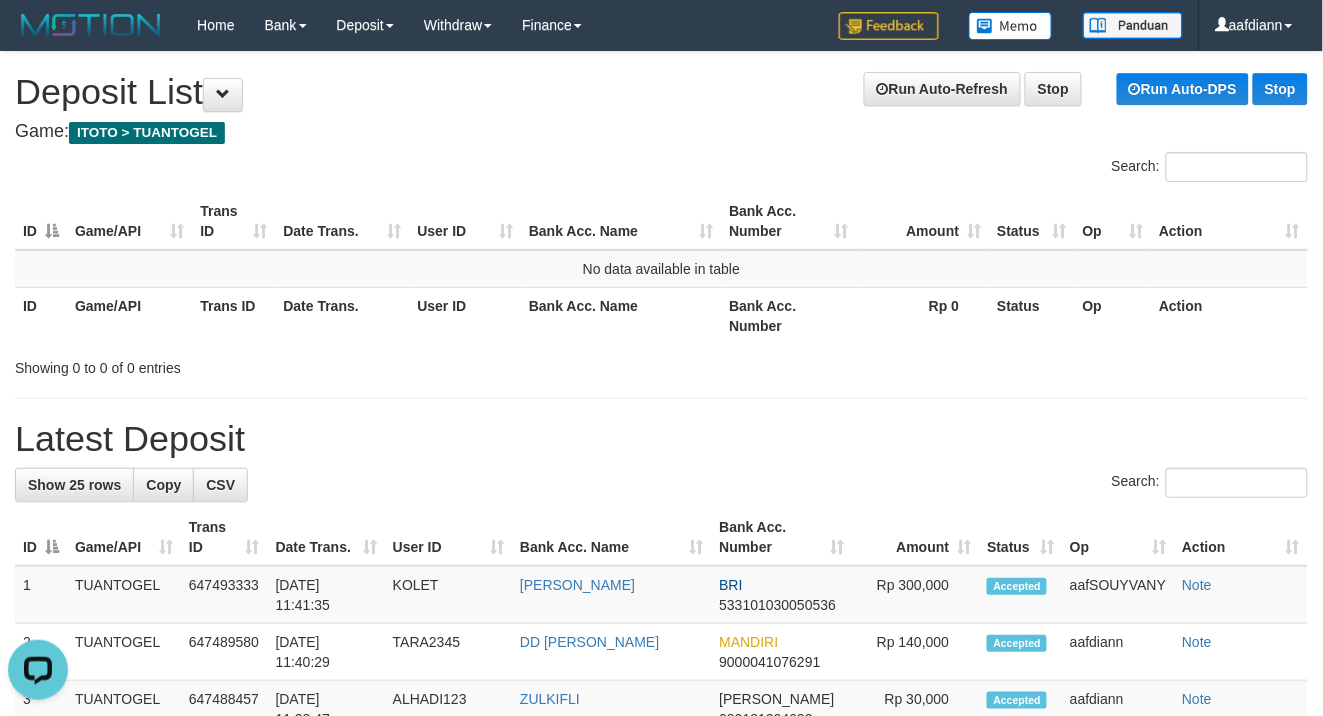 scroll, scrollTop: 0, scrollLeft: 0, axis: both 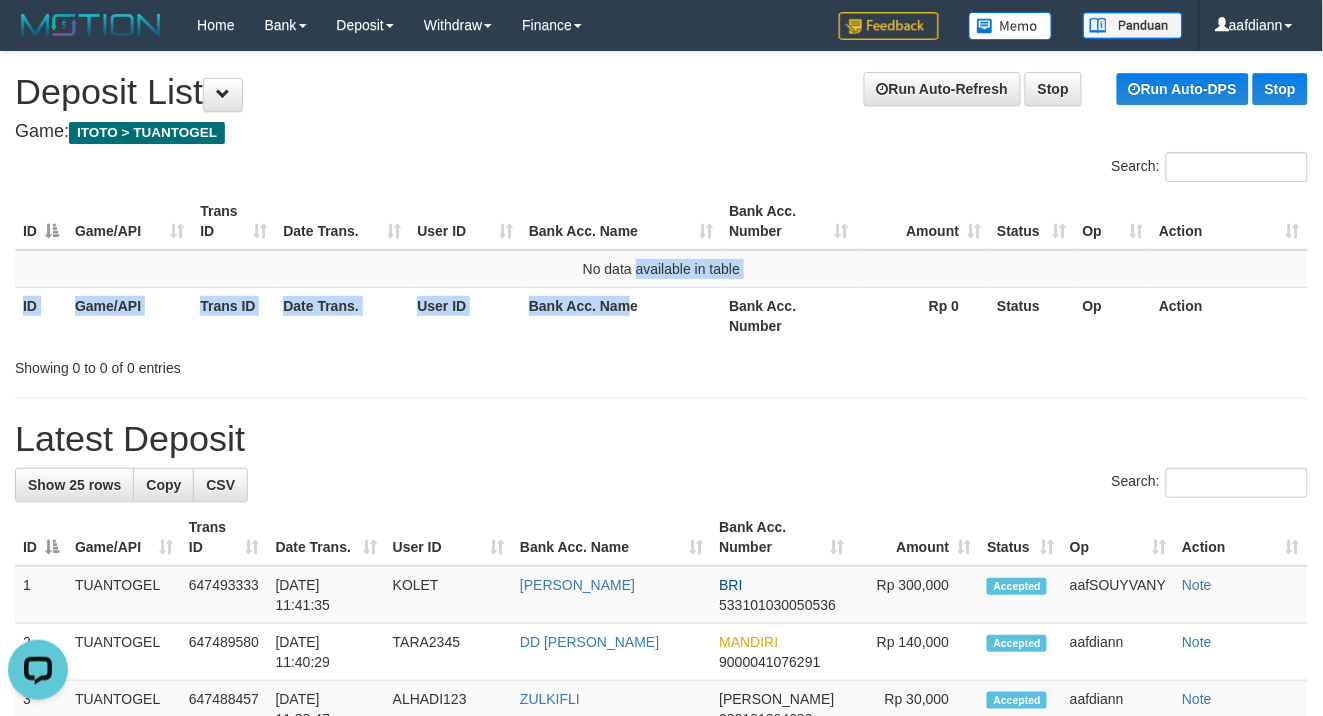 drag, startPoint x: 627, startPoint y: 296, endPoint x: 505, endPoint y: 288, distance: 122.26202 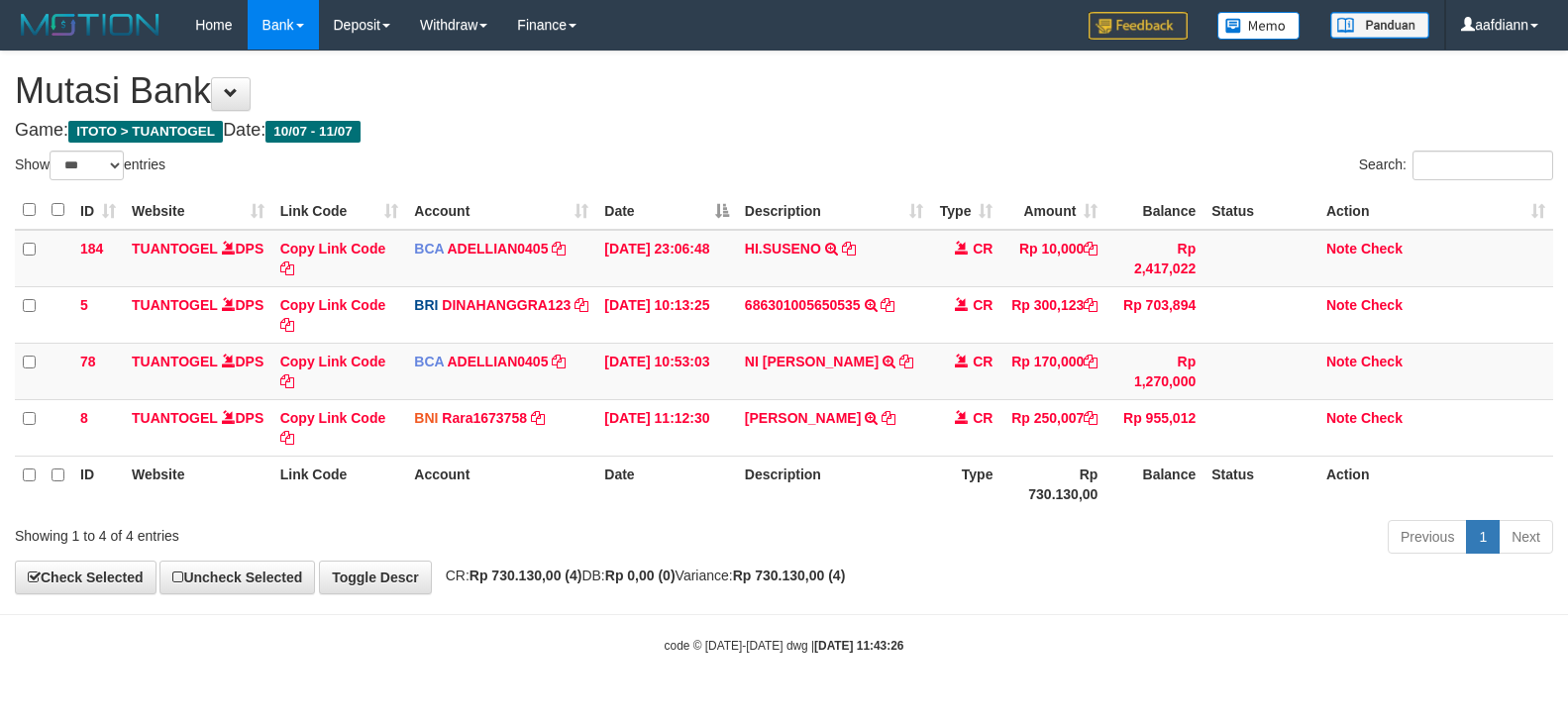 select on "***" 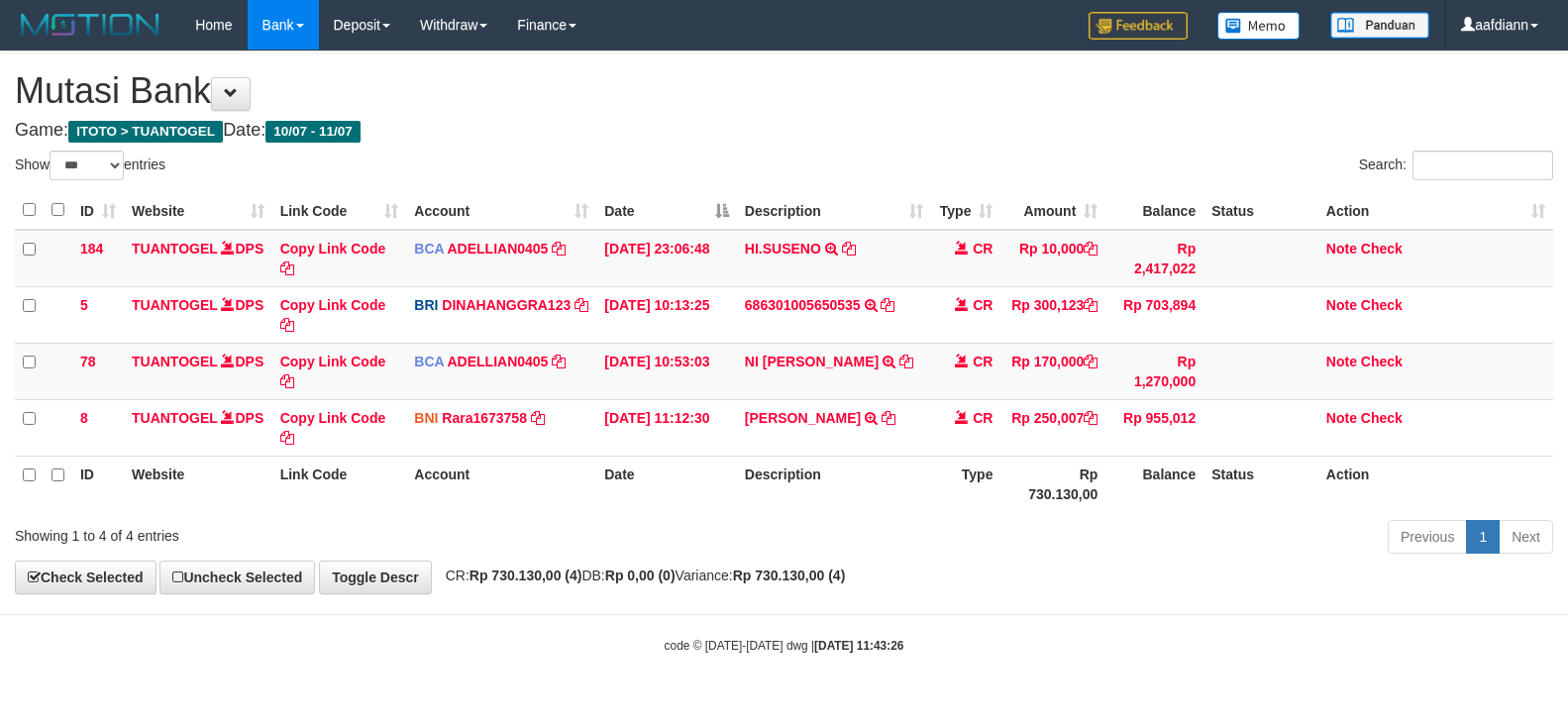 scroll, scrollTop: 0, scrollLeft: 0, axis: both 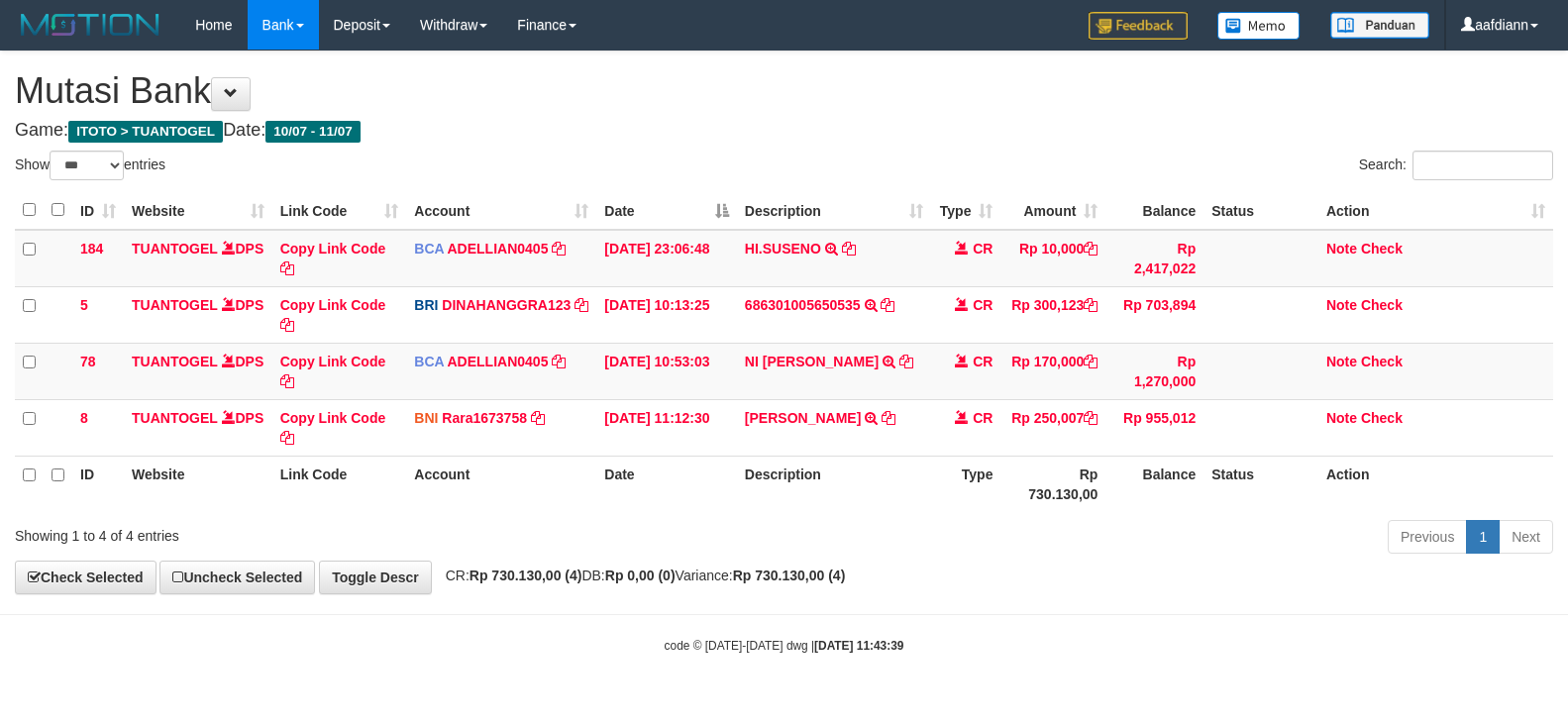 select on "***" 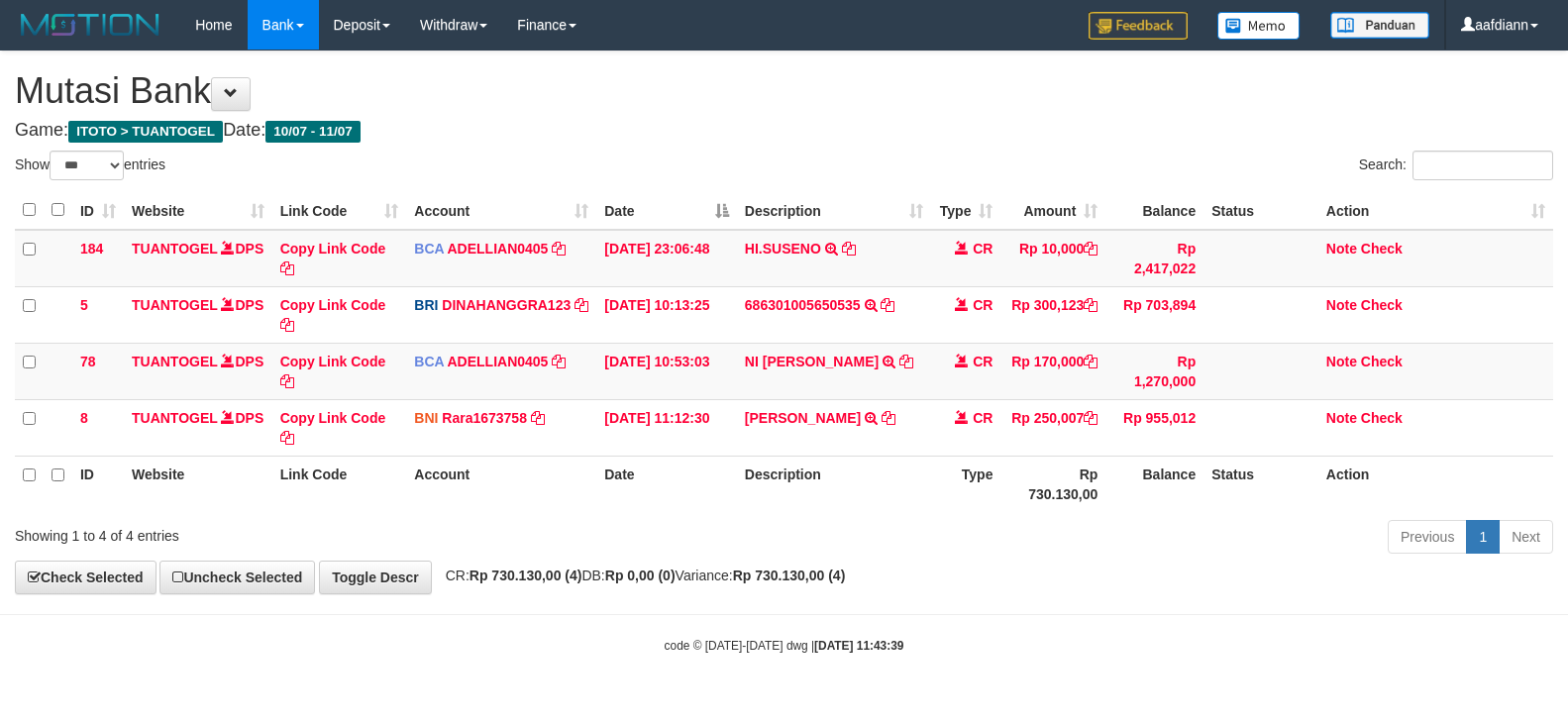 scroll, scrollTop: 0, scrollLeft: 0, axis: both 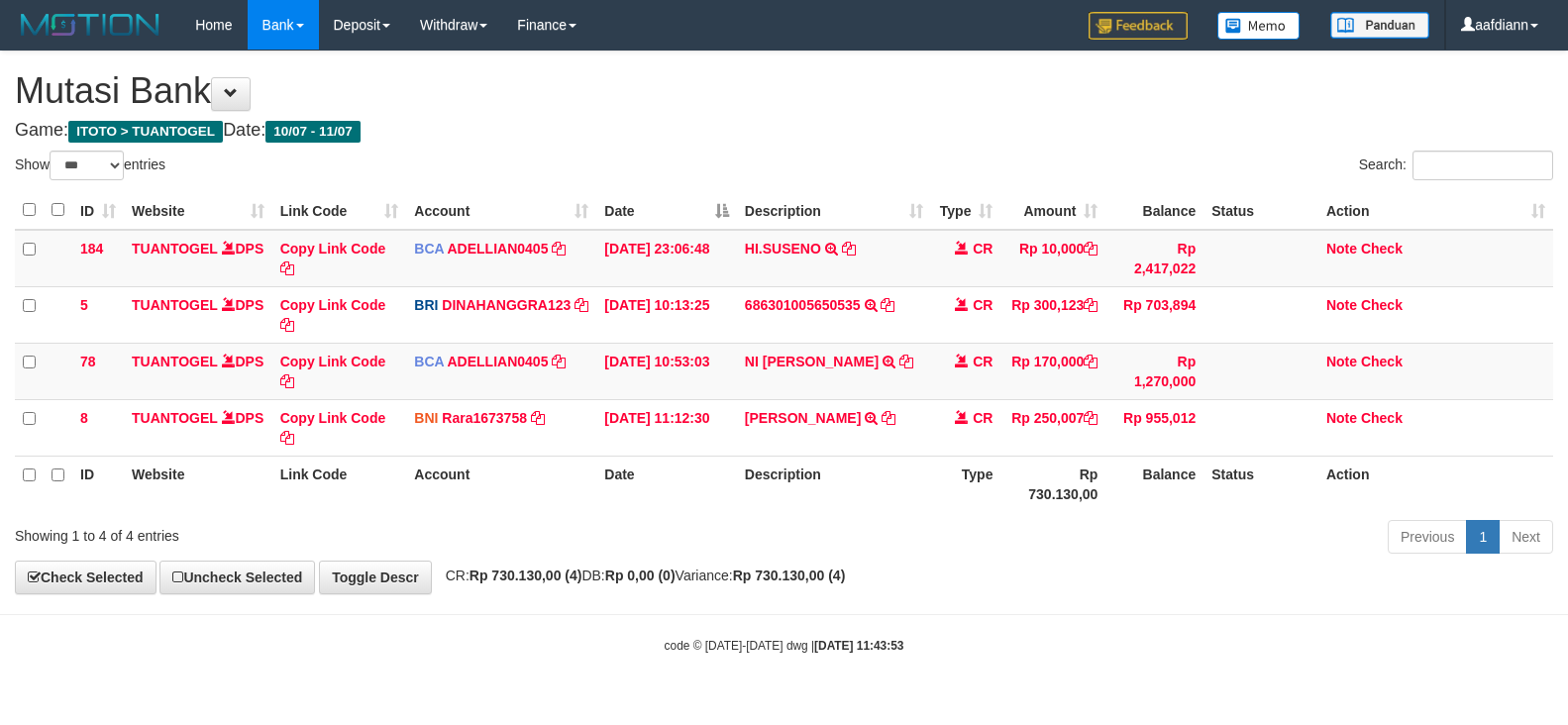 select on "***" 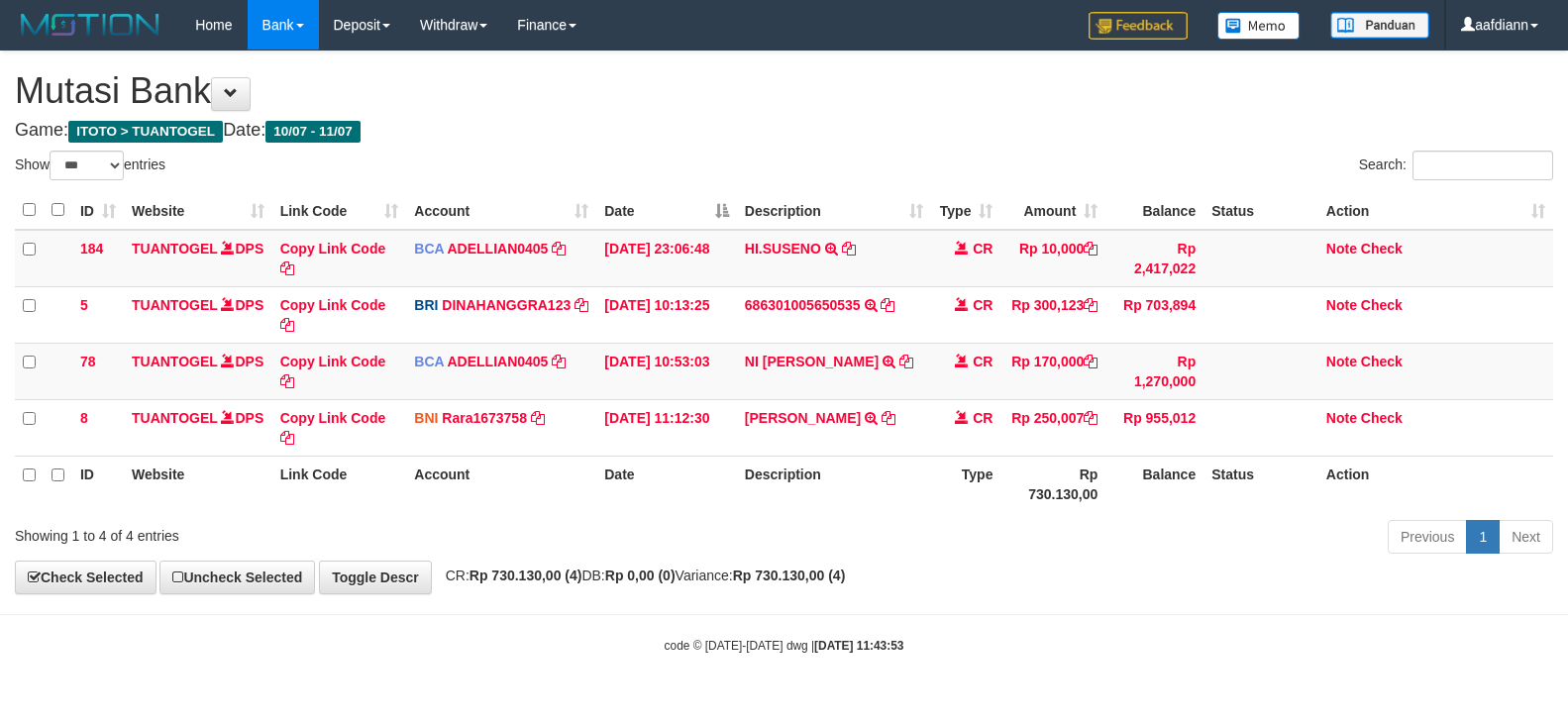scroll, scrollTop: 0, scrollLeft: 0, axis: both 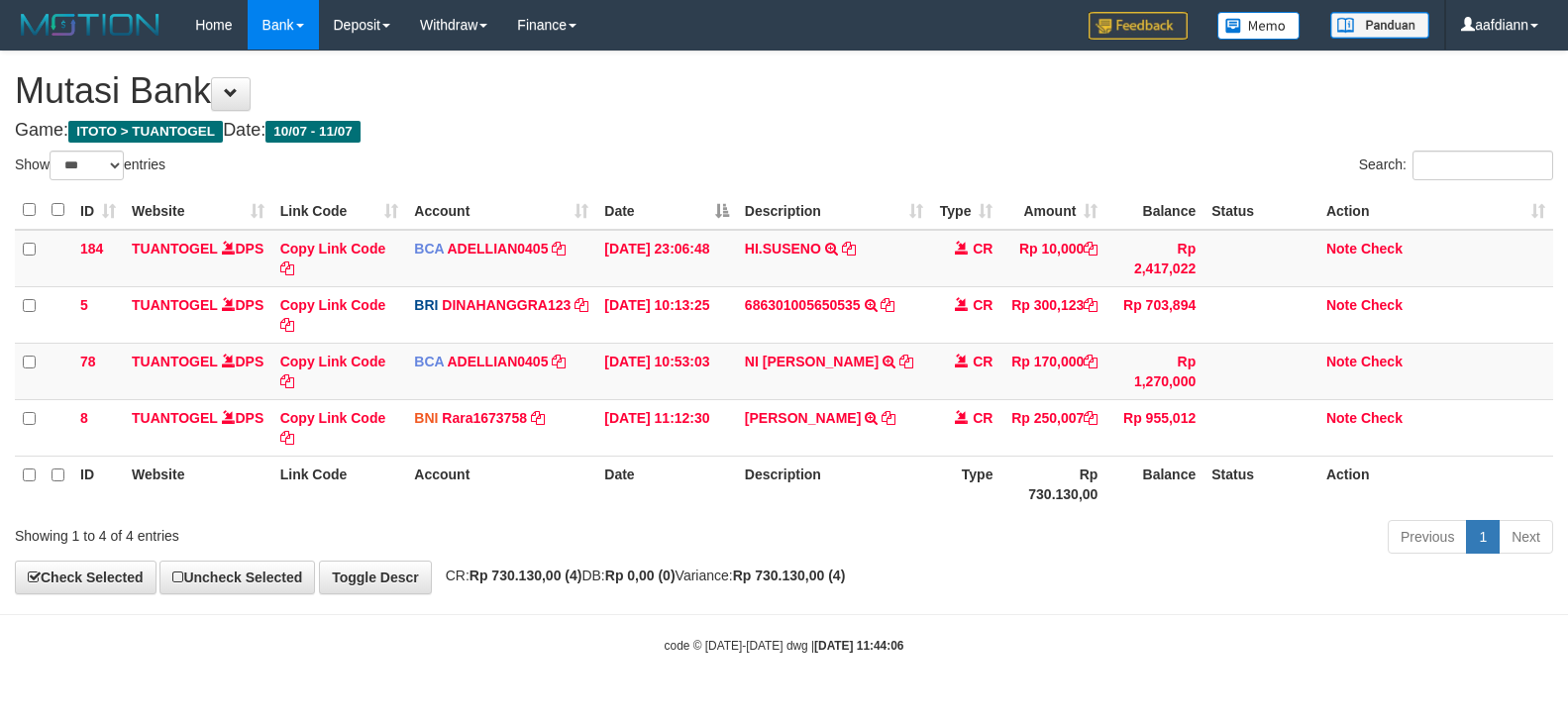 select on "***" 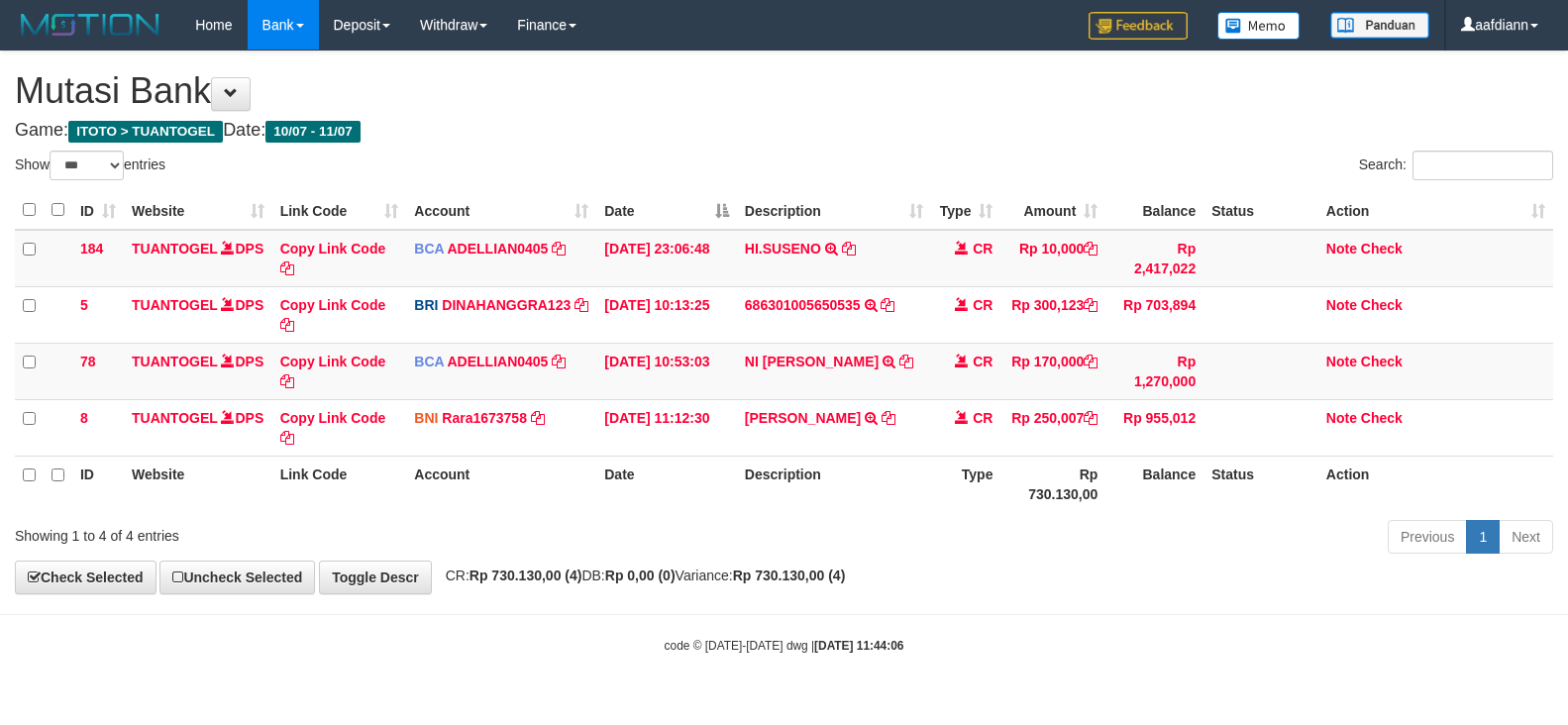 scroll, scrollTop: 0, scrollLeft: 0, axis: both 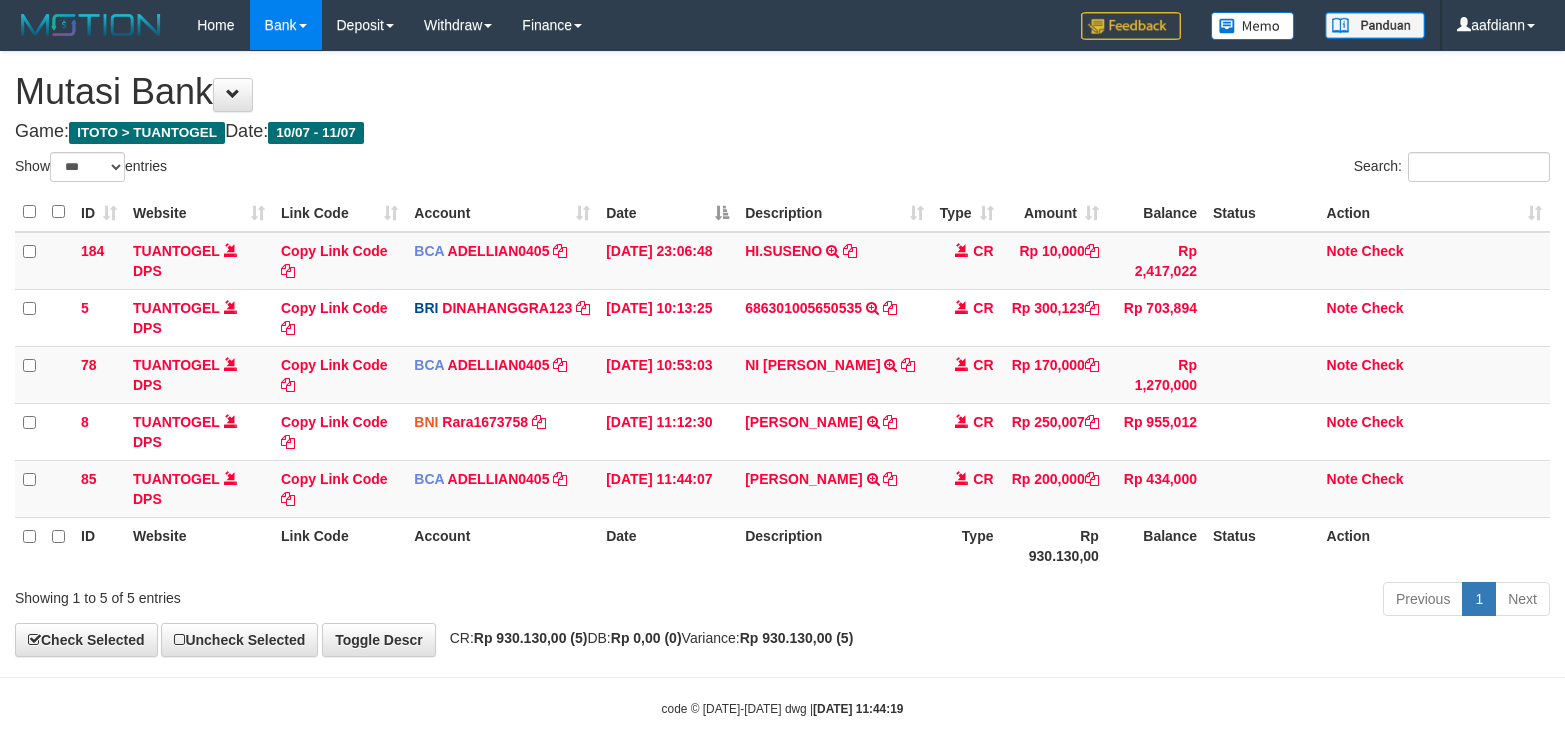 select on "***" 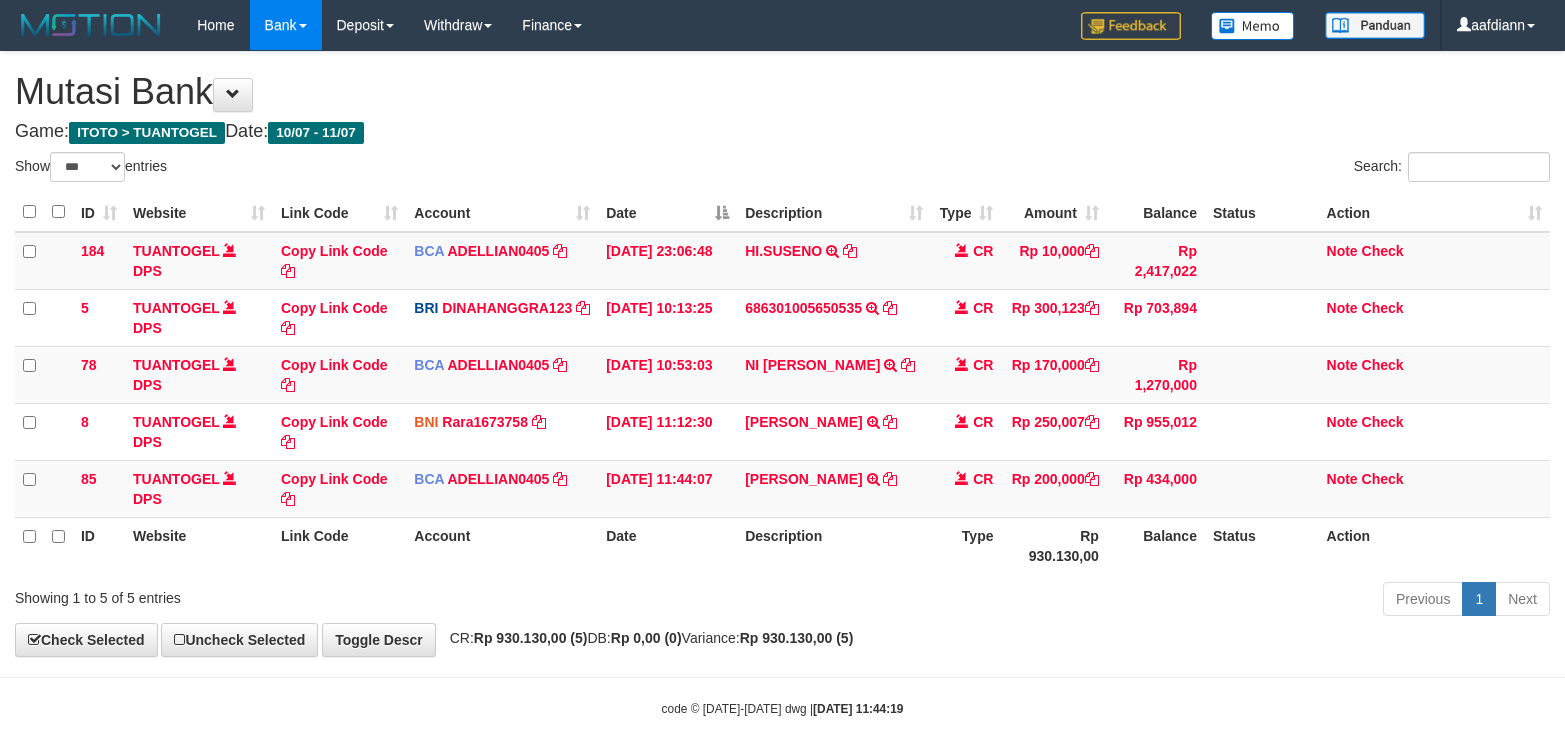 scroll, scrollTop: 0, scrollLeft: 0, axis: both 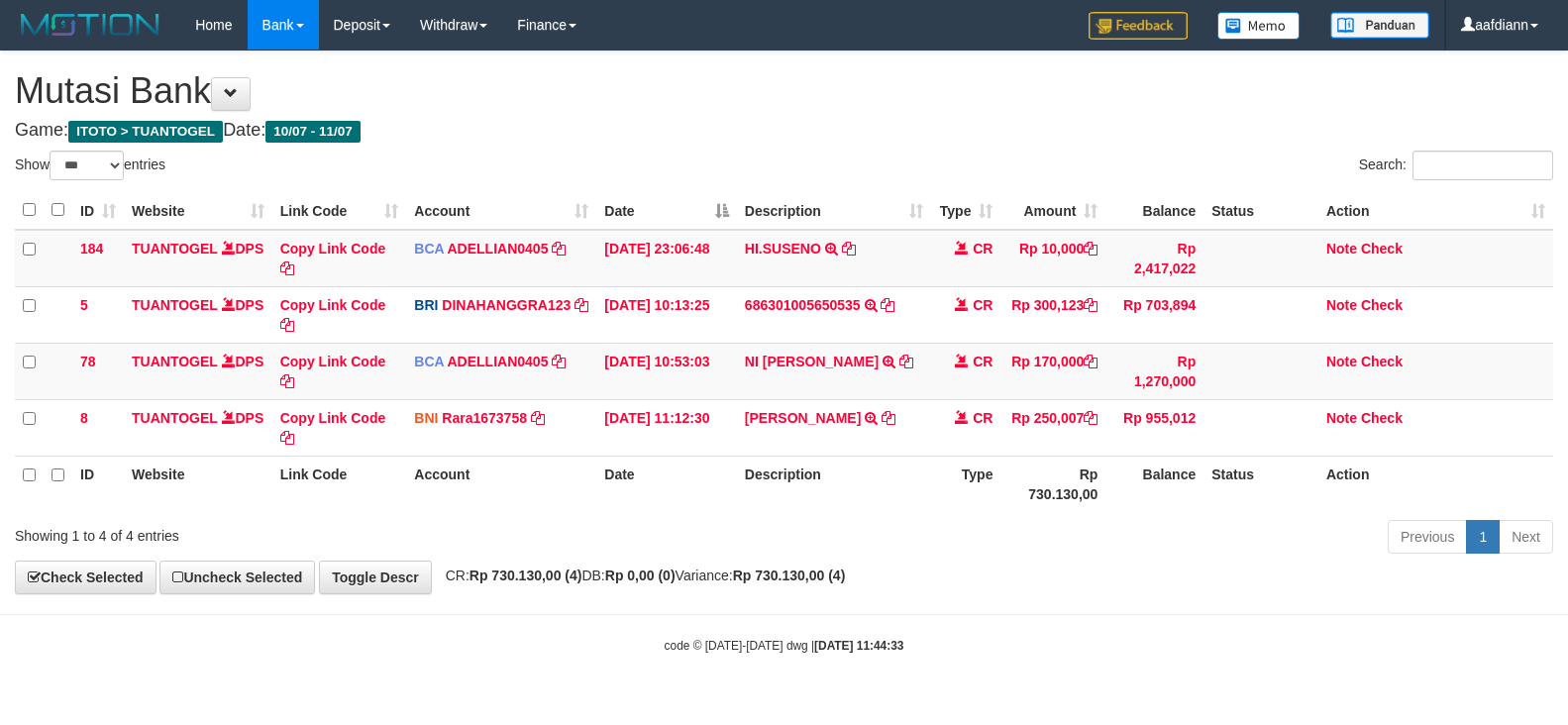 select on "***" 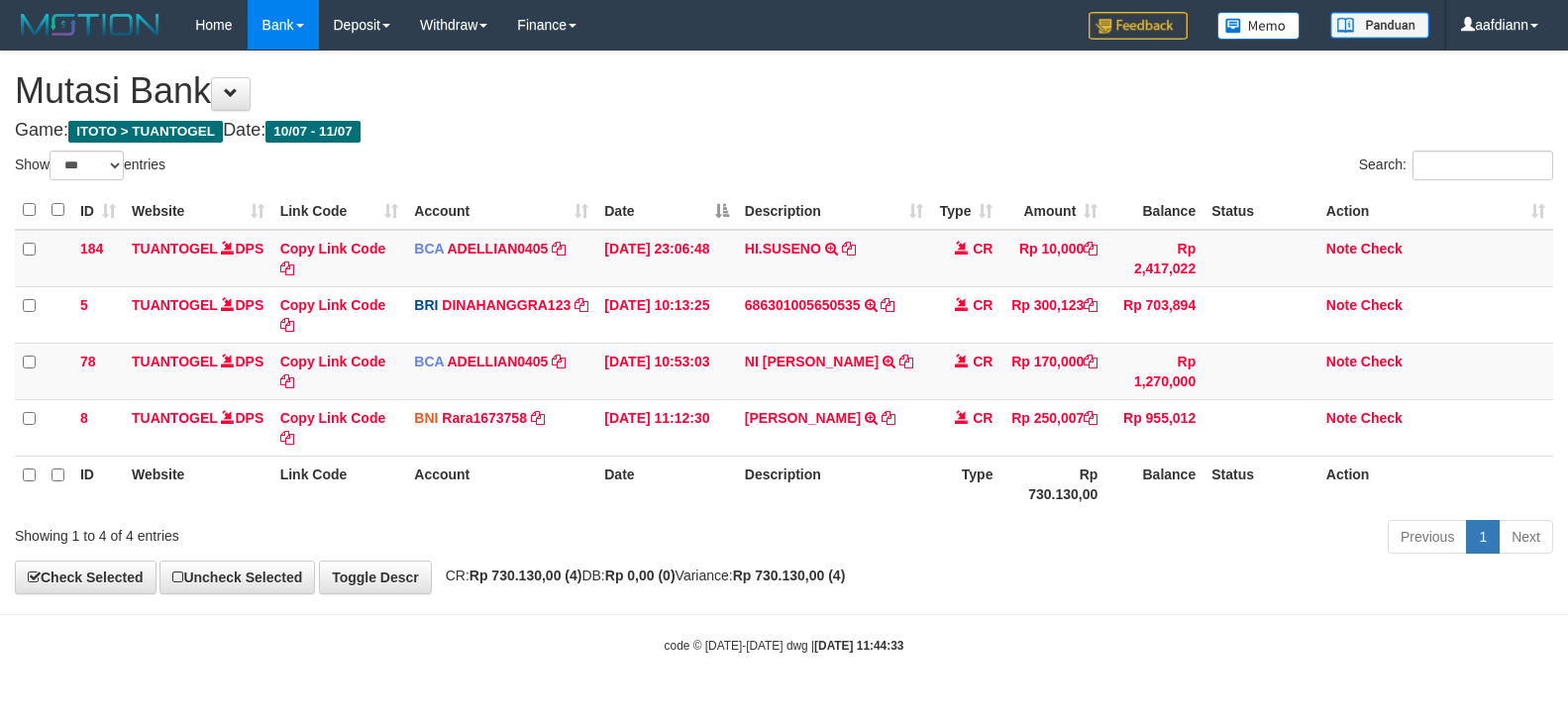 scroll, scrollTop: 0, scrollLeft: 0, axis: both 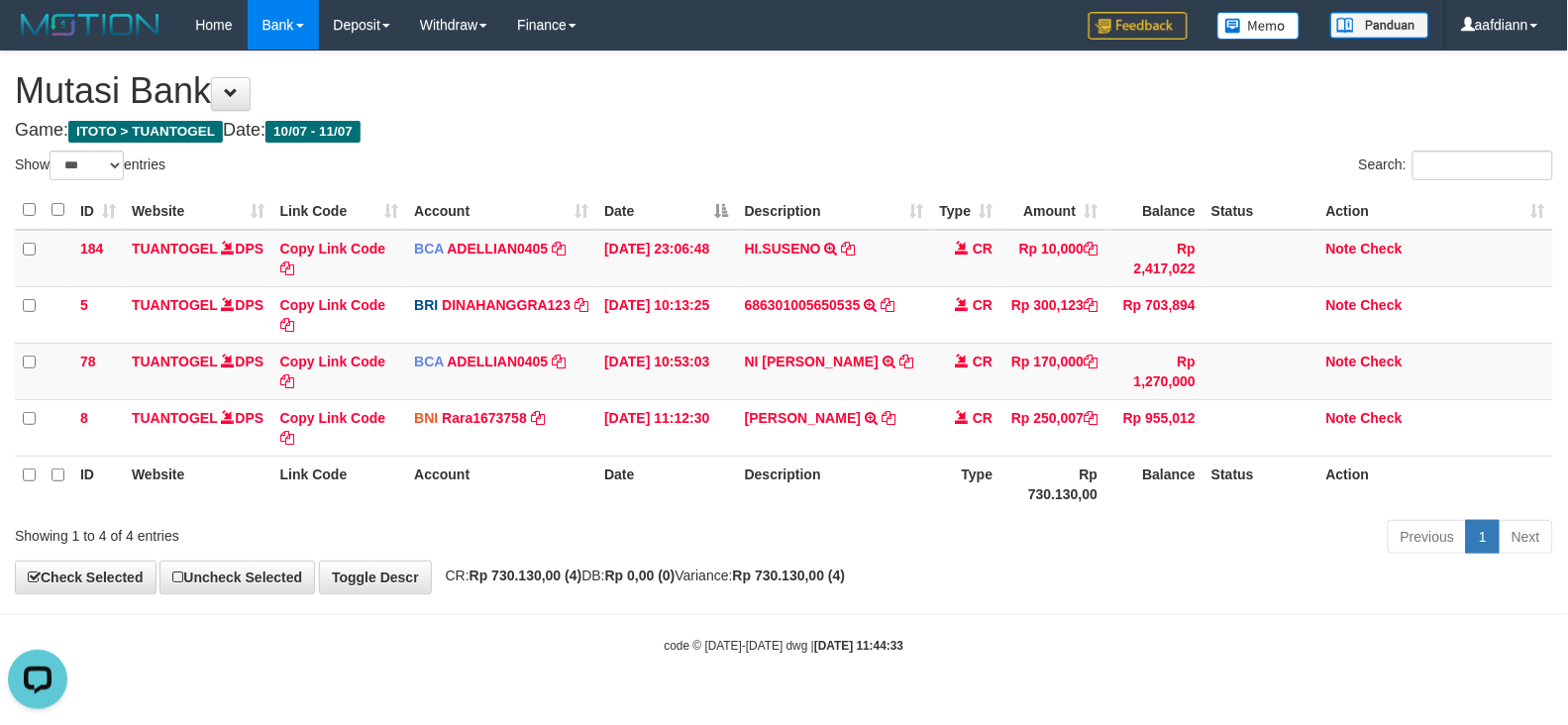 click on "Search:" at bounding box center [1177, 167] 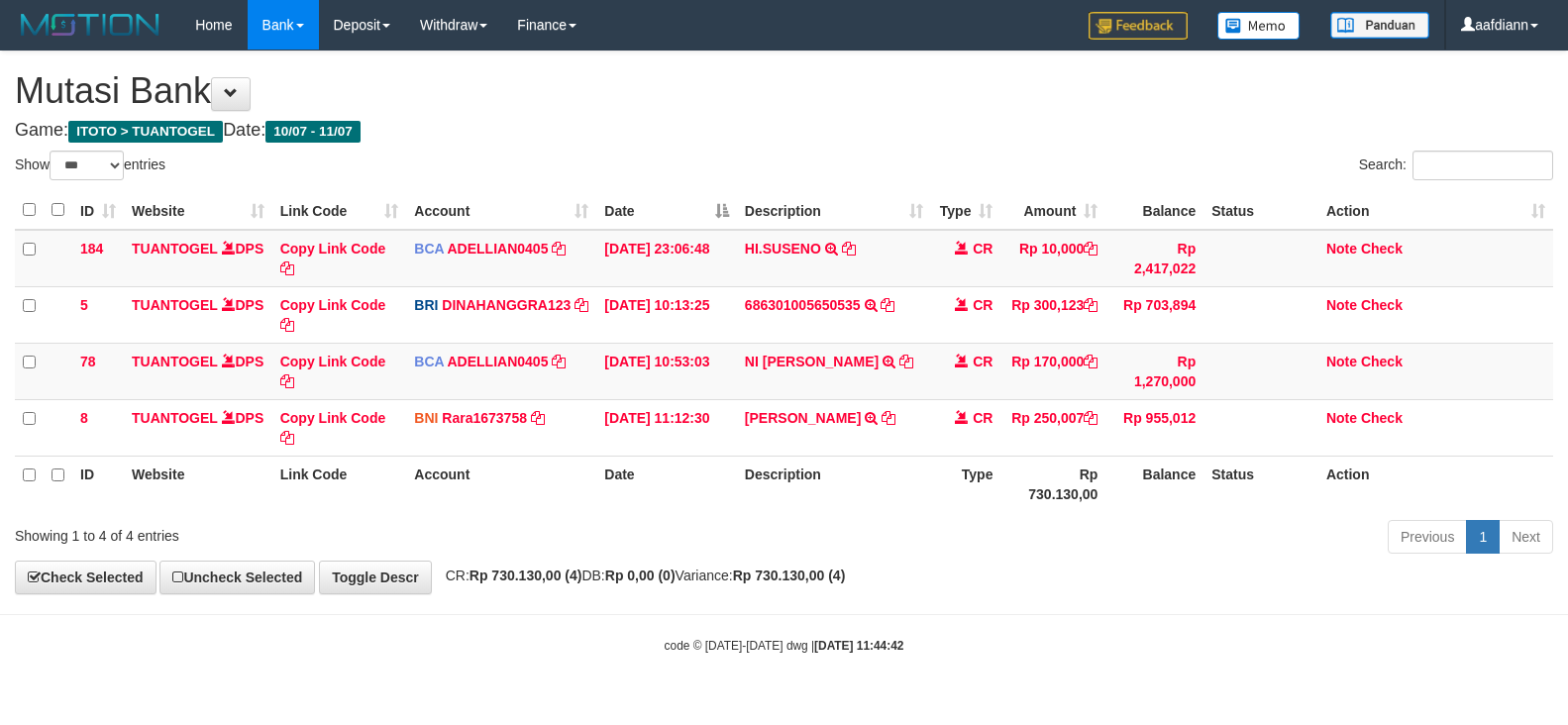 select on "***" 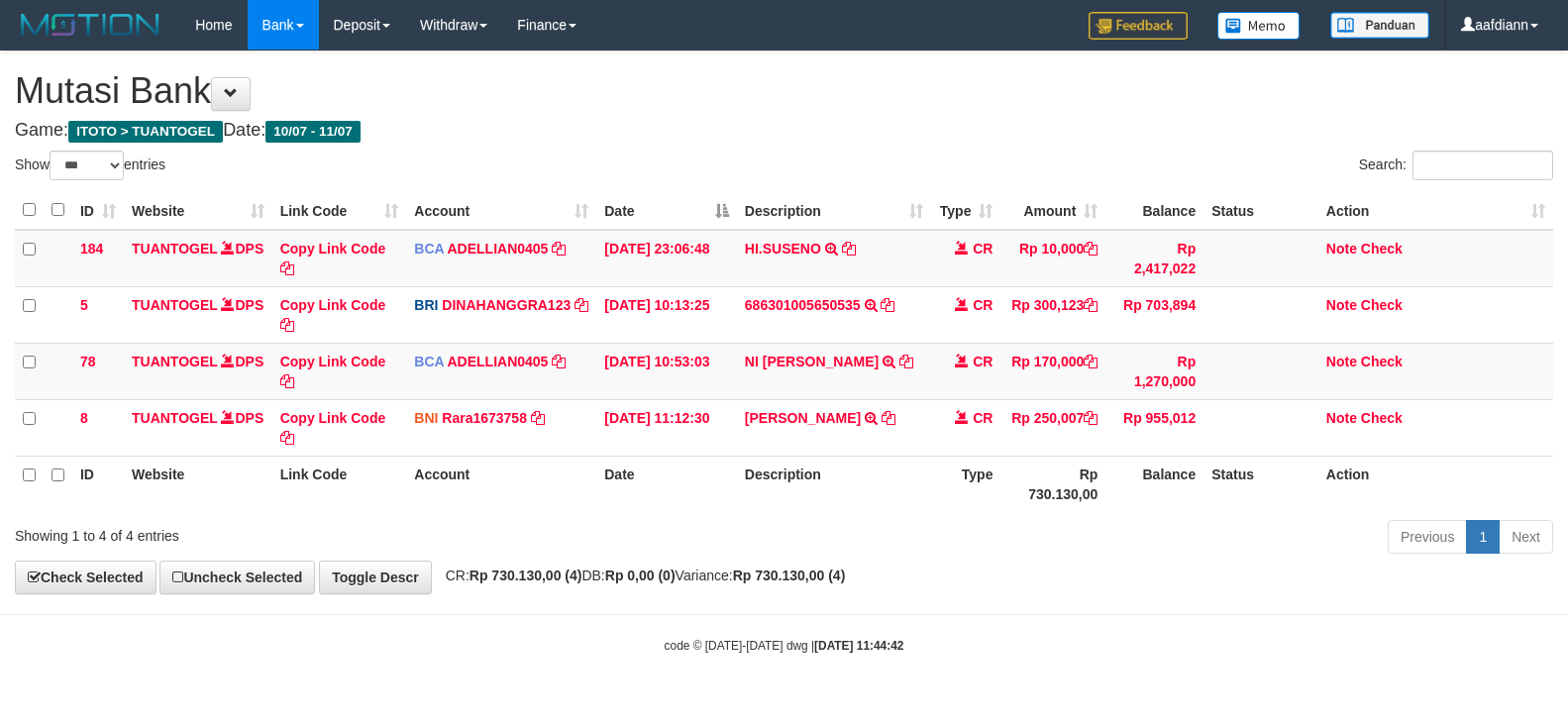 scroll, scrollTop: 0, scrollLeft: 0, axis: both 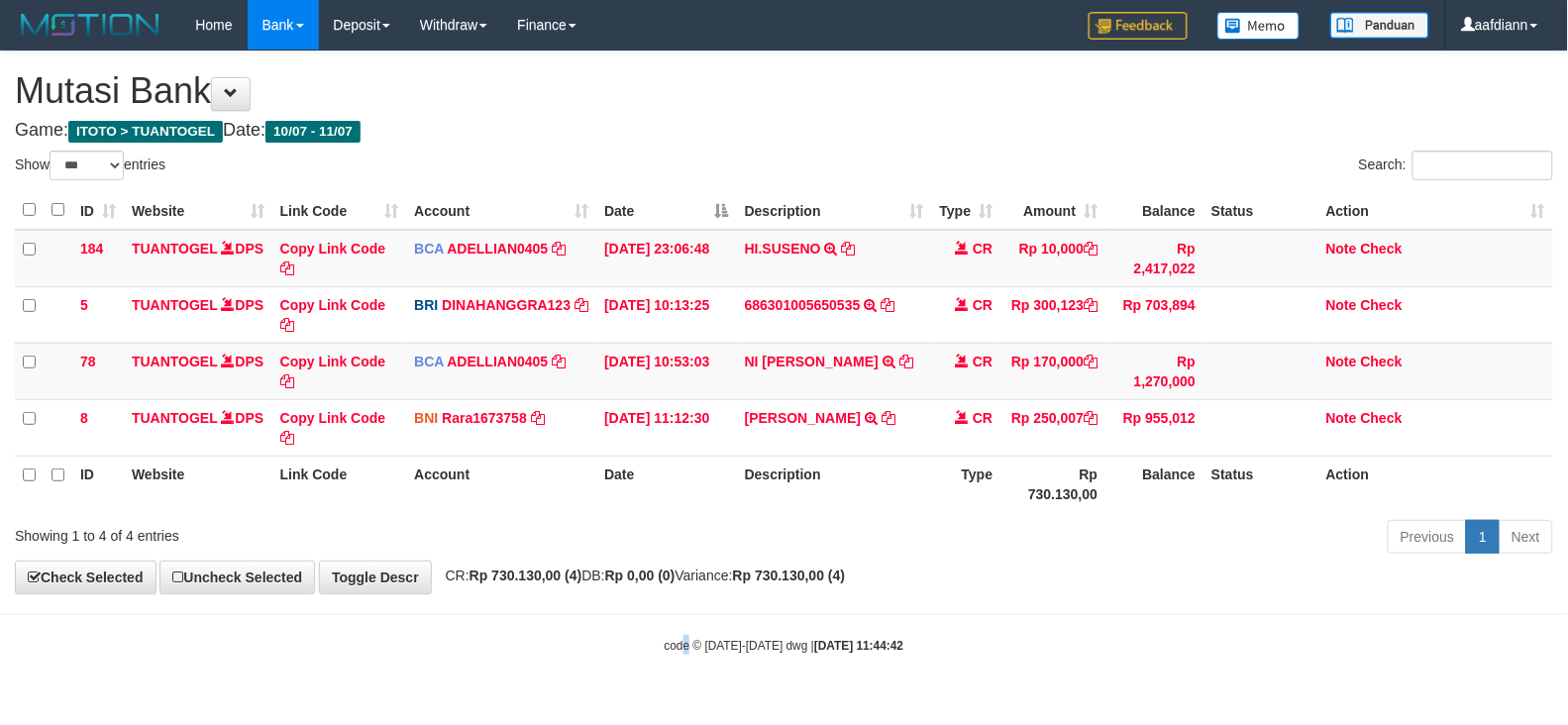 drag, startPoint x: 685, startPoint y: 631, endPoint x: 675, endPoint y: 629, distance: 10.19804 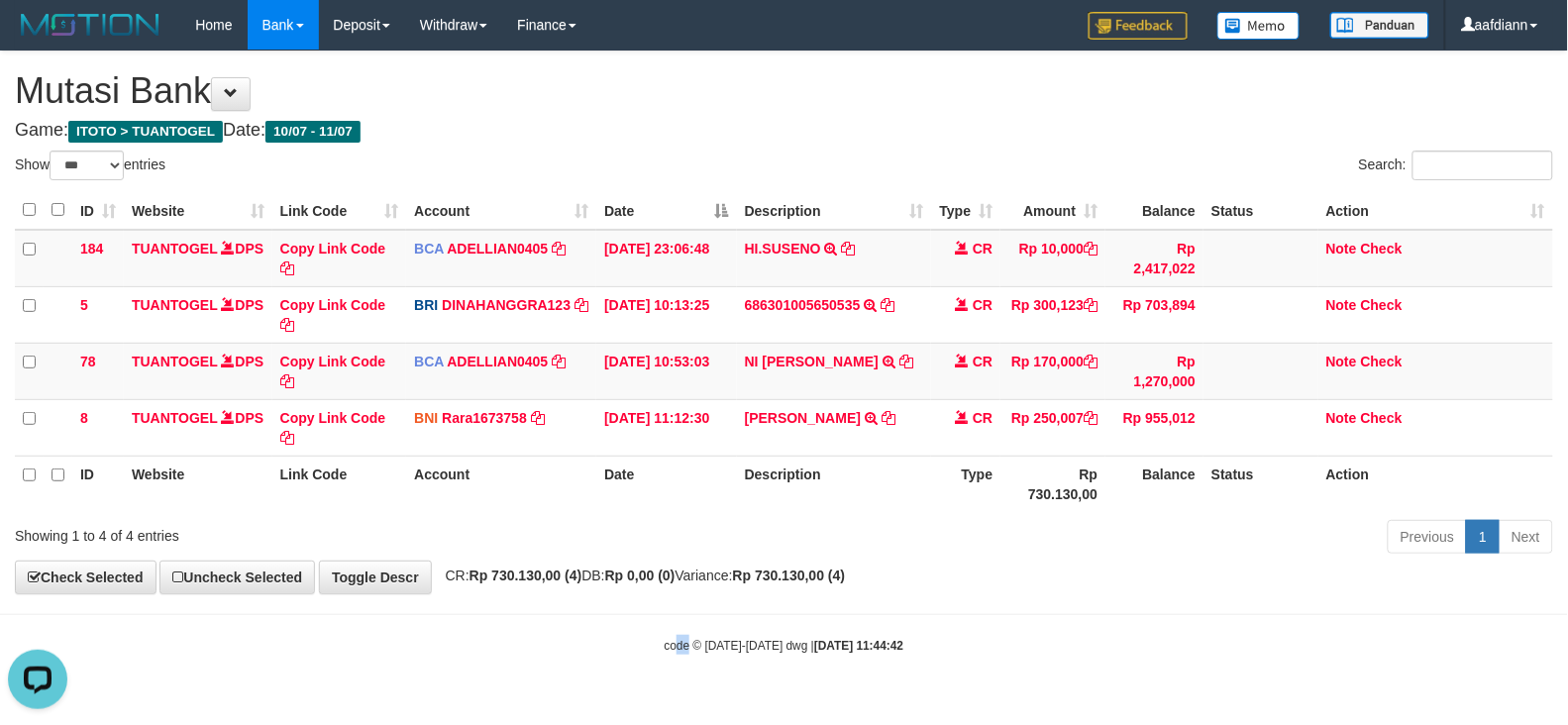 scroll, scrollTop: 0, scrollLeft: 0, axis: both 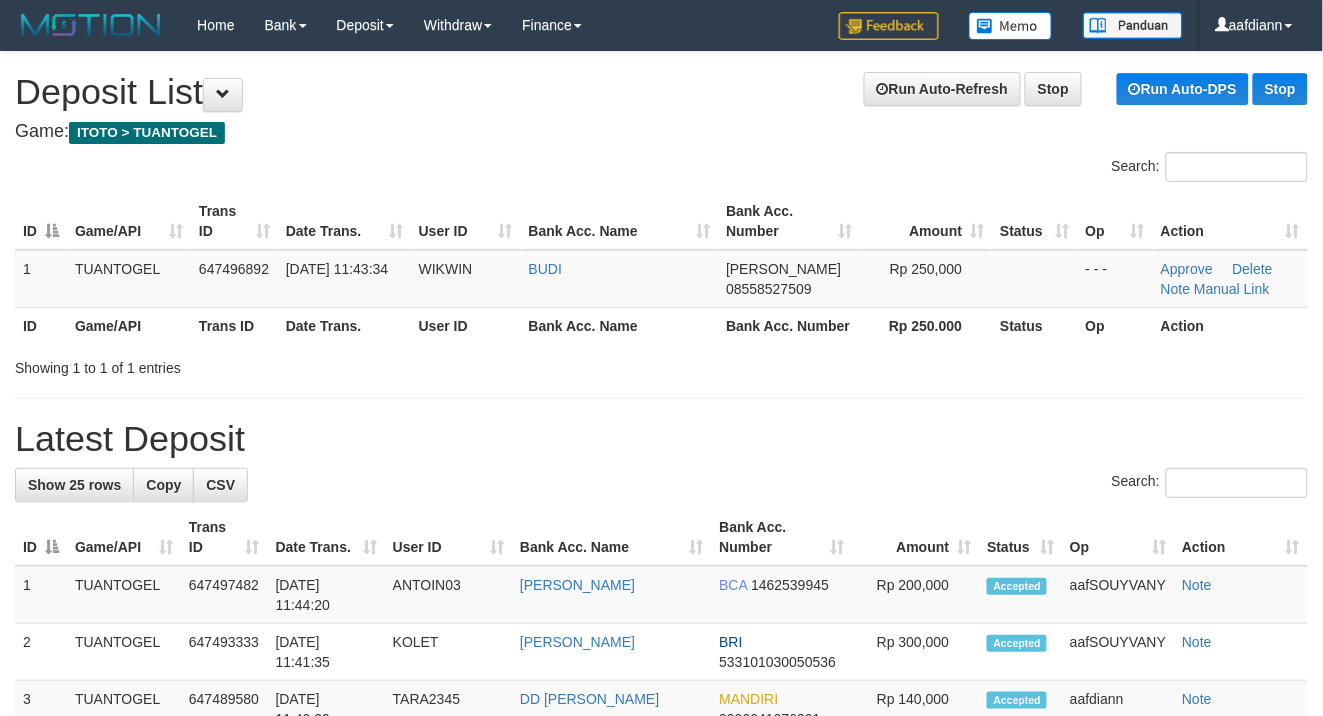 click on "Run Auto-Refresh
Stop
Run Auto-DPS
Stop
Deposit List" at bounding box center [661, 92] 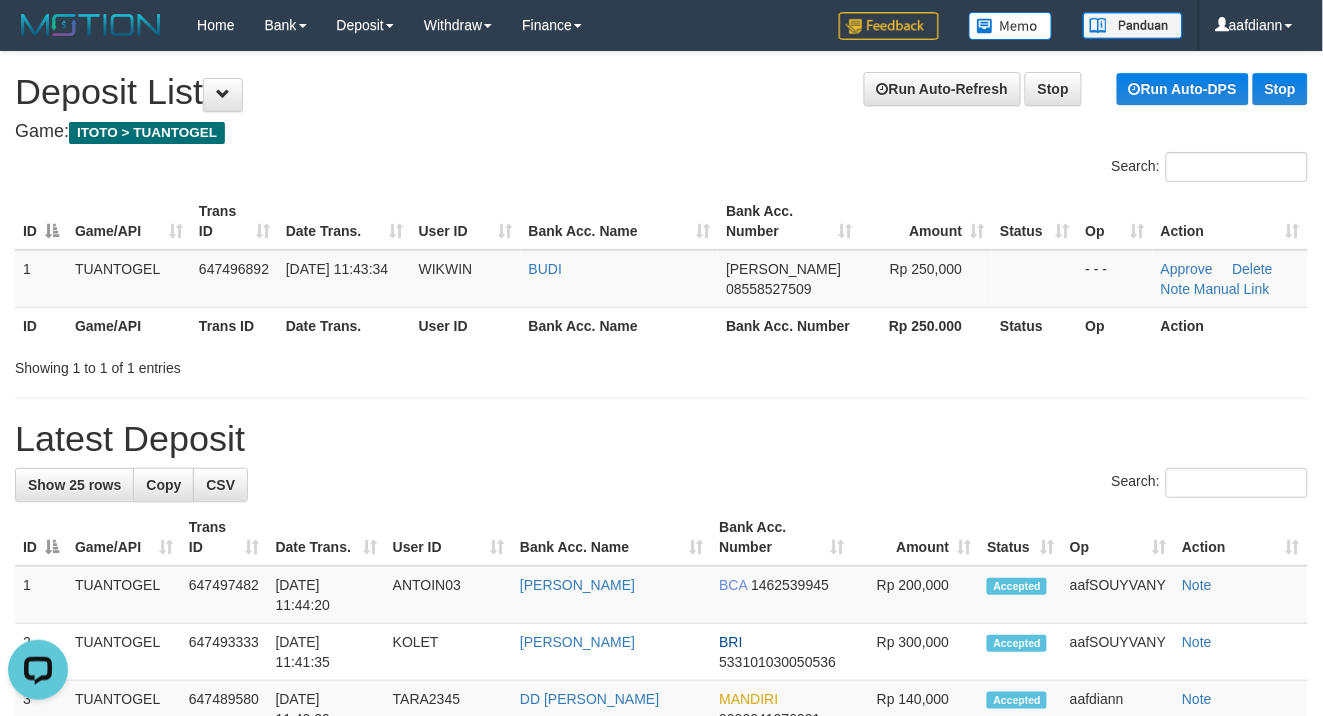 scroll, scrollTop: 0, scrollLeft: 0, axis: both 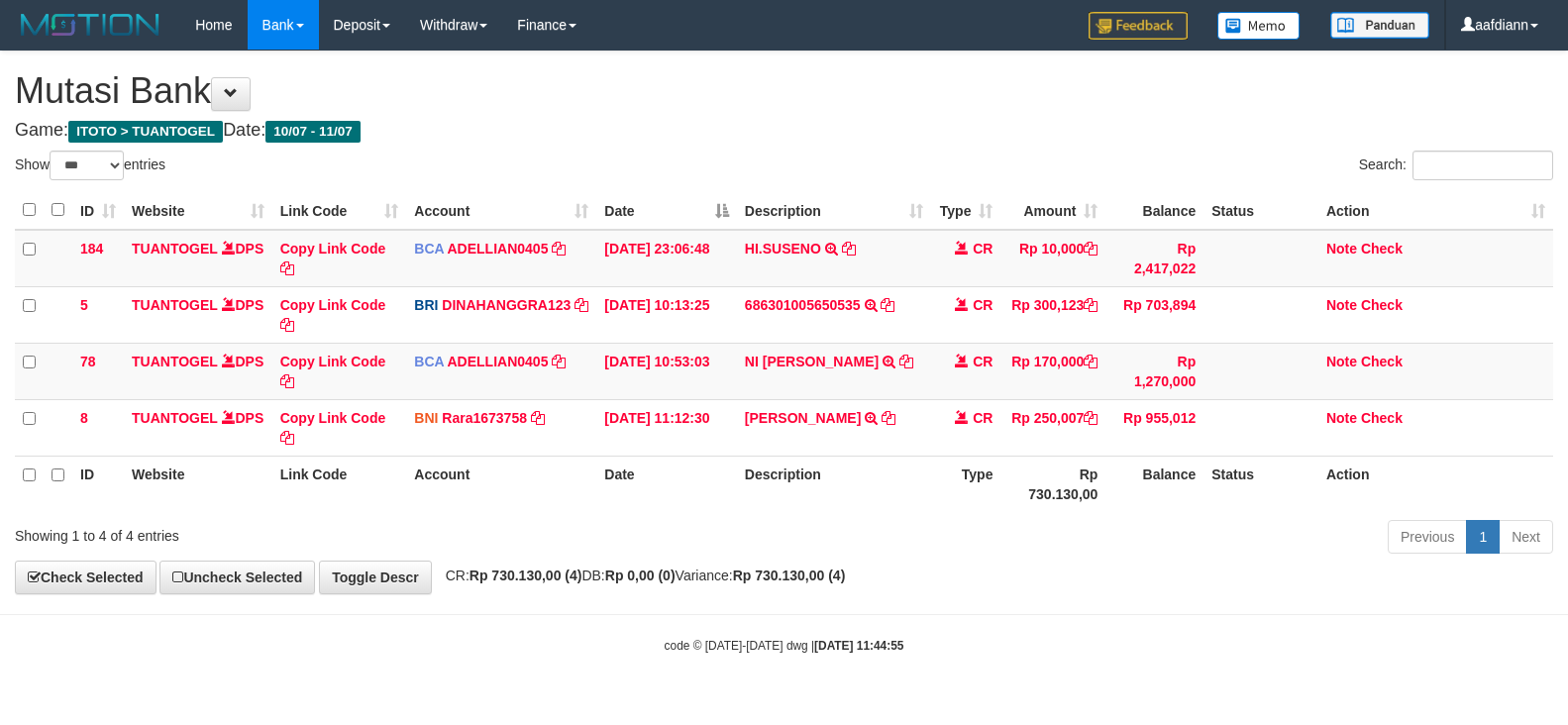select on "***" 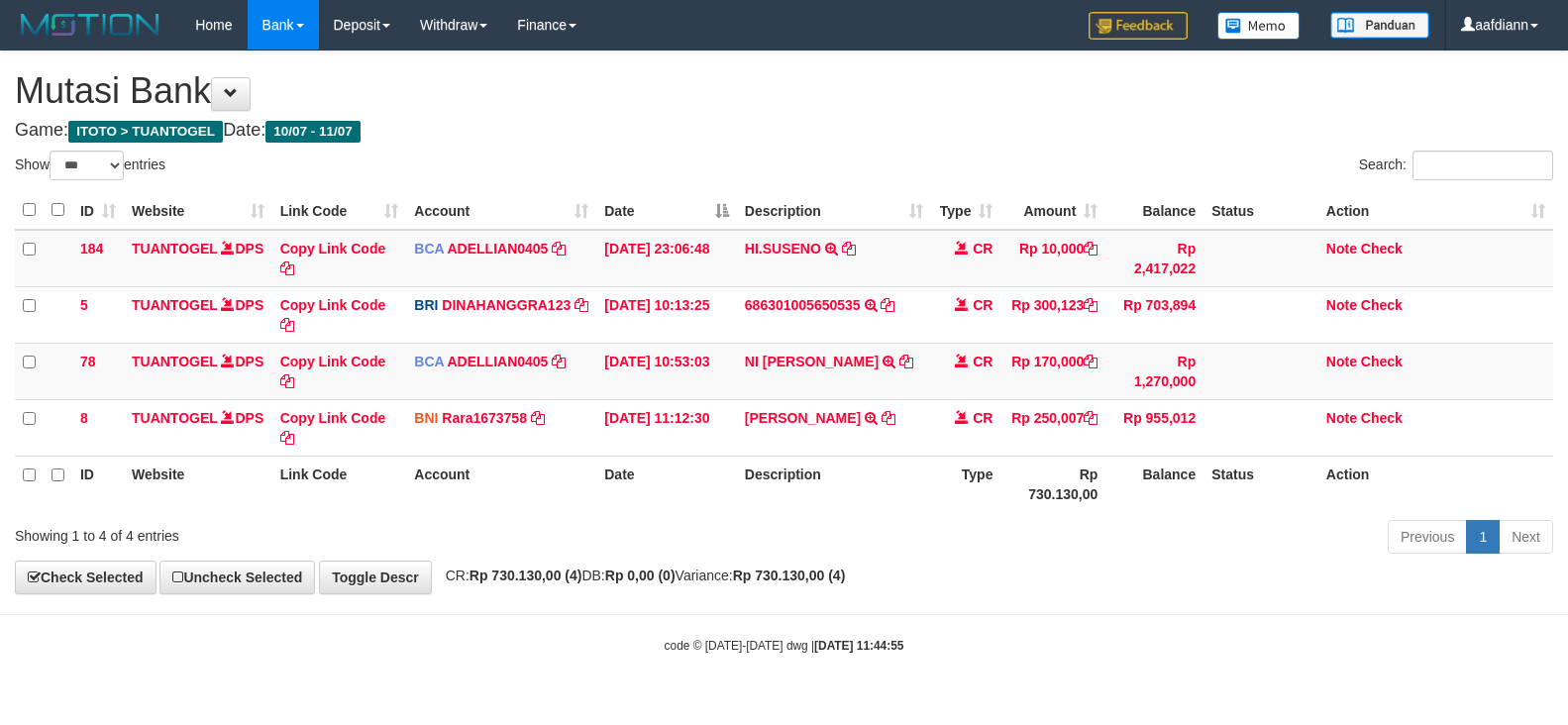 scroll, scrollTop: 0, scrollLeft: 0, axis: both 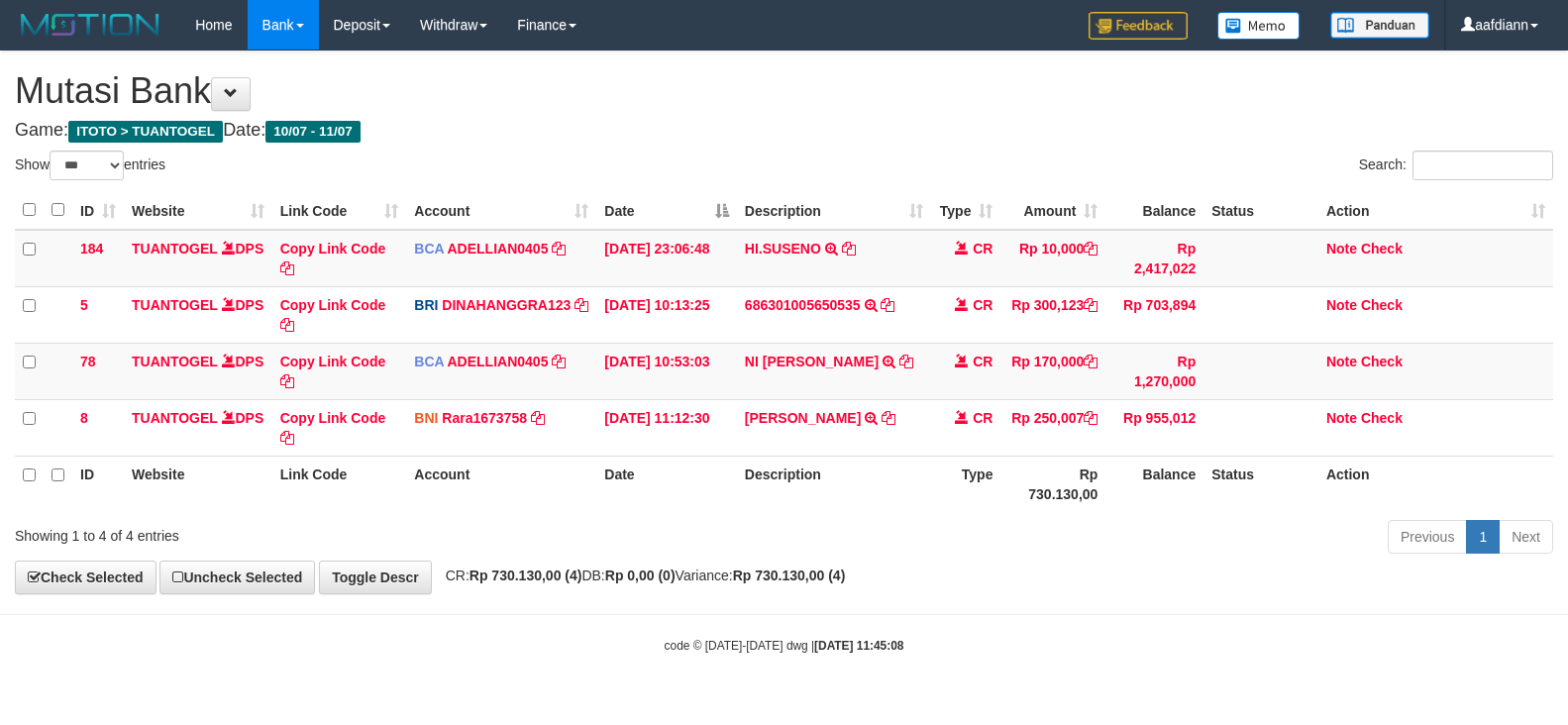 select on "***" 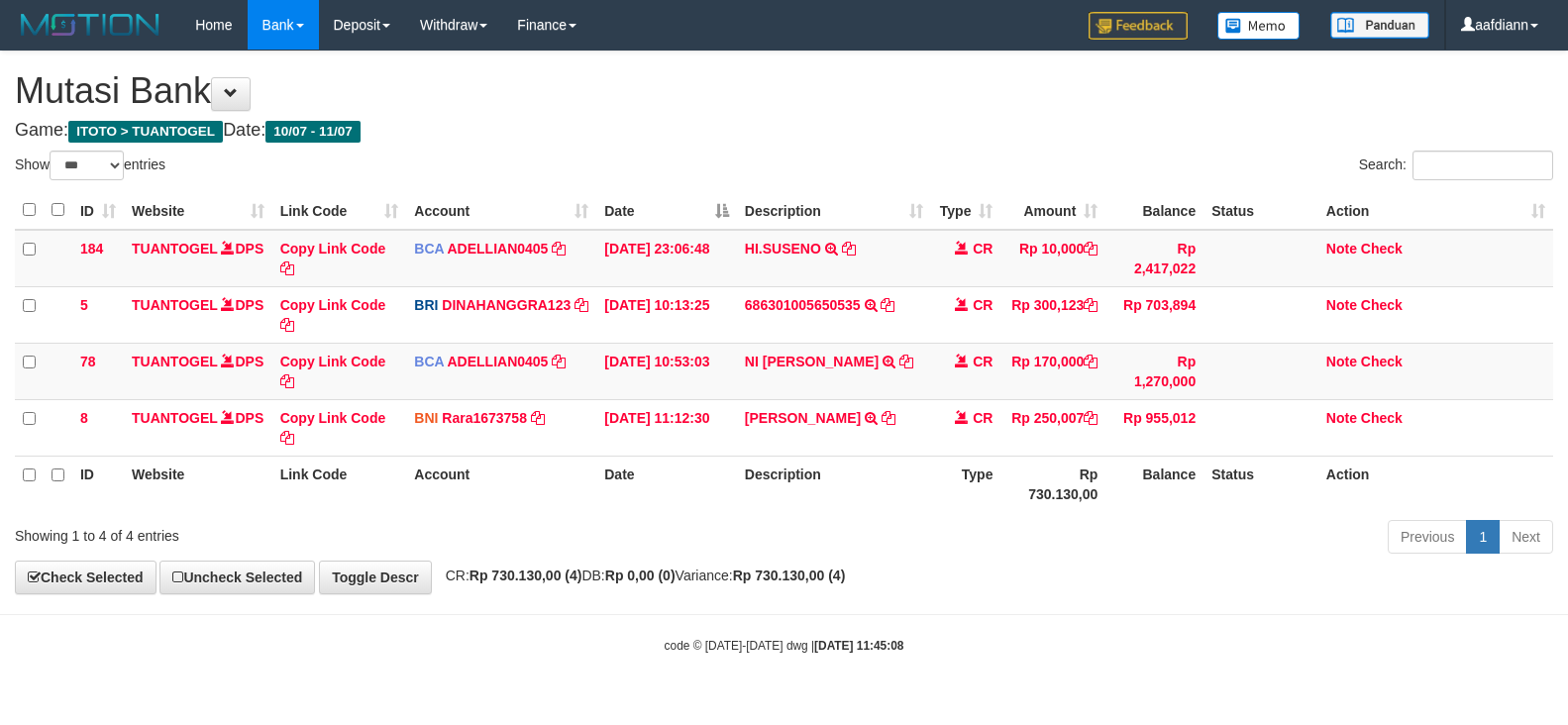 scroll, scrollTop: 0, scrollLeft: 0, axis: both 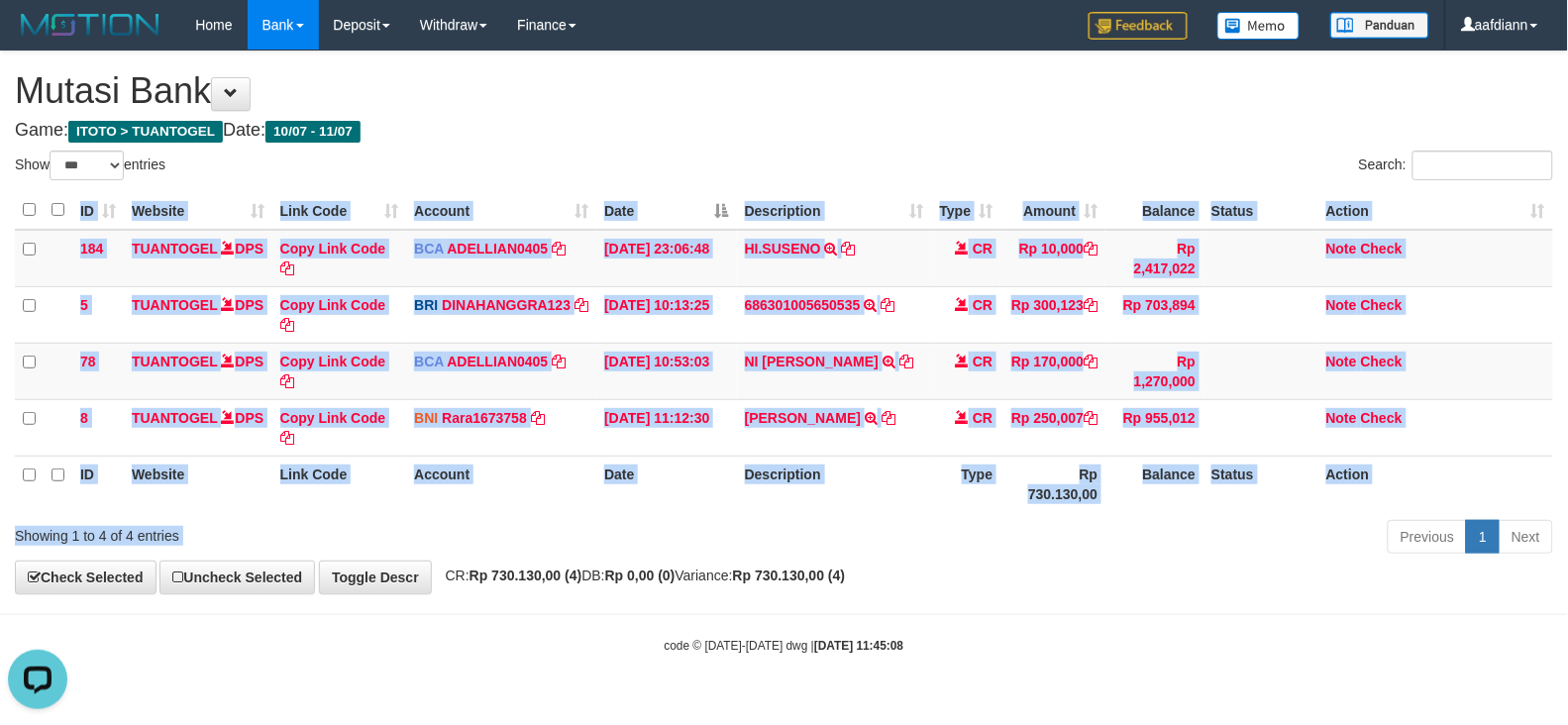 drag, startPoint x: 751, startPoint y: 522, endPoint x: 693, endPoint y: 480, distance: 71.610055 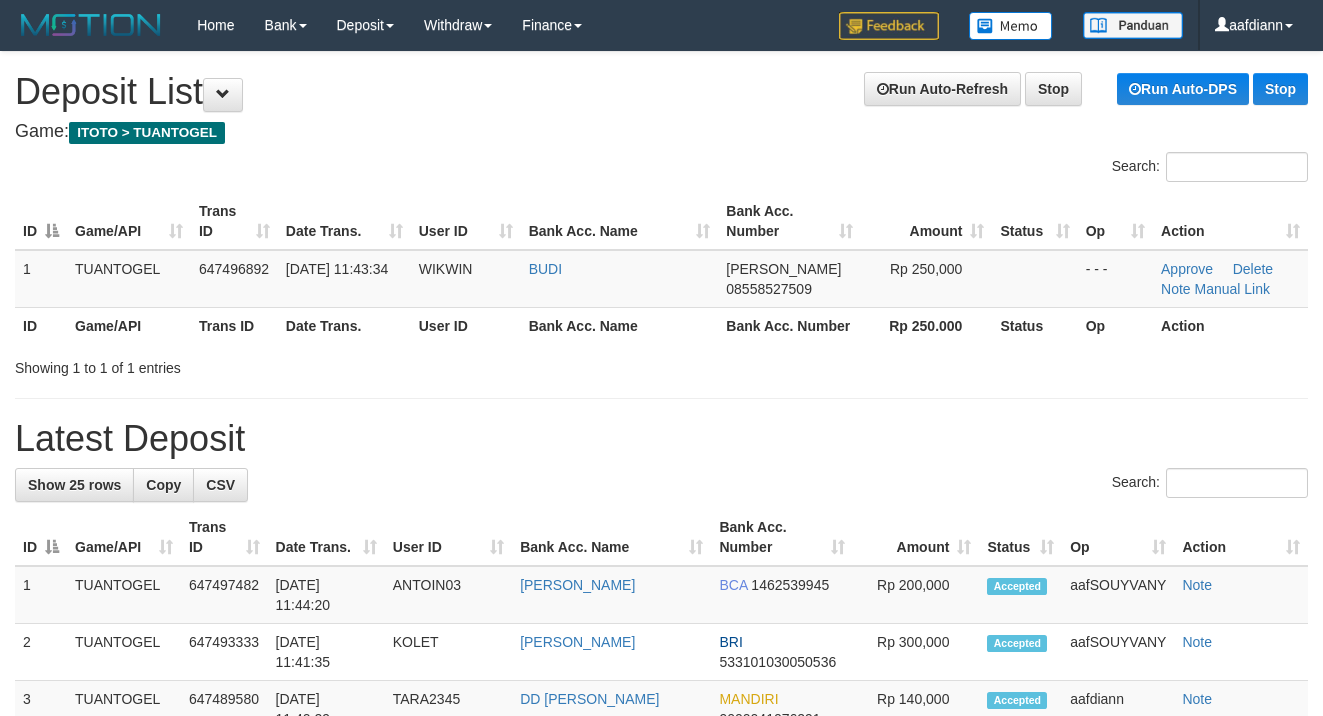 scroll, scrollTop: 0, scrollLeft: 0, axis: both 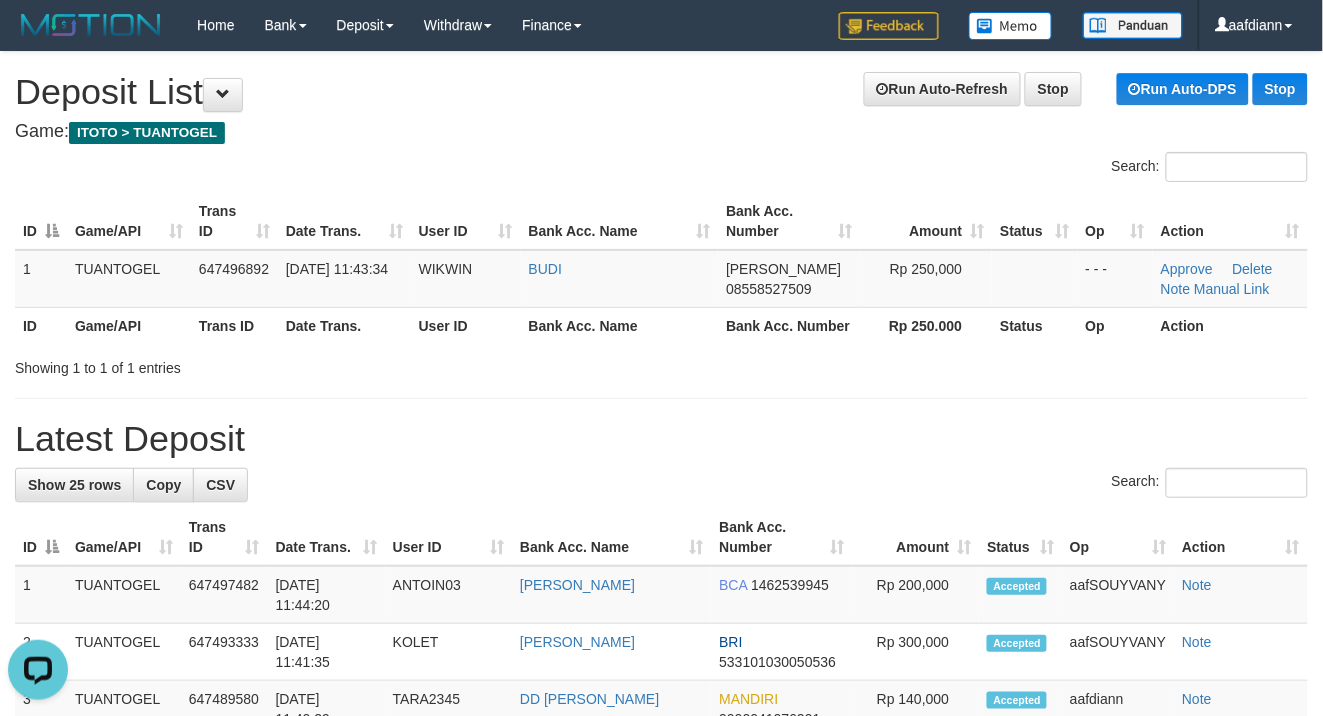 click on "Search:" at bounding box center (661, 169) 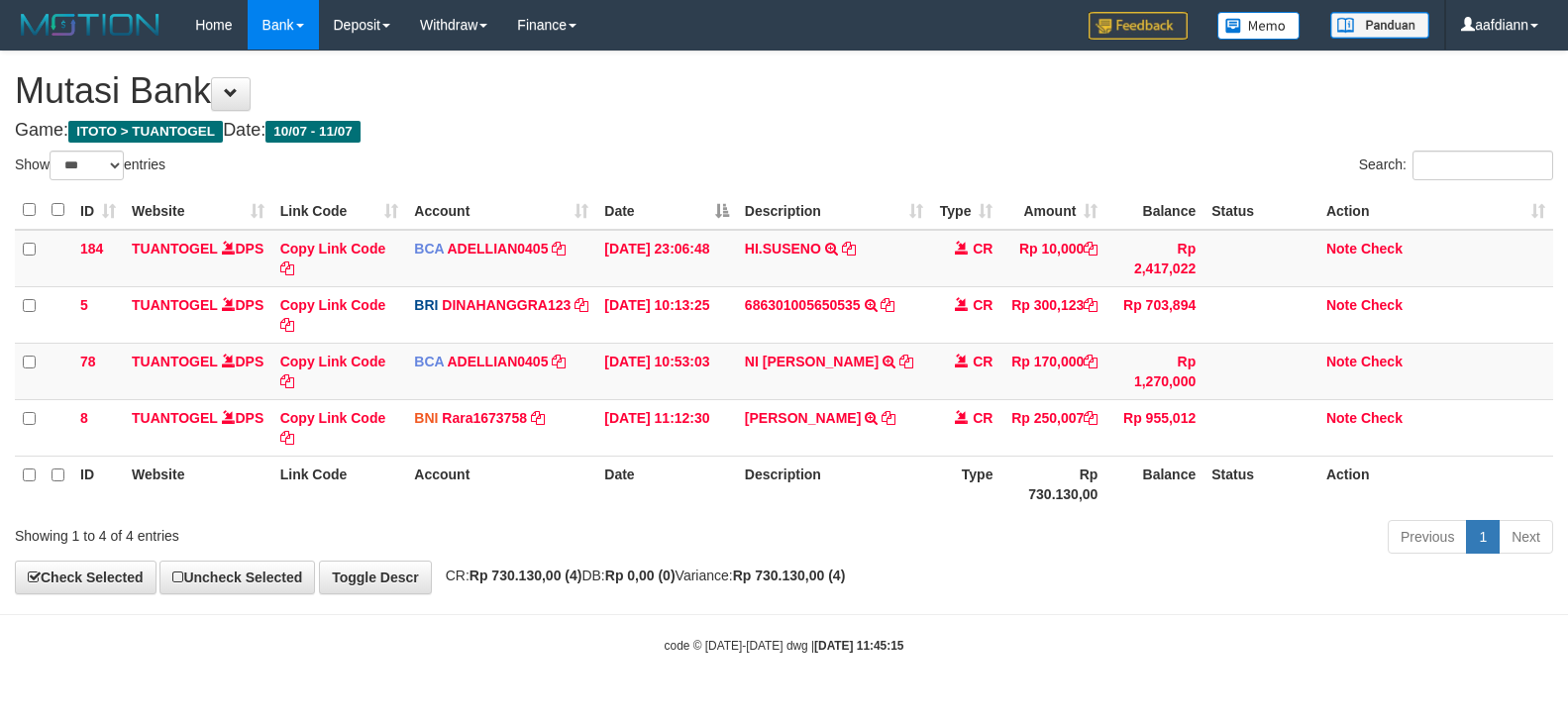 select on "***" 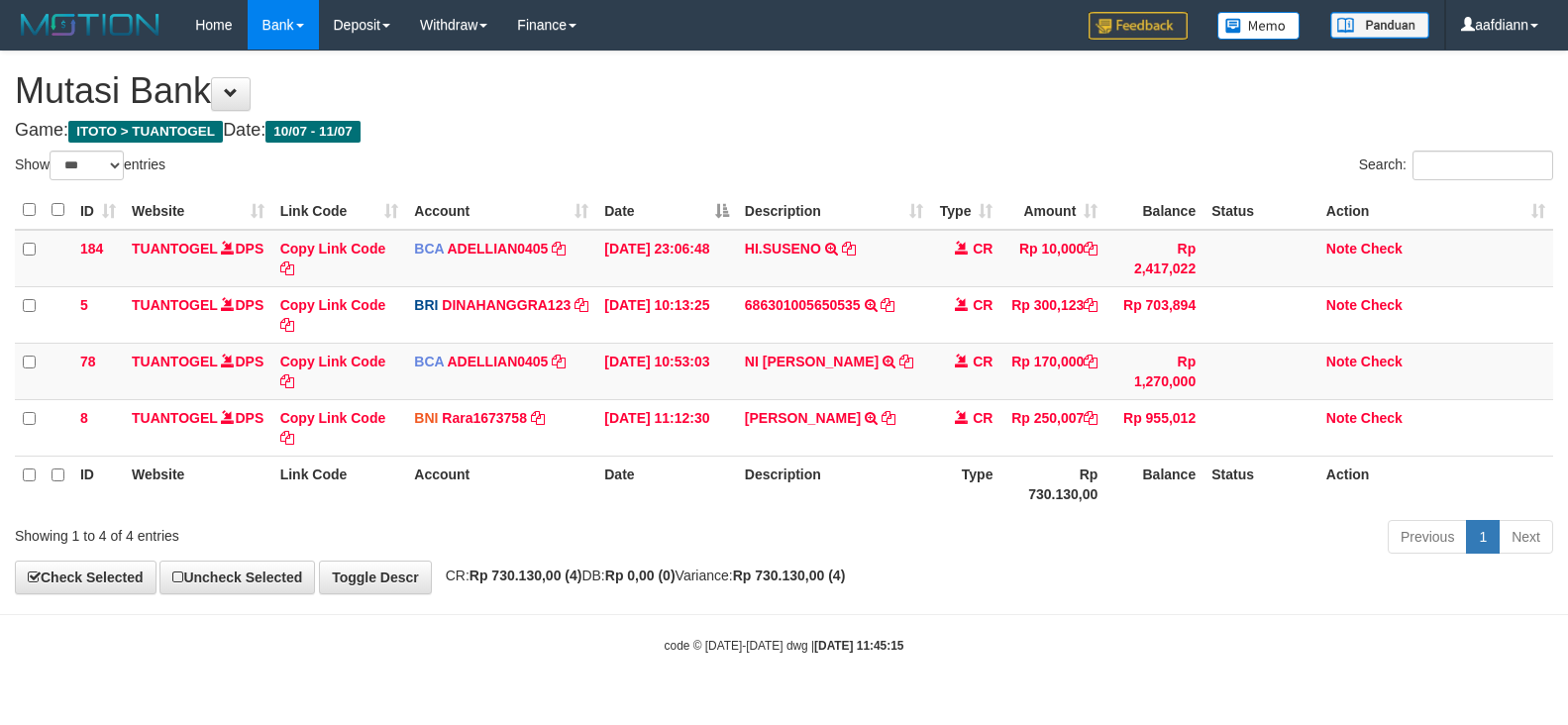 scroll, scrollTop: 0, scrollLeft: 0, axis: both 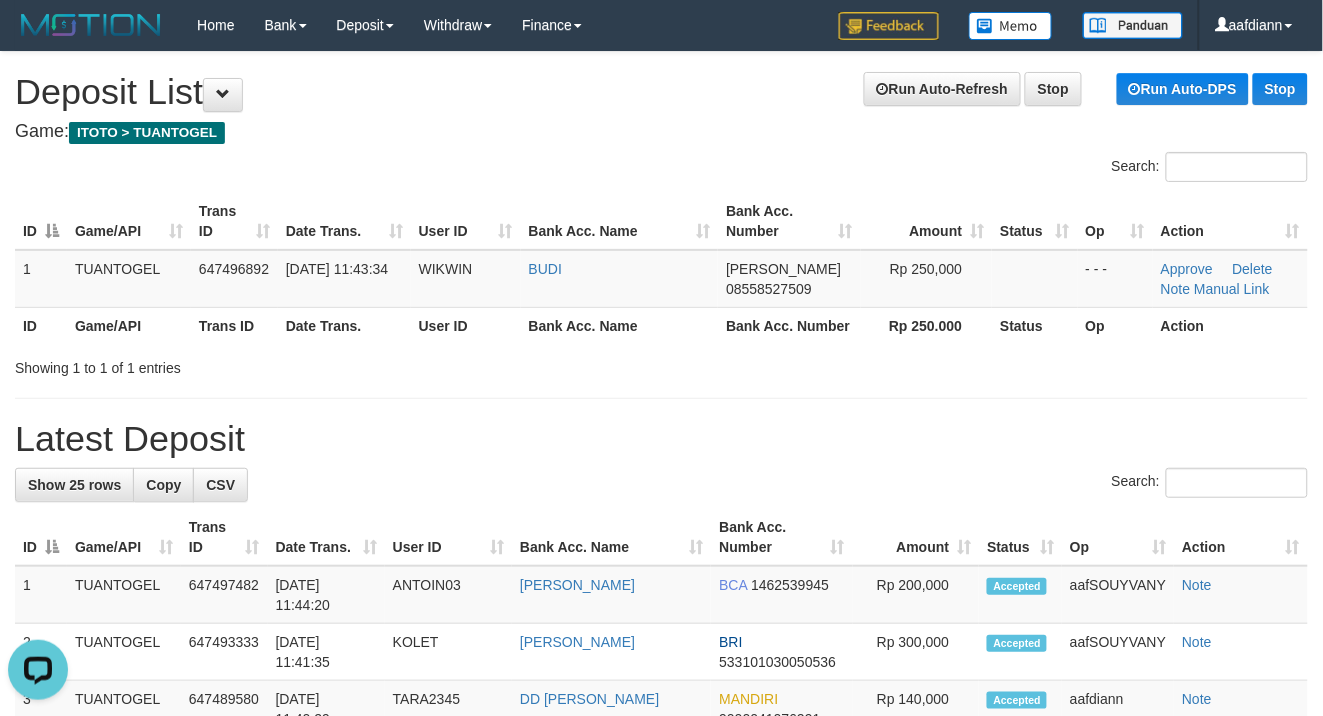 drag, startPoint x: 393, startPoint y: 527, endPoint x: 377, endPoint y: 523, distance: 16.492422 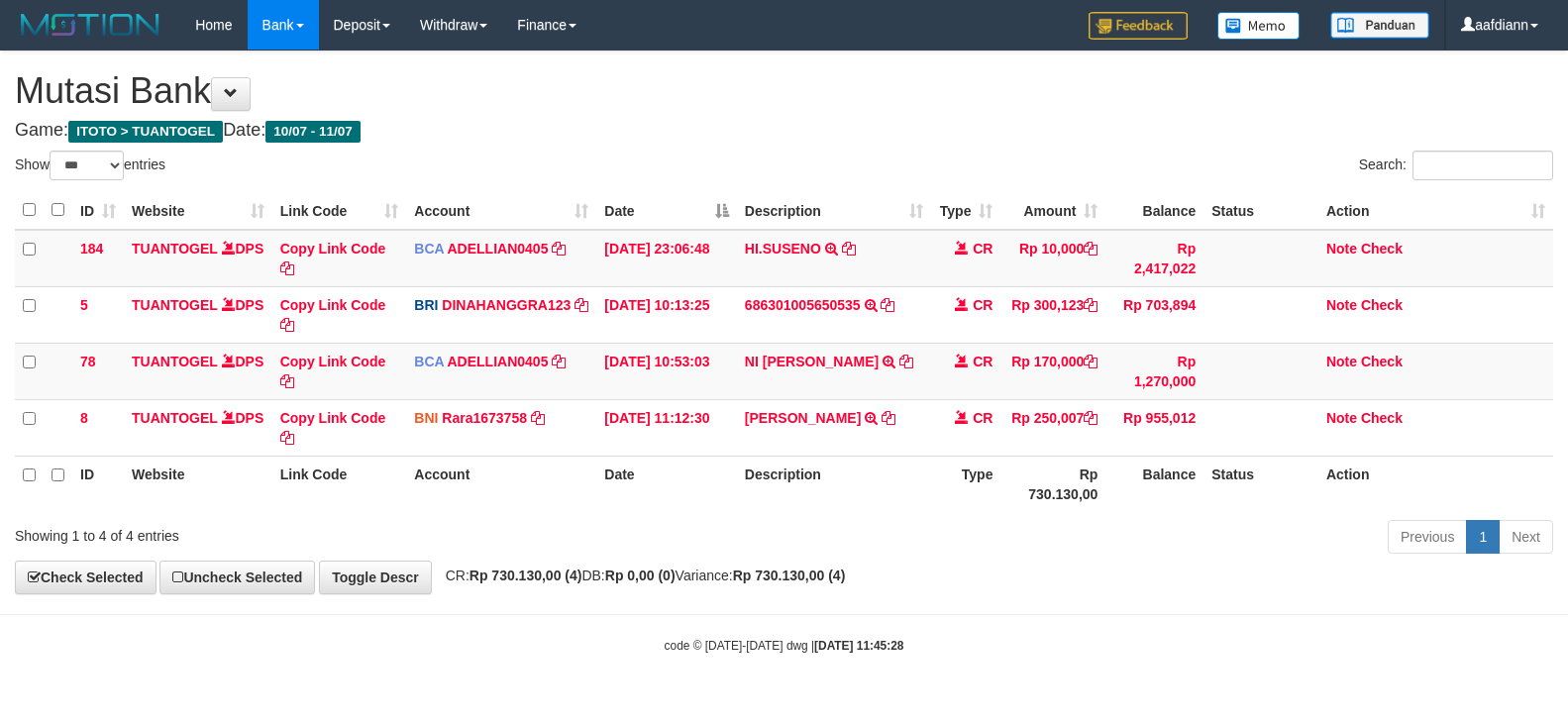 select on "***" 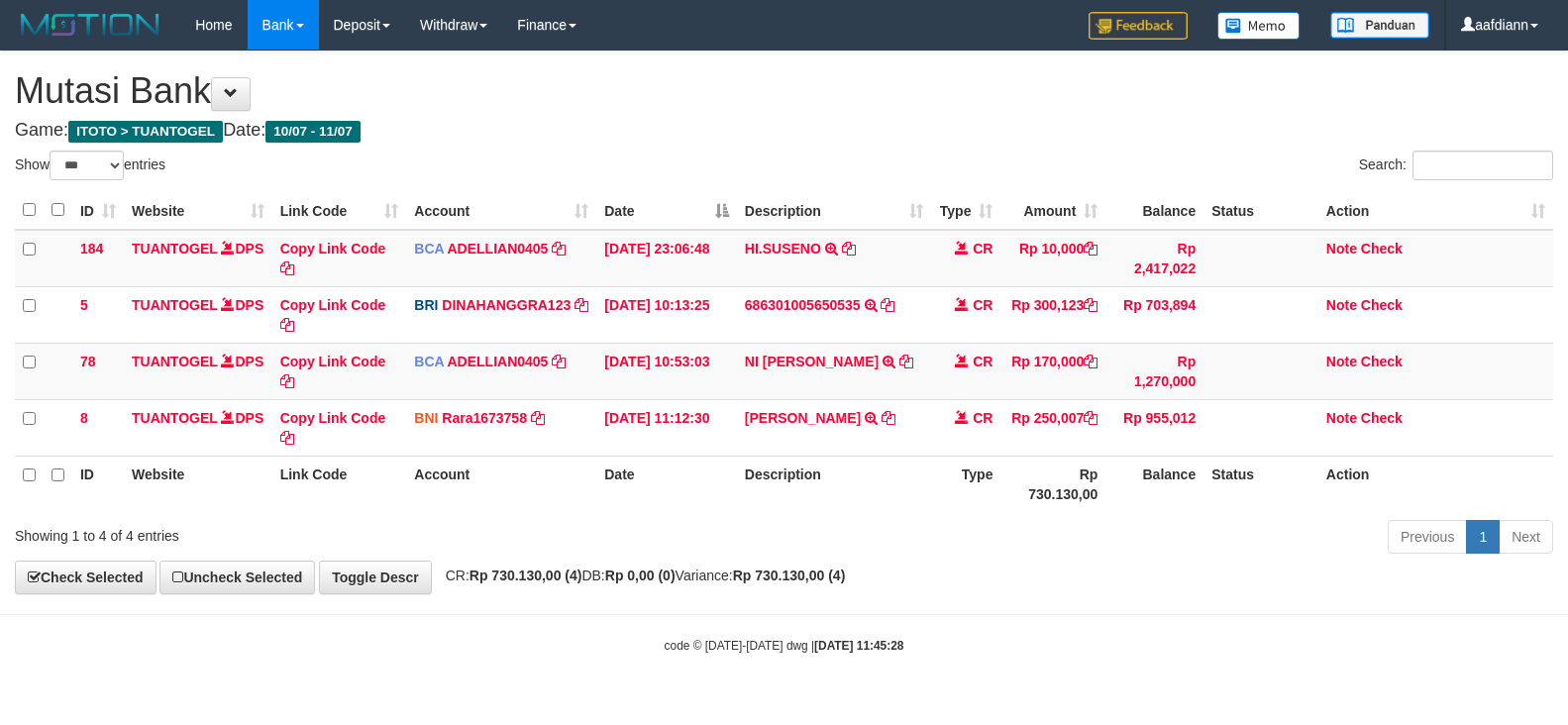 scroll, scrollTop: 0, scrollLeft: 0, axis: both 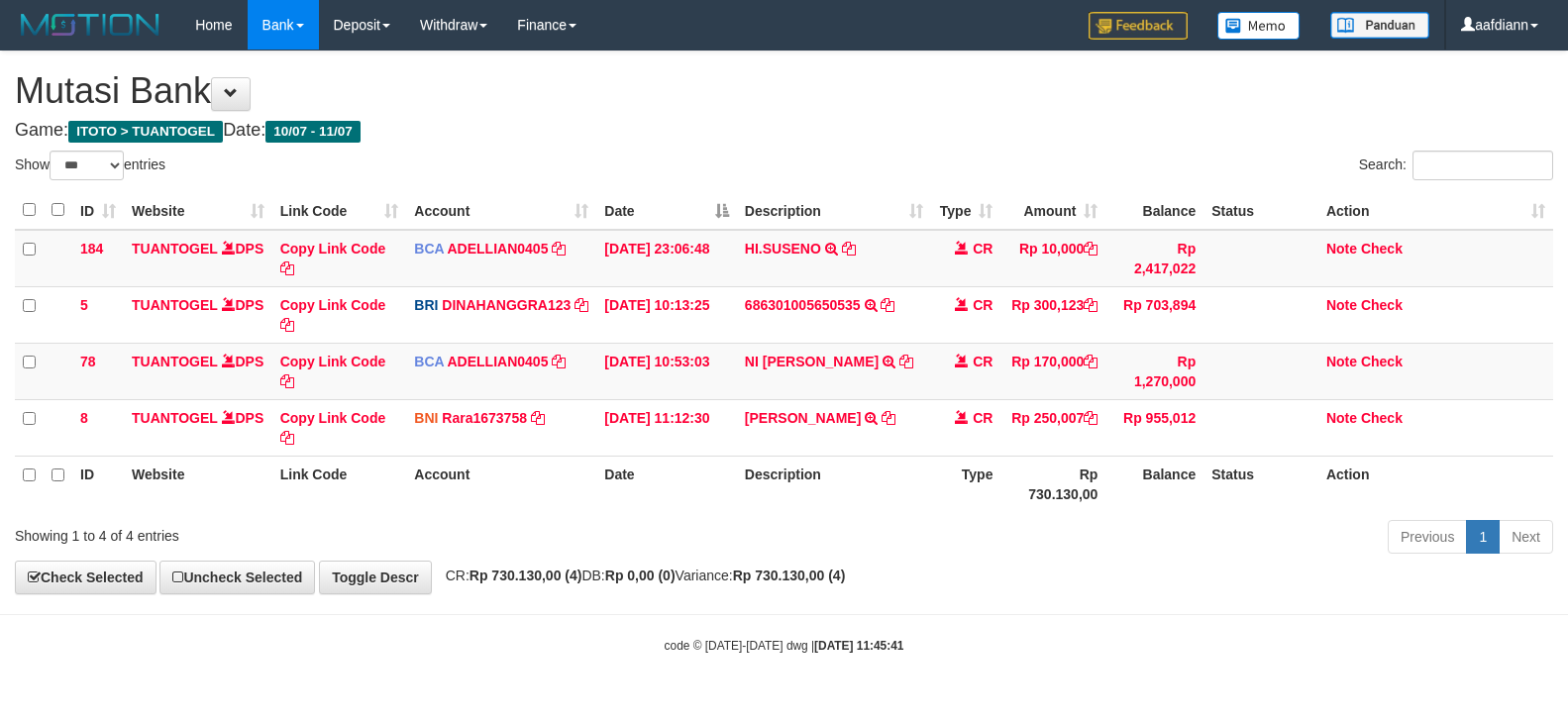 select on "***" 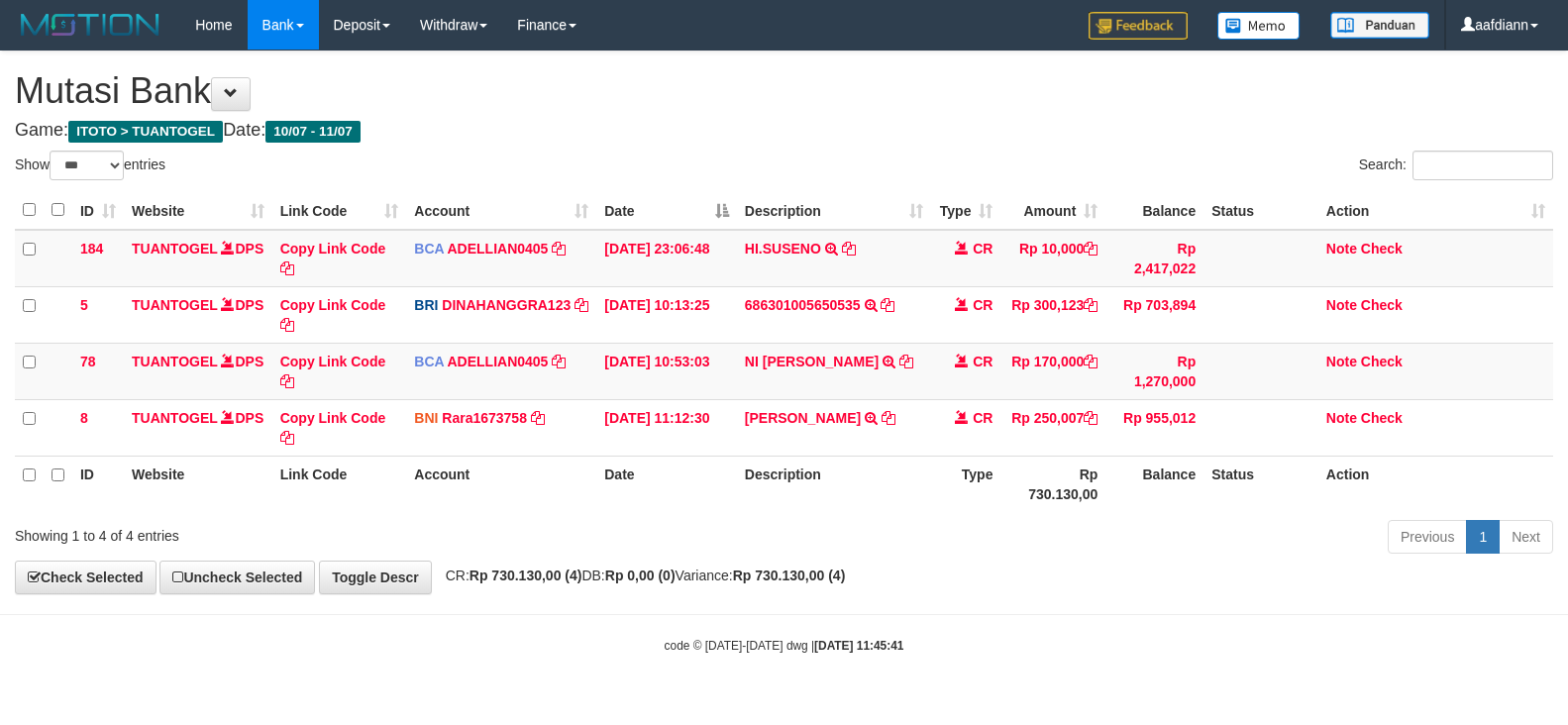 scroll, scrollTop: 0, scrollLeft: 0, axis: both 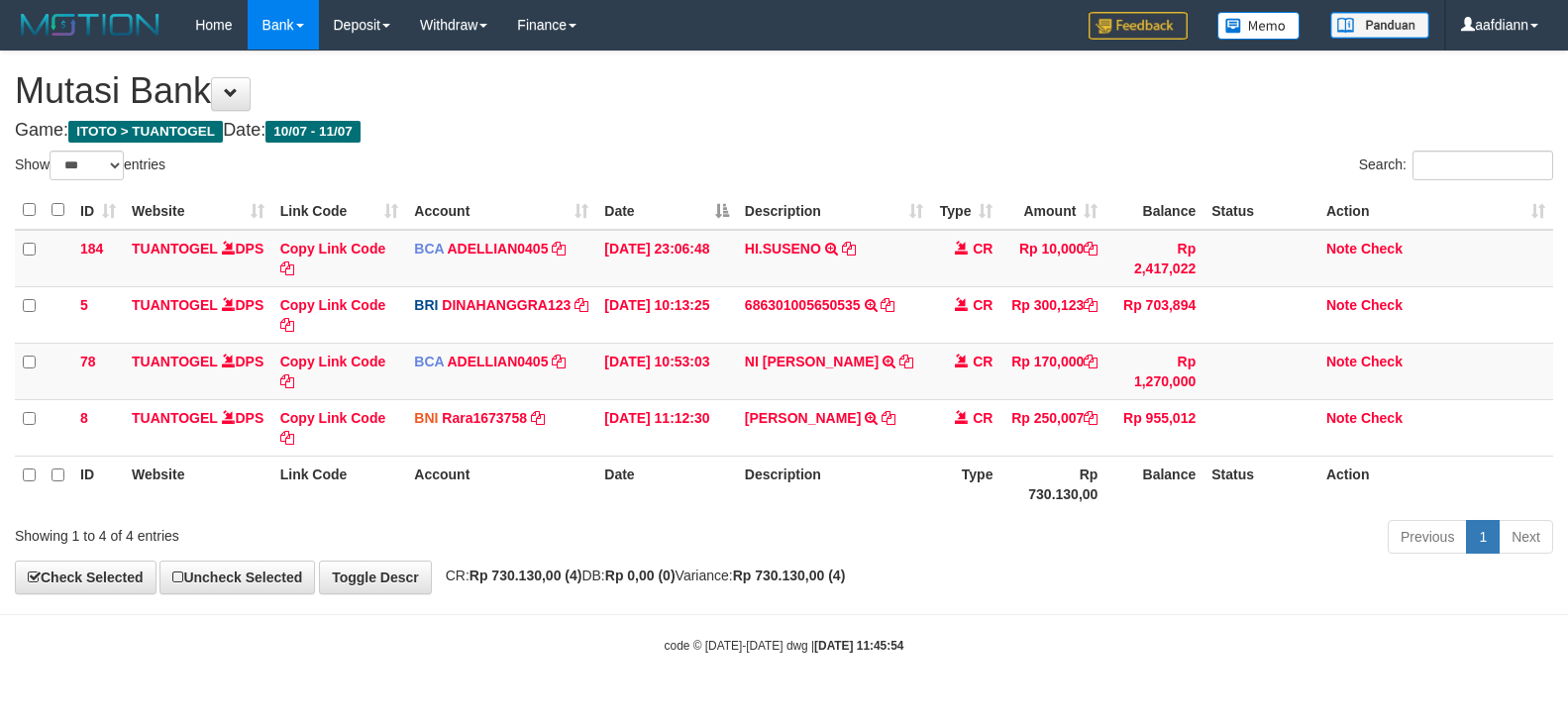 select on "***" 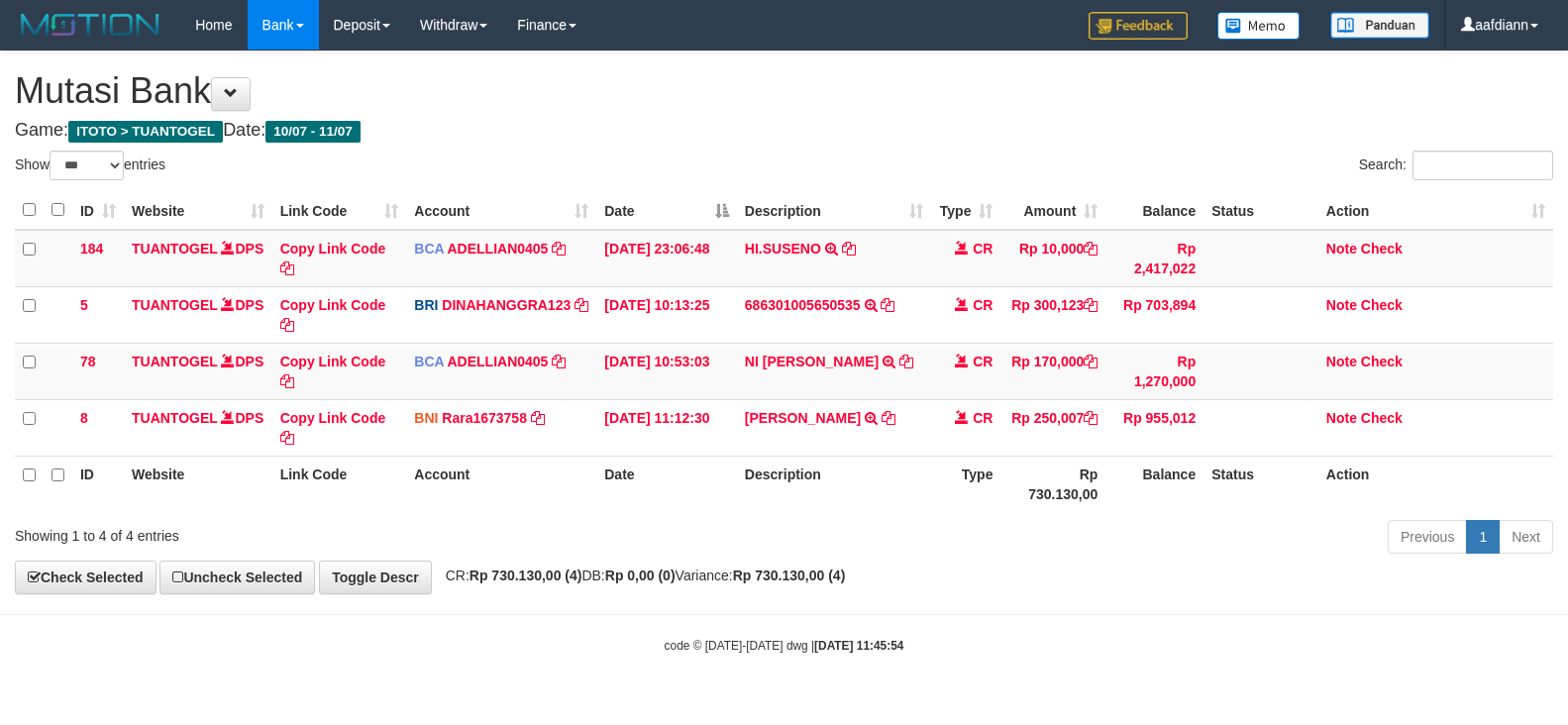 scroll, scrollTop: 0, scrollLeft: 0, axis: both 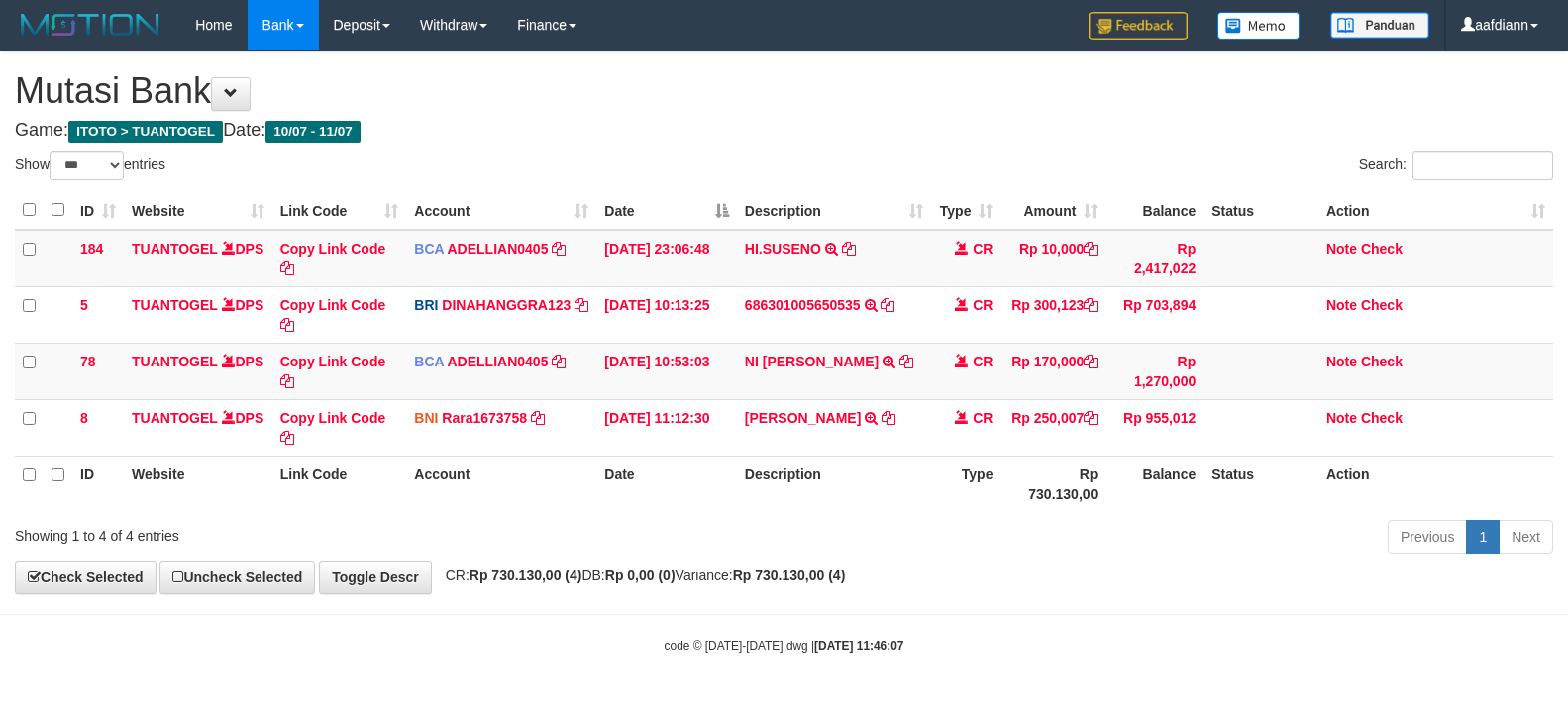 select on "***" 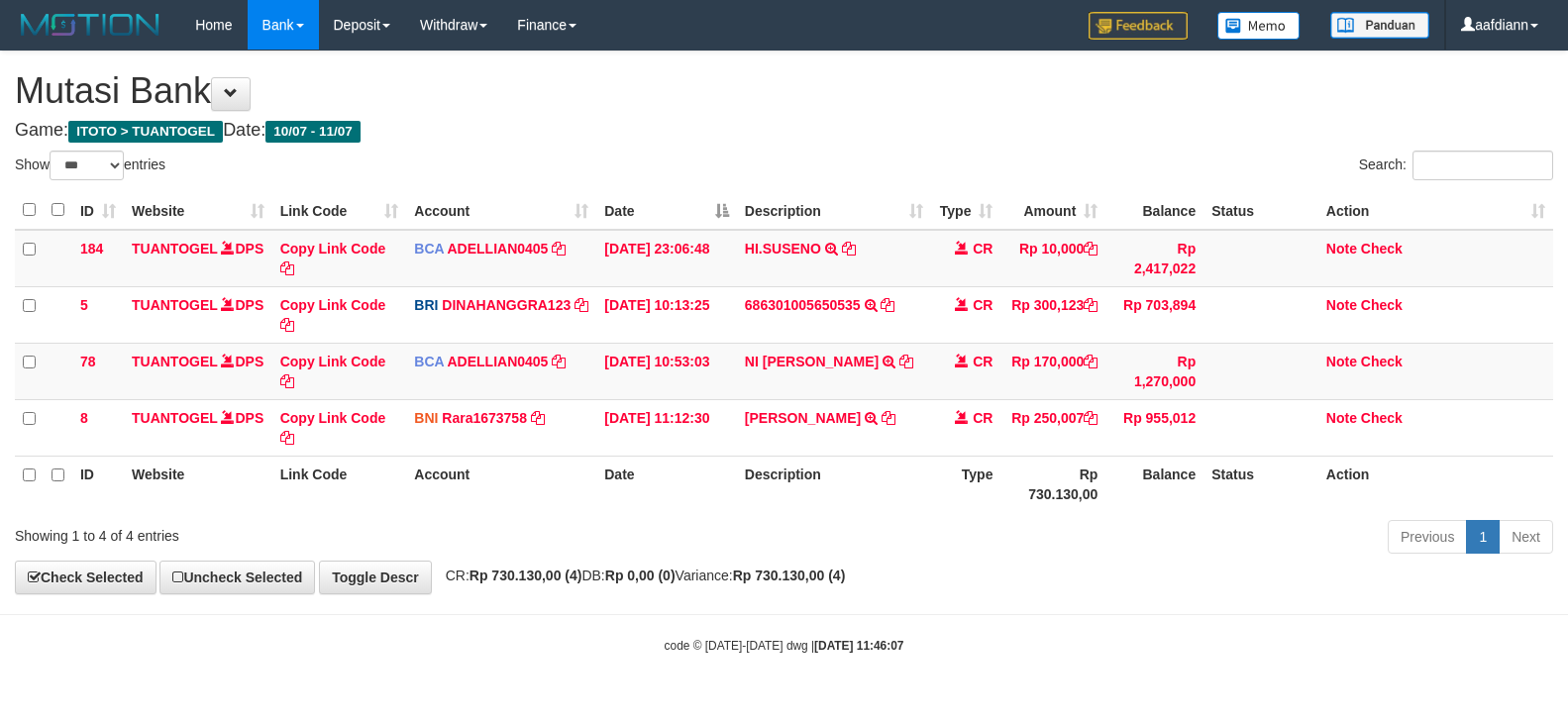 scroll, scrollTop: 0, scrollLeft: 0, axis: both 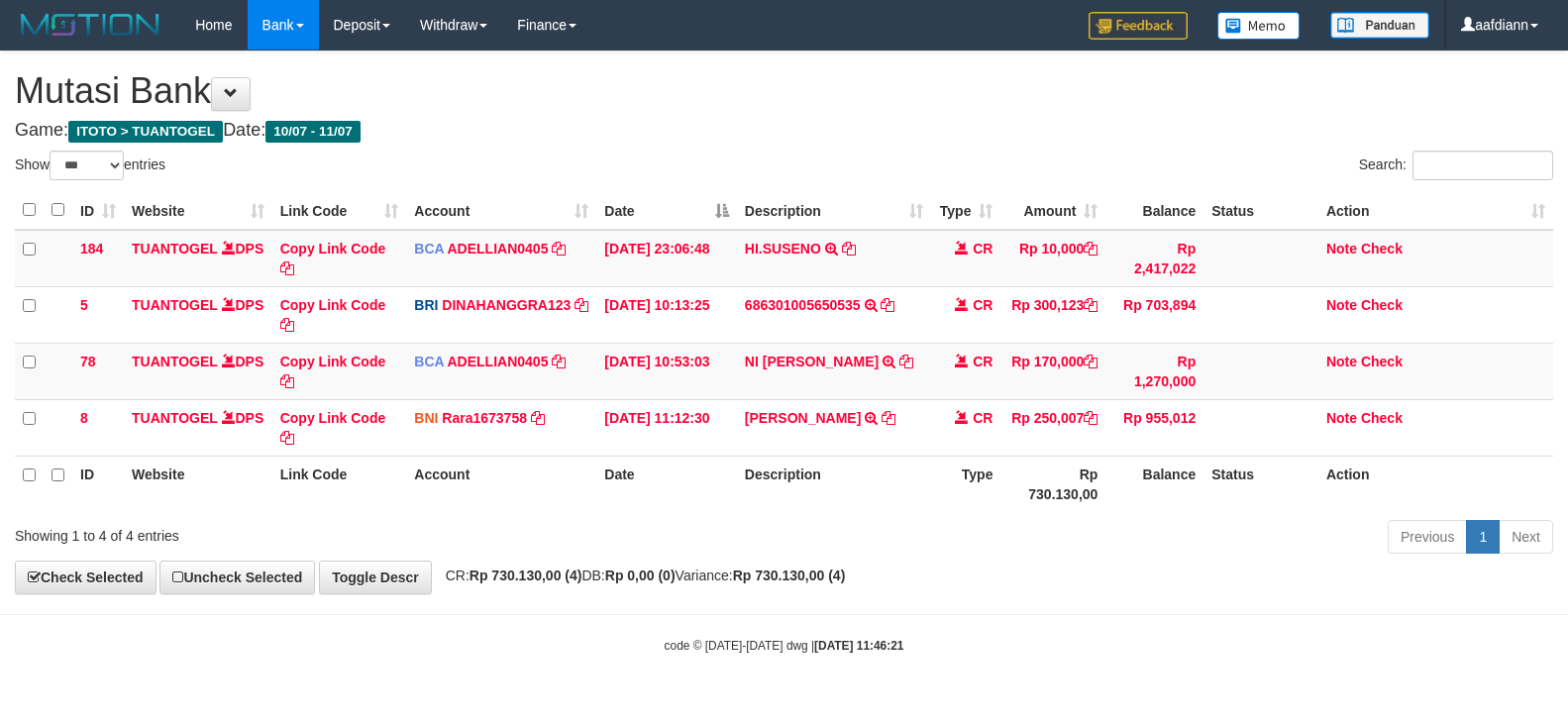 select on "***" 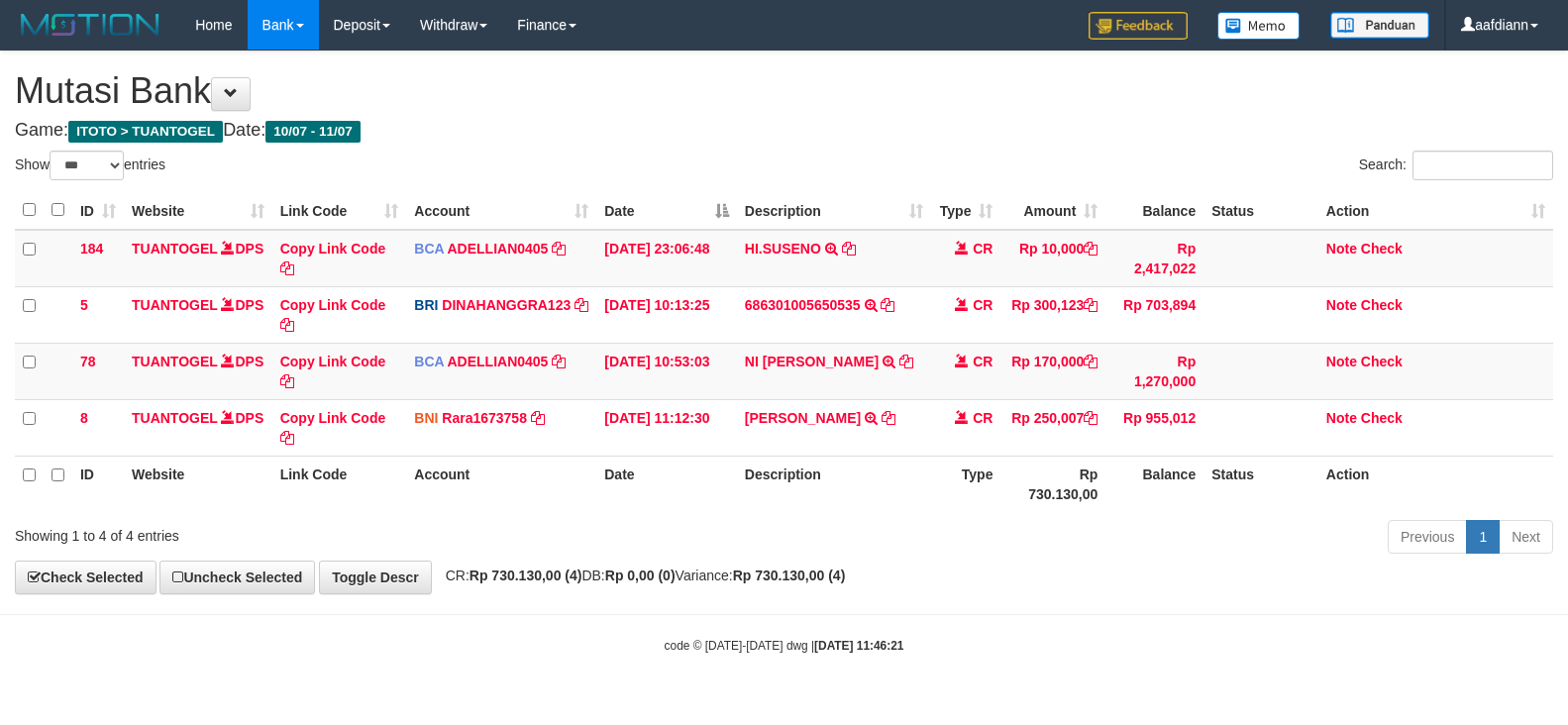 scroll, scrollTop: 0, scrollLeft: 0, axis: both 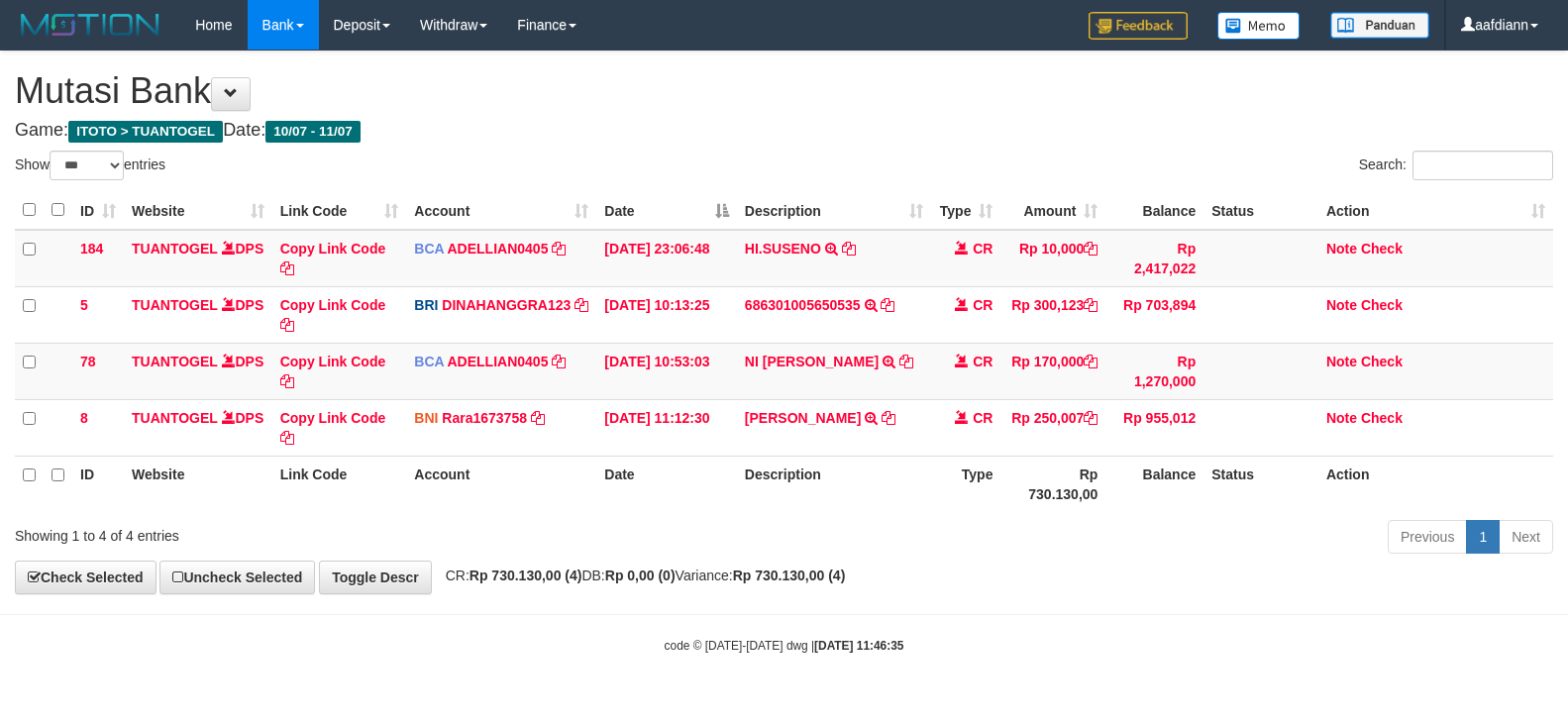 select on "***" 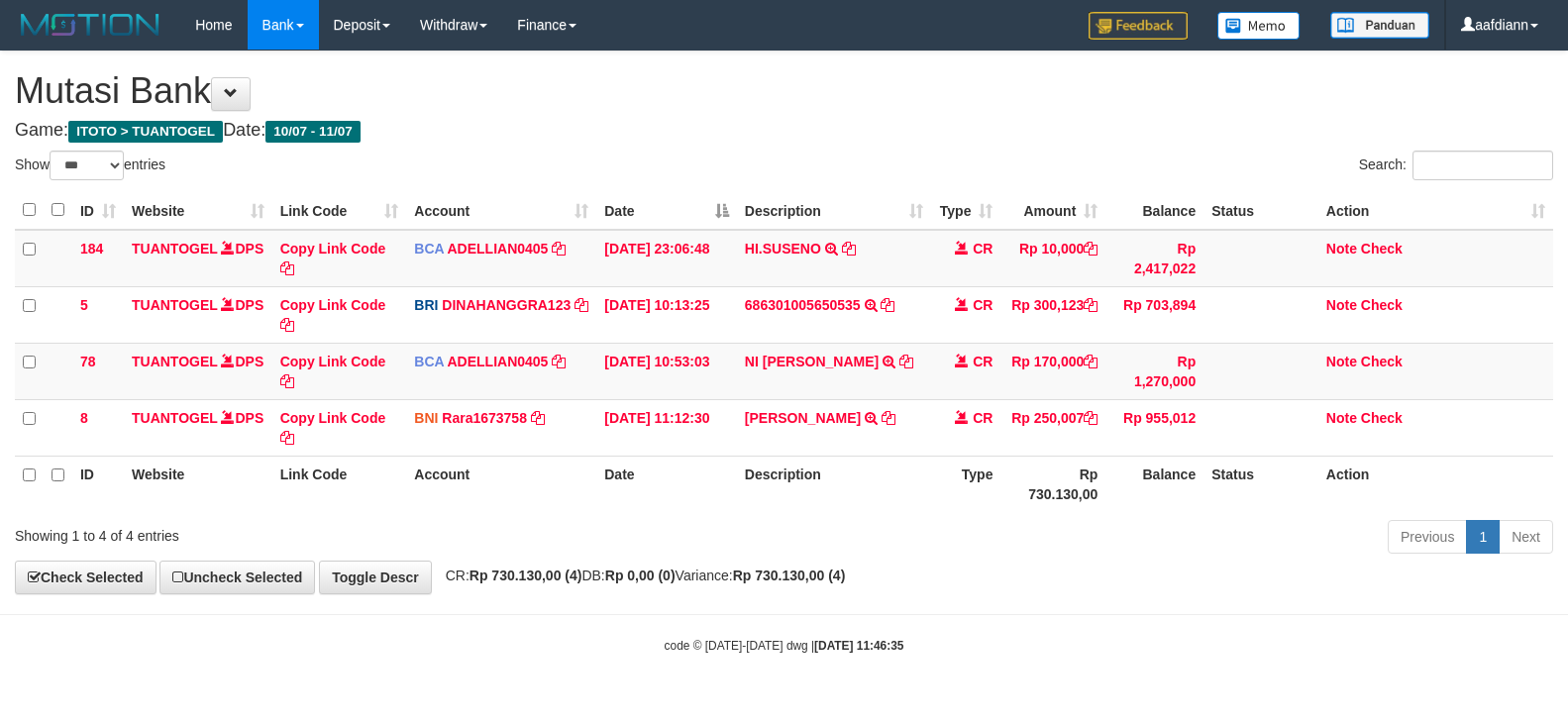 scroll, scrollTop: 0, scrollLeft: 0, axis: both 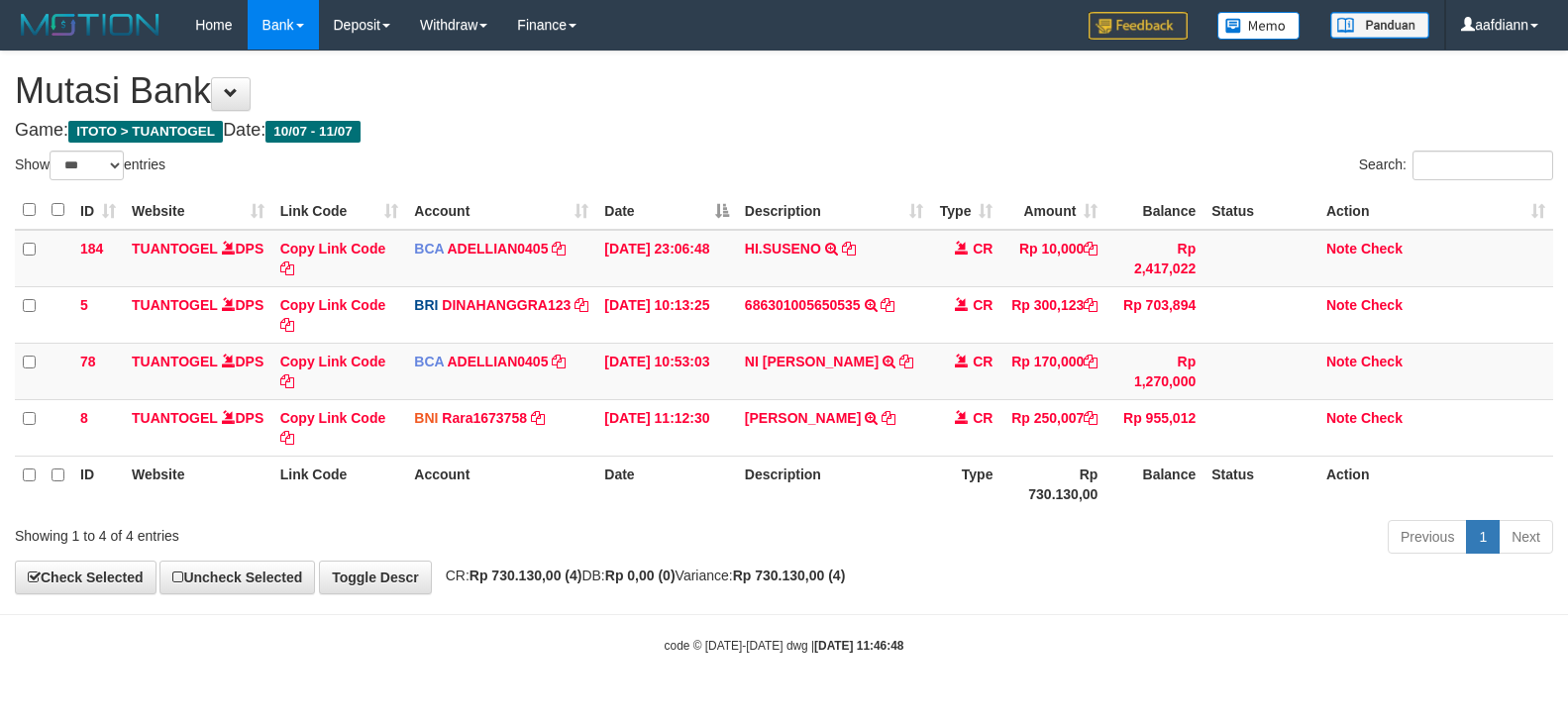 select on "***" 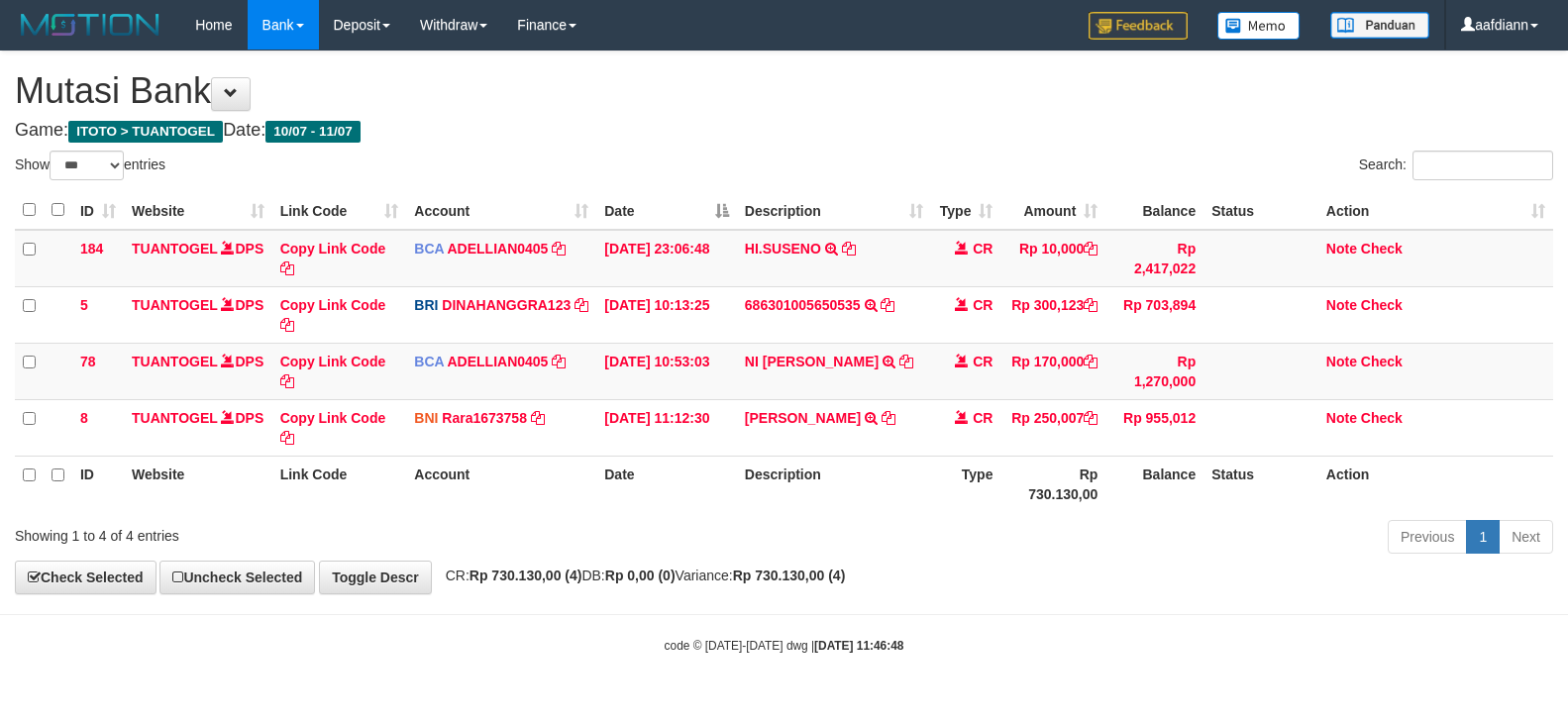 scroll, scrollTop: 0, scrollLeft: 0, axis: both 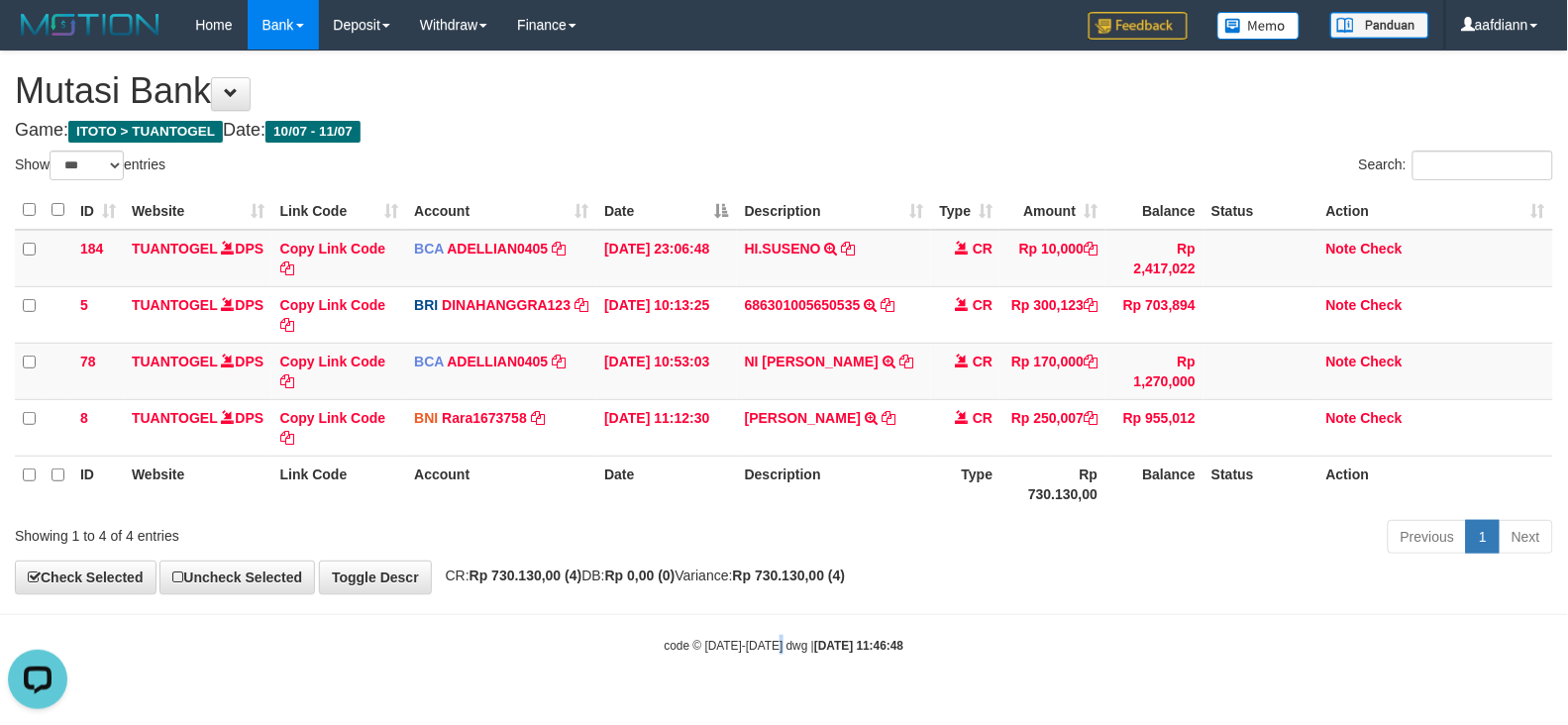 click on "Toggle navigation
Home
Bank
Account List
Load
By Website
Group
[ITOTO]													TUANTOGEL
By Load Group (DPS)
Group aaf-DPBCA02TUANTOGEL" at bounding box center (784, 352) 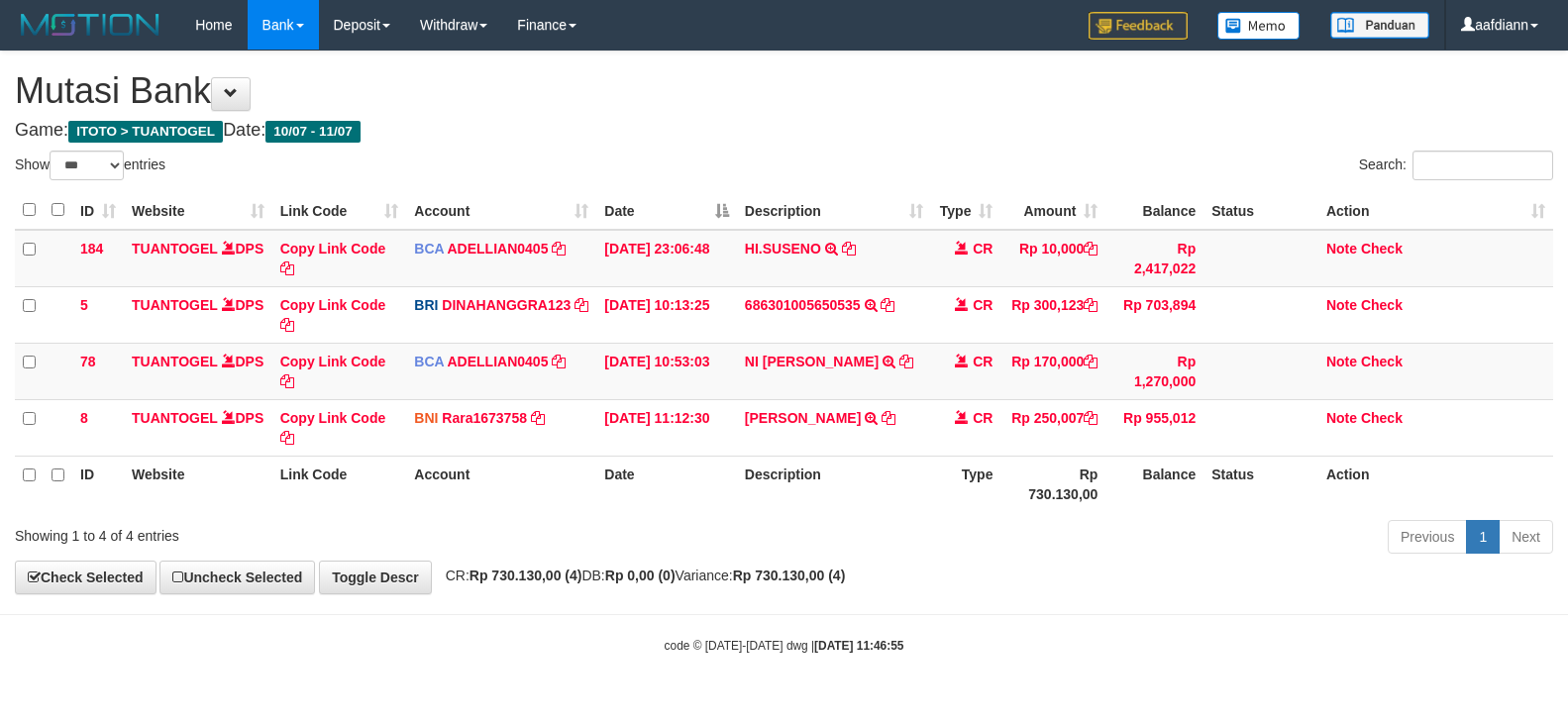 select on "***" 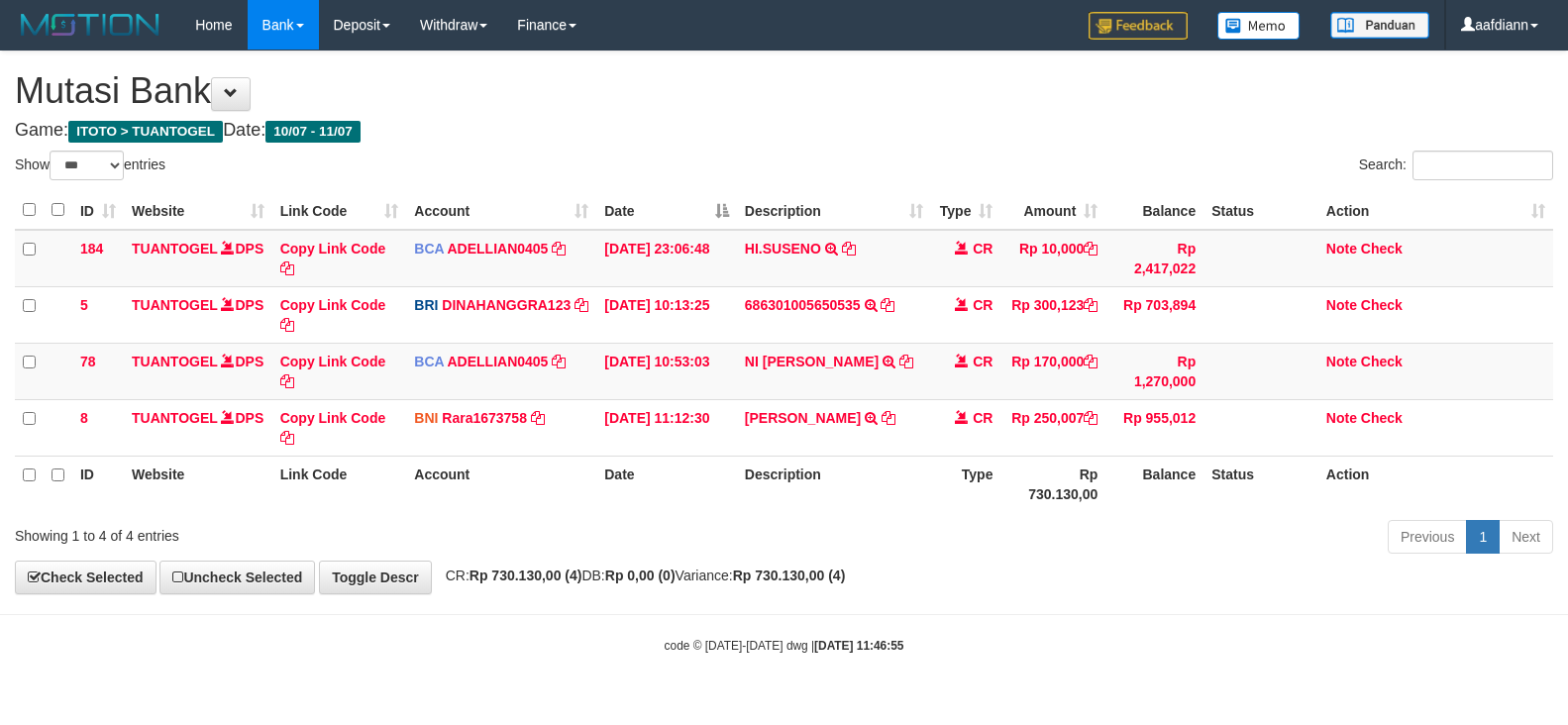 scroll, scrollTop: 0, scrollLeft: 0, axis: both 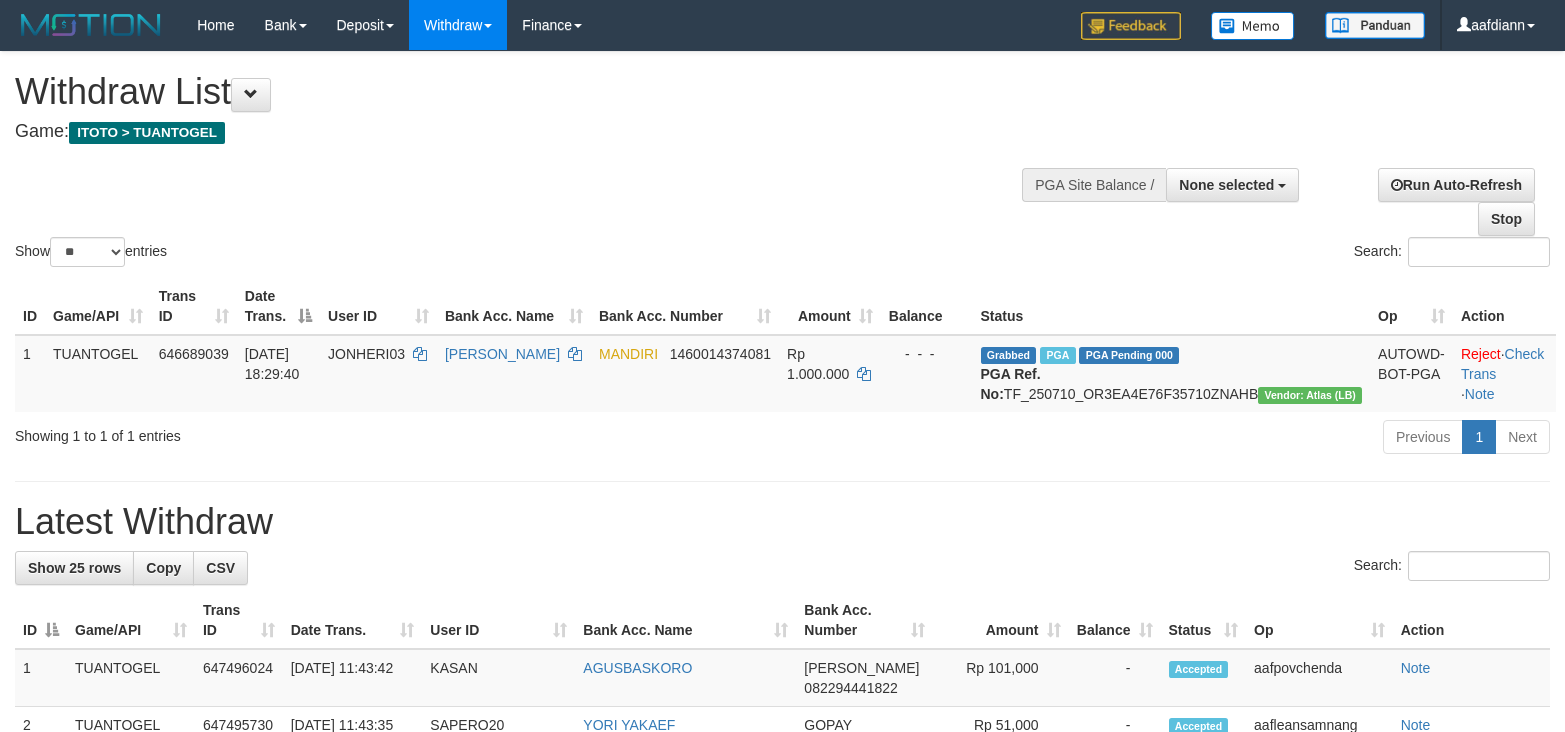 select 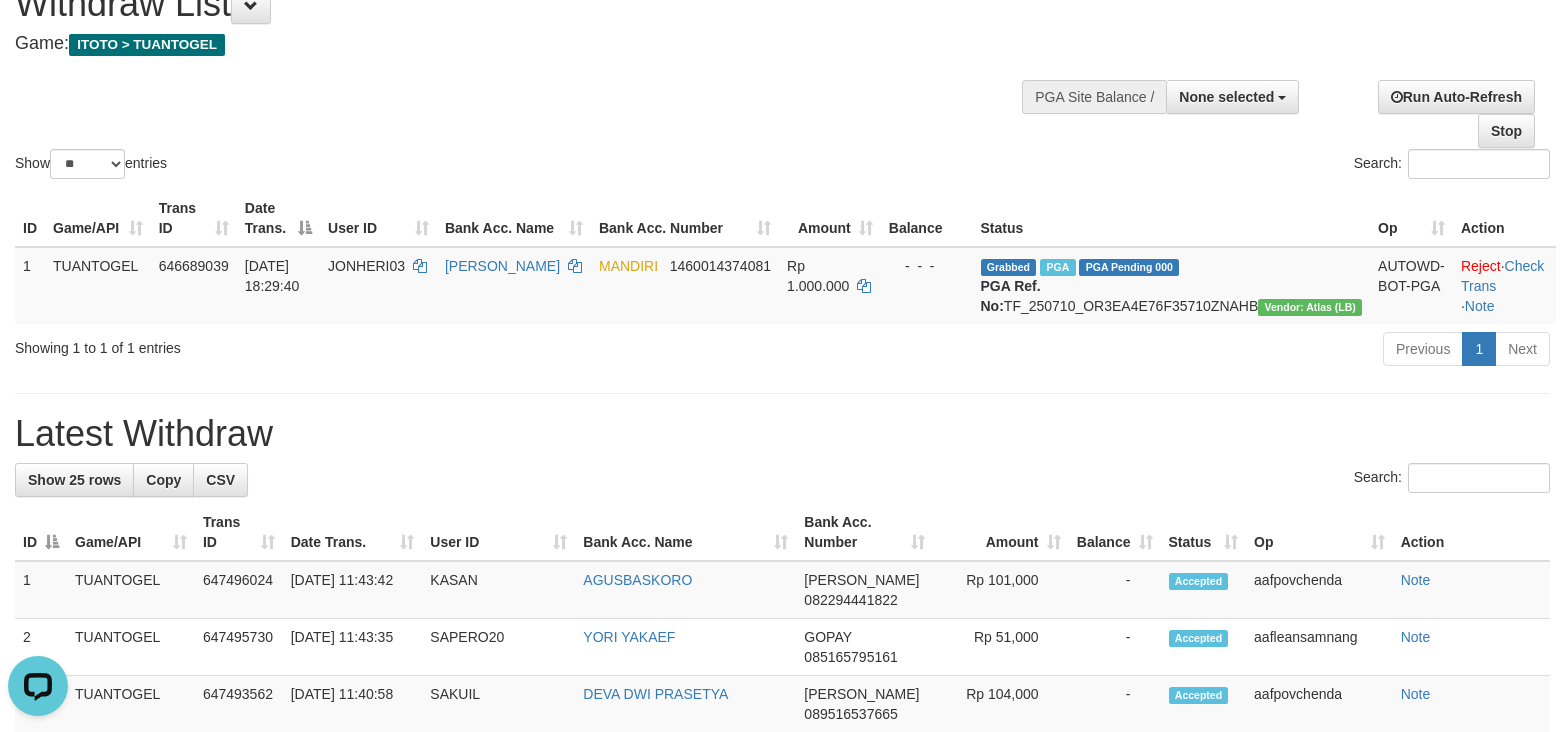 scroll, scrollTop: 88, scrollLeft: 0, axis: vertical 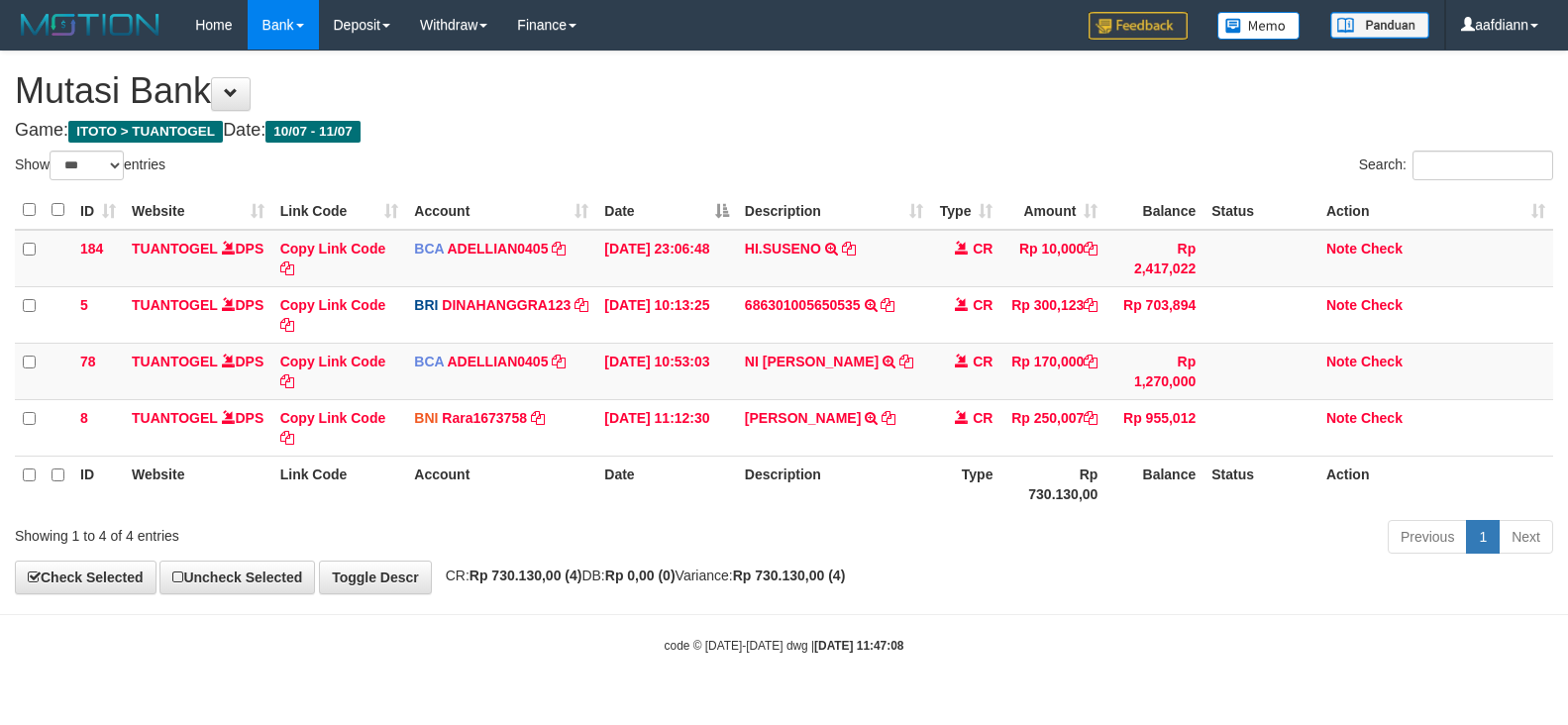 select on "***" 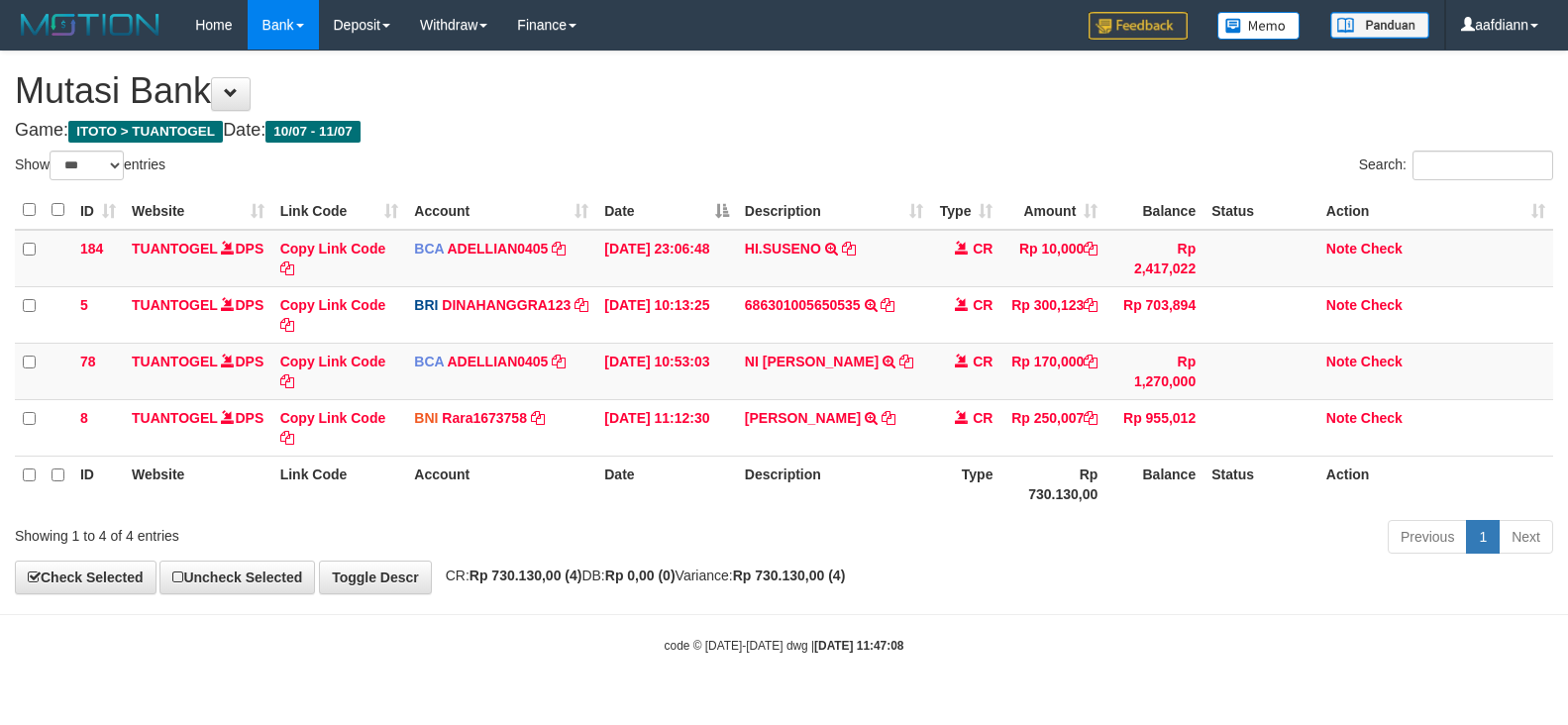 scroll, scrollTop: 0, scrollLeft: 0, axis: both 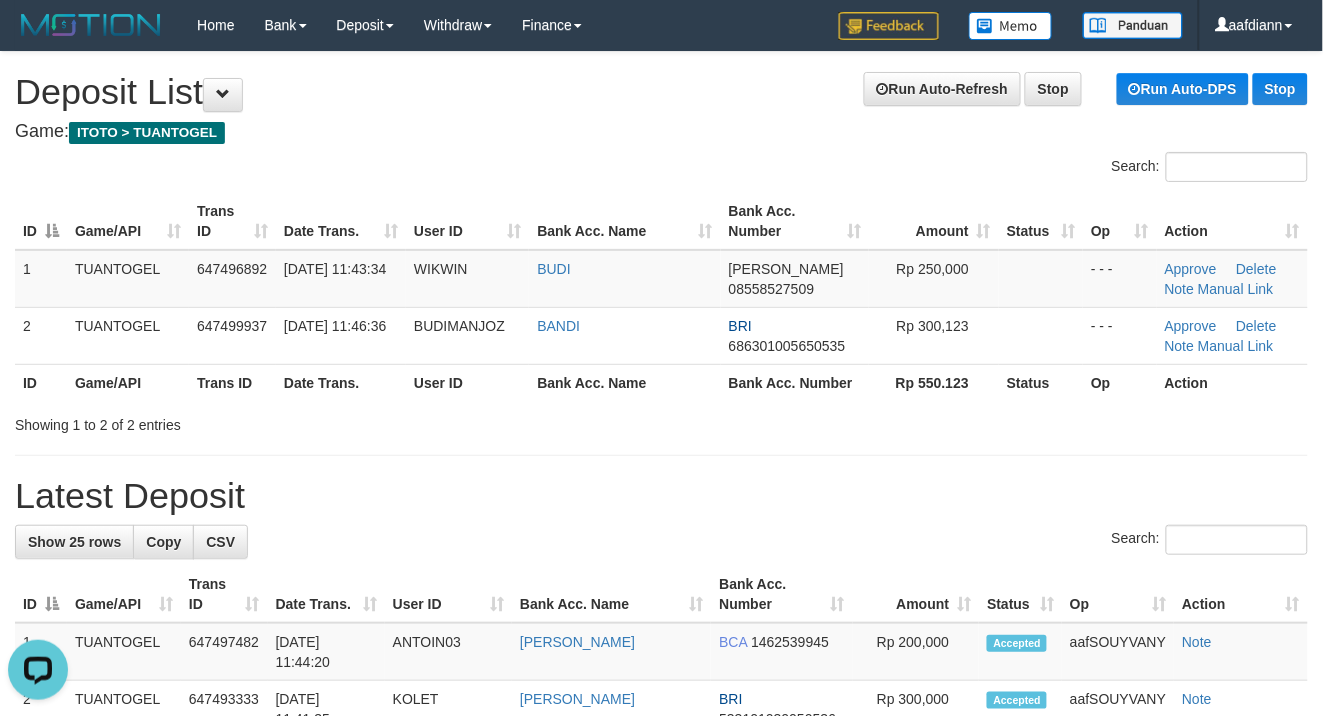 click on "Bank Acc. Number" at bounding box center [782, 594] 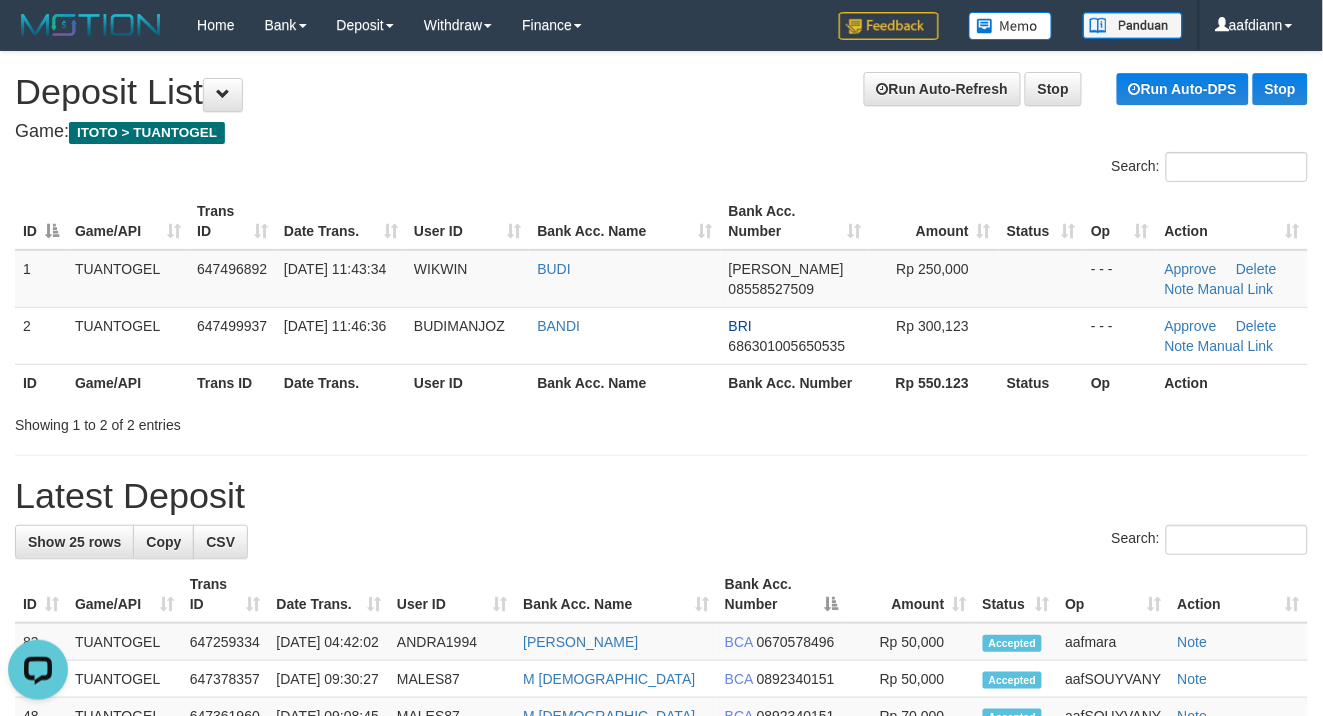 drag, startPoint x: 806, startPoint y: 568, endPoint x: 800, endPoint y: 558, distance: 11.661903 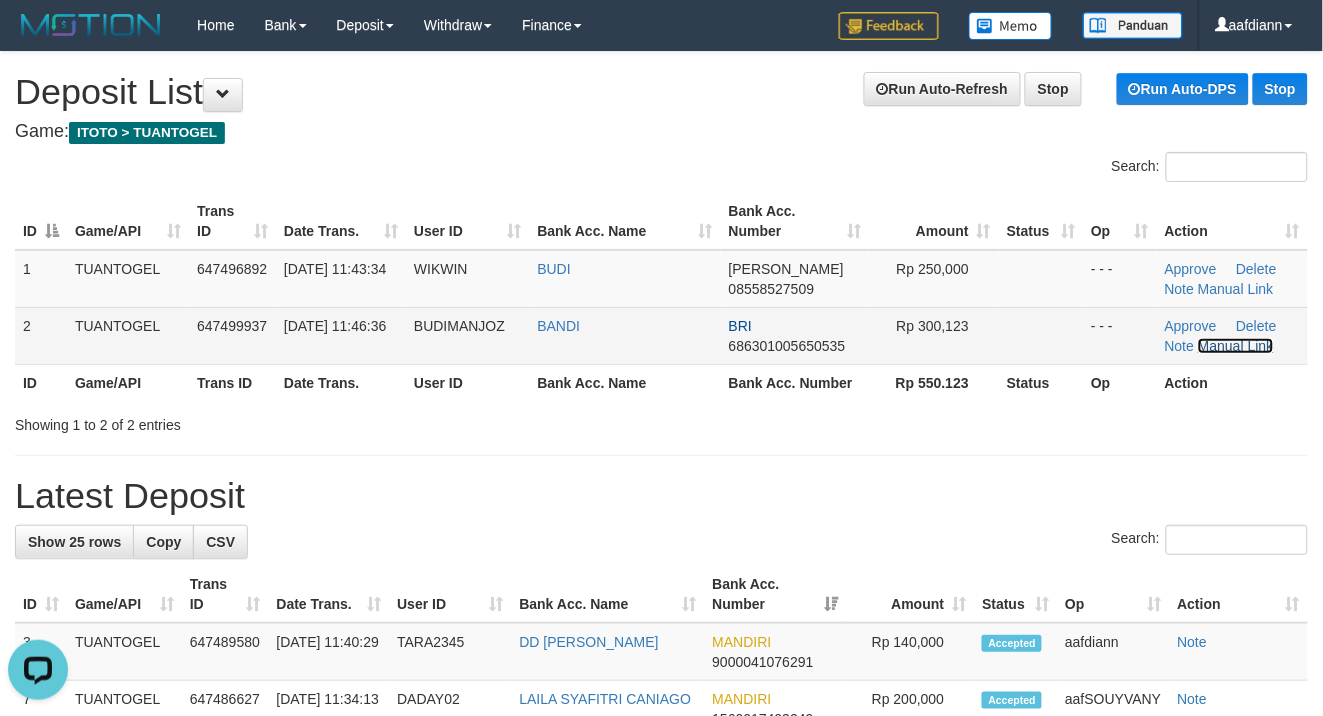 click on "Manual Link" at bounding box center (1236, 346) 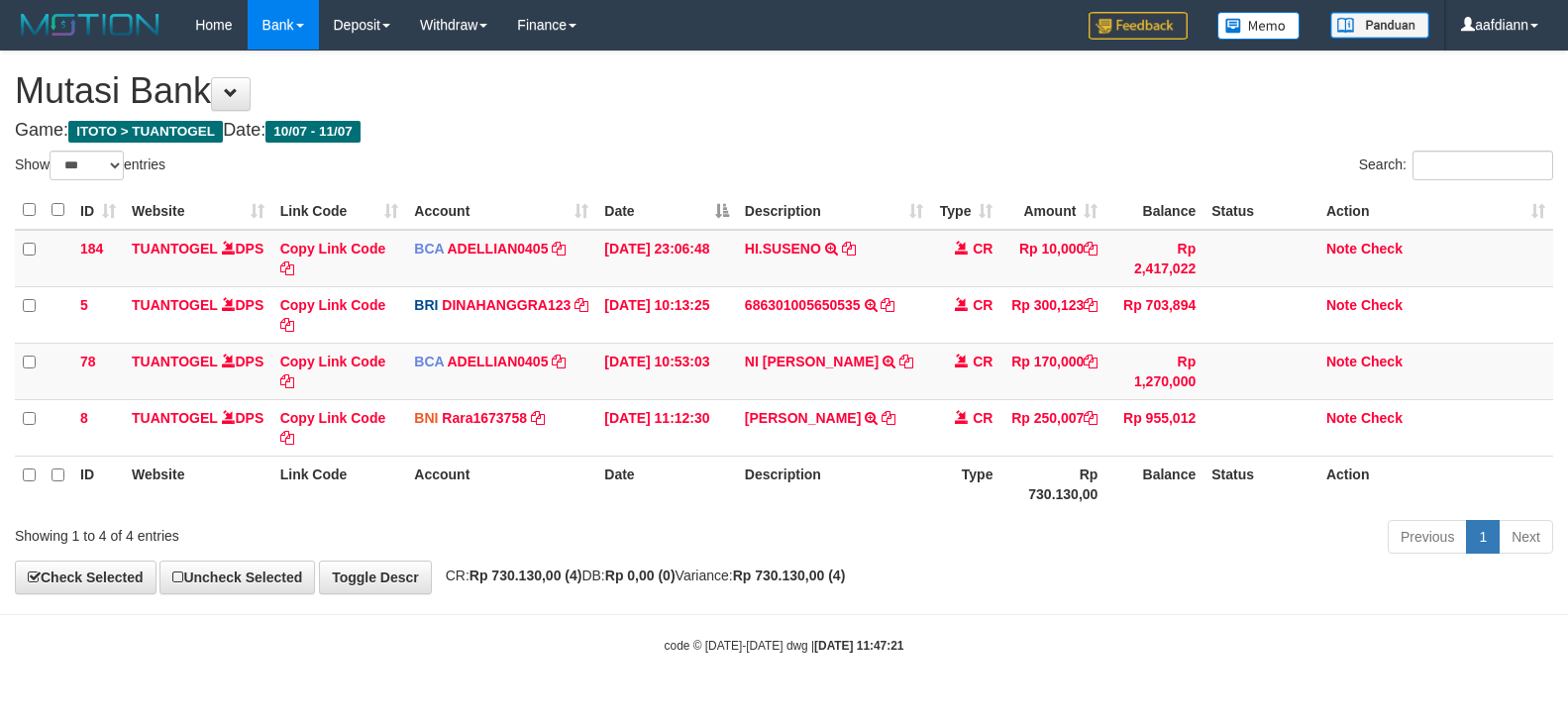 select on "***" 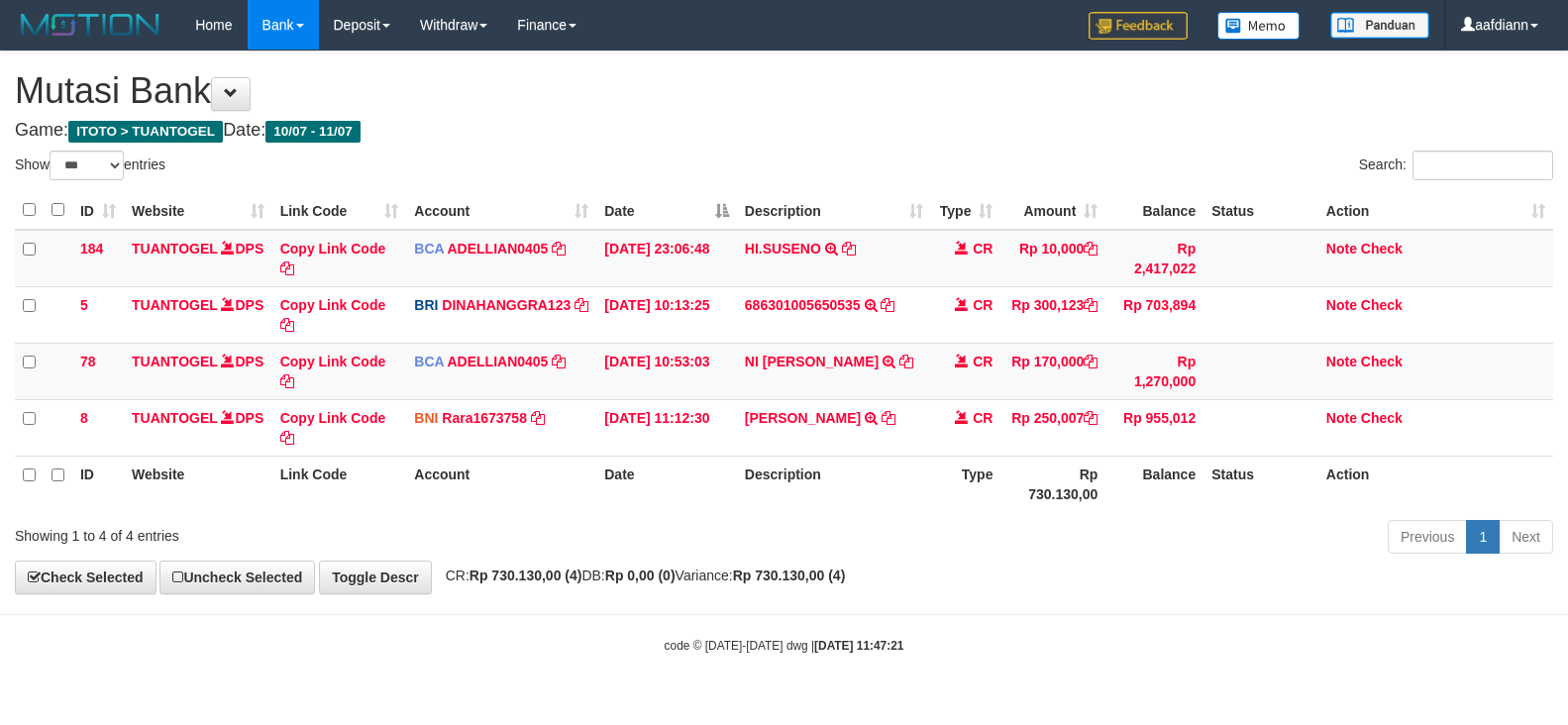 scroll, scrollTop: 0, scrollLeft: 0, axis: both 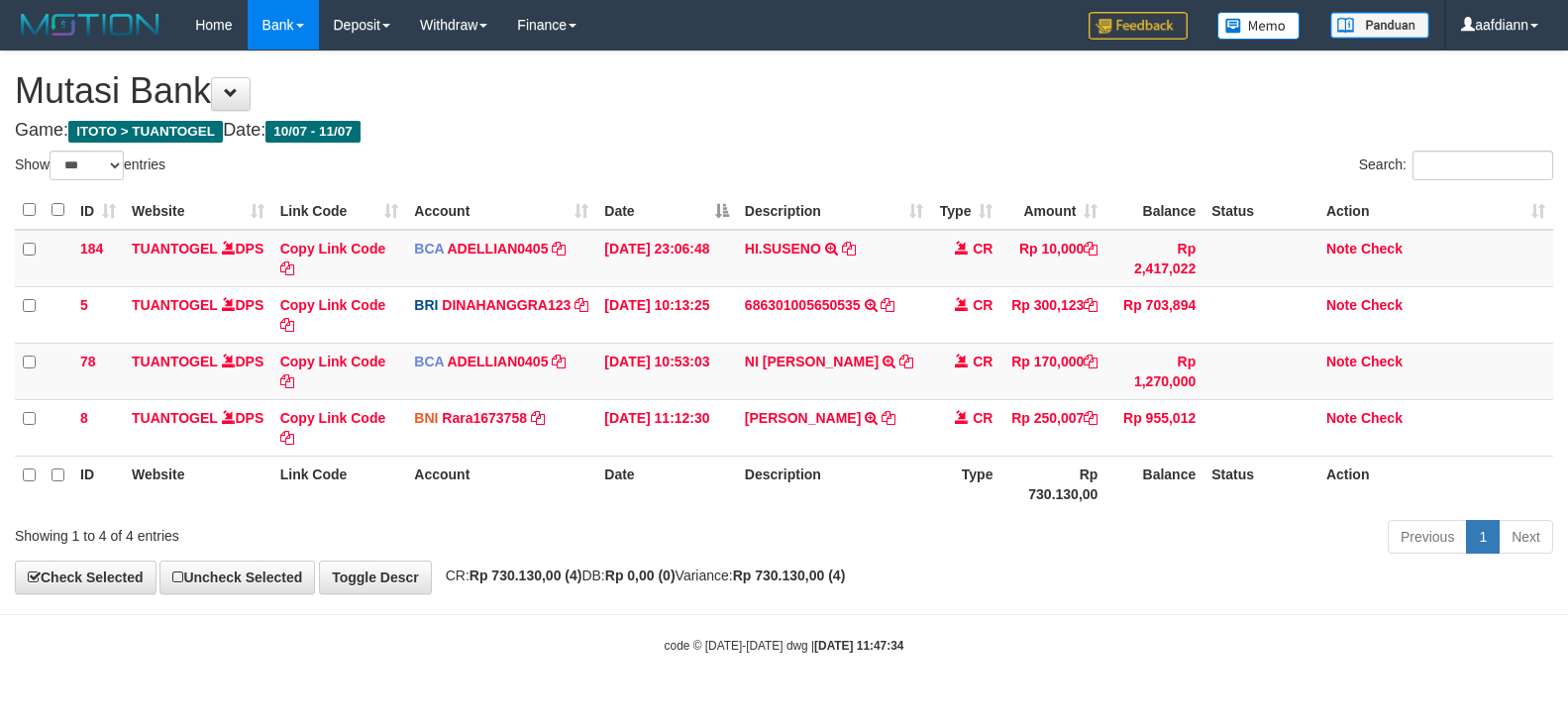select on "***" 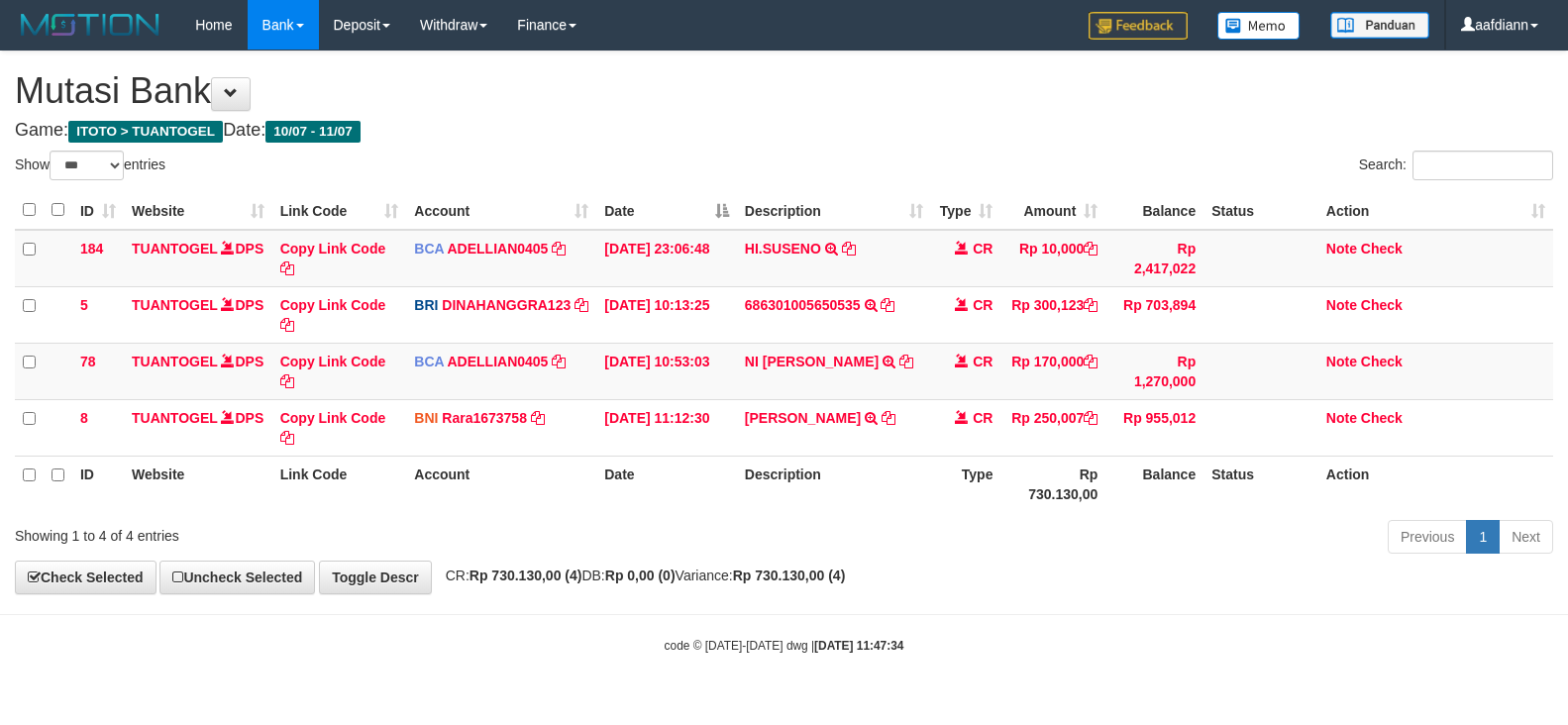 scroll, scrollTop: 0, scrollLeft: 0, axis: both 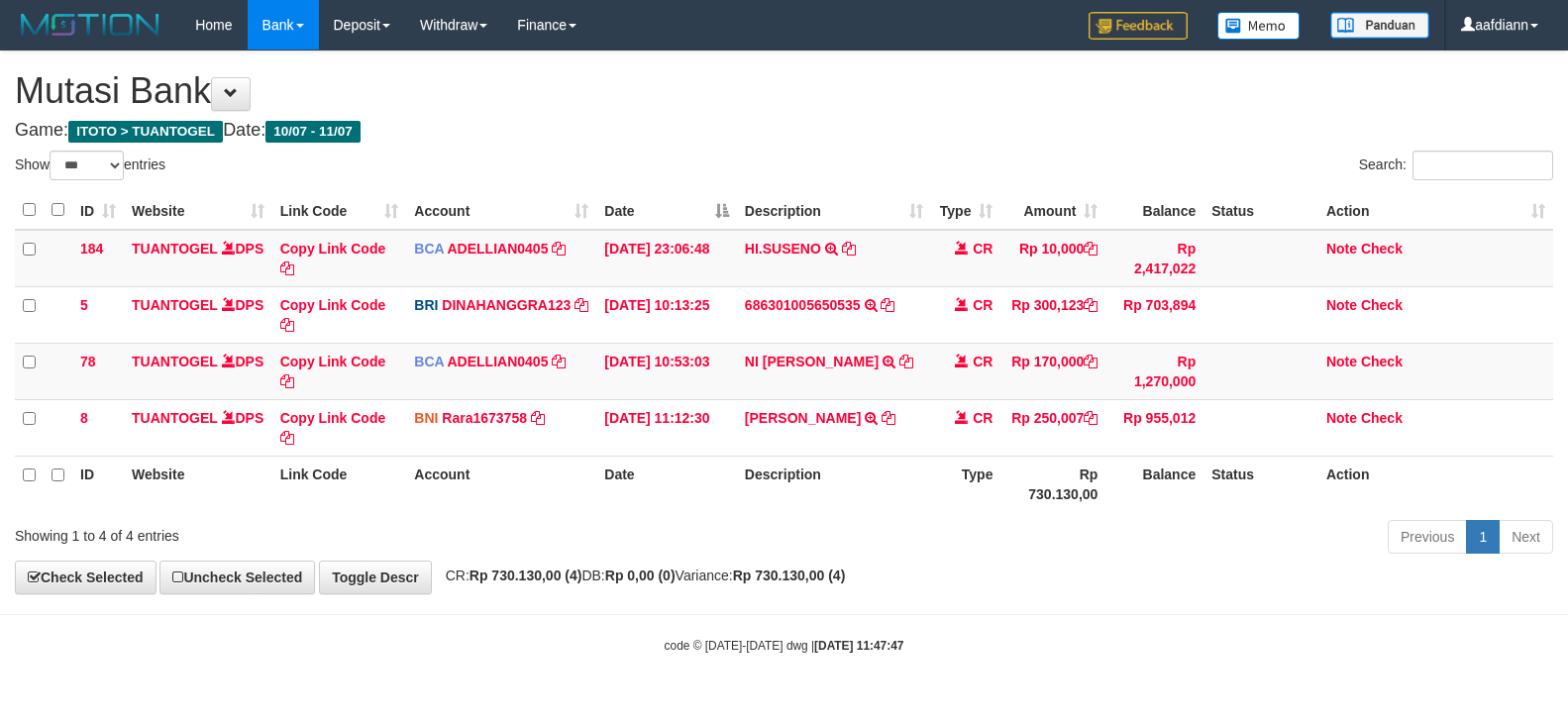 select on "***" 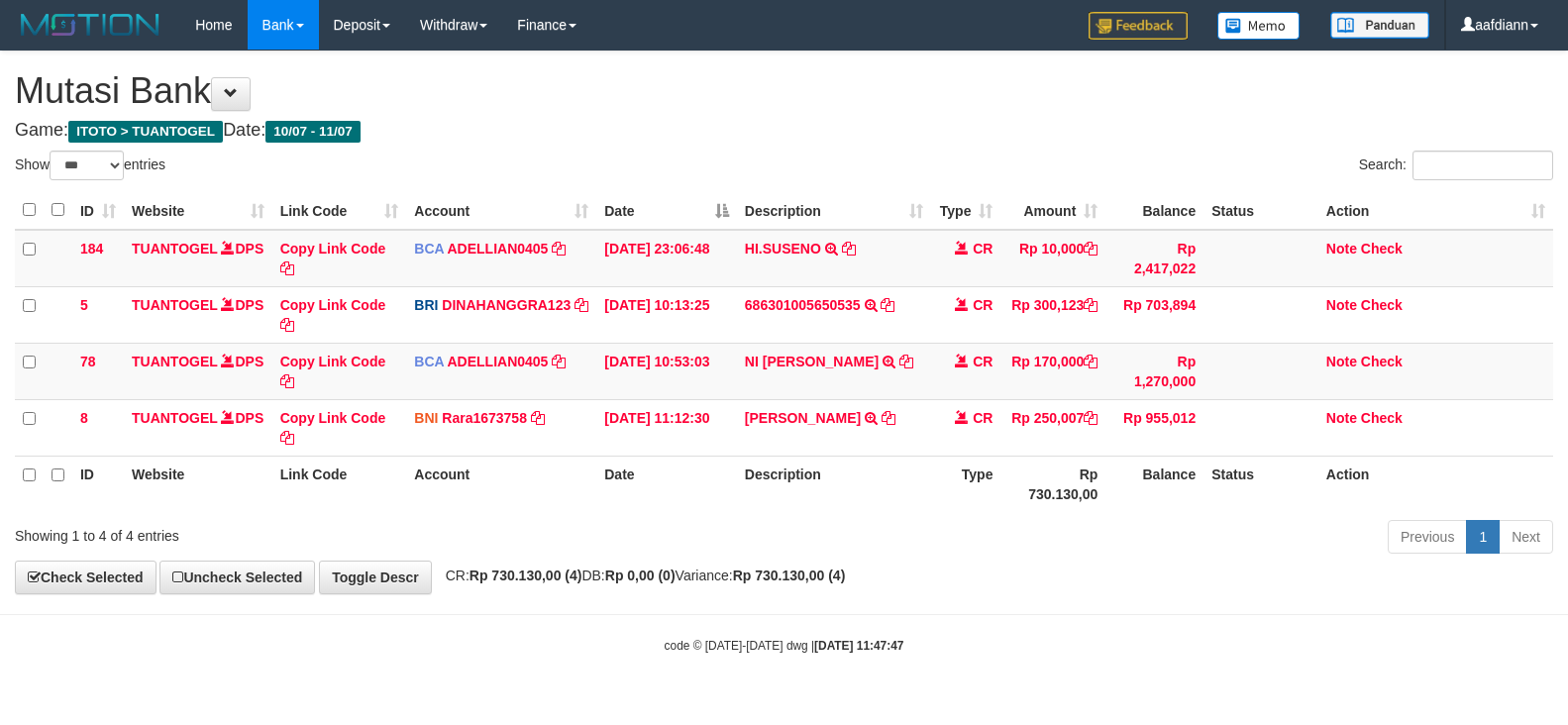 scroll, scrollTop: 0, scrollLeft: 0, axis: both 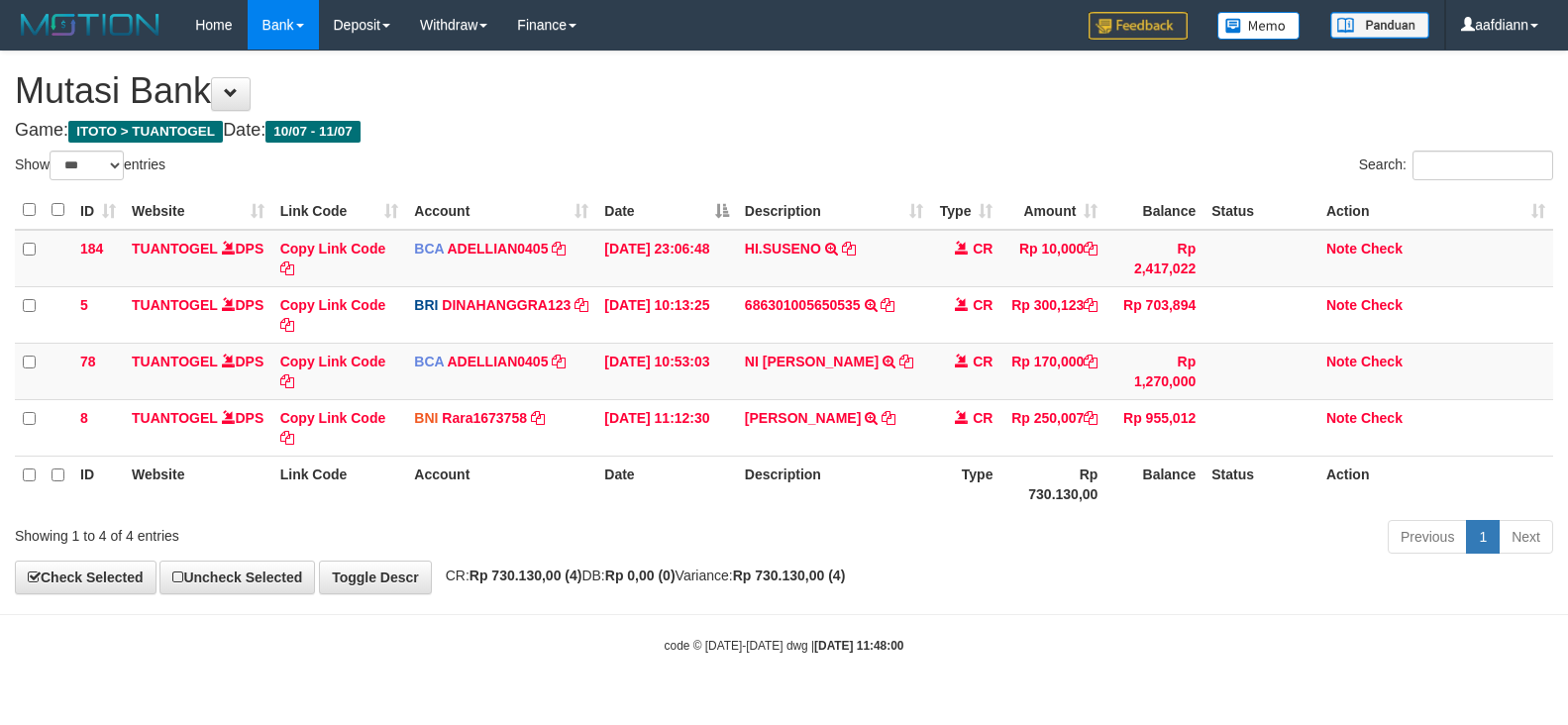 select on "***" 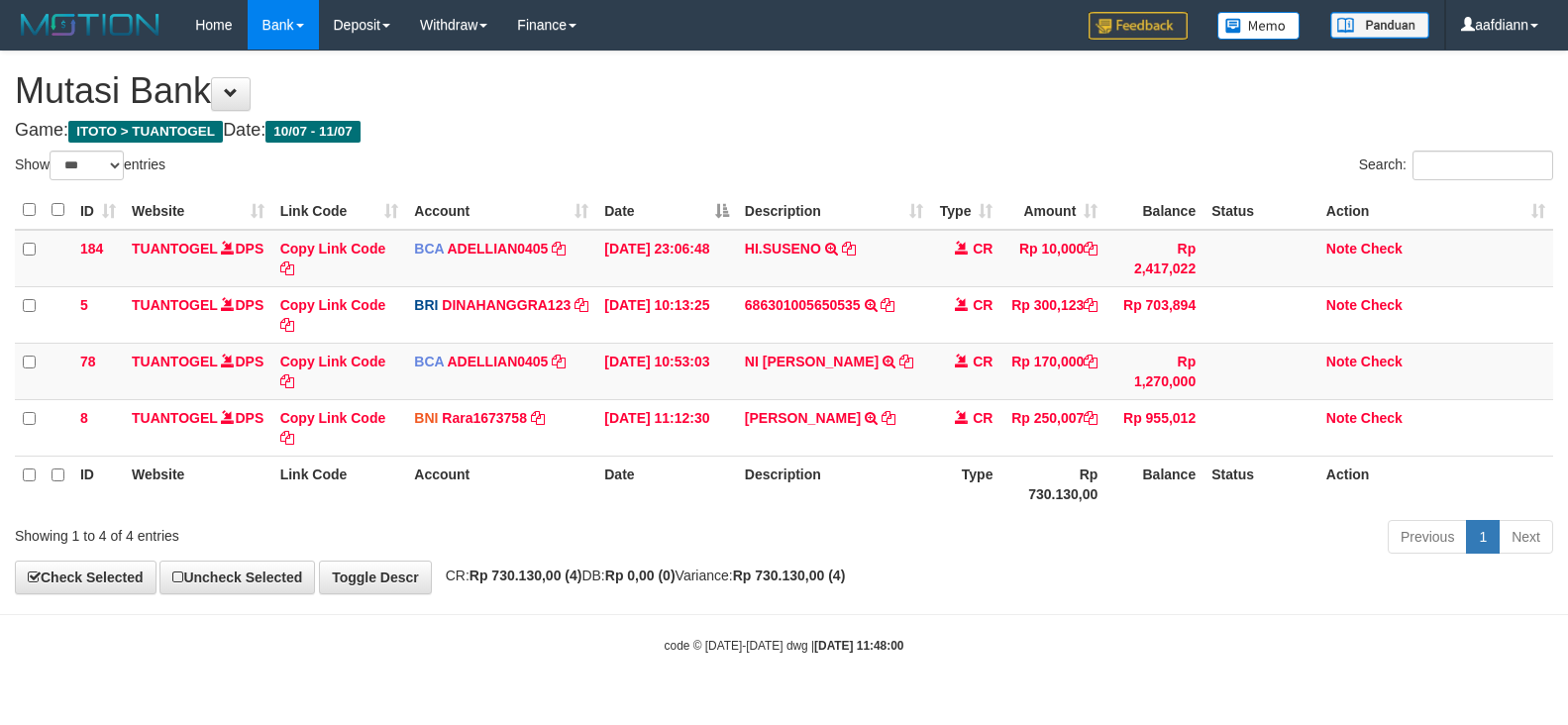 scroll, scrollTop: 0, scrollLeft: 0, axis: both 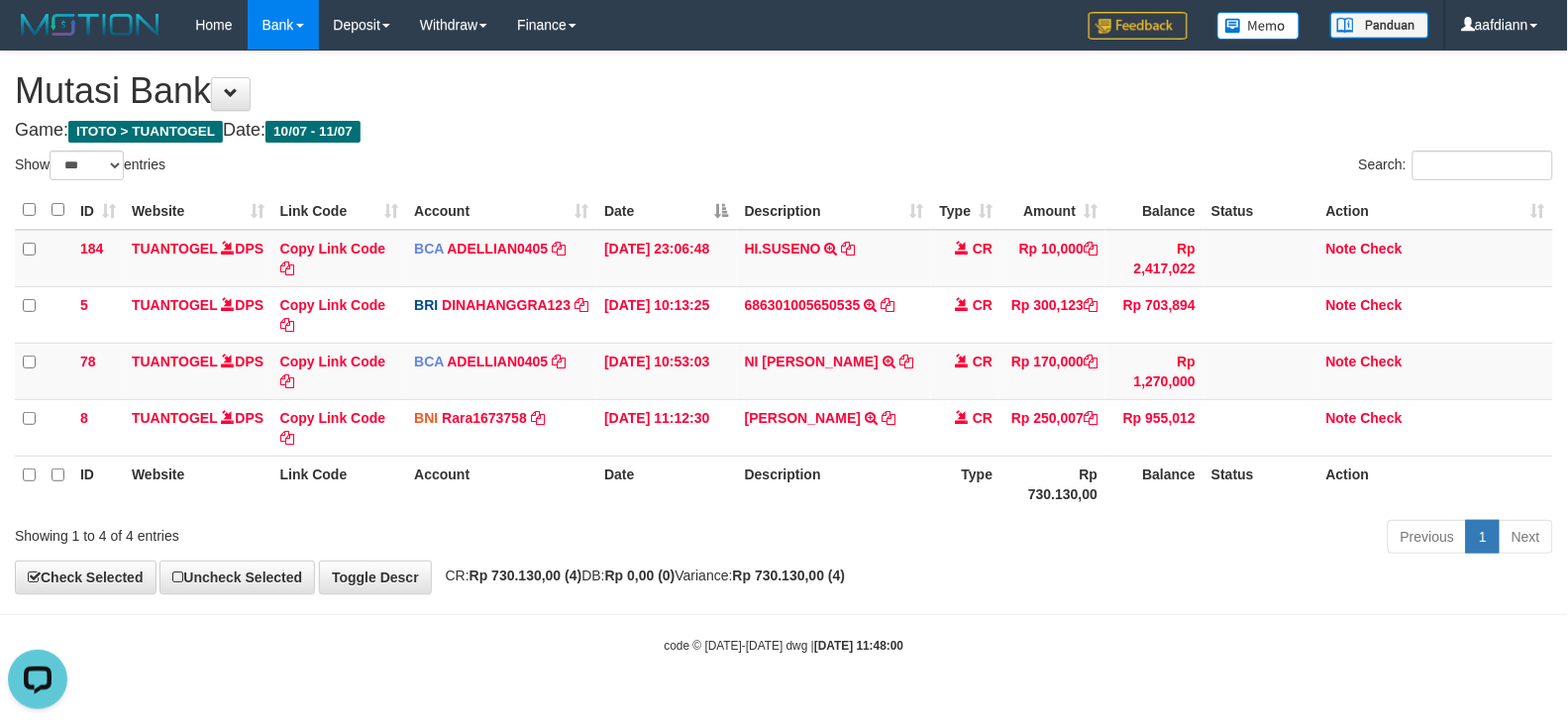 drag, startPoint x: 862, startPoint y: 556, endPoint x: 943, endPoint y: 500, distance: 98.47335 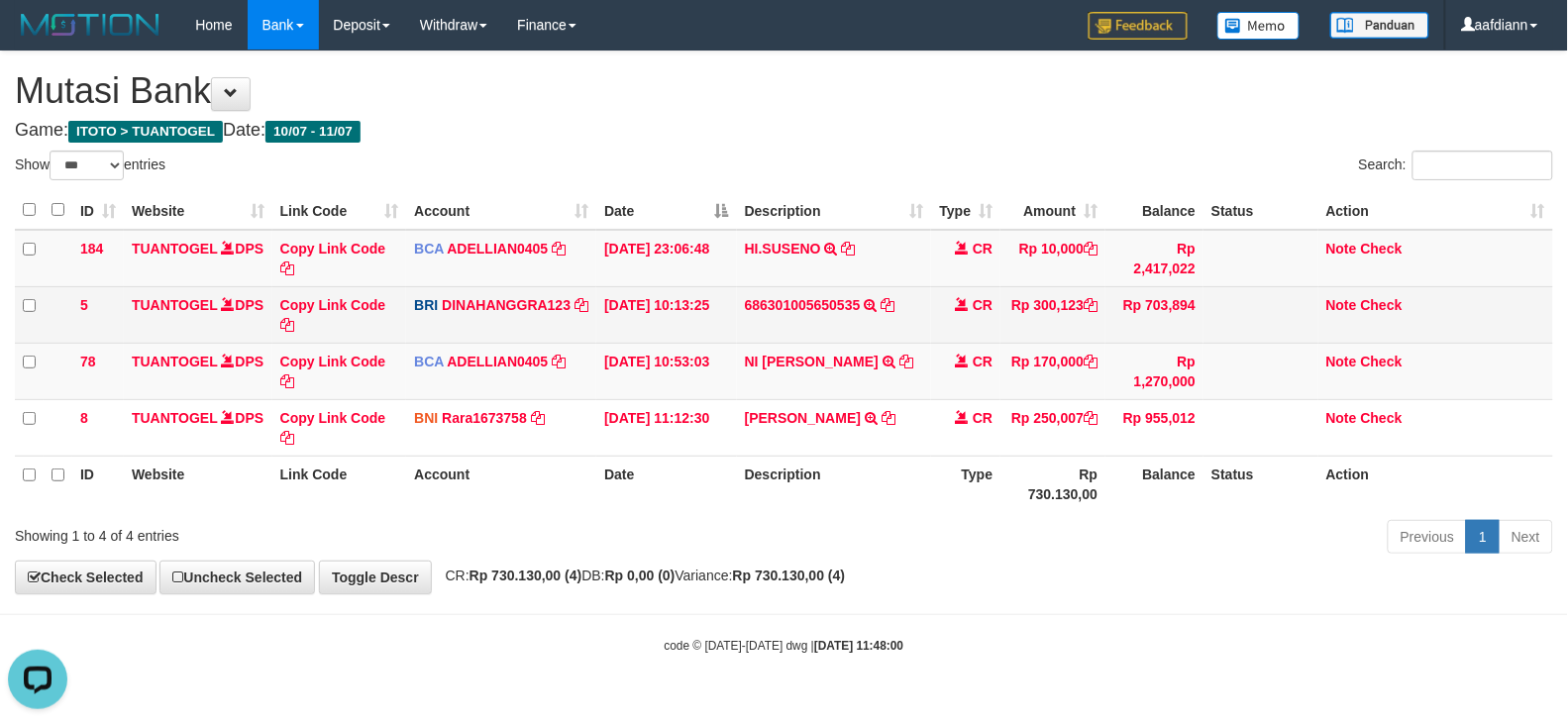 click on "686301005650535         TRANSAKSI KREDIT DARI BANK LAIN 686301005650535" at bounding box center [834, 314] 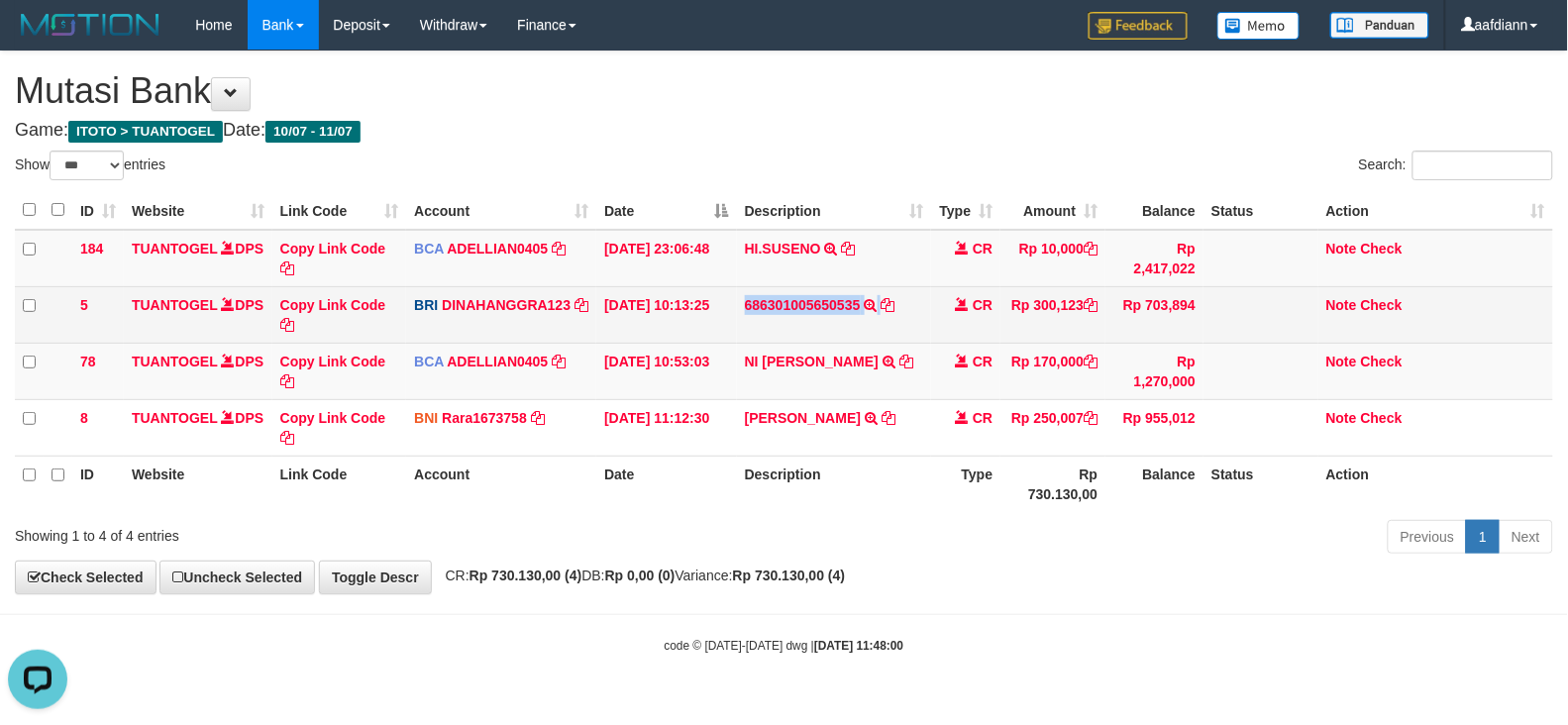 click on "686301005650535         TRANSAKSI KREDIT DARI BANK LAIN 686301005650535" at bounding box center [834, 314] 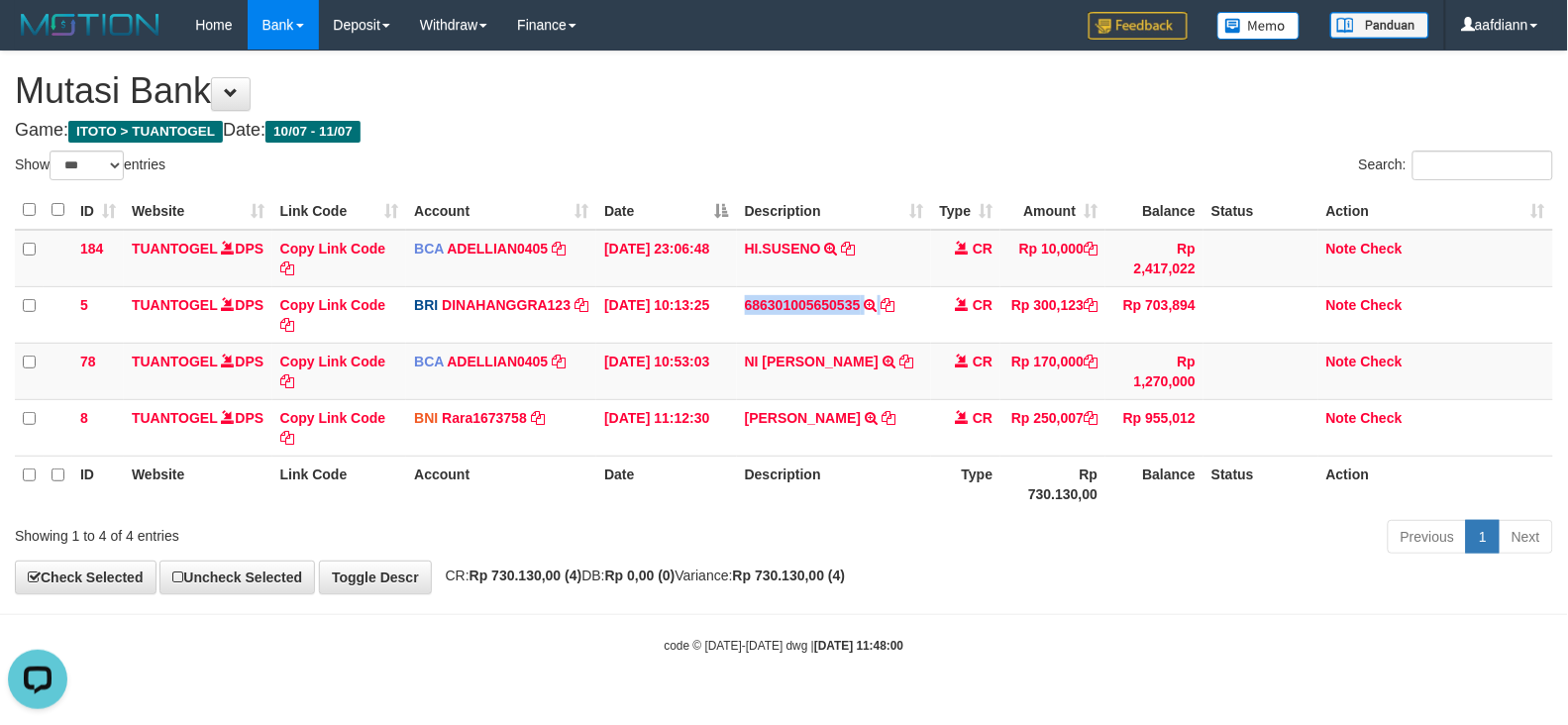 copy on "686301005650535" 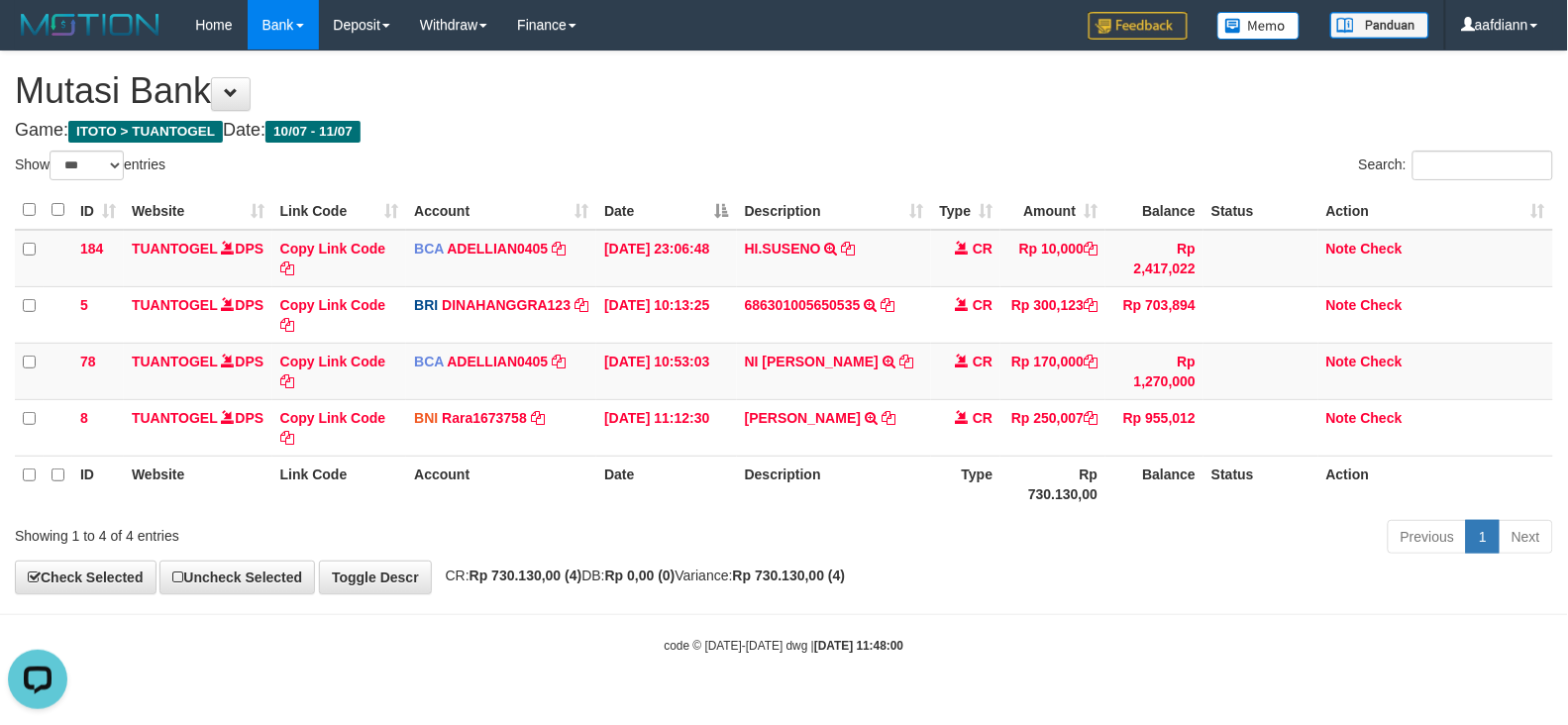 click on "Rp 730.130,00 (4)" at bounding box center (789, 575) 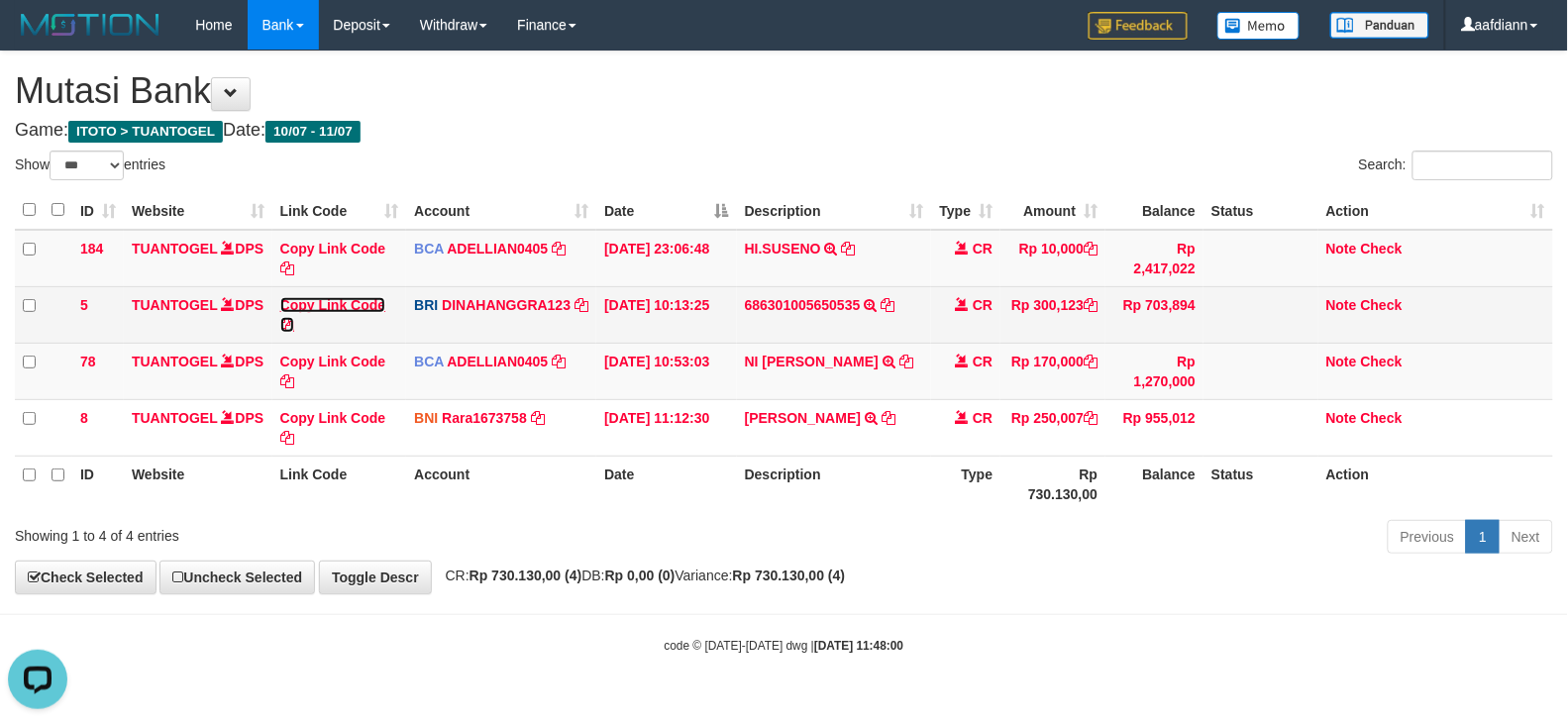 click on "Copy Link Code" at bounding box center [333, 315] 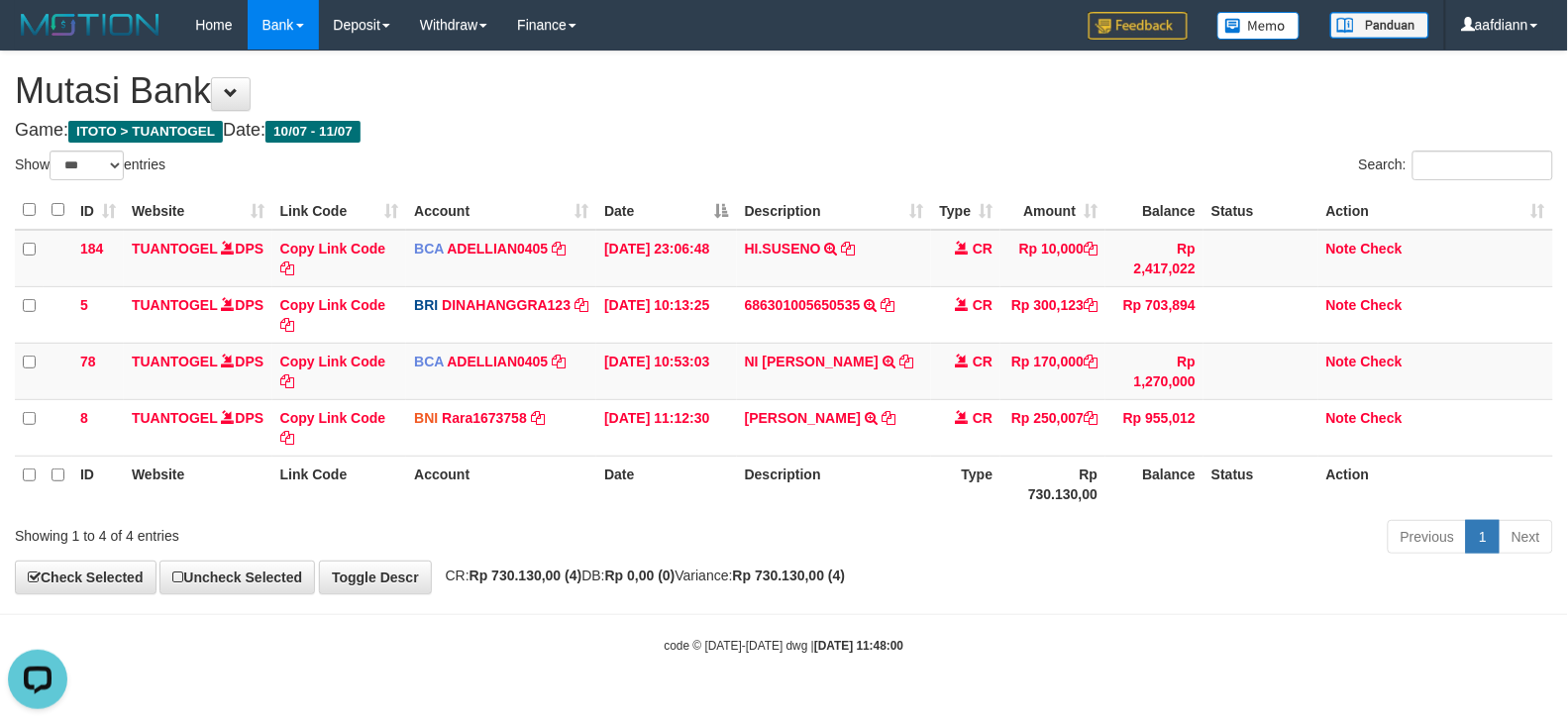 scroll, scrollTop: 0, scrollLeft: 0, axis: both 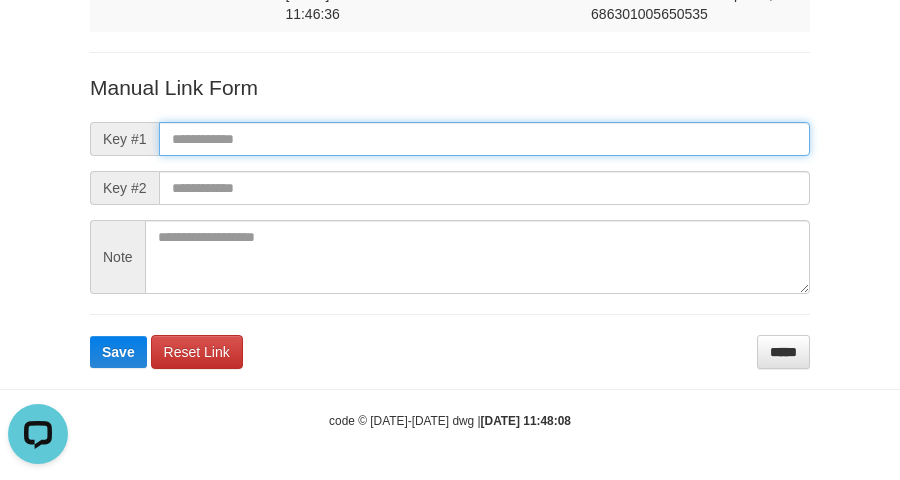 click at bounding box center (484, 139) 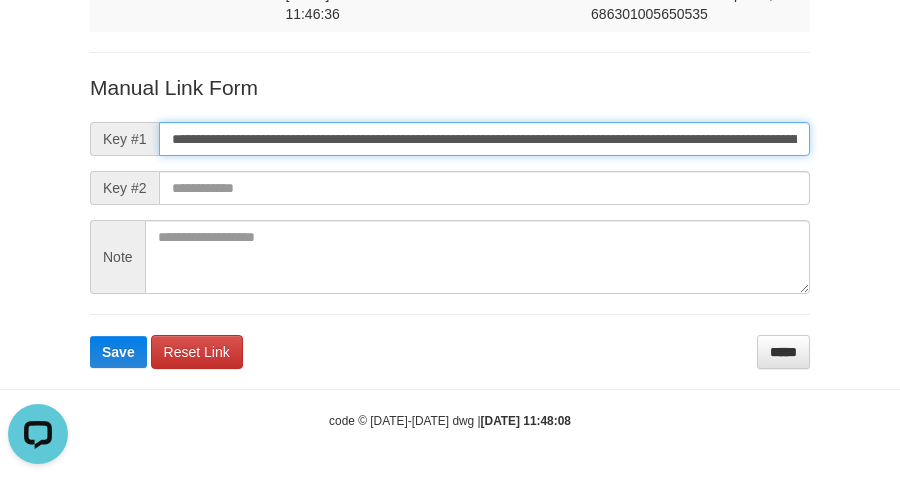 scroll, scrollTop: 0, scrollLeft: 1138, axis: horizontal 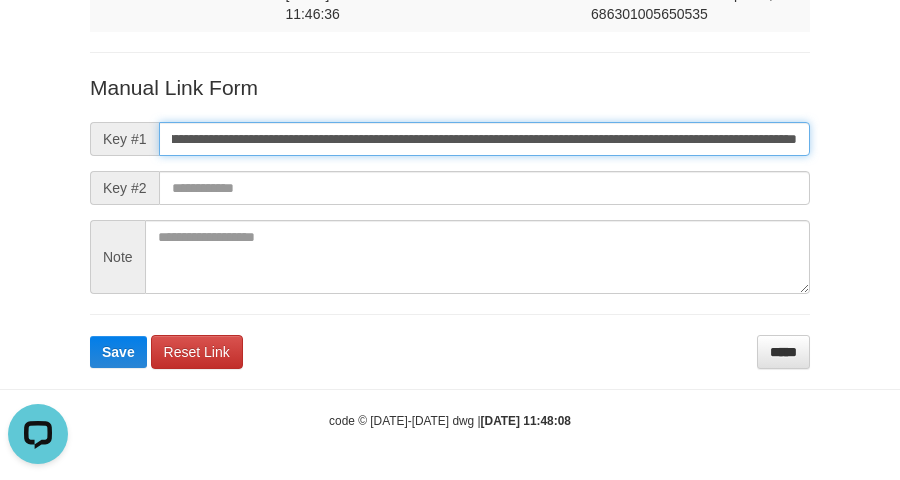 type on "**********" 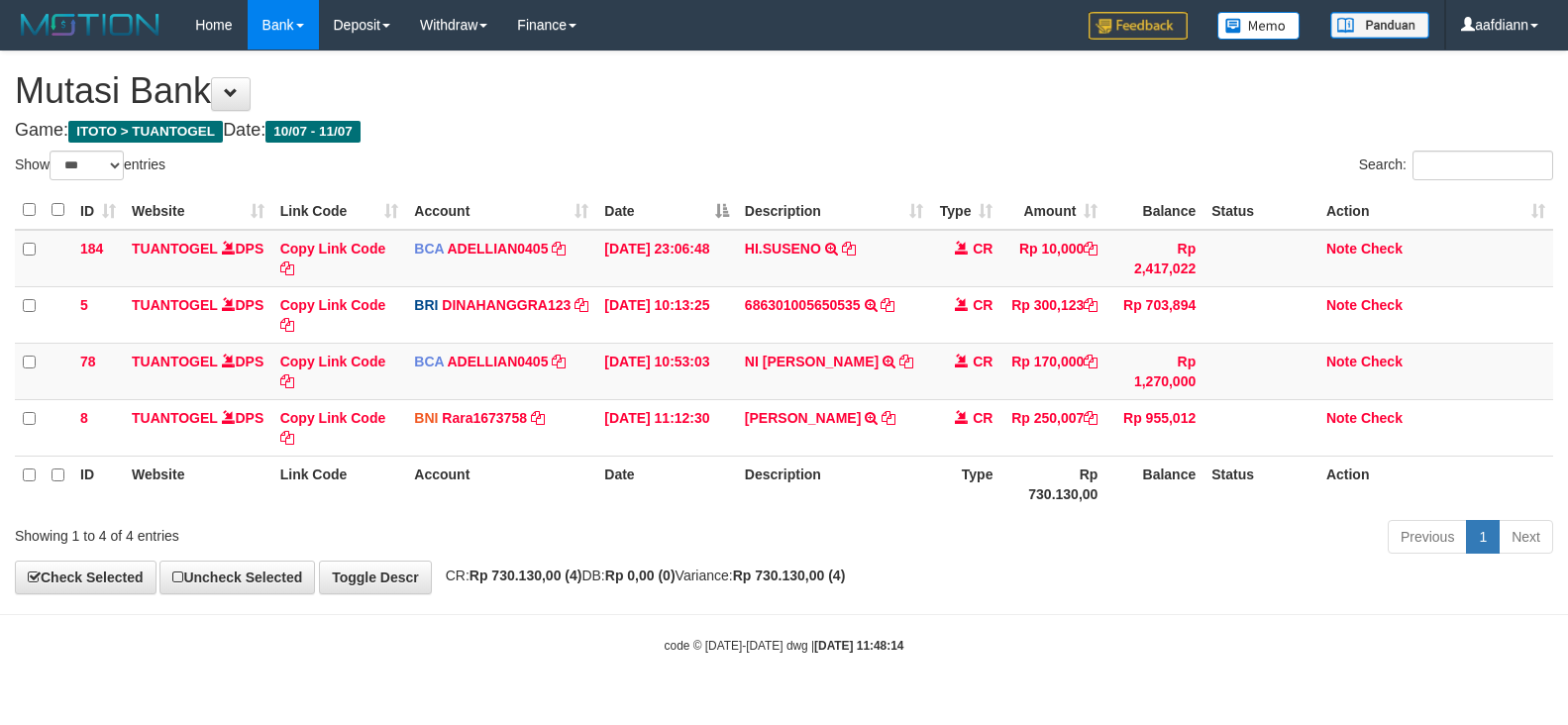 select on "***" 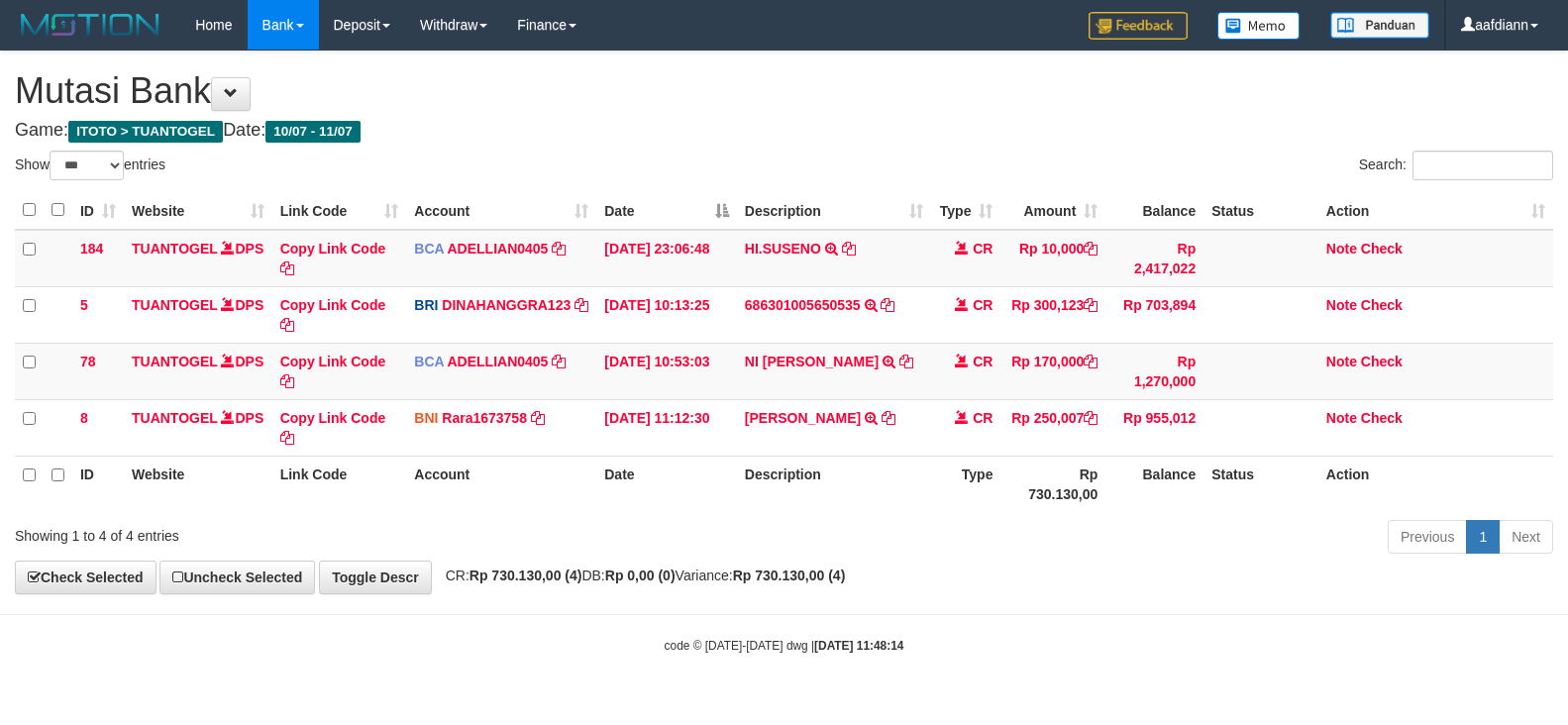 scroll, scrollTop: 0, scrollLeft: 0, axis: both 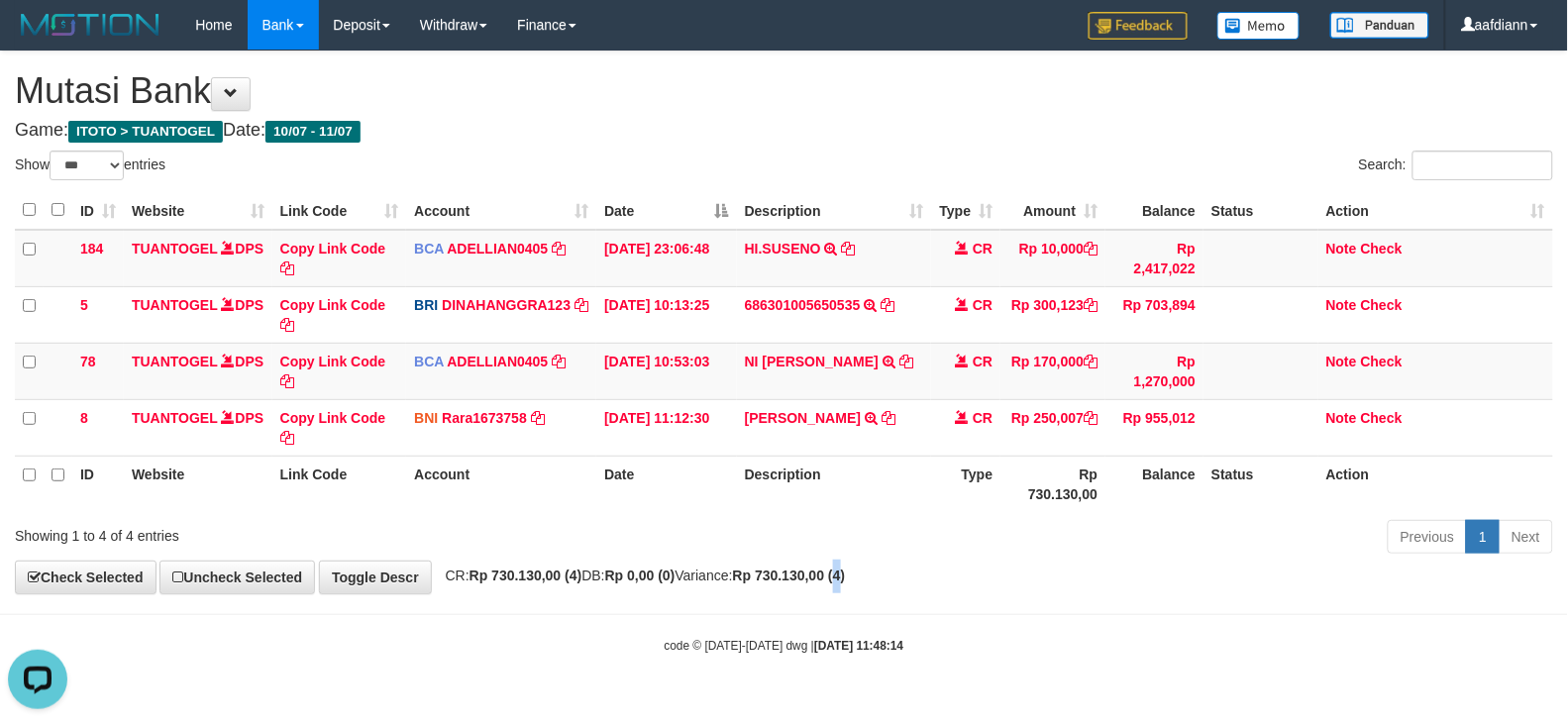 click on "**********" at bounding box center [784, 322] 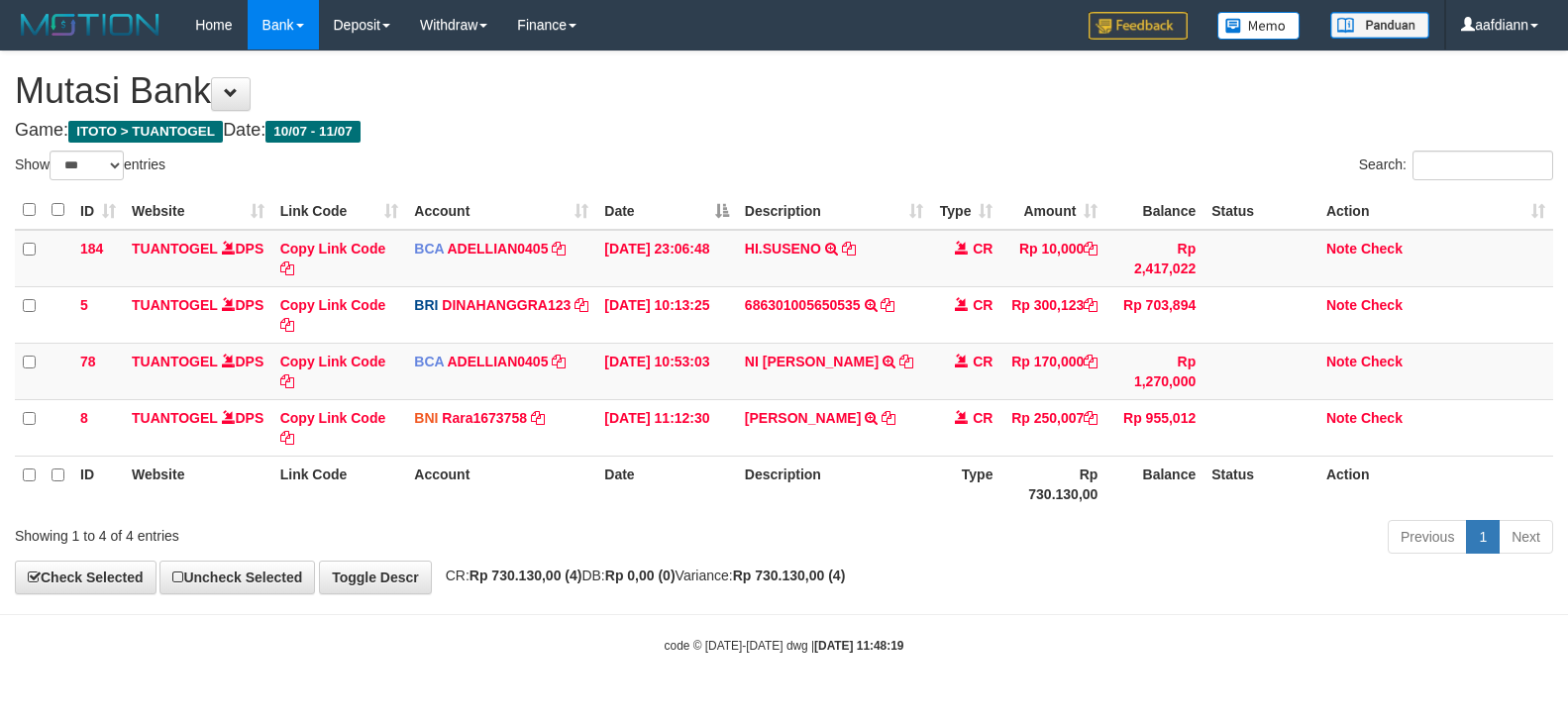 select on "***" 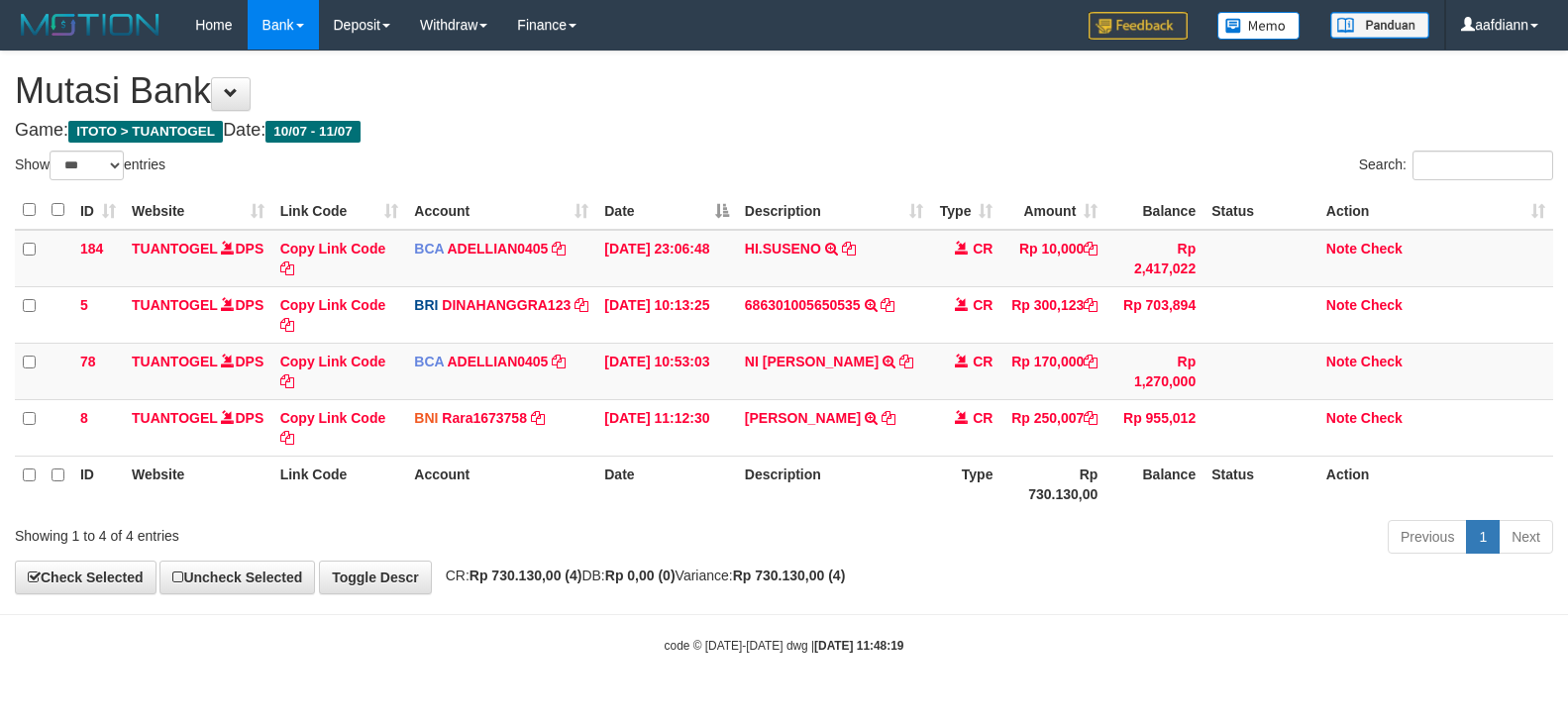 scroll, scrollTop: 0, scrollLeft: 0, axis: both 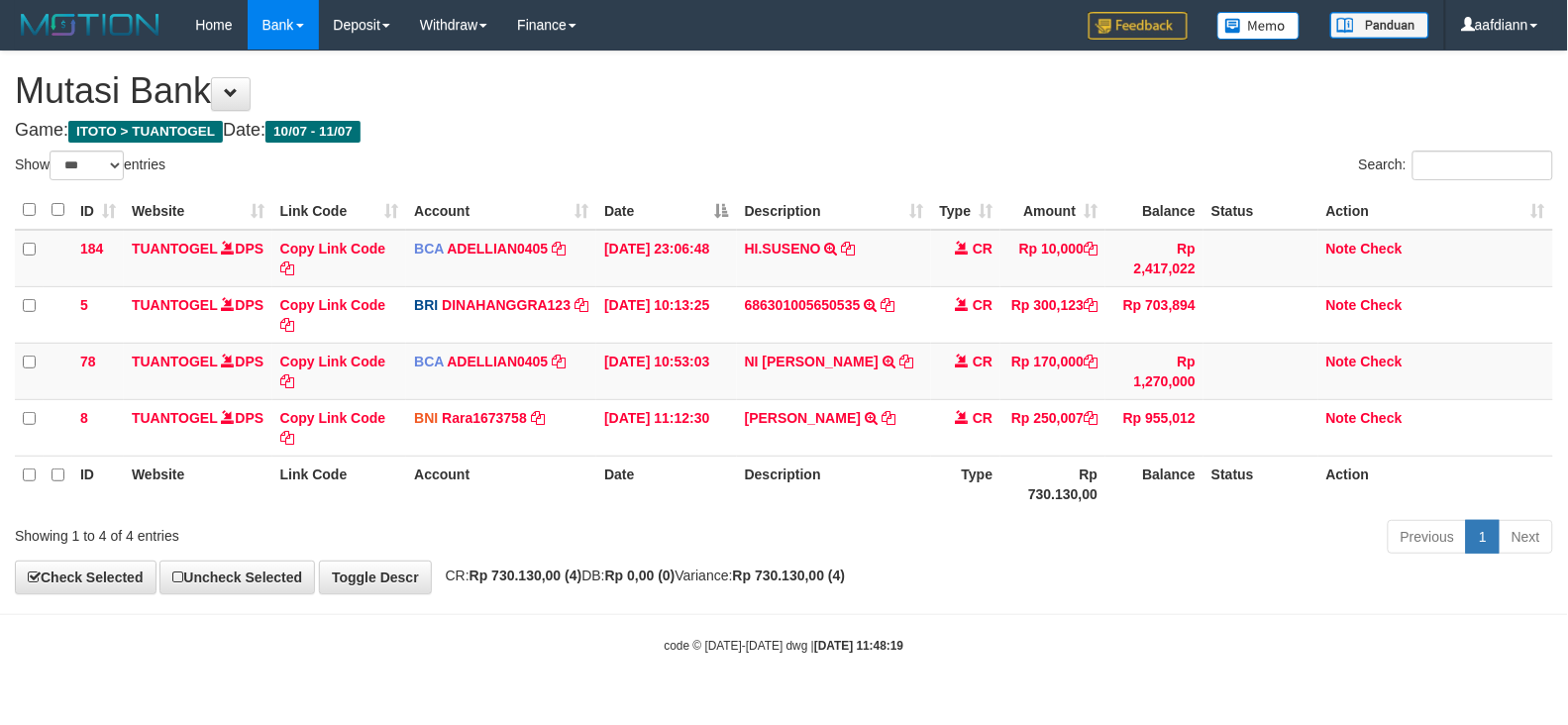 click on "Previous 1 Next" at bounding box center [1110, 539] 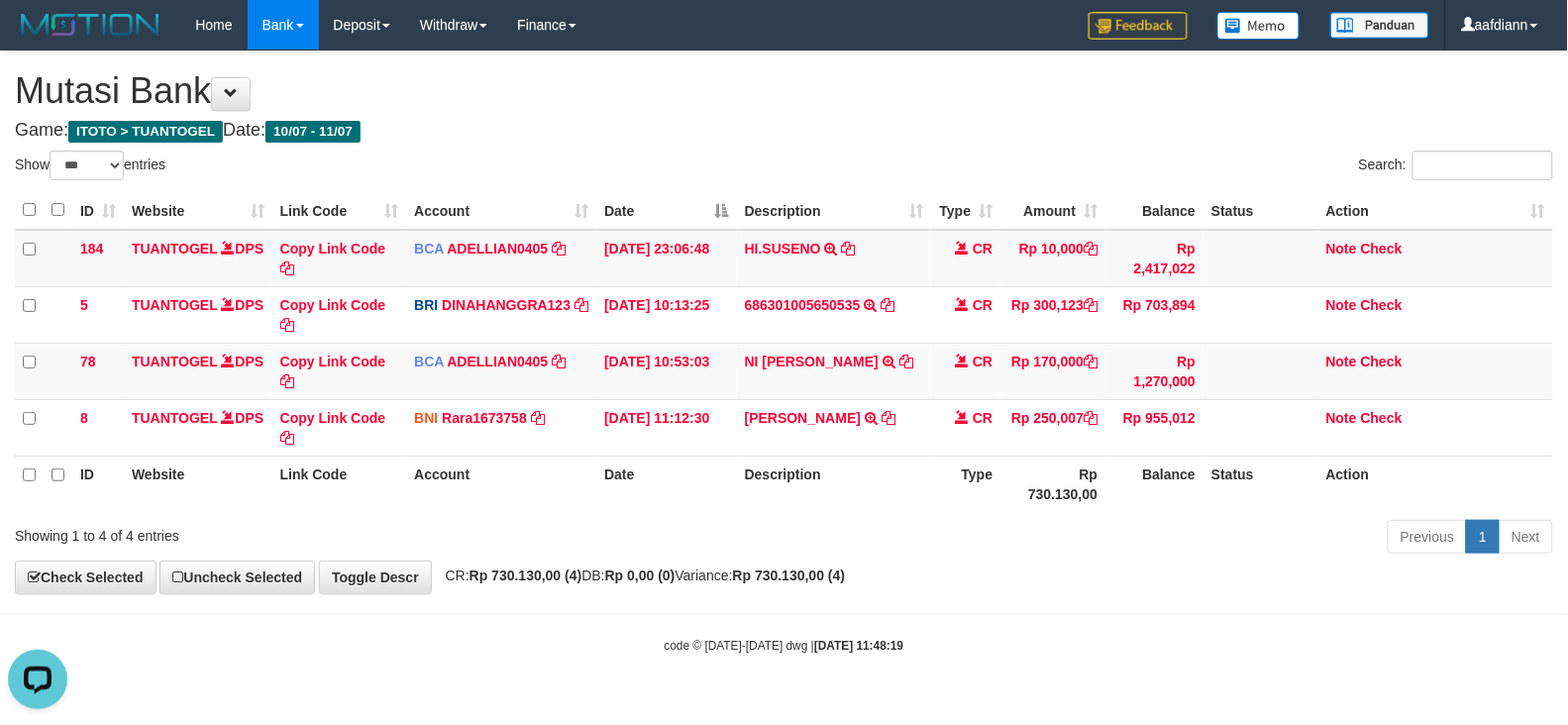 scroll, scrollTop: 0, scrollLeft: 0, axis: both 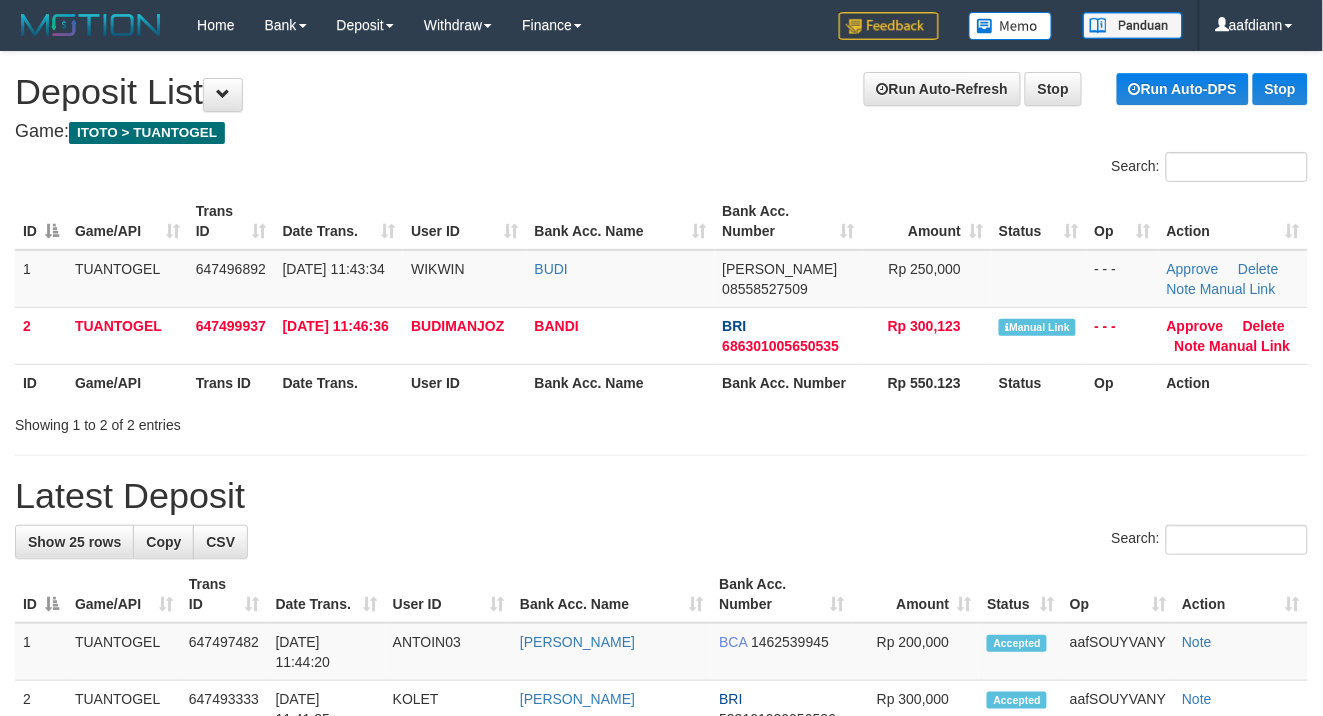 click on "**********" at bounding box center (661, 1117) 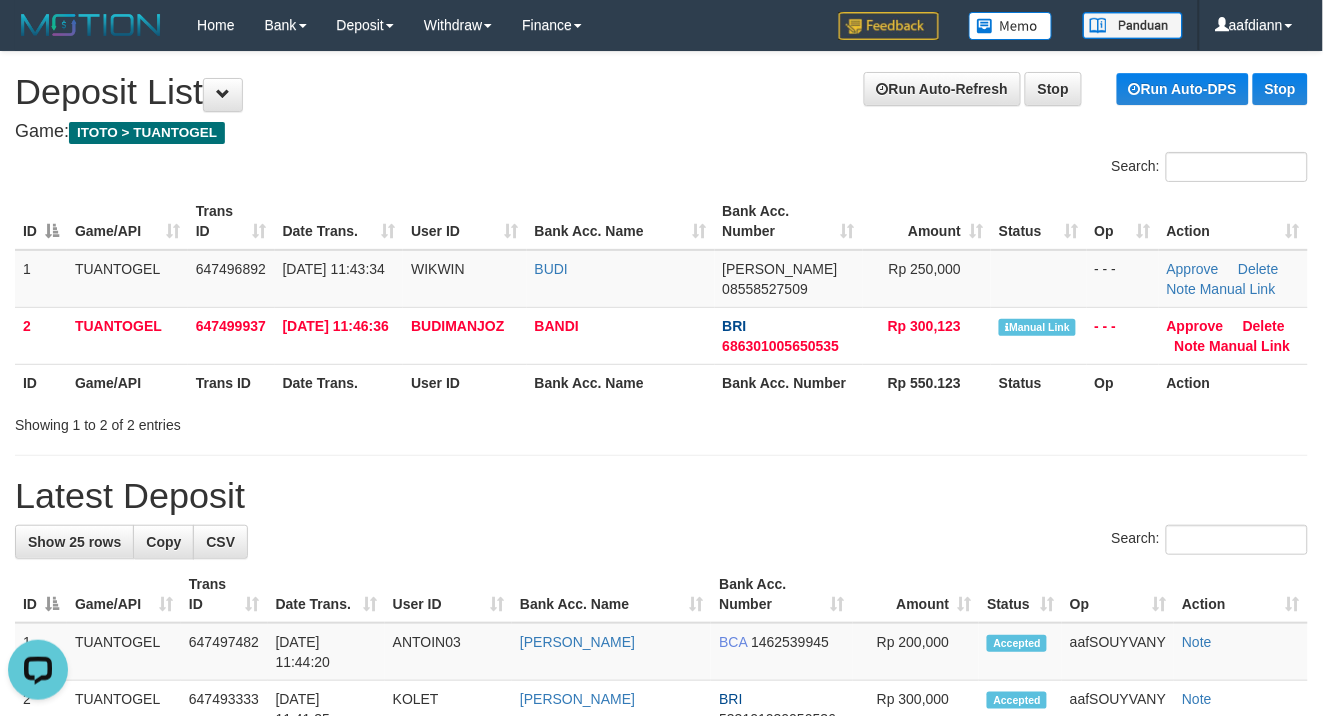 scroll, scrollTop: 0, scrollLeft: 0, axis: both 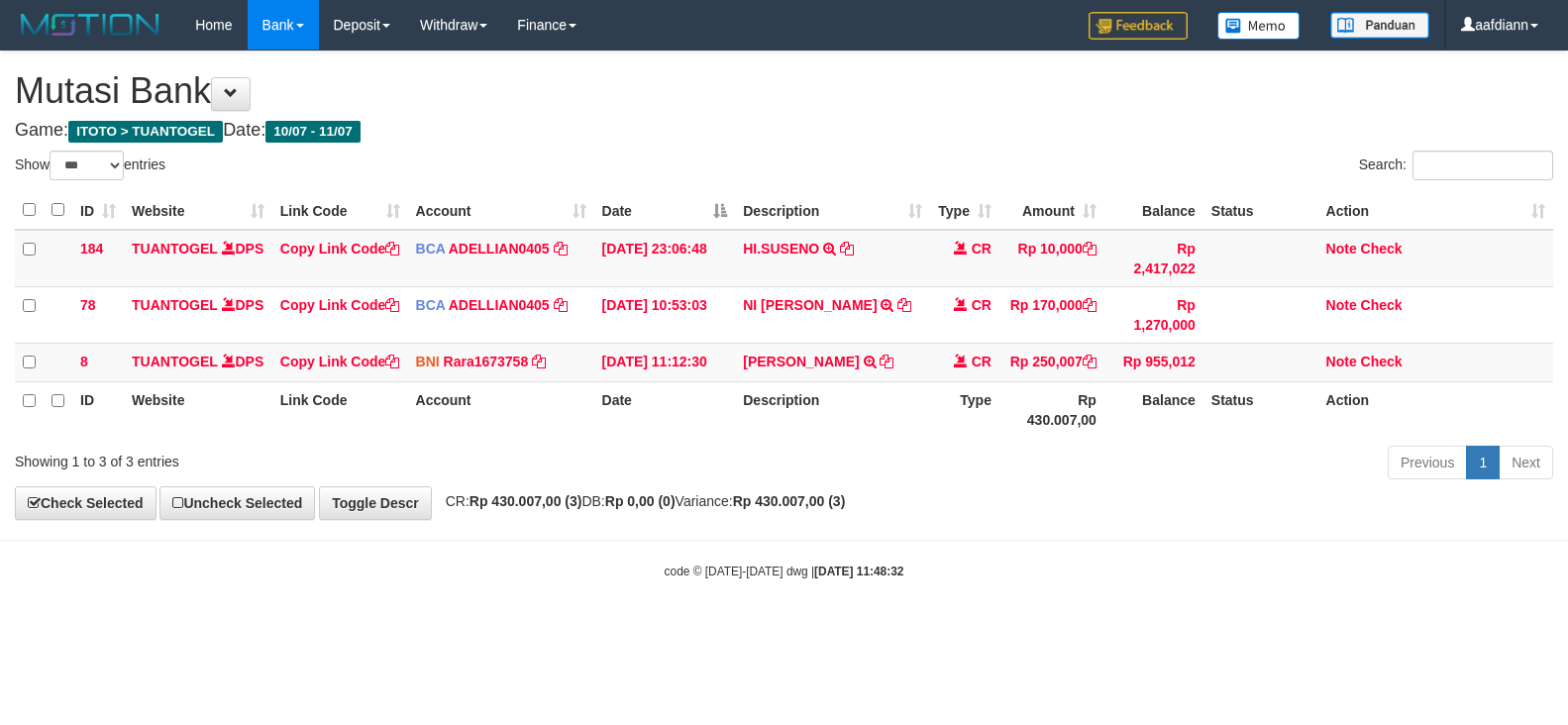 select on "***" 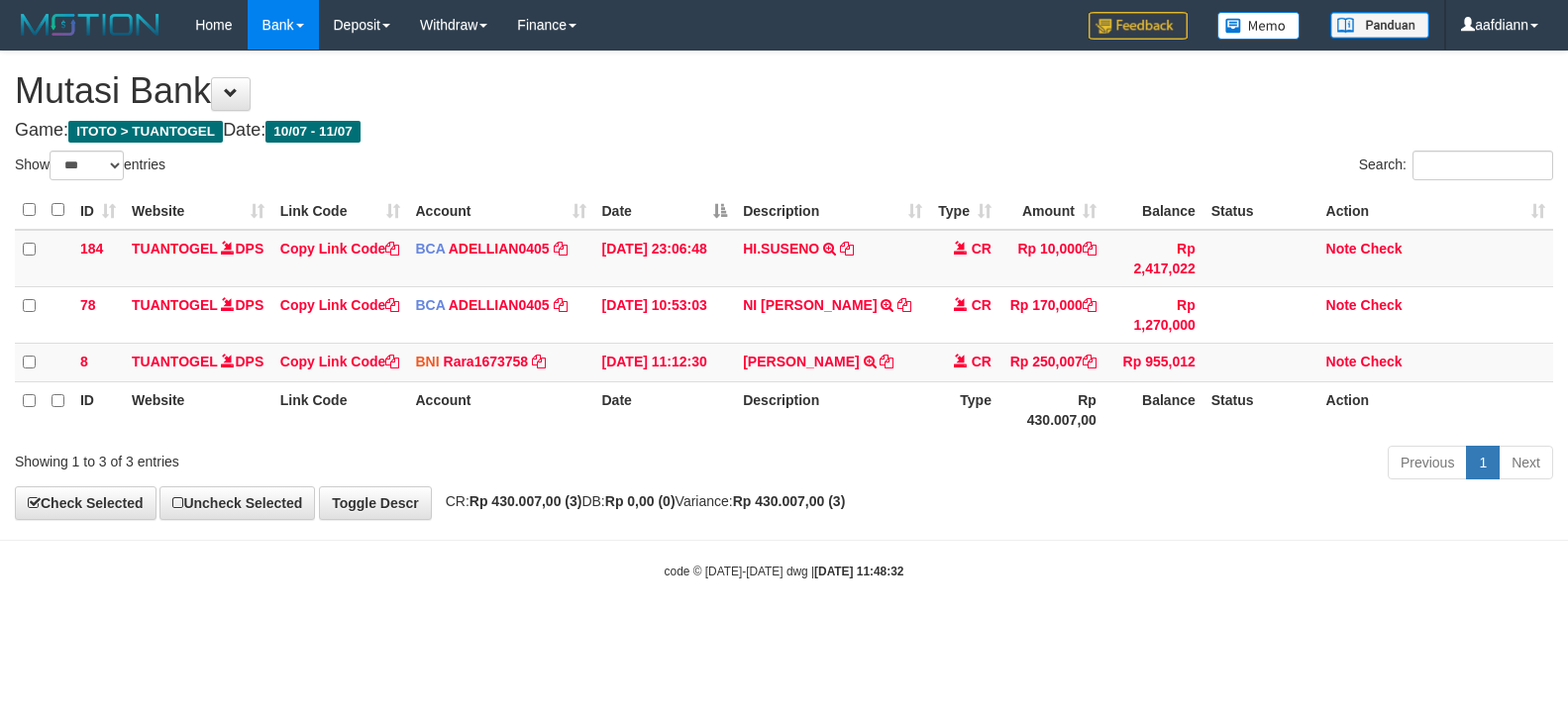 scroll, scrollTop: 0, scrollLeft: 0, axis: both 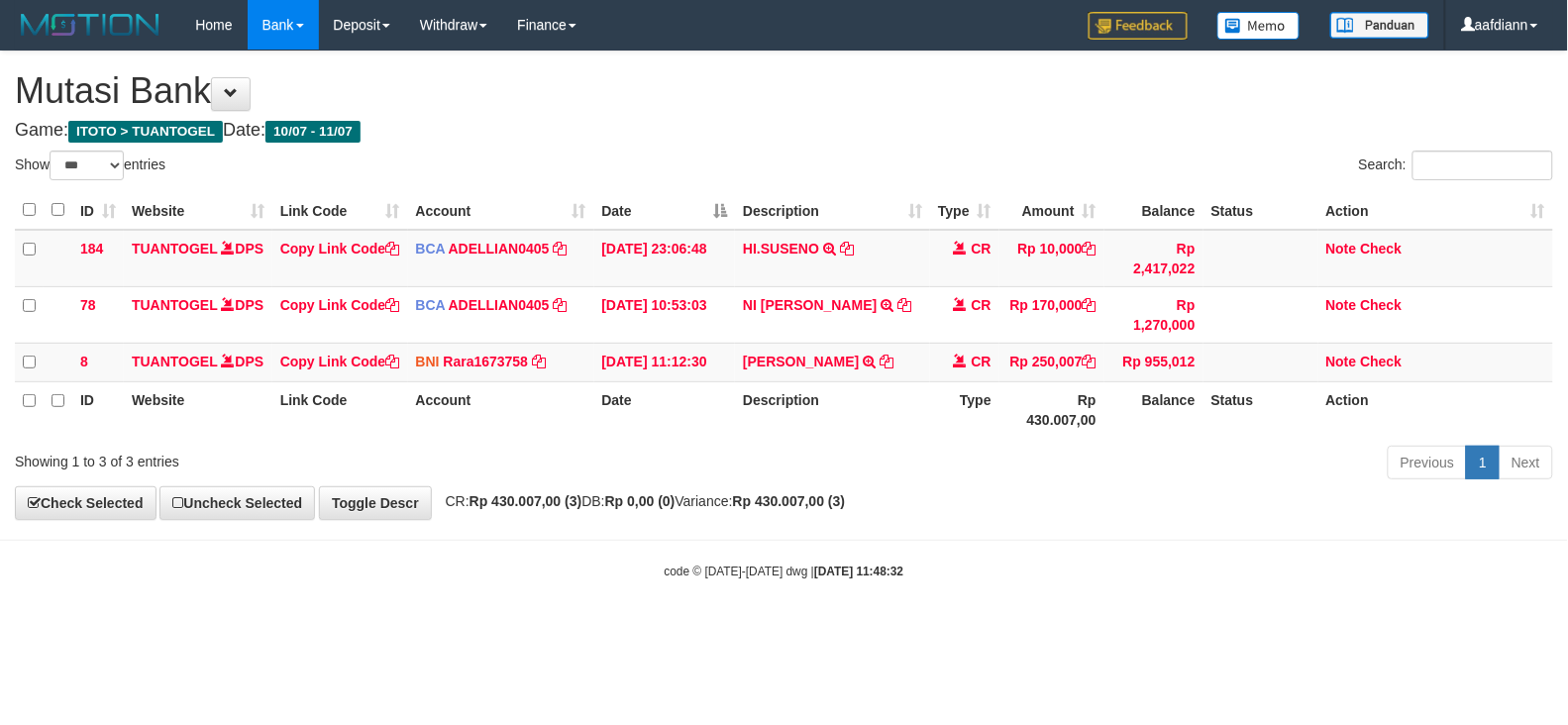 drag, startPoint x: 1200, startPoint y: 647, endPoint x: 1112, endPoint y: 594, distance: 102.7278 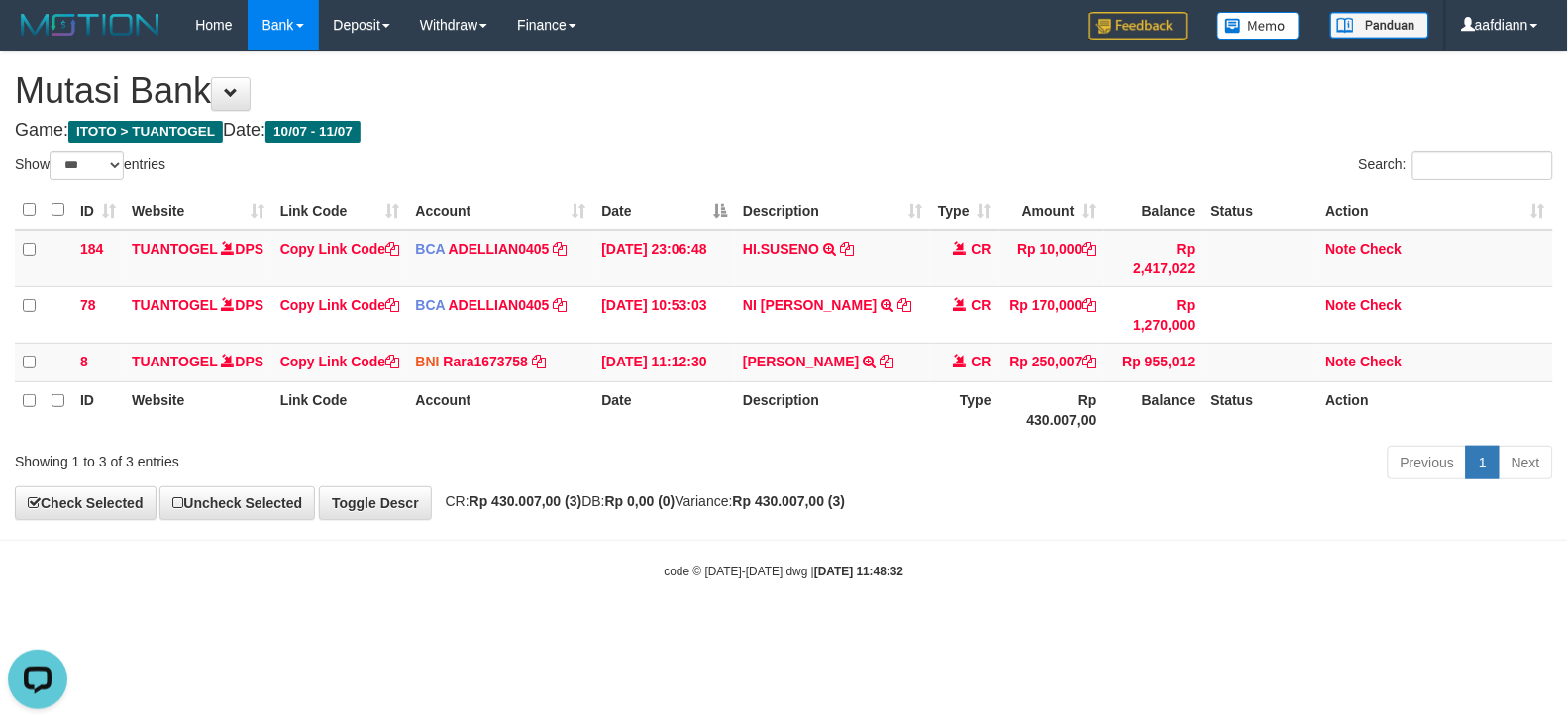 scroll, scrollTop: 0, scrollLeft: 0, axis: both 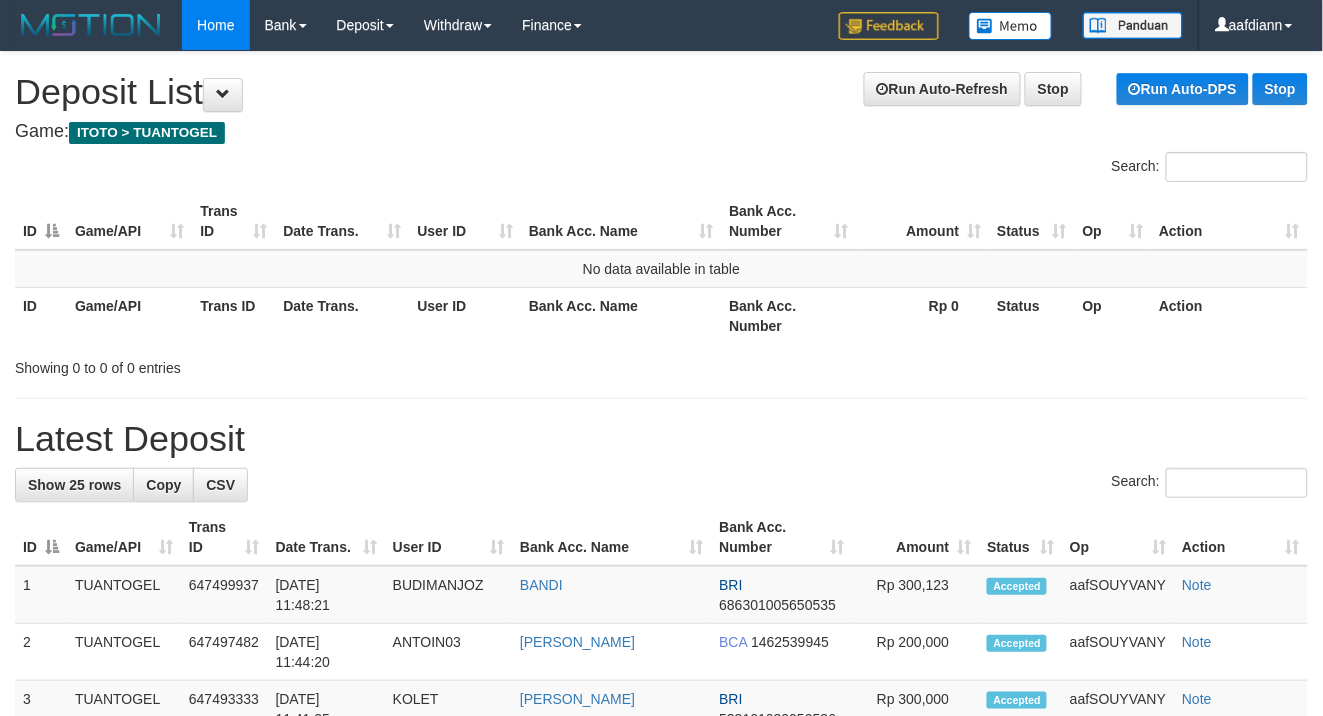 drag, startPoint x: 490, startPoint y: 158, endPoint x: 218, endPoint y: 43, distance: 295.3117 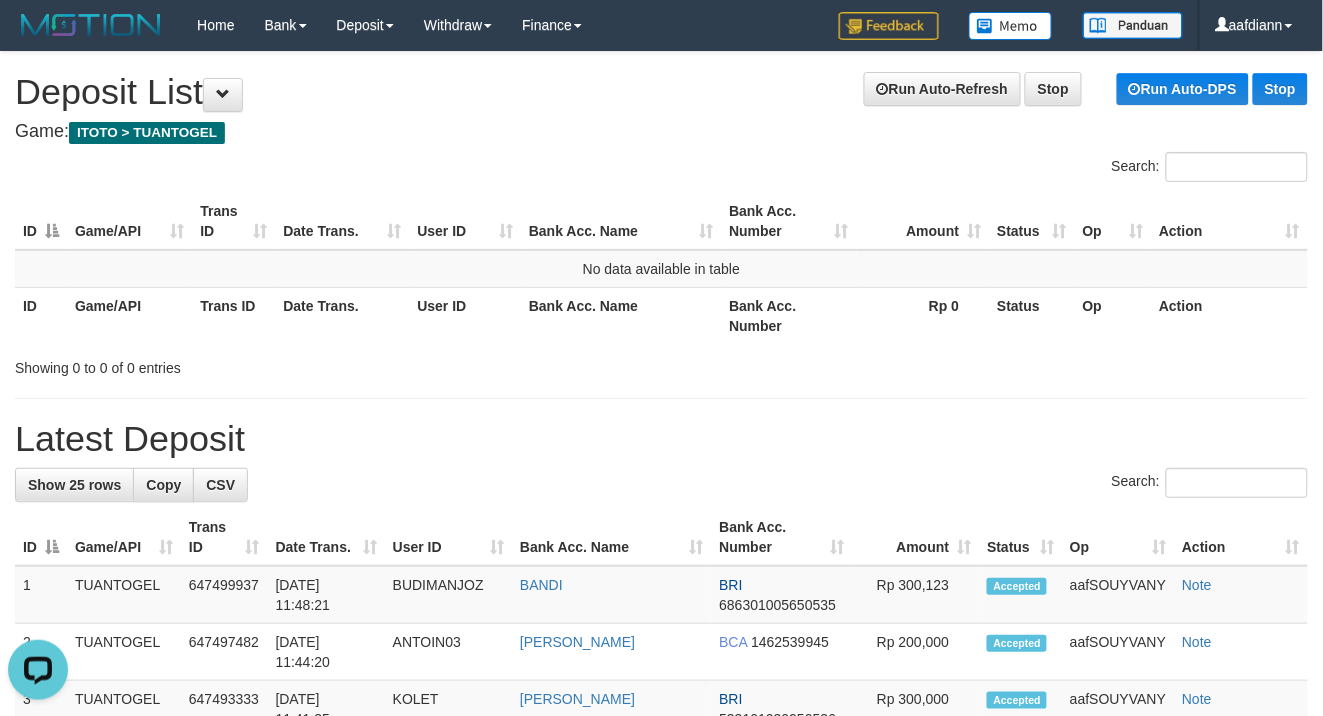 scroll, scrollTop: 0, scrollLeft: 0, axis: both 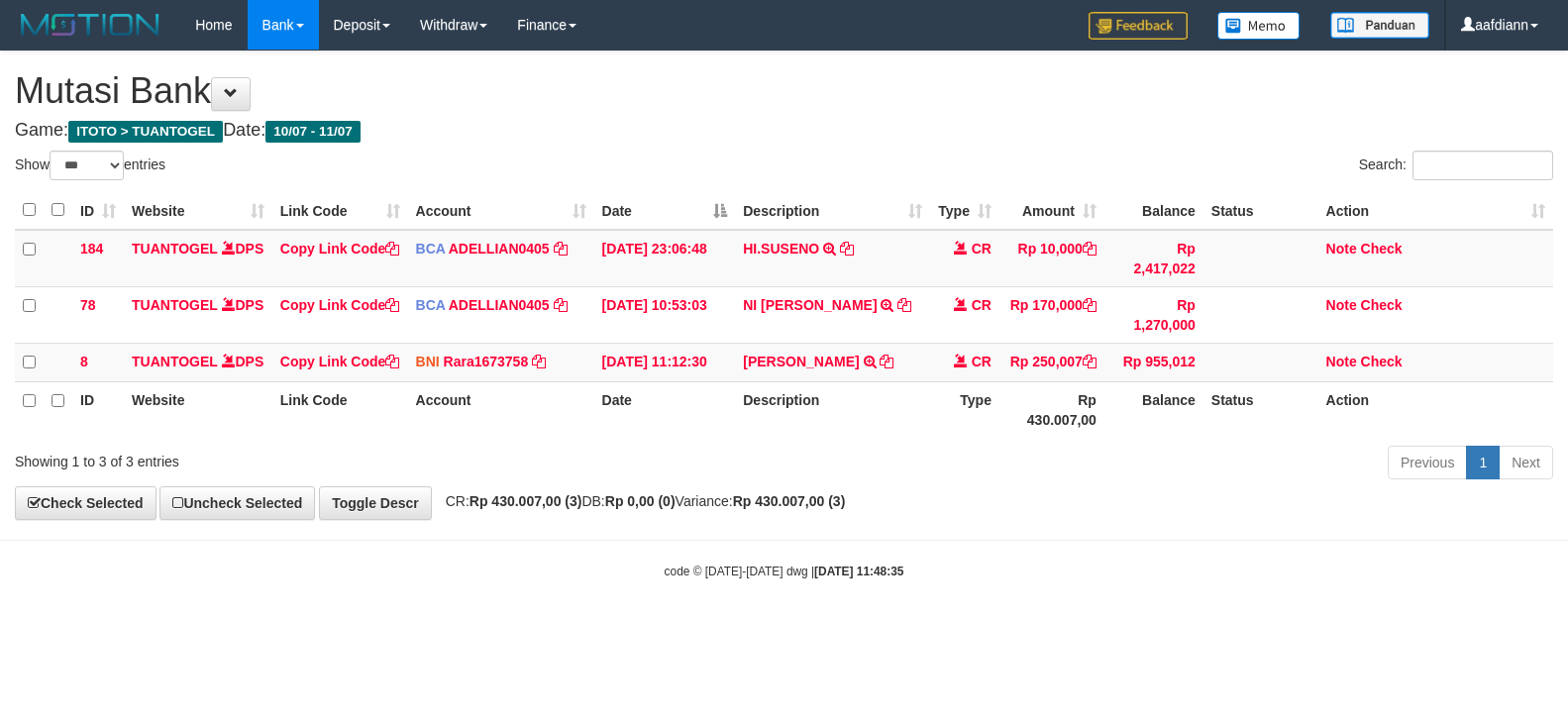 select on "***" 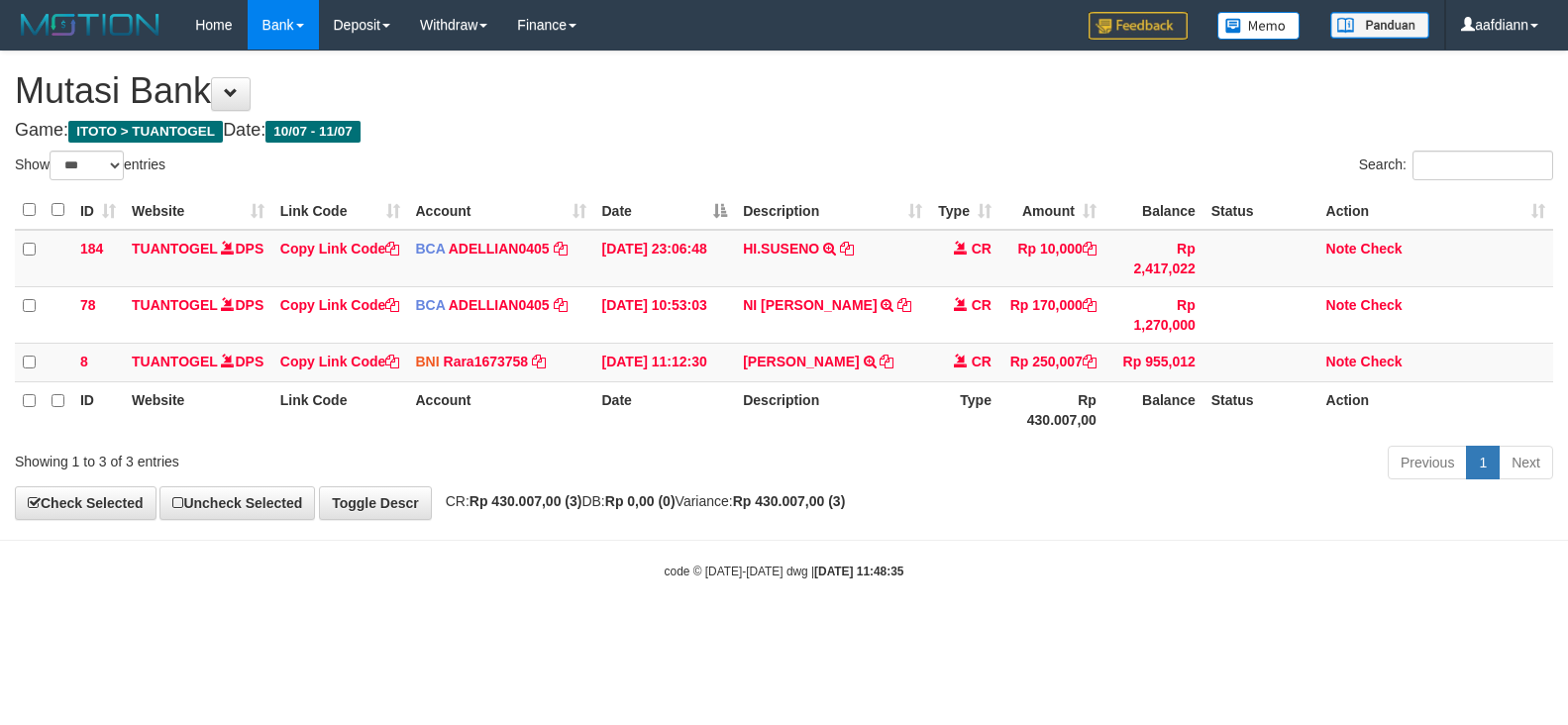 scroll, scrollTop: 0, scrollLeft: 0, axis: both 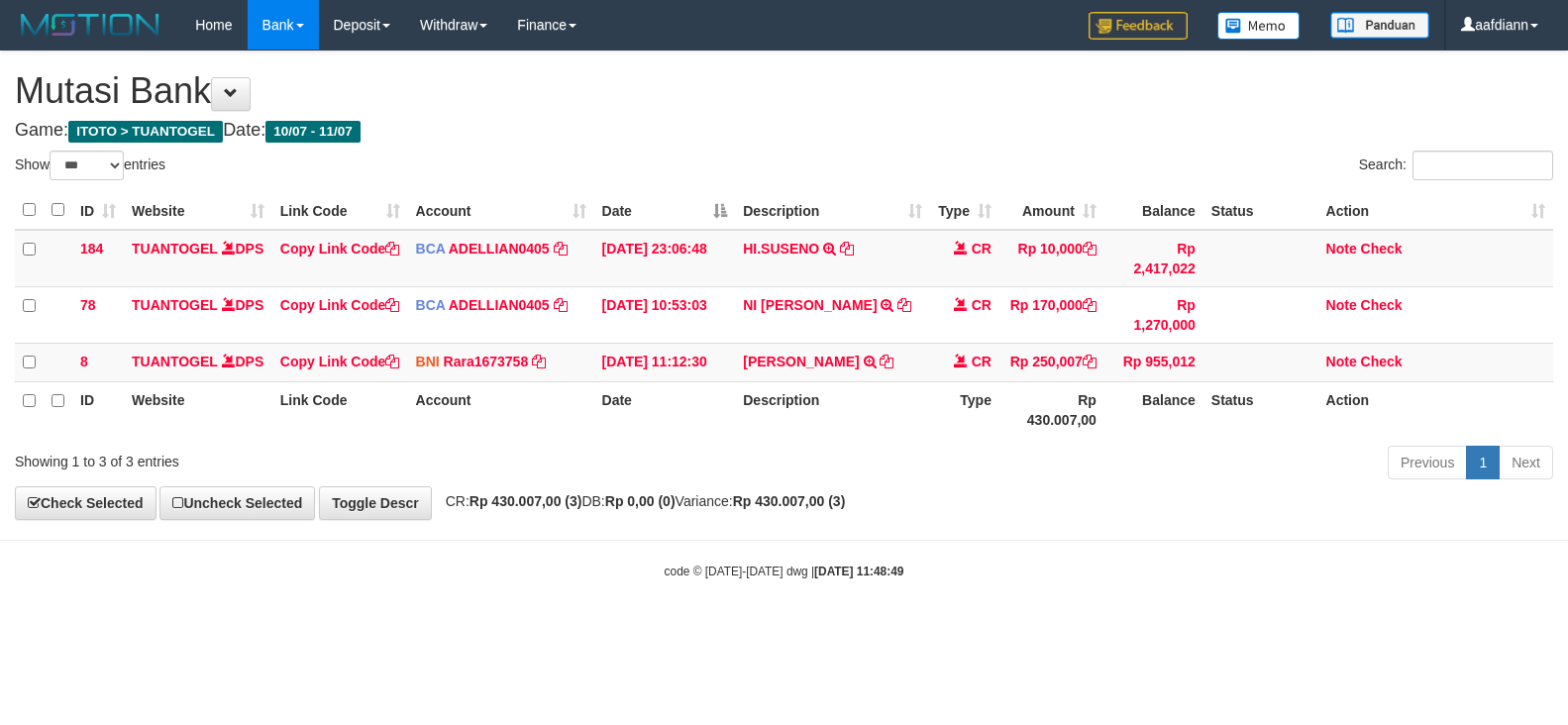 select on "***" 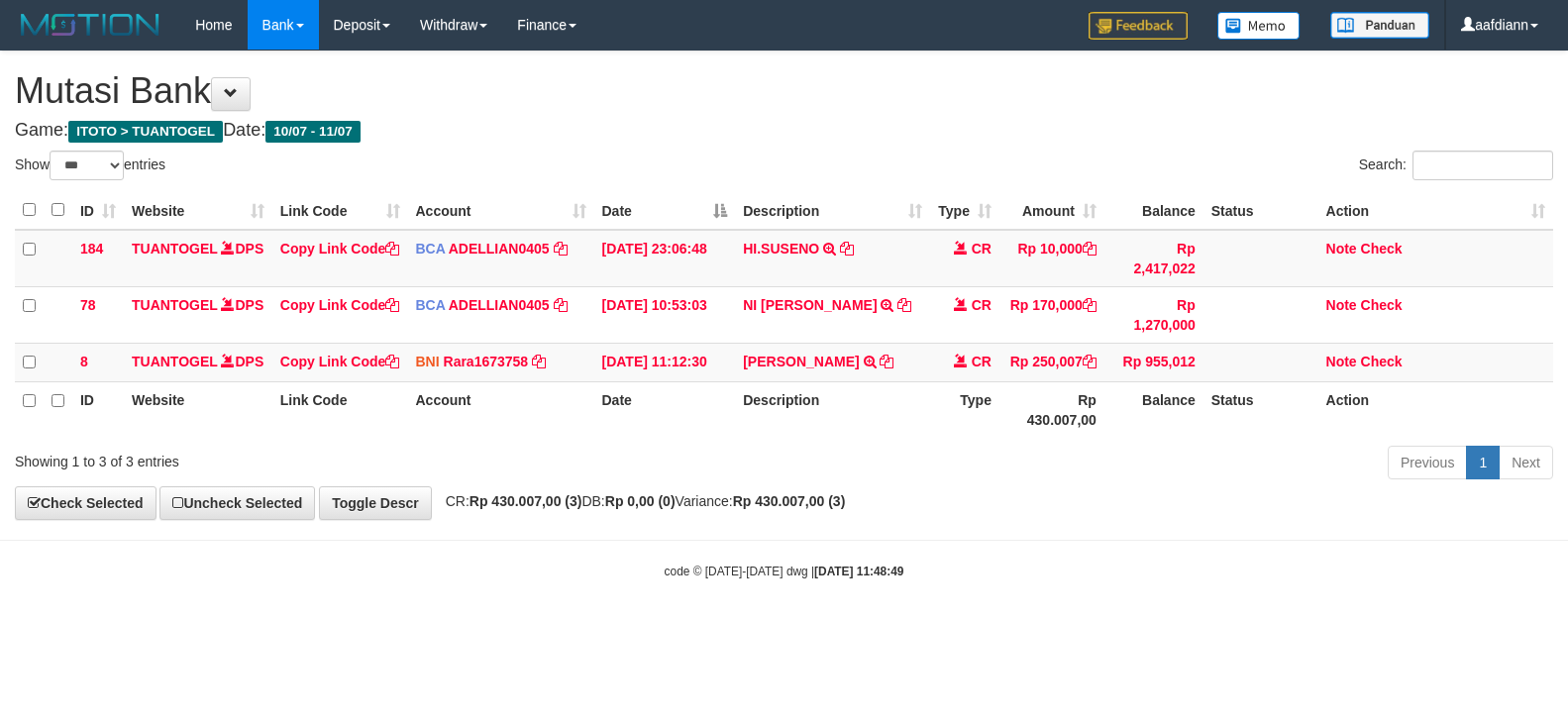 scroll, scrollTop: 0, scrollLeft: 0, axis: both 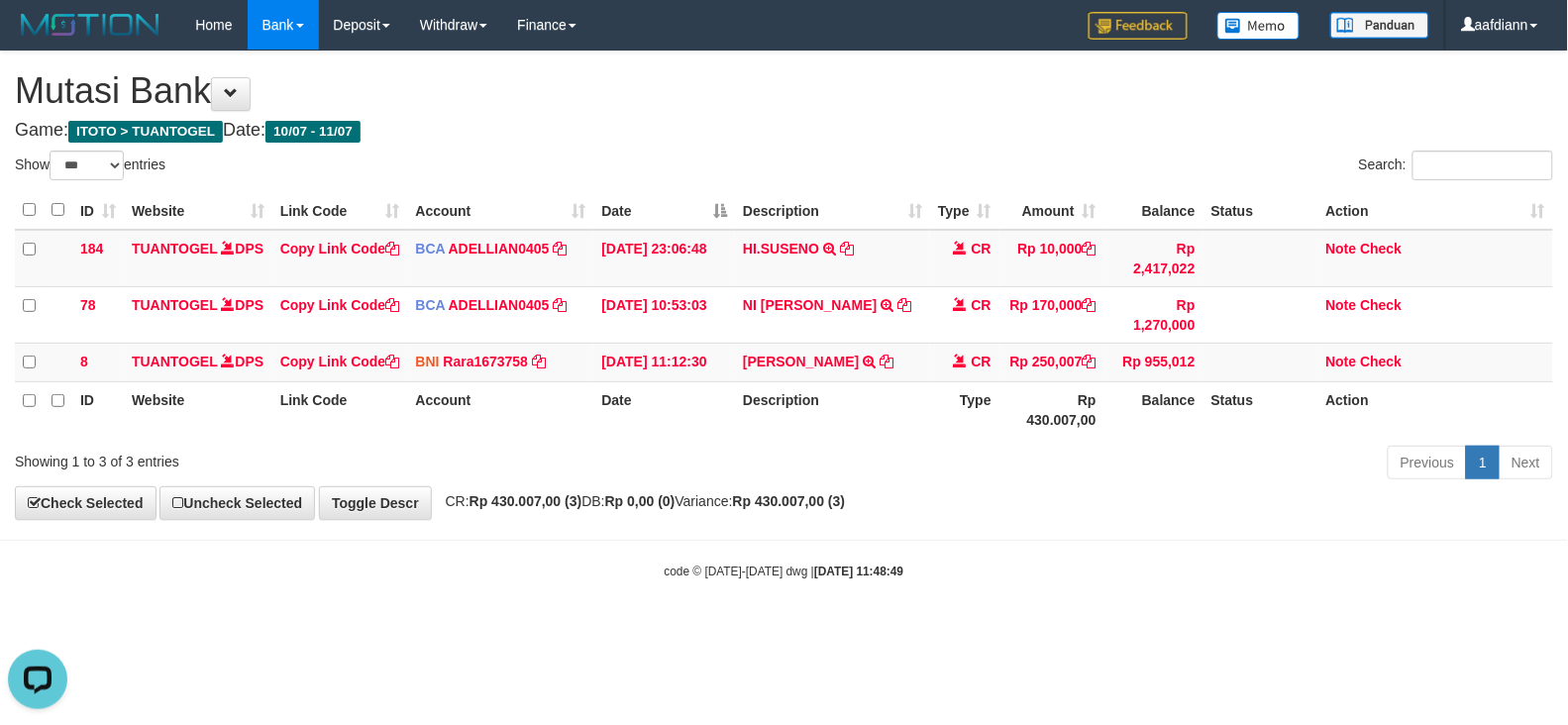 drag, startPoint x: 1119, startPoint y: 675, endPoint x: 972, endPoint y: 614, distance: 159.15401 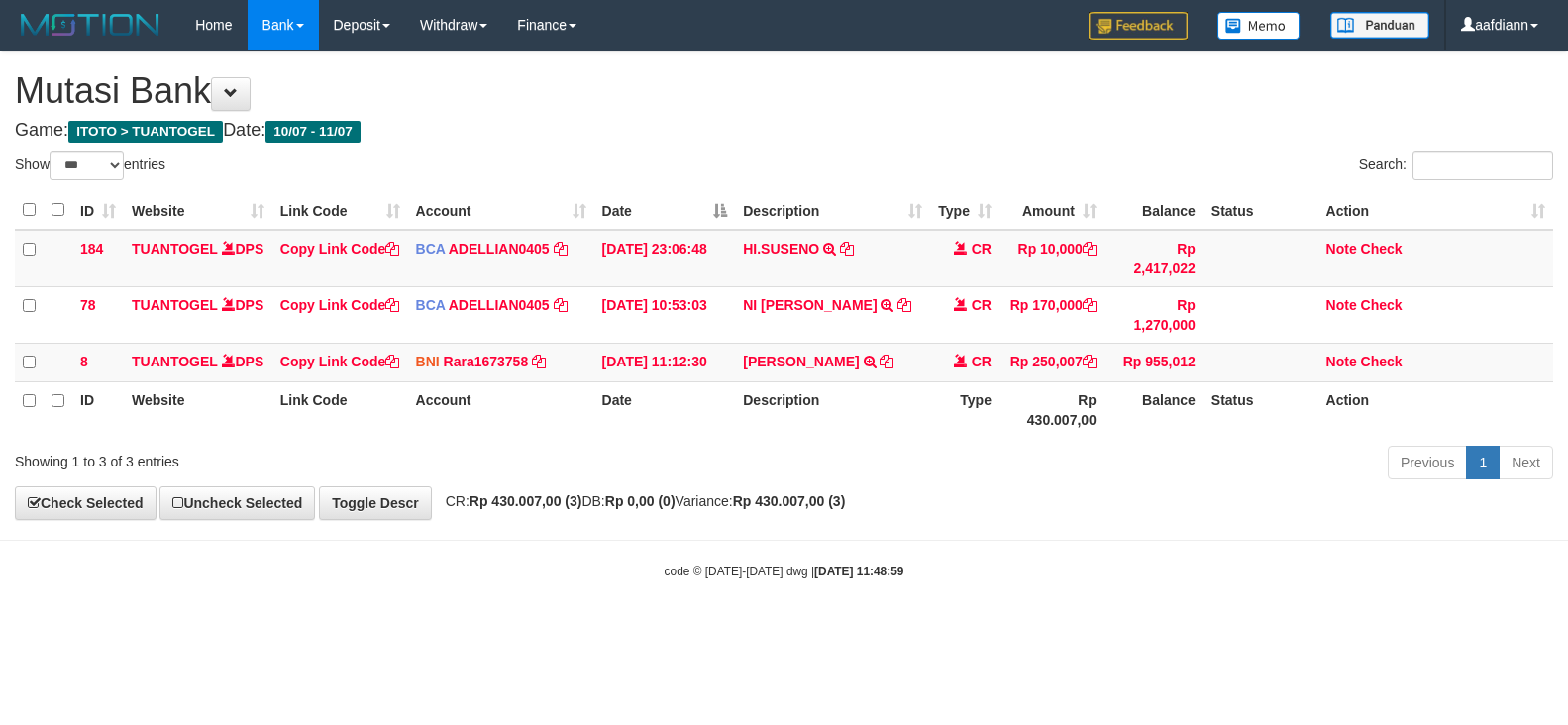 select on "***" 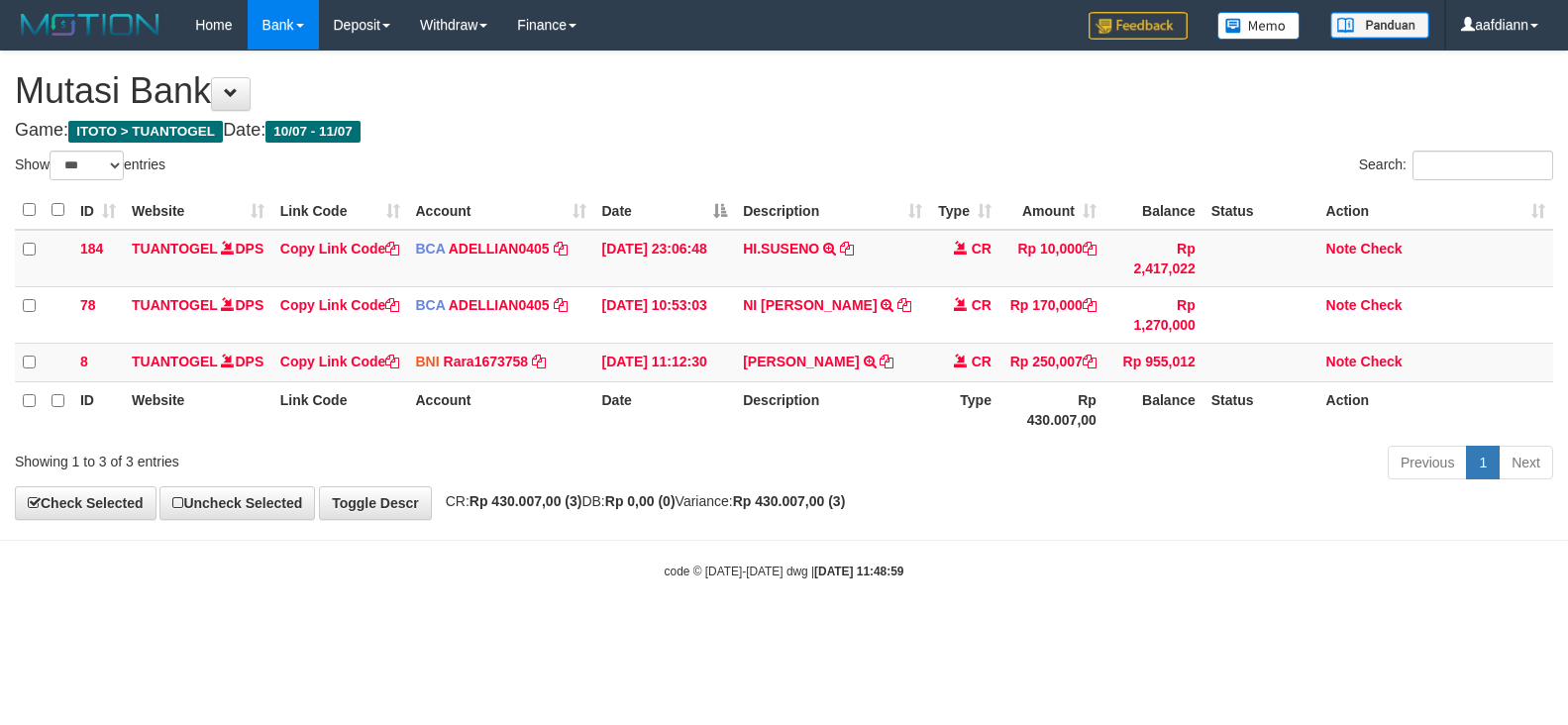 scroll, scrollTop: 0, scrollLeft: 0, axis: both 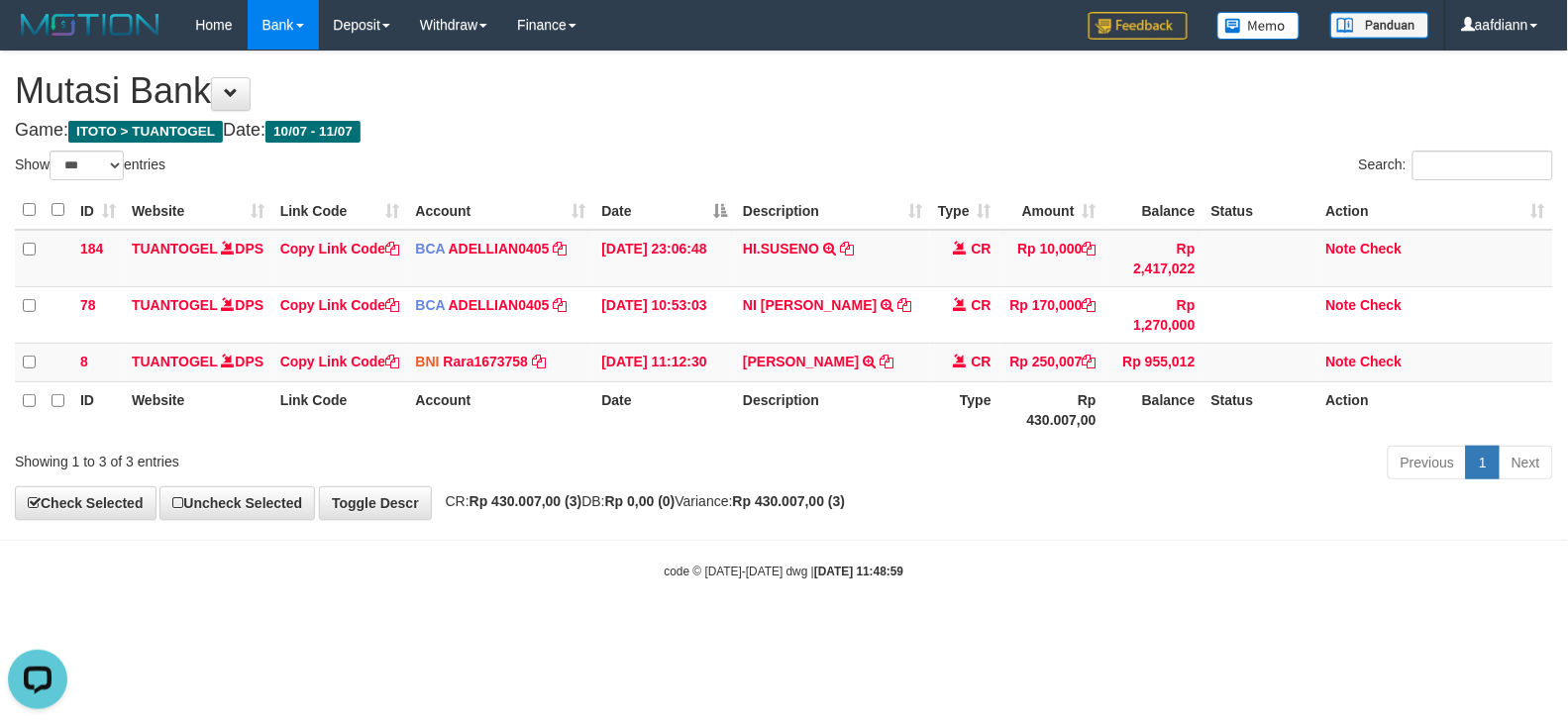 click on "code © 2012-2018 dwg |  2025/07/11 11:48:59" at bounding box center (784, 570) 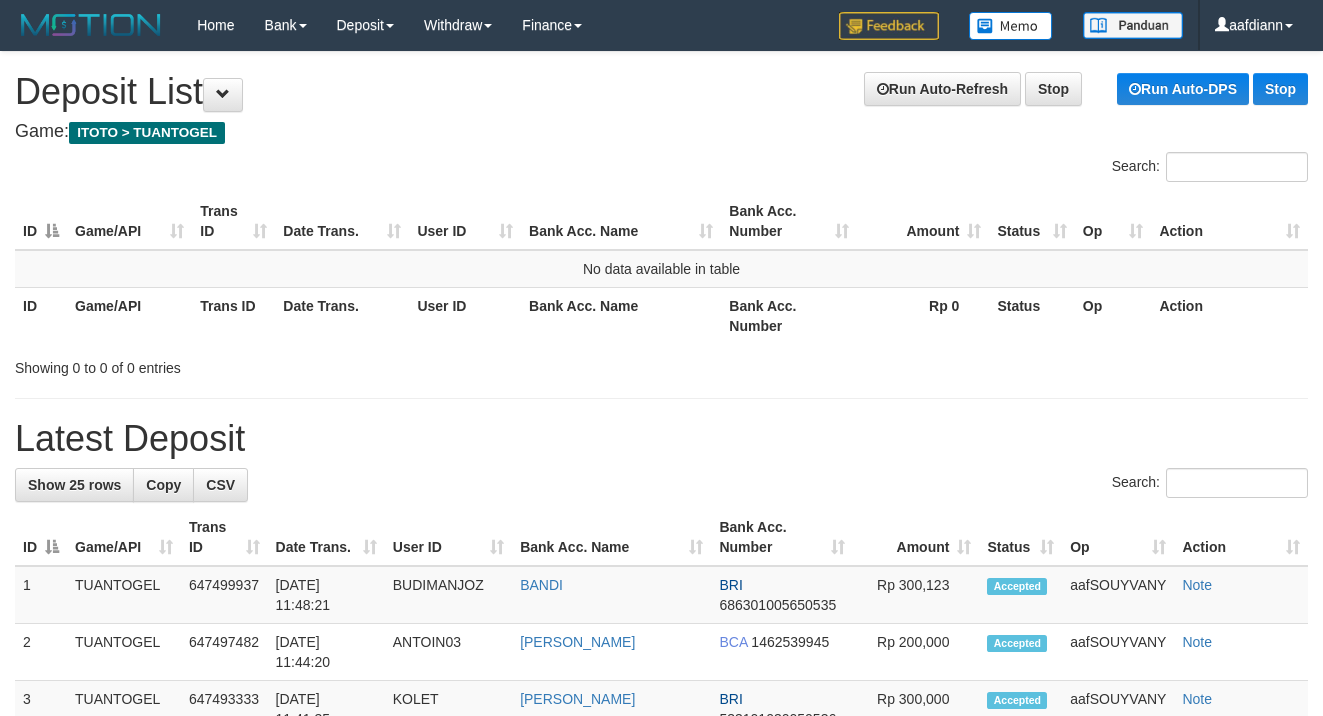 scroll, scrollTop: 0, scrollLeft: 0, axis: both 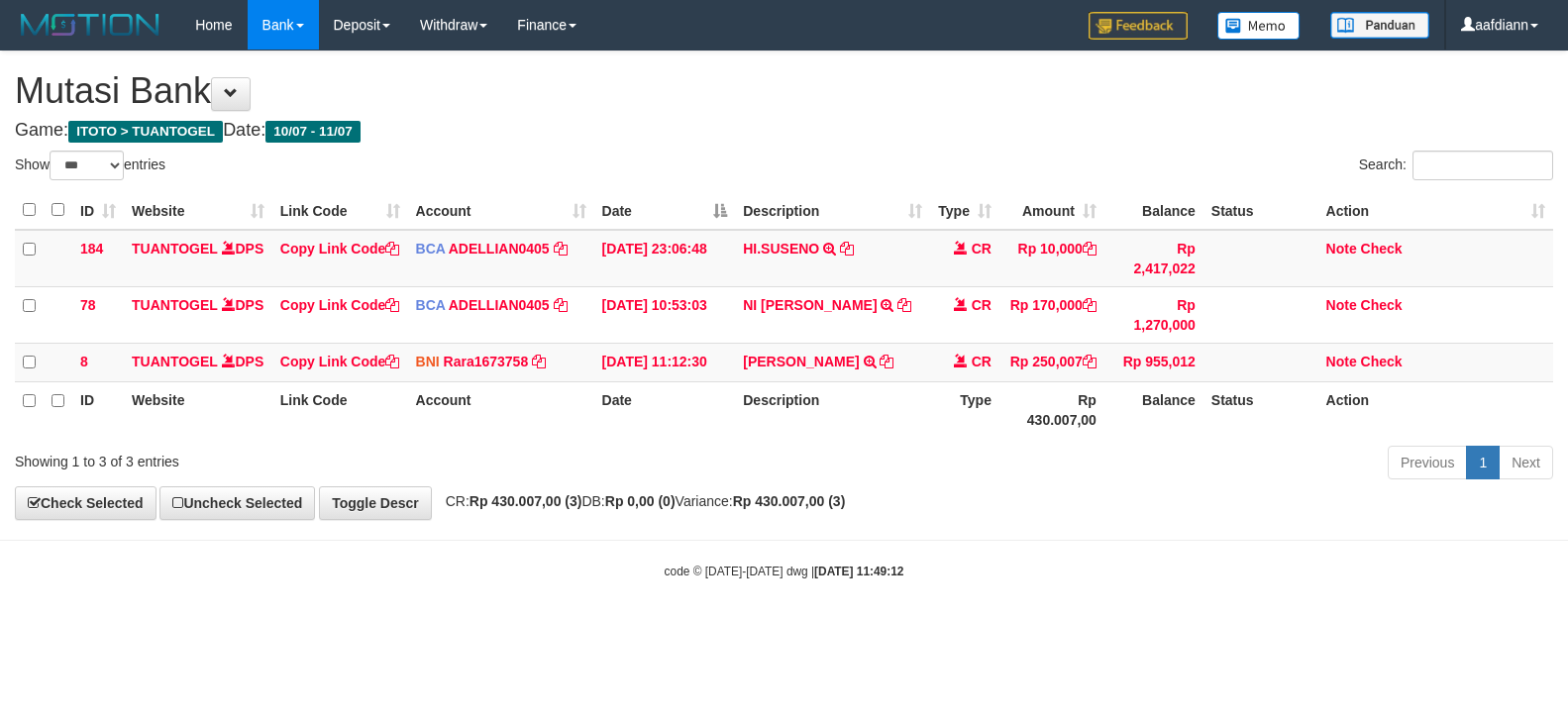 select on "***" 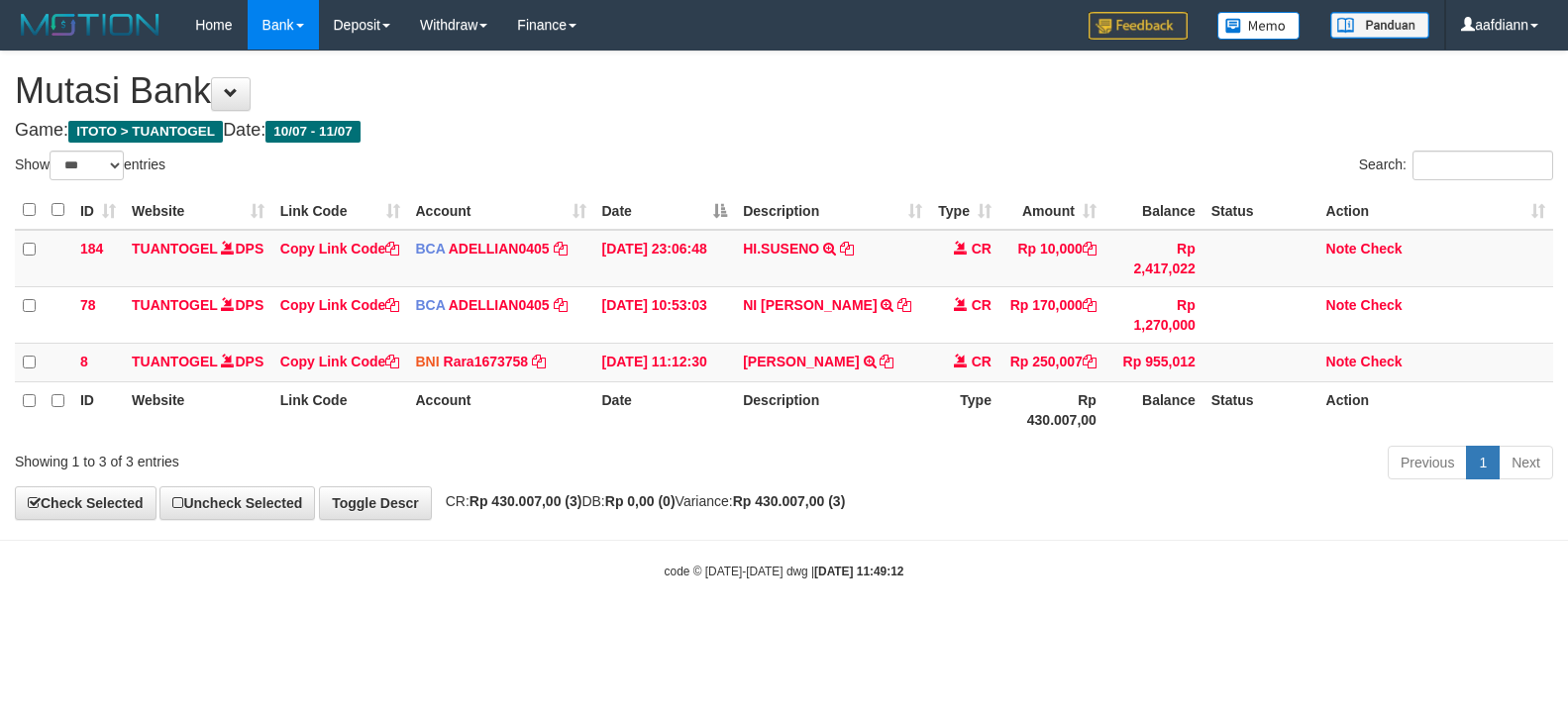 scroll, scrollTop: 0, scrollLeft: 0, axis: both 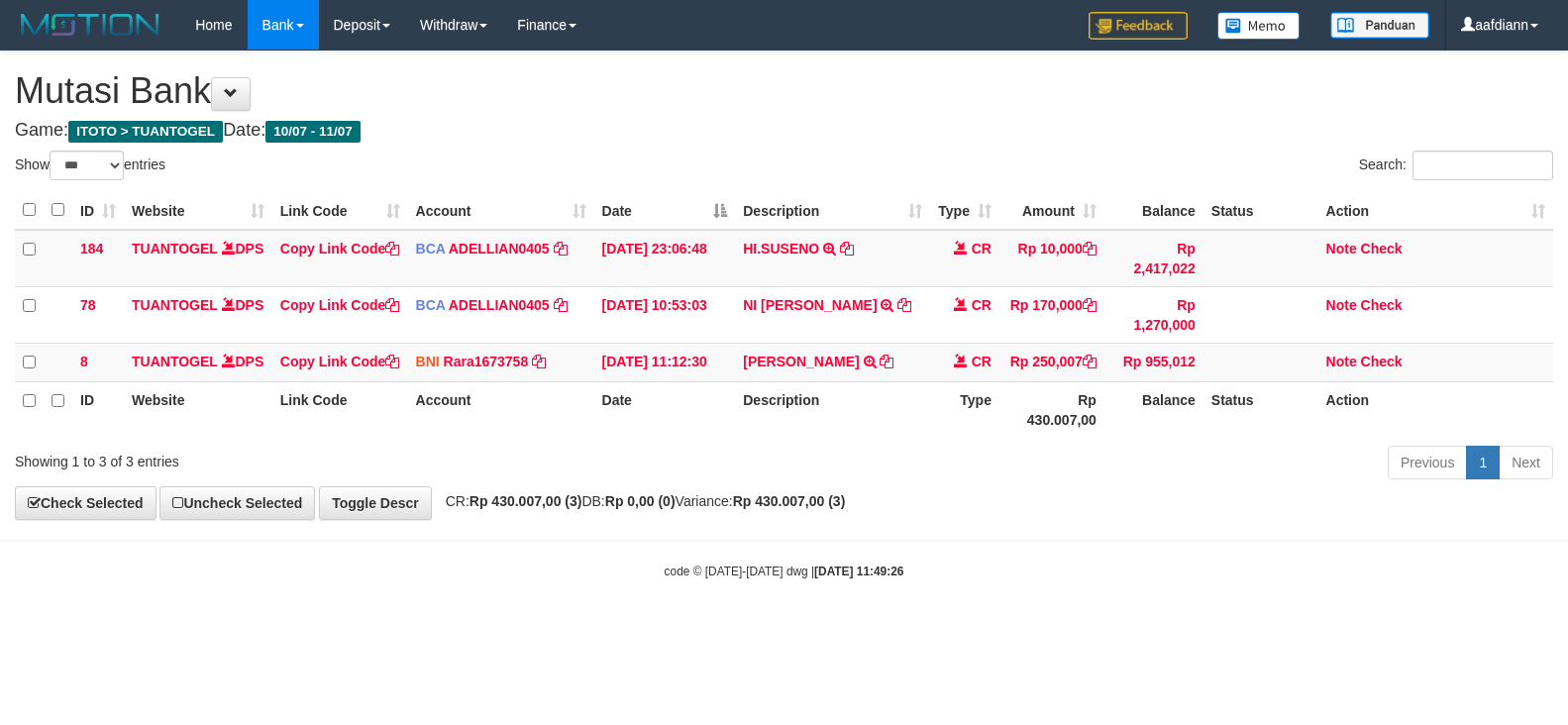 select on "***" 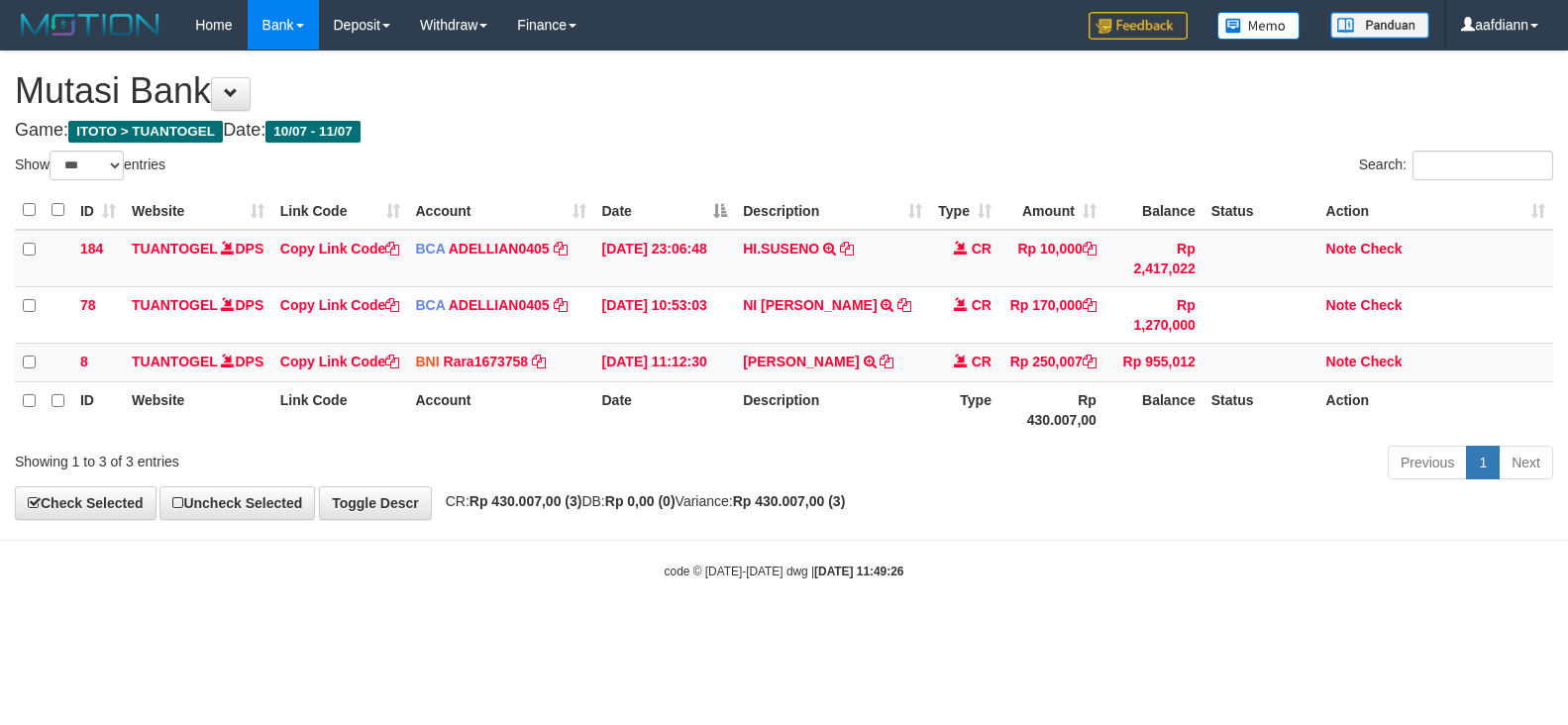 scroll, scrollTop: 0, scrollLeft: 0, axis: both 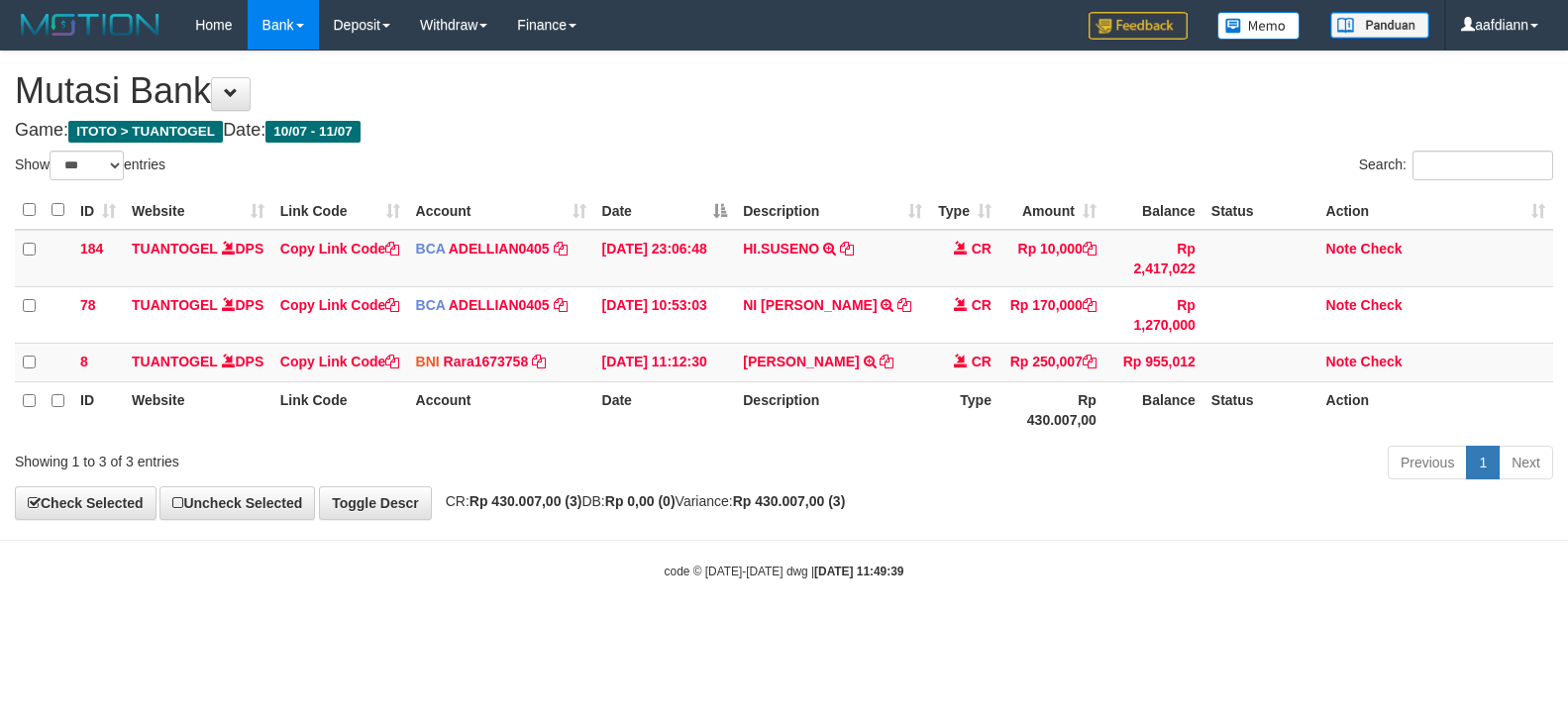 select on "***" 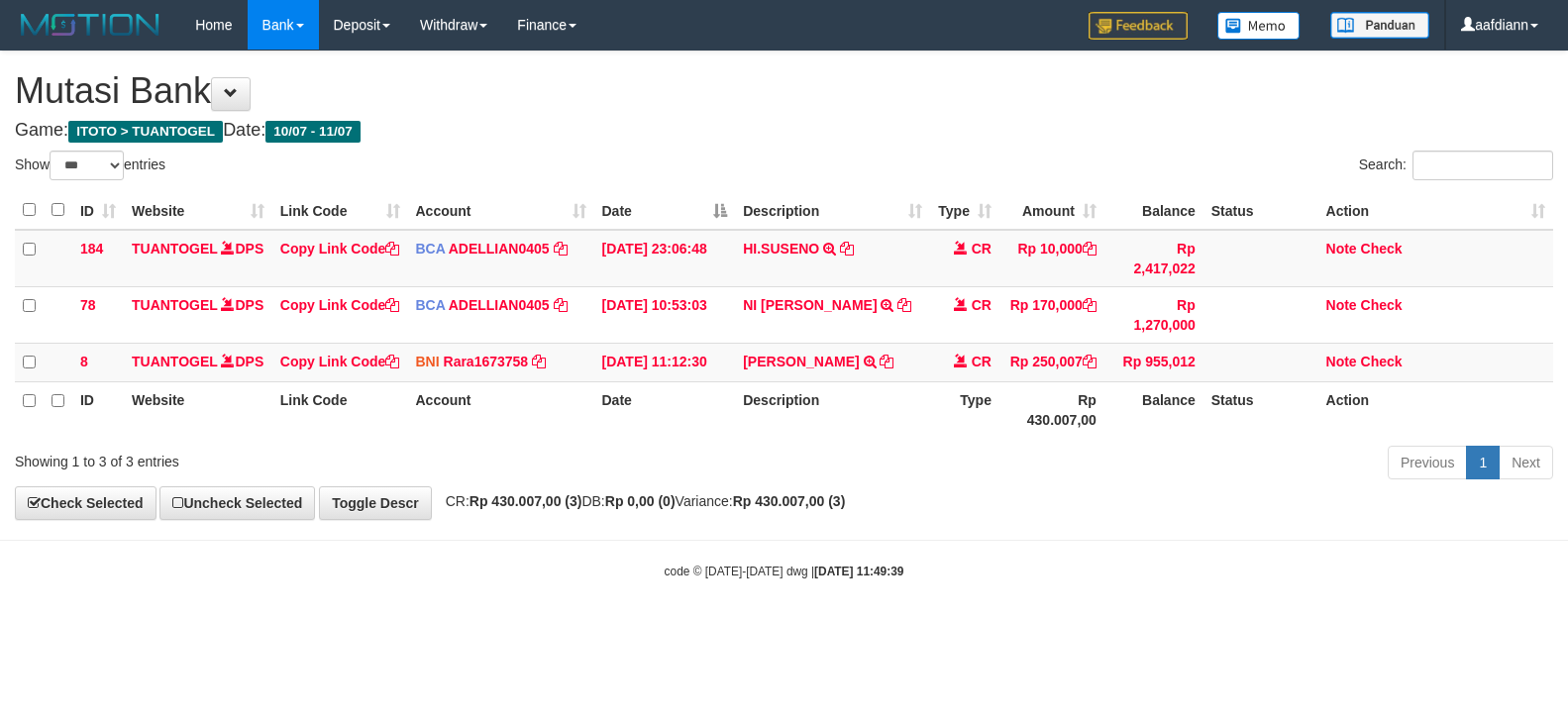scroll, scrollTop: 0, scrollLeft: 0, axis: both 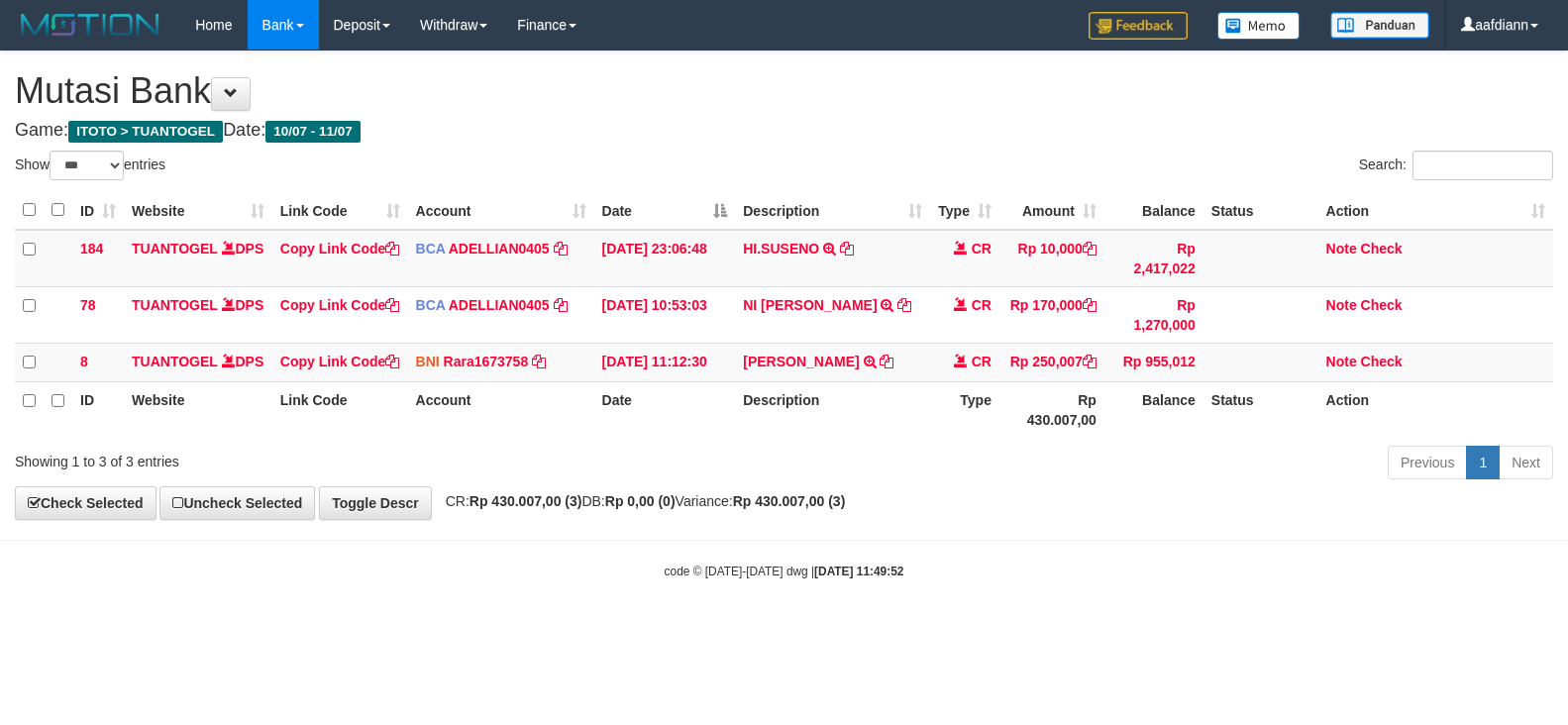select on "***" 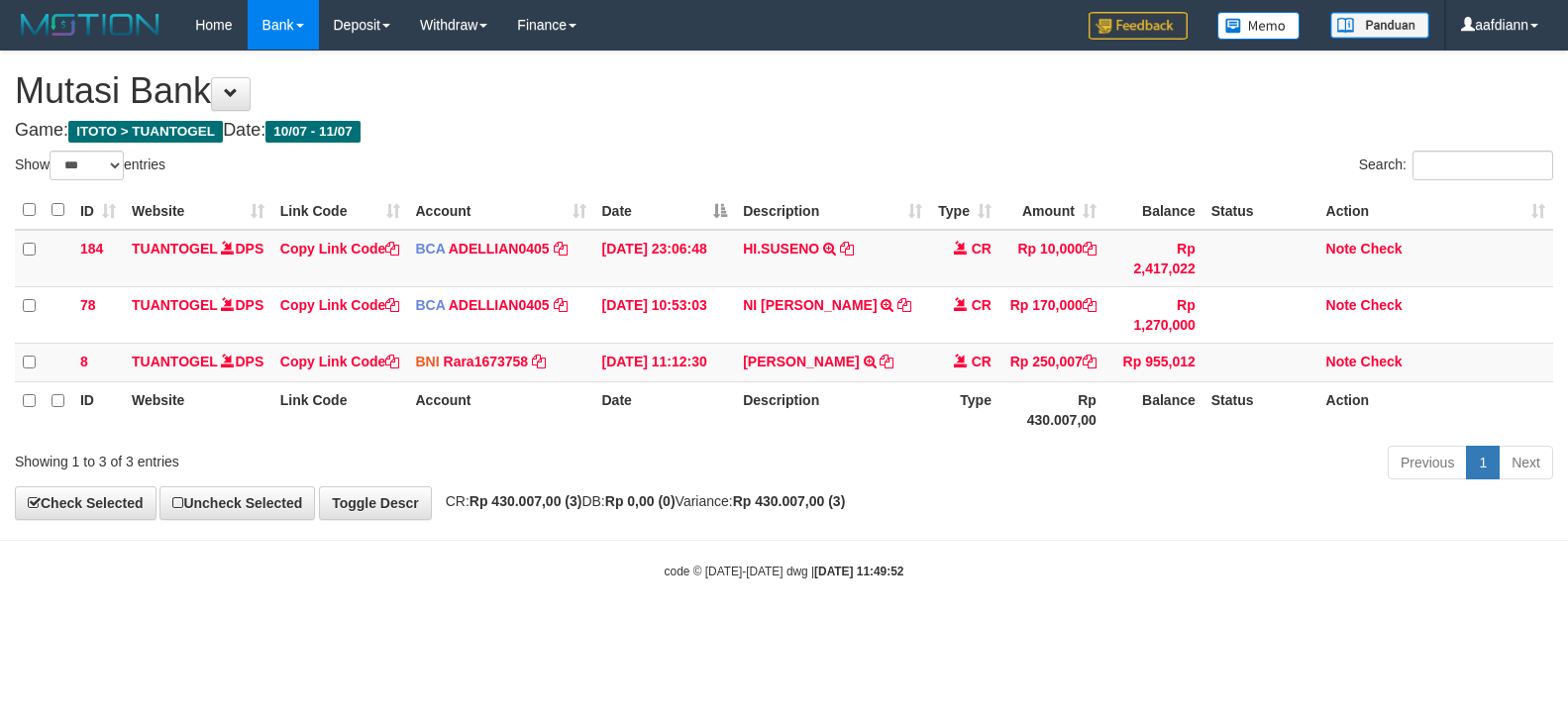 scroll, scrollTop: 0, scrollLeft: 0, axis: both 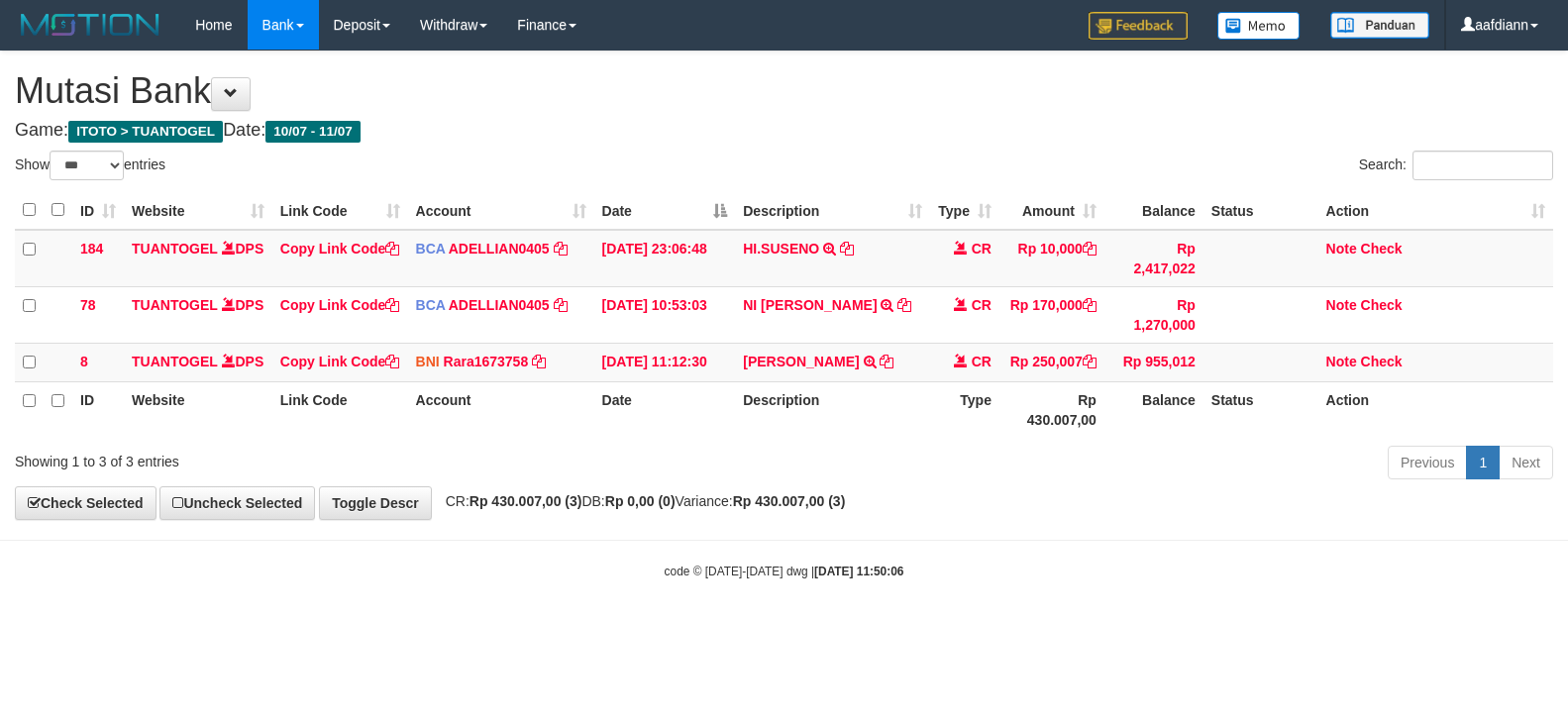 select on "***" 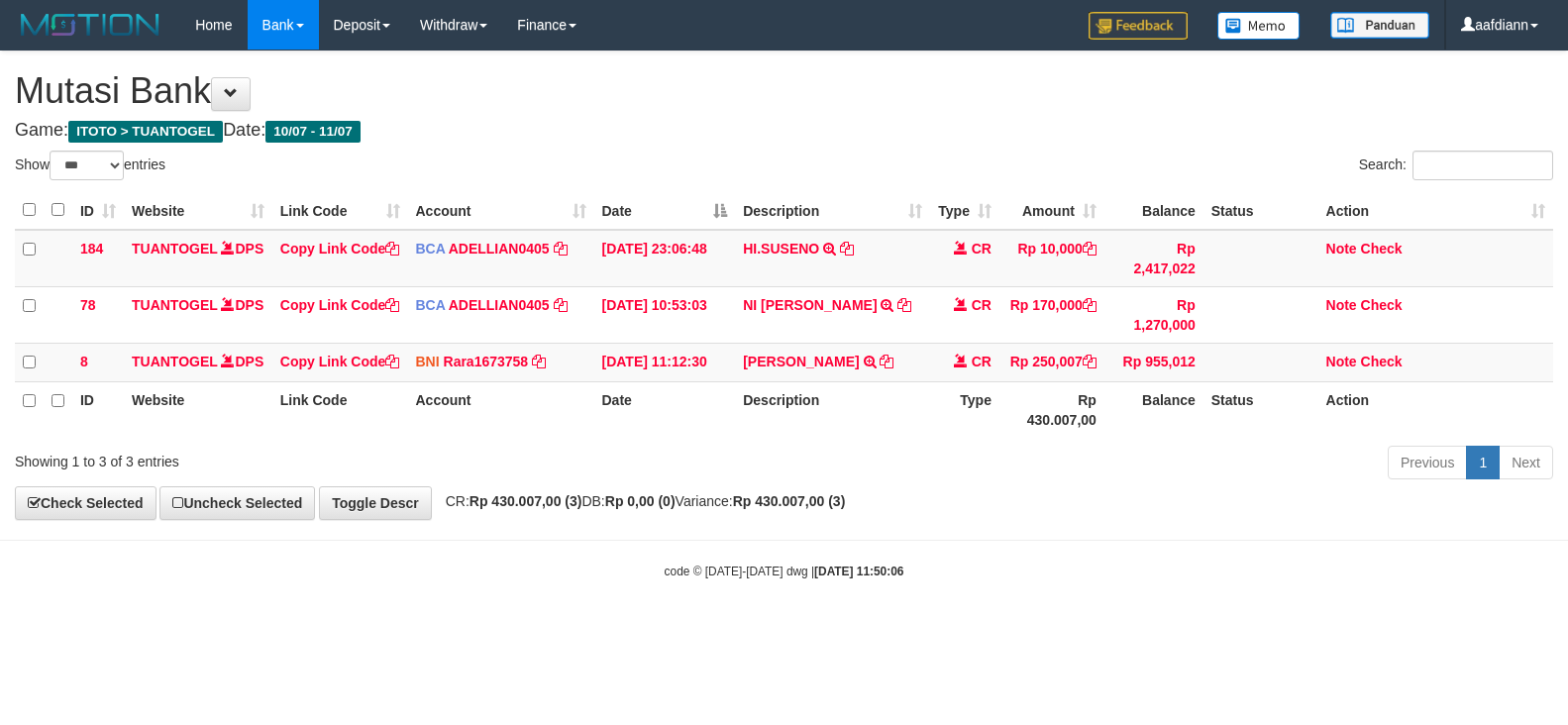 scroll, scrollTop: 0, scrollLeft: 0, axis: both 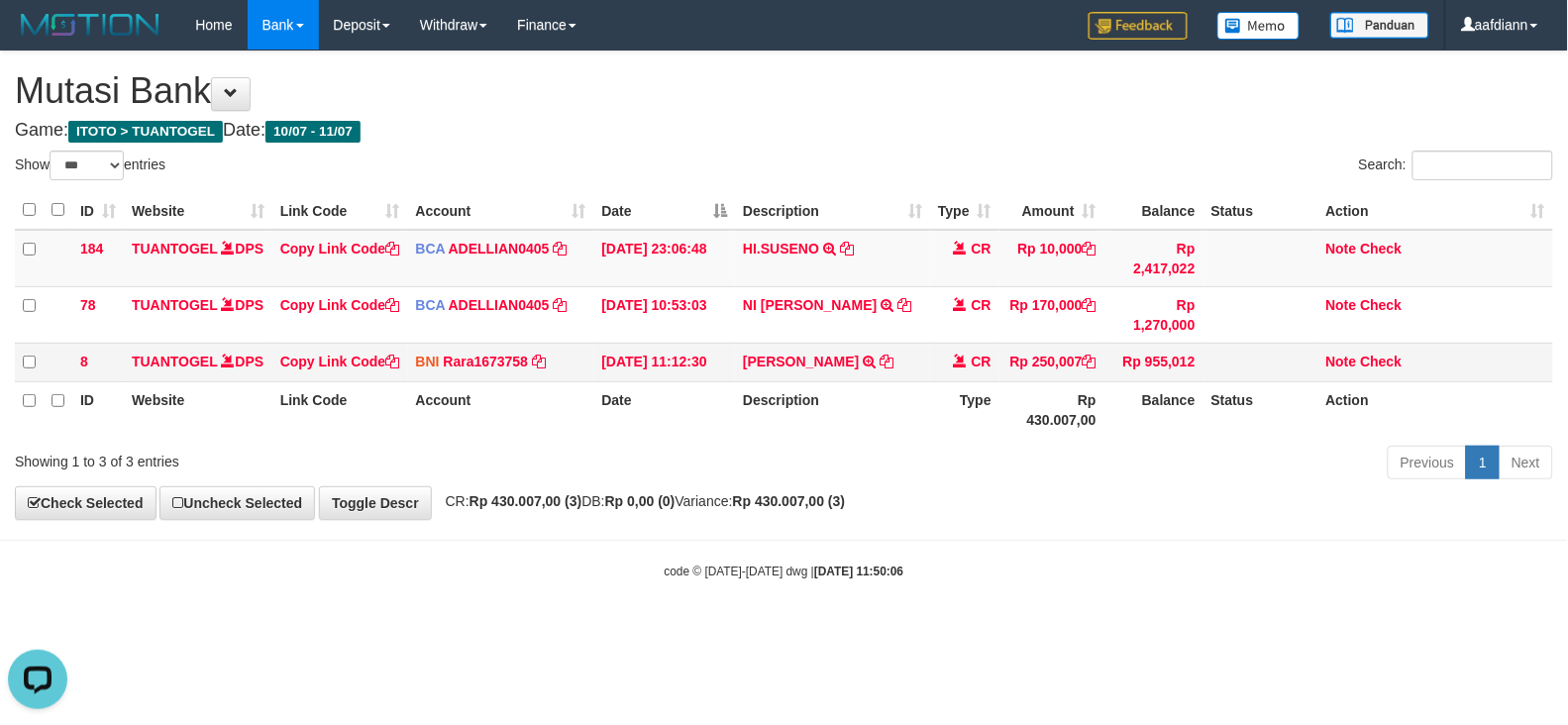 drag, startPoint x: 1002, startPoint y: 555, endPoint x: 879, endPoint y: 357, distance: 233.0944 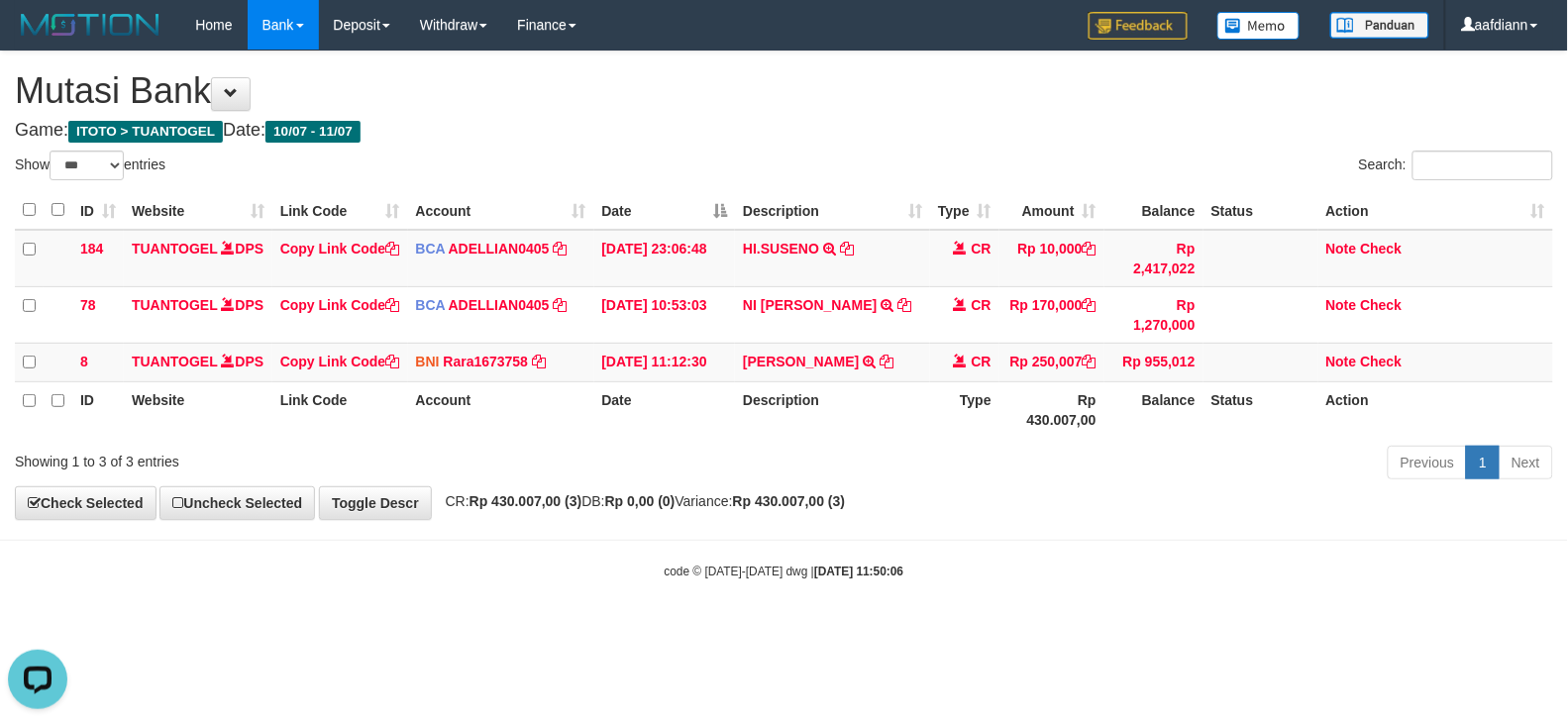 drag, startPoint x: 728, startPoint y: 109, endPoint x: 998, endPoint y: 43, distance: 277.9496 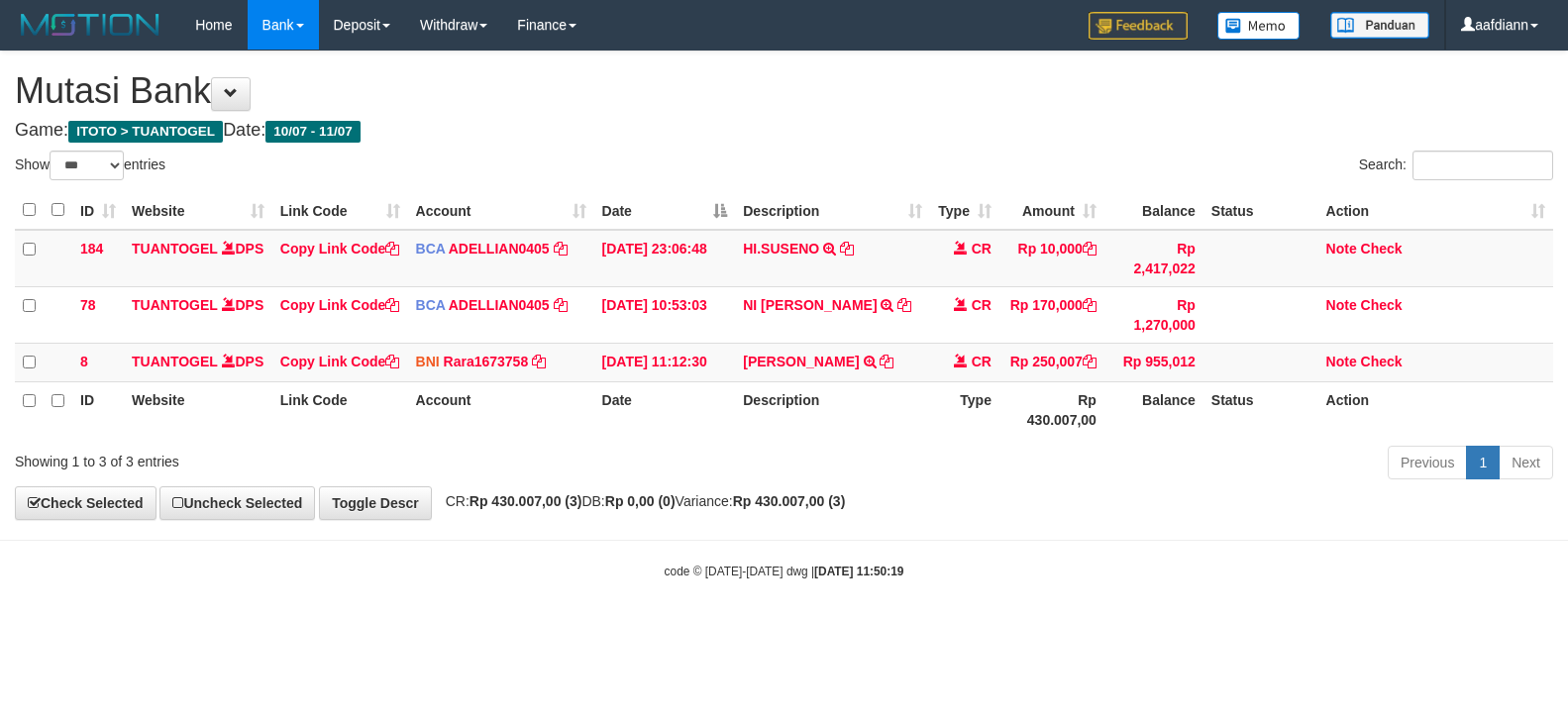 select on "***" 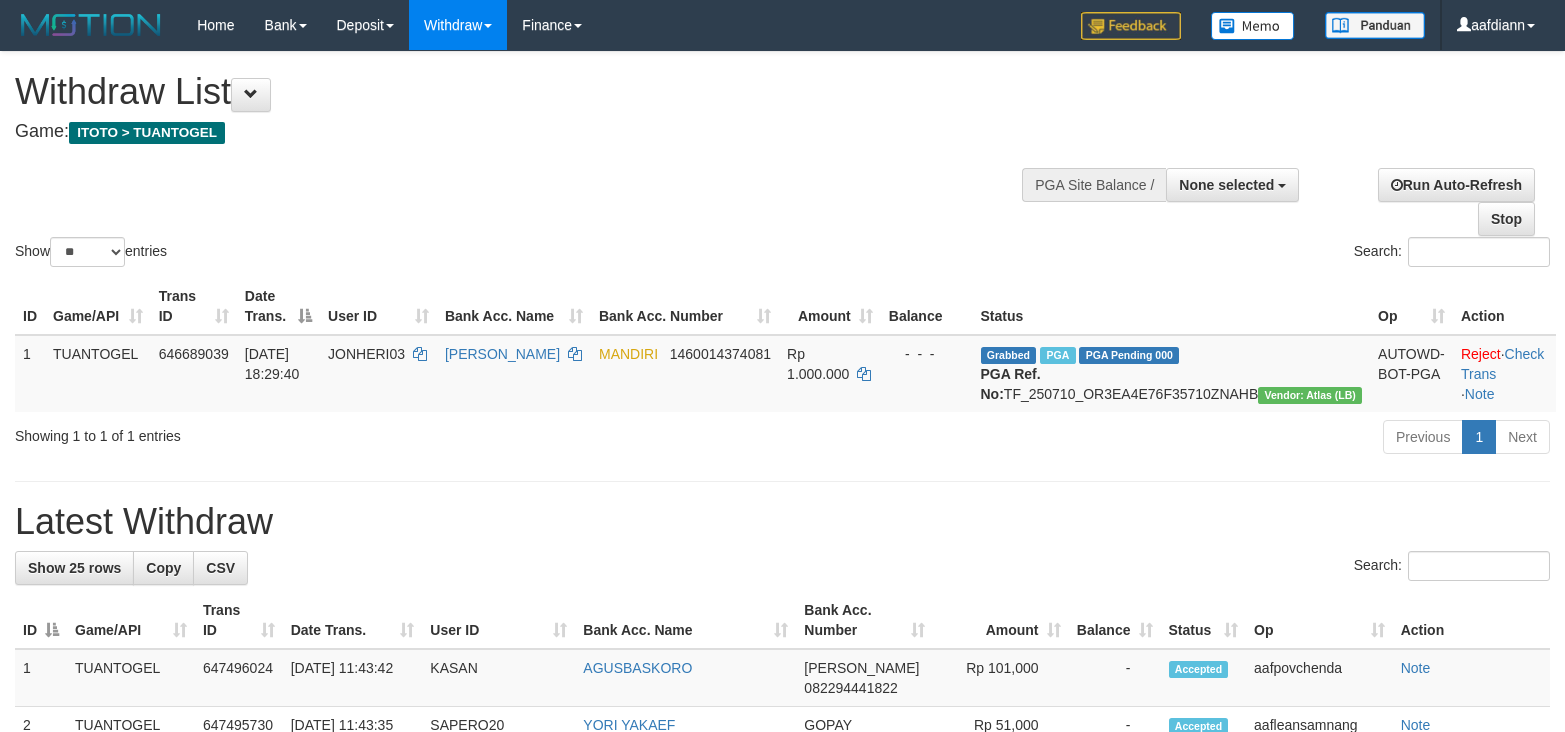 select 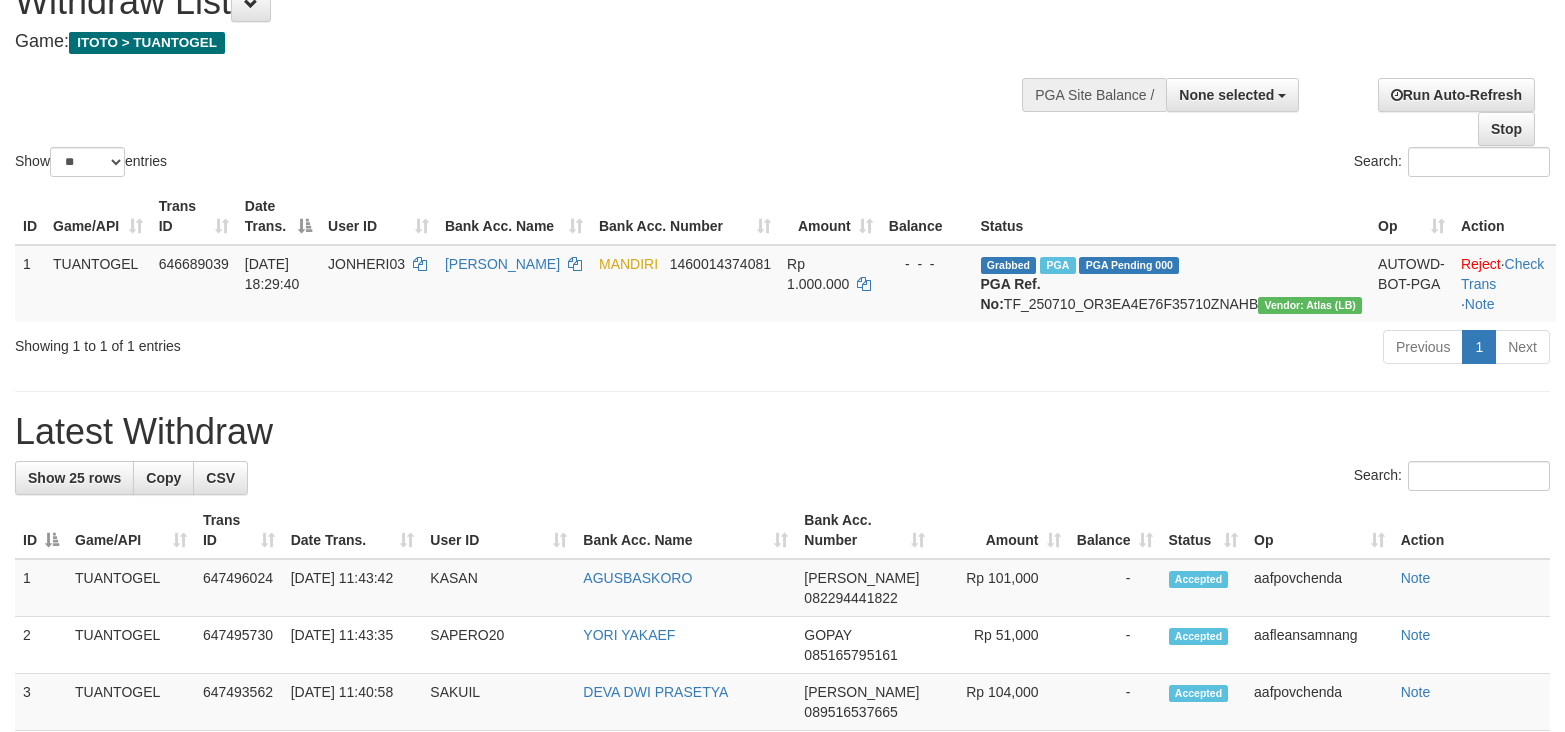 click on "Latest Withdraw" at bounding box center [782, 432] 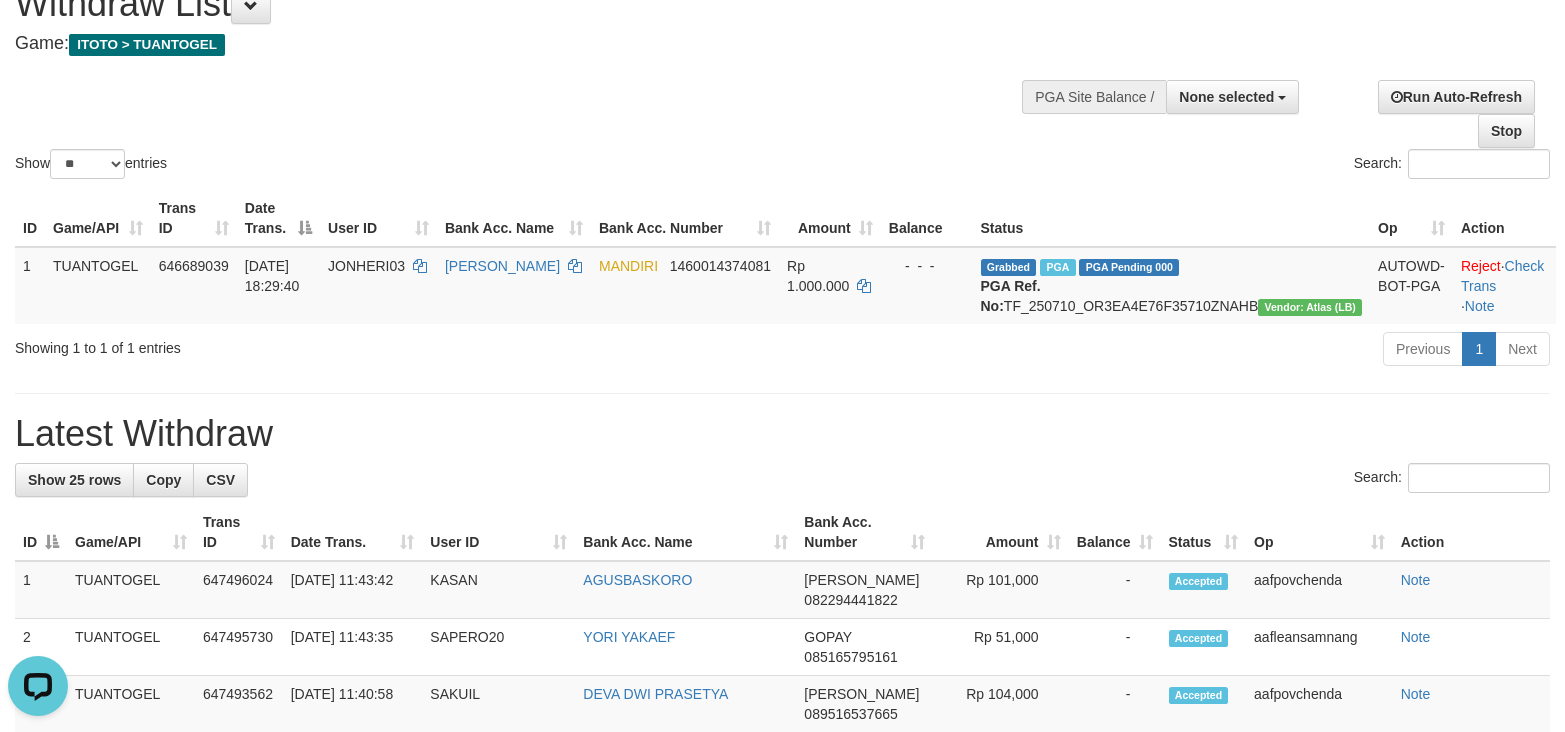 scroll, scrollTop: 0, scrollLeft: 0, axis: both 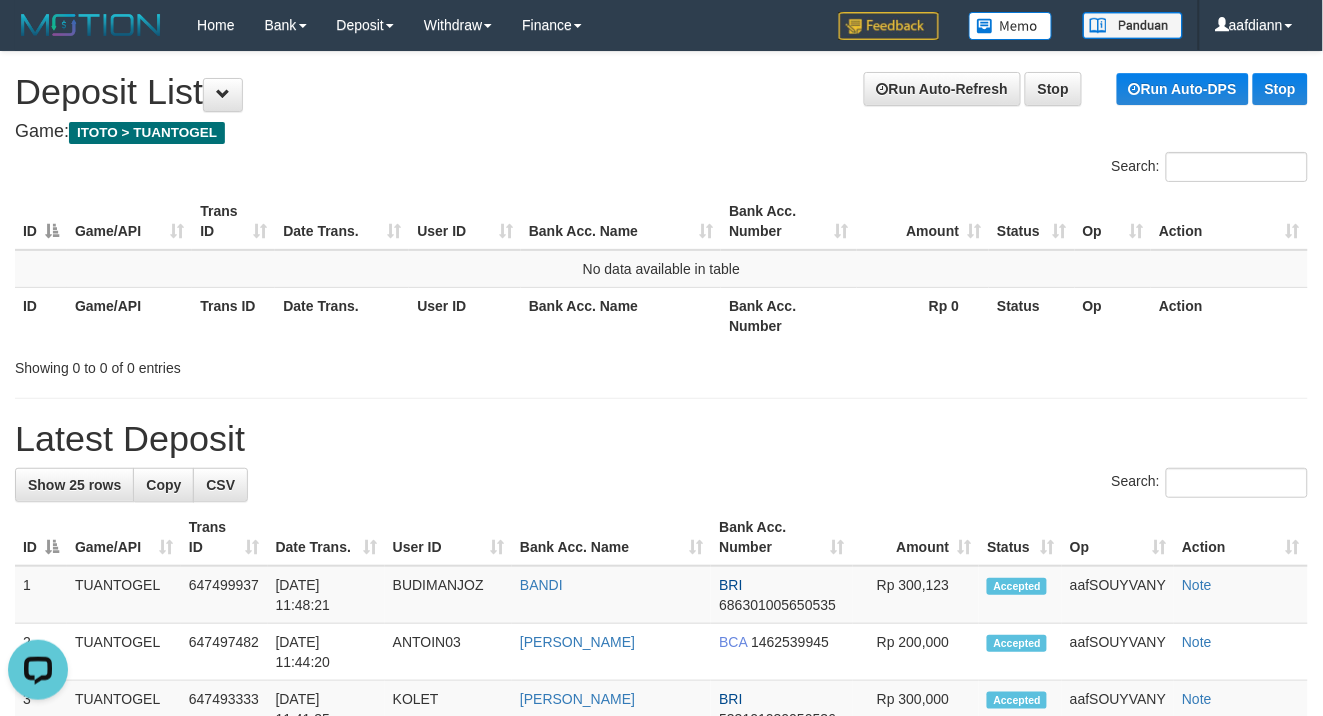 drag, startPoint x: 693, startPoint y: 481, endPoint x: 282, endPoint y: 171, distance: 514.8019 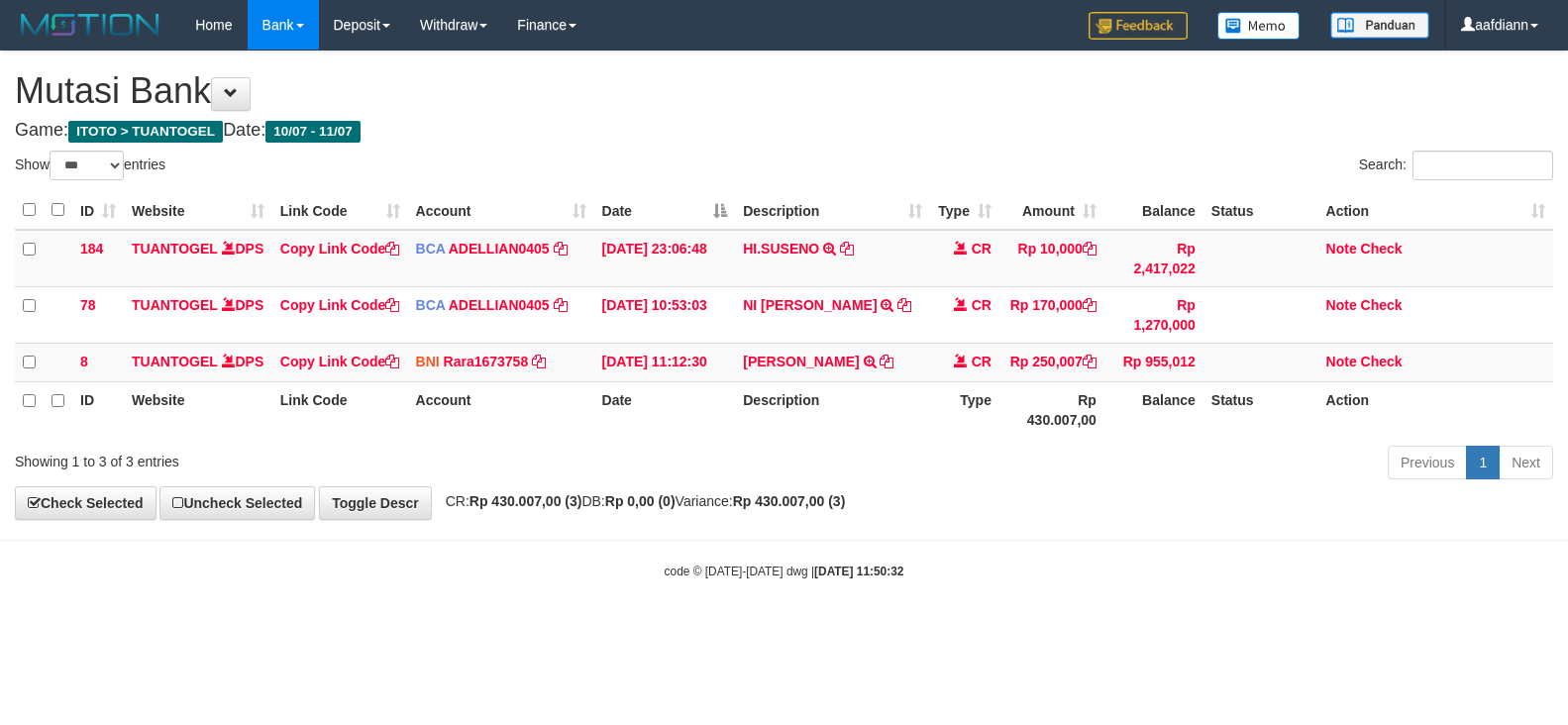 select on "***" 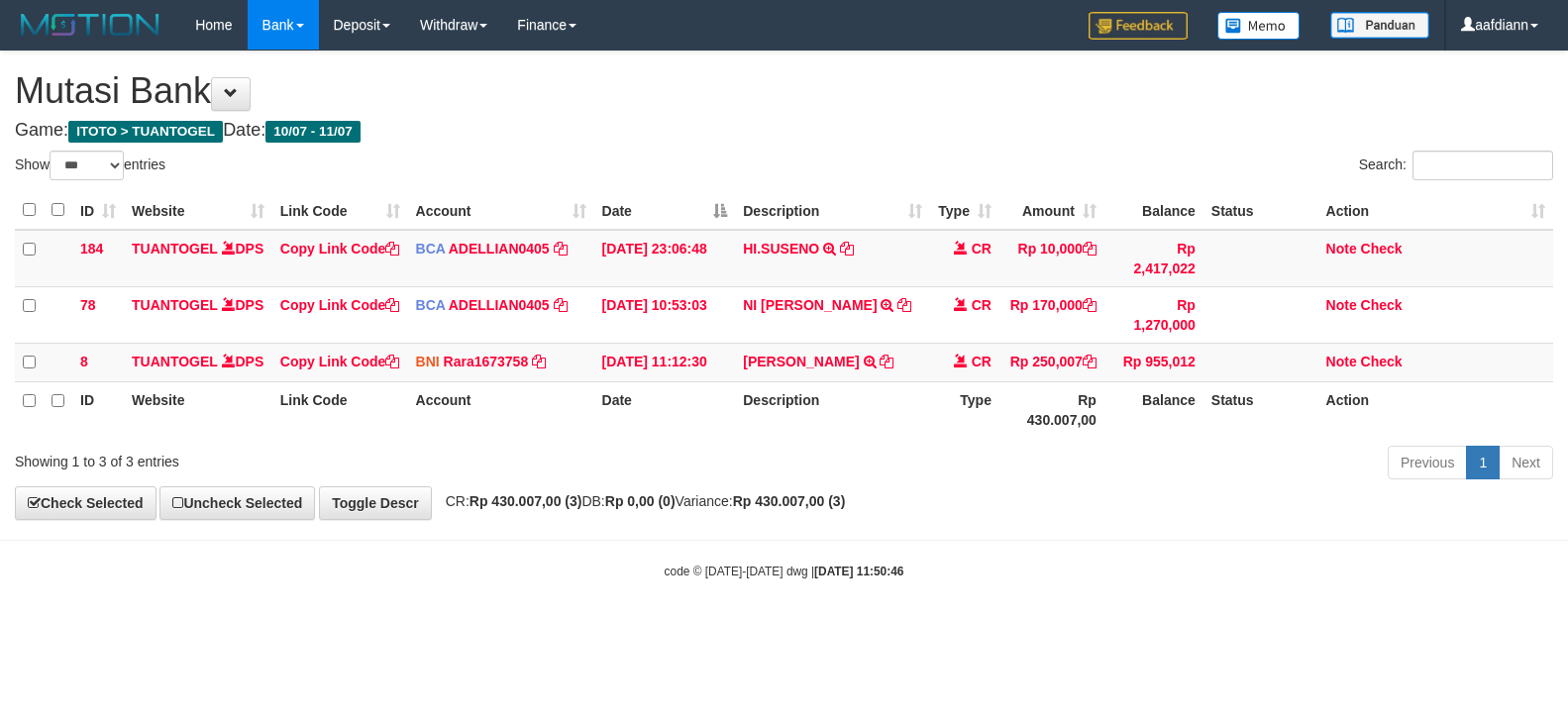select on "***" 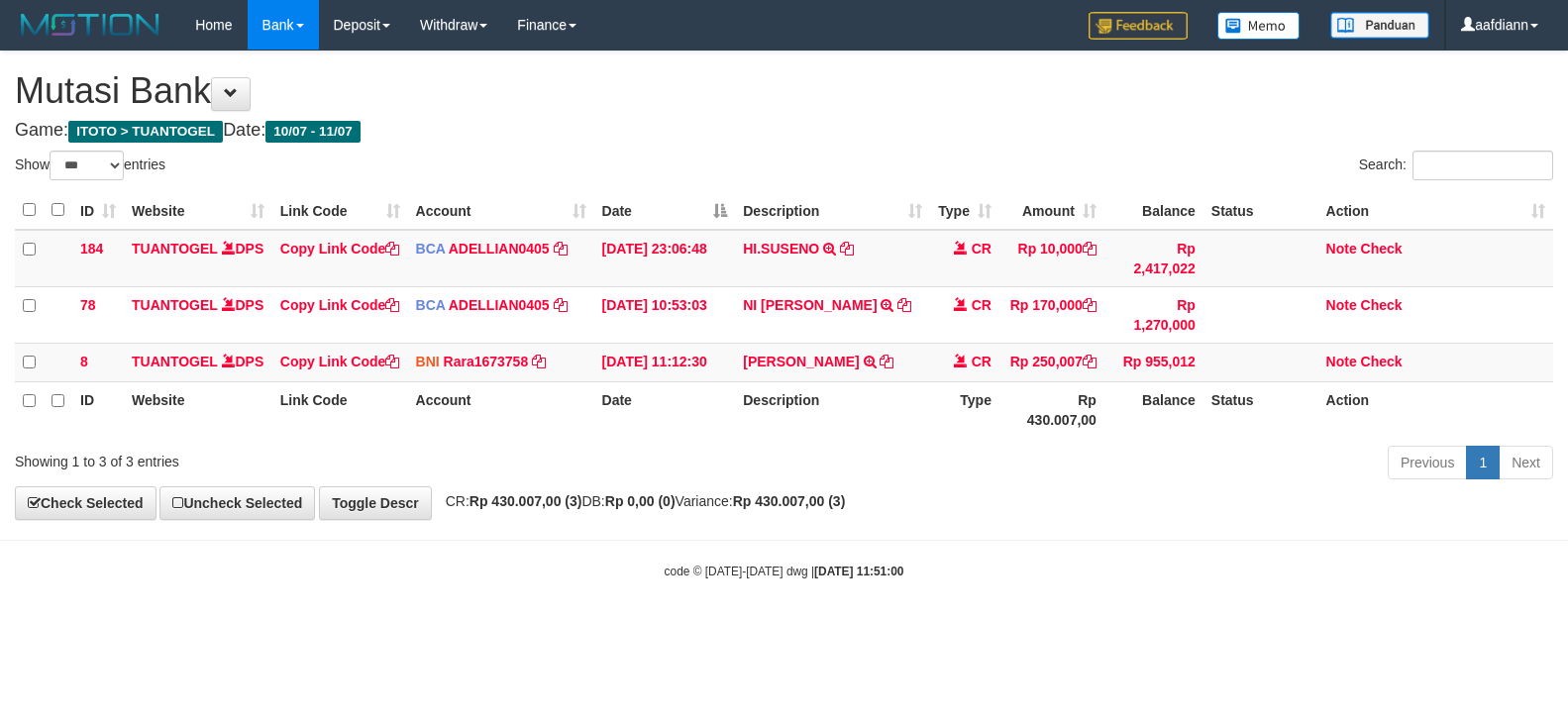 select on "***" 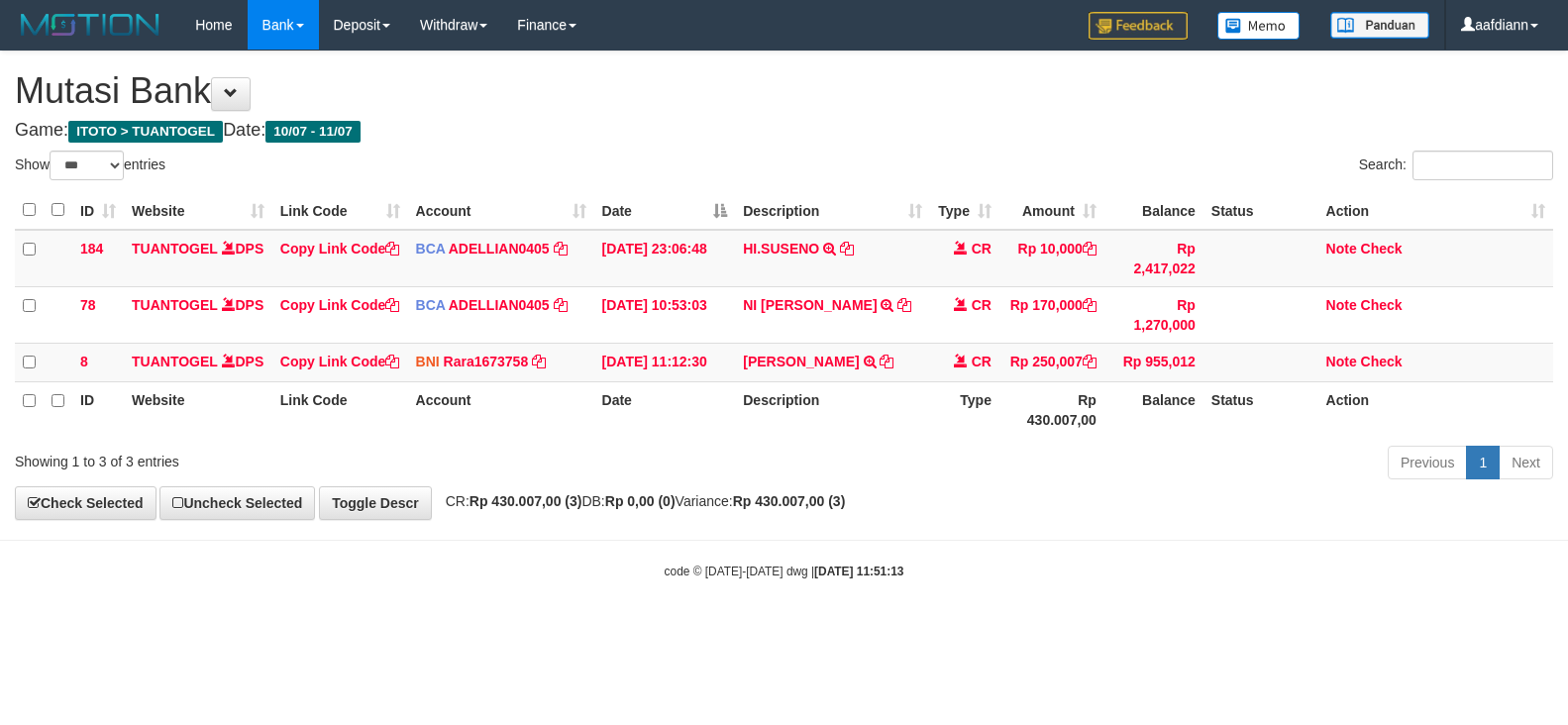 select on "***" 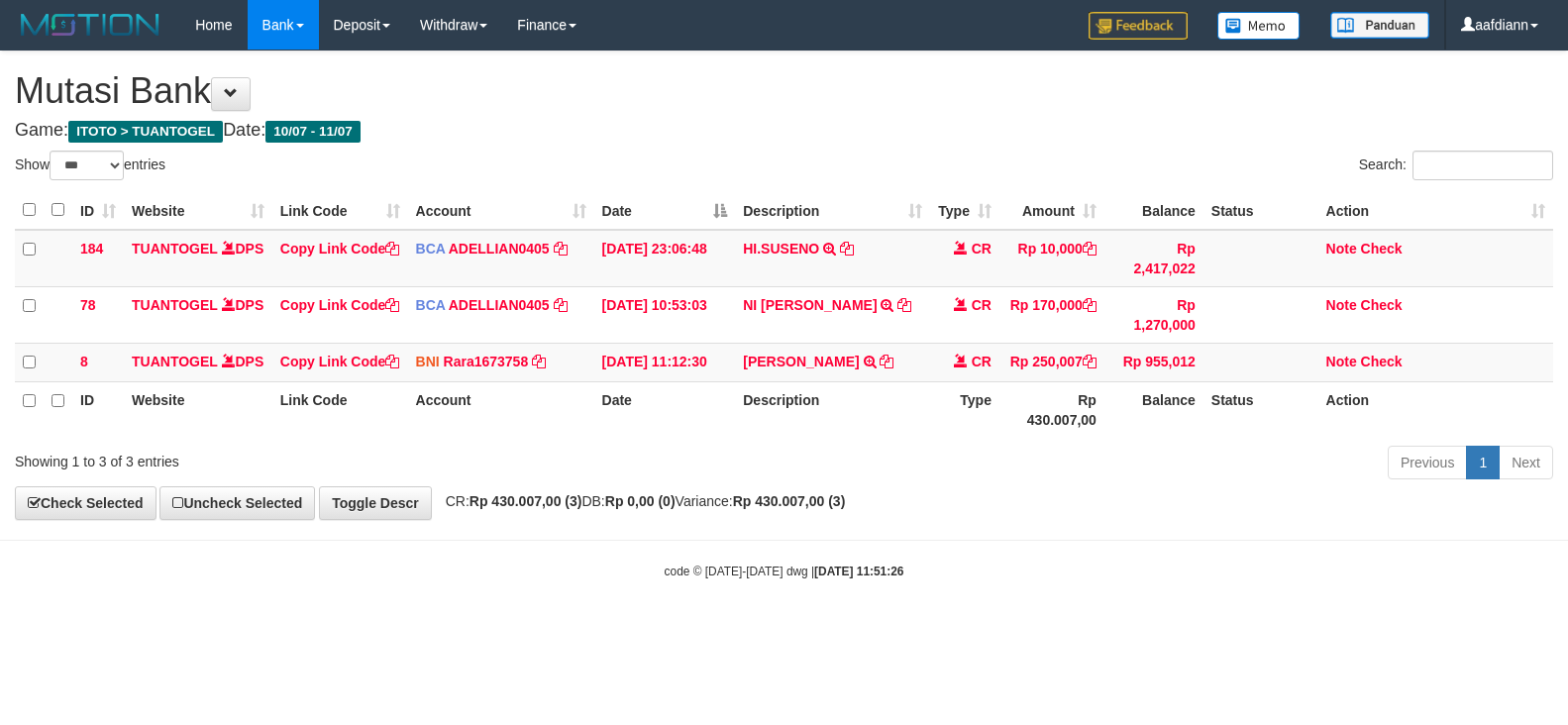 select on "***" 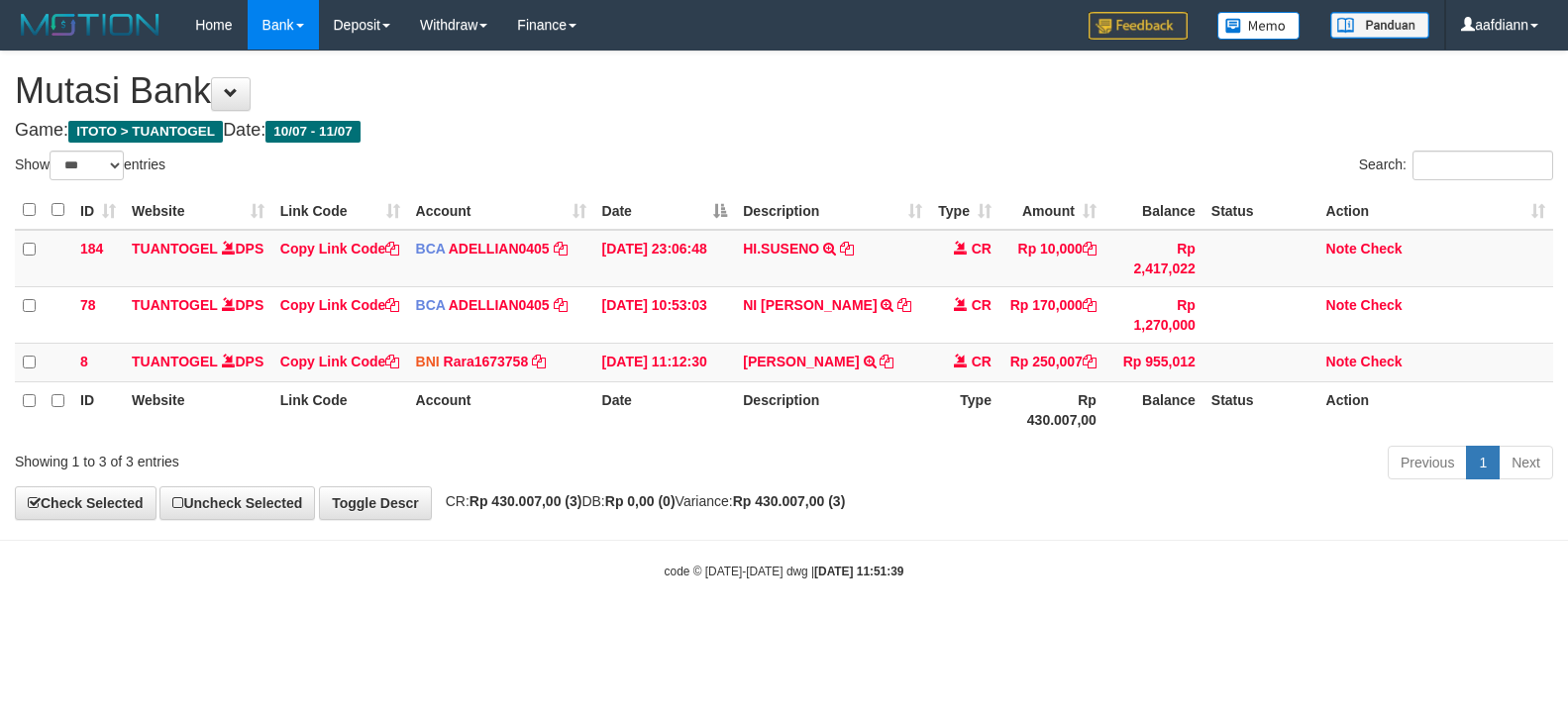 select on "***" 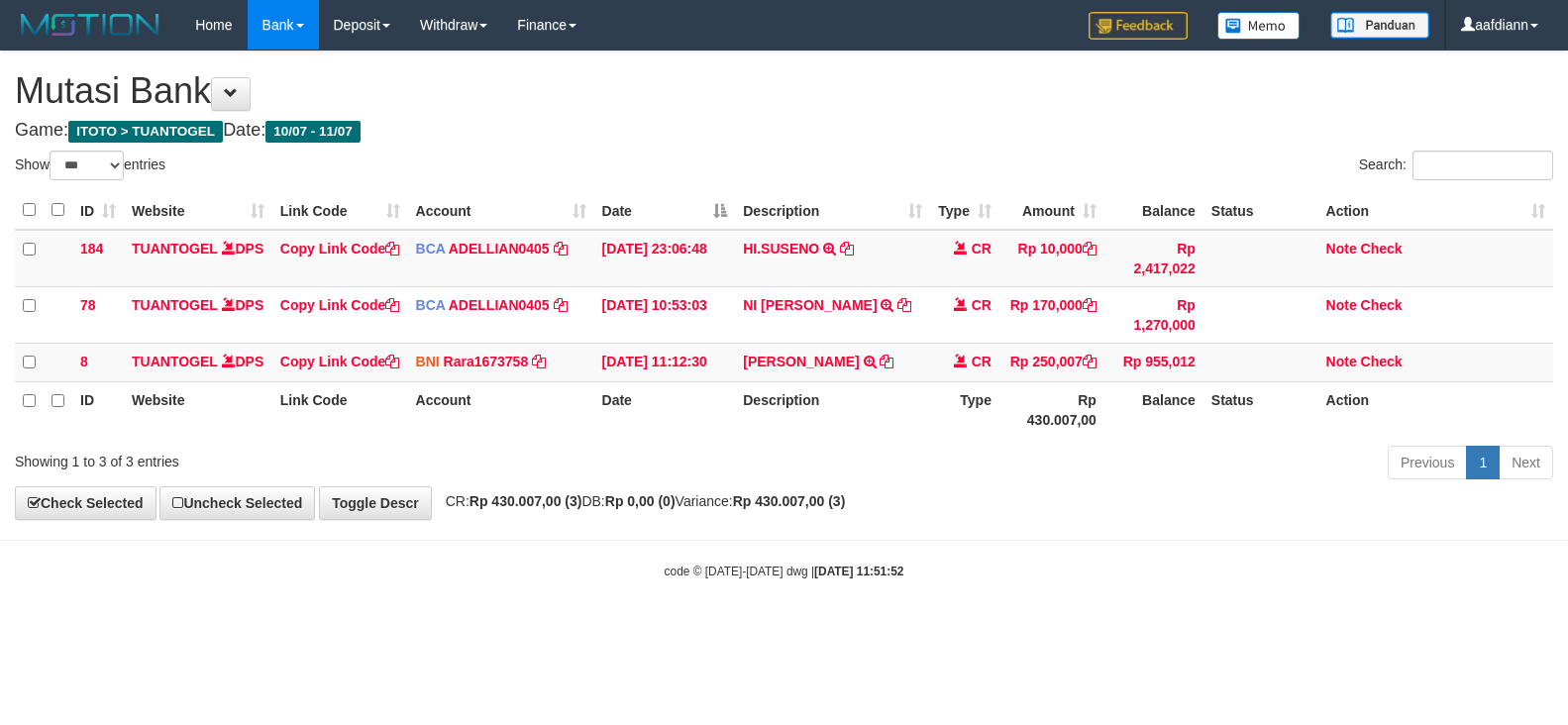 select on "***" 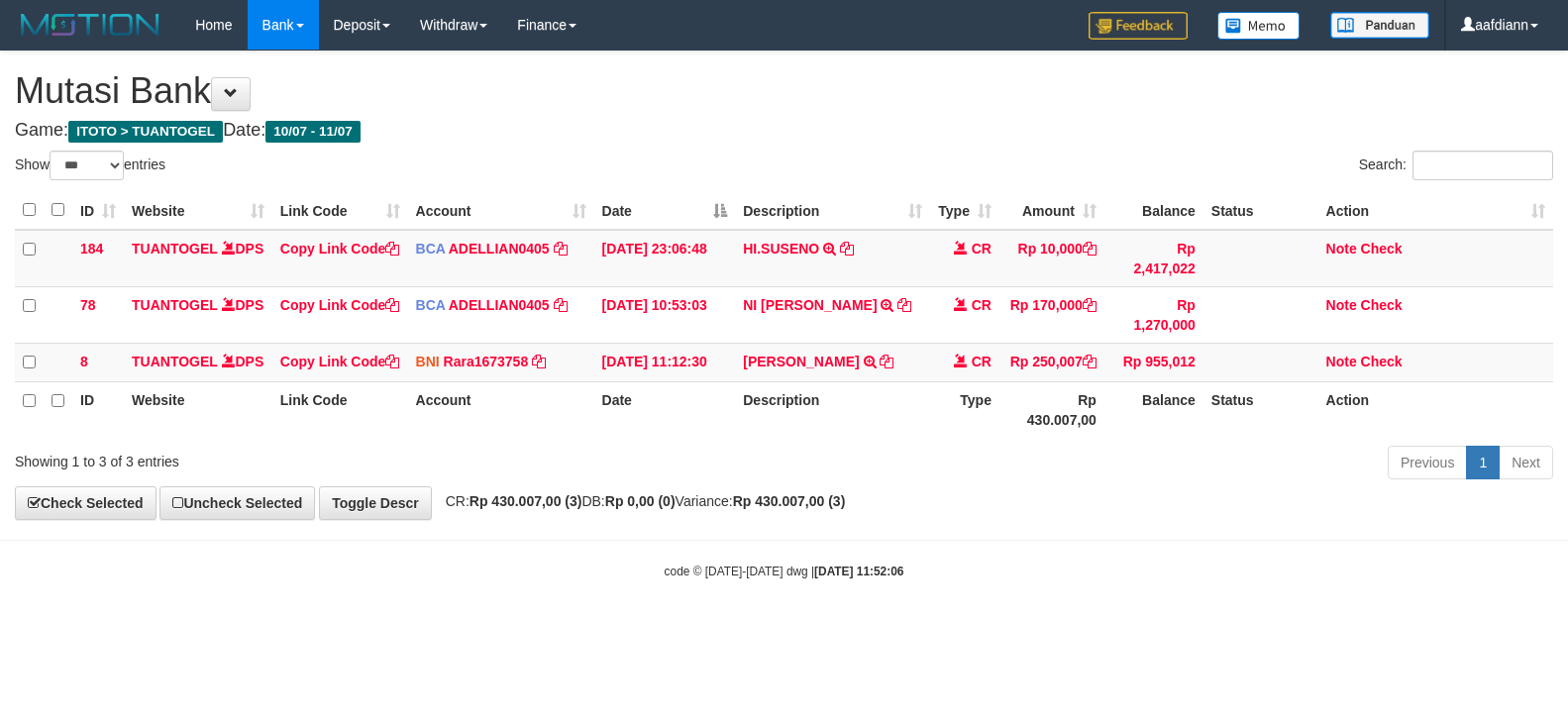 select on "***" 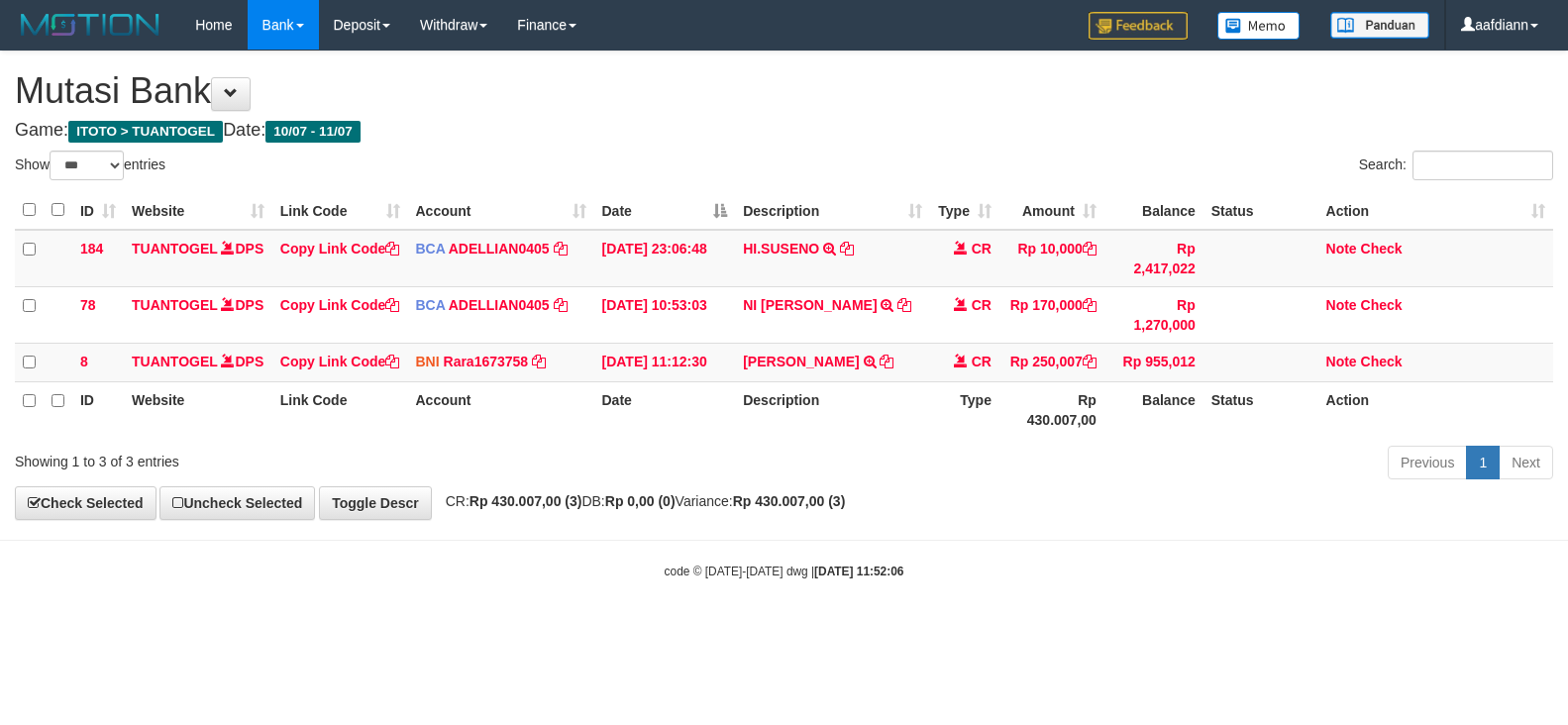 scroll, scrollTop: 0, scrollLeft: 0, axis: both 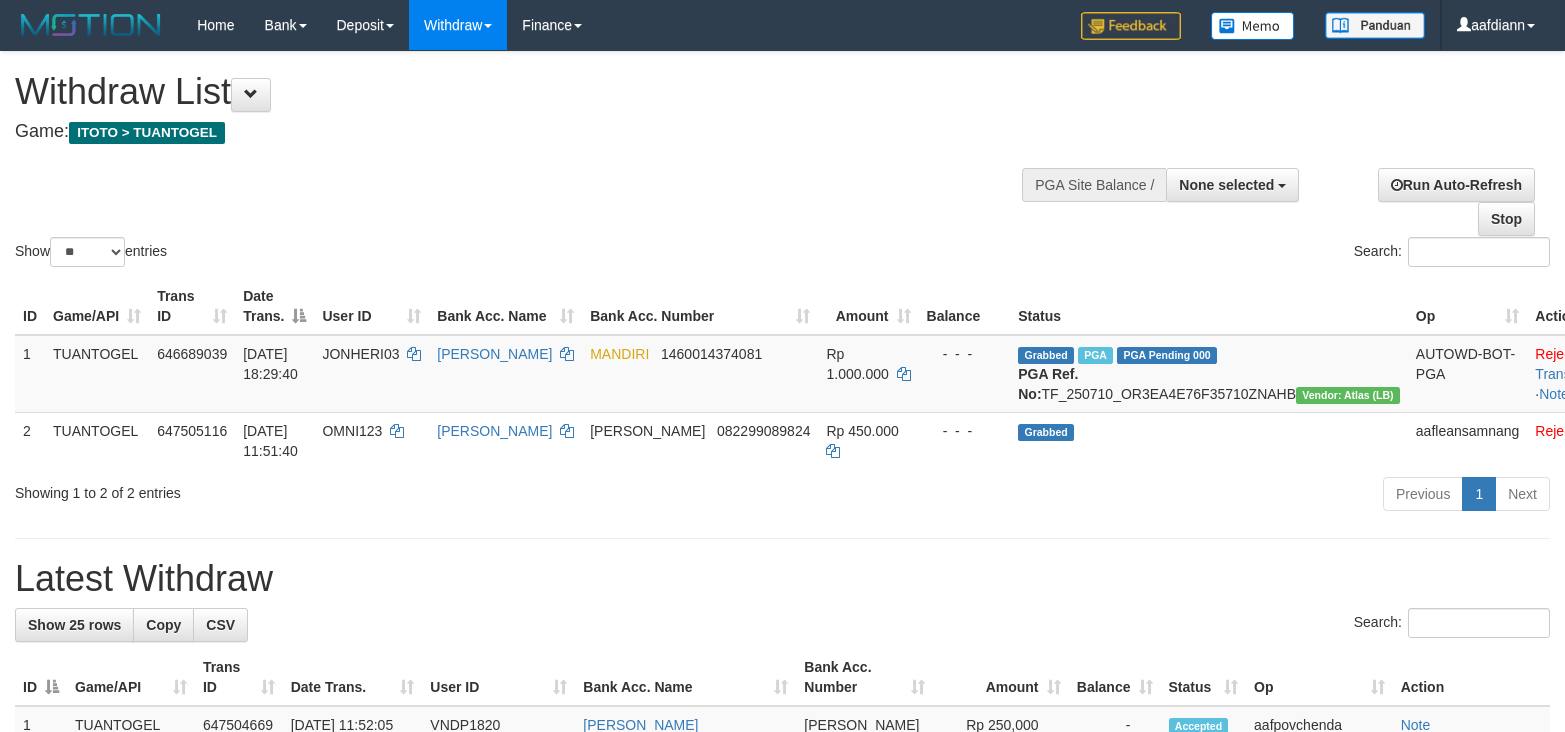 select 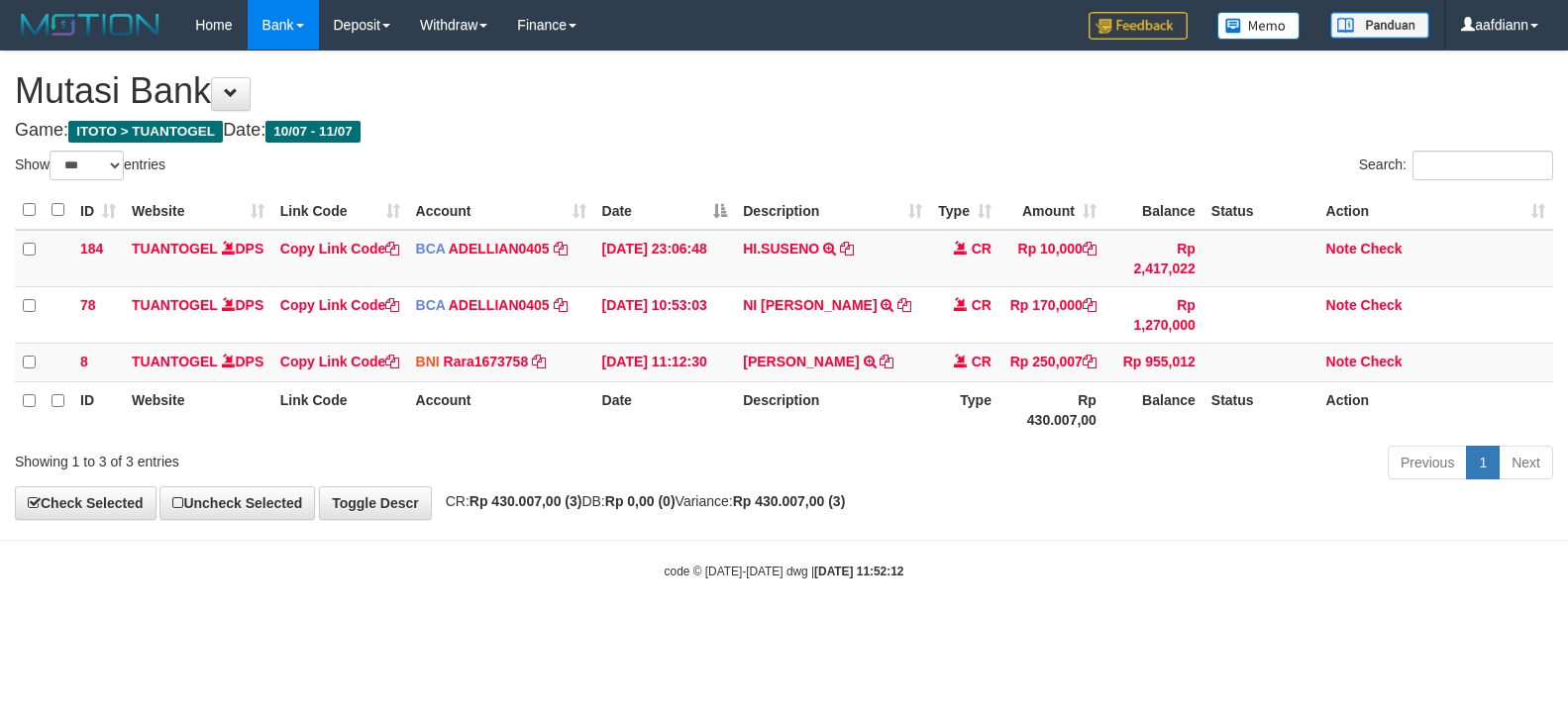 select on "***" 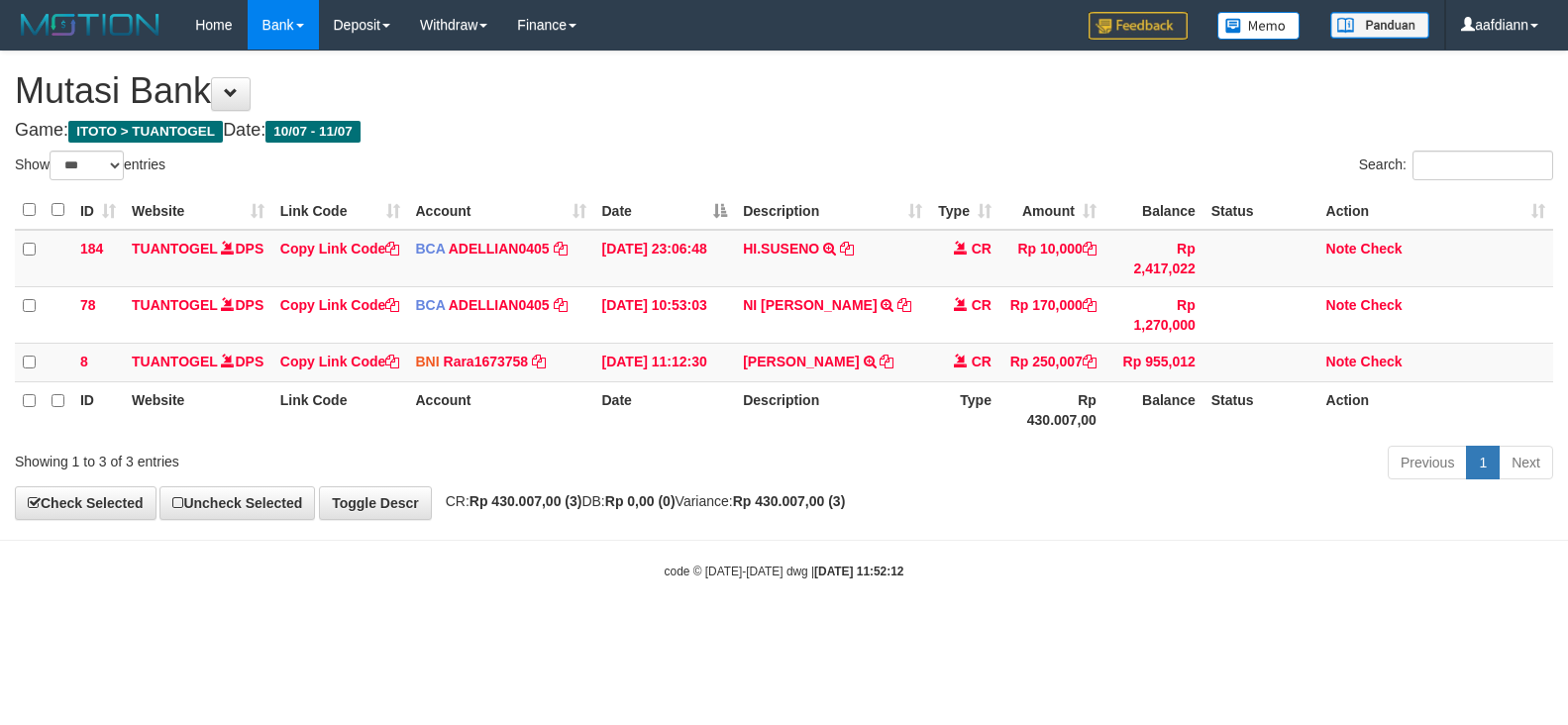 scroll, scrollTop: 0, scrollLeft: 0, axis: both 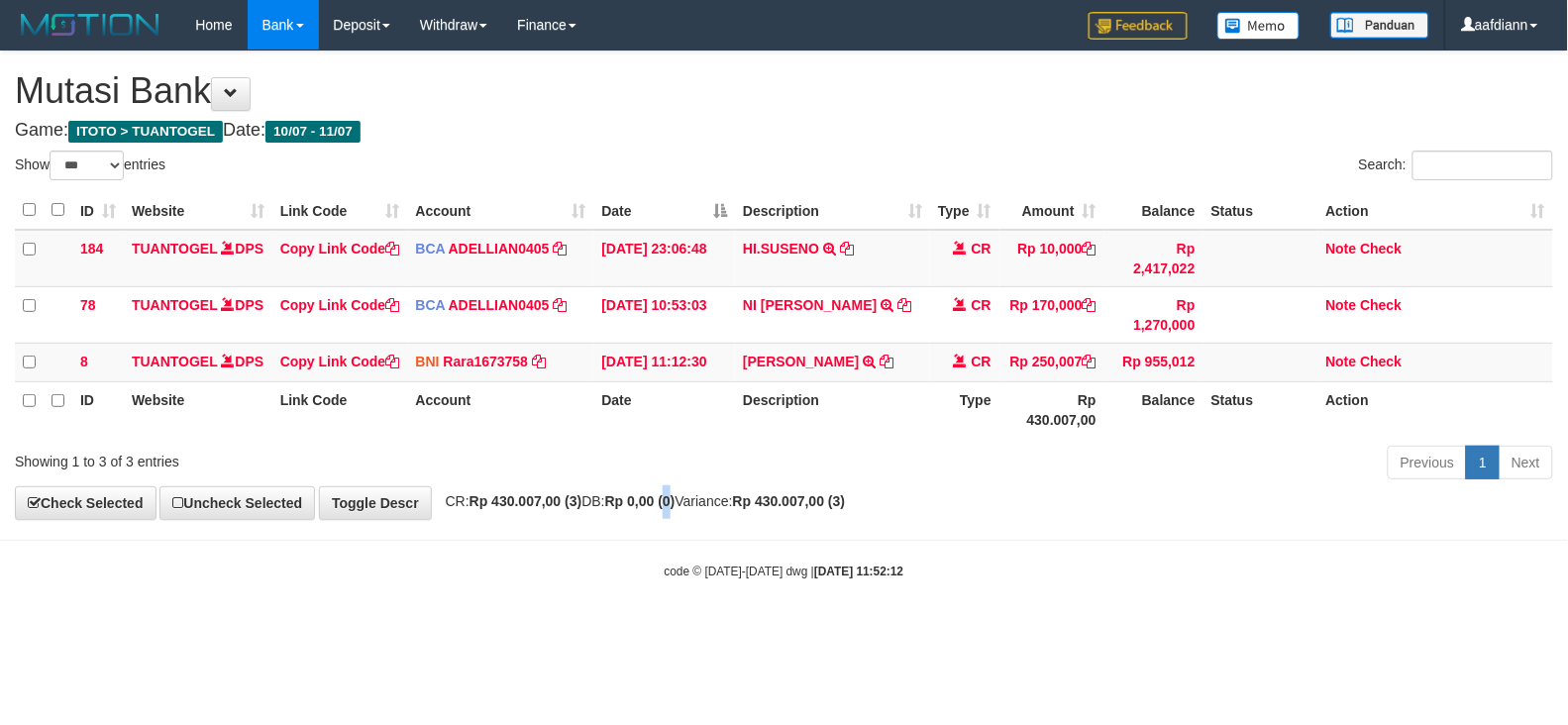 drag, startPoint x: 708, startPoint y: 523, endPoint x: 635, endPoint y: 540, distance: 74.9533 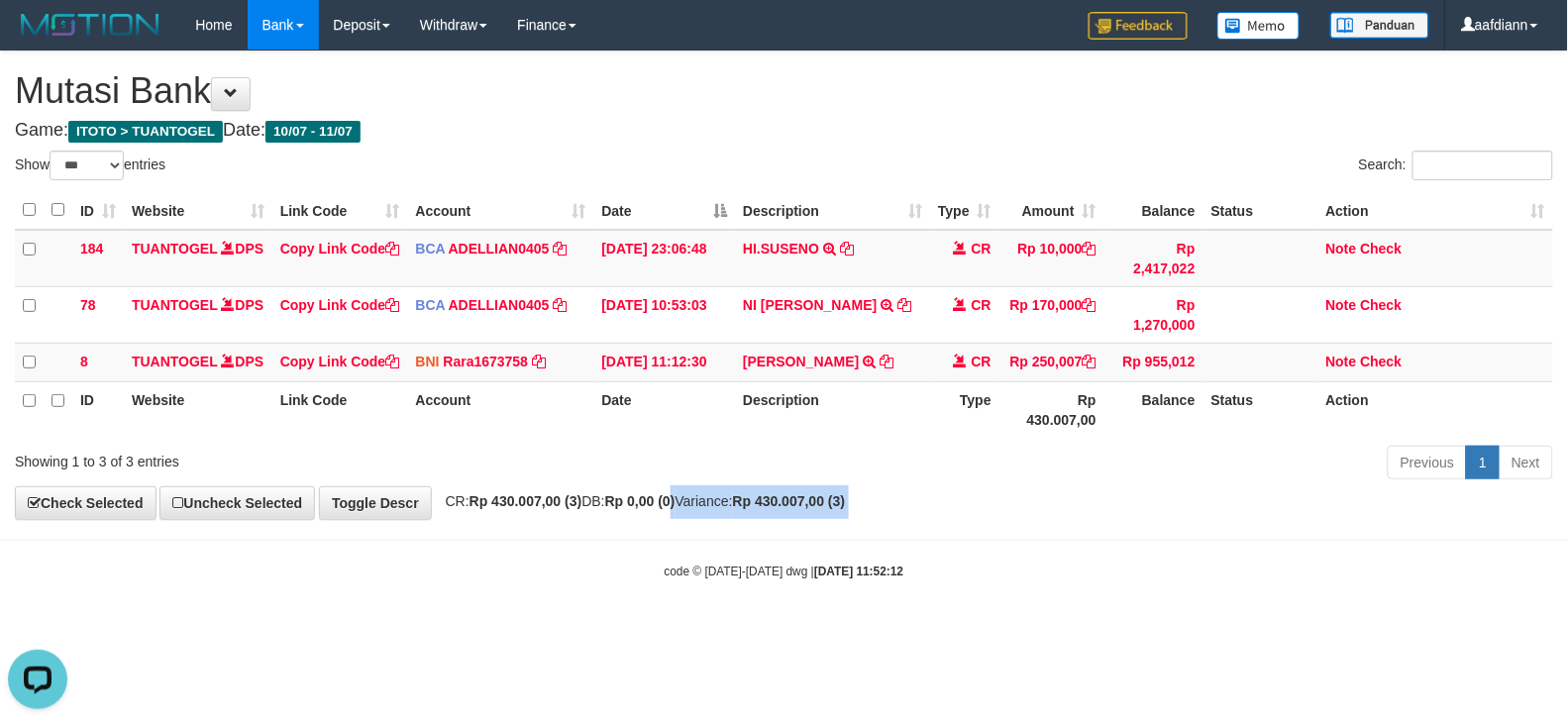 scroll, scrollTop: 0, scrollLeft: 0, axis: both 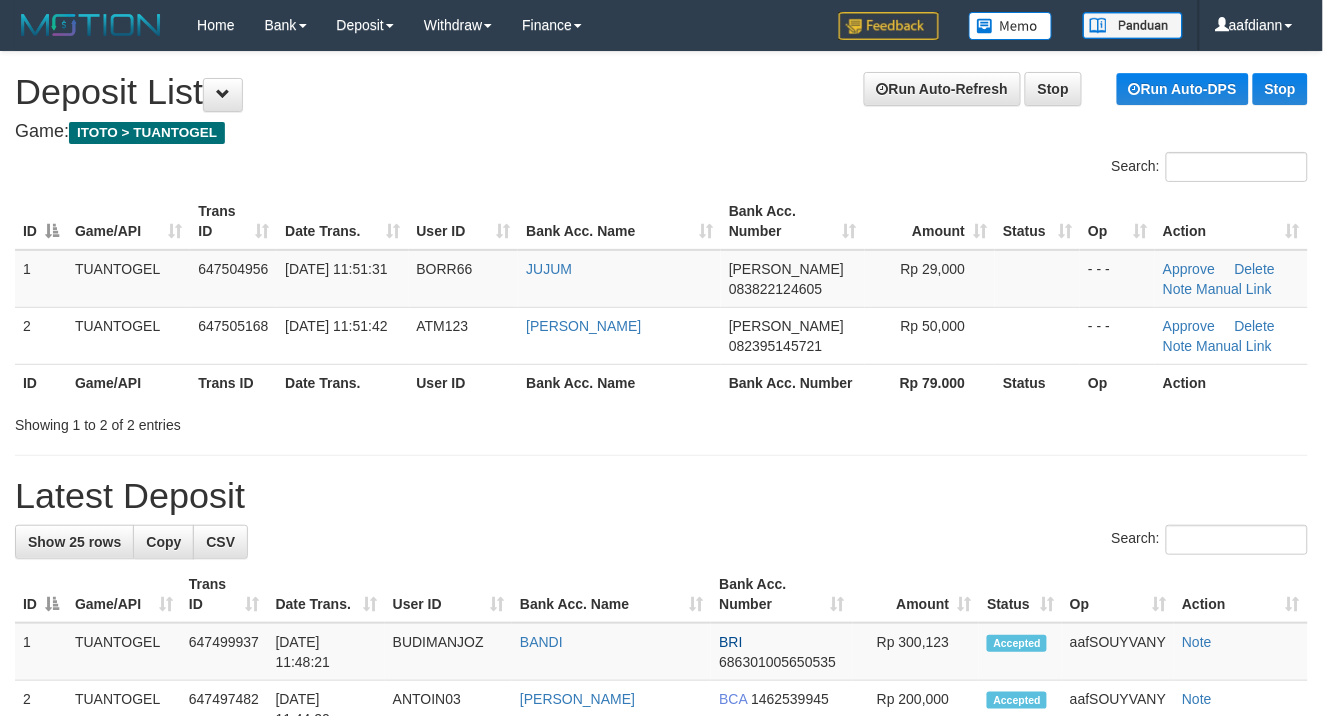 click on "User ID" at bounding box center (464, 221) 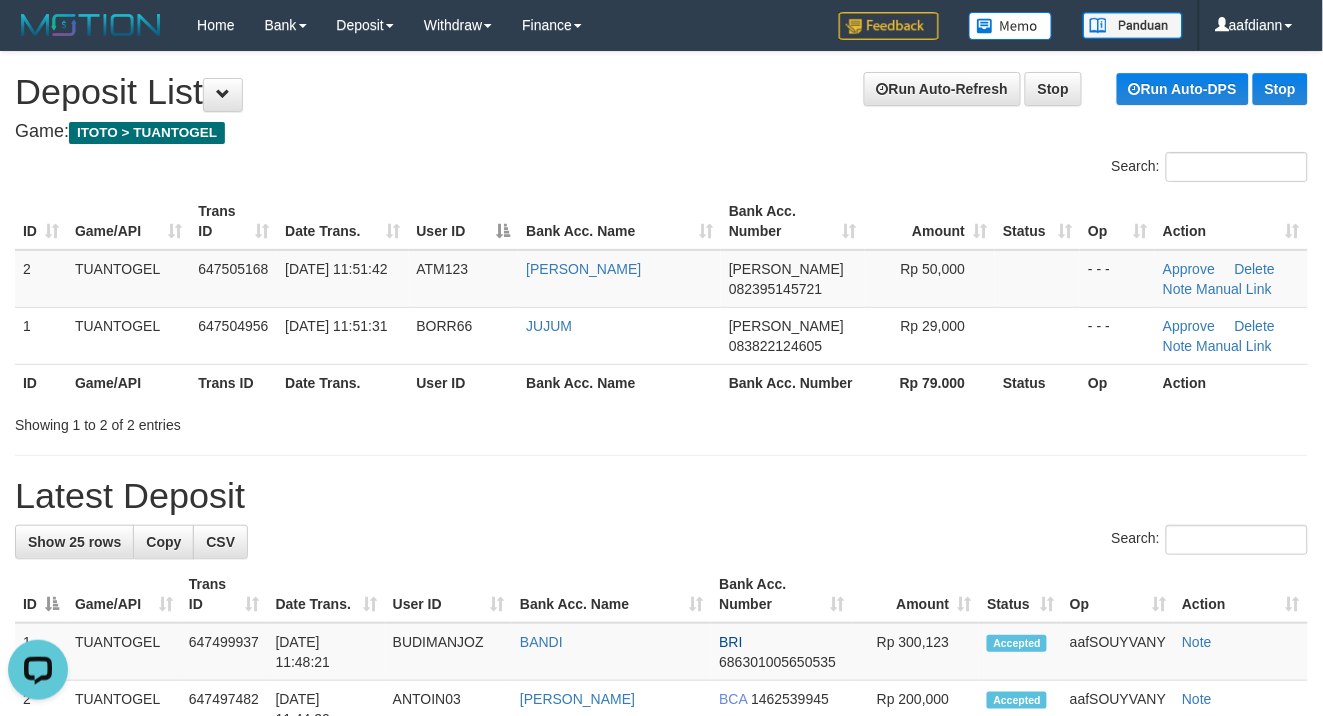 scroll, scrollTop: 0, scrollLeft: 0, axis: both 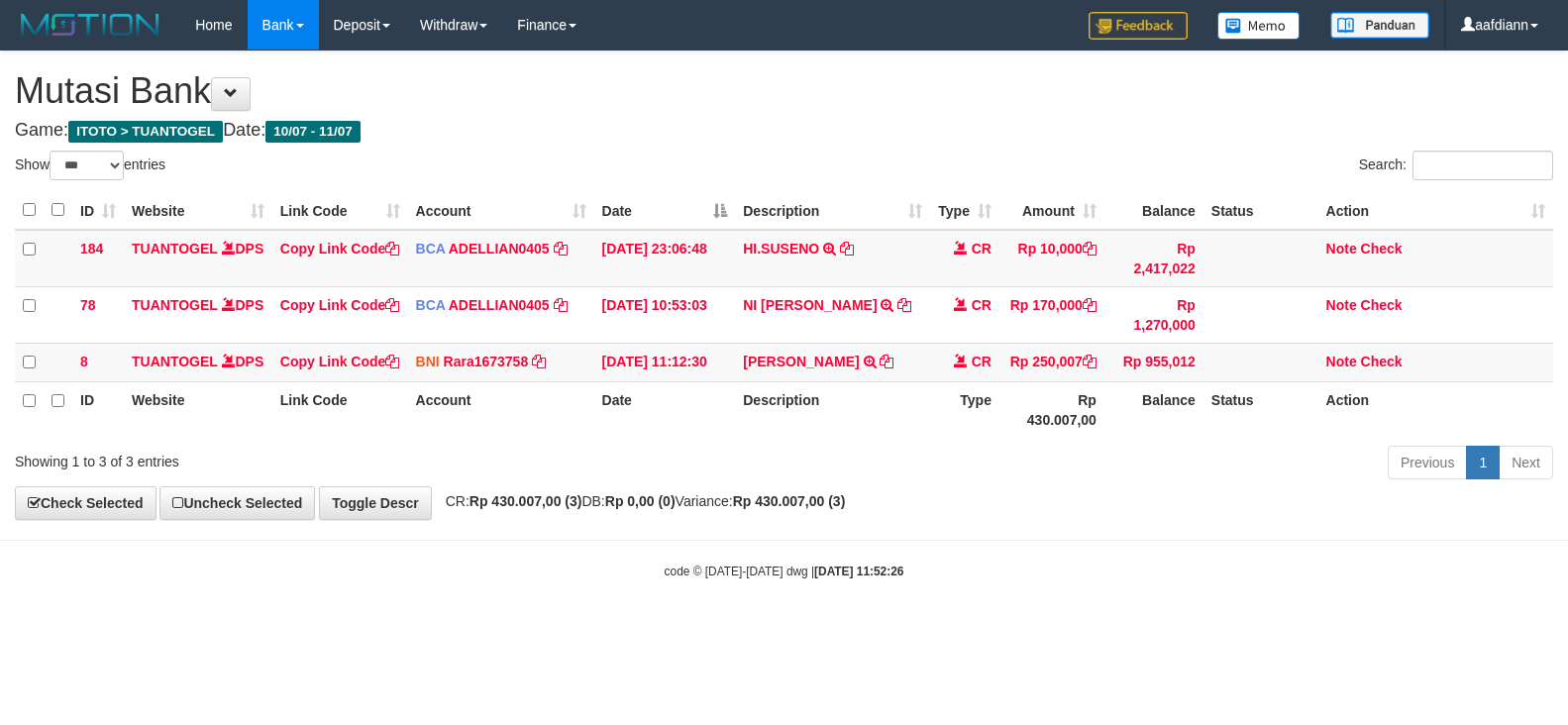 select on "***" 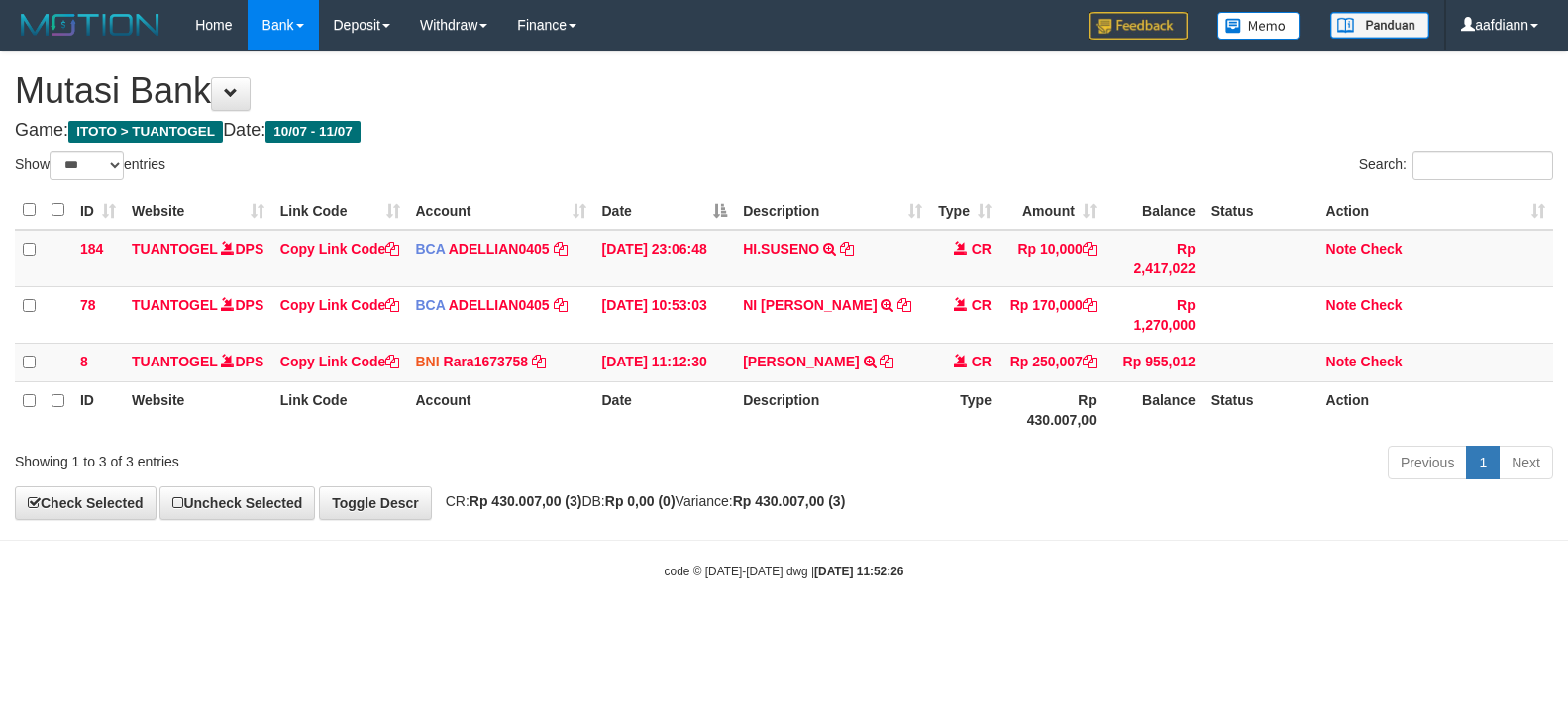 scroll, scrollTop: 0, scrollLeft: 0, axis: both 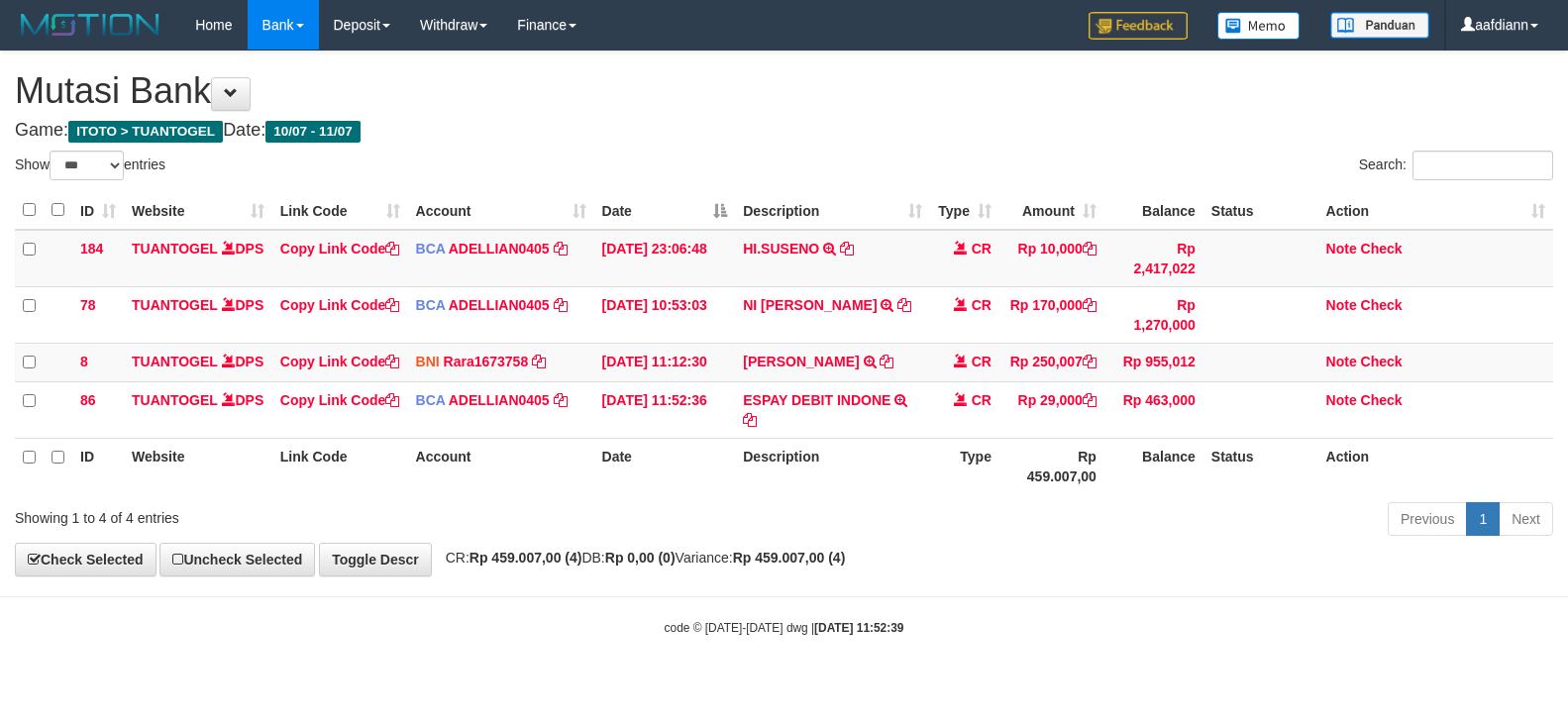 select on "***" 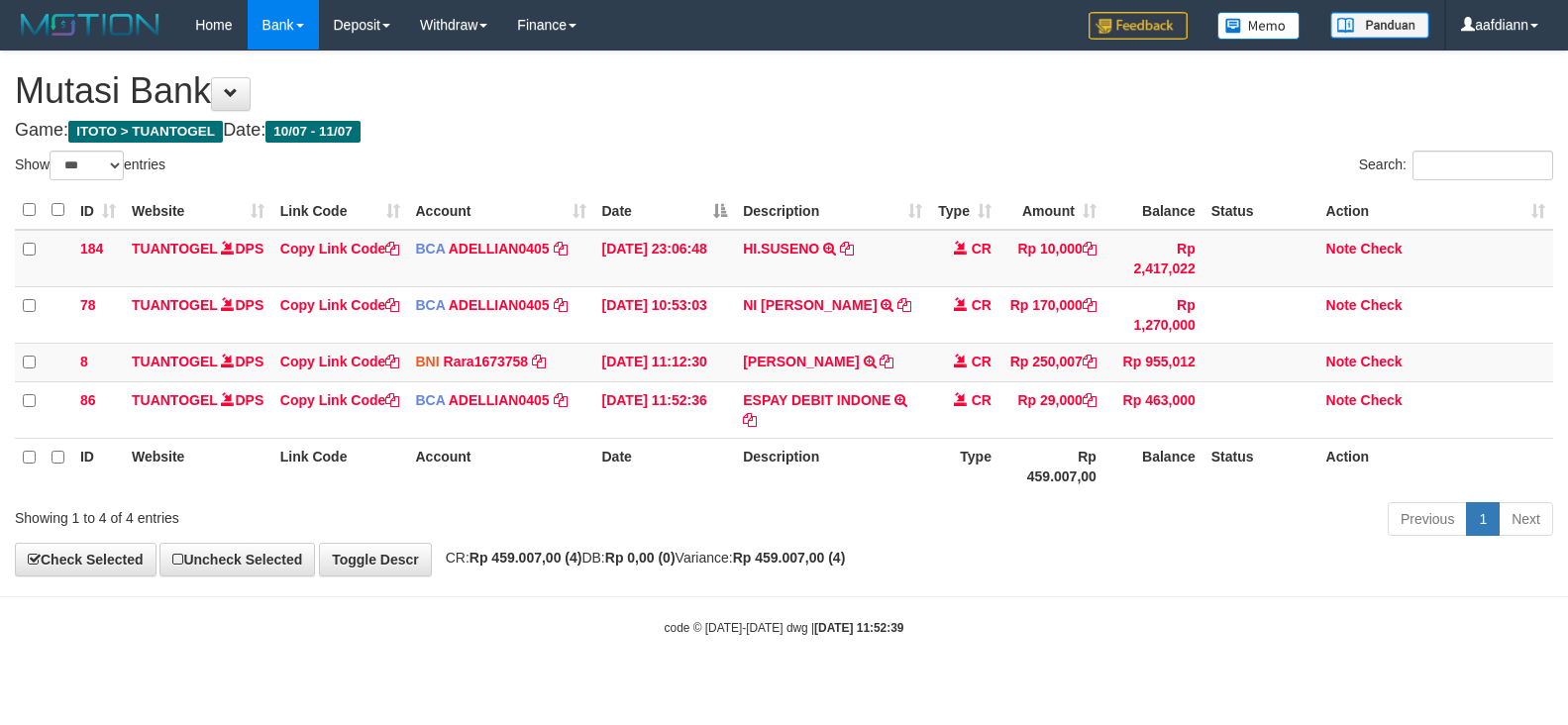 scroll, scrollTop: 0, scrollLeft: 0, axis: both 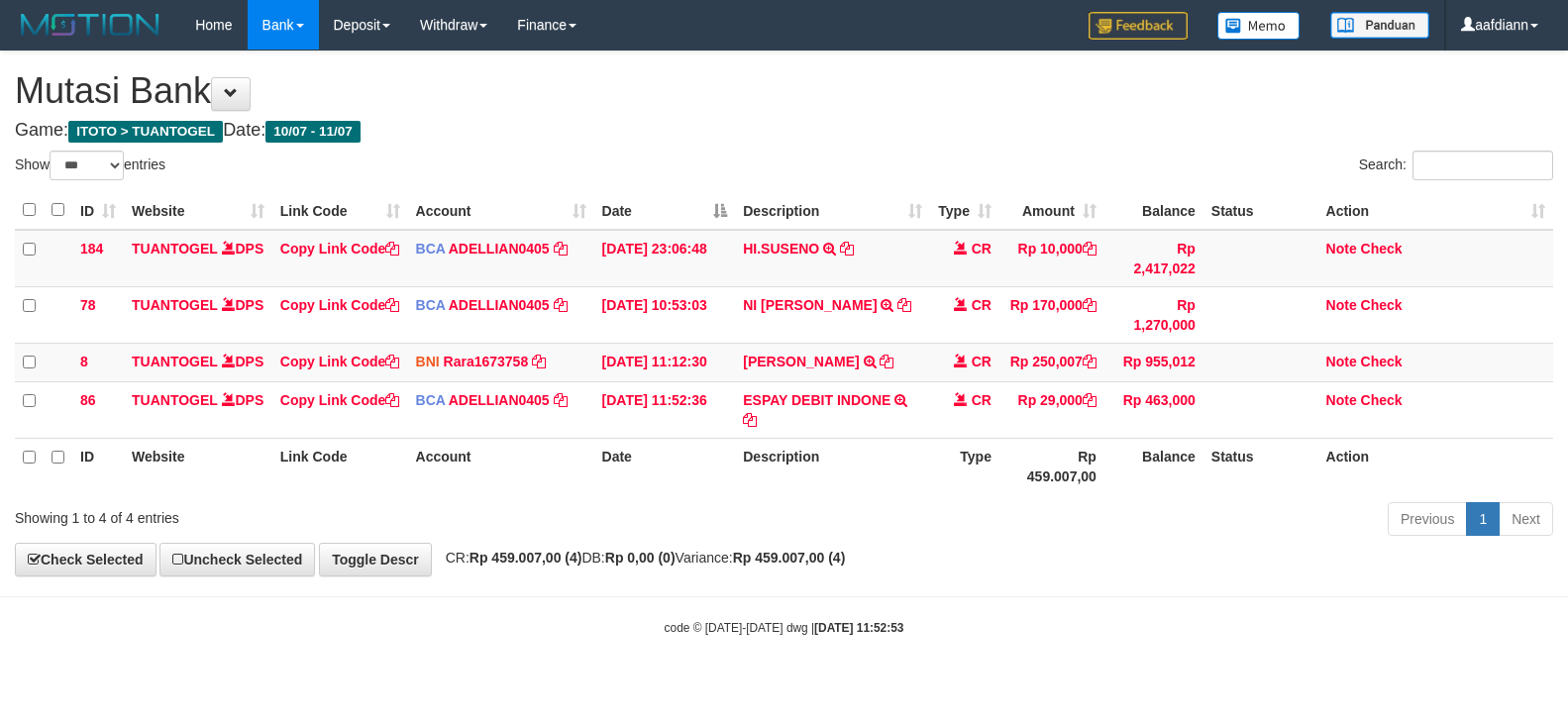 select on "***" 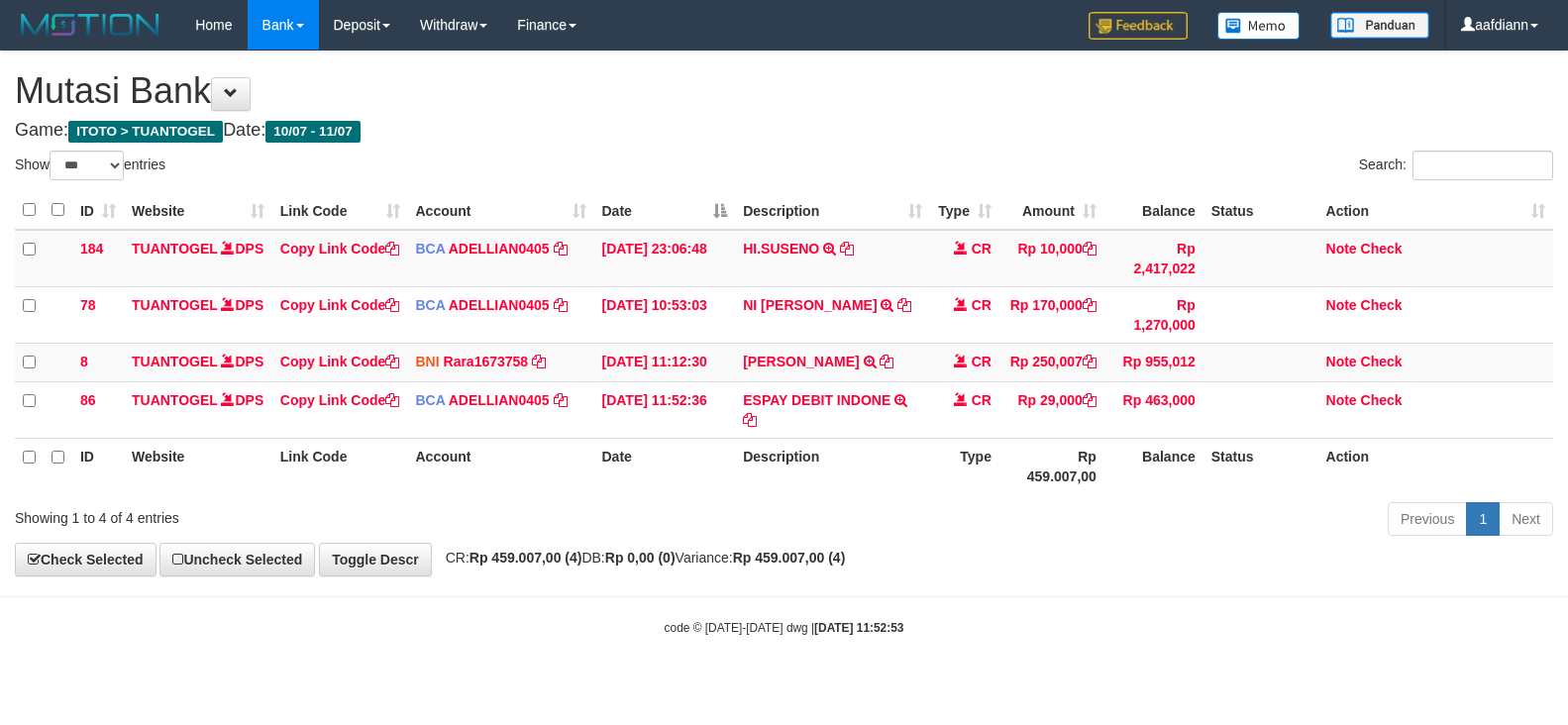scroll, scrollTop: 0, scrollLeft: 0, axis: both 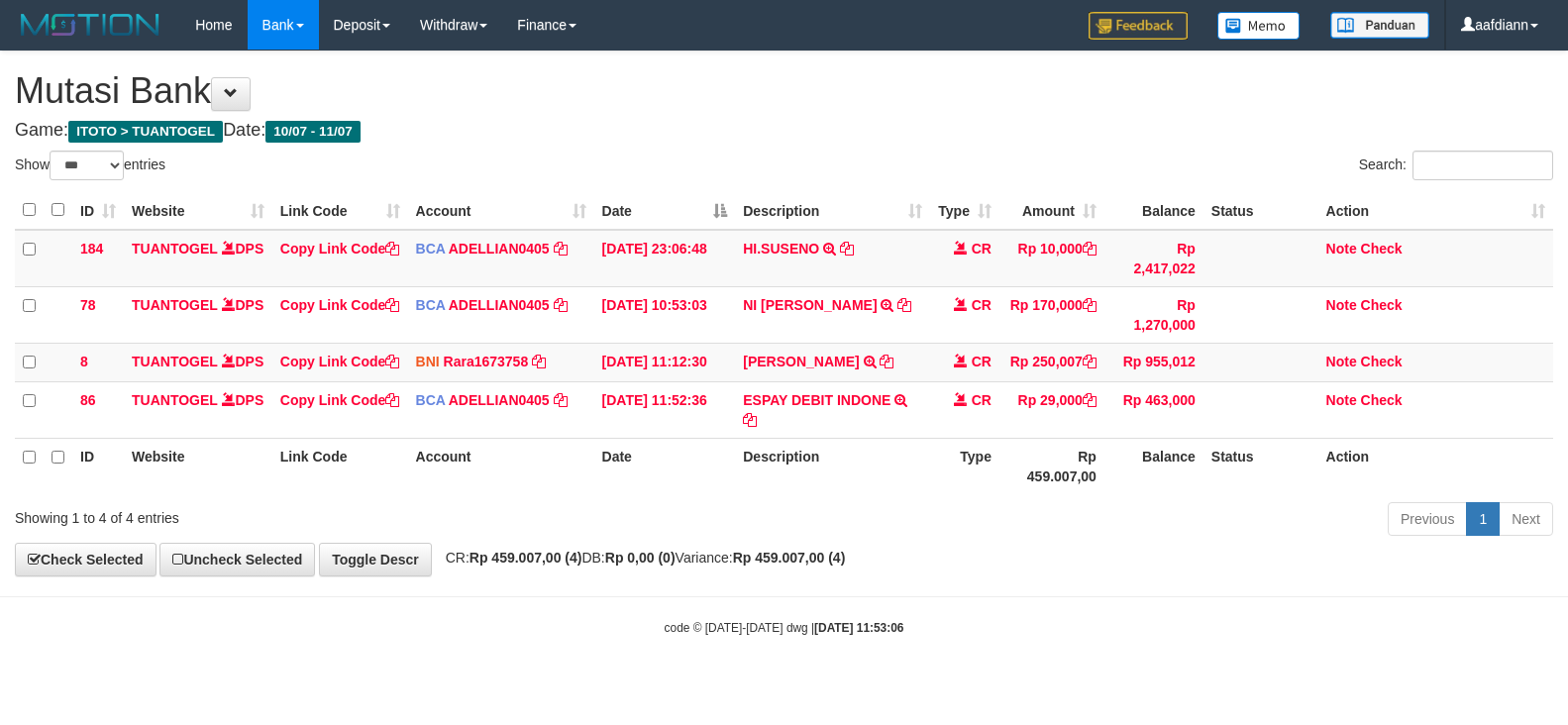 select on "***" 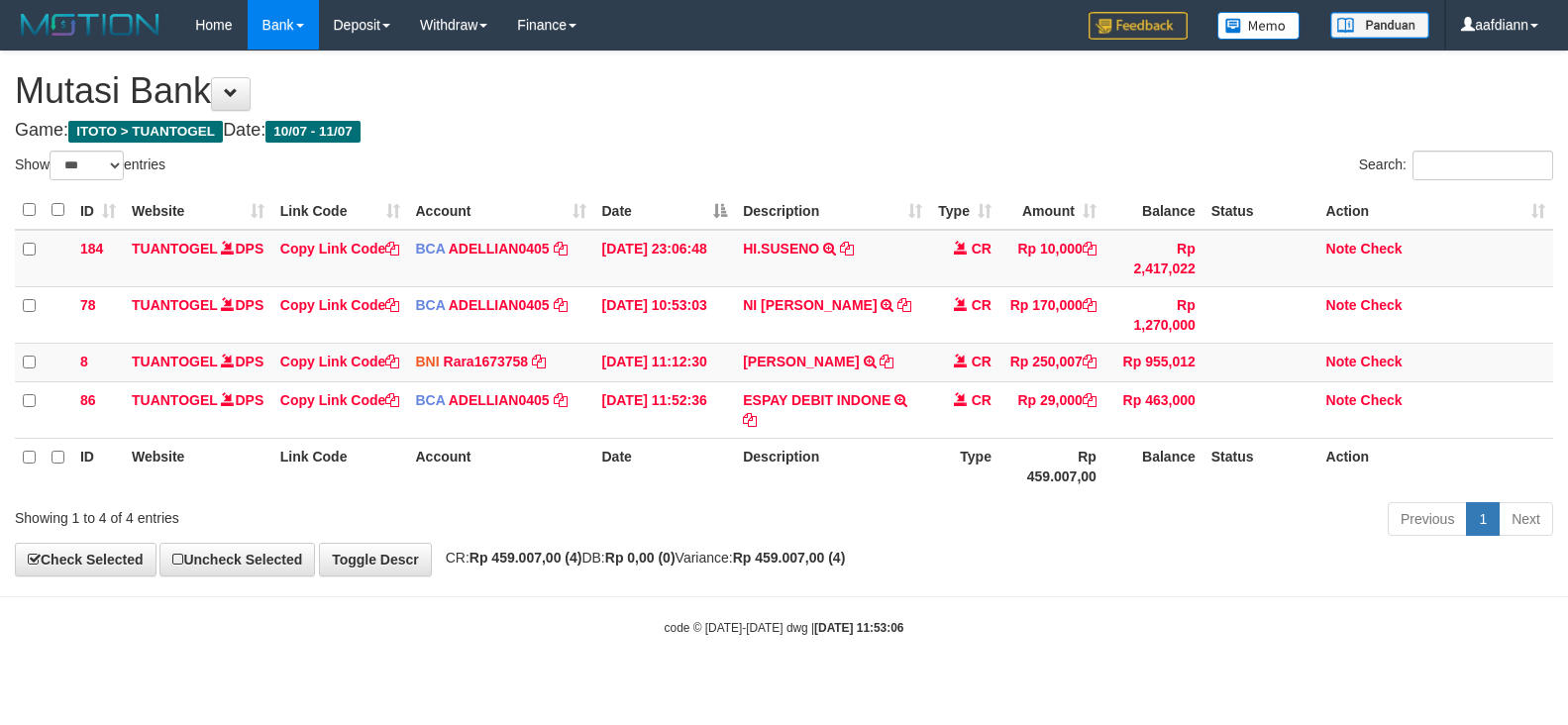 scroll, scrollTop: 0, scrollLeft: 0, axis: both 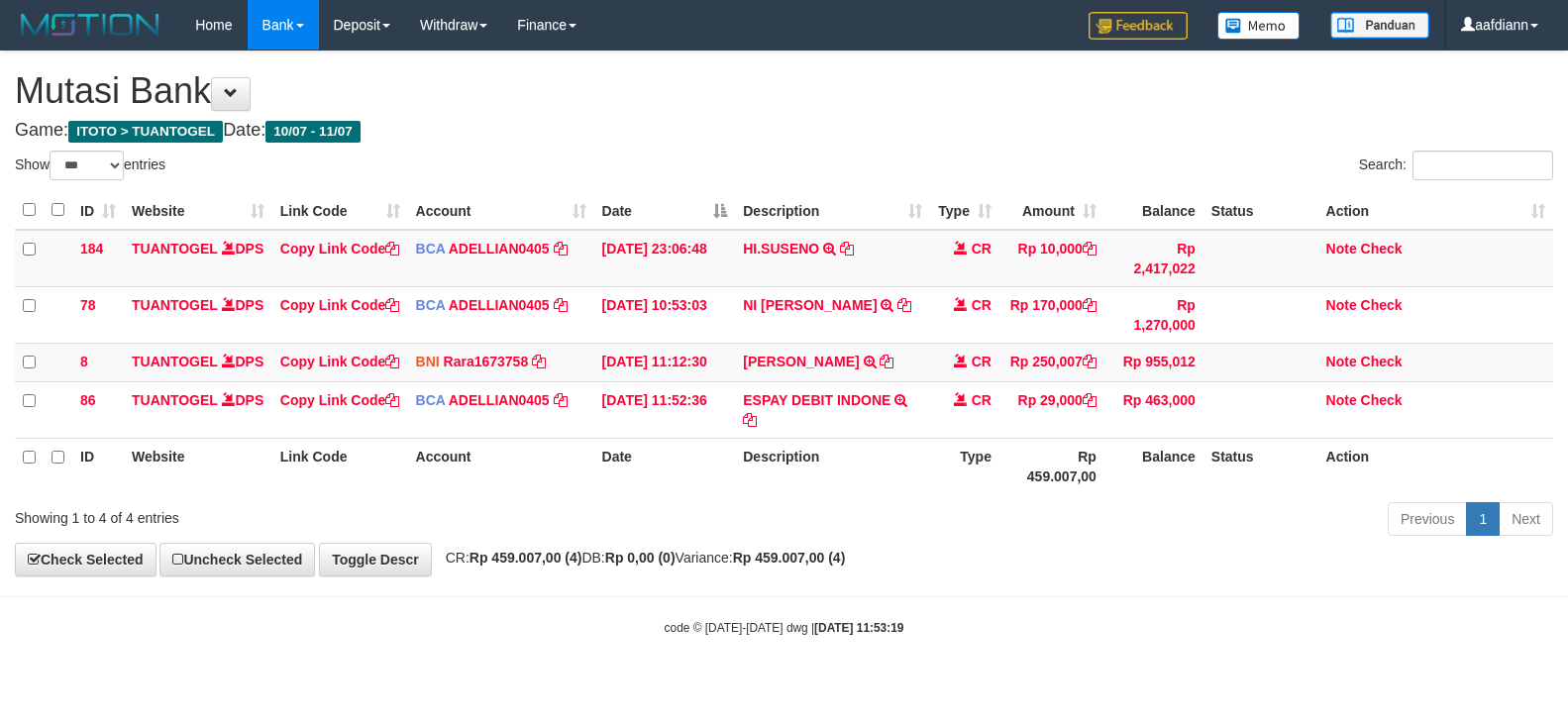 select on "***" 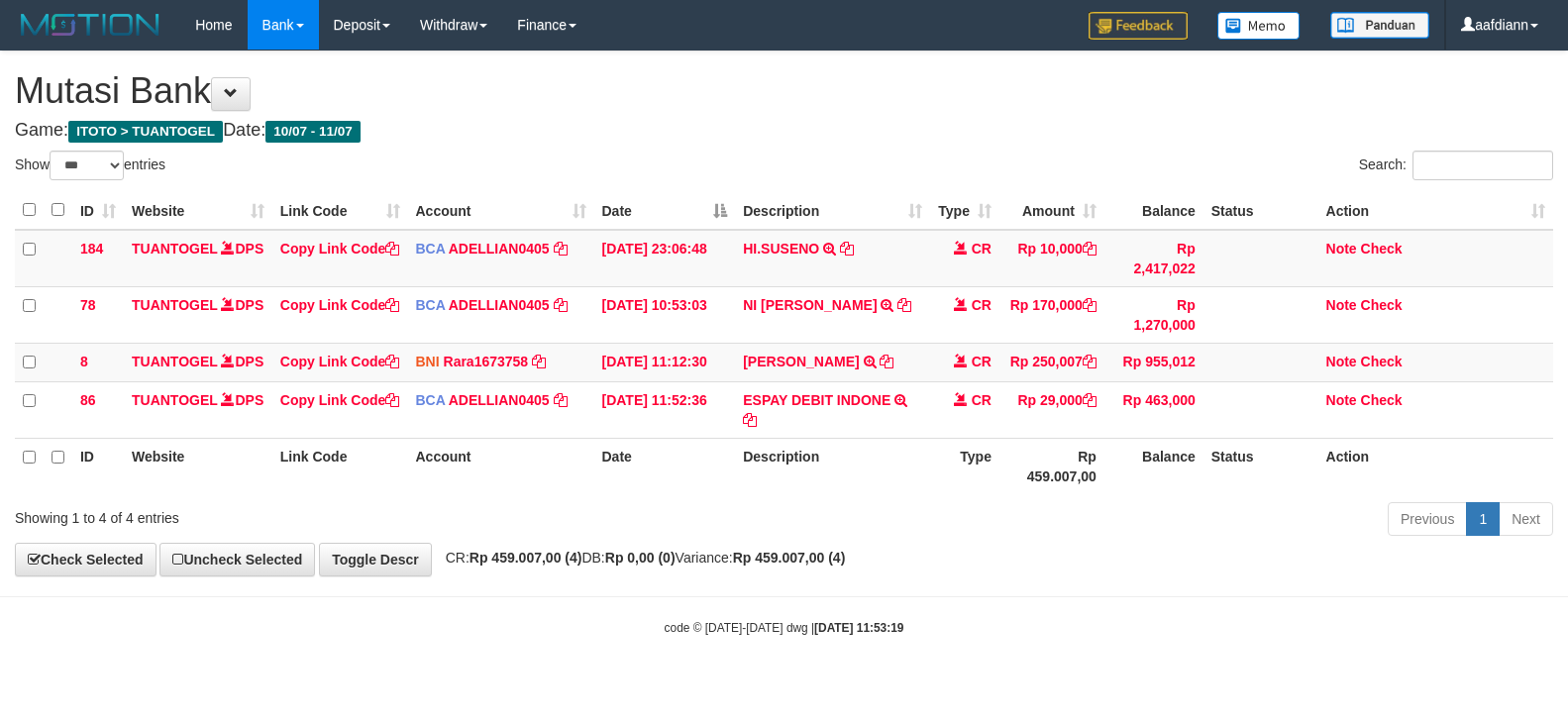 scroll, scrollTop: 0, scrollLeft: 0, axis: both 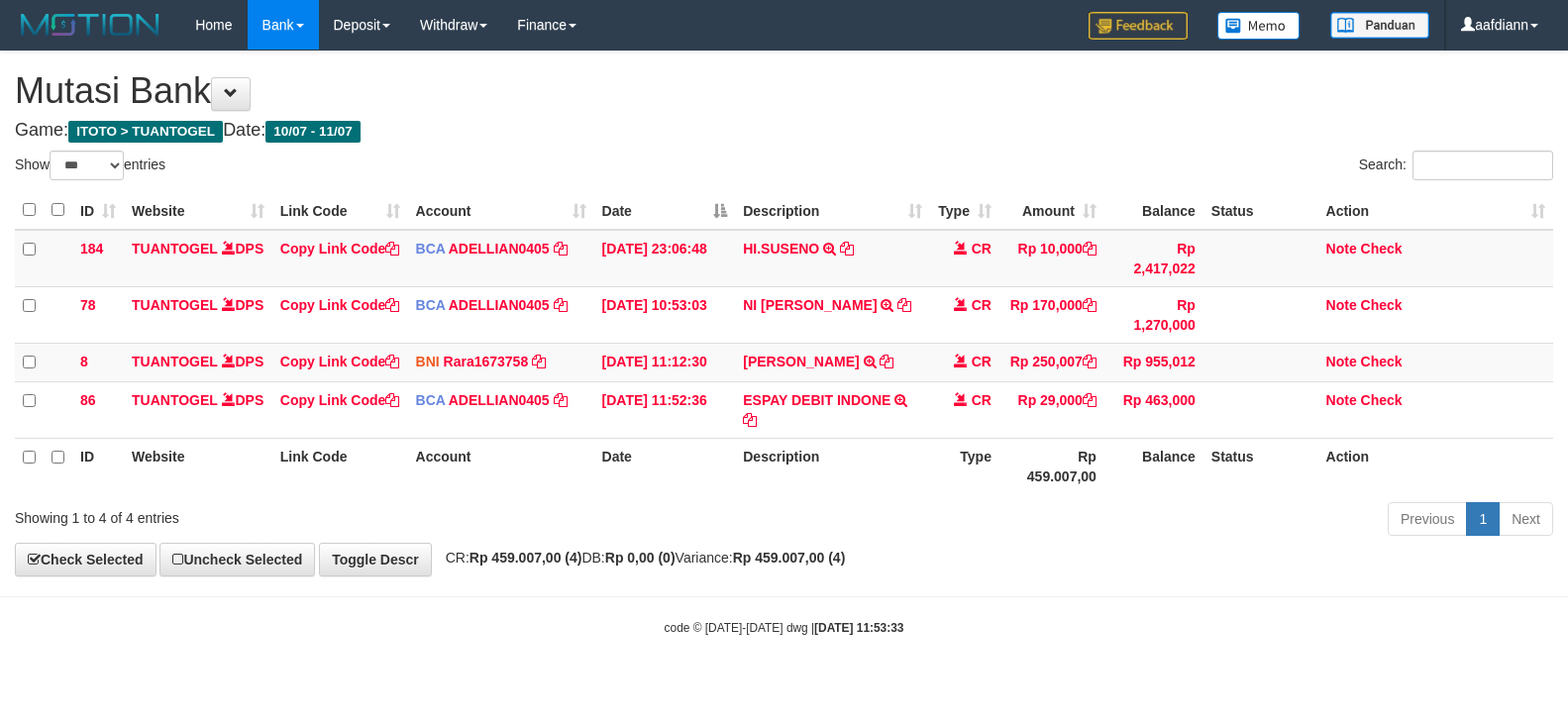 select on "***" 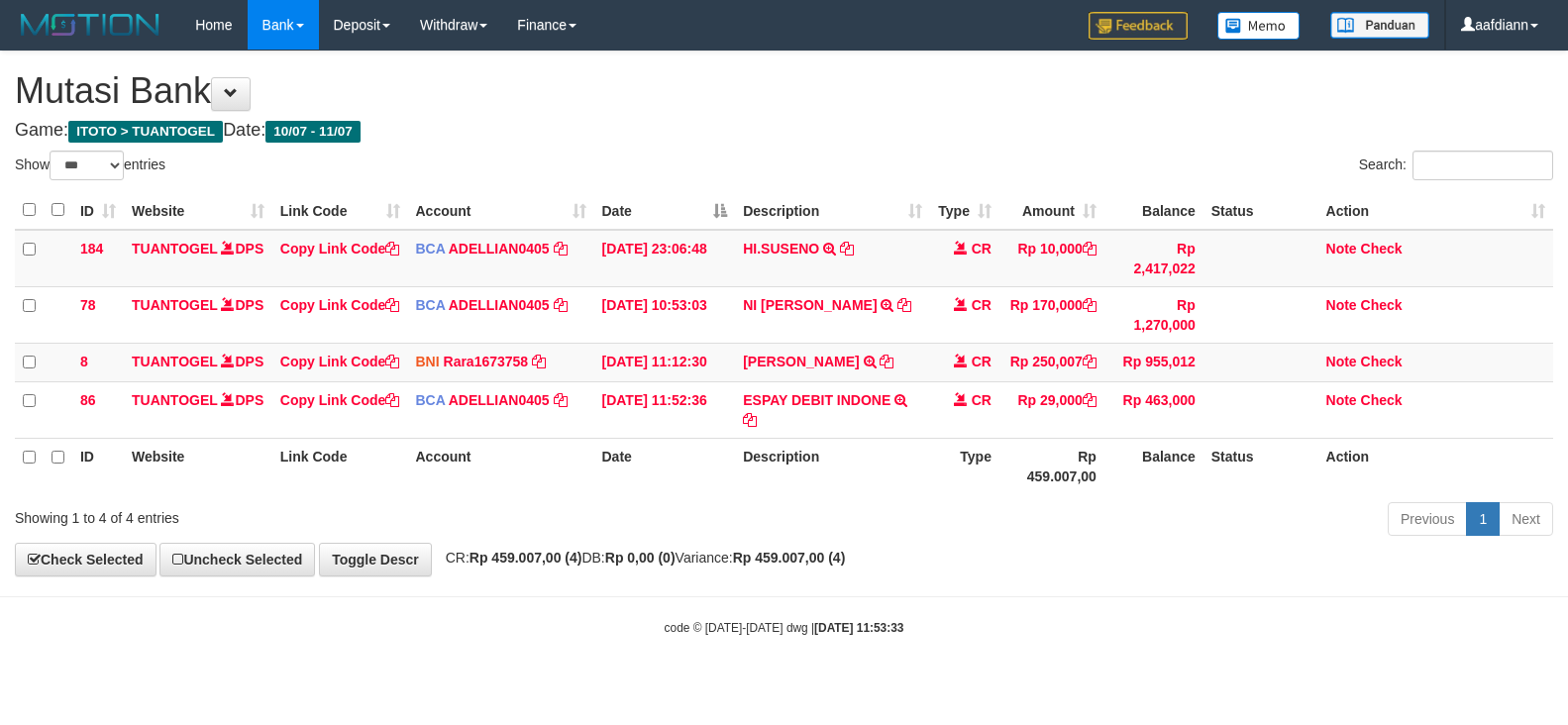 scroll, scrollTop: 0, scrollLeft: 0, axis: both 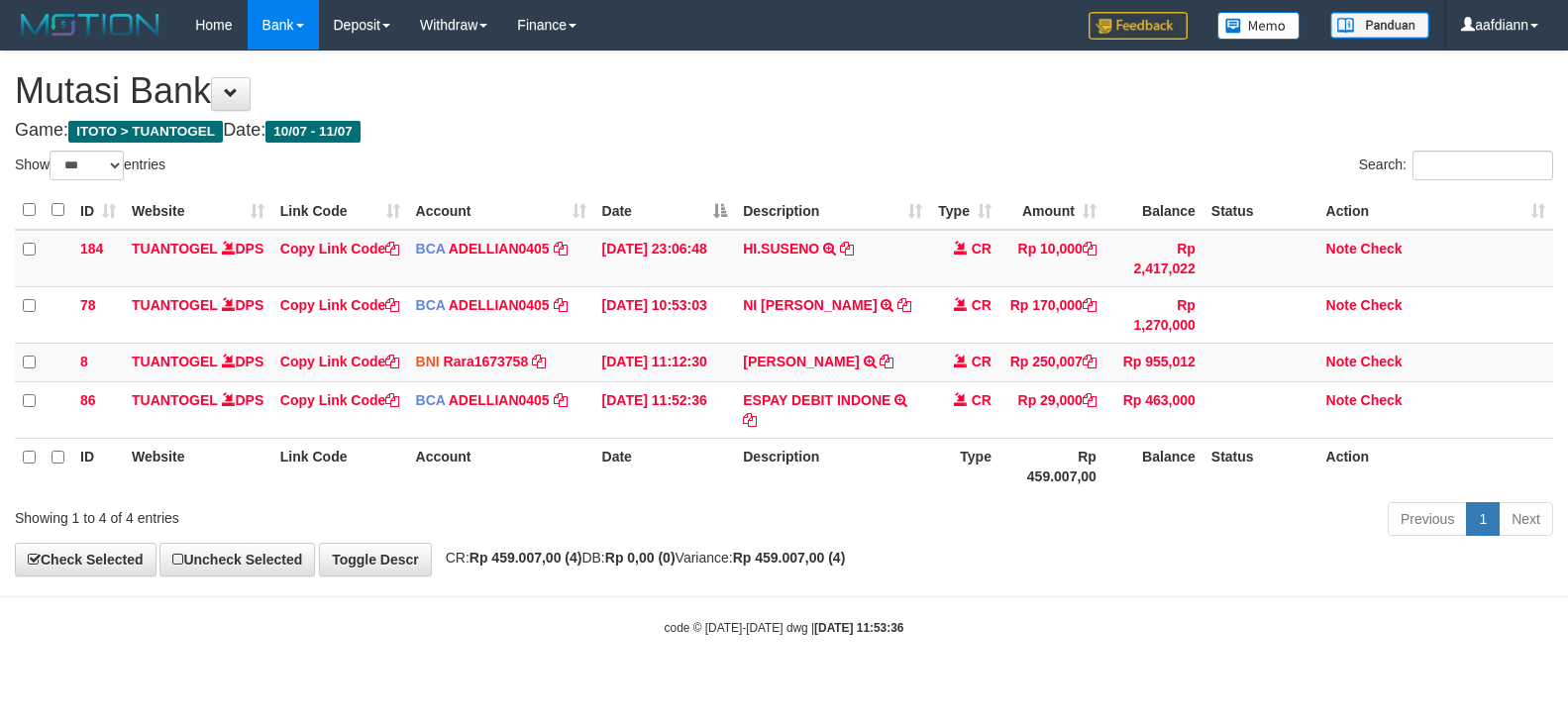 select on "***" 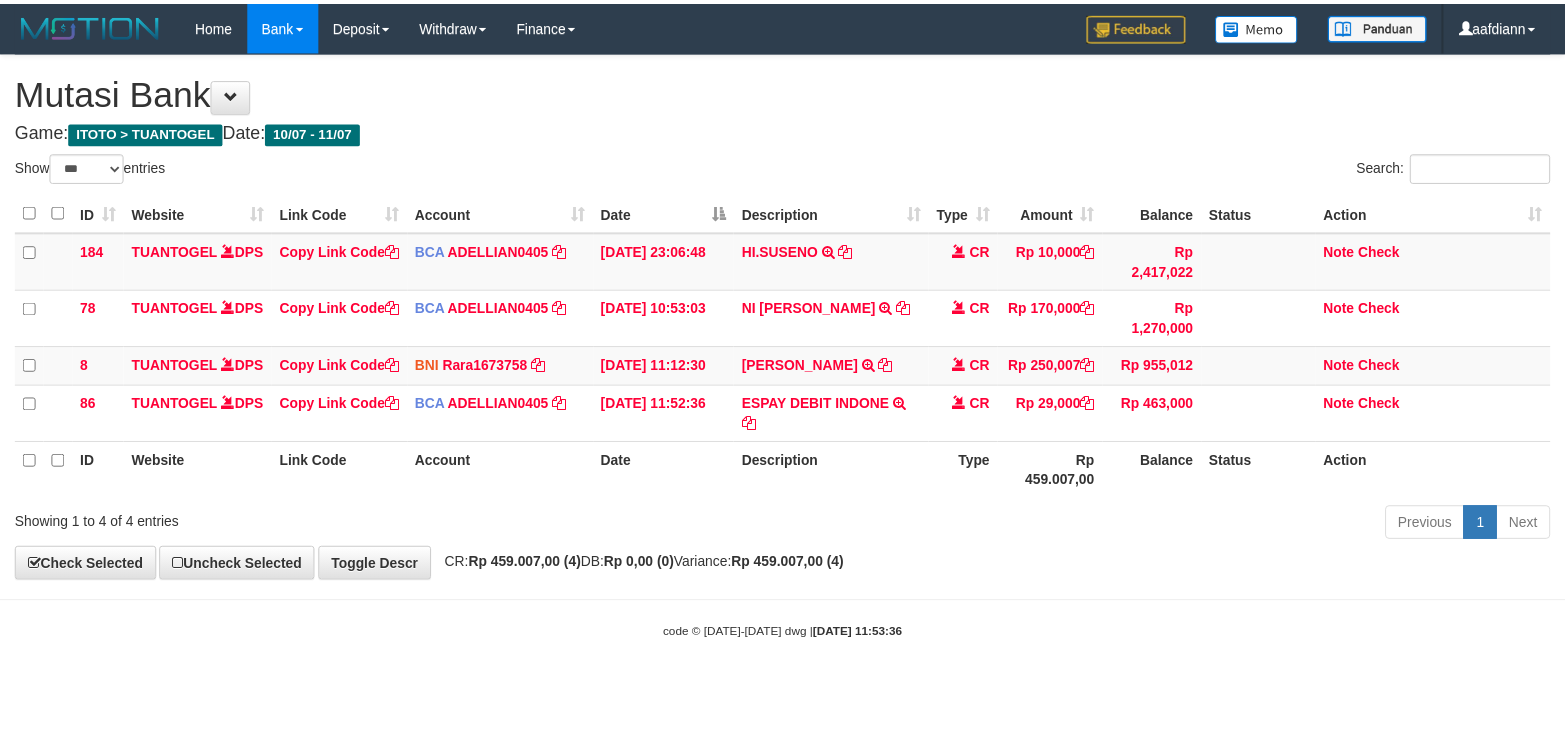 scroll, scrollTop: 0, scrollLeft: 0, axis: both 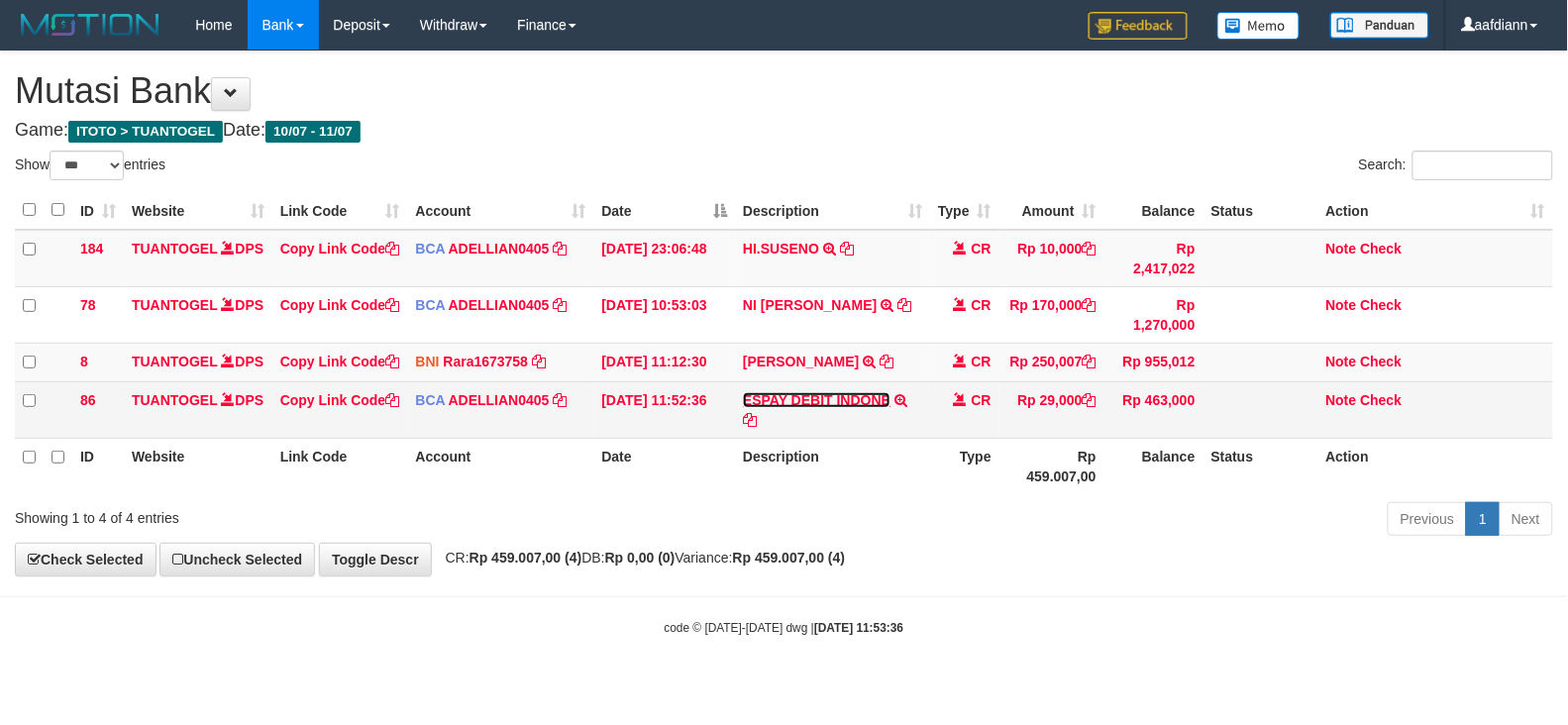 click on "ESPAY DEBIT INDONE" at bounding box center (816, 400) 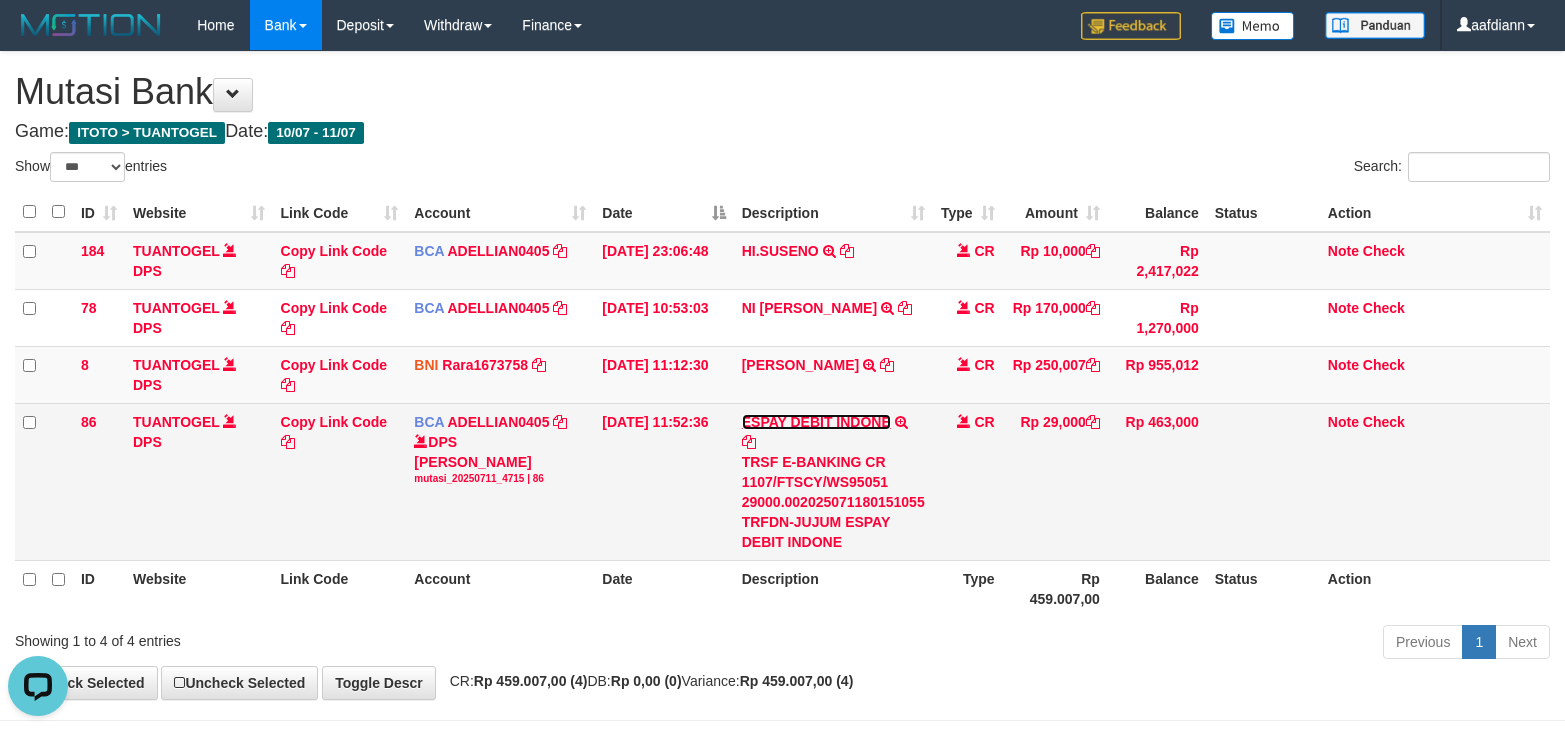 scroll, scrollTop: 0, scrollLeft: 0, axis: both 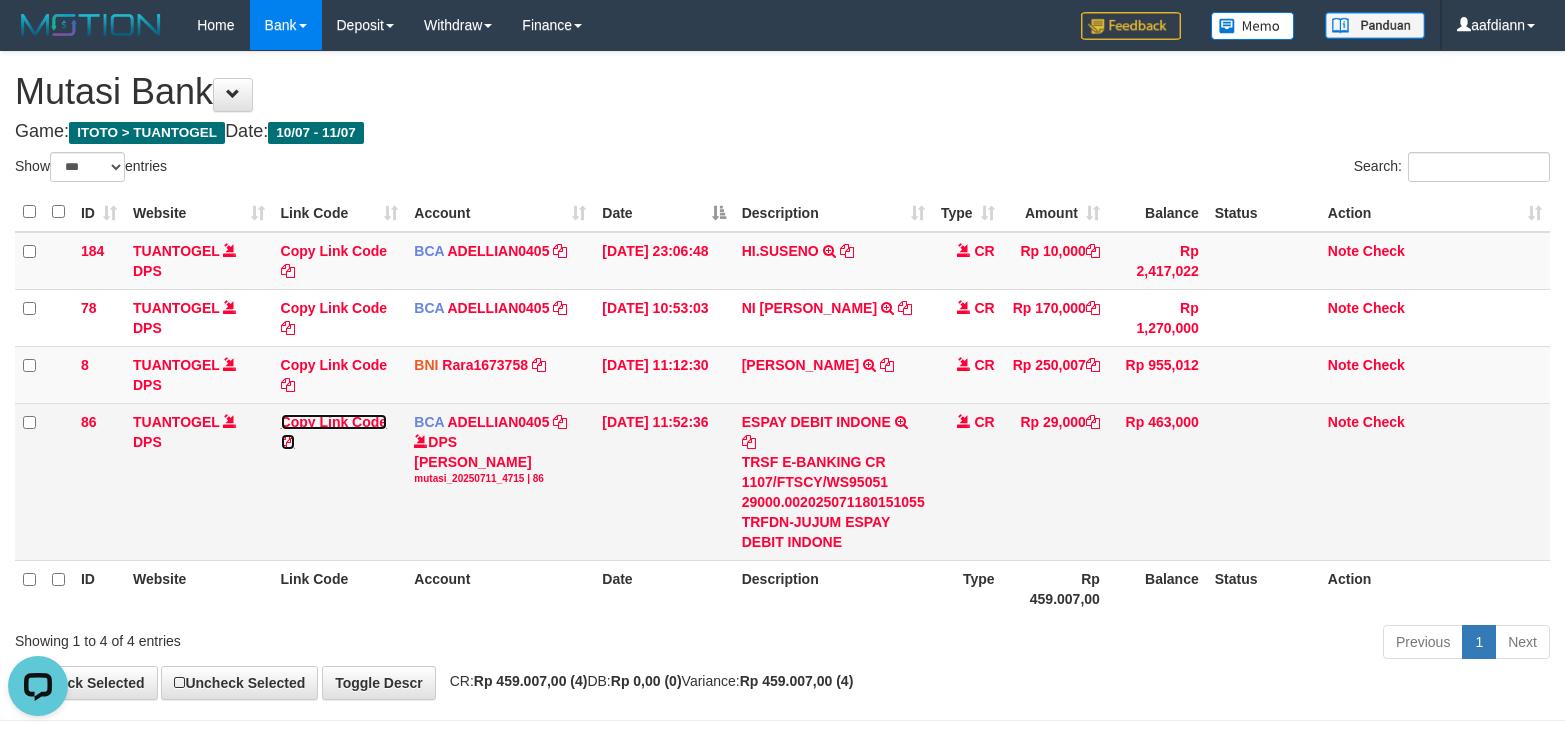 click on "Copy Link Code" at bounding box center (334, 432) 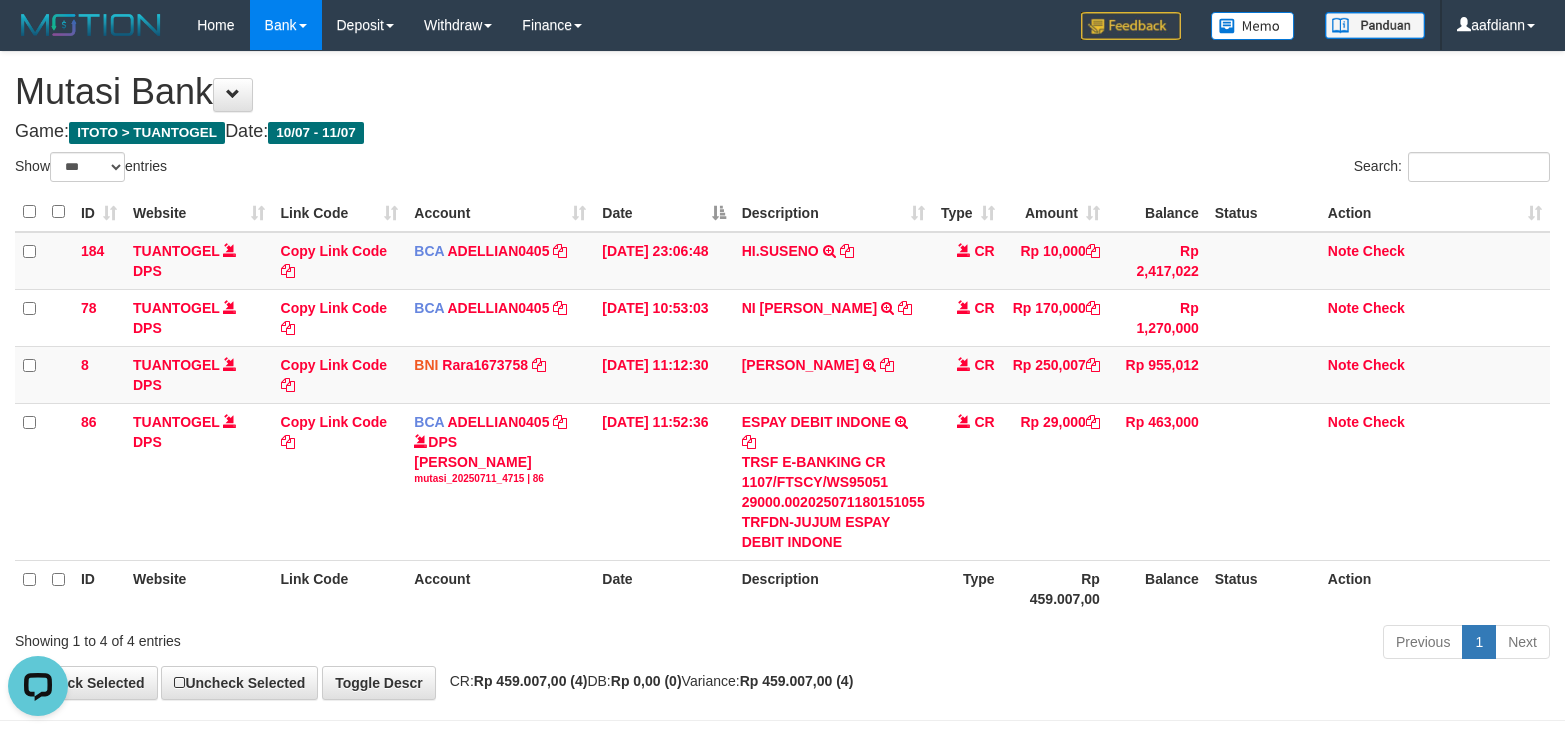 scroll, scrollTop: 273, scrollLeft: 0, axis: vertical 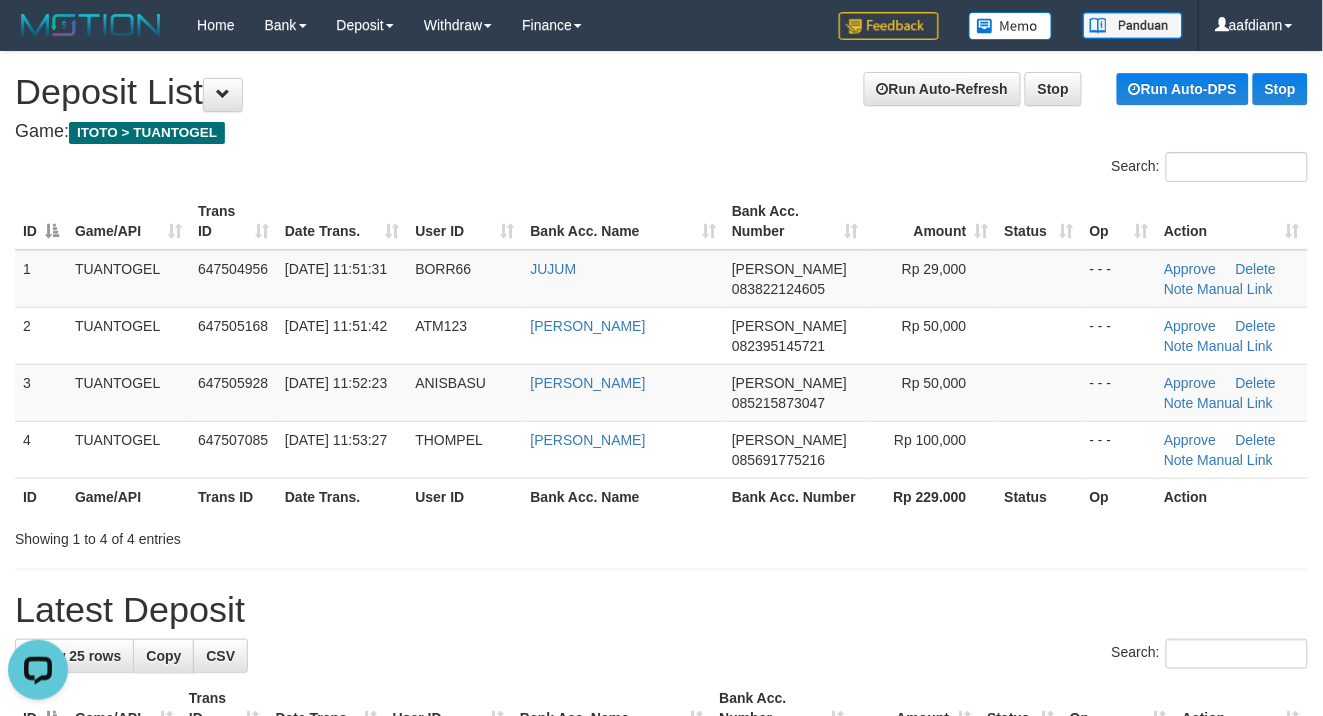 drag, startPoint x: 653, startPoint y: 628, endPoint x: 628, endPoint y: 608, distance: 32.01562 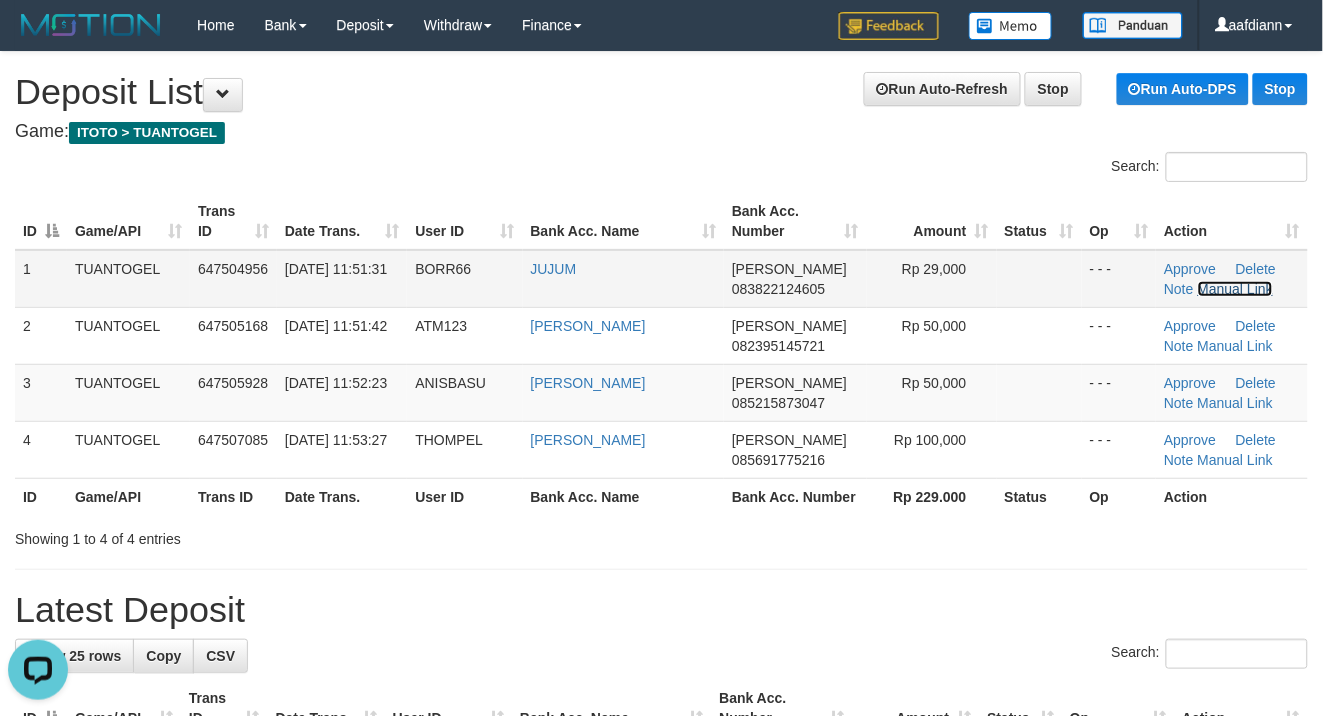 click on "Manual Link" at bounding box center (1236, 289) 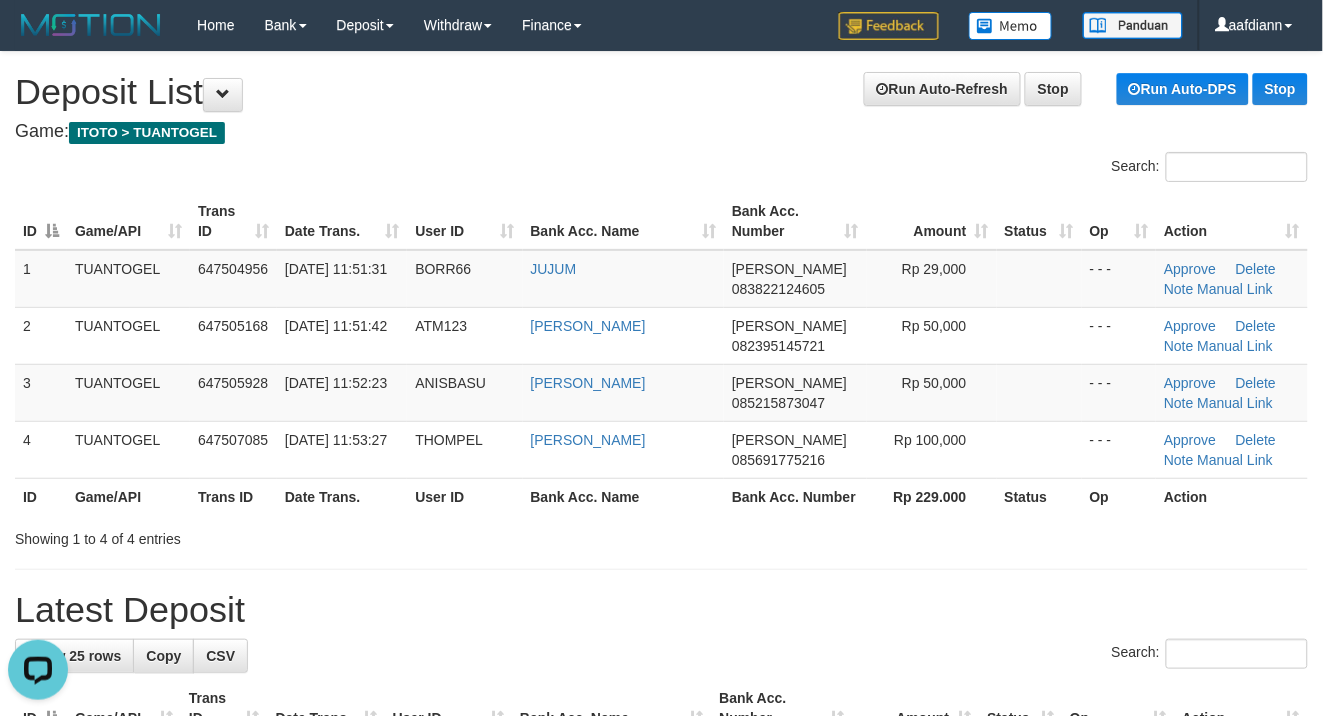drag, startPoint x: 631, startPoint y: 176, endPoint x: 960, endPoint y: 236, distance: 334.42636 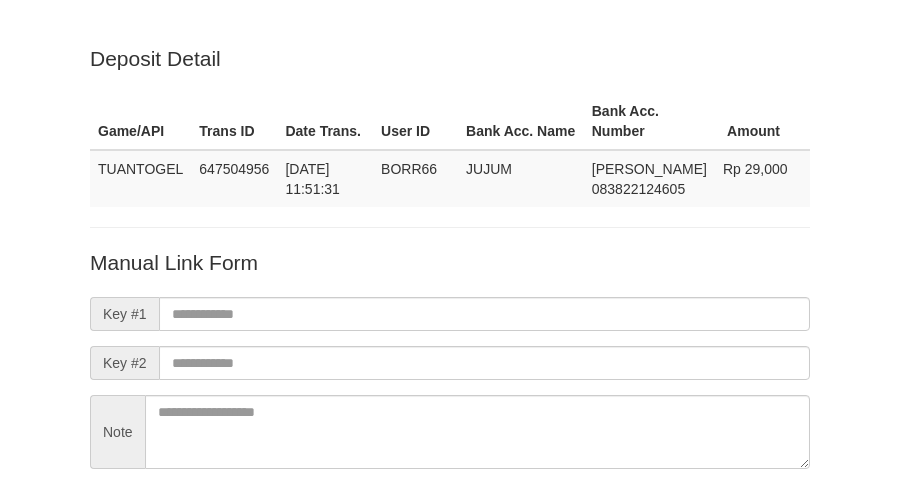 scroll, scrollTop: 176, scrollLeft: 0, axis: vertical 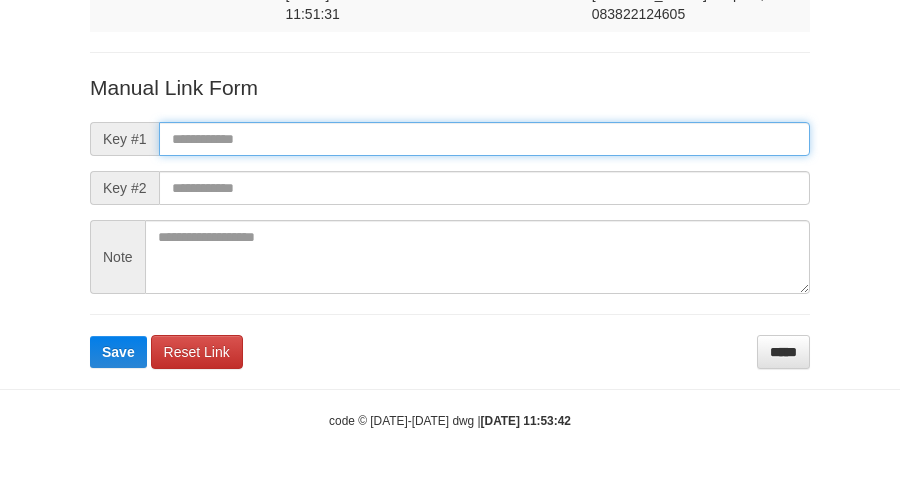 drag, startPoint x: 268, startPoint y: 137, endPoint x: 225, endPoint y: 197, distance: 73.817345 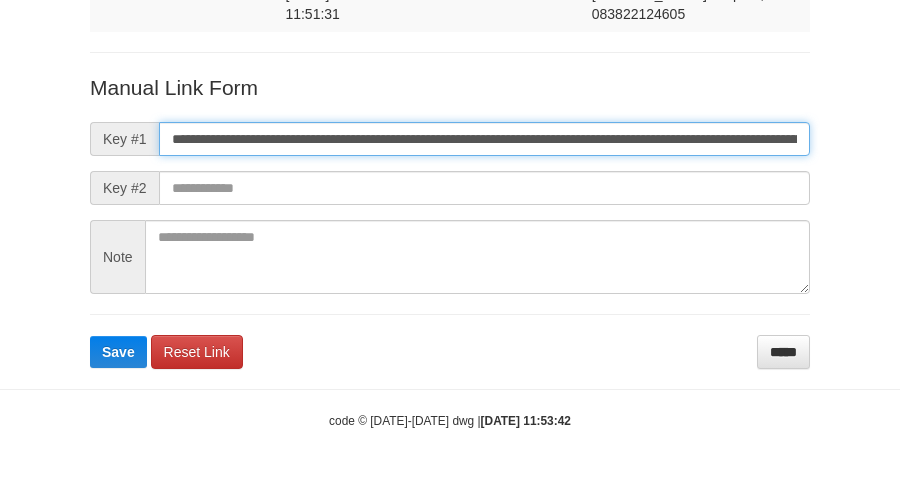 scroll, scrollTop: 0, scrollLeft: 1168, axis: horizontal 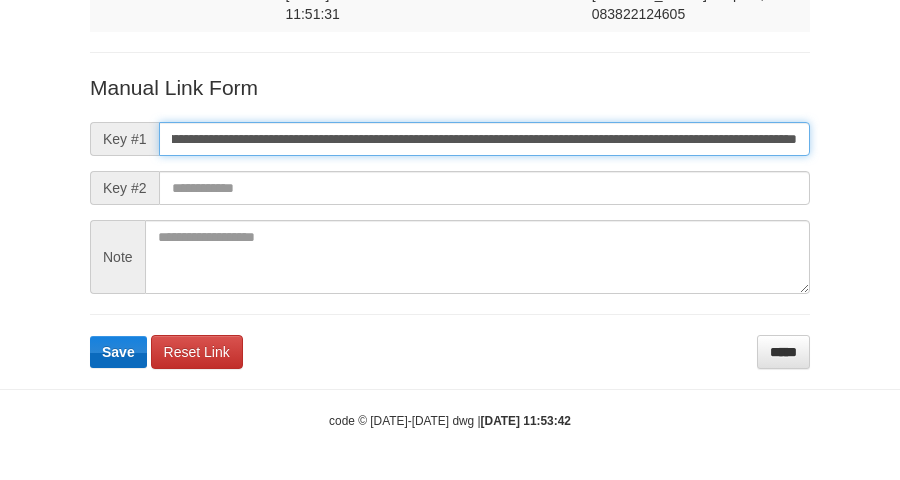 type on "**********" 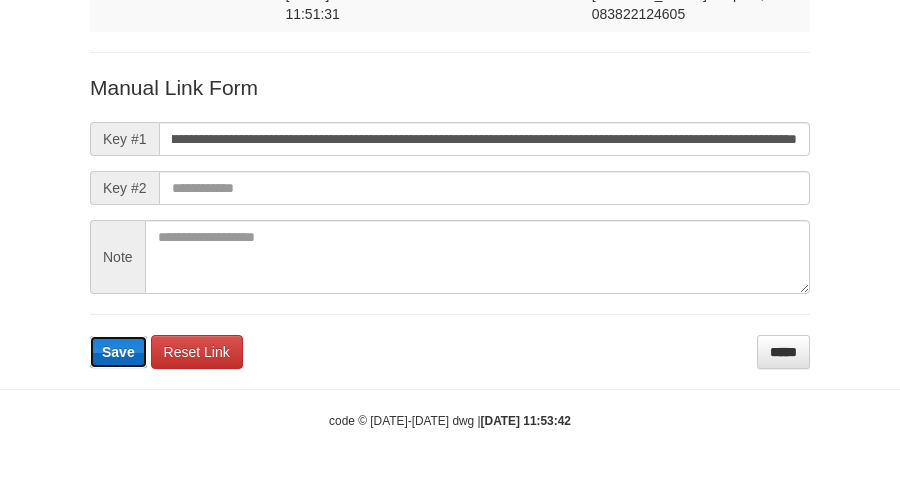 click on "Save" at bounding box center (118, 352) 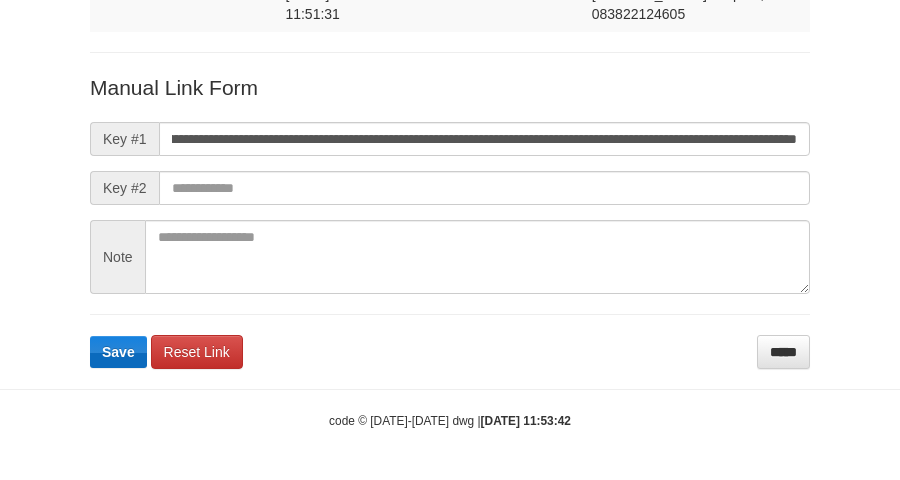 scroll, scrollTop: 0, scrollLeft: 0, axis: both 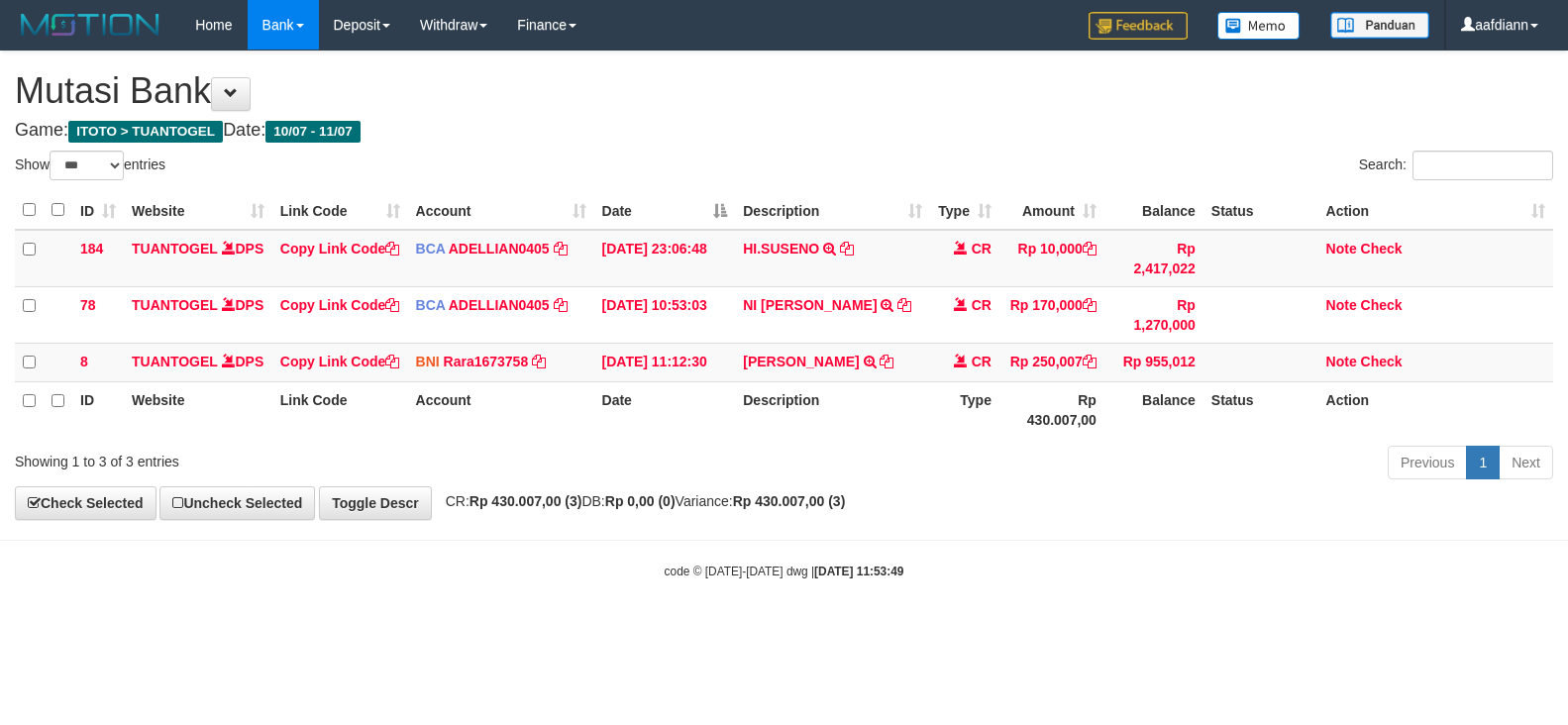 select on "***" 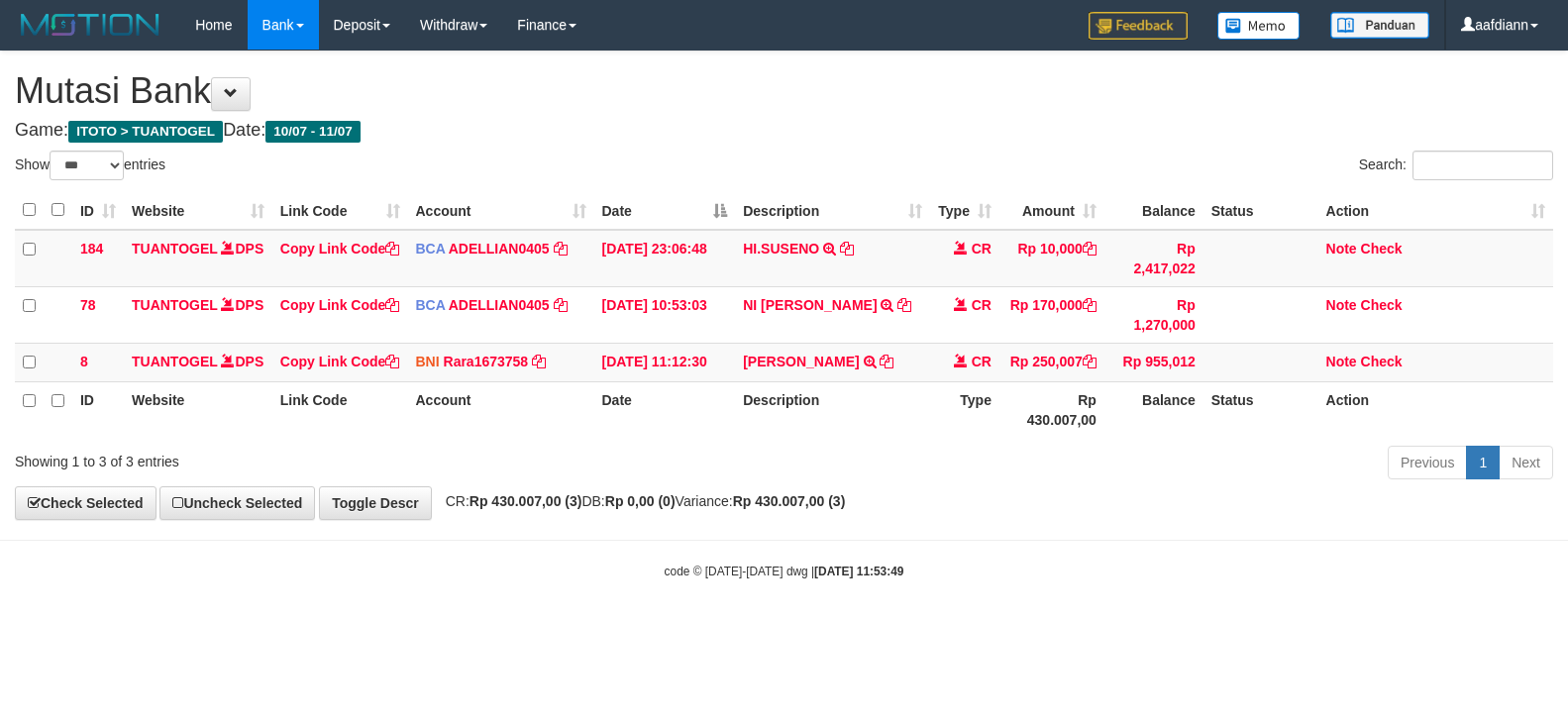 scroll, scrollTop: 0, scrollLeft: 0, axis: both 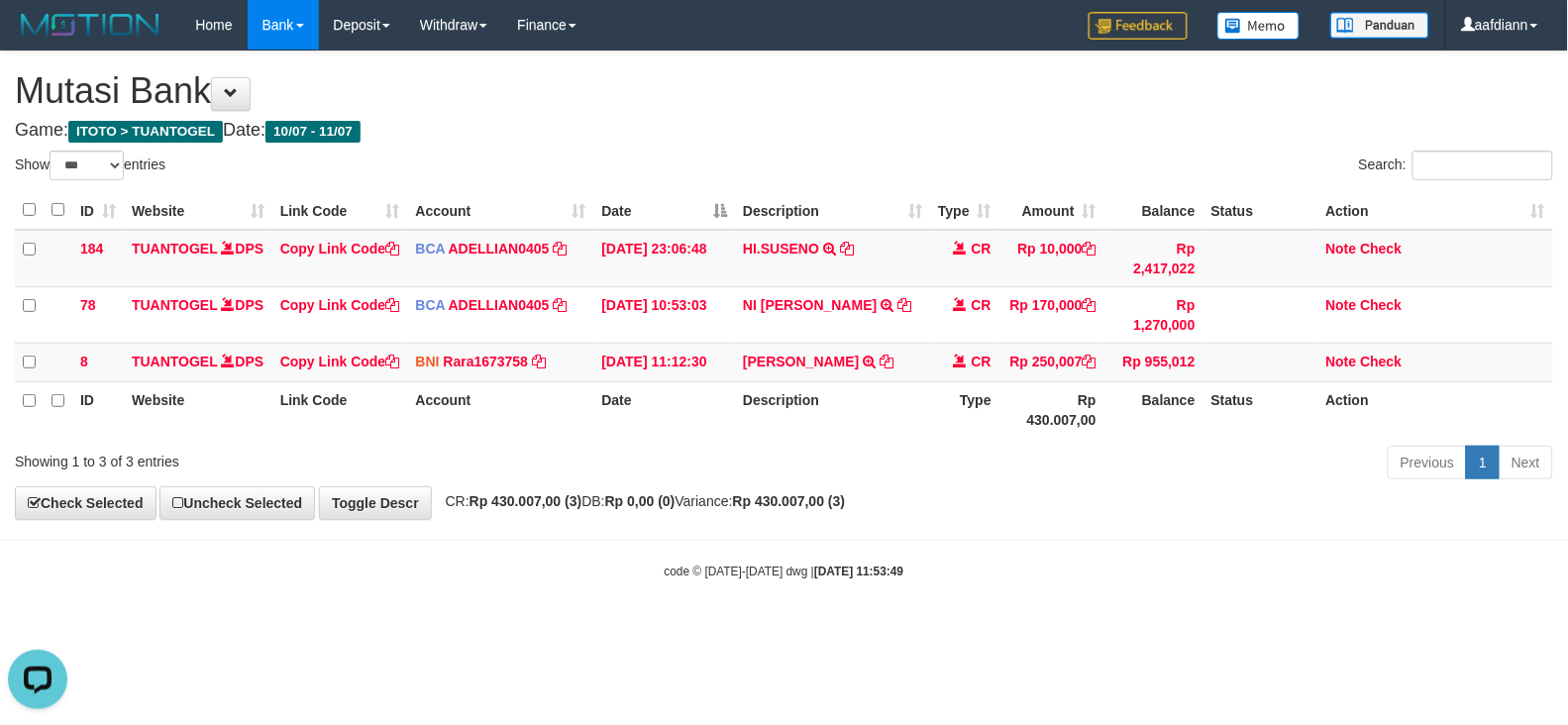drag, startPoint x: 911, startPoint y: 600, endPoint x: 2, endPoint y: 507, distance: 913.745 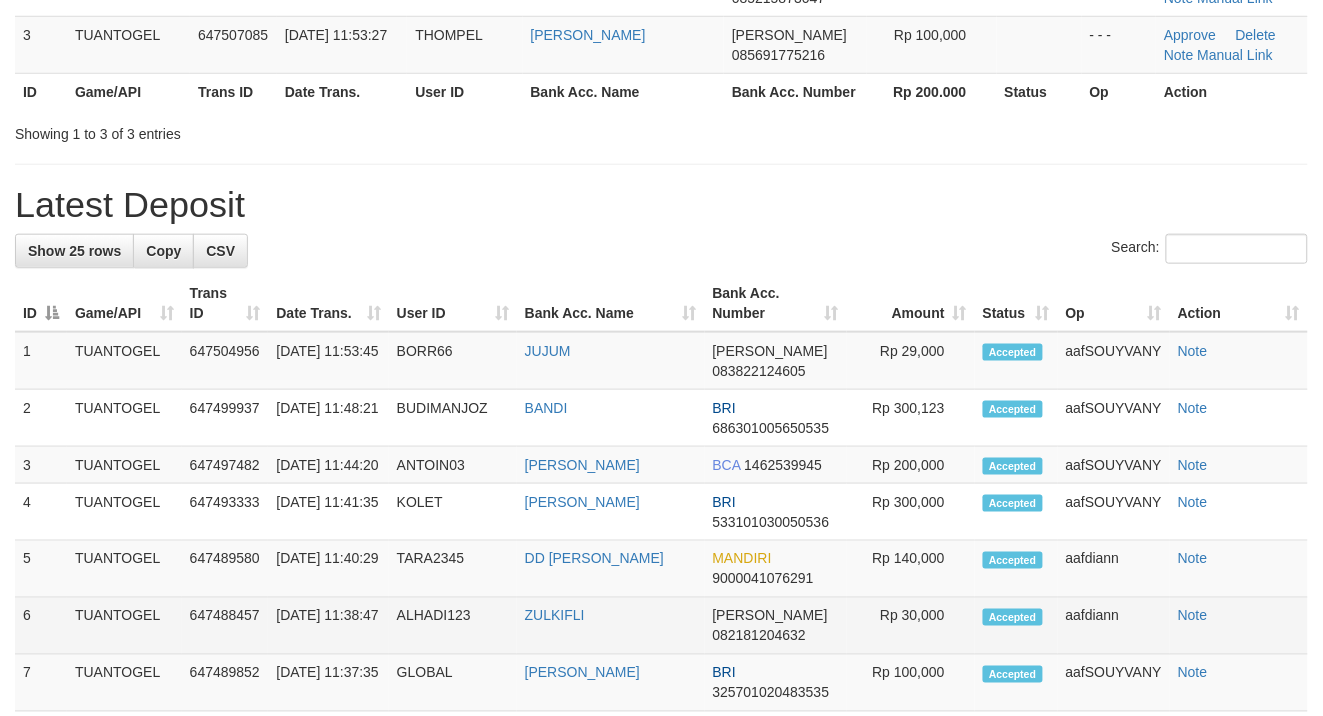scroll, scrollTop: 375, scrollLeft: 0, axis: vertical 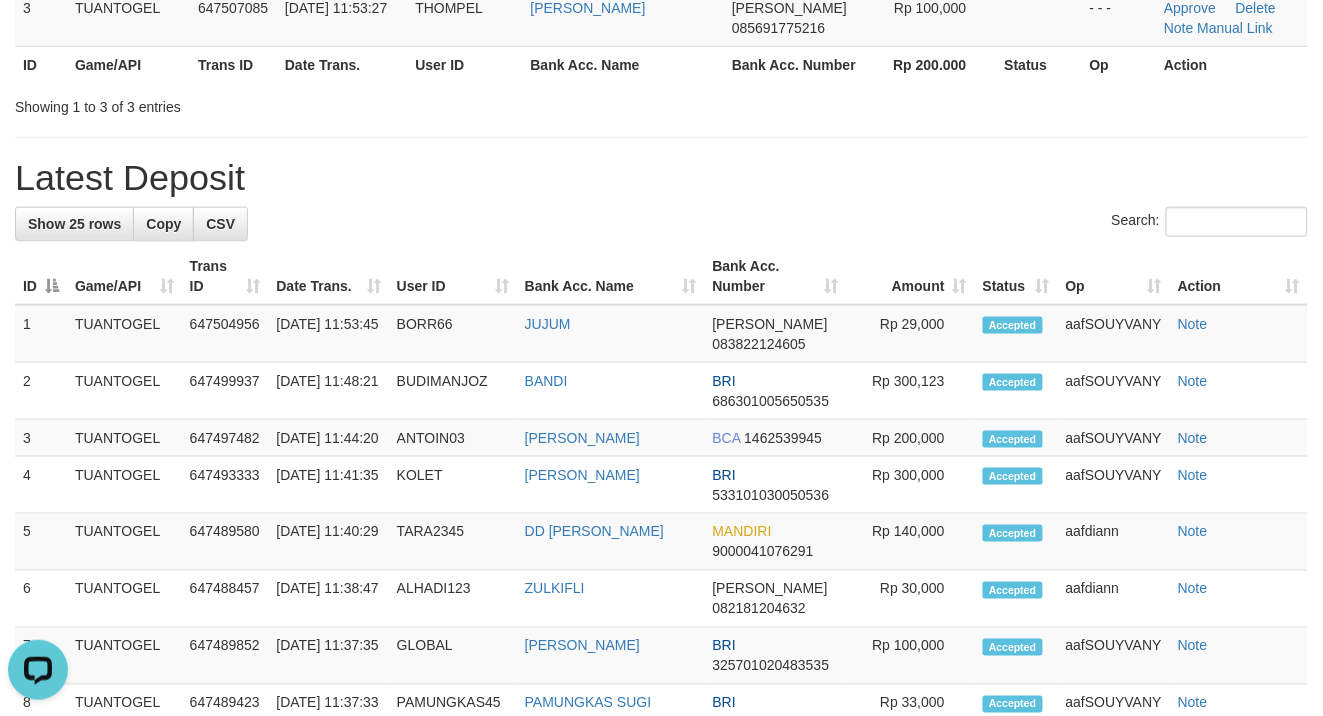 click on "Show 25 rows Copy CSV Search:
ID Game/API Trans ID Date Trans. User ID Bank Acc. Name Bank Acc. Number Amount Status Op Action
1
TUANTOGEL" at bounding box center [661, 1005] 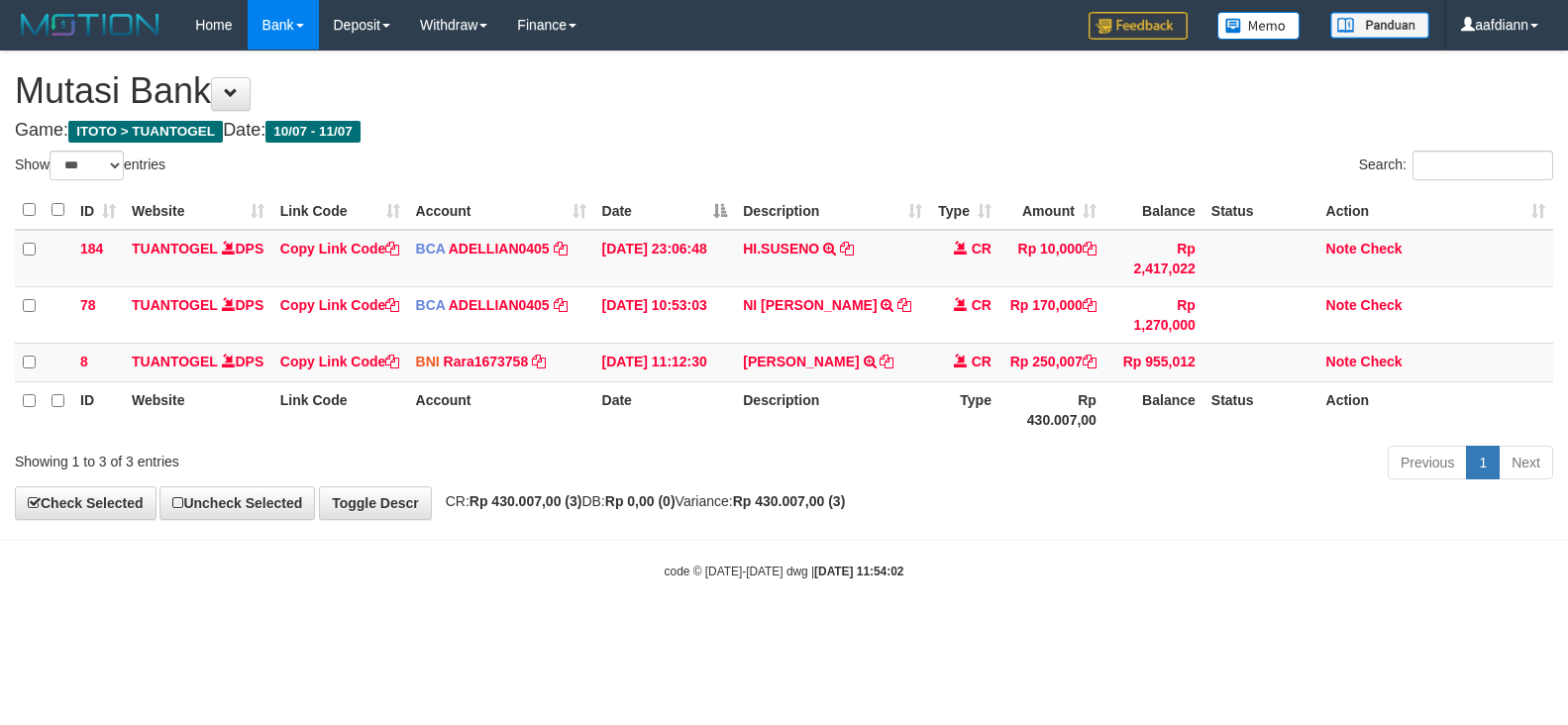 select on "***" 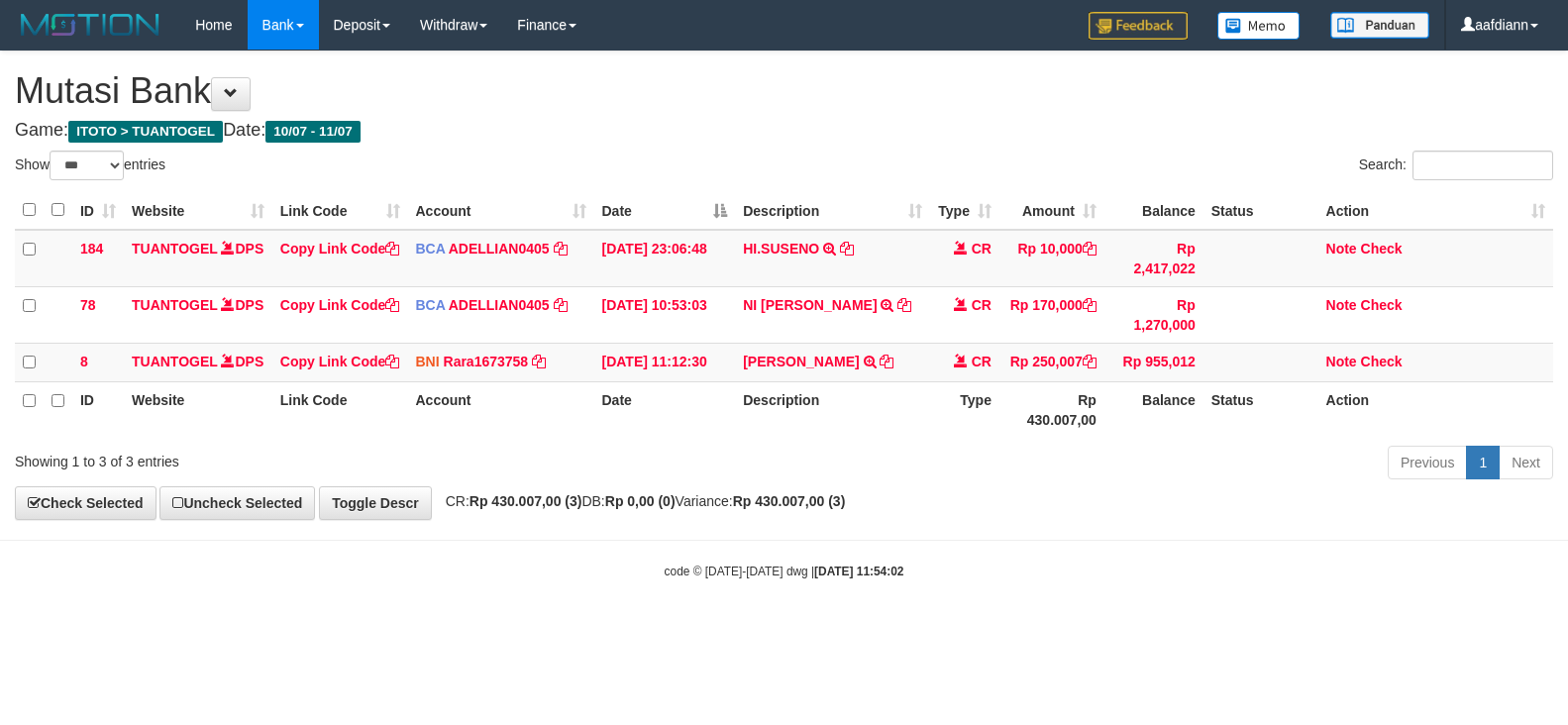 scroll, scrollTop: 0, scrollLeft: 0, axis: both 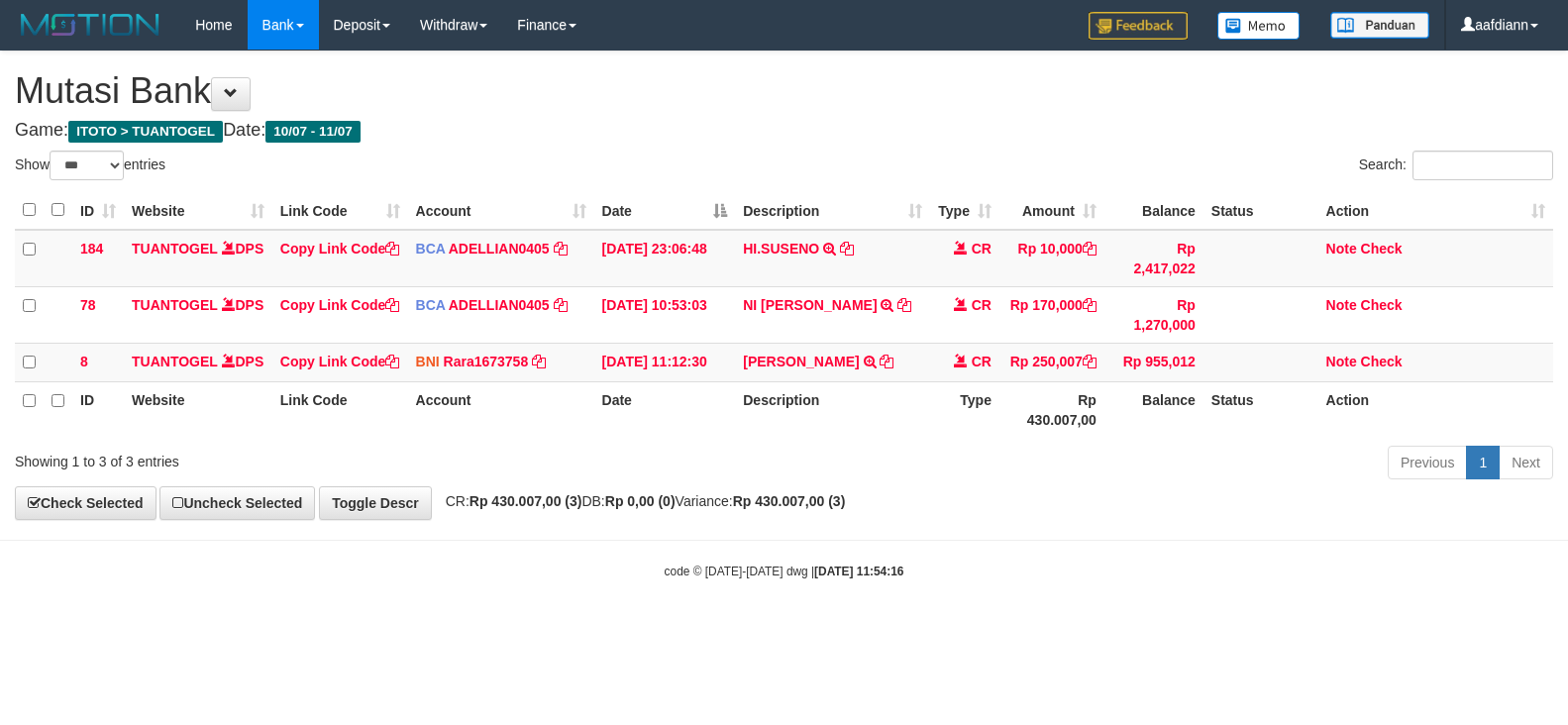 select on "***" 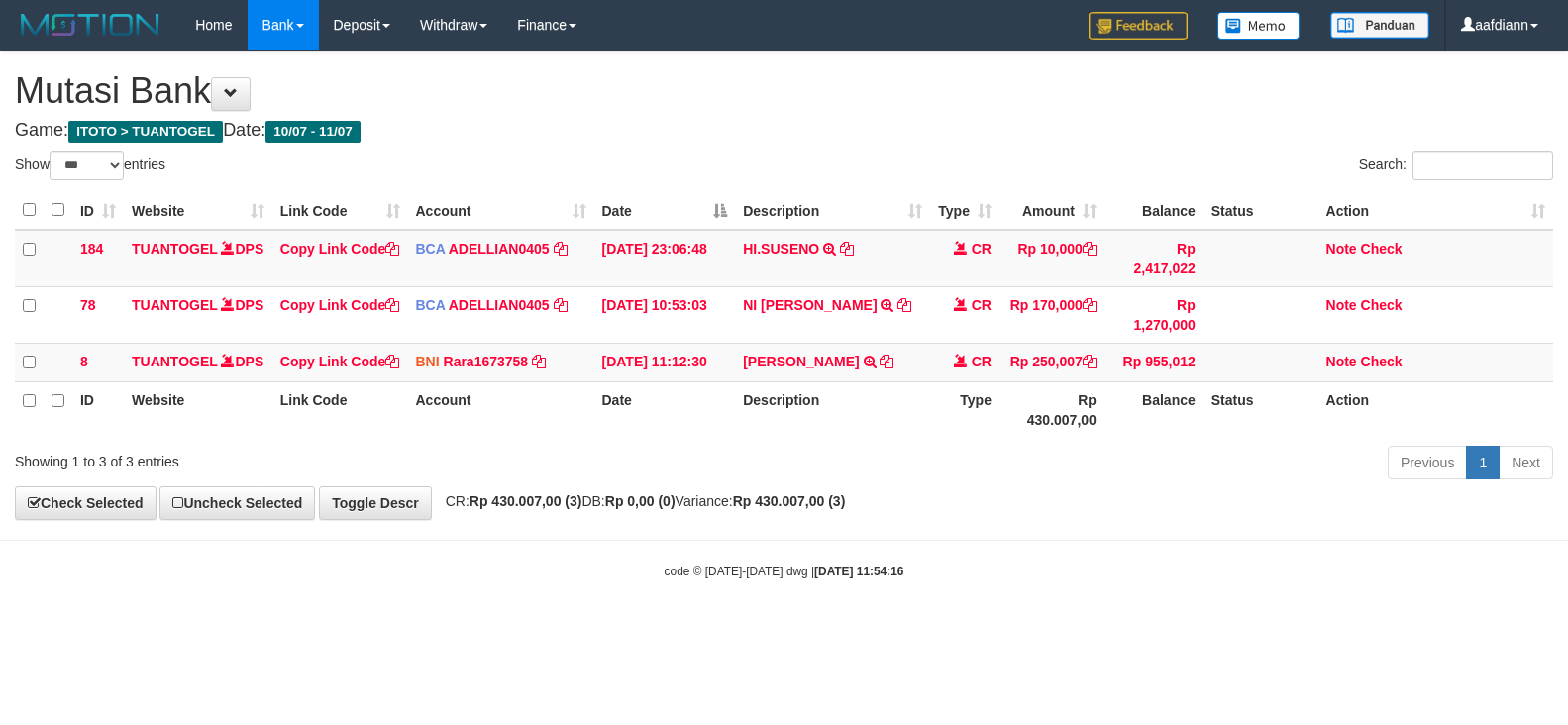scroll, scrollTop: 0, scrollLeft: 0, axis: both 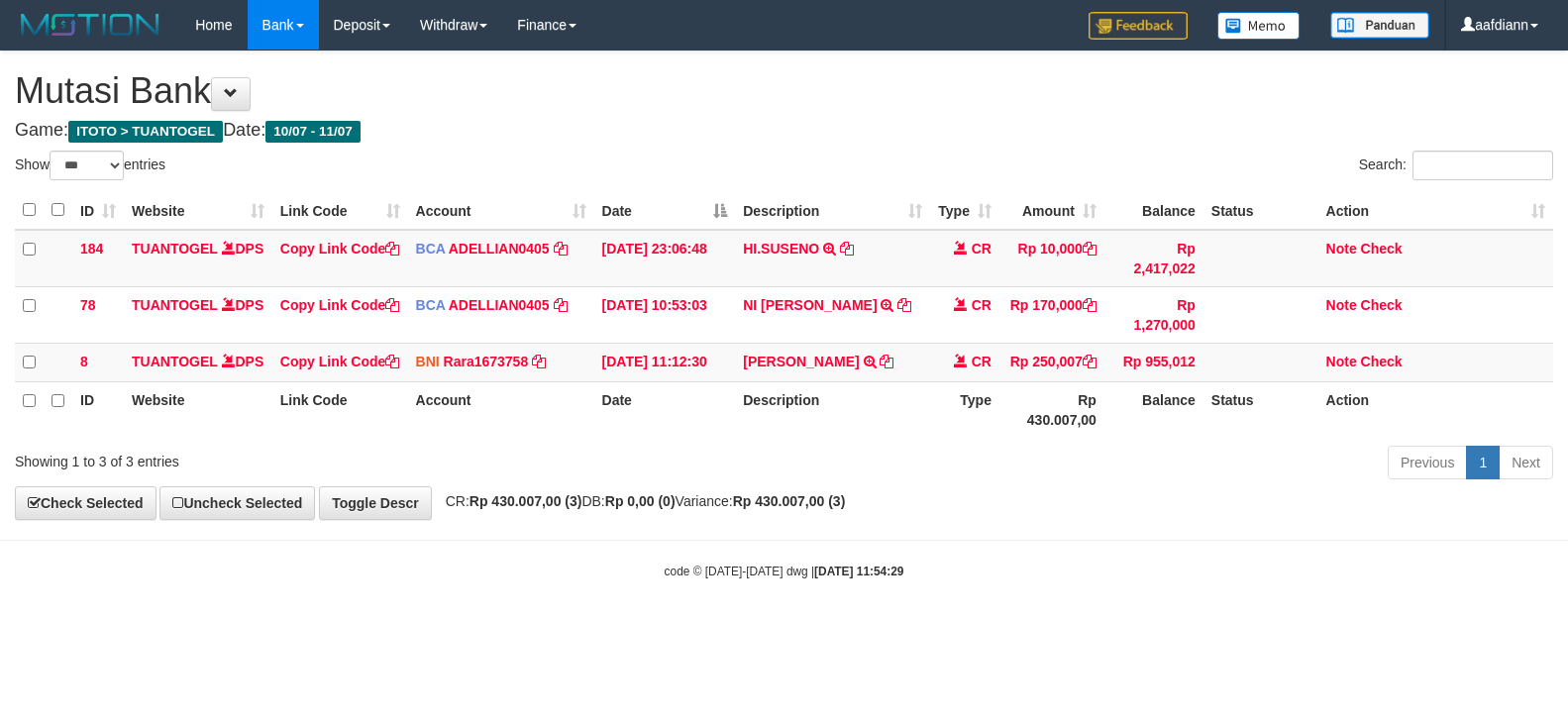 select on "***" 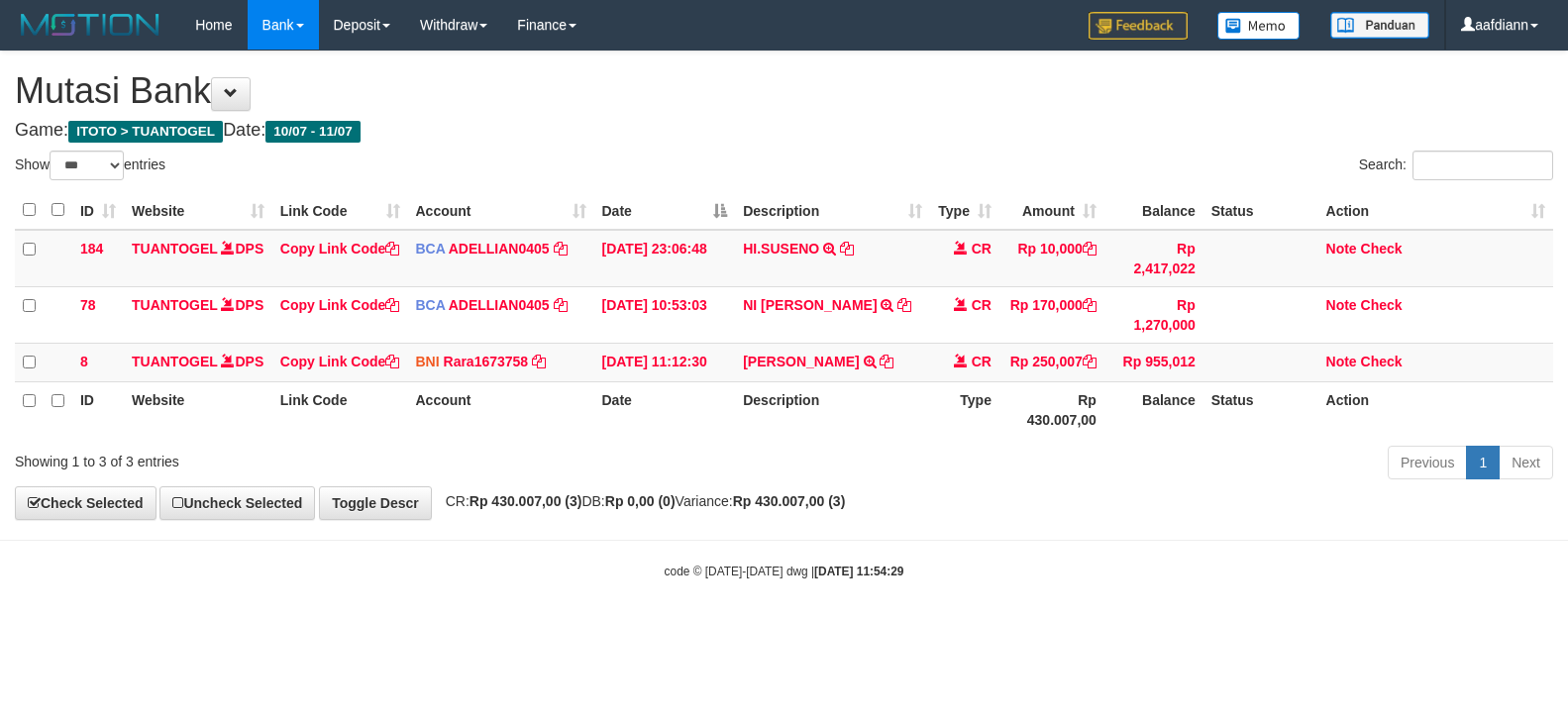 scroll, scrollTop: 0, scrollLeft: 0, axis: both 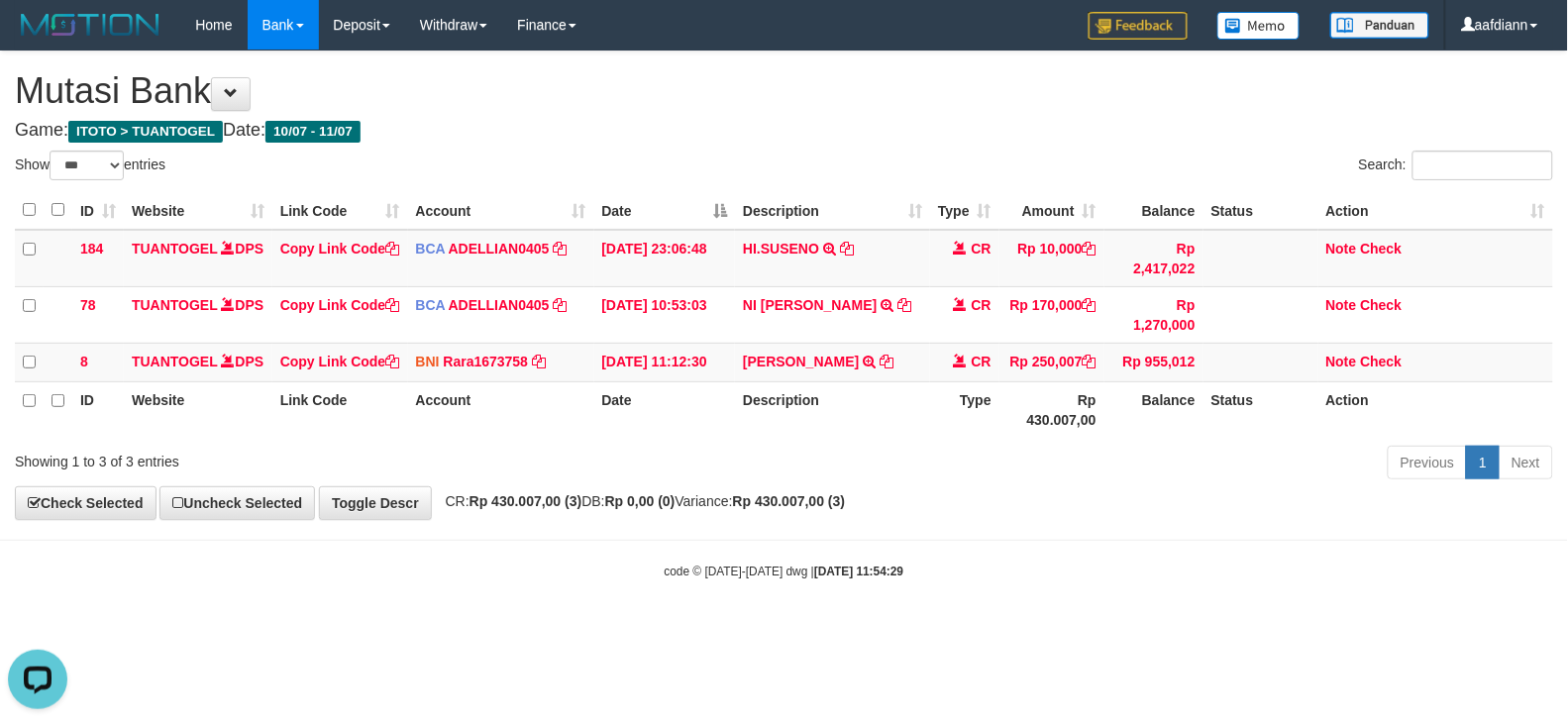 drag, startPoint x: 991, startPoint y: 434, endPoint x: 531, endPoint y: 213, distance: 510.3342 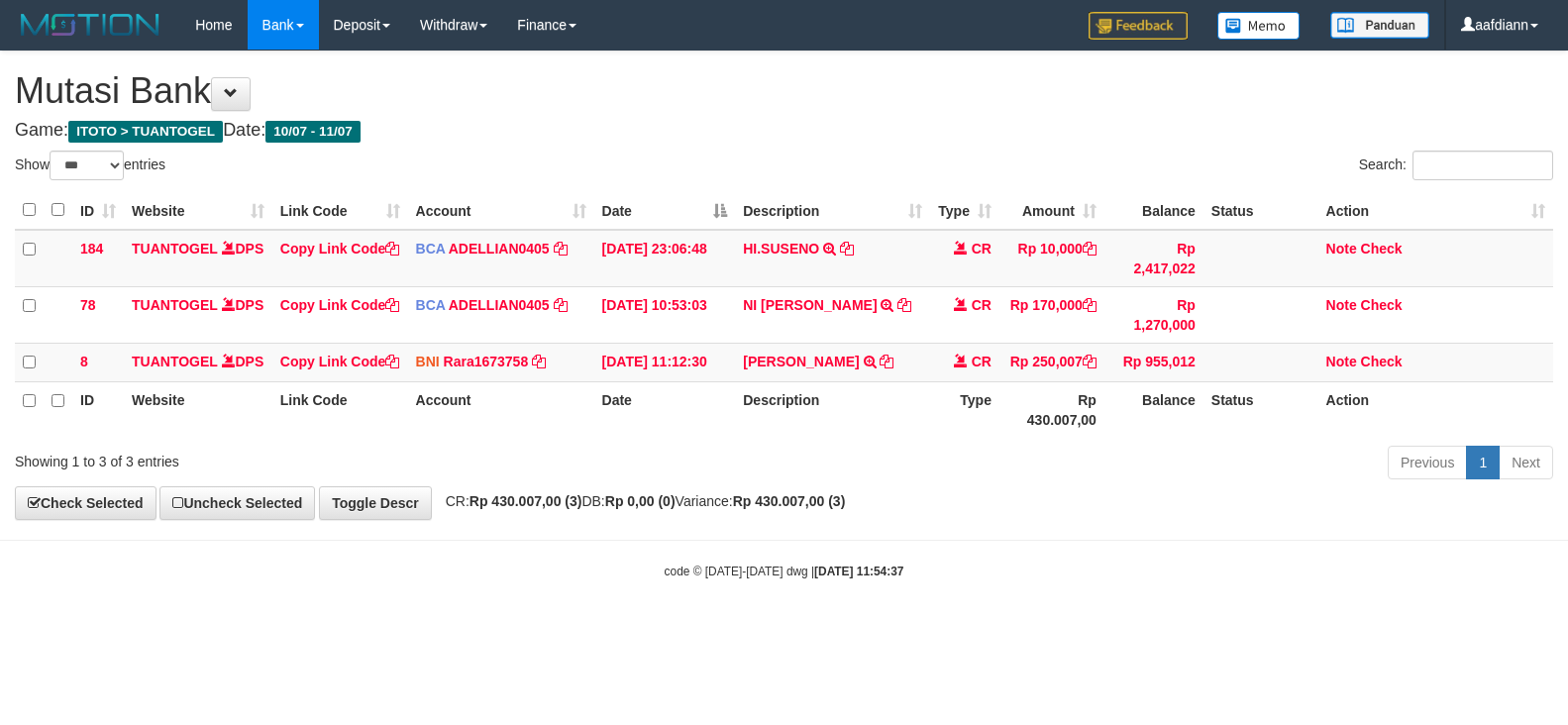 select on "***" 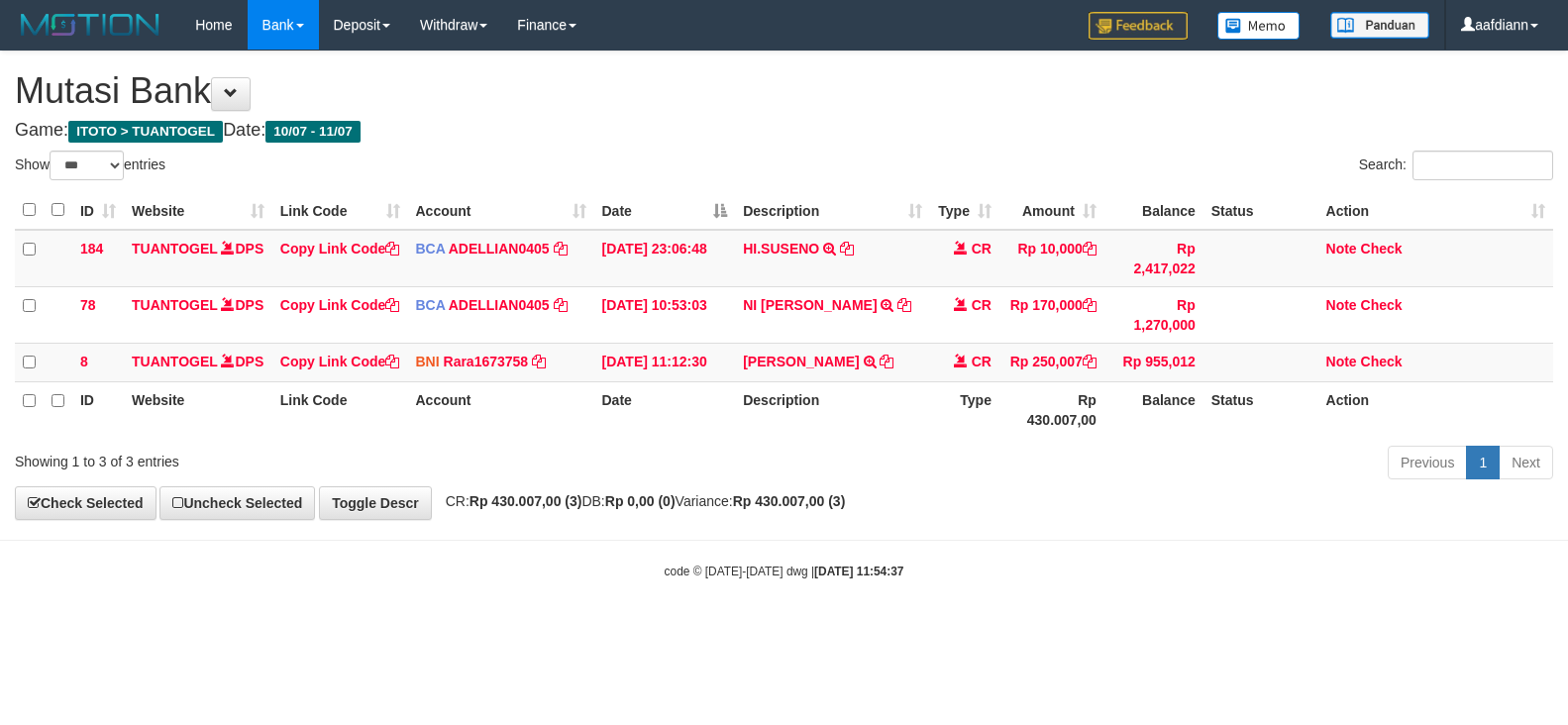 scroll, scrollTop: 0, scrollLeft: 0, axis: both 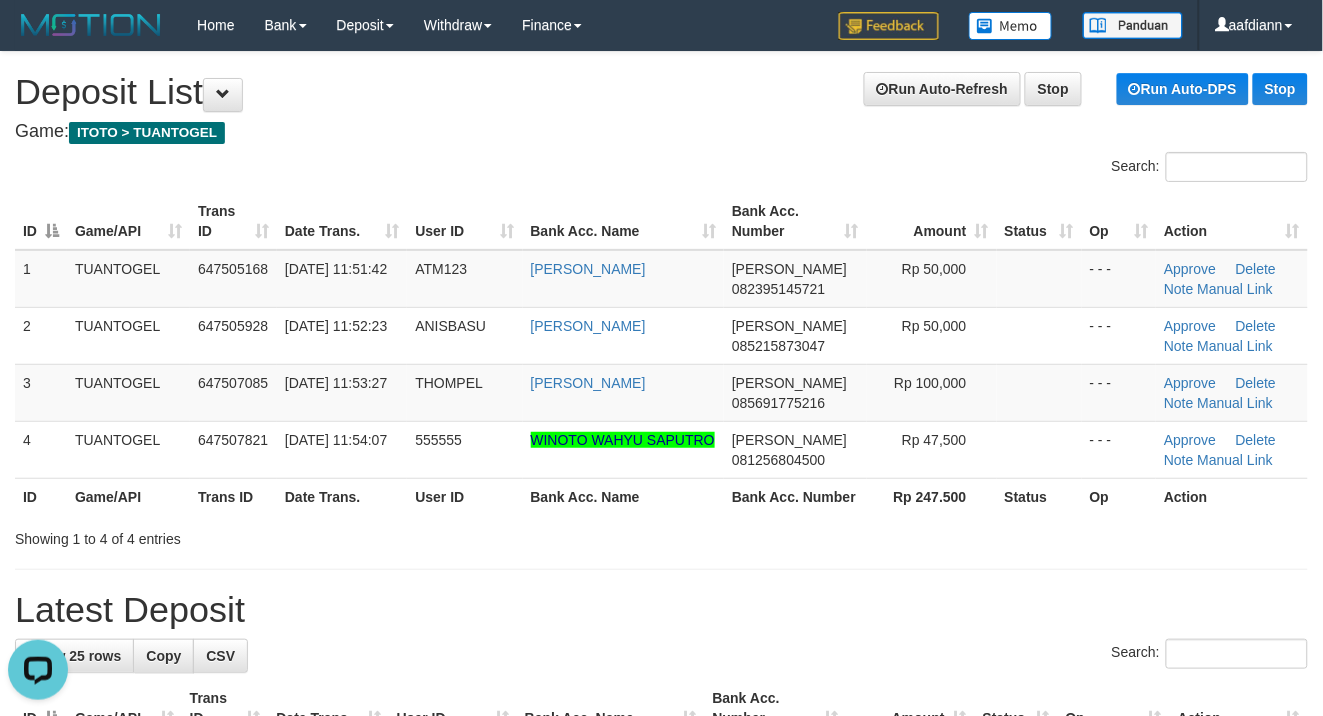 click on "Search:" at bounding box center (661, 169) 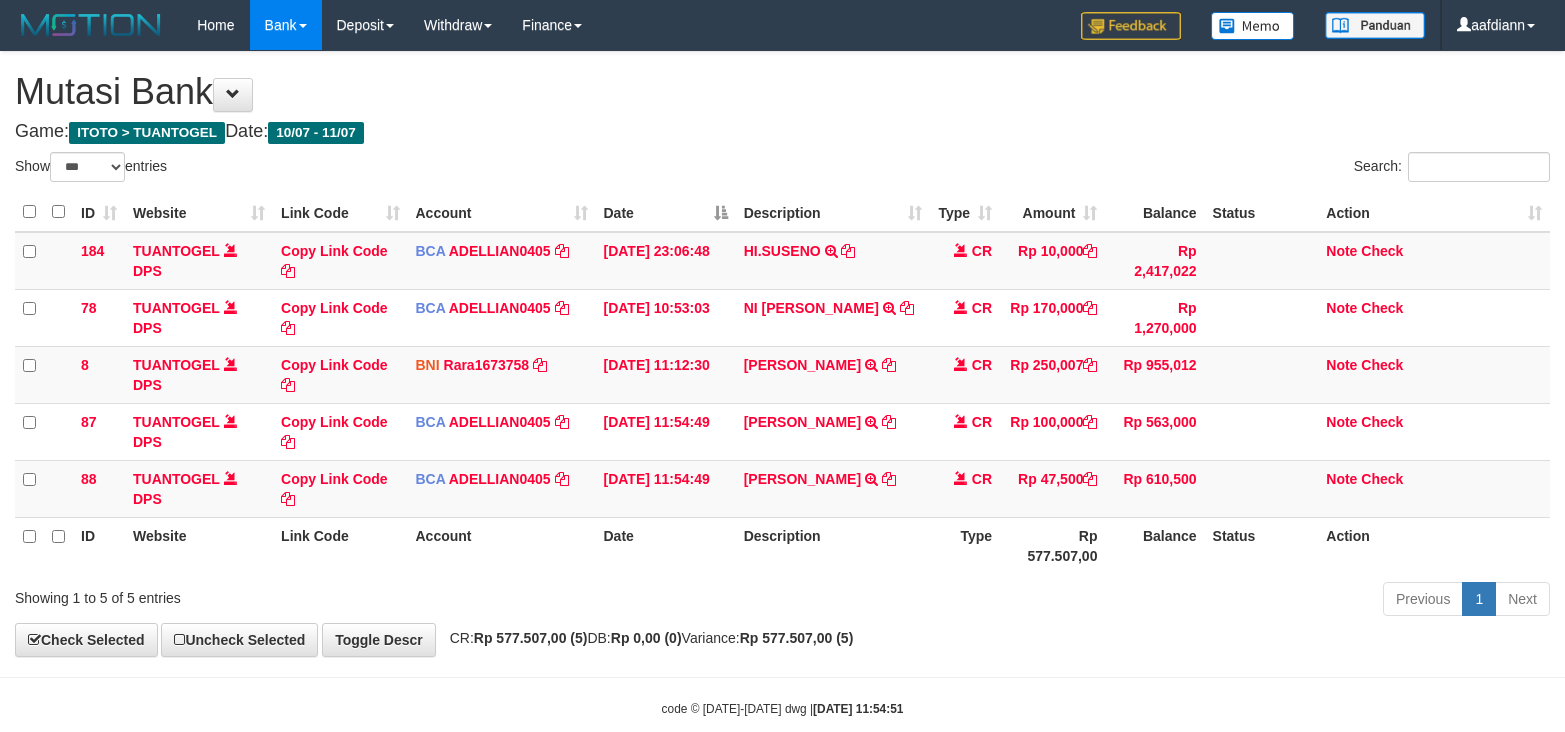 select on "***" 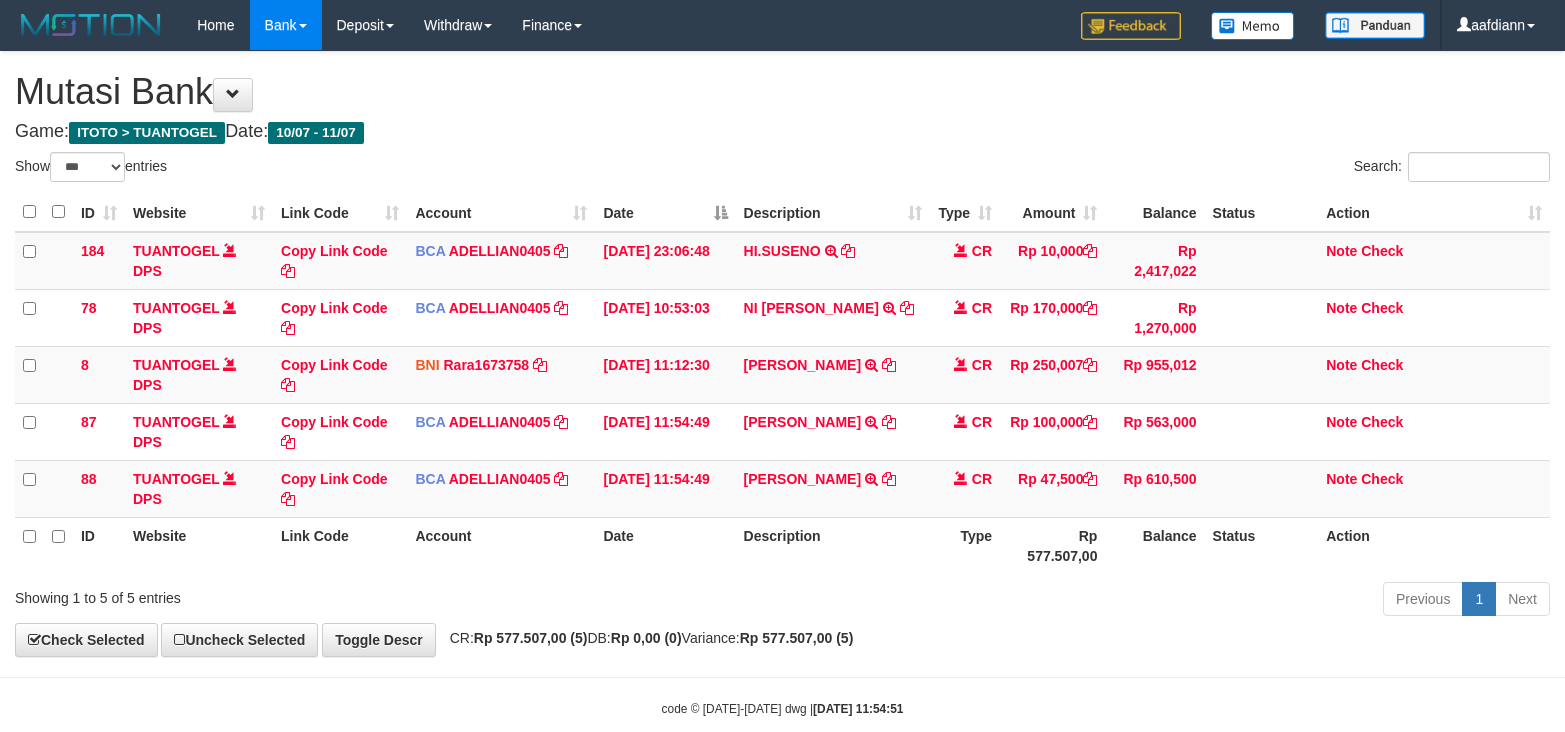 scroll, scrollTop: 0, scrollLeft: 0, axis: both 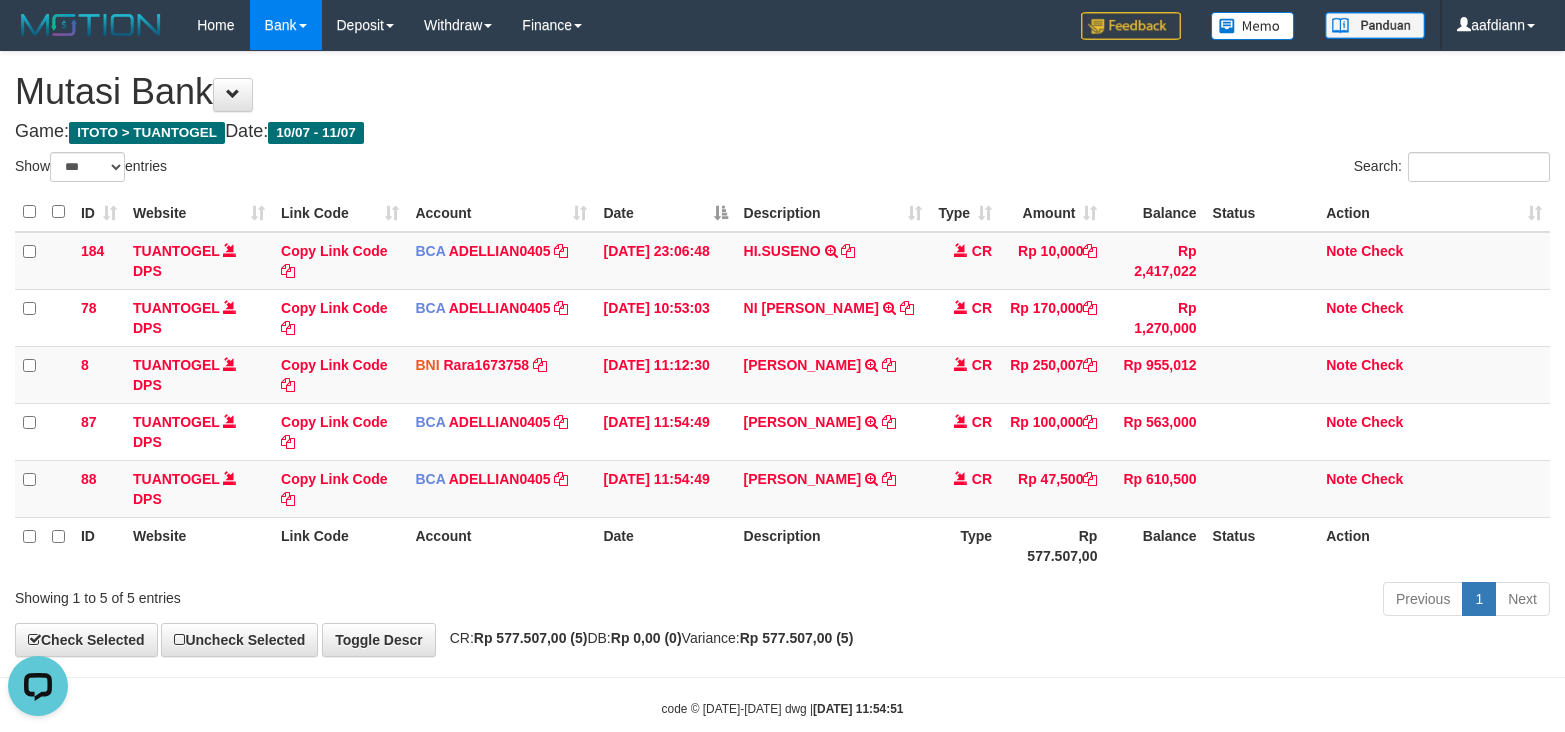 click on "**********" at bounding box center [782, 354] 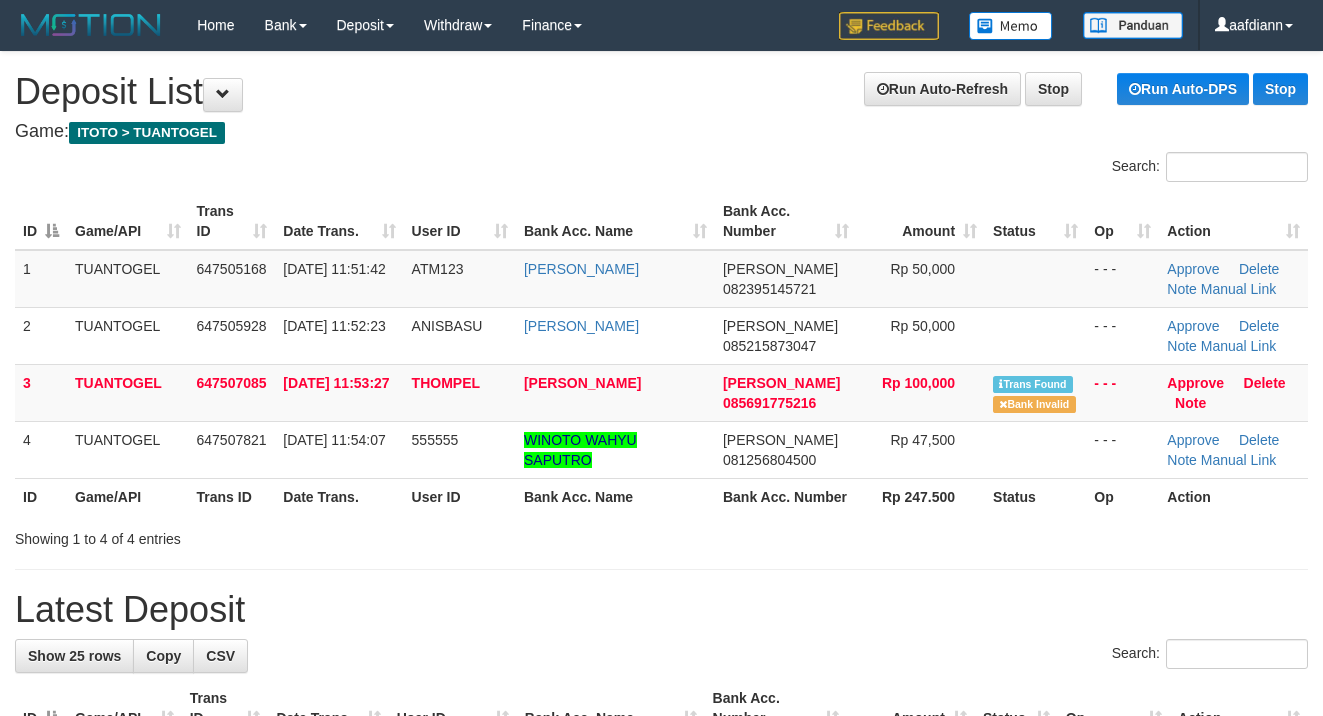 scroll, scrollTop: 0, scrollLeft: 0, axis: both 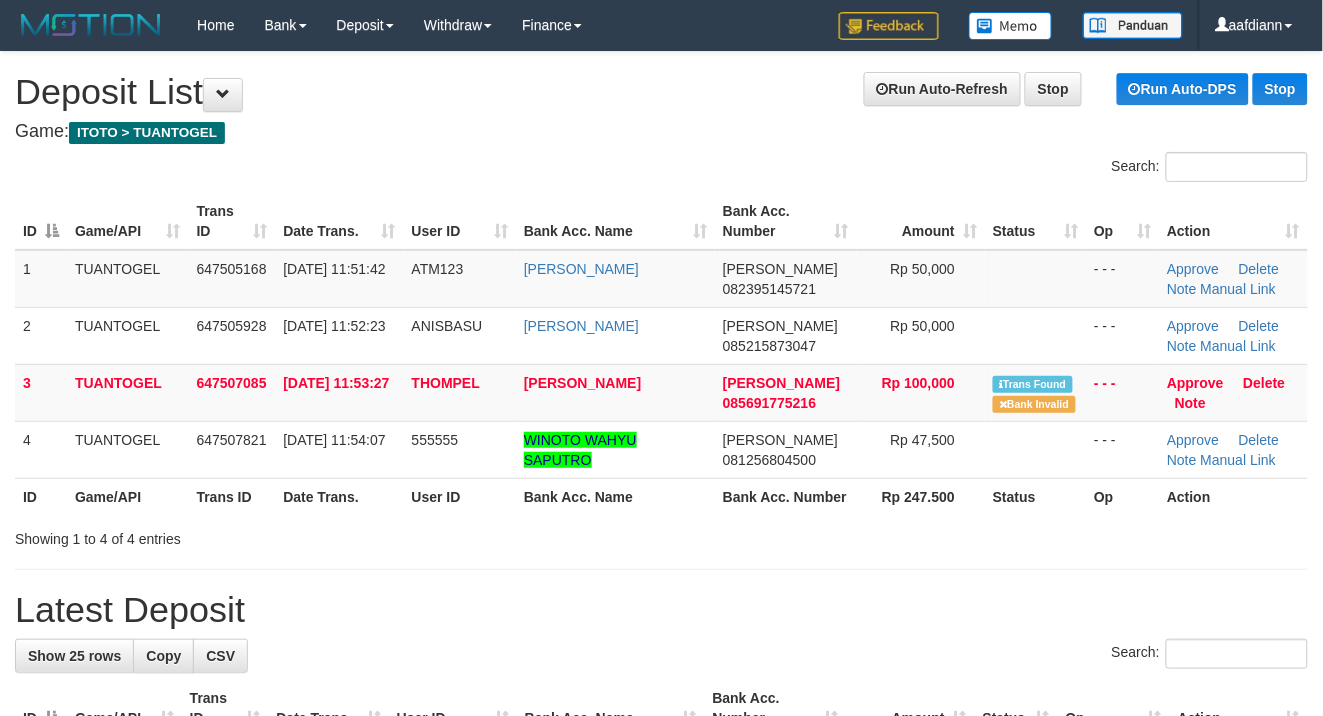 click on "Showing 1 to 4 of 4 entries" at bounding box center (661, 535) 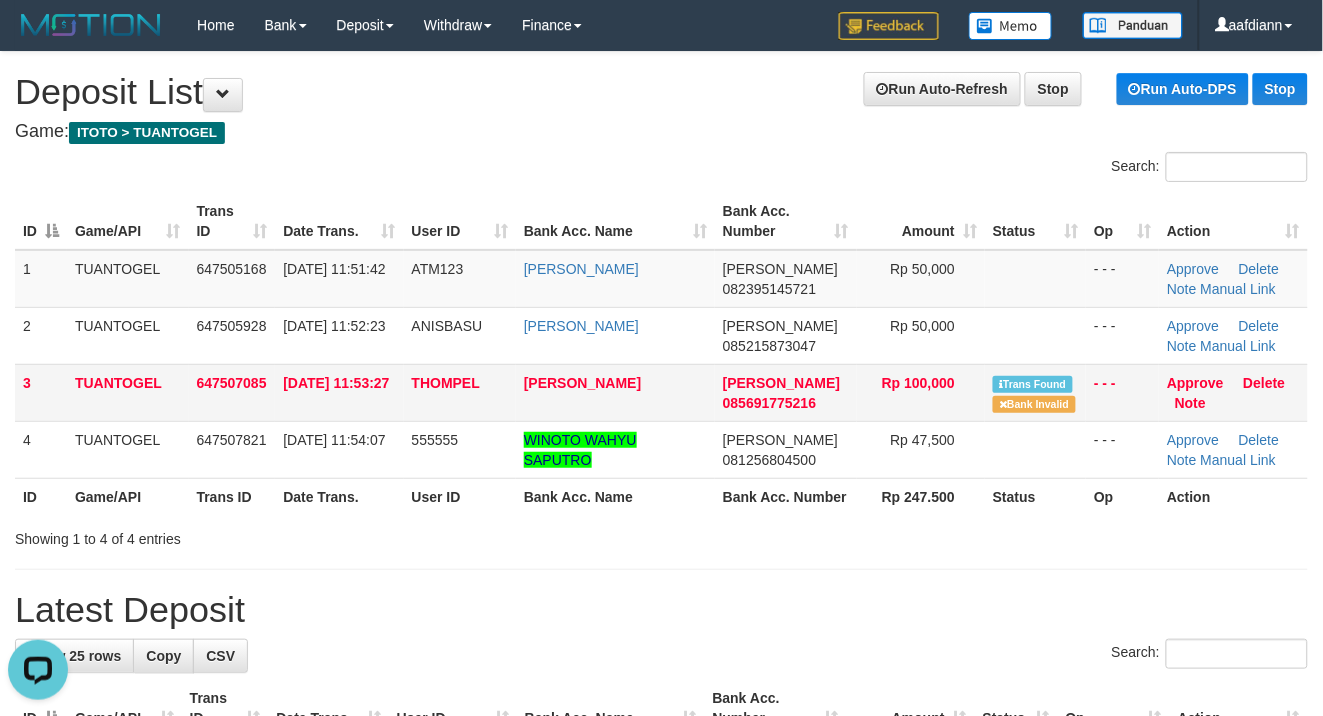 scroll, scrollTop: 0, scrollLeft: 0, axis: both 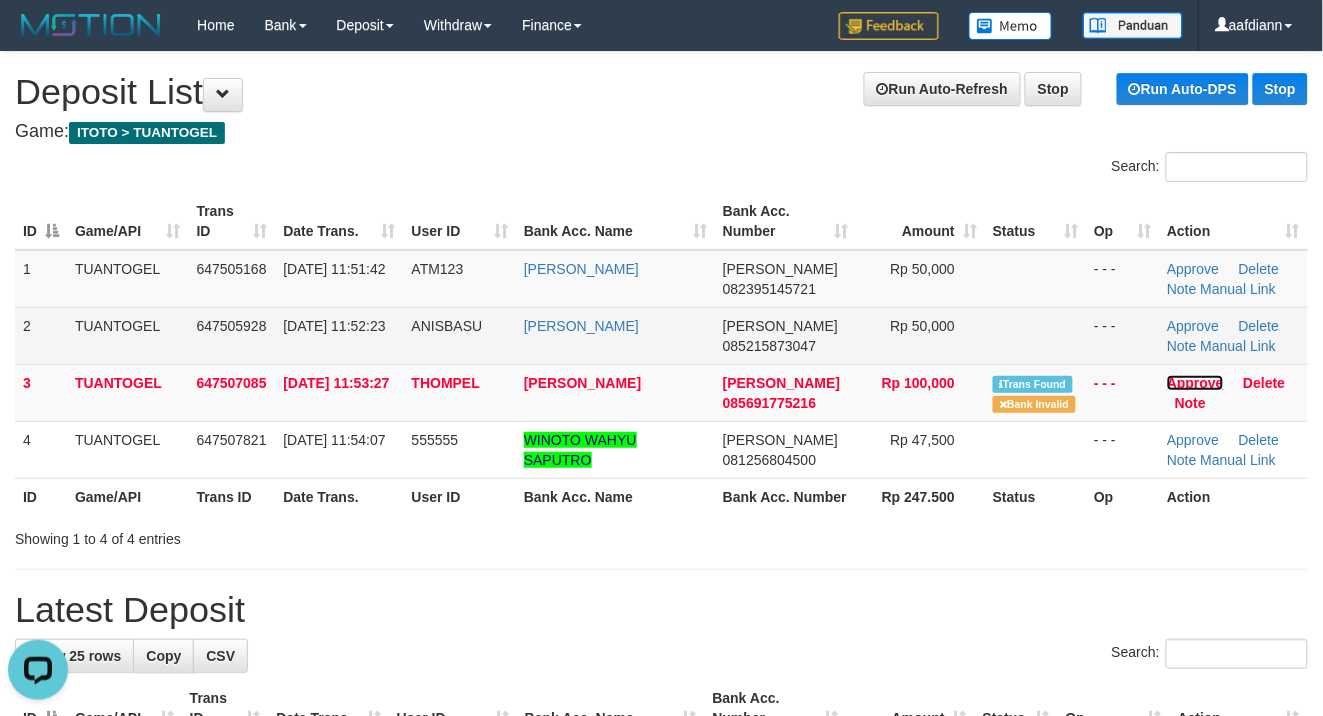 drag, startPoint x: 1188, startPoint y: 385, endPoint x: 807, endPoint y: 306, distance: 389.1041 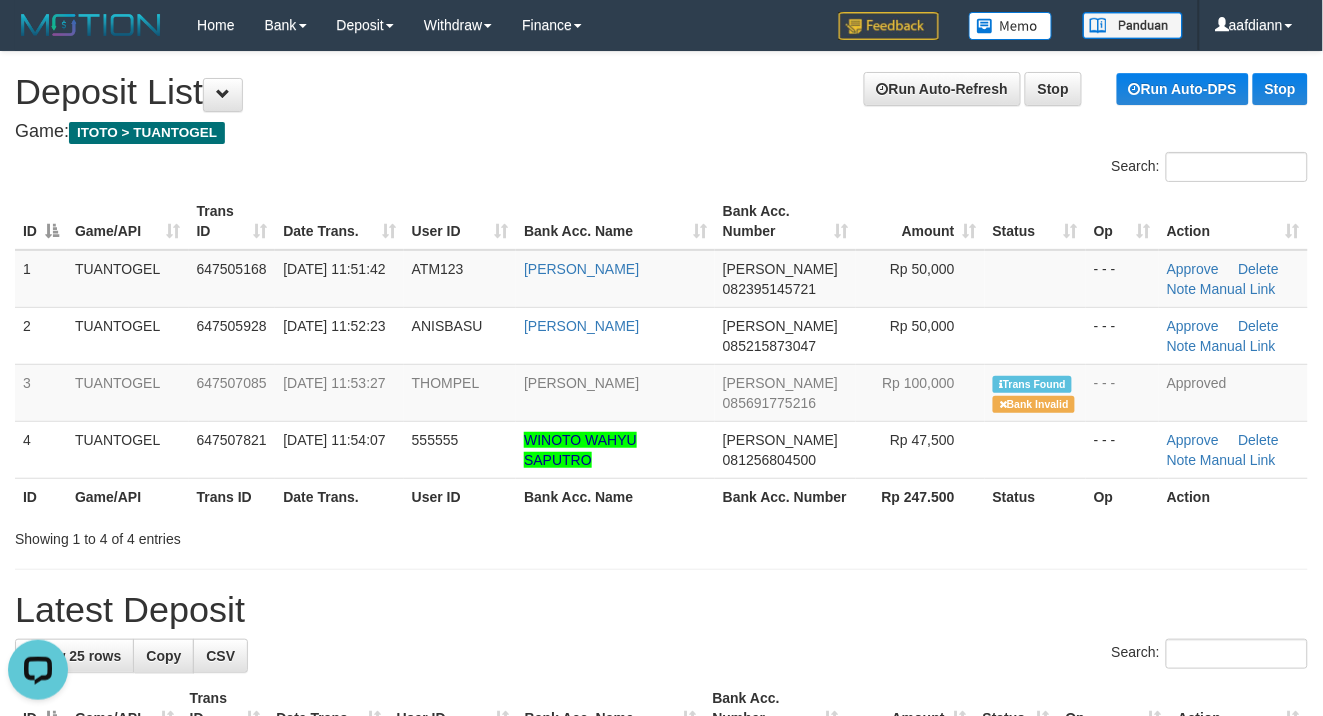 click on "**********" at bounding box center (661, 1144) 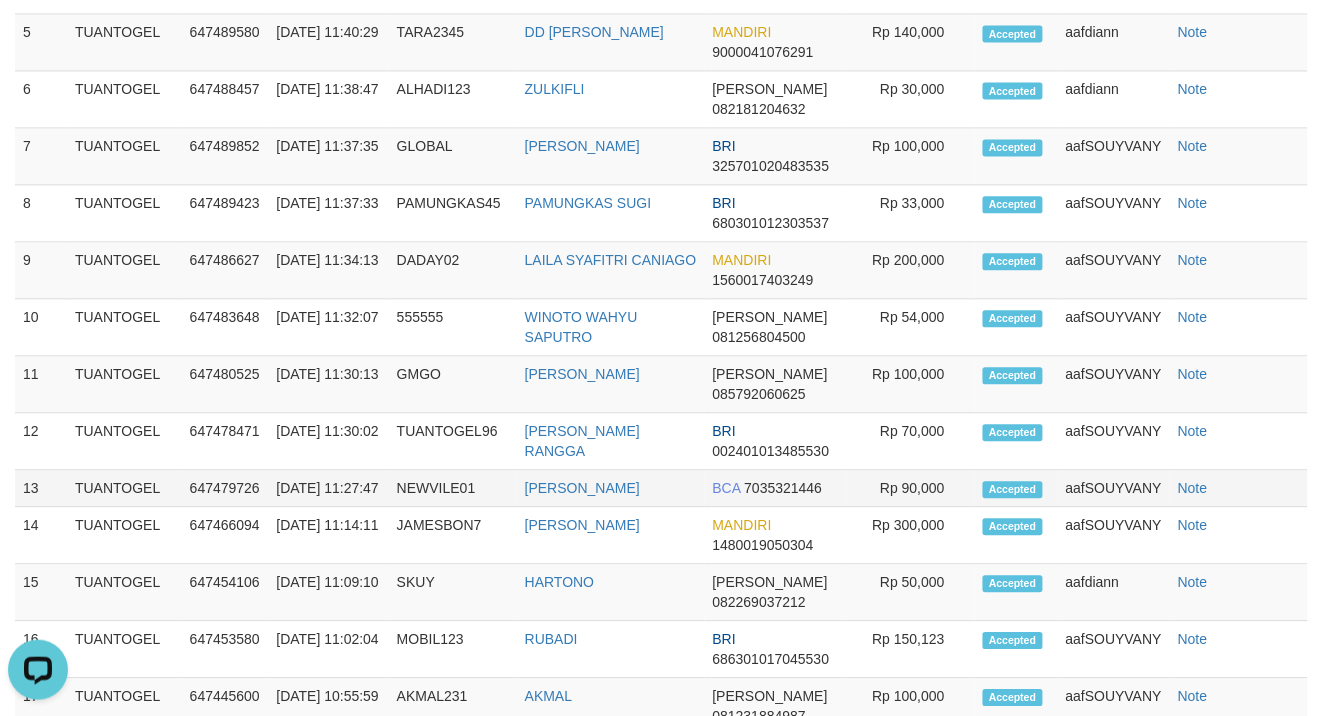 scroll, scrollTop: 81, scrollLeft: 0, axis: vertical 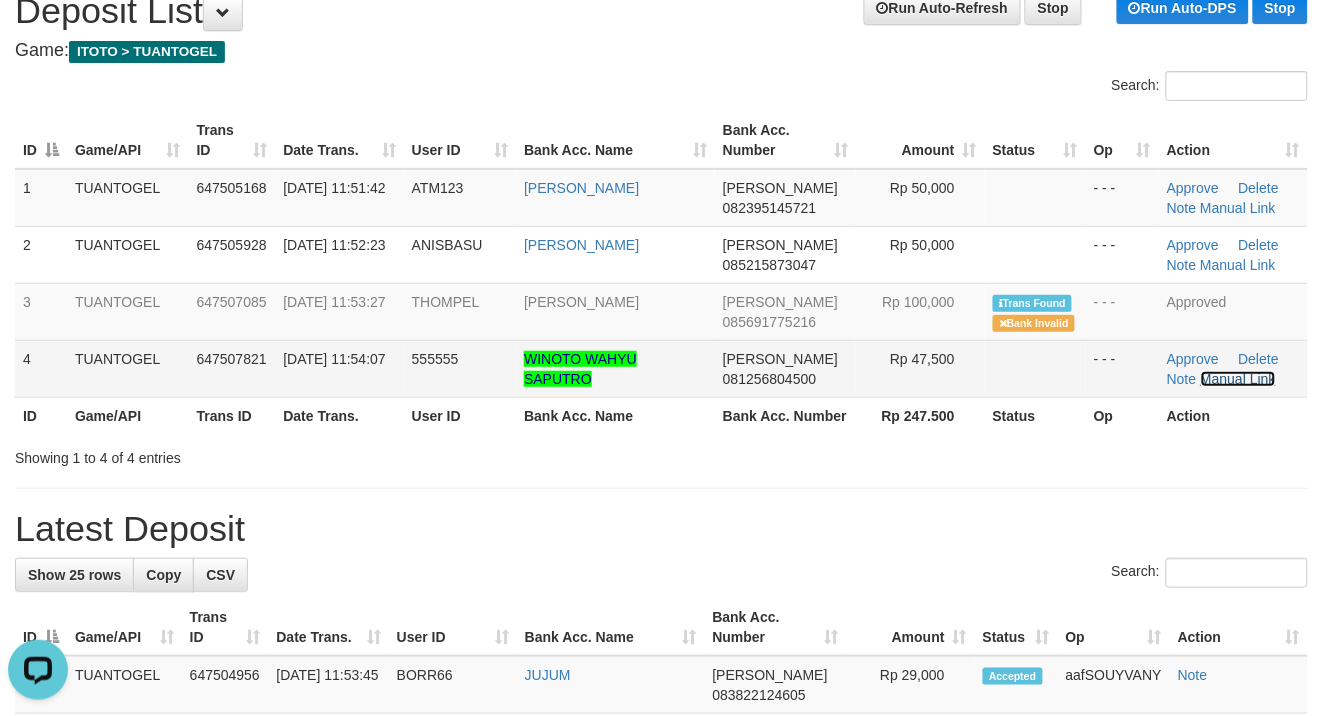 click on "Manual Link" at bounding box center (1239, 379) 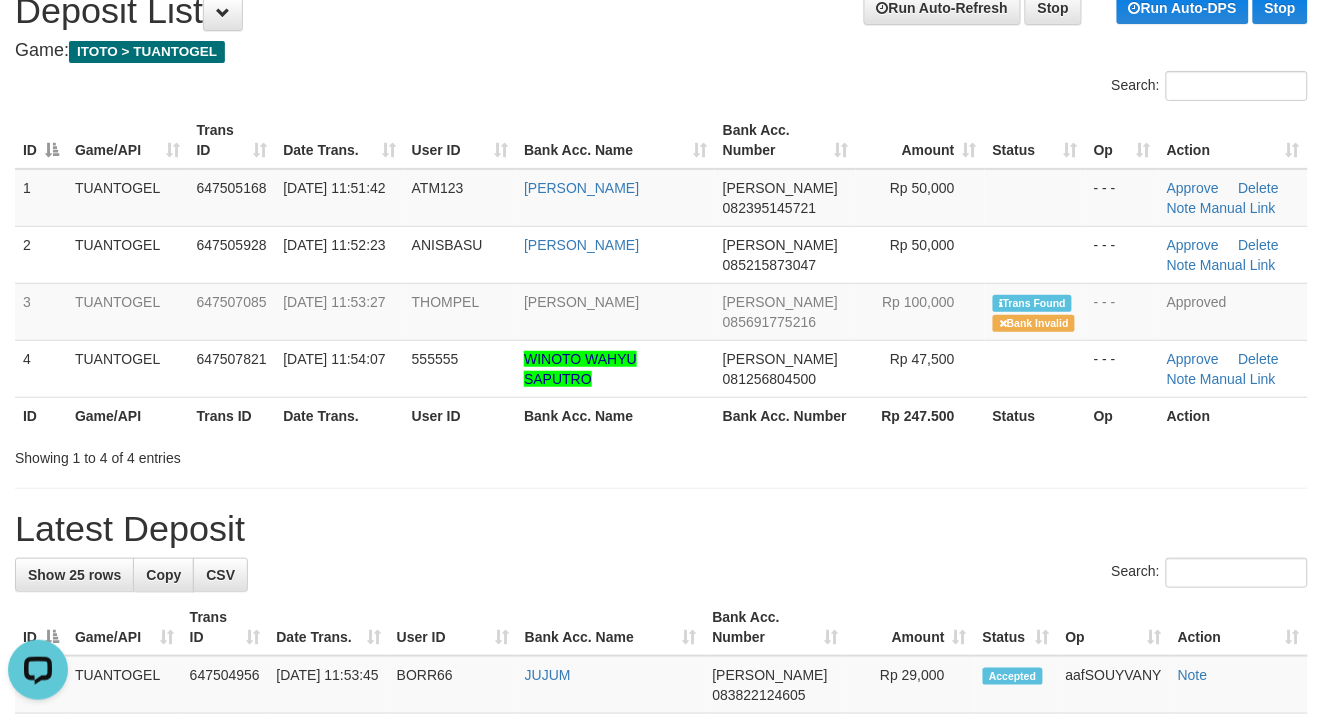 drag, startPoint x: 853, startPoint y: 491, endPoint x: 792, endPoint y: 482, distance: 61.66036 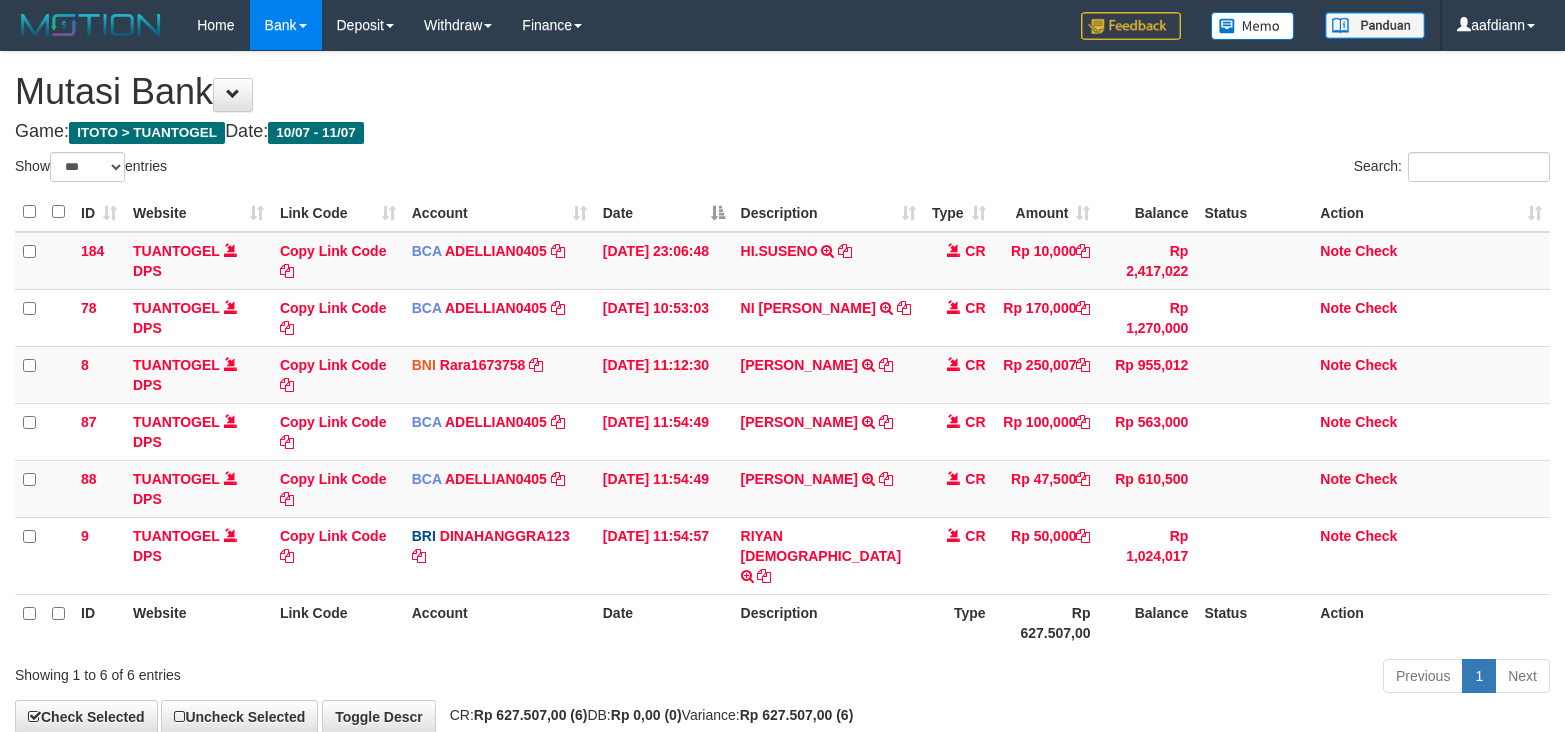 select on "***" 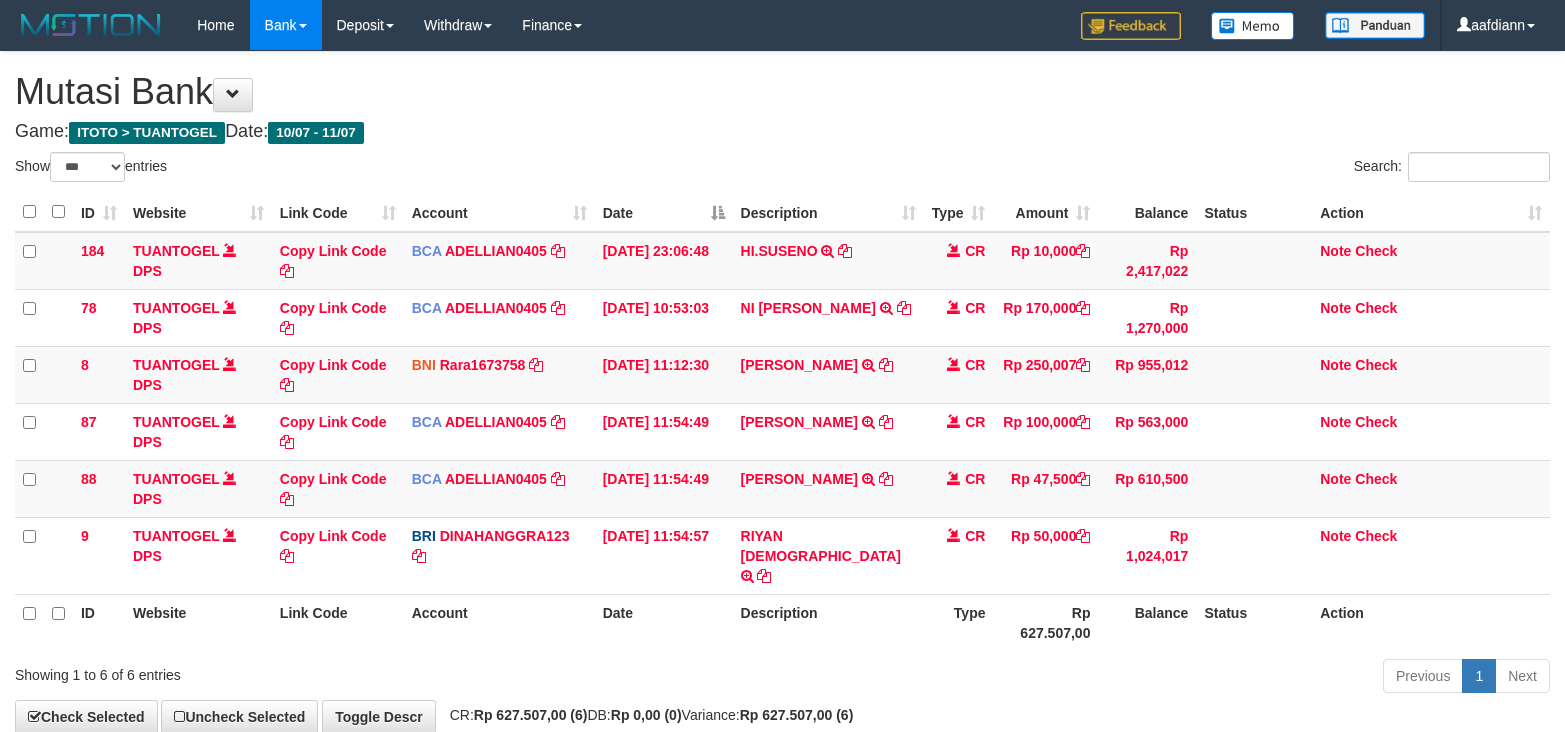 scroll, scrollTop: 0, scrollLeft: 0, axis: both 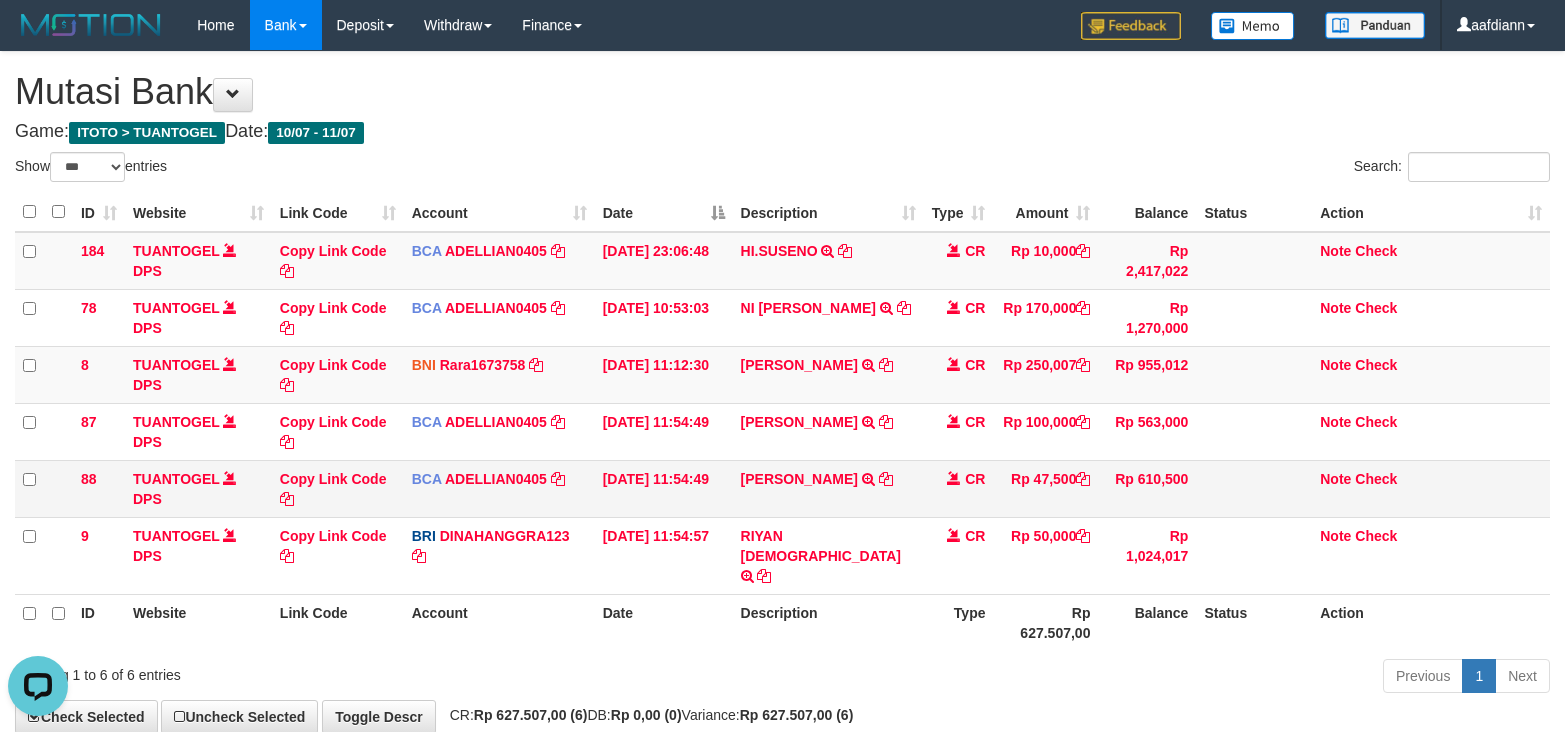 click on "WINOTO WAHYU         TRSF E-BANKING CR 1107/FTSCY/WS95051
47500.002025071126961411 TRFDN-WINOTO WAHYUESPAY DEBIT INDONE" at bounding box center [828, 488] 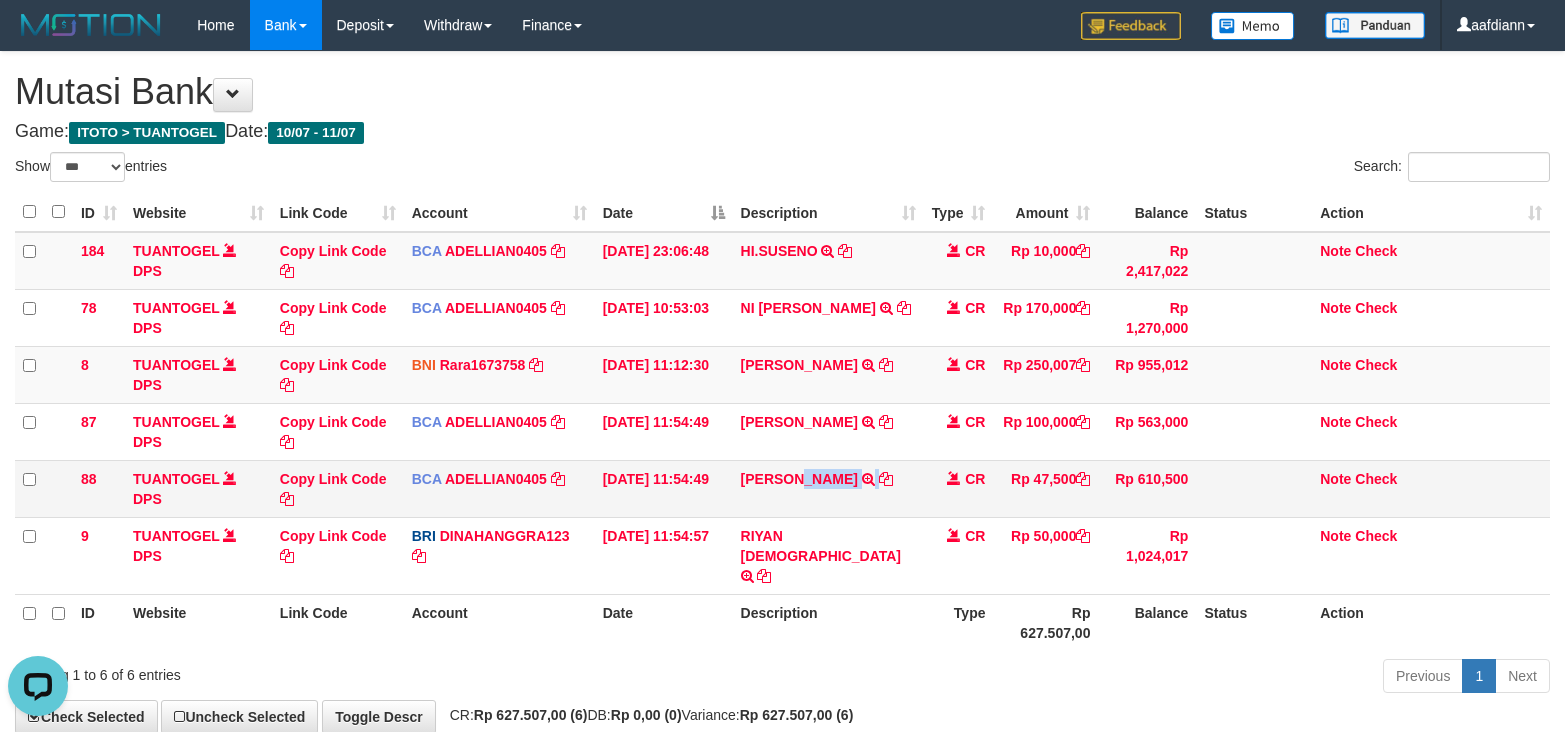 click on "WINOTO WAHYU         TRSF E-BANKING CR 1107/FTSCY/WS95051
47500.002025071126961411 TRFDN-WINOTO WAHYUESPAY DEBIT INDONE" at bounding box center (828, 488) 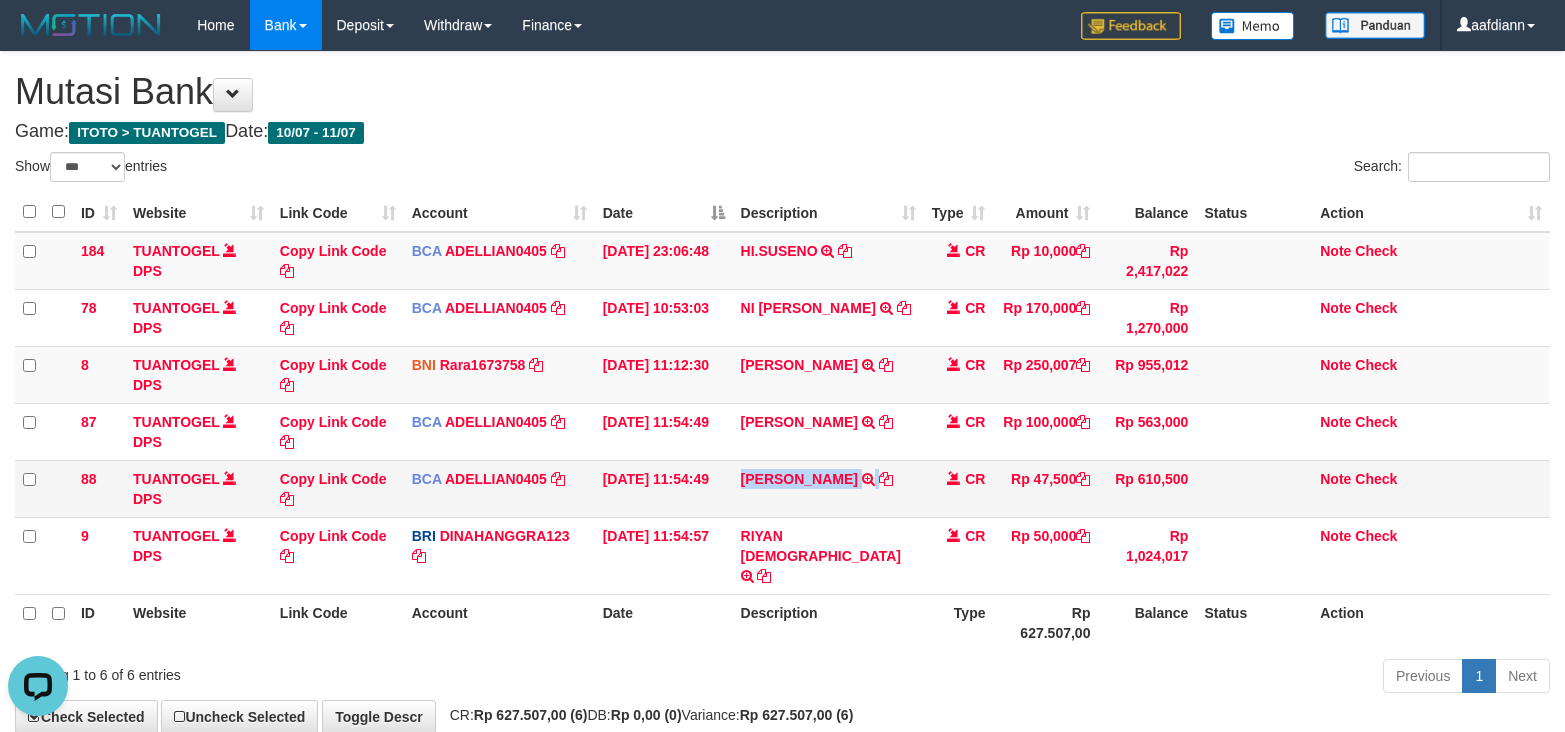 click on "WINOTO WAHYU         TRSF E-BANKING CR 1107/FTSCY/WS95051
47500.002025071126961411 TRFDN-WINOTO WAHYUESPAY DEBIT INDONE" at bounding box center [828, 488] 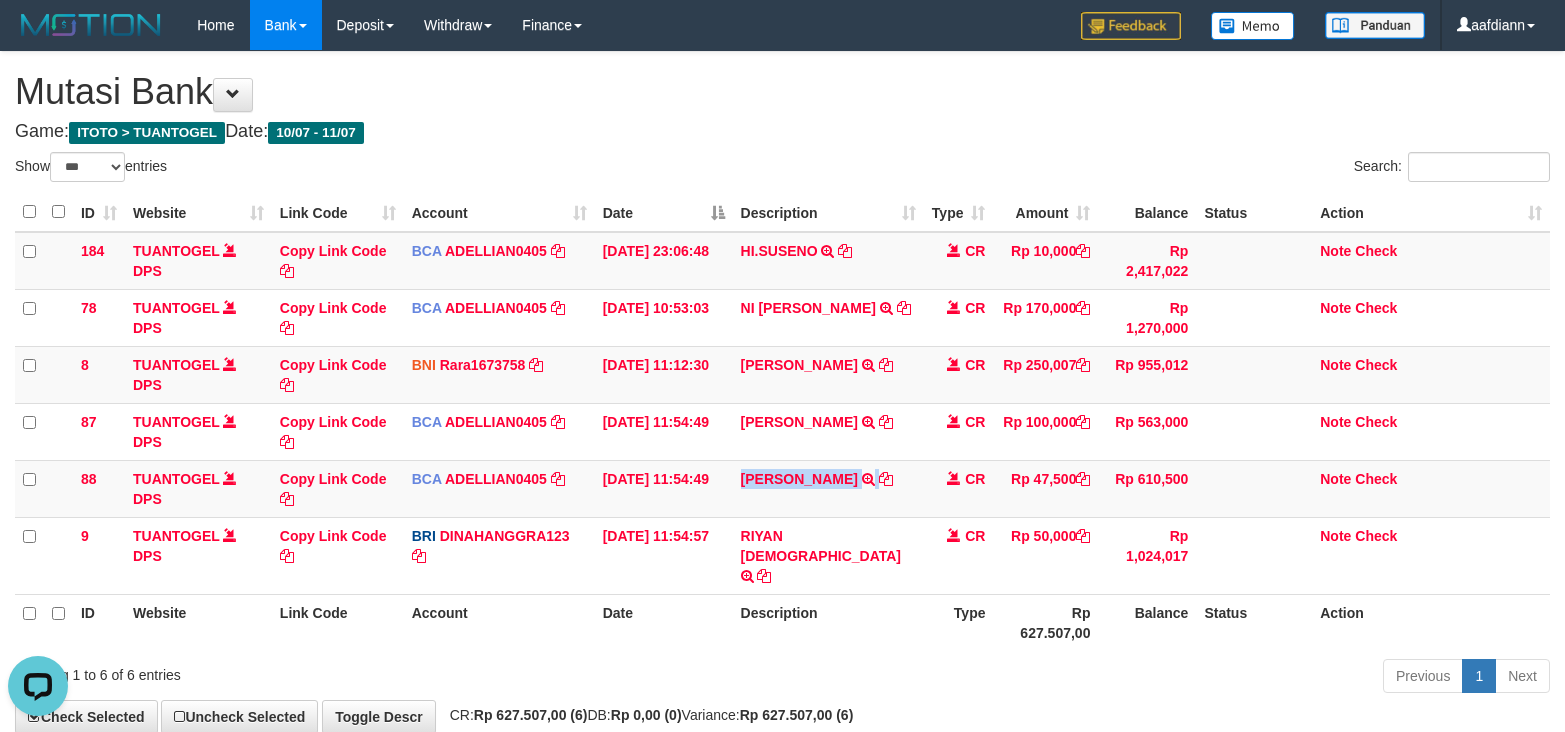 copy on "[PERSON_NAME]" 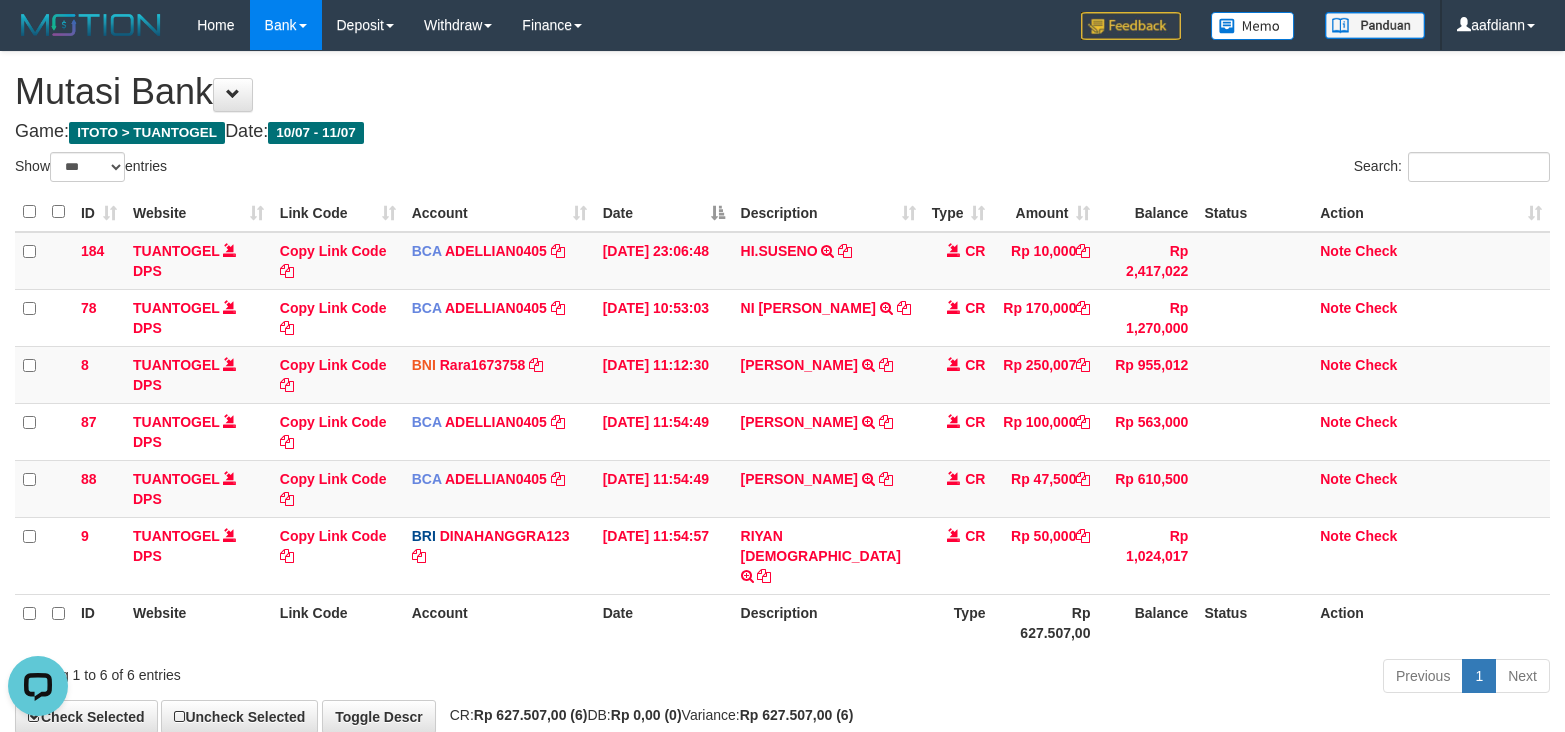 click on "Previous 1 Next" at bounding box center [1108, 678] 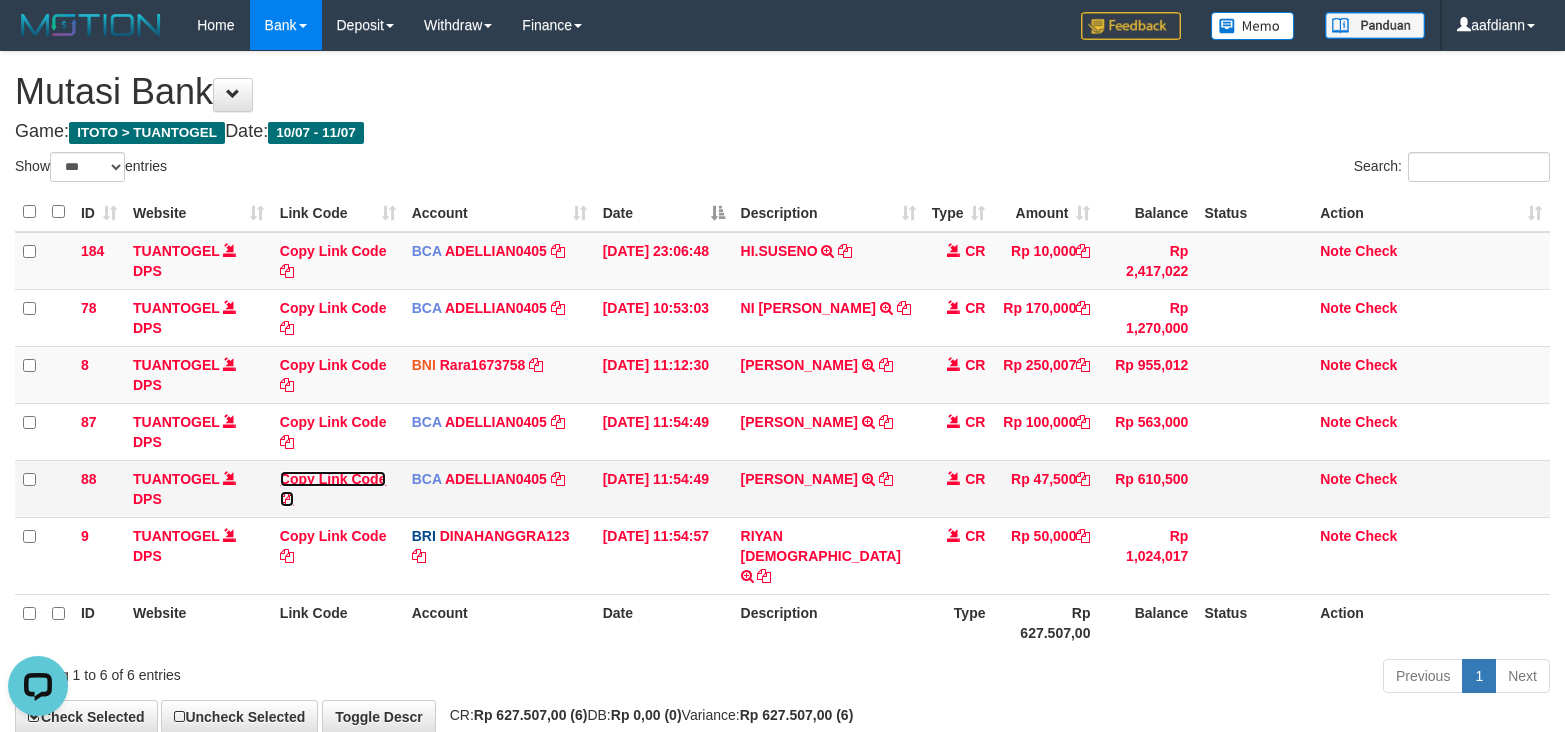 click on "Copy Link Code" at bounding box center [333, 489] 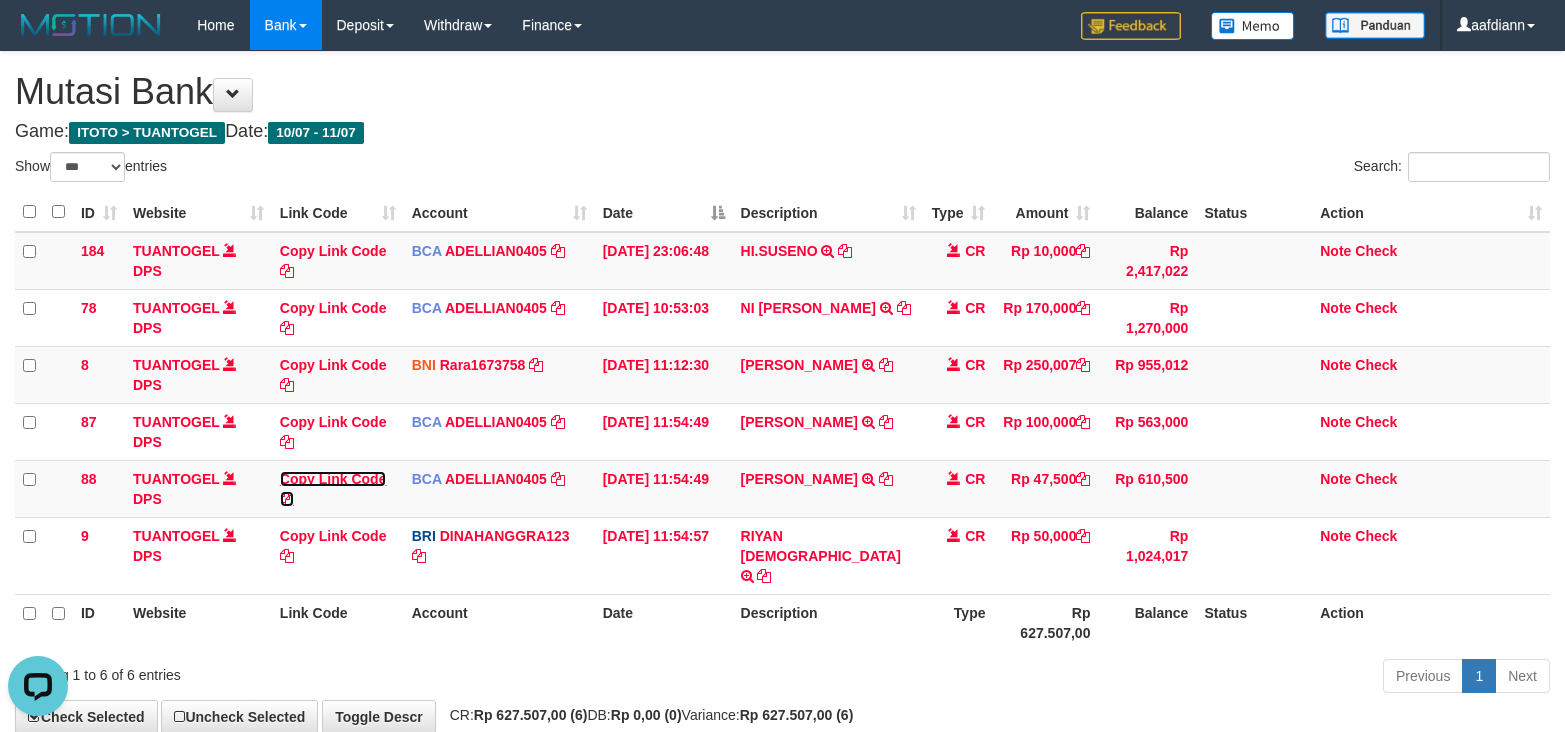 drag, startPoint x: 300, startPoint y: 480, endPoint x: 0, endPoint y: 522, distance: 302.92572 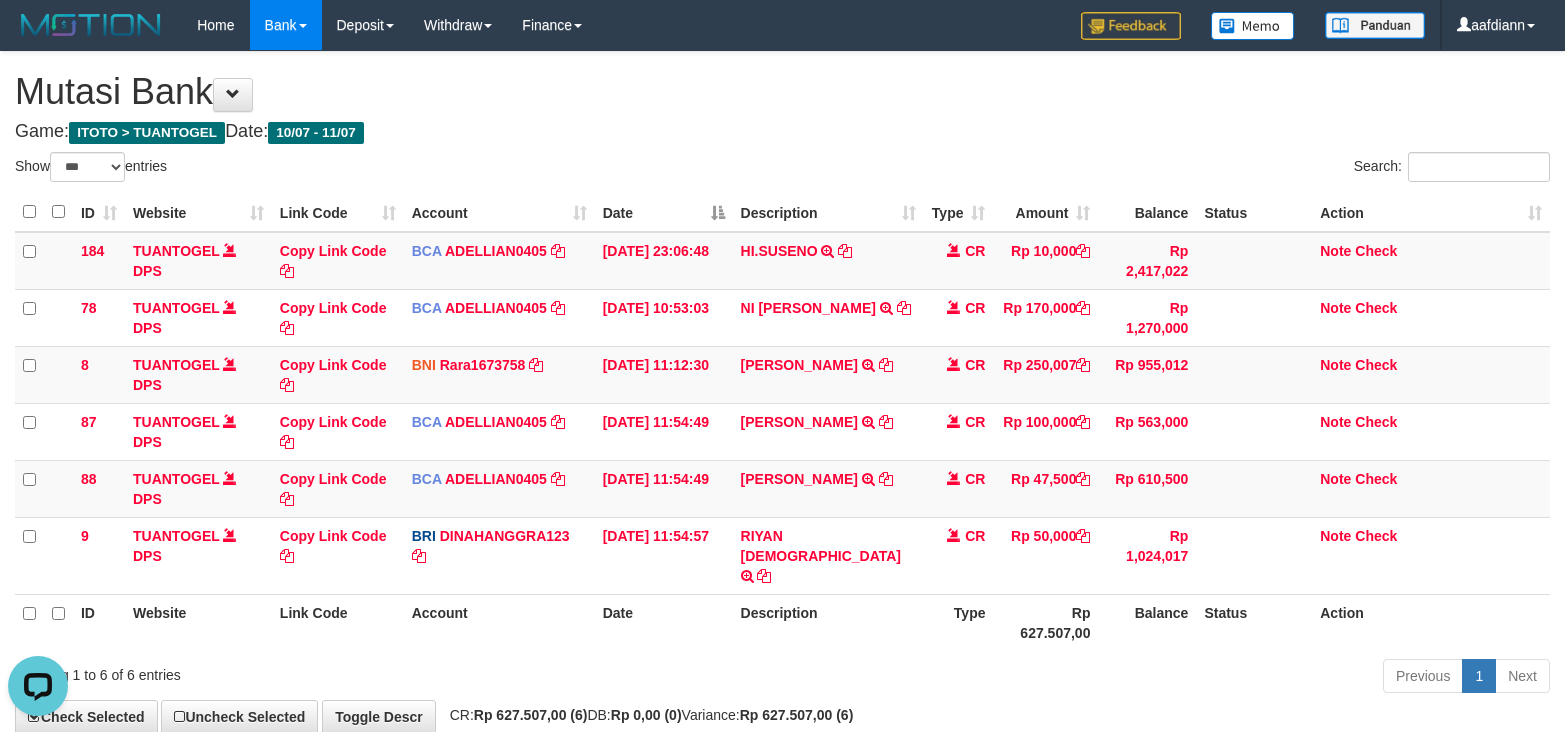 scroll, scrollTop: 0, scrollLeft: 0, axis: both 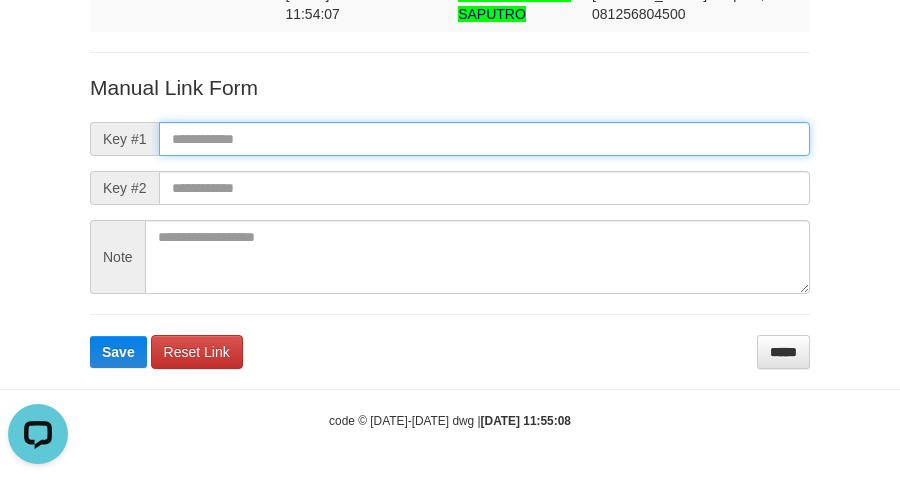 drag, startPoint x: 310, startPoint y: 126, endPoint x: 313, endPoint y: 136, distance: 10.440307 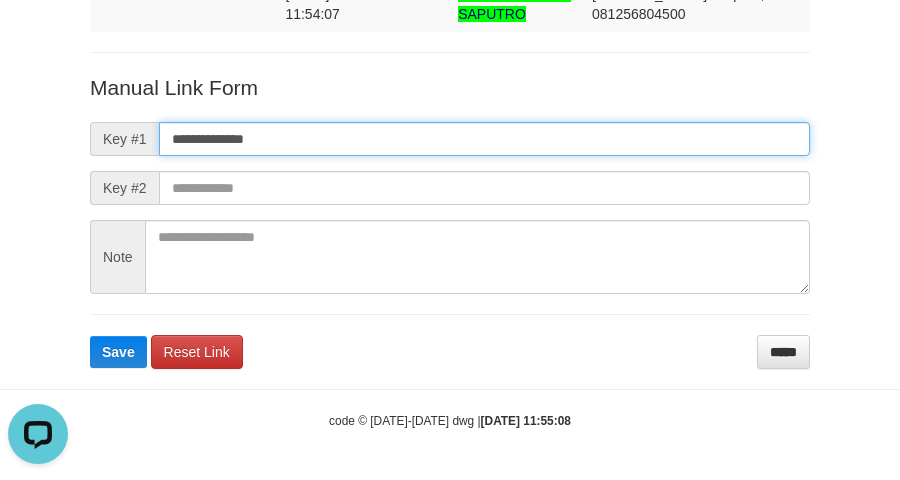 drag, startPoint x: 12, startPoint y: 62, endPoint x: -263, endPoint y: -18, distance: 286.40005 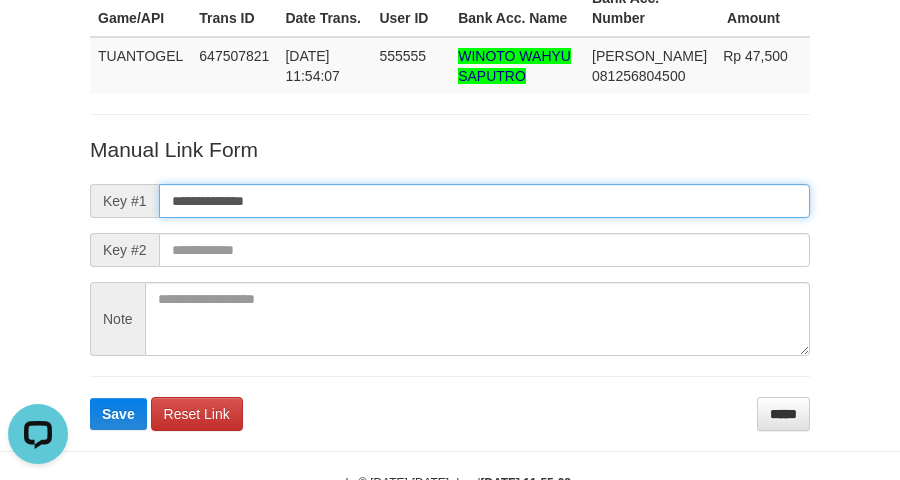 paste on "**********" 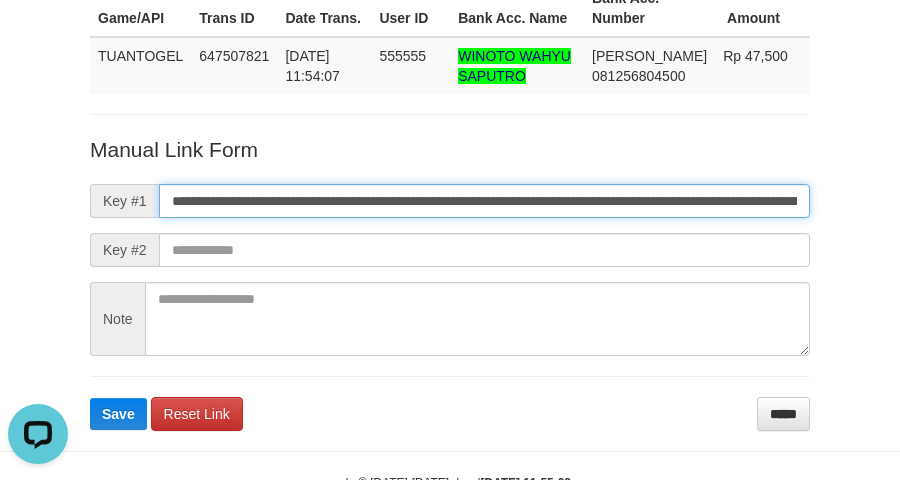 scroll, scrollTop: 0, scrollLeft: 1170, axis: horizontal 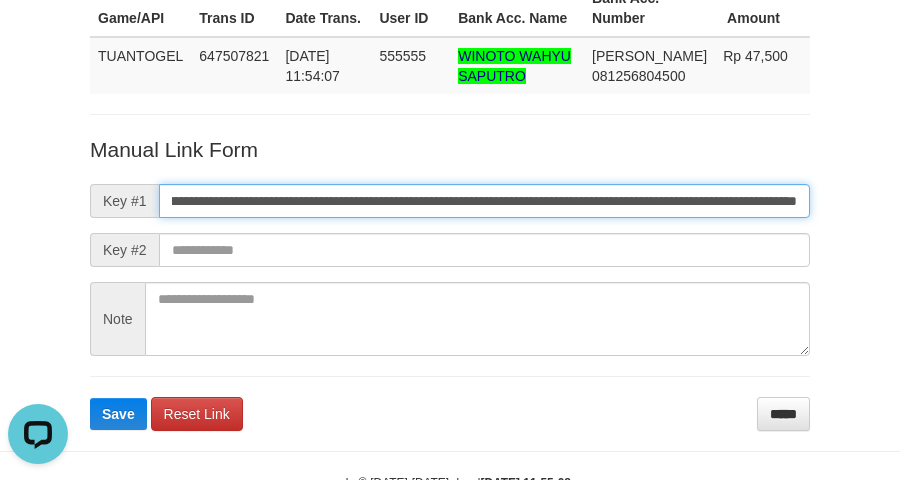 type on "**********" 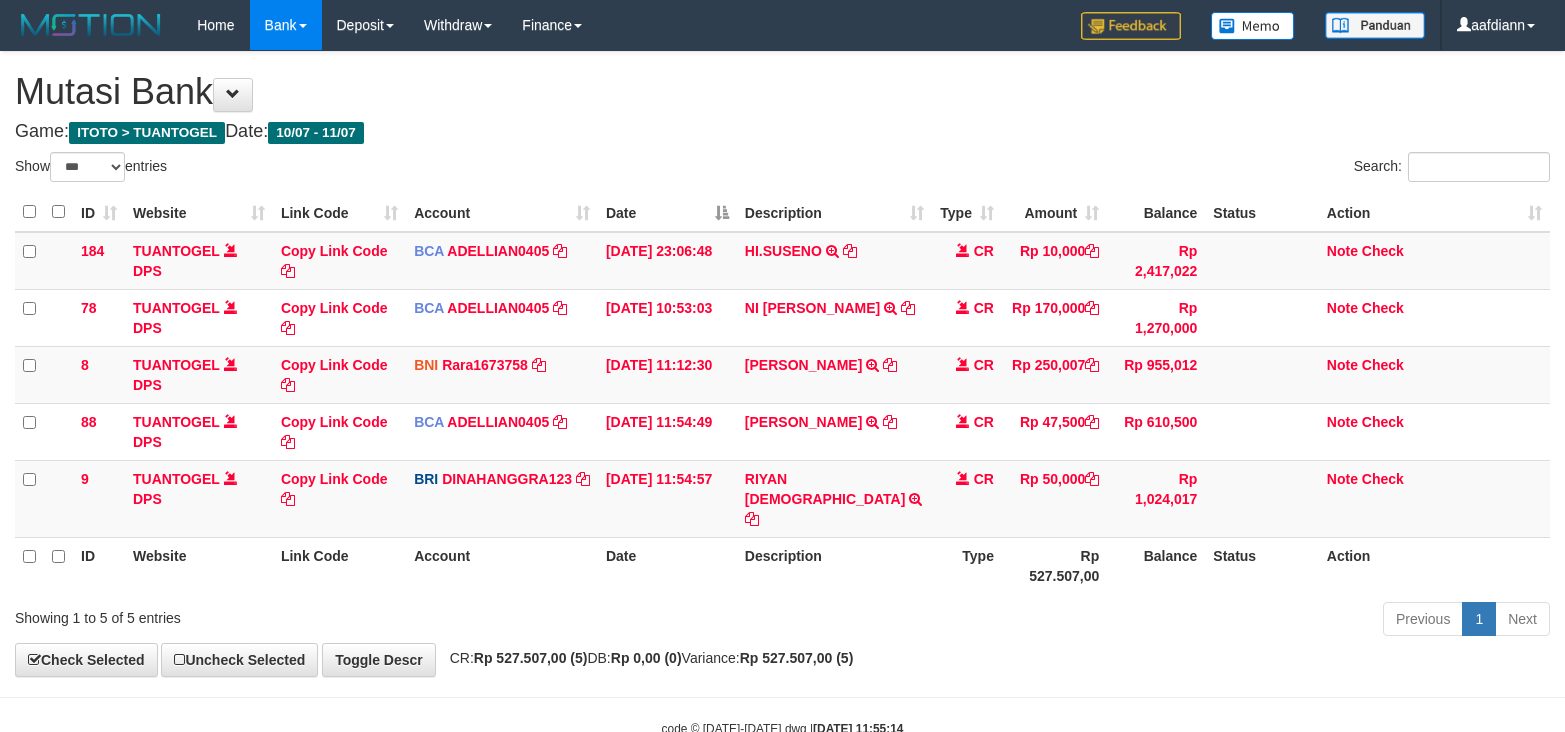 select on "***" 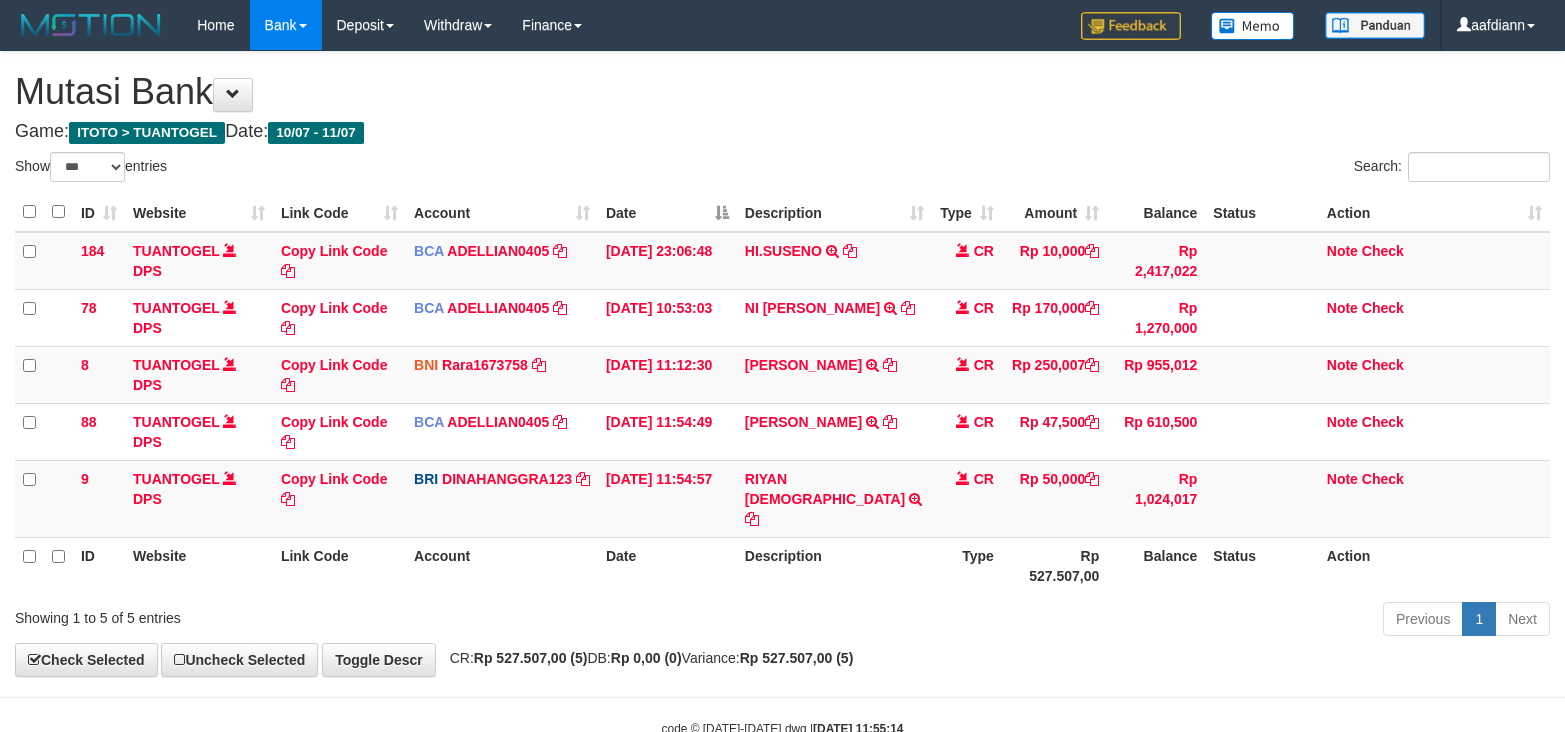 scroll, scrollTop: 0, scrollLeft: 0, axis: both 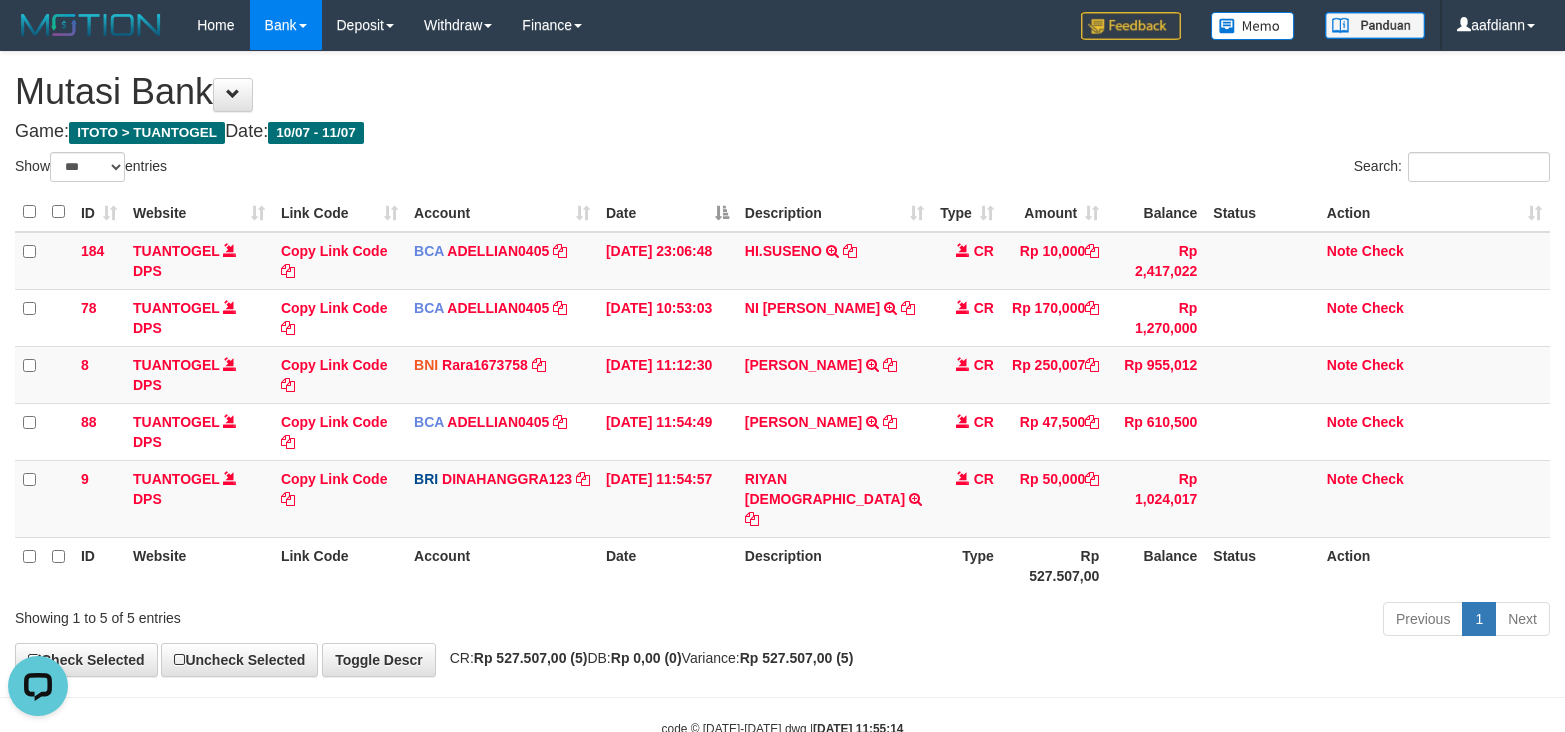 click on "Previous 1 Next" at bounding box center (1108, 621) 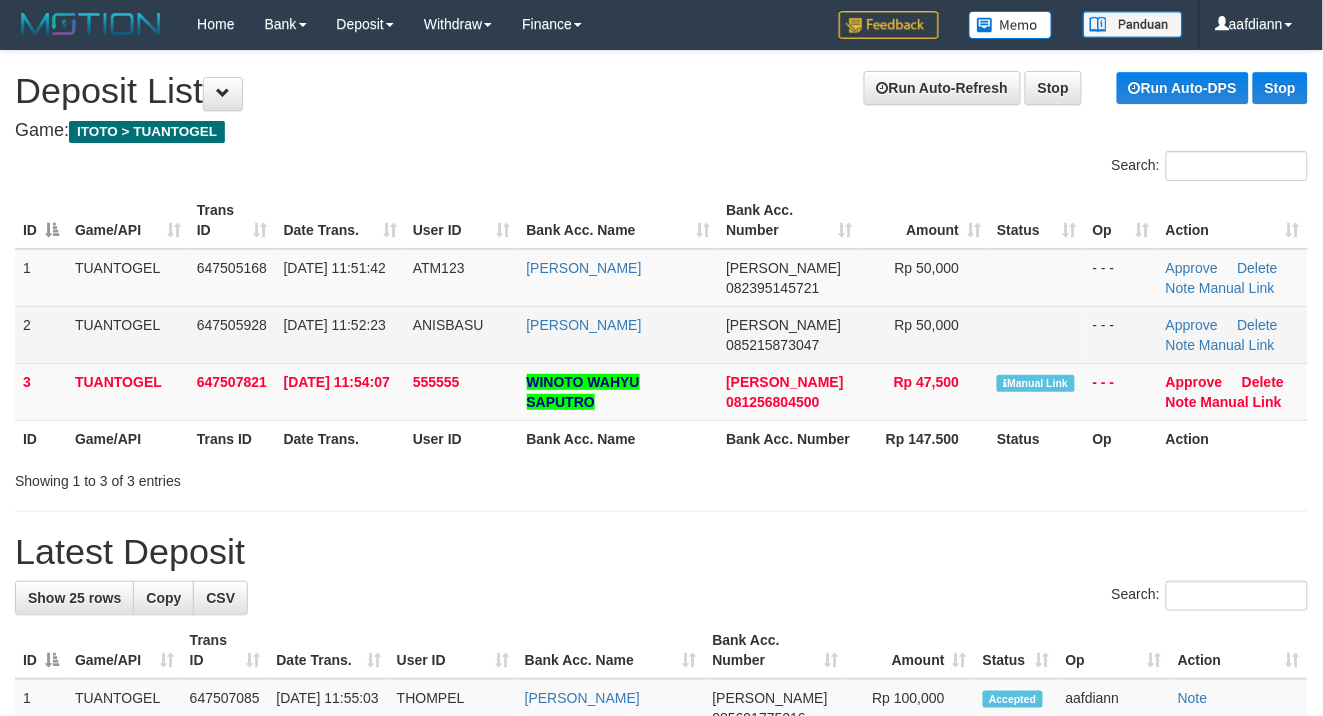 scroll, scrollTop: 0, scrollLeft: 0, axis: both 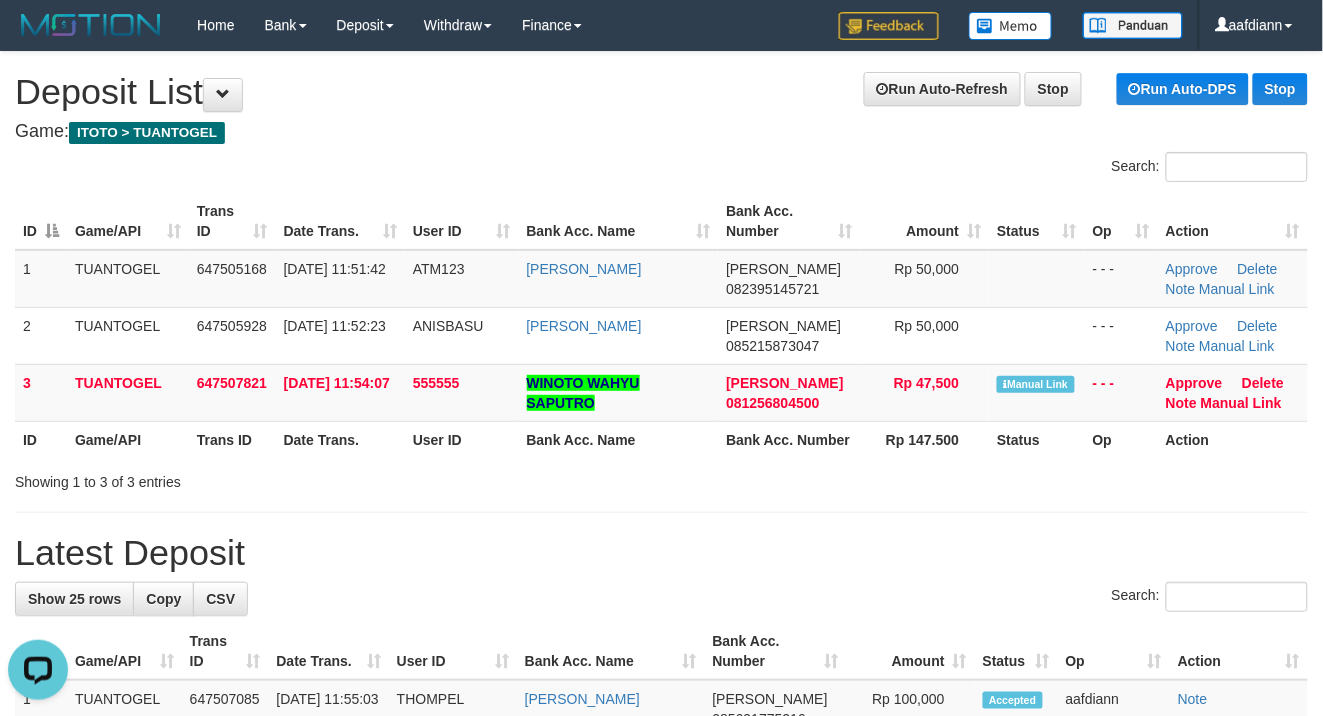 drag, startPoint x: 660, startPoint y: 476, endPoint x: 646, endPoint y: 472, distance: 14.56022 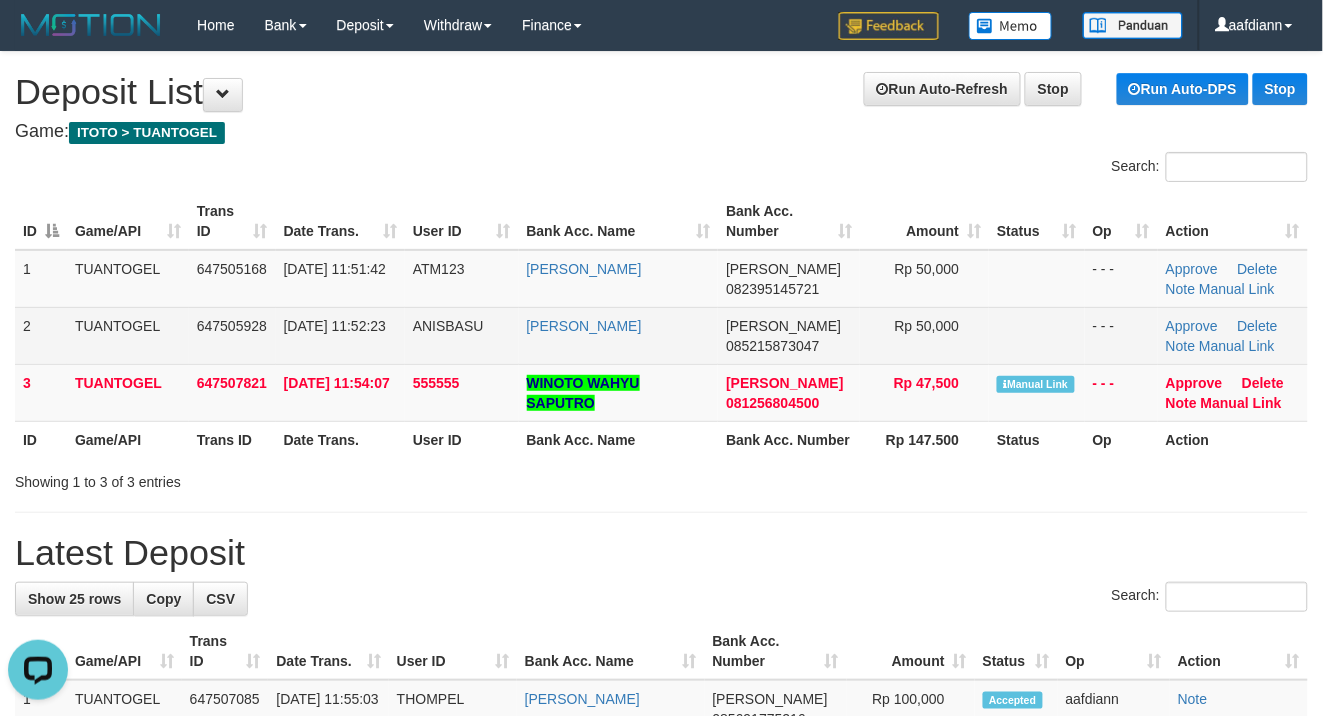 click on "ANISBASU" at bounding box center [448, 326] 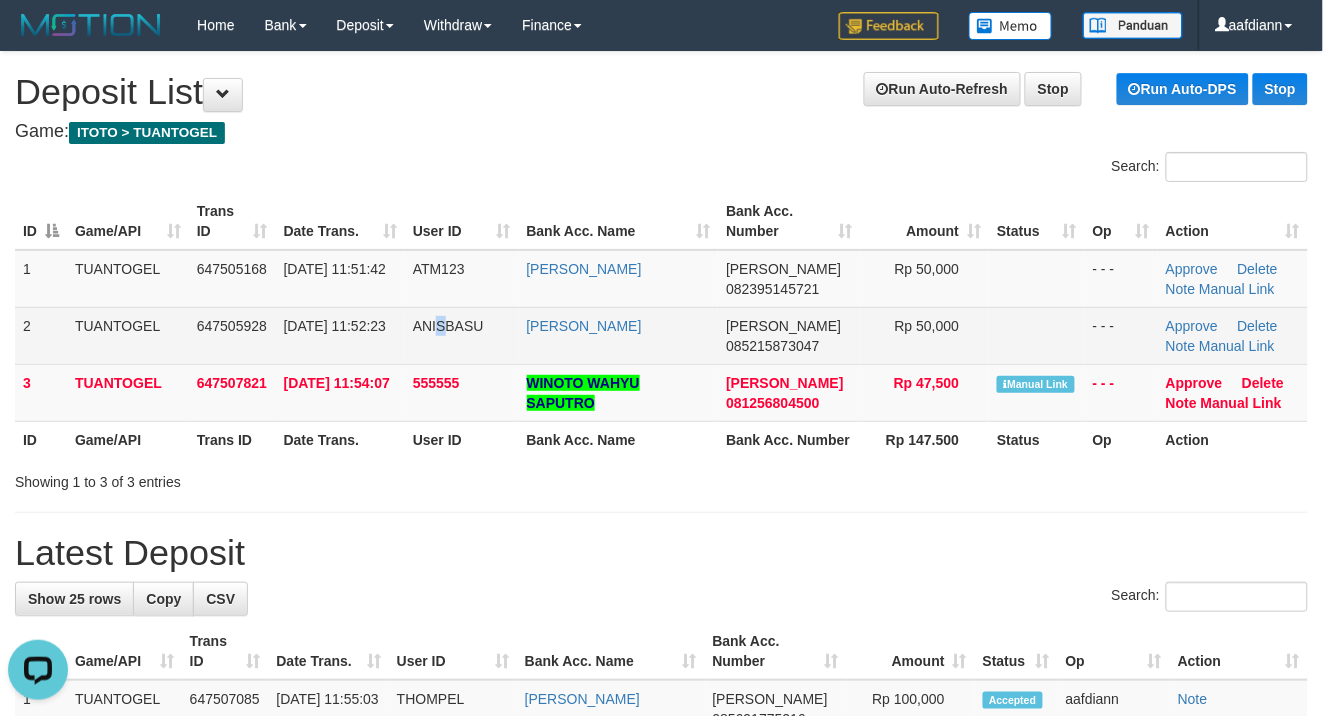 click on "ANISBASU" at bounding box center [462, 335] 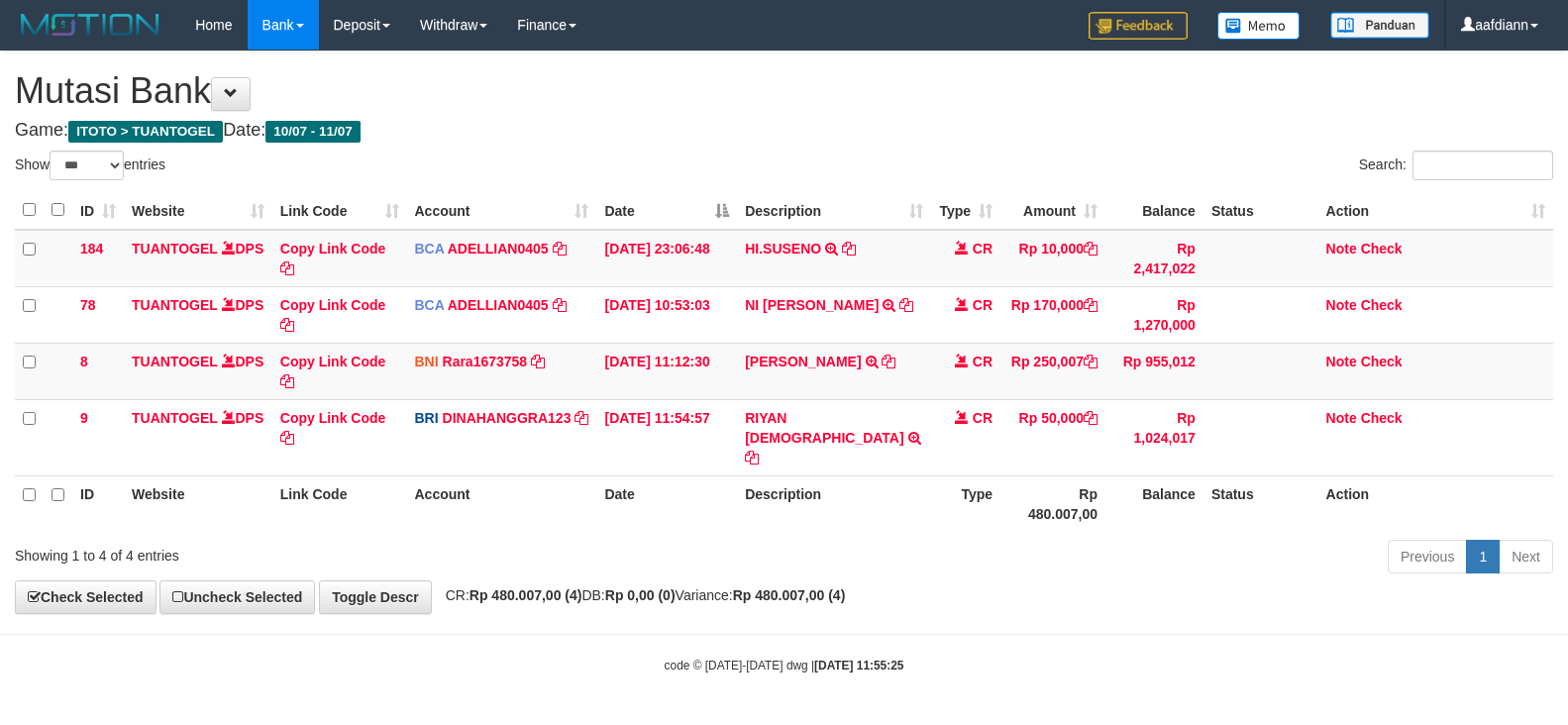select on "***" 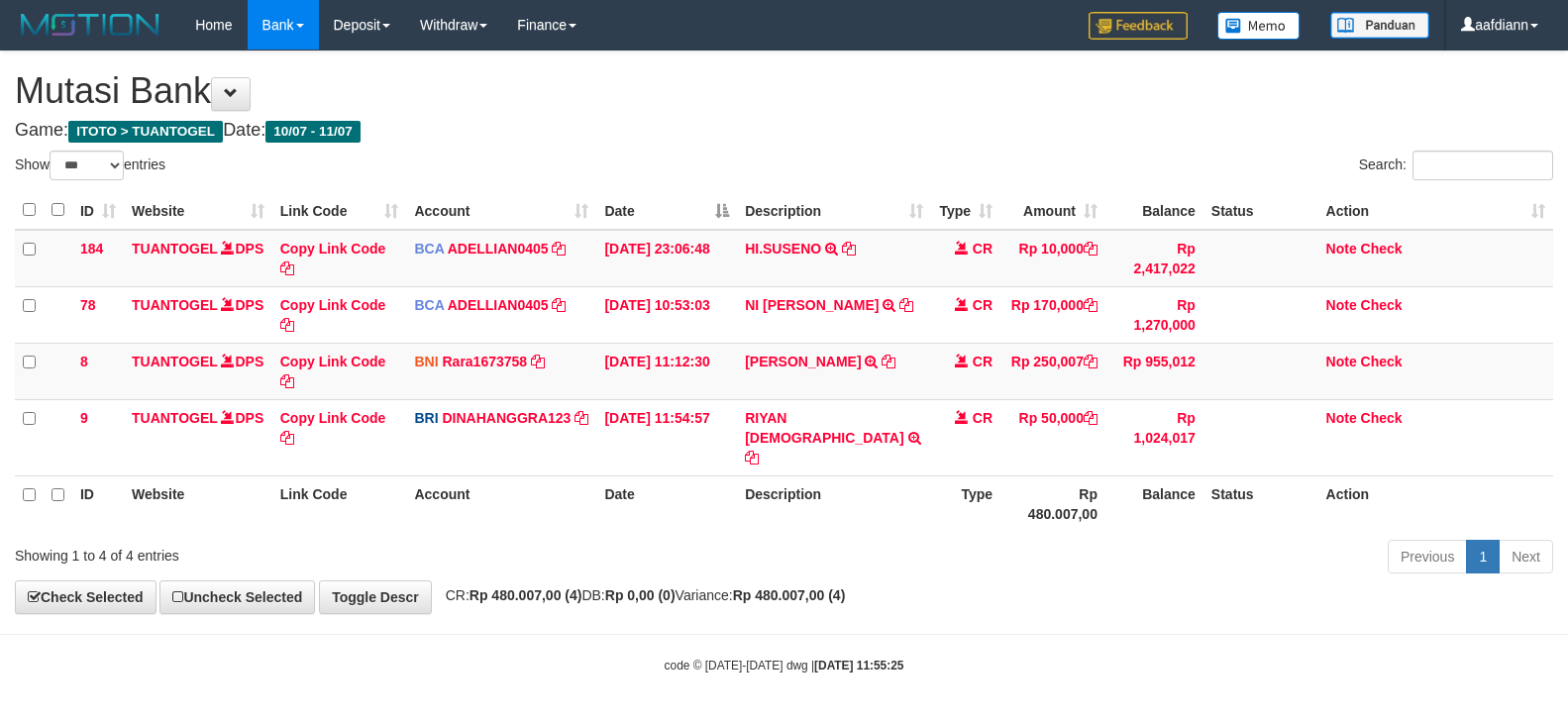 scroll, scrollTop: 0, scrollLeft: 0, axis: both 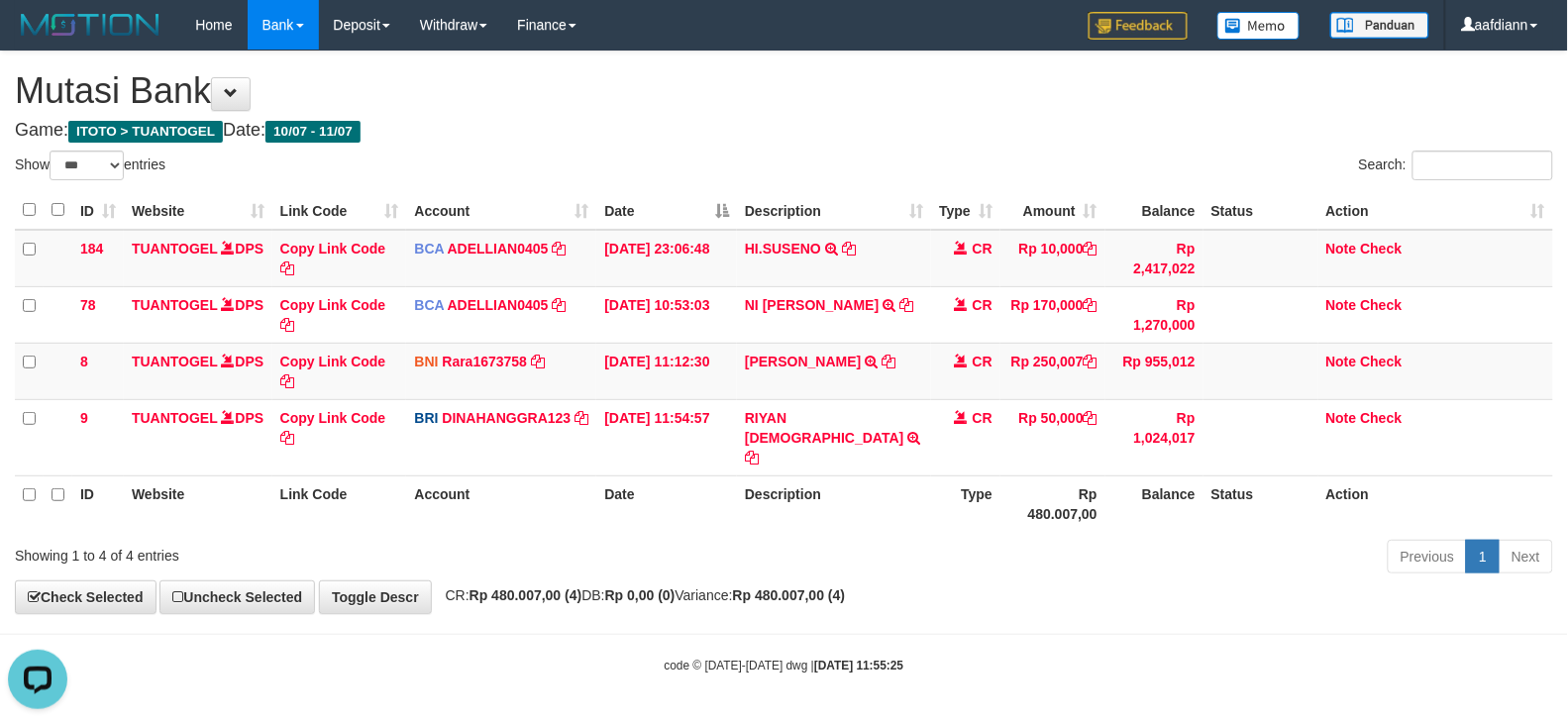 click on "Previous 1 Next" at bounding box center (1110, 559) 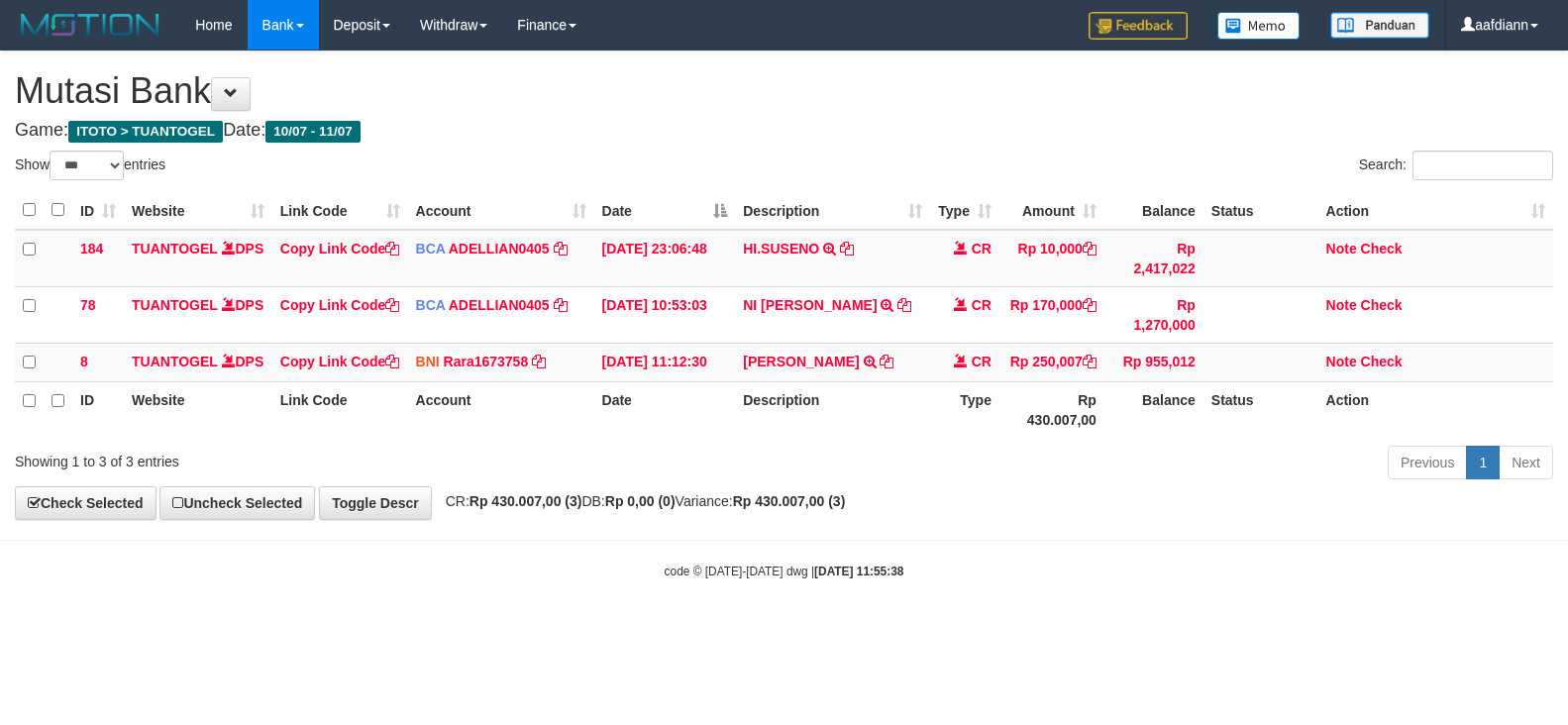 select on "***" 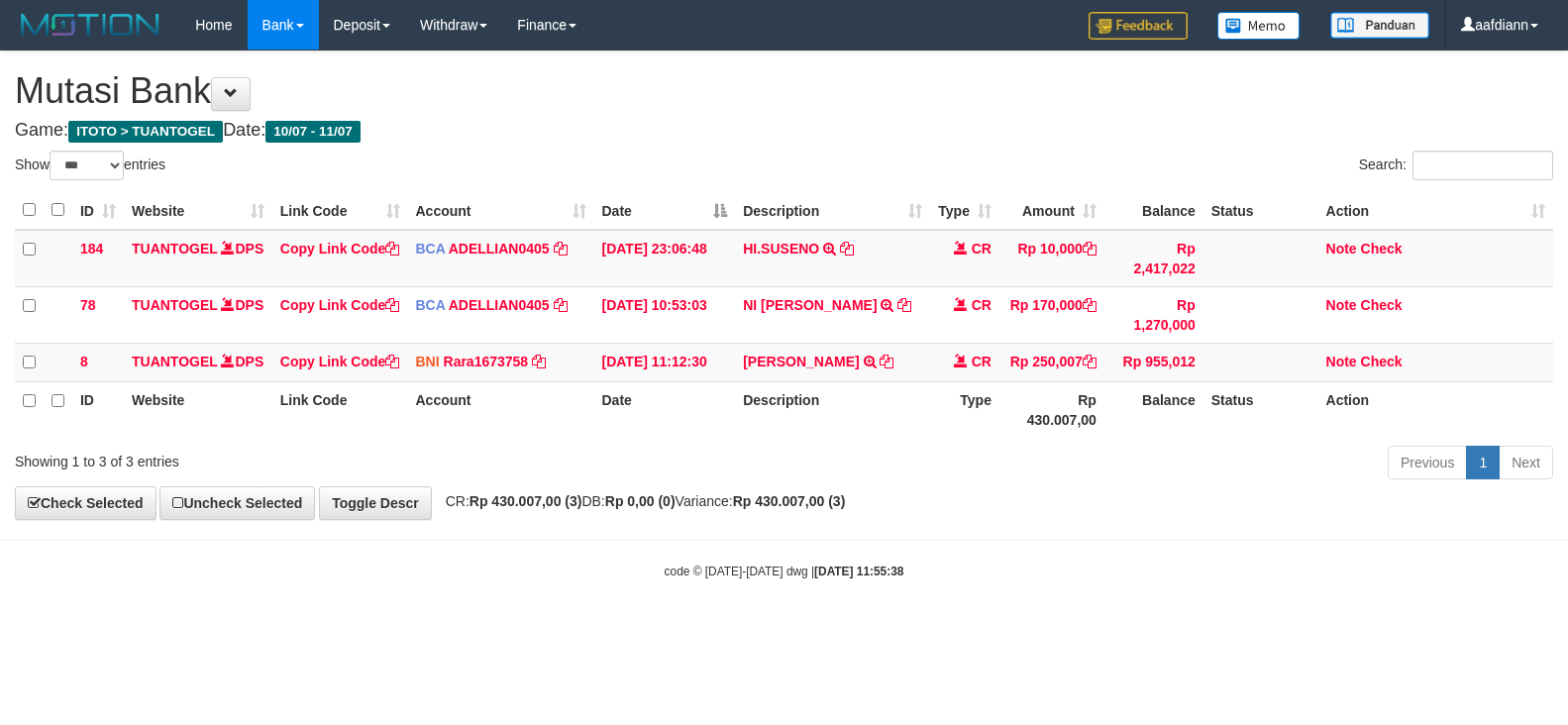 scroll, scrollTop: 0, scrollLeft: 0, axis: both 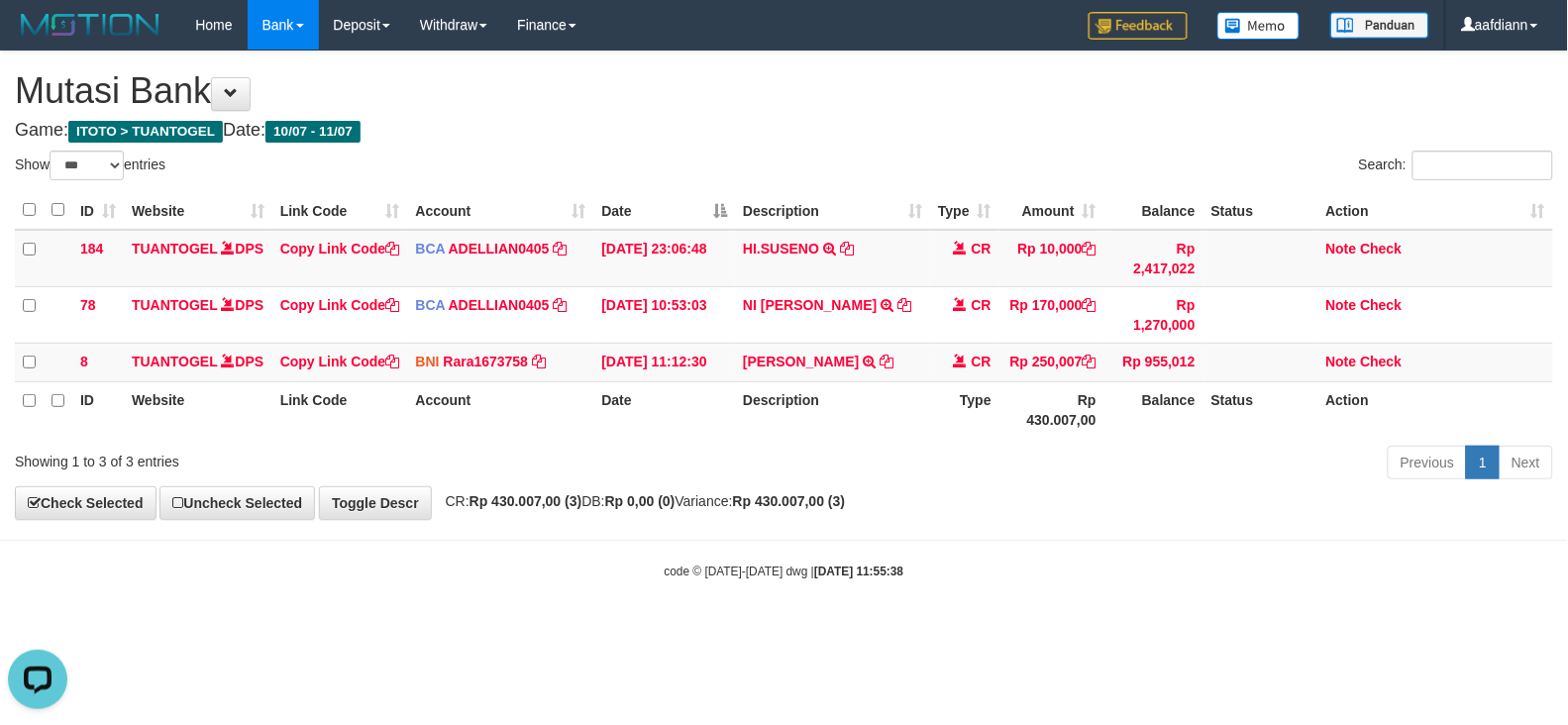 drag, startPoint x: 703, startPoint y: 627, endPoint x: 584, endPoint y: 411, distance: 246.61103 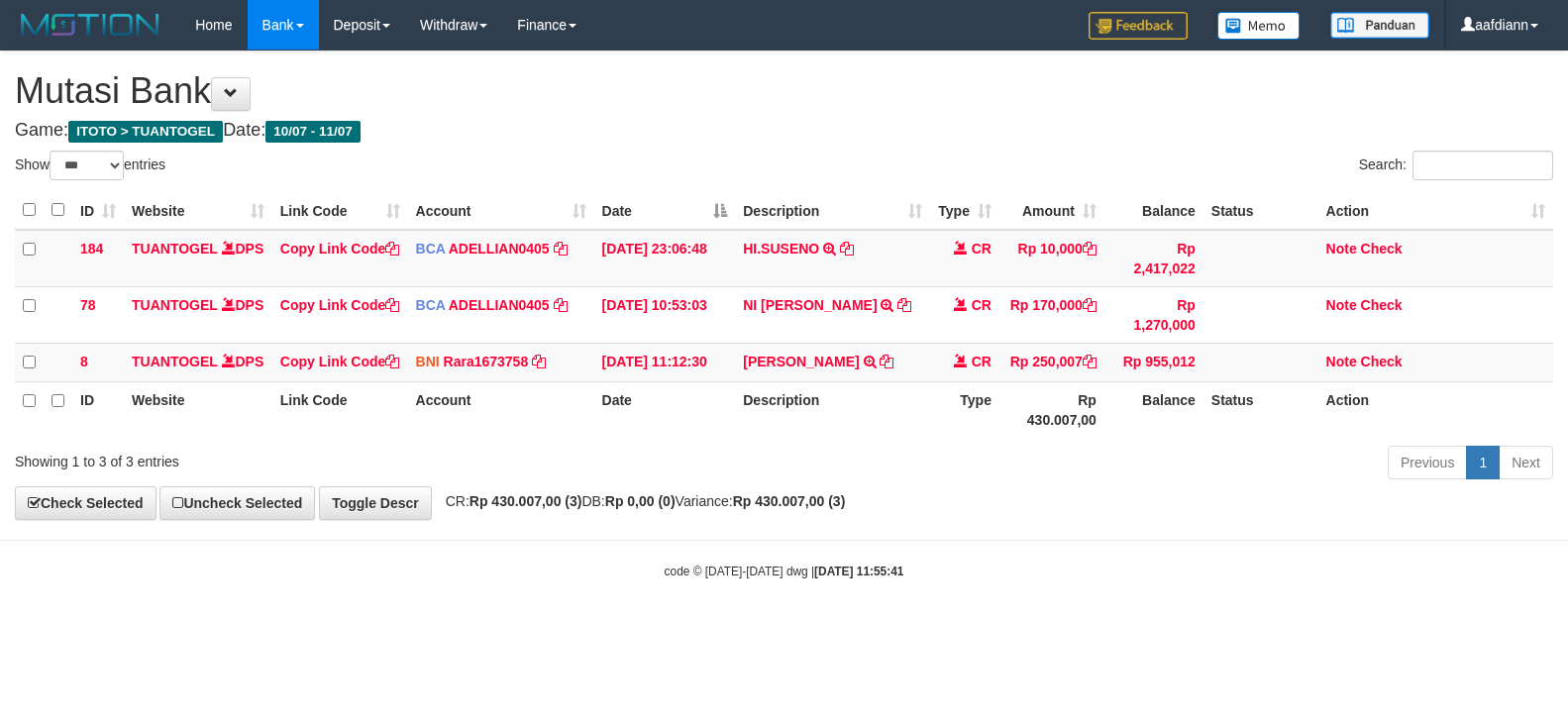 select on "***" 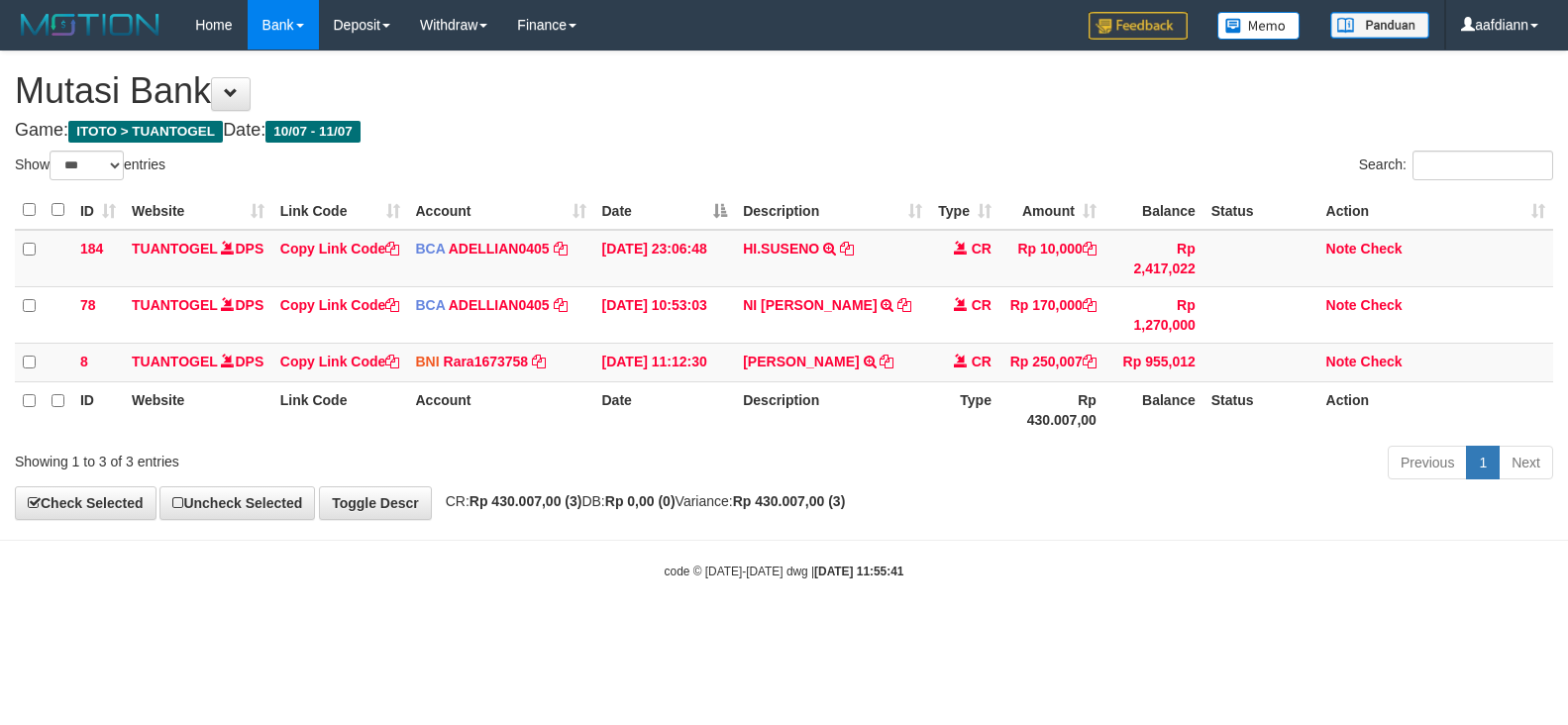 scroll, scrollTop: 0, scrollLeft: 0, axis: both 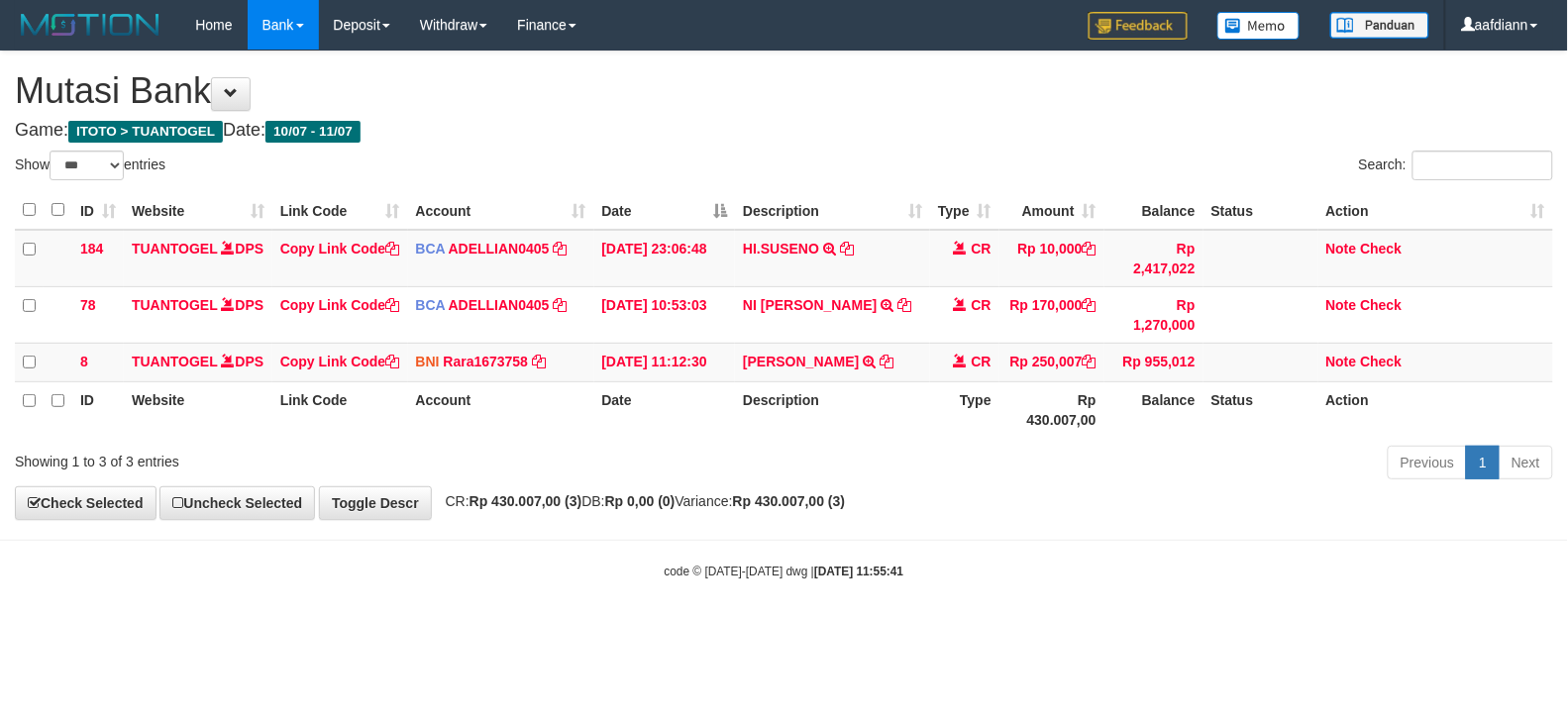 click on "**********" at bounding box center (784, 285) 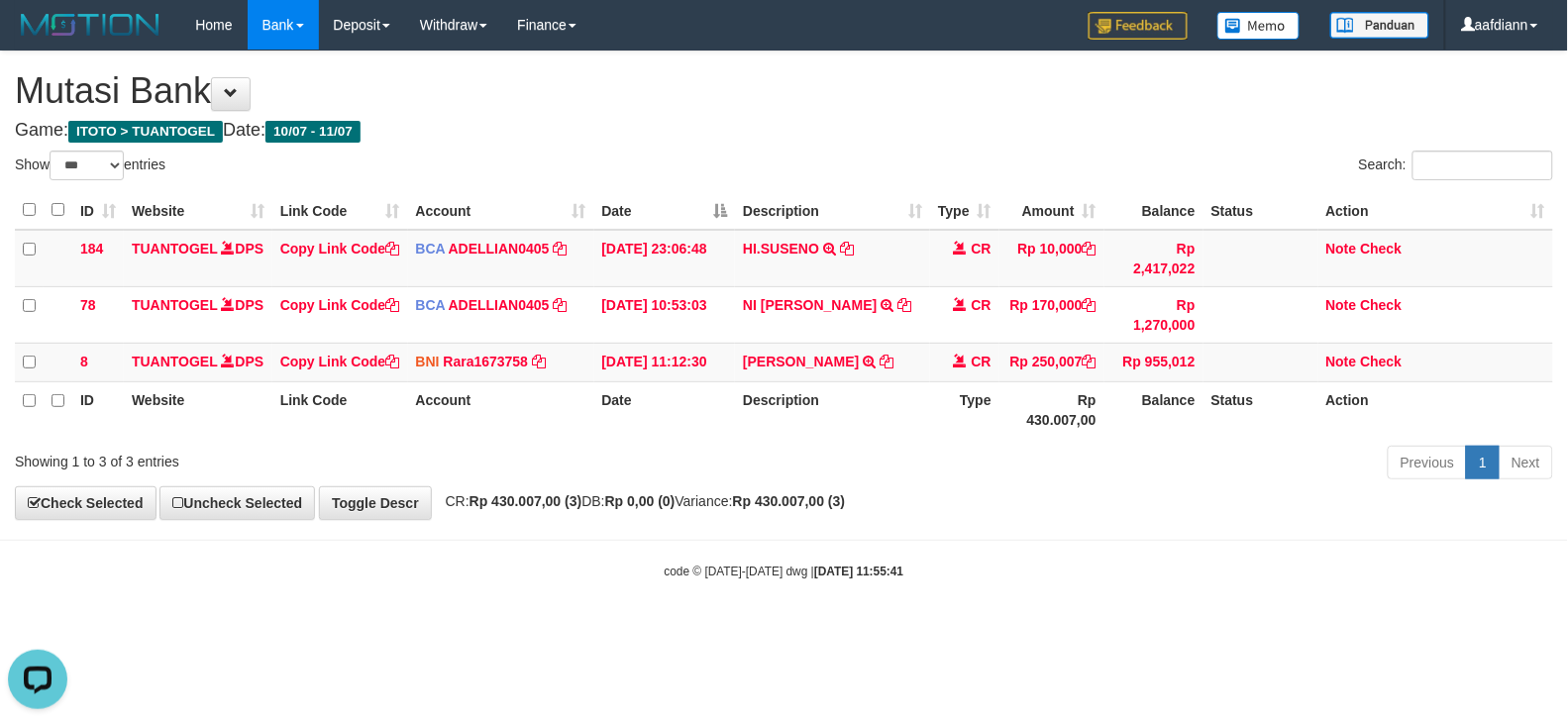 scroll, scrollTop: 0, scrollLeft: 0, axis: both 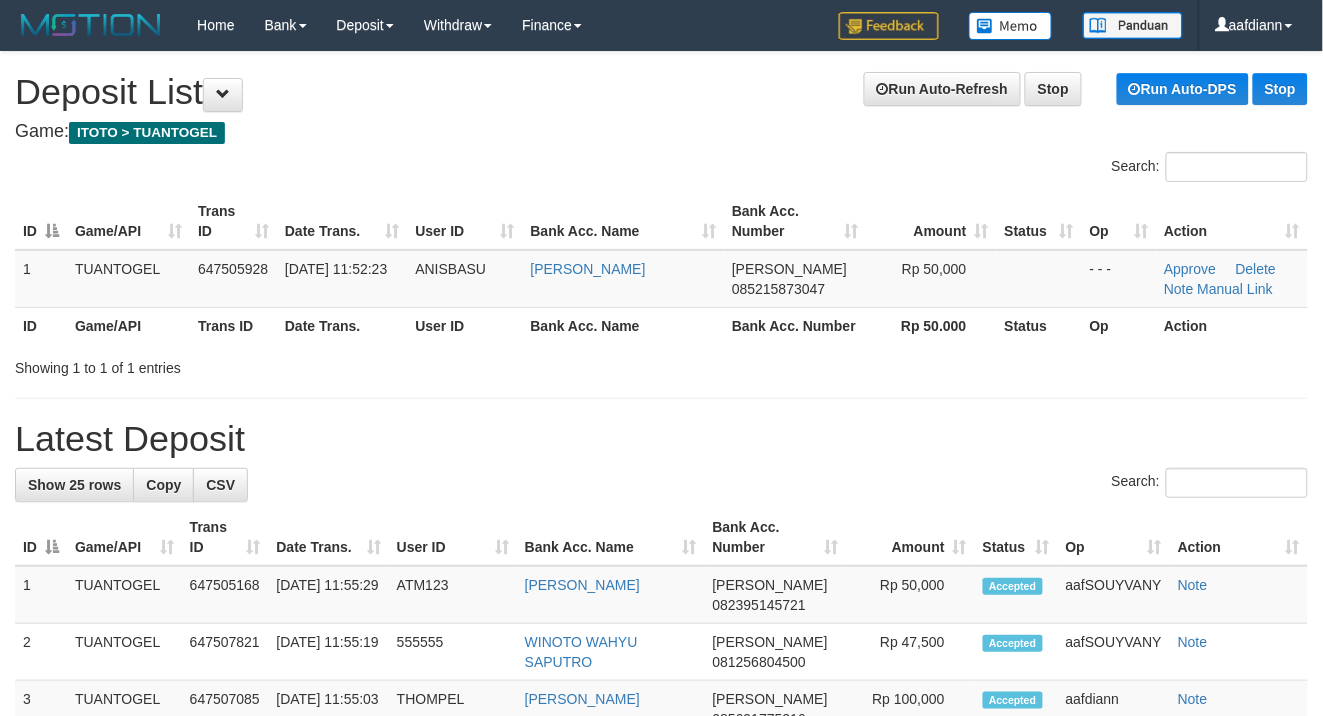 click on "Run Auto-Refresh
Stop
Run Auto-DPS
Stop
Deposit List" at bounding box center (661, 92) 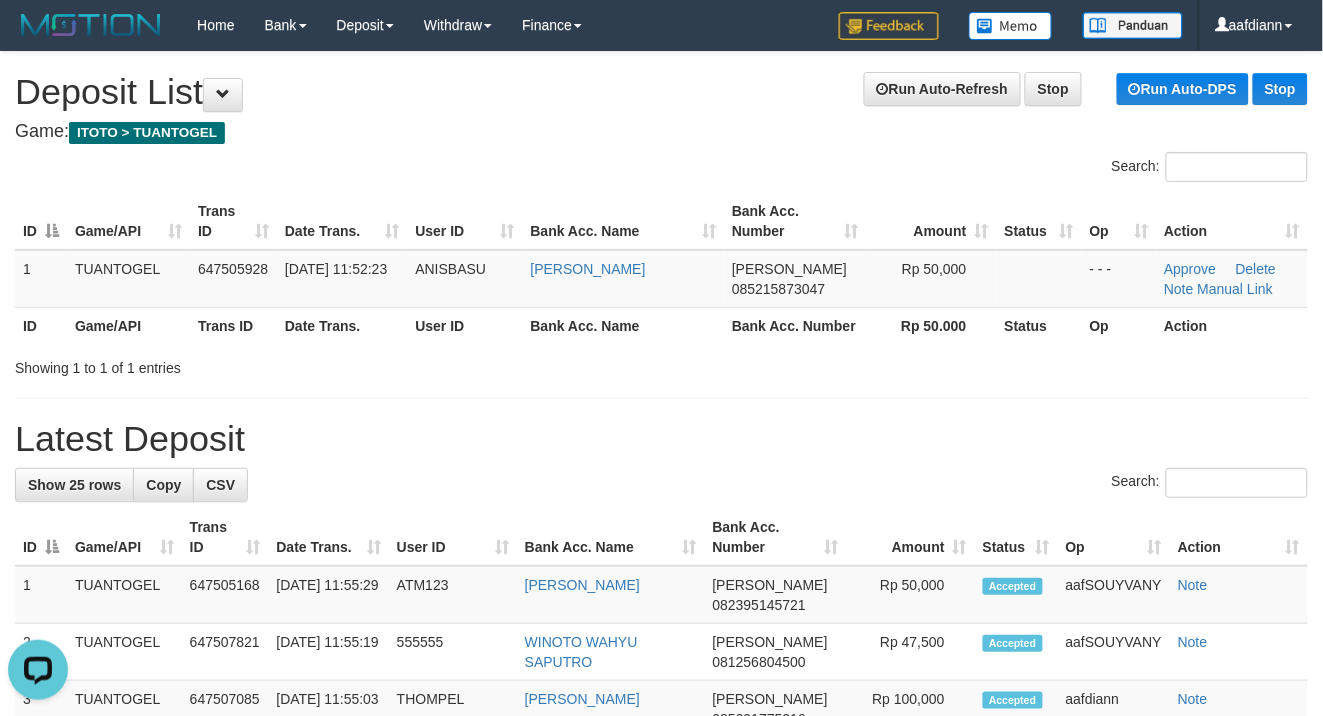 scroll, scrollTop: 0, scrollLeft: 0, axis: both 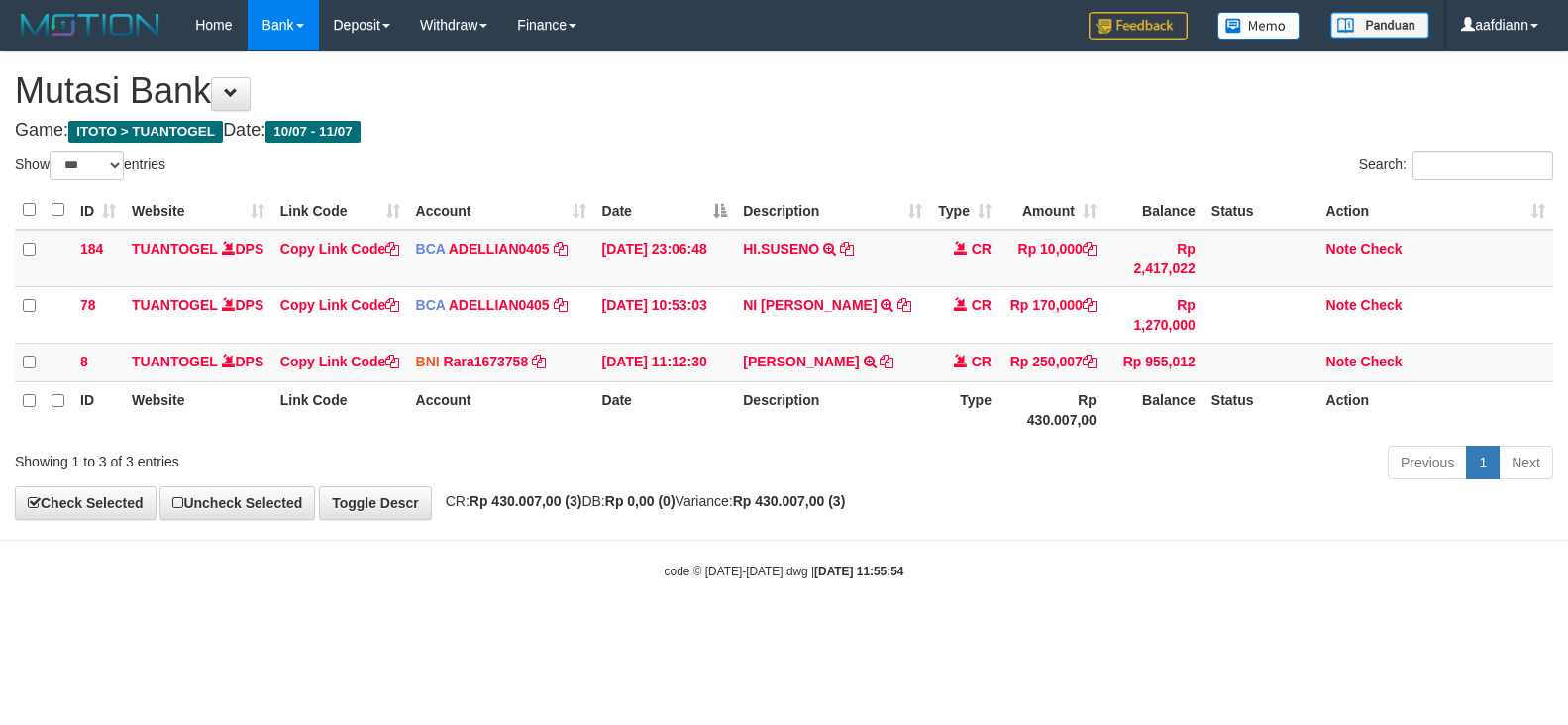 select on "***" 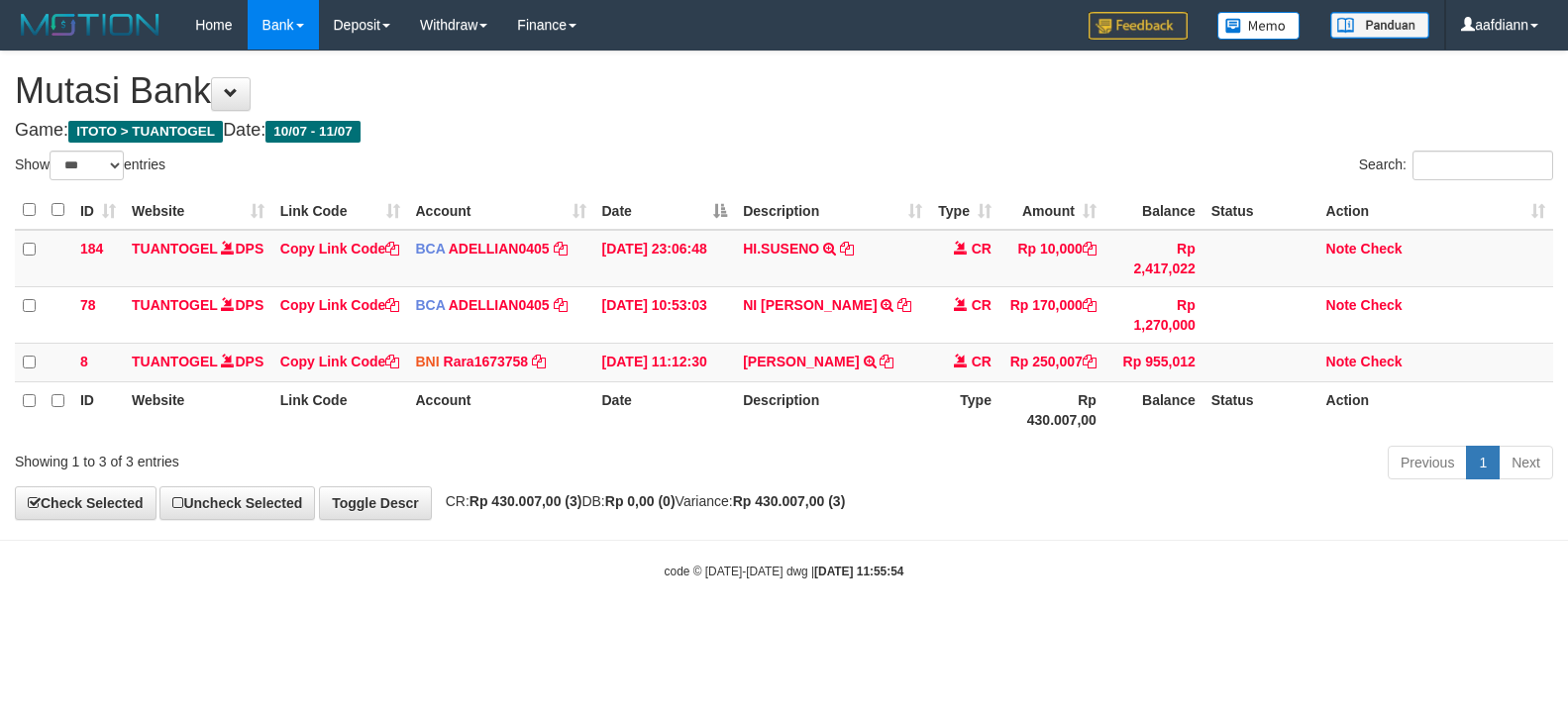 scroll, scrollTop: 0, scrollLeft: 0, axis: both 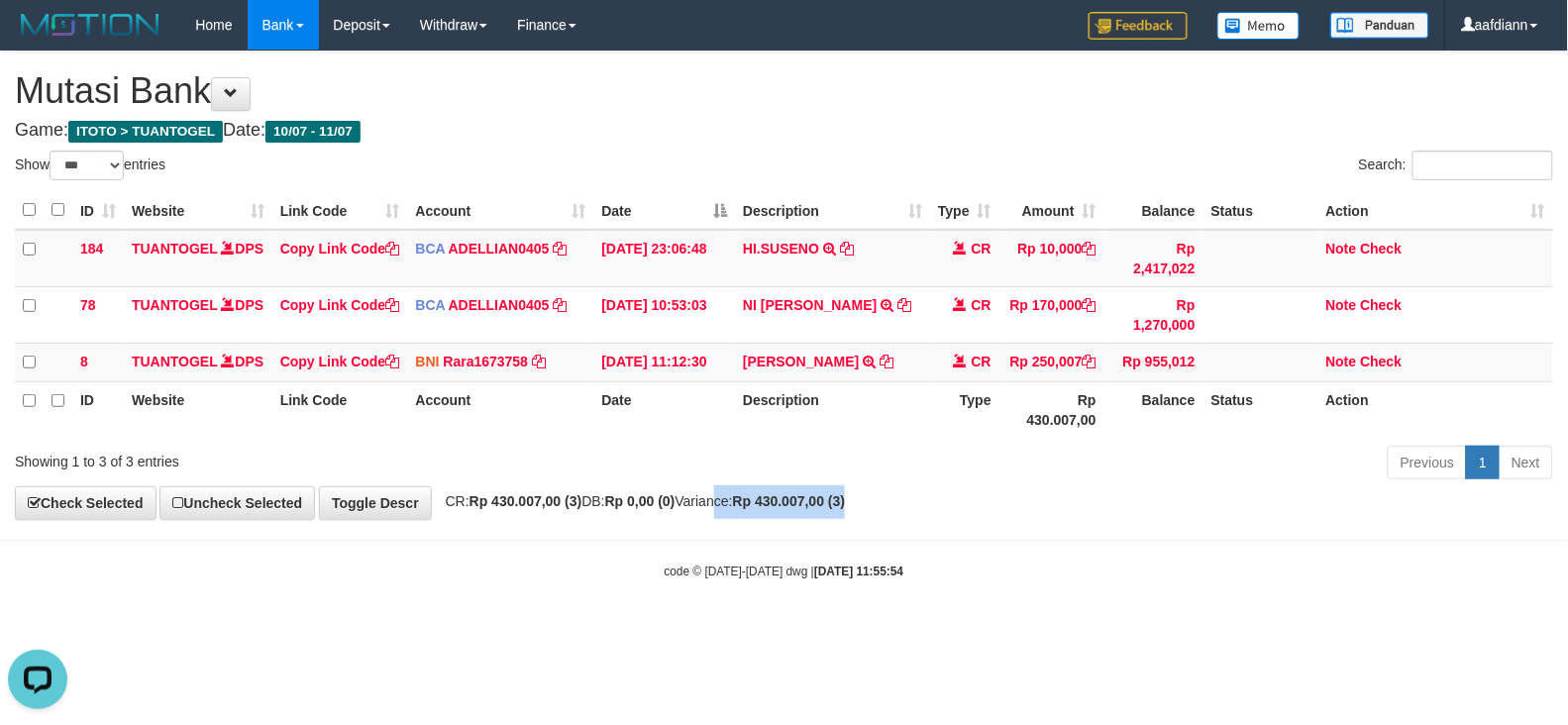 drag, startPoint x: 1042, startPoint y: 537, endPoint x: 619, endPoint y: 506, distance: 424.1344 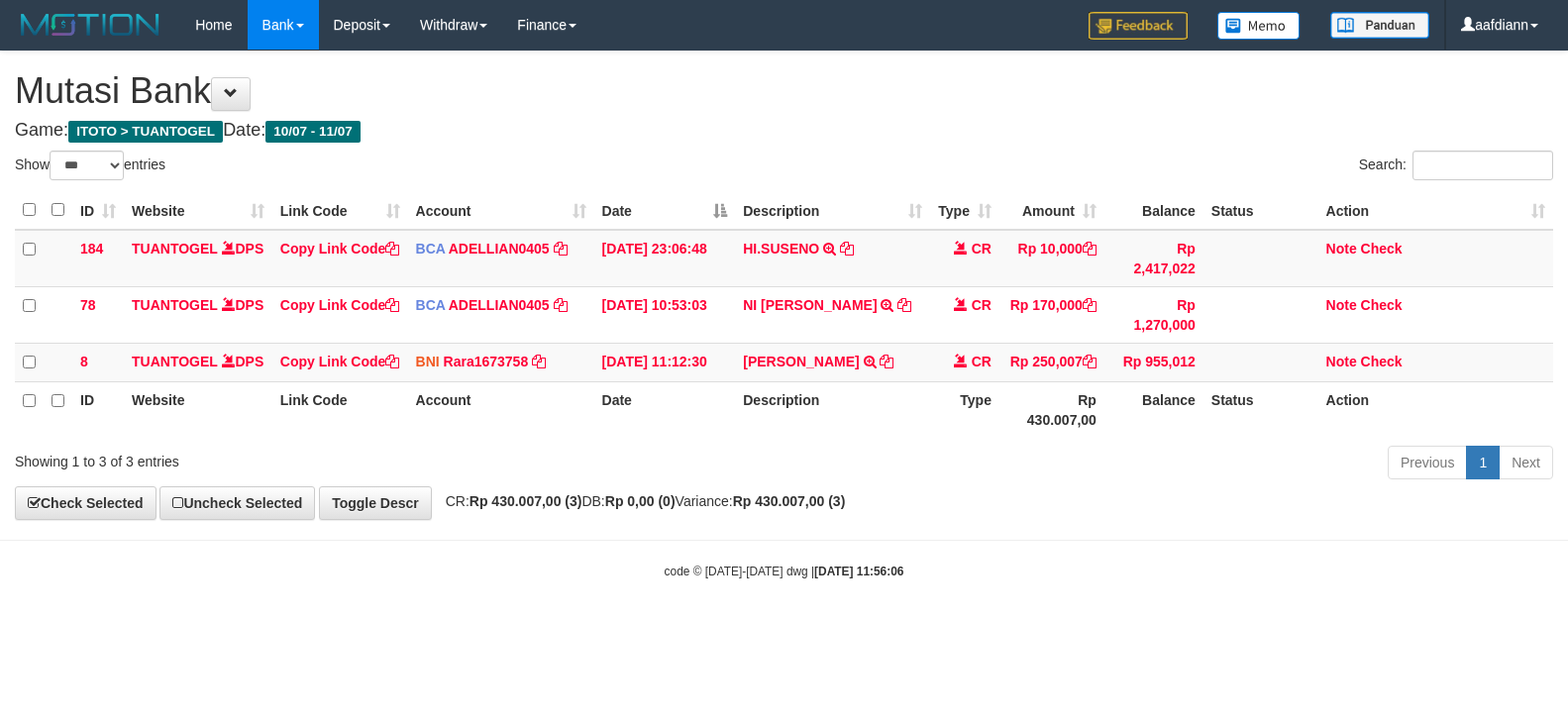select on "***" 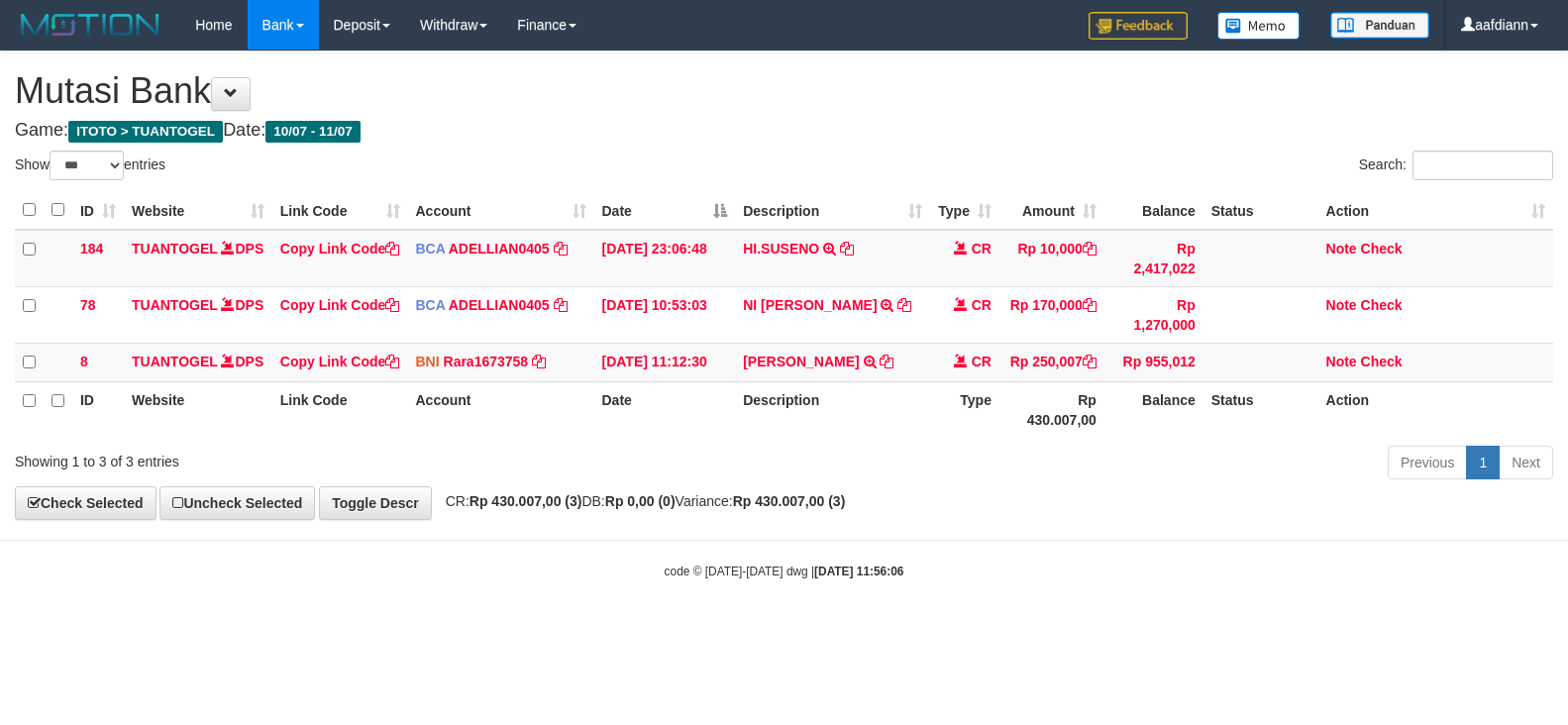 scroll, scrollTop: 0, scrollLeft: 0, axis: both 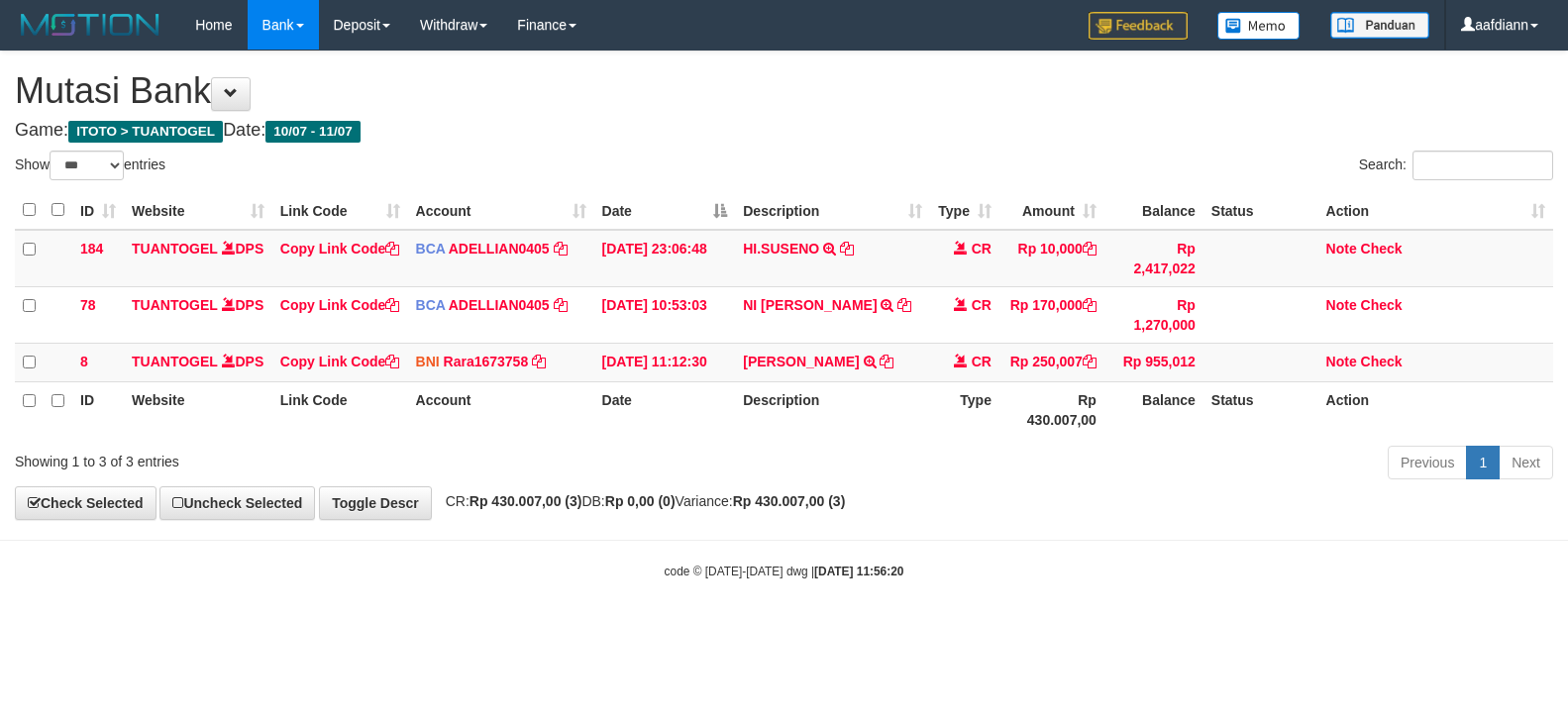 select on "***" 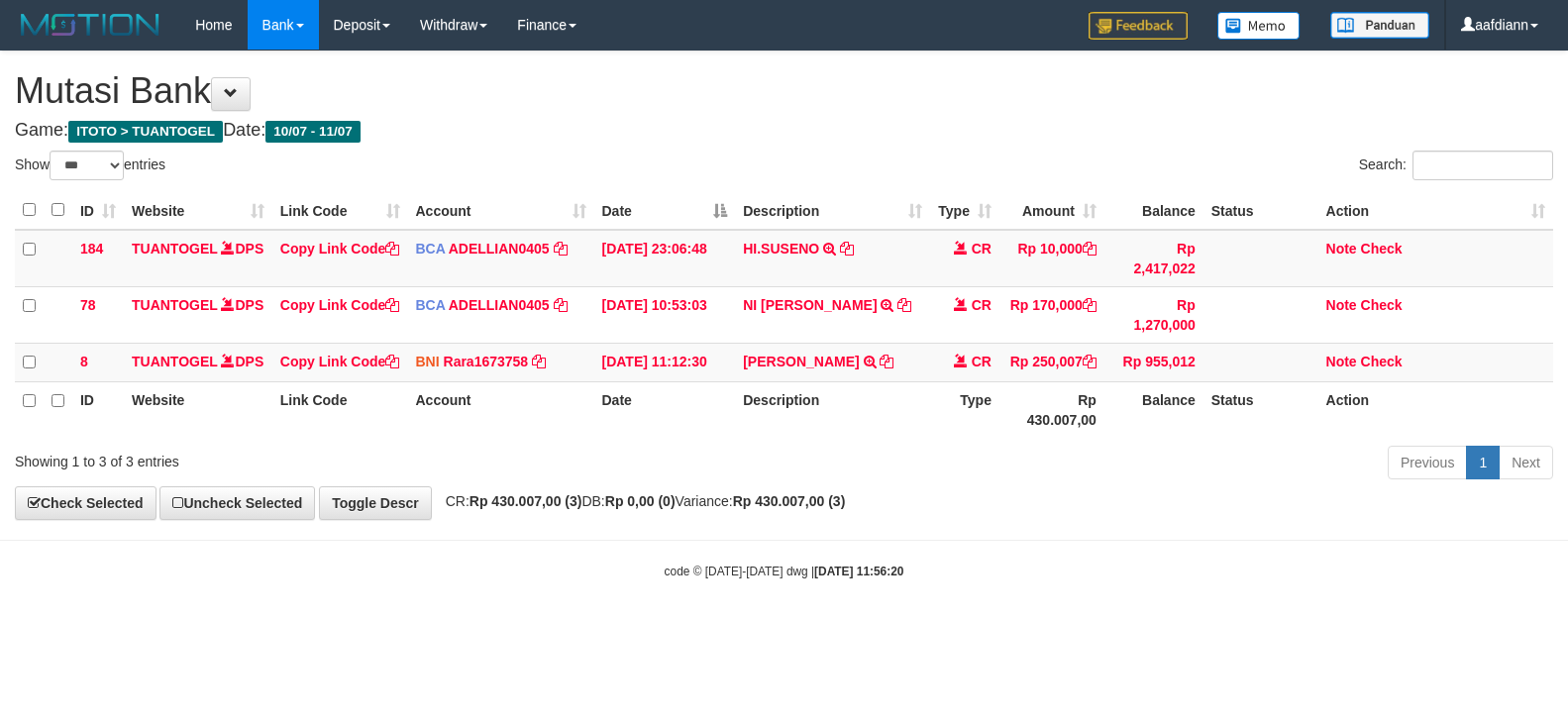 scroll, scrollTop: 0, scrollLeft: 0, axis: both 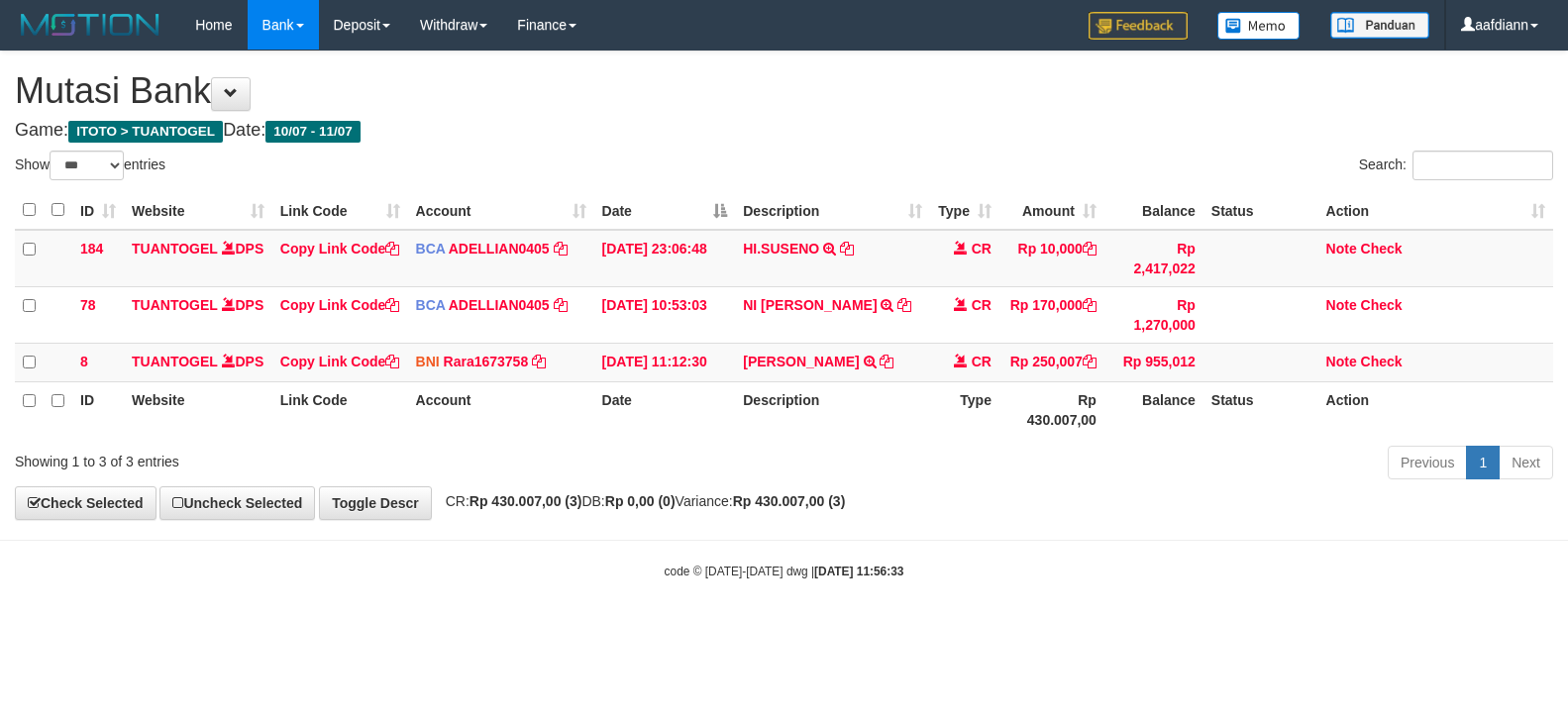 select on "***" 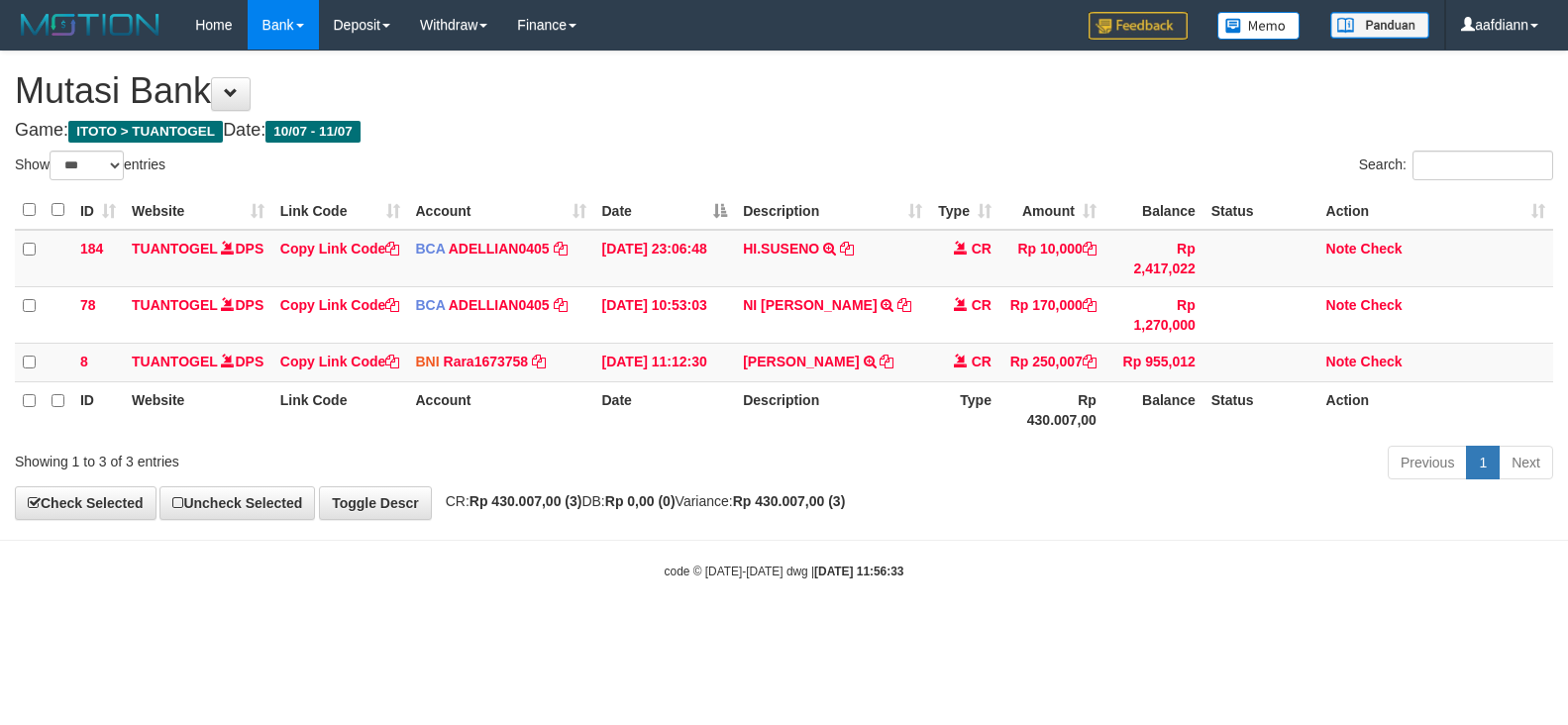 scroll, scrollTop: 0, scrollLeft: 0, axis: both 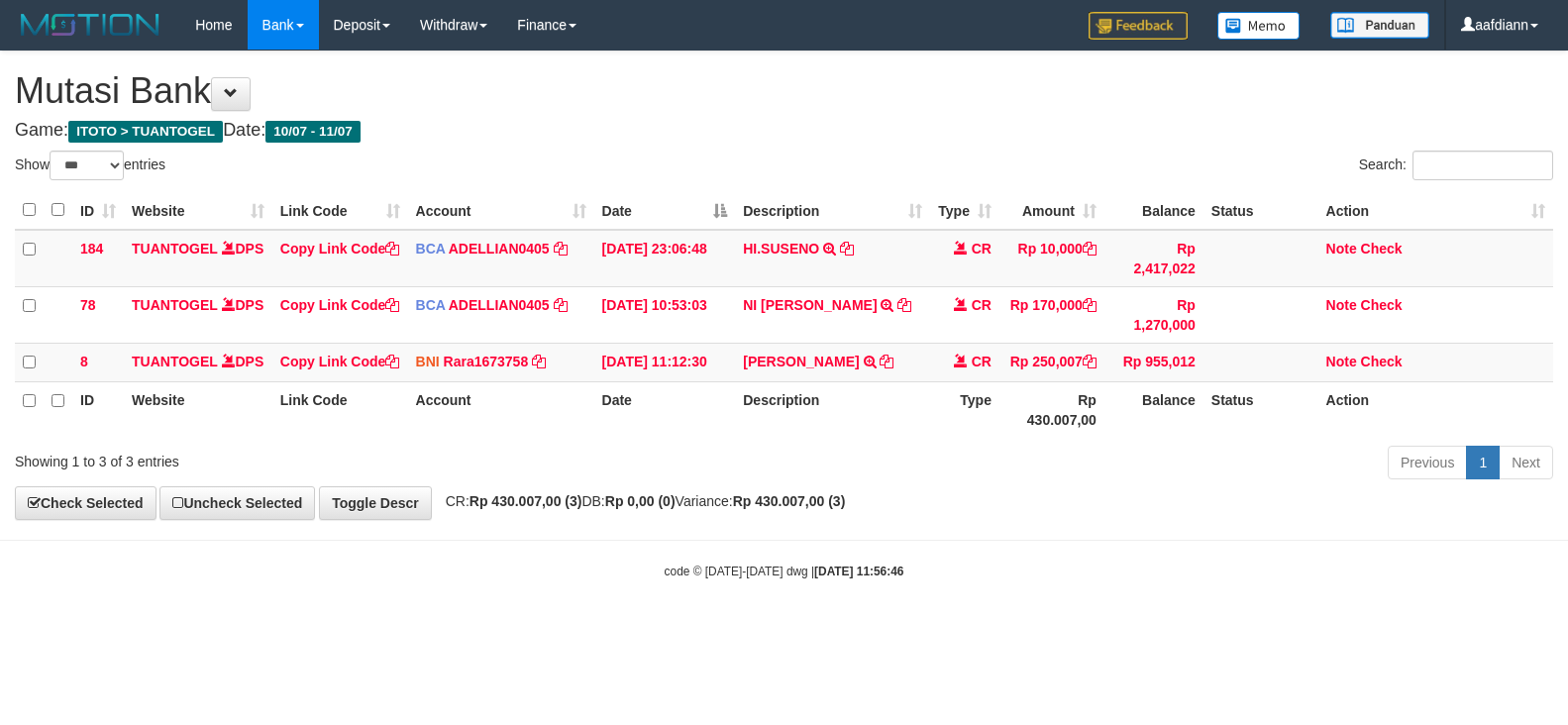 select on "***" 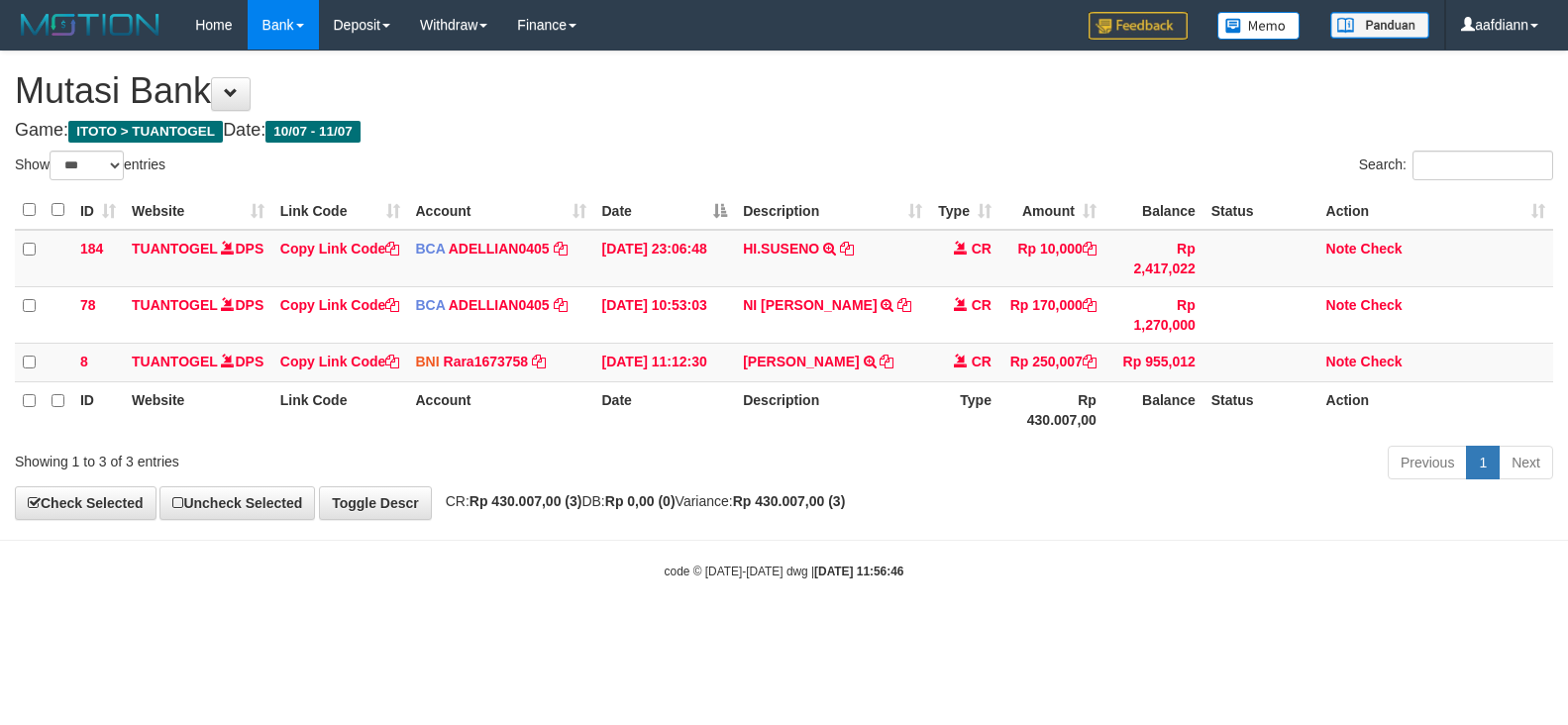 scroll, scrollTop: 0, scrollLeft: 0, axis: both 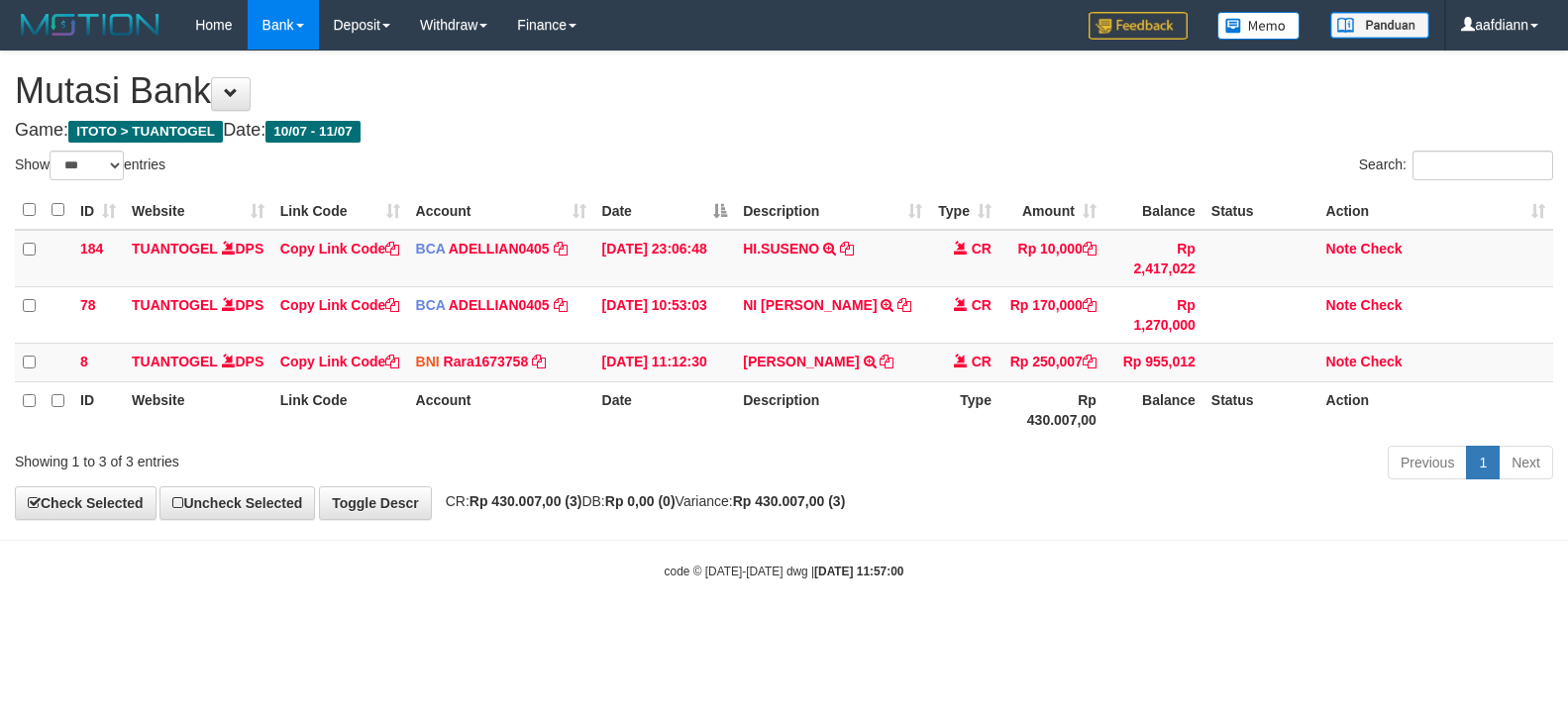 select on "***" 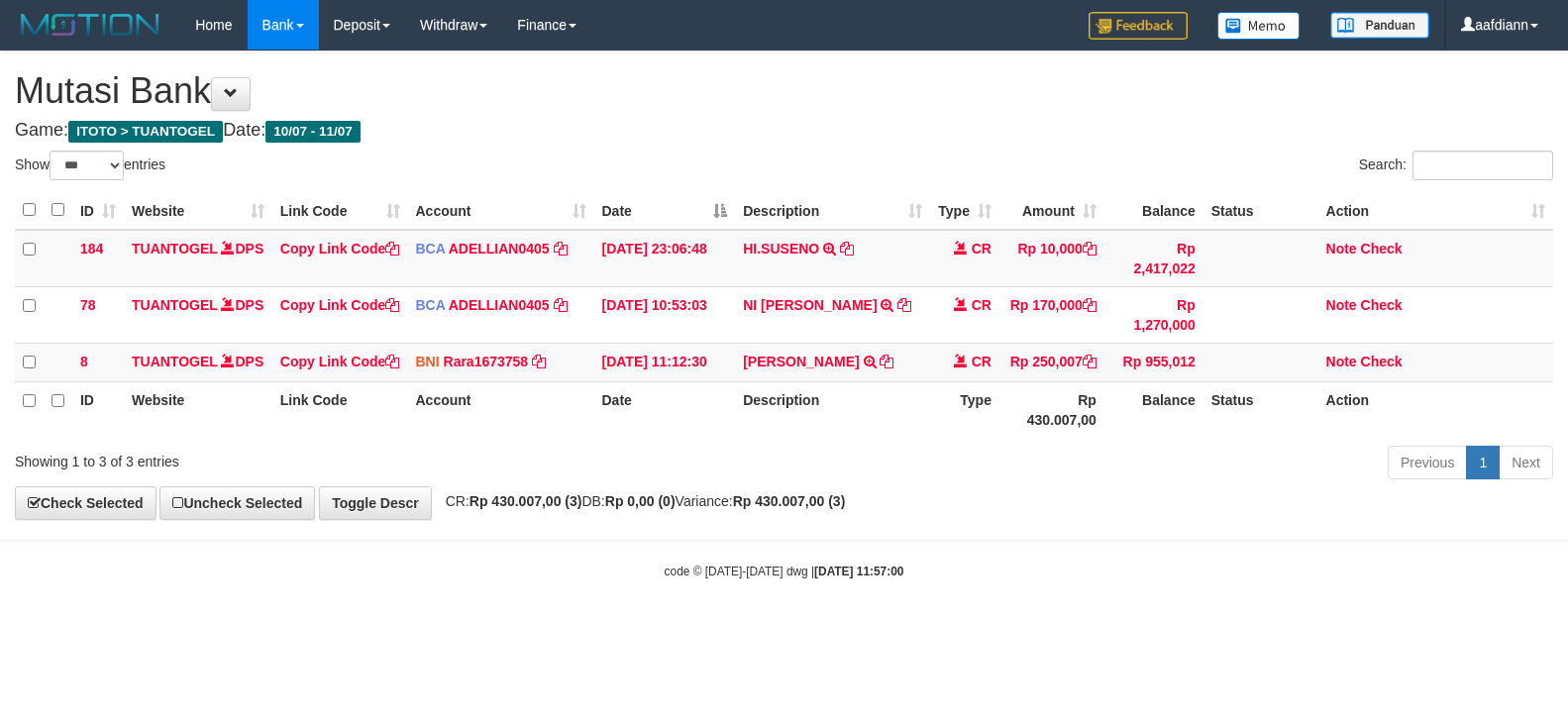 scroll, scrollTop: 0, scrollLeft: 0, axis: both 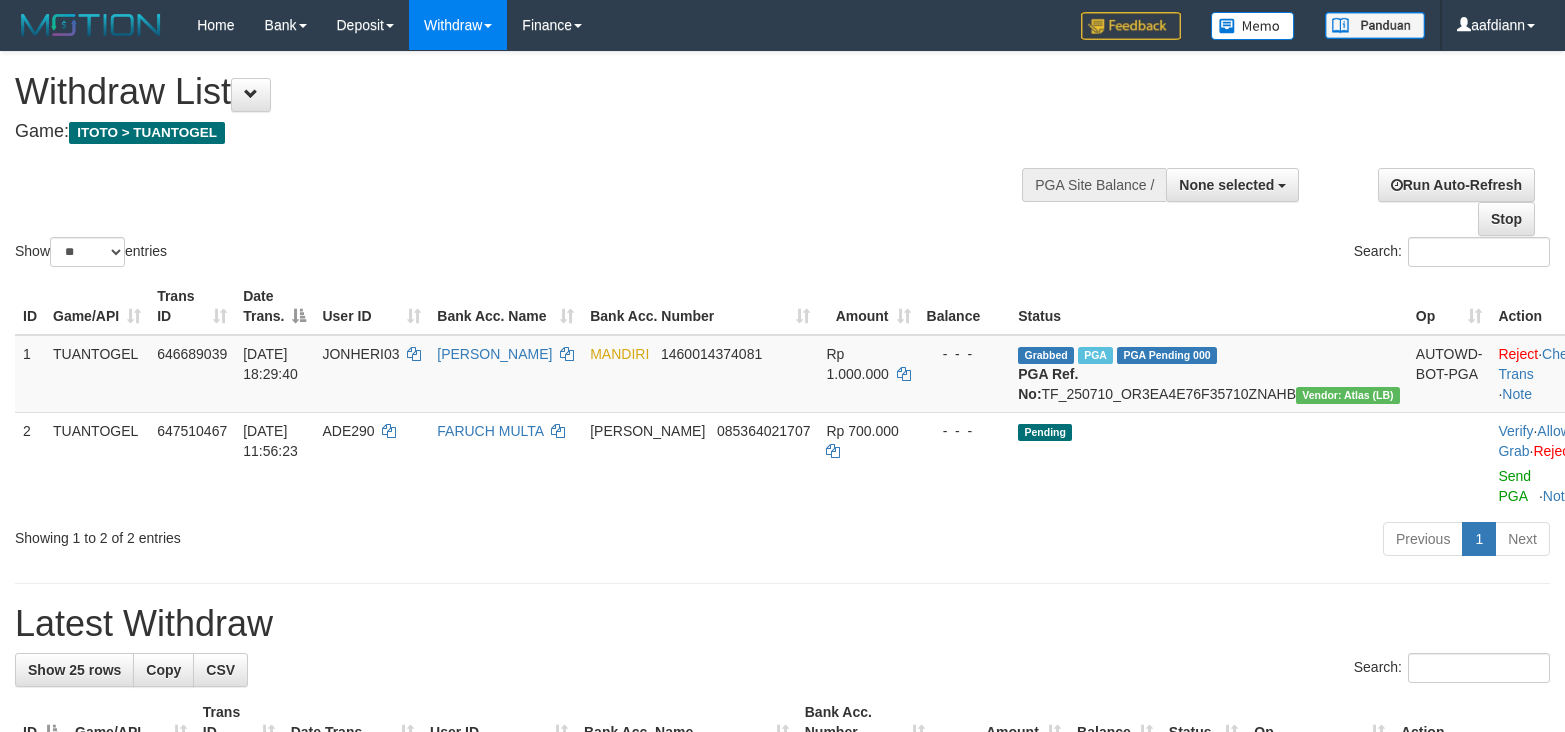 select 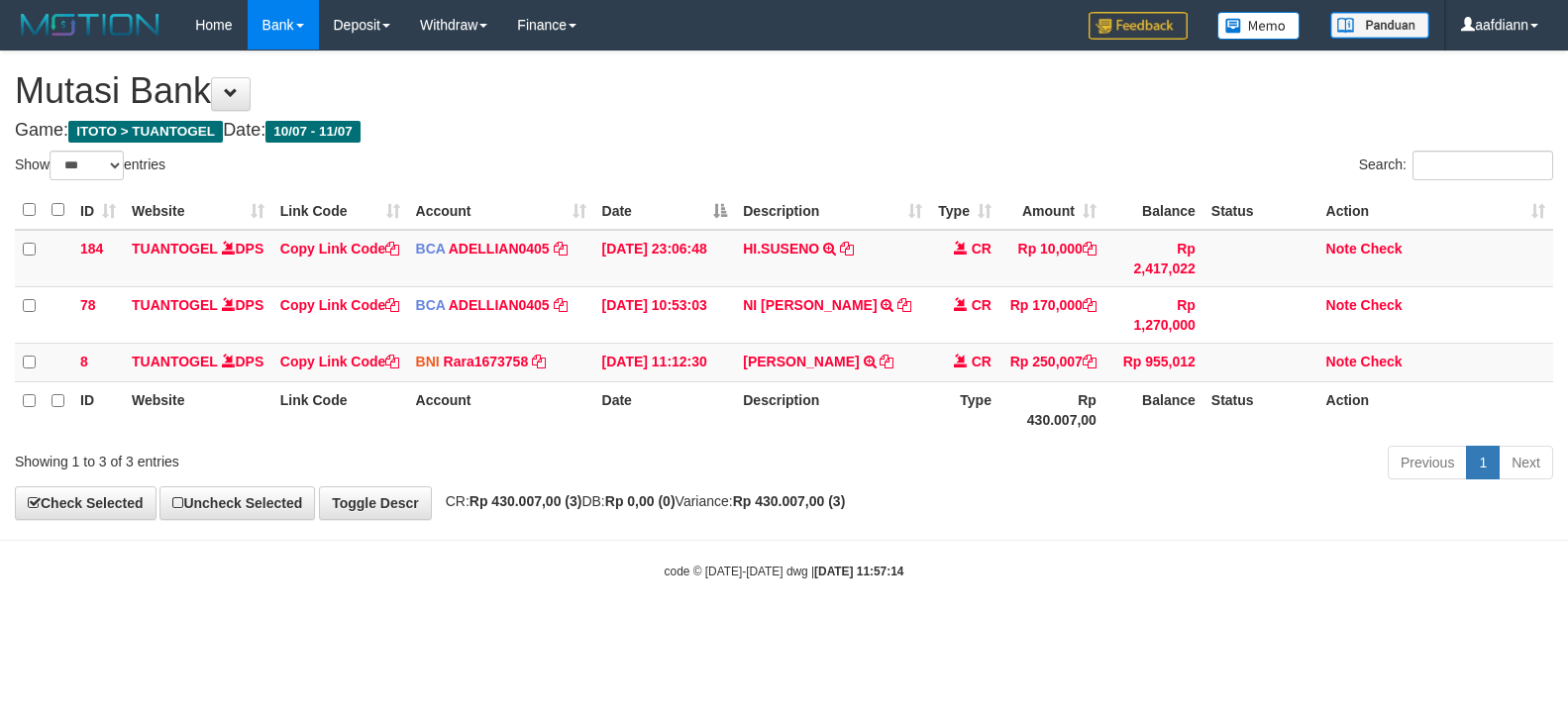 select on "***" 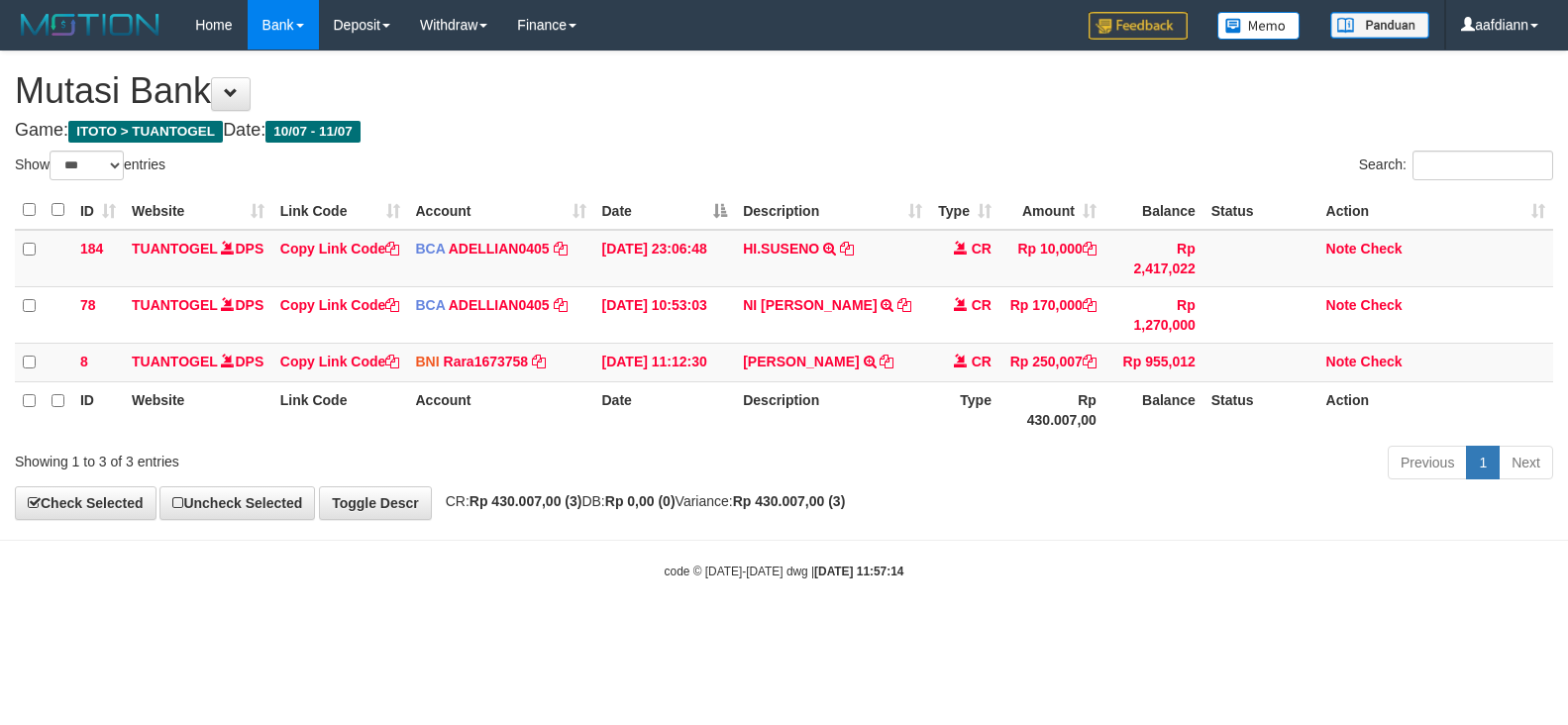 scroll, scrollTop: 0, scrollLeft: 0, axis: both 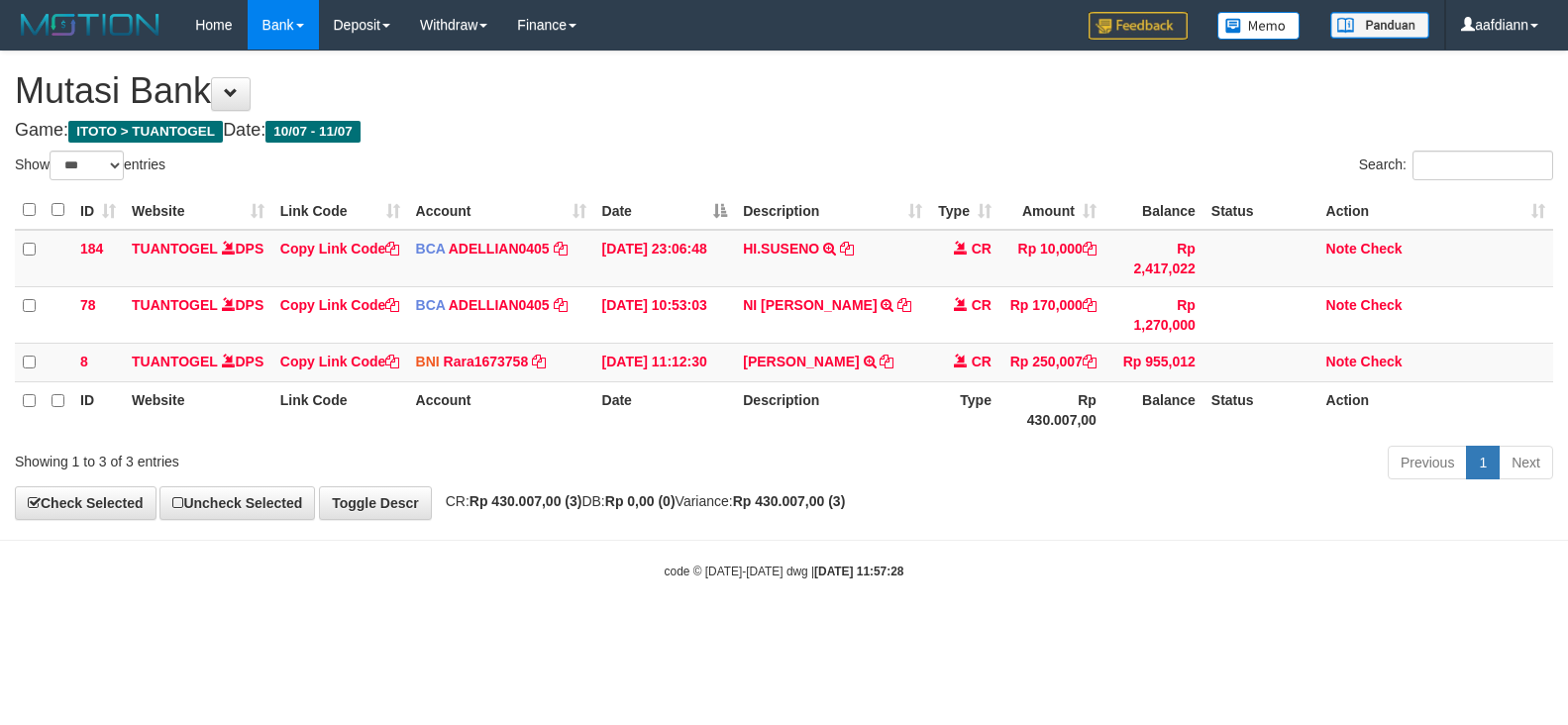 select on "***" 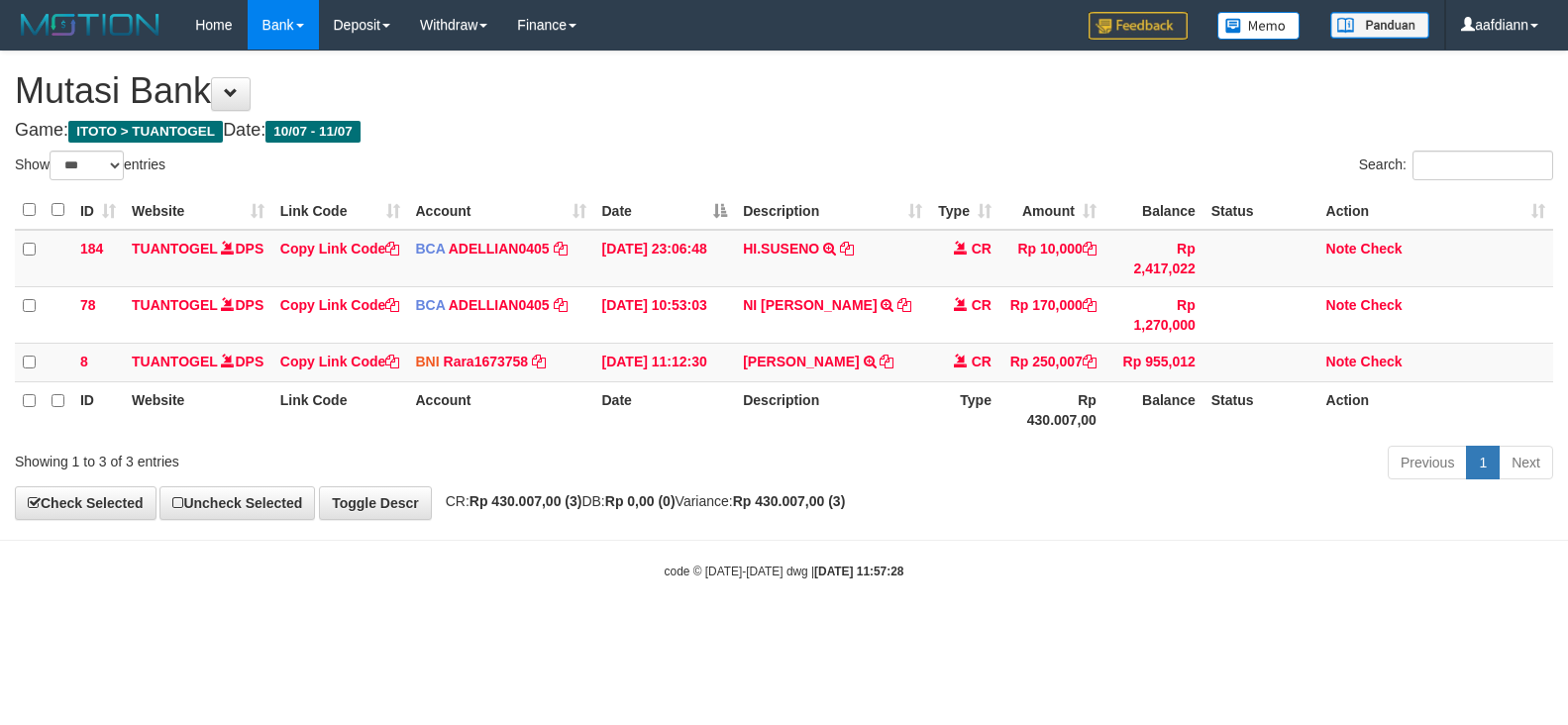 scroll, scrollTop: 0, scrollLeft: 0, axis: both 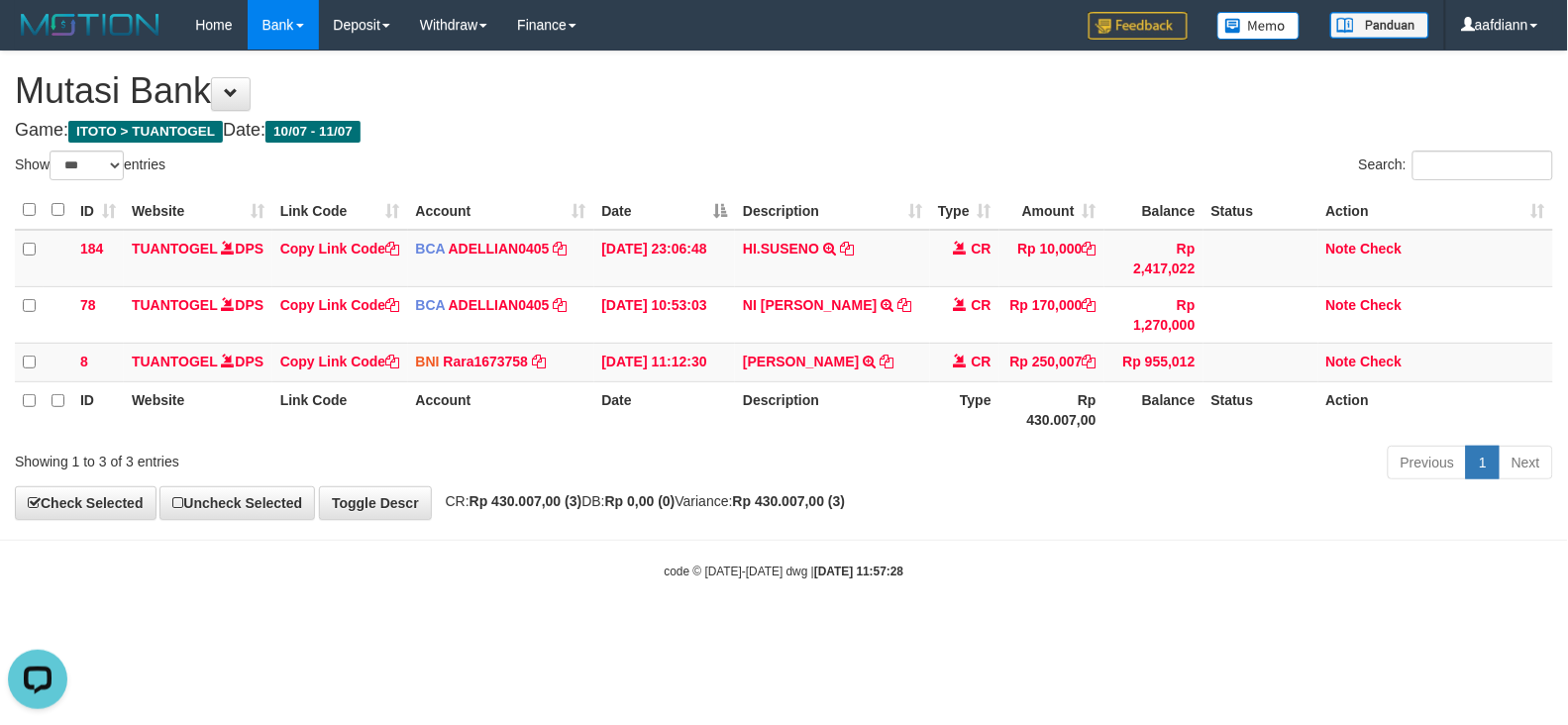drag, startPoint x: 972, startPoint y: 600, endPoint x: 953, endPoint y: 586, distance: 23.600847 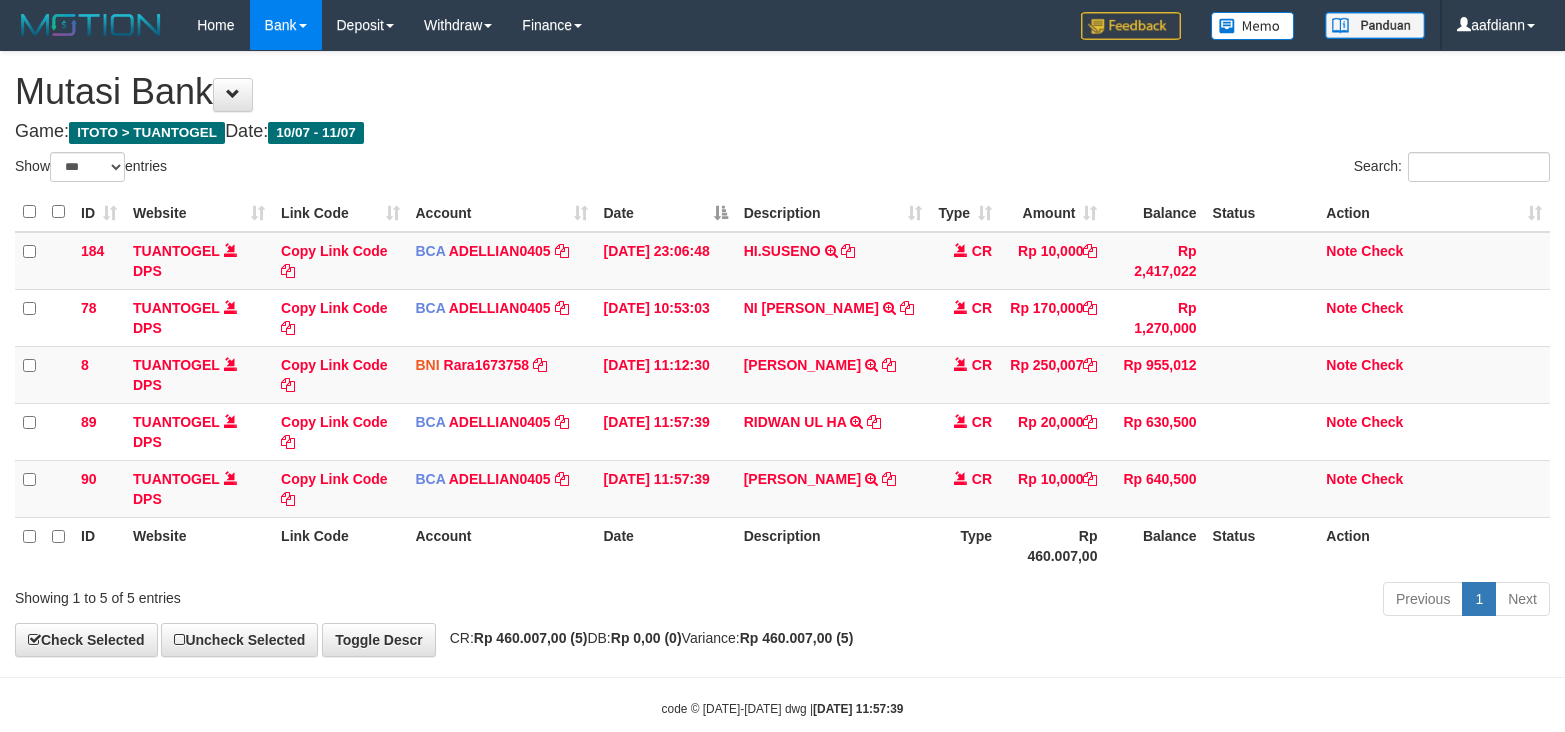 select on "***" 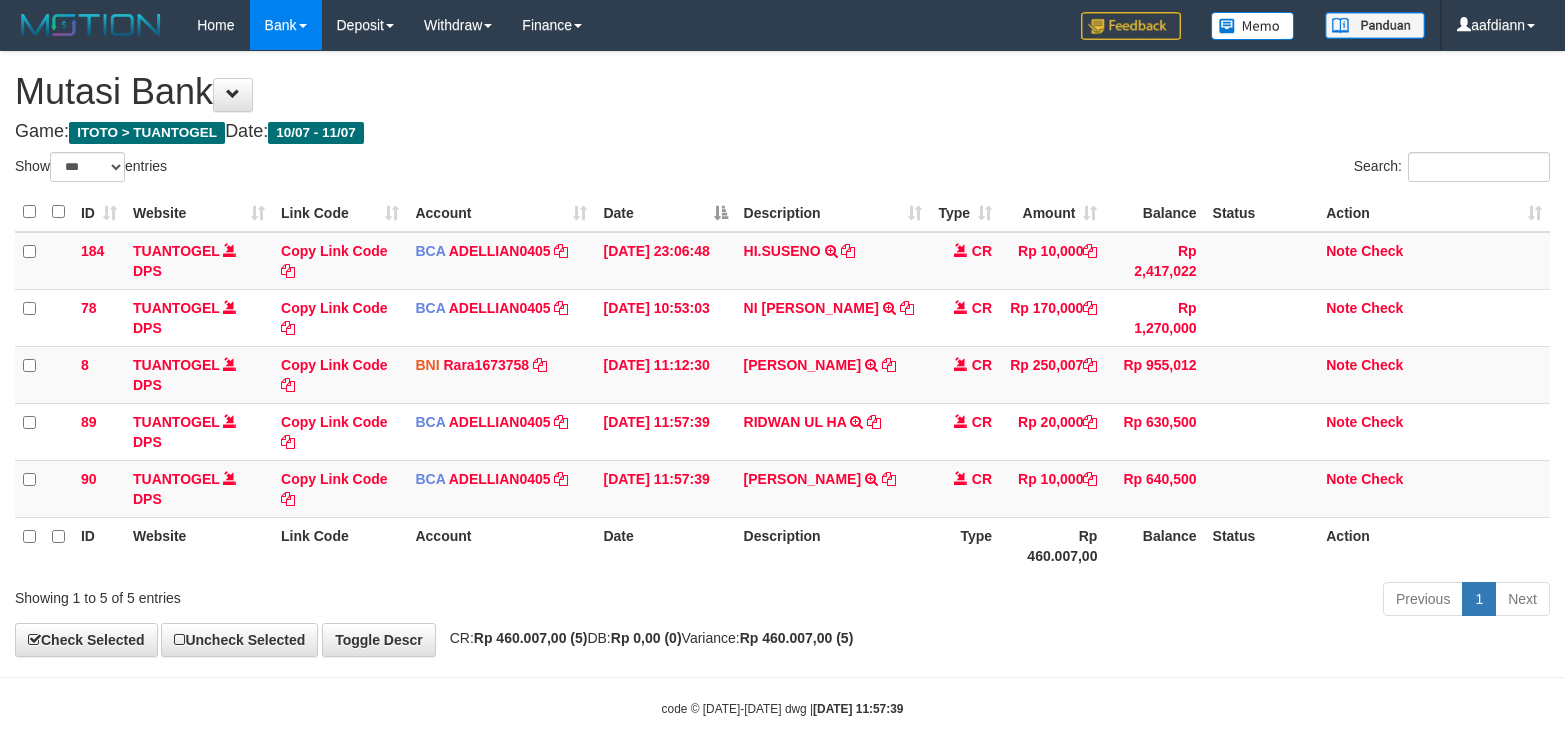scroll, scrollTop: 0, scrollLeft: 0, axis: both 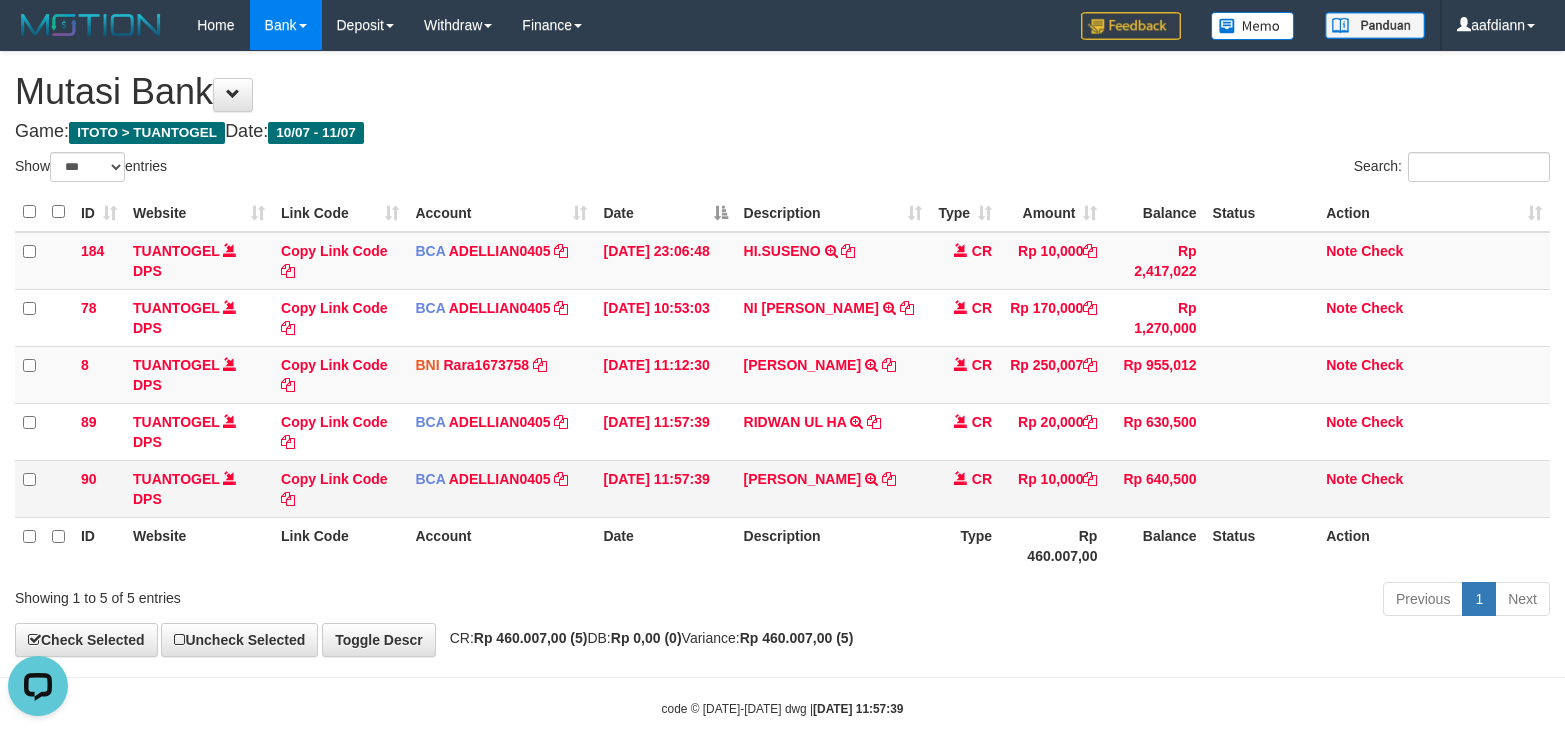 click on "HANIFA NUR SAFITRI         TRSF E-BANKING CR 1107/FTSCY/WS95031
10000.00HANIFA NUR SAFITRI" at bounding box center (833, 488) 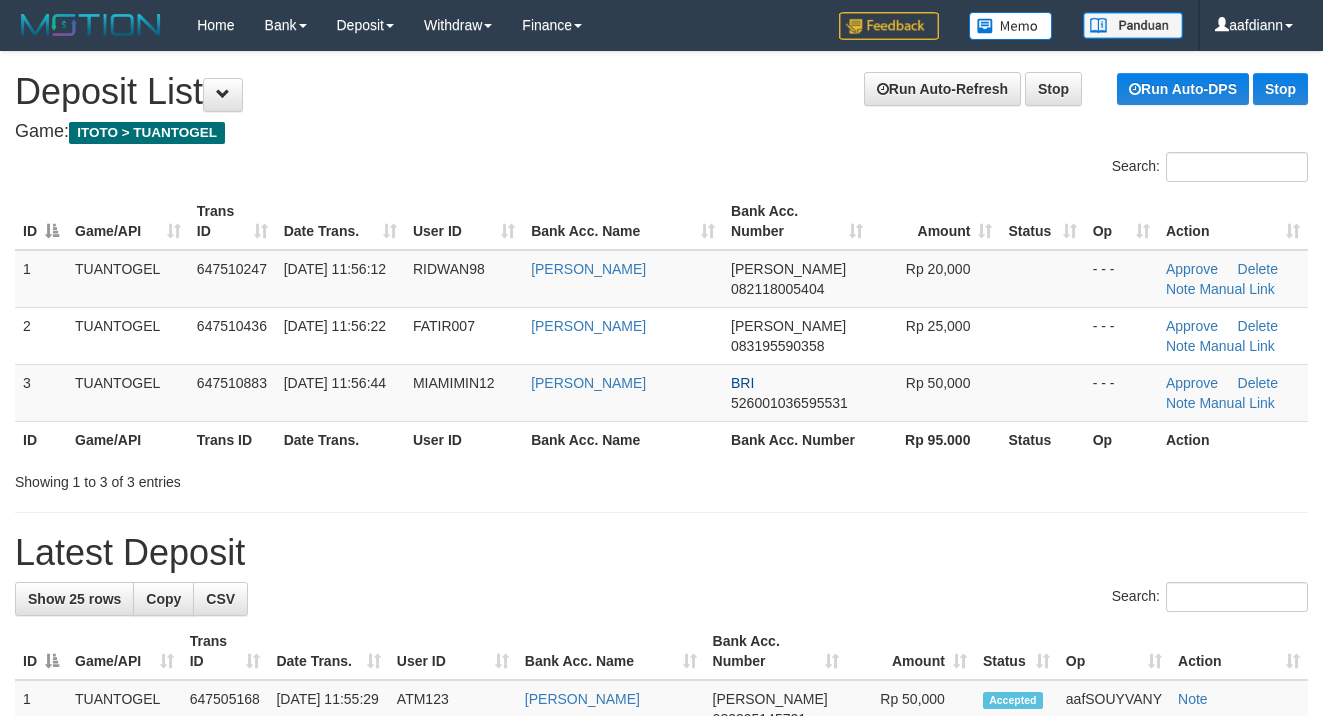 scroll, scrollTop: 0, scrollLeft: 0, axis: both 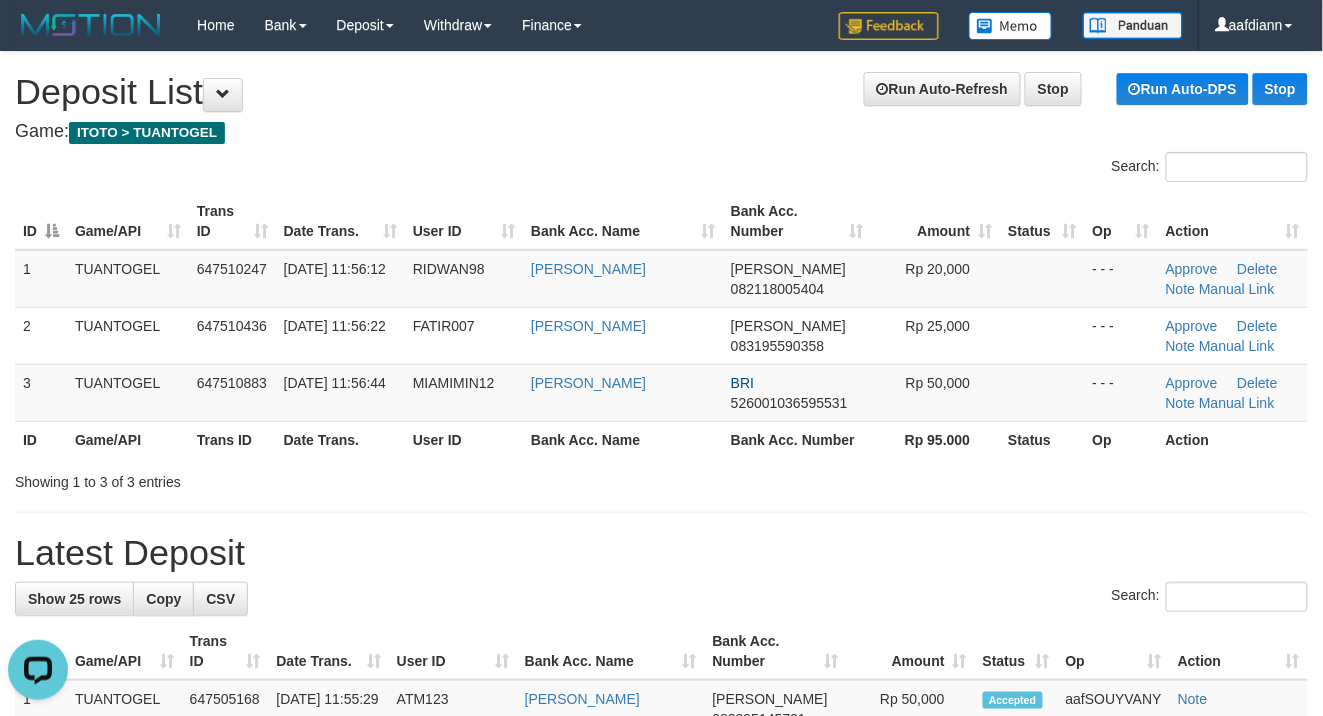 click on "**********" at bounding box center [661, 1115] 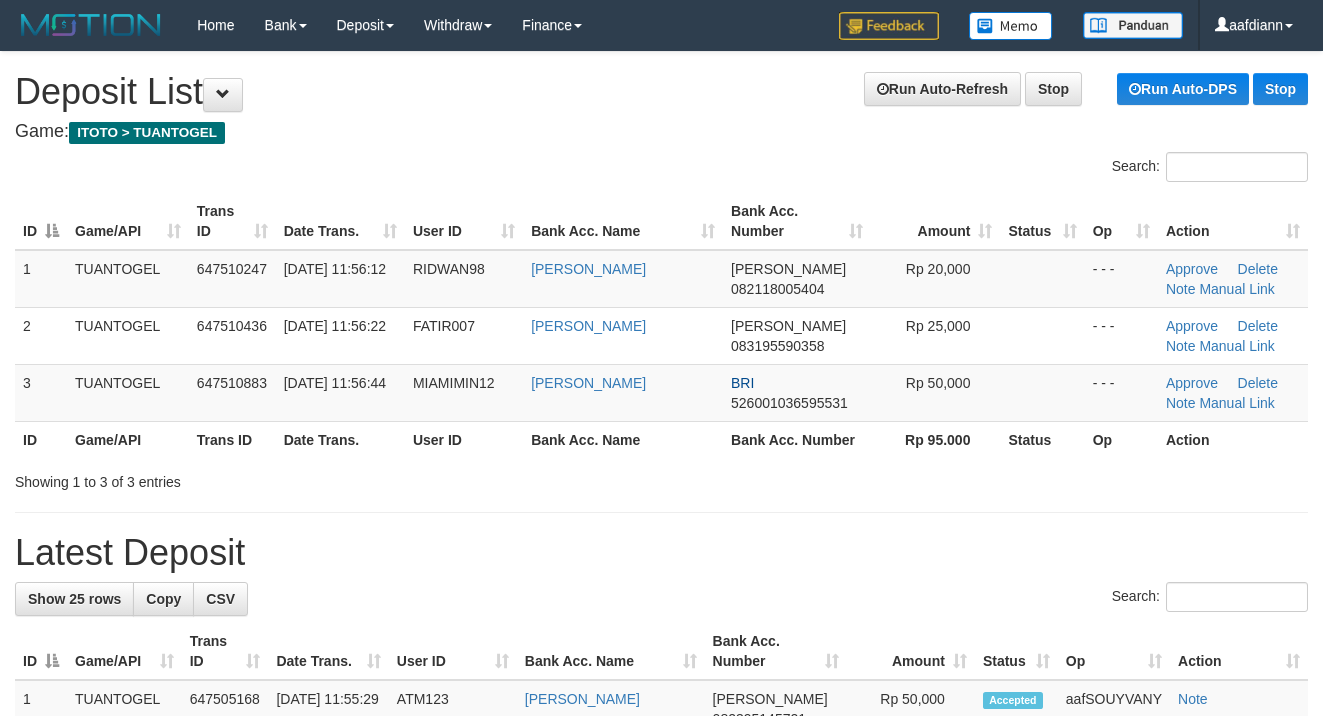 scroll, scrollTop: 0, scrollLeft: 0, axis: both 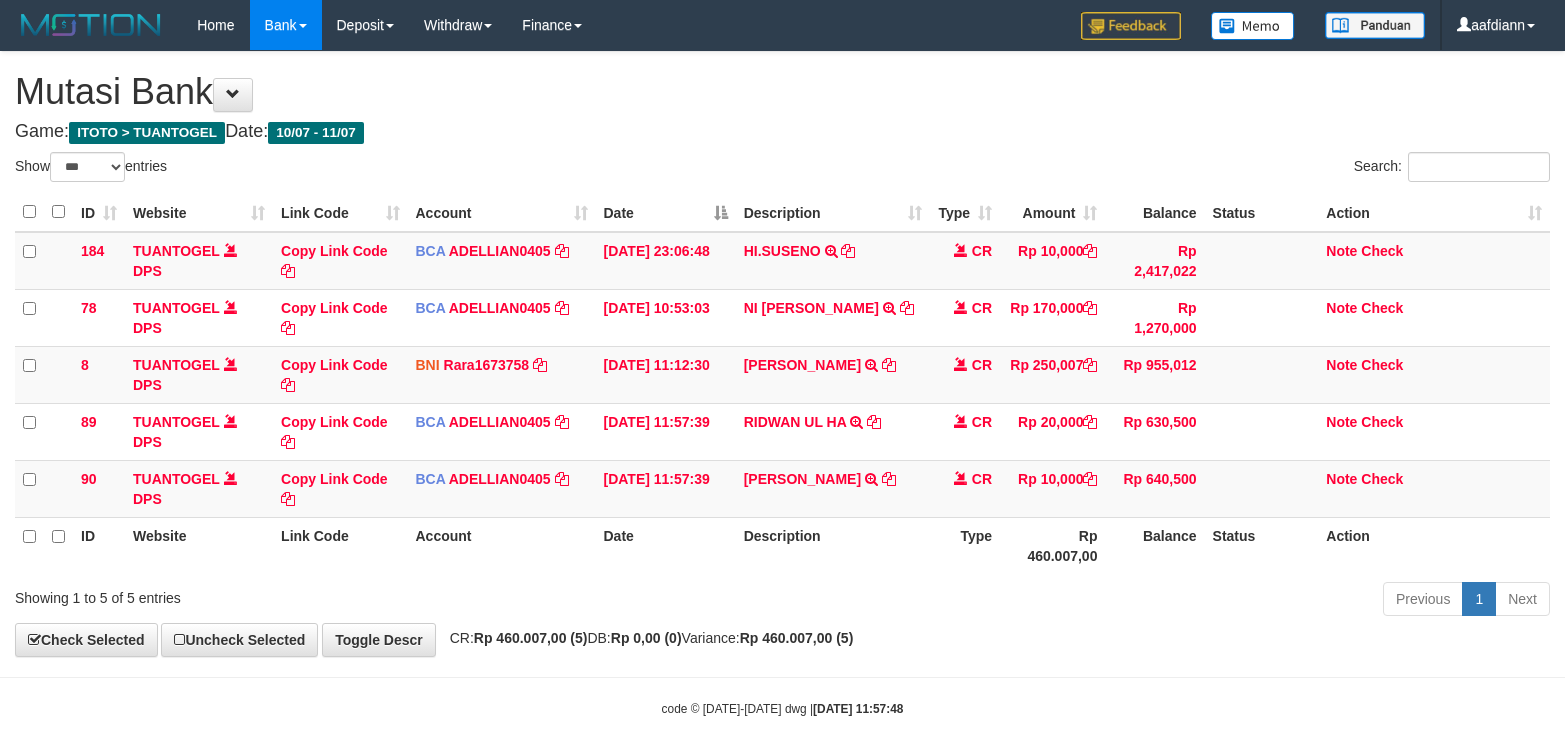 select on "***" 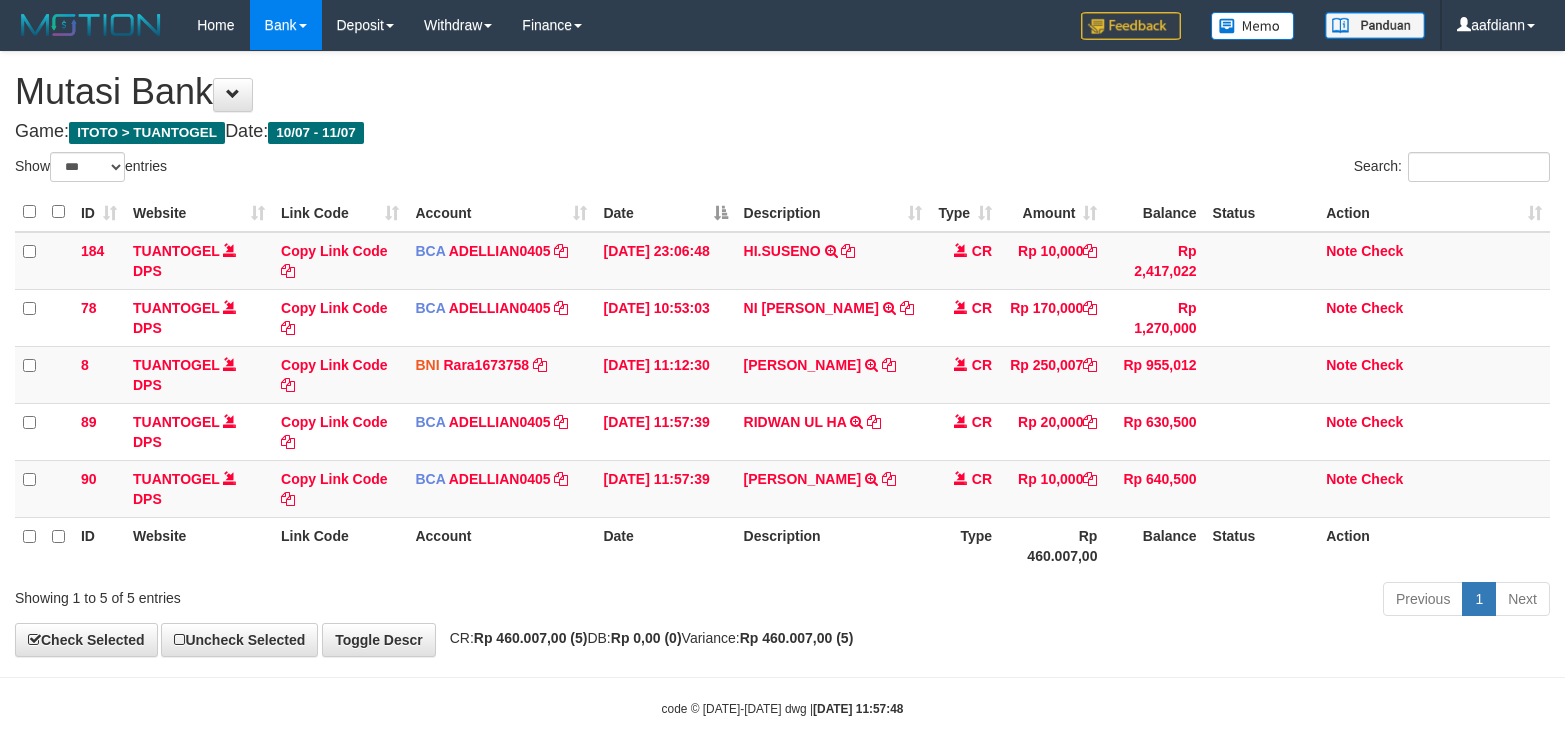 scroll, scrollTop: 0, scrollLeft: 0, axis: both 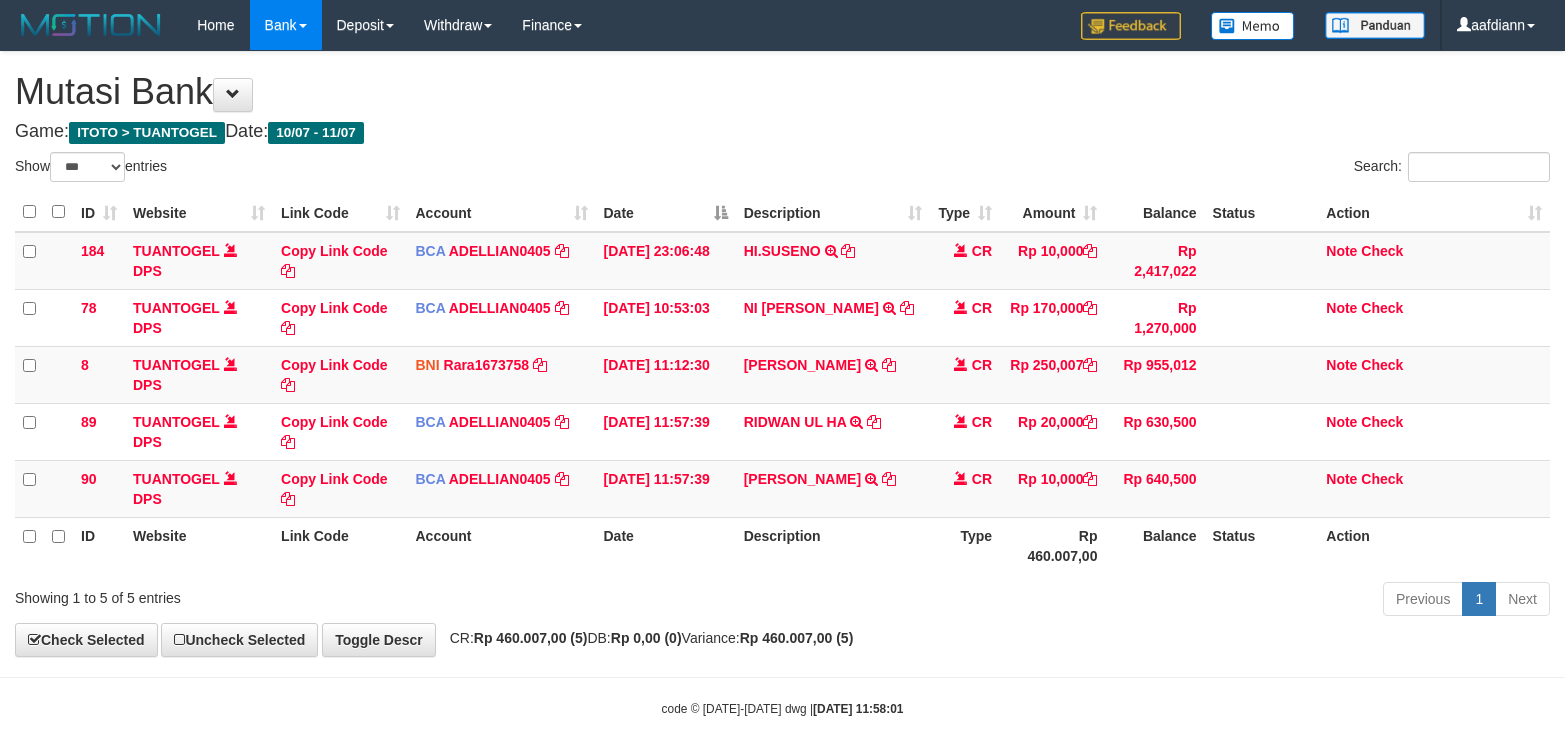 select on "***" 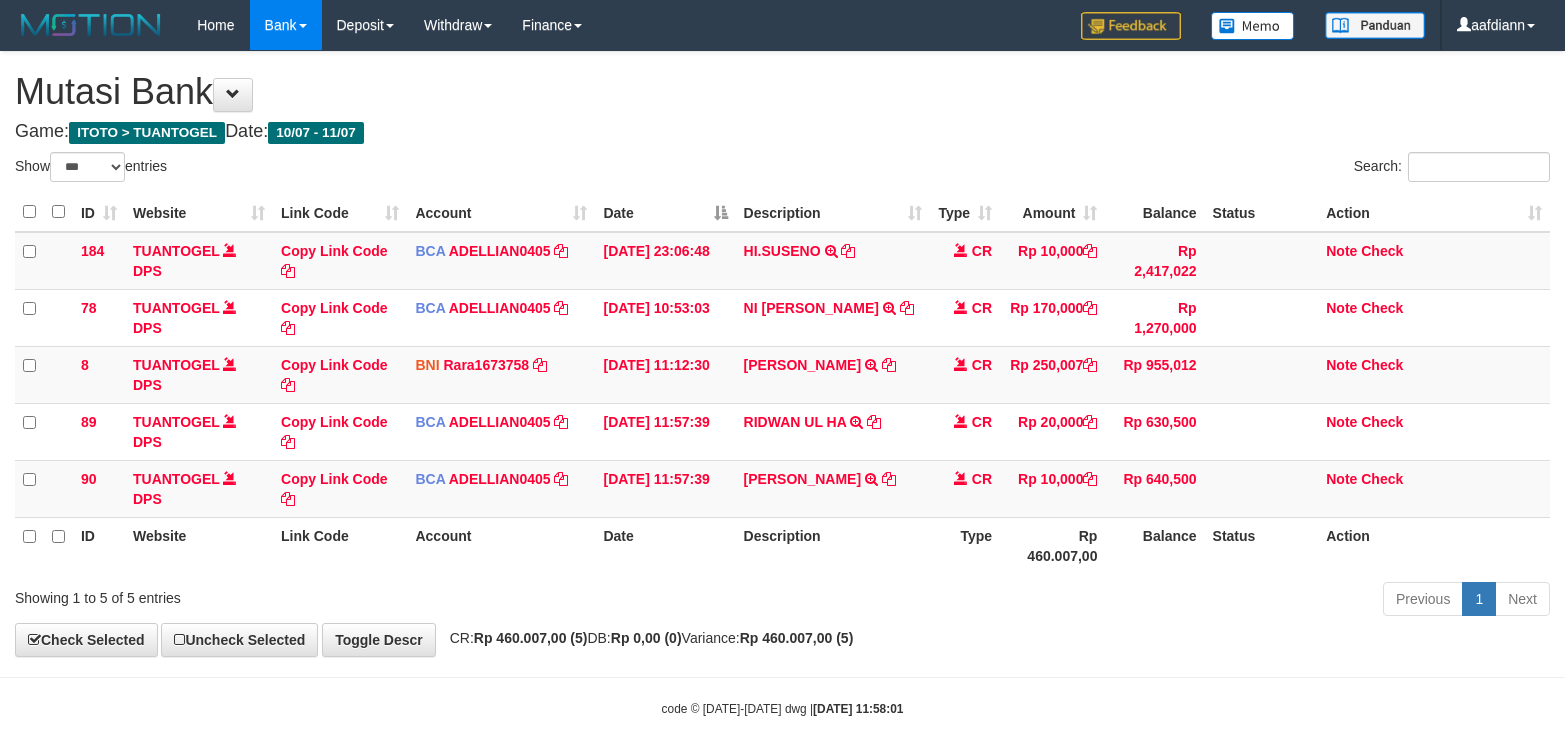 scroll, scrollTop: 0, scrollLeft: 0, axis: both 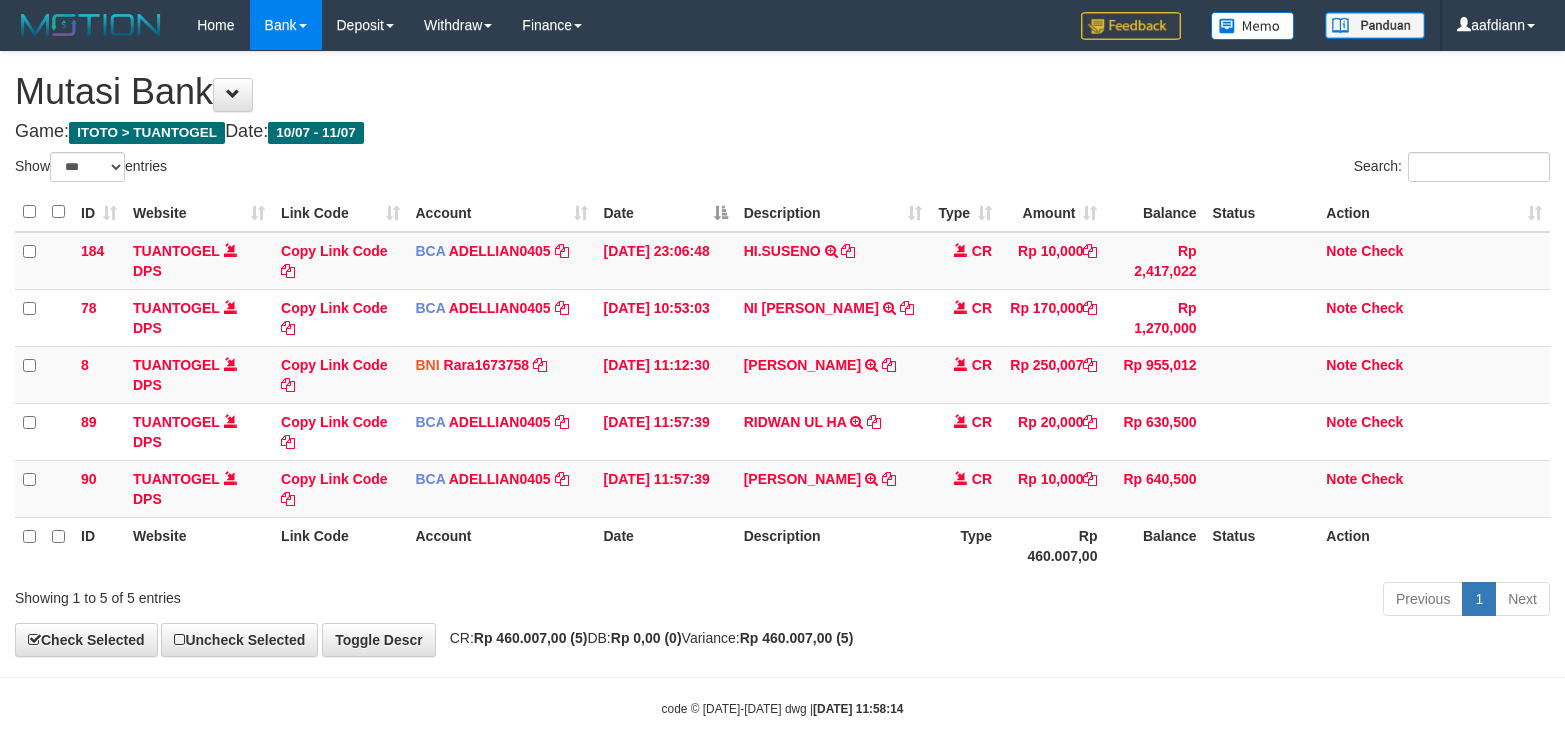 select on "***" 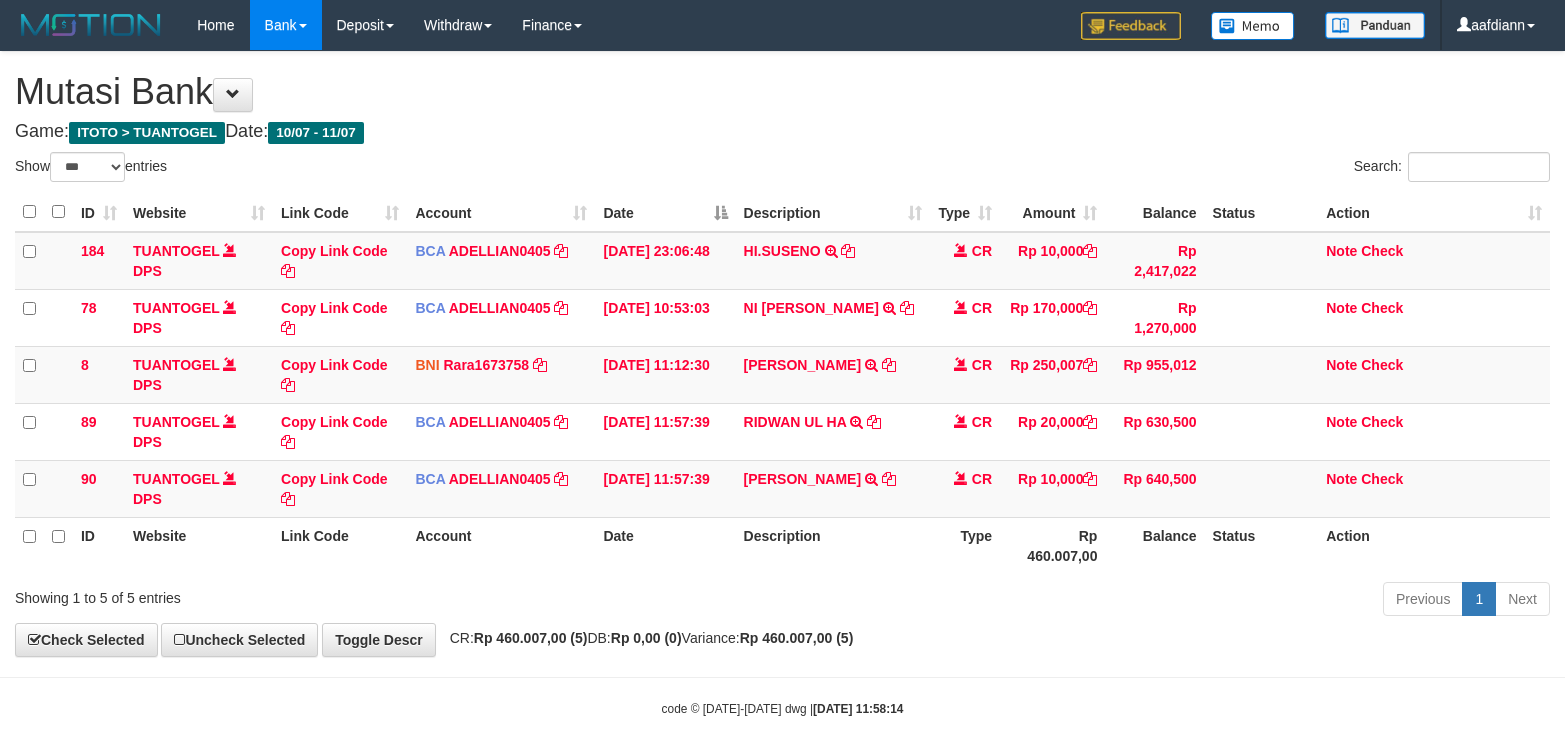 scroll, scrollTop: 0, scrollLeft: 0, axis: both 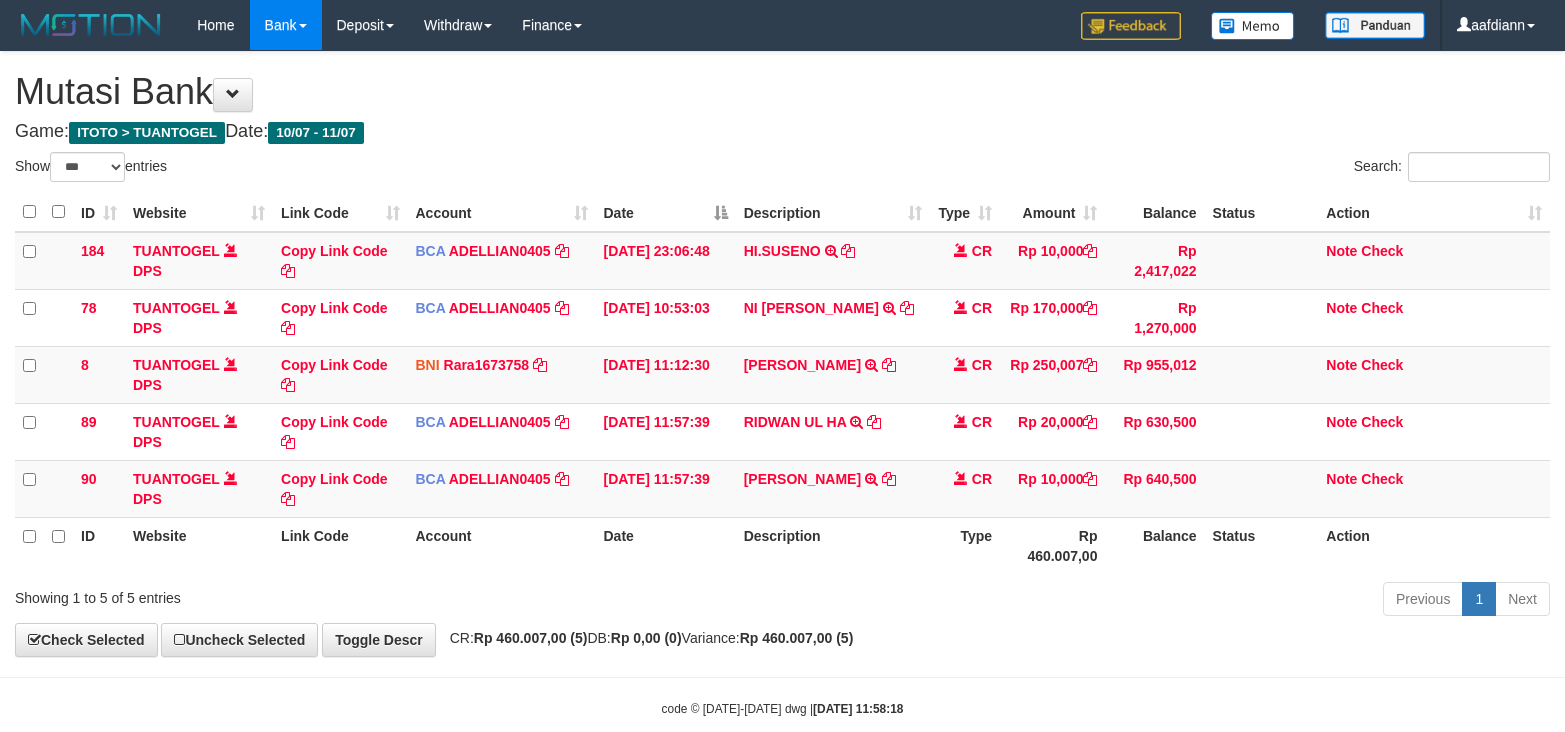 select on "***" 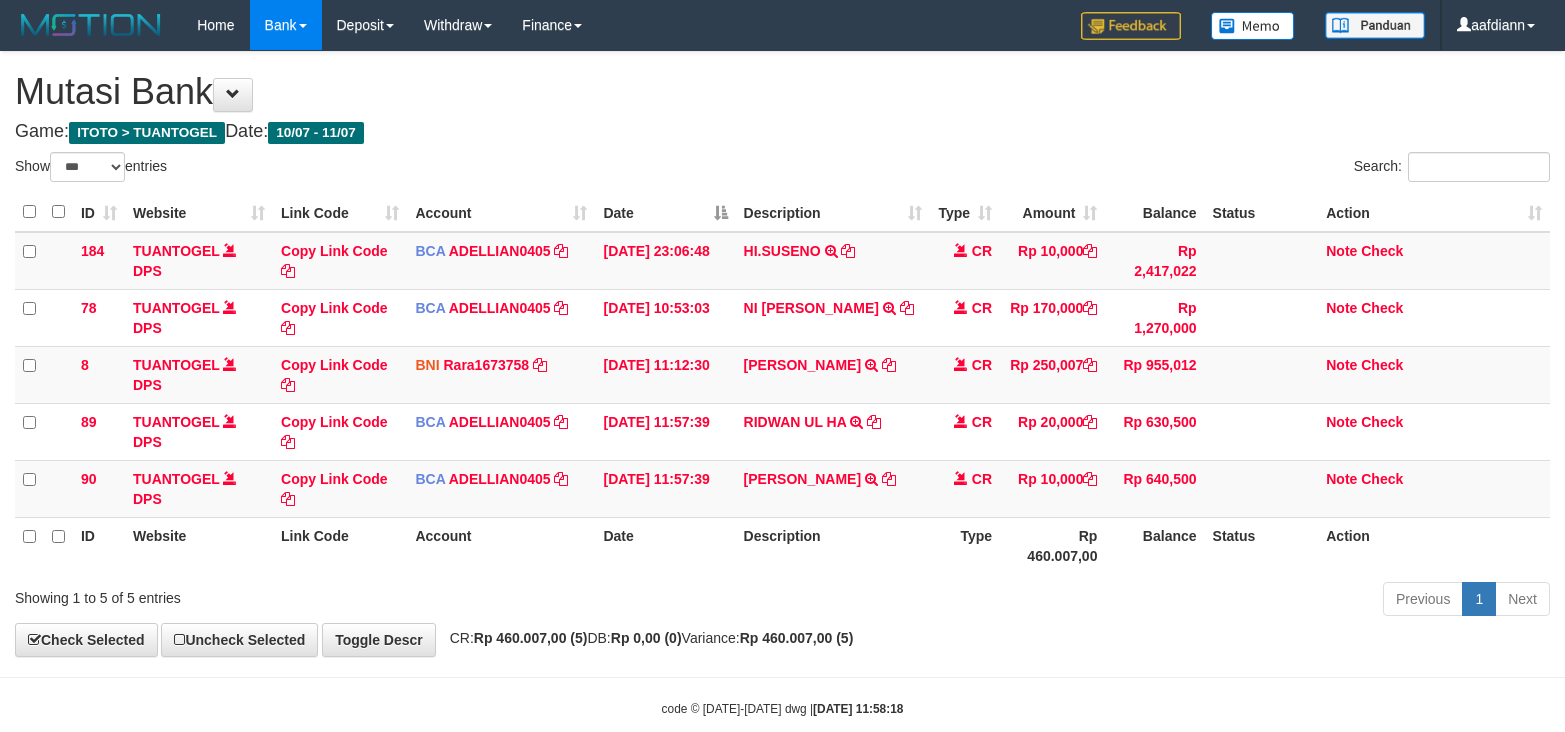 scroll, scrollTop: 0, scrollLeft: 0, axis: both 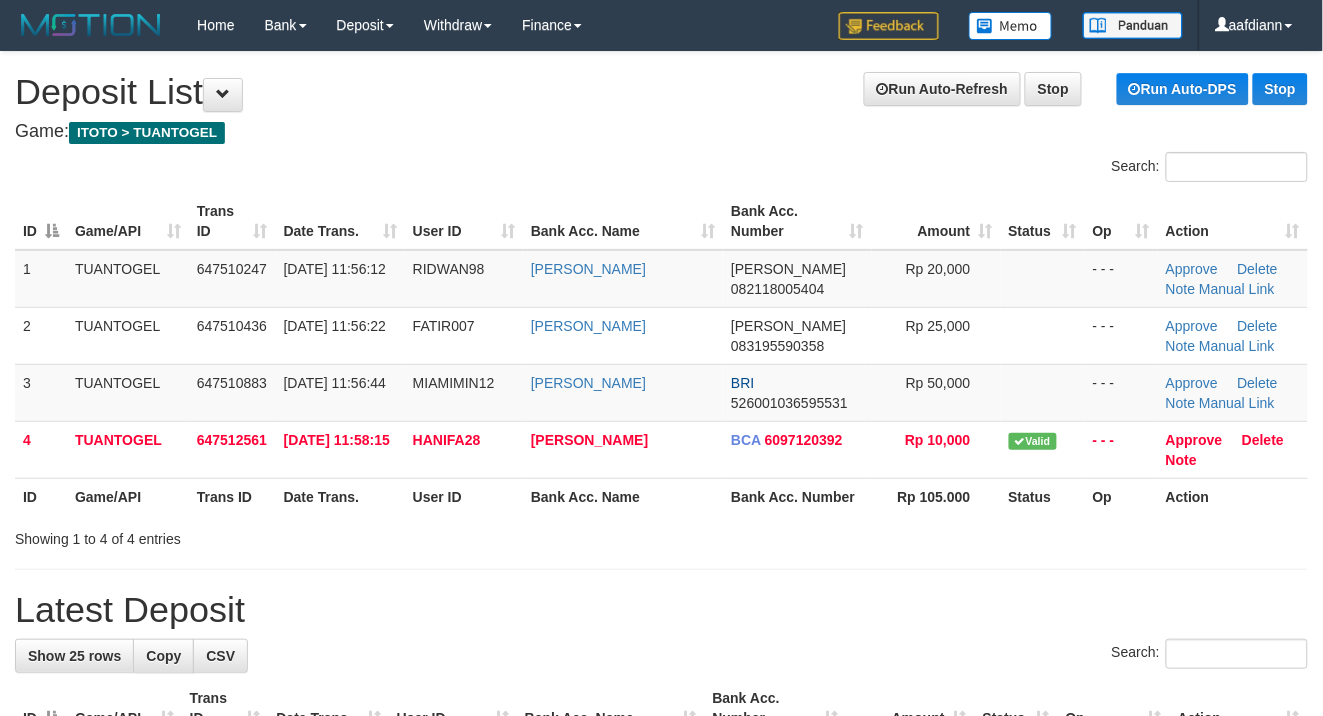 click on "Game:   ITOTO > TUANTOGEL" at bounding box center (661, 132) 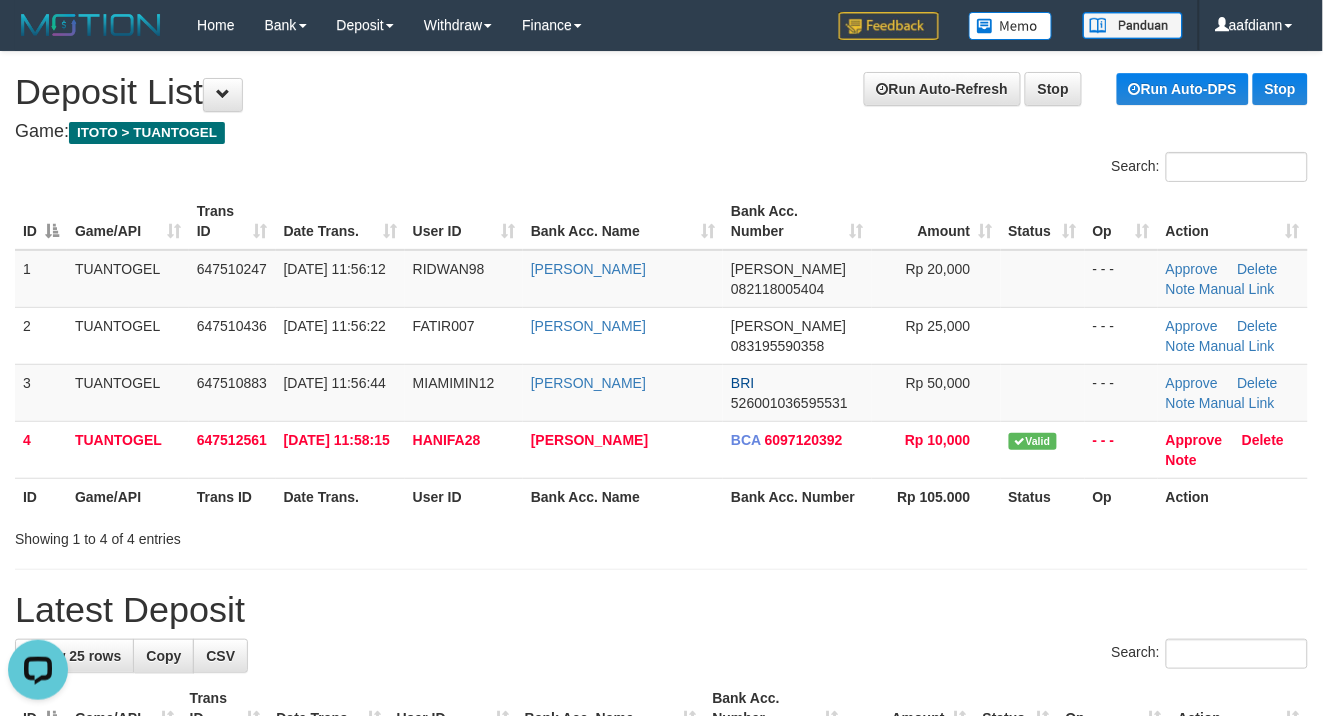 scroll, scrollTop: 0, scrollLeft: 0, axis: both 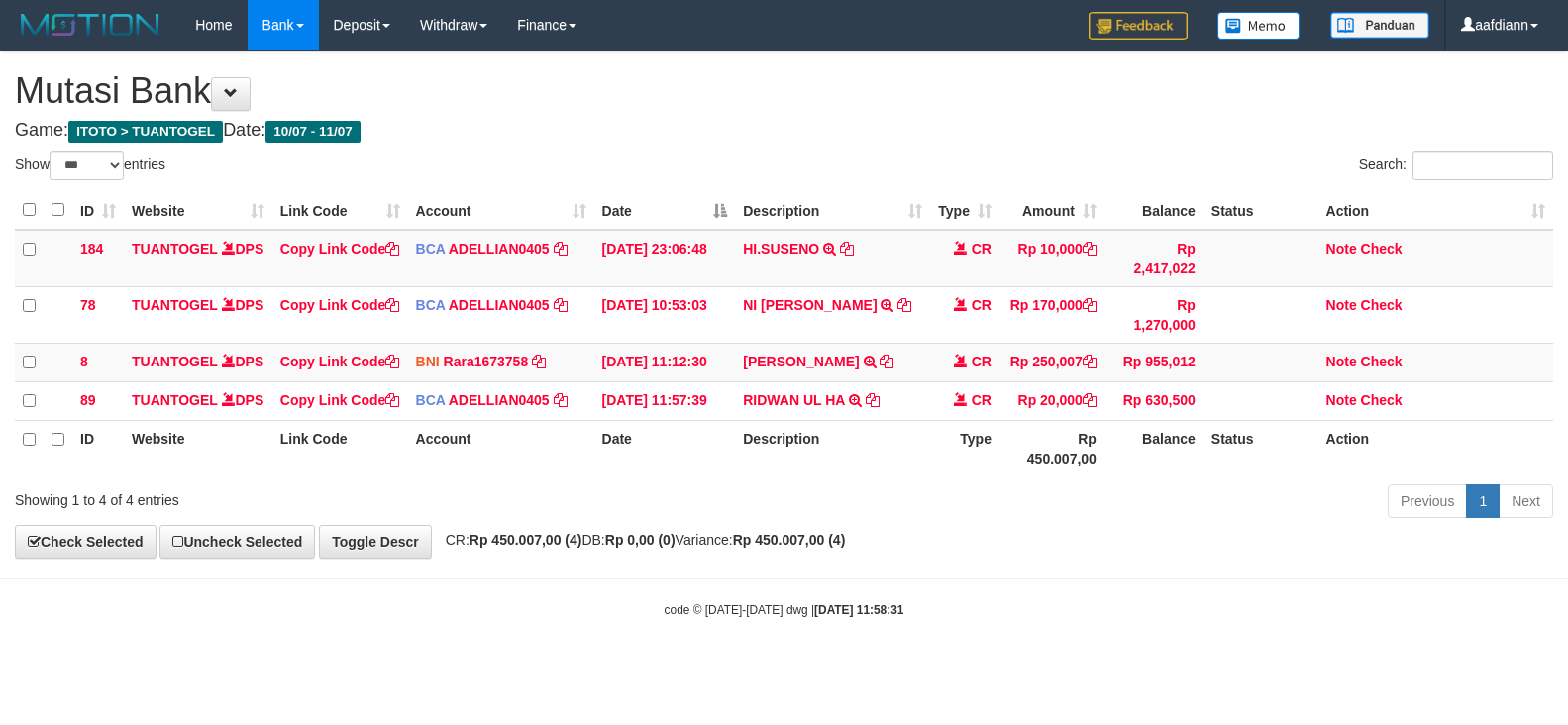 select on "***" 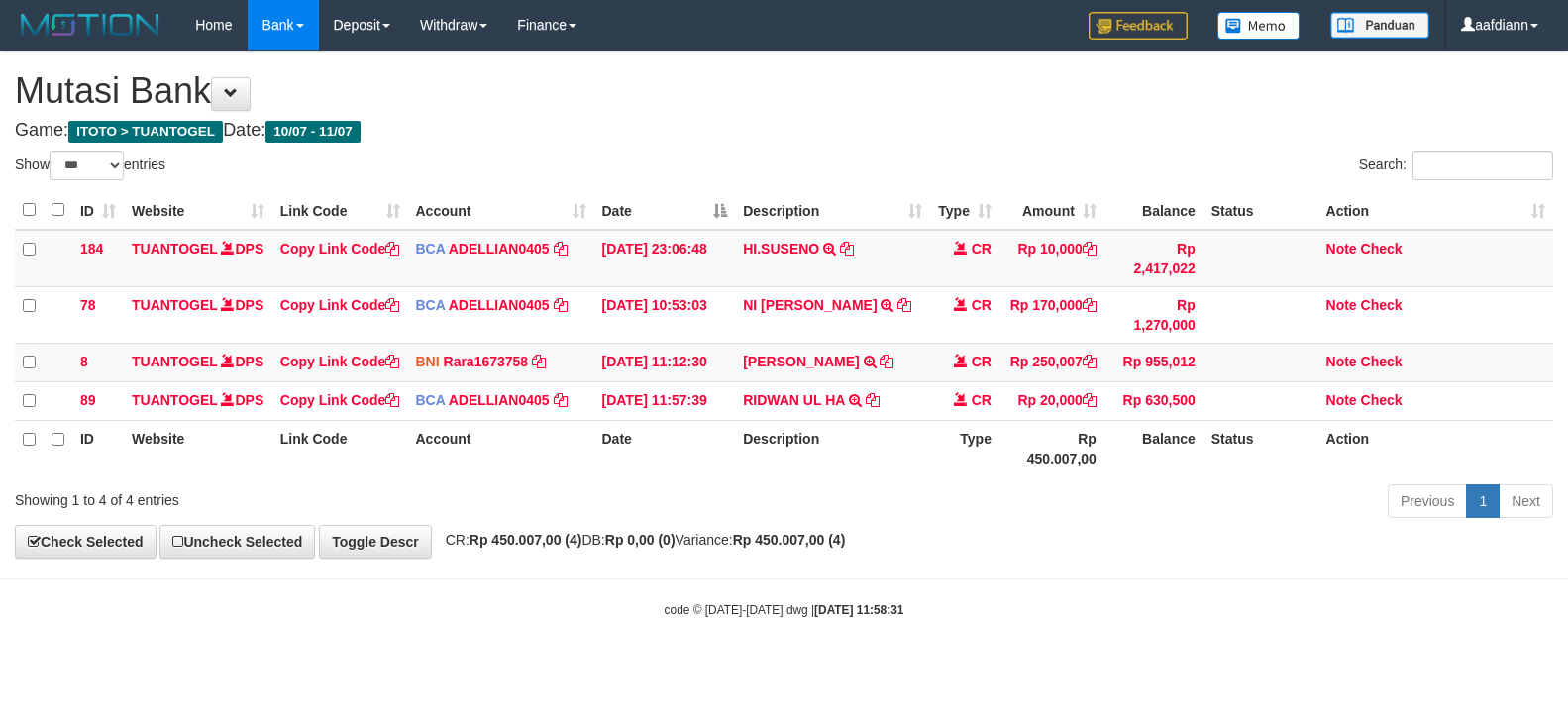 scroll, scrollTop: 0, scrollLeft: 0, axis: both 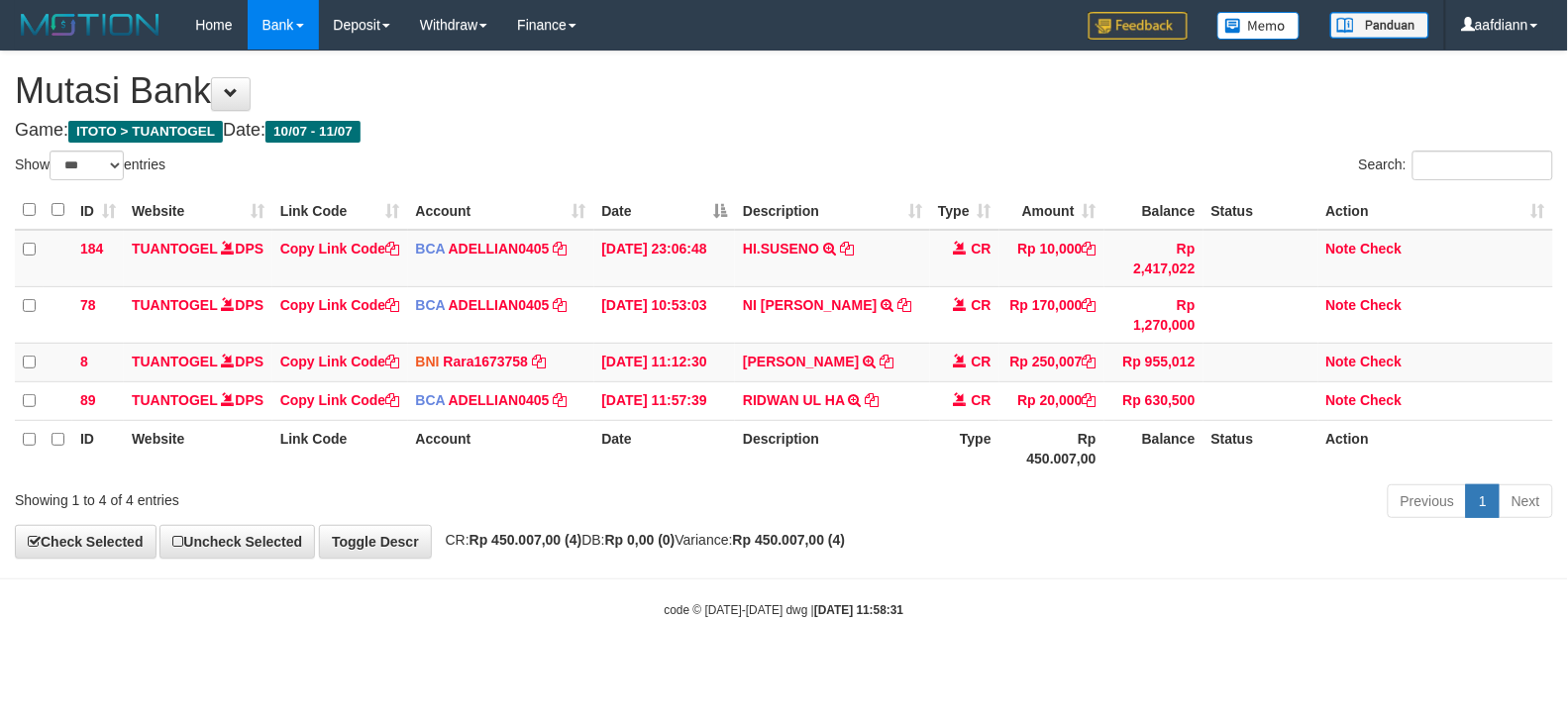 drag, startPoint x: 789, startPoint y: 550, endPoint x: 784, endPoint y: 515, distance: 35.355339 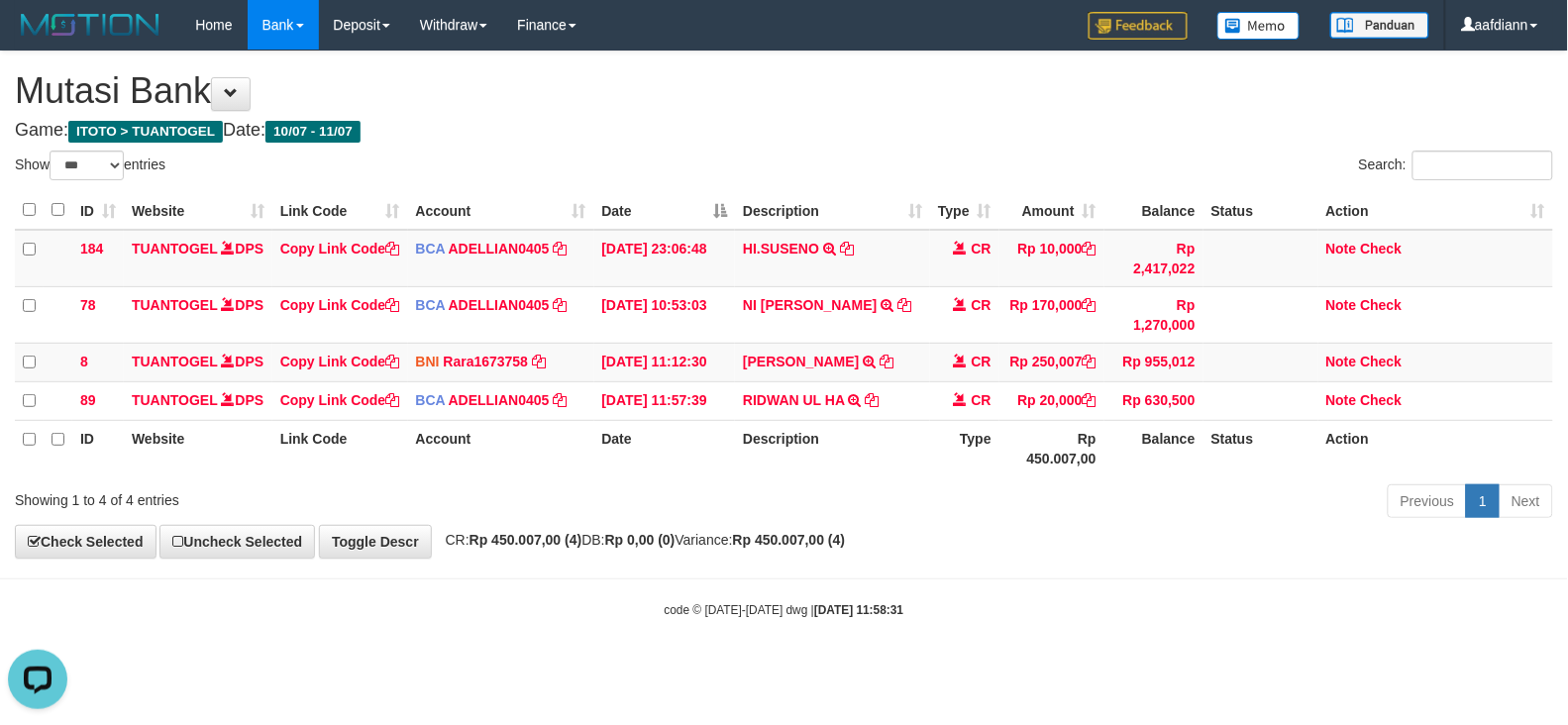 scroll, scrollTop: 0, scrollLeft: 0, axis: both 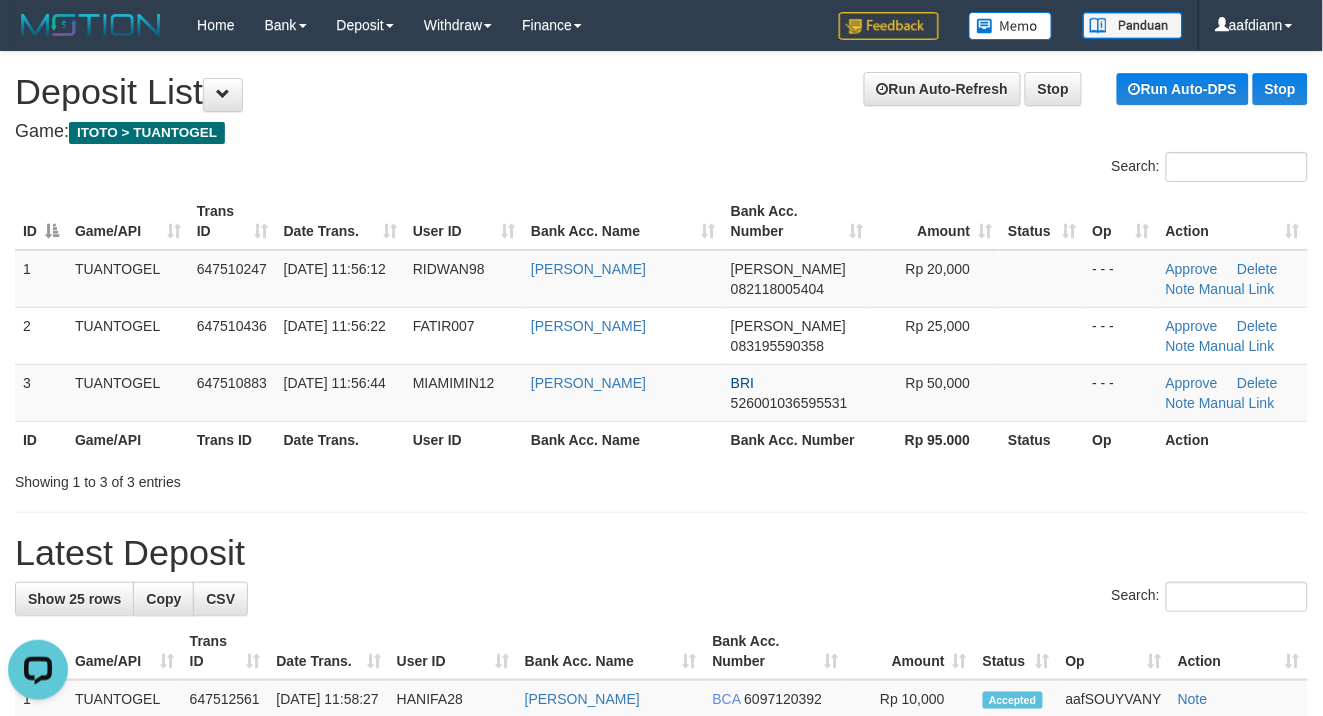 click on "Search:" at bounding box center (661, 599) 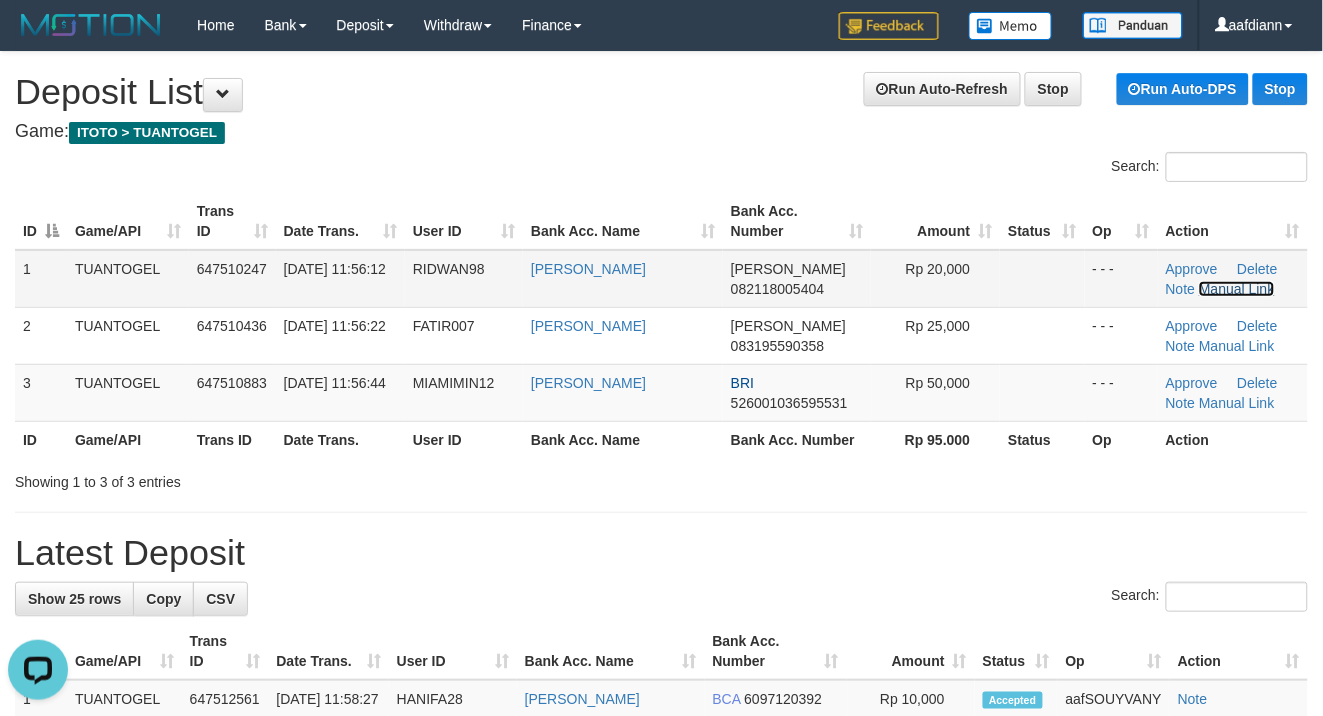 click on "Manual Link" at bounding box center [1237, 289] 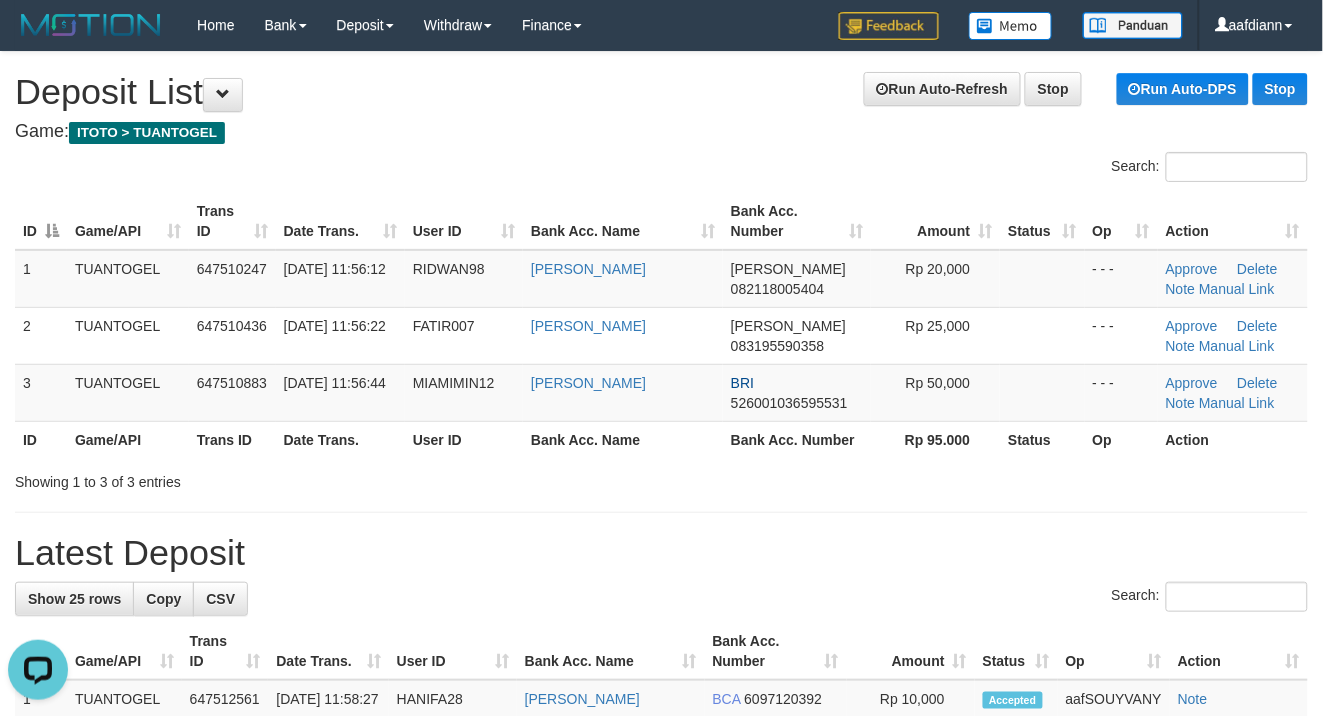 drag, startPoint x: 545, startPoint y: 190, endPoint x: 127, endPoint y: 76, distance: 433.26666 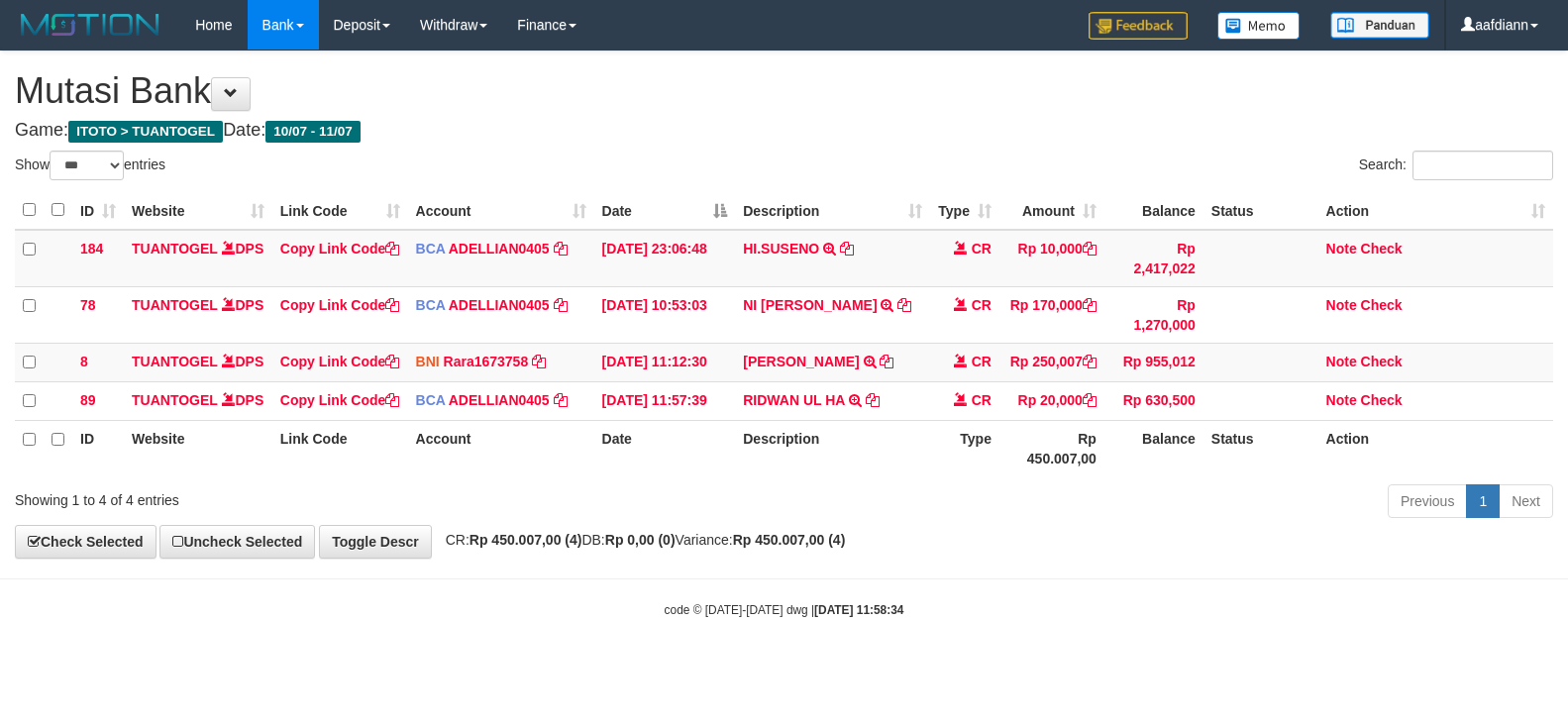select on "***" 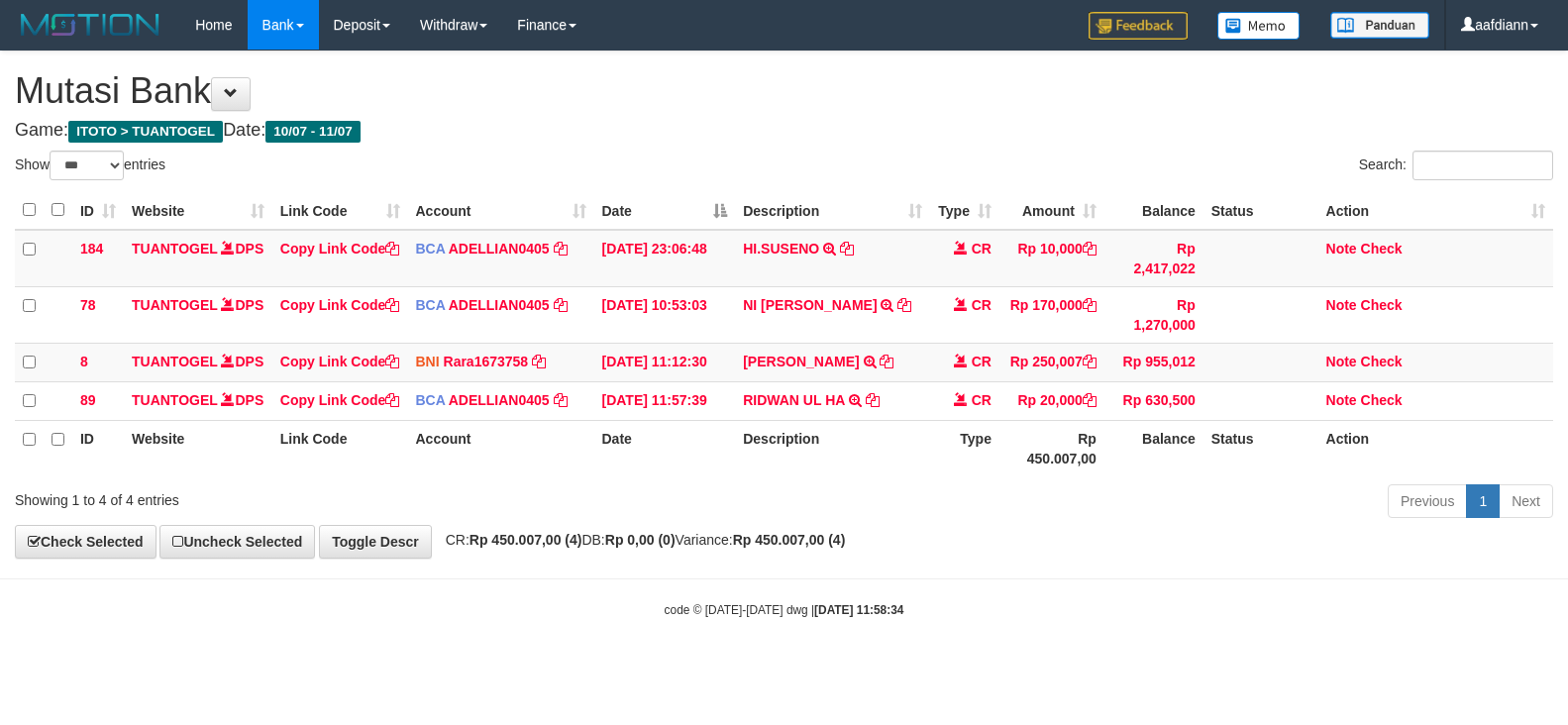 scroll, scrollTop: 0, scrollLeft: 0, axis: both 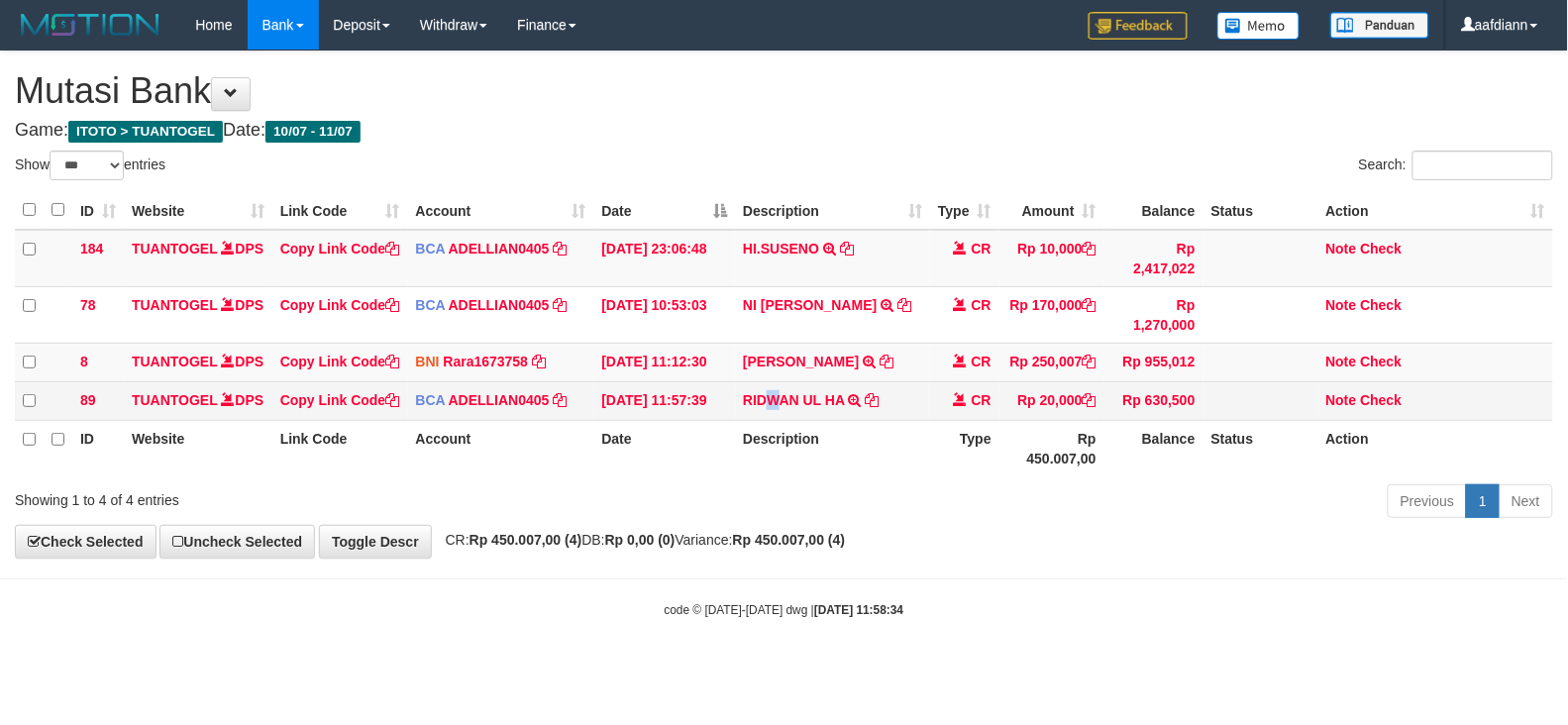 click on "RIDWAN UL HA         TRSF E-BANKING CR 1107/FTSCY/WS95051
20000.002025071181884165 TRFDN-RIDWAN UL HAESPAY DEBIT INDONE" at bounding box center [832, 400] 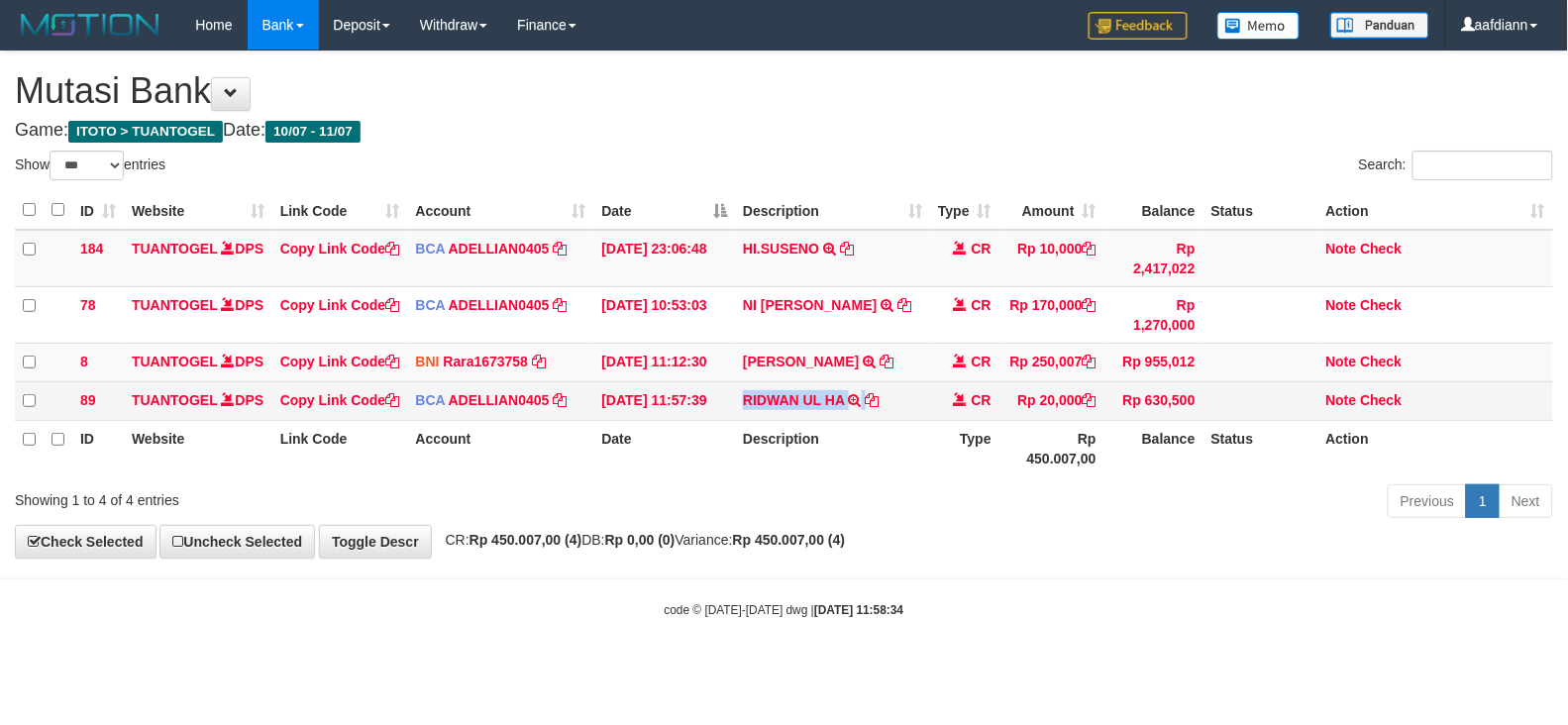 click on "RIDWAN UL HA         TRSF E-BANKING CR 1107/FTSCY/WS95051
20000.002025071181884165 TRFDN-RIDWAN UL HAESPAY DEBIT INDONE" at bounding box center (832, 400) 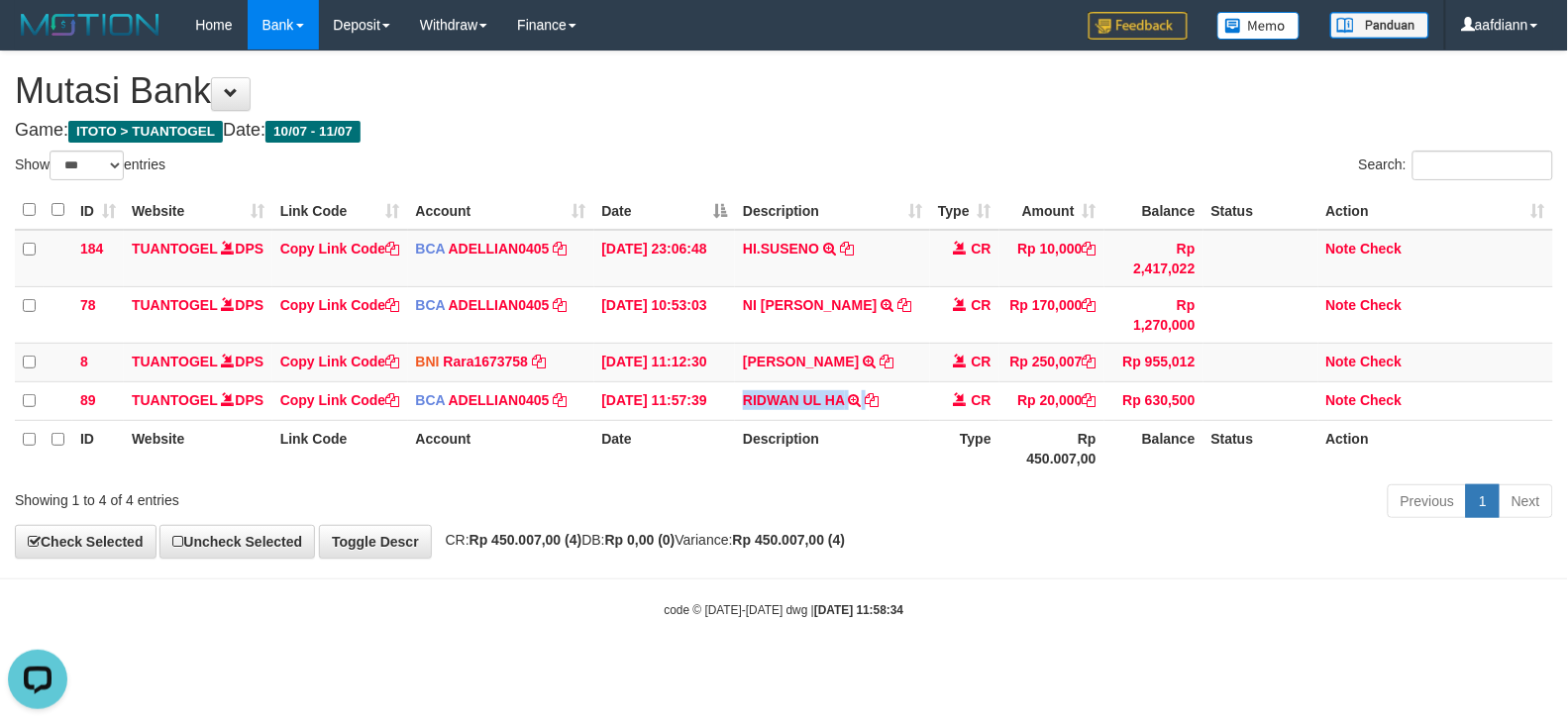 scroll, scrollTop: 0, scrollLeft: 0, axis: both 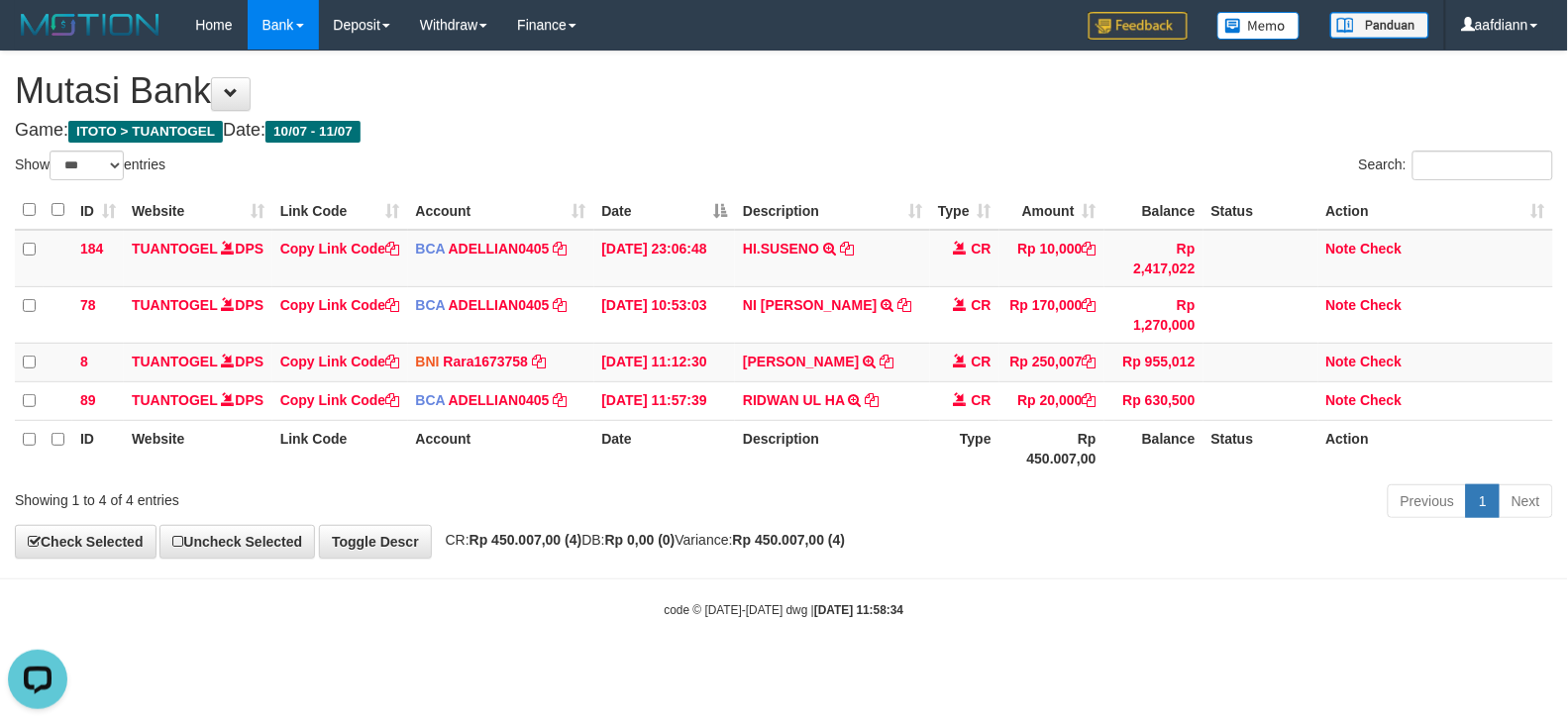 click on "**********" at bounding box center (784, 304) 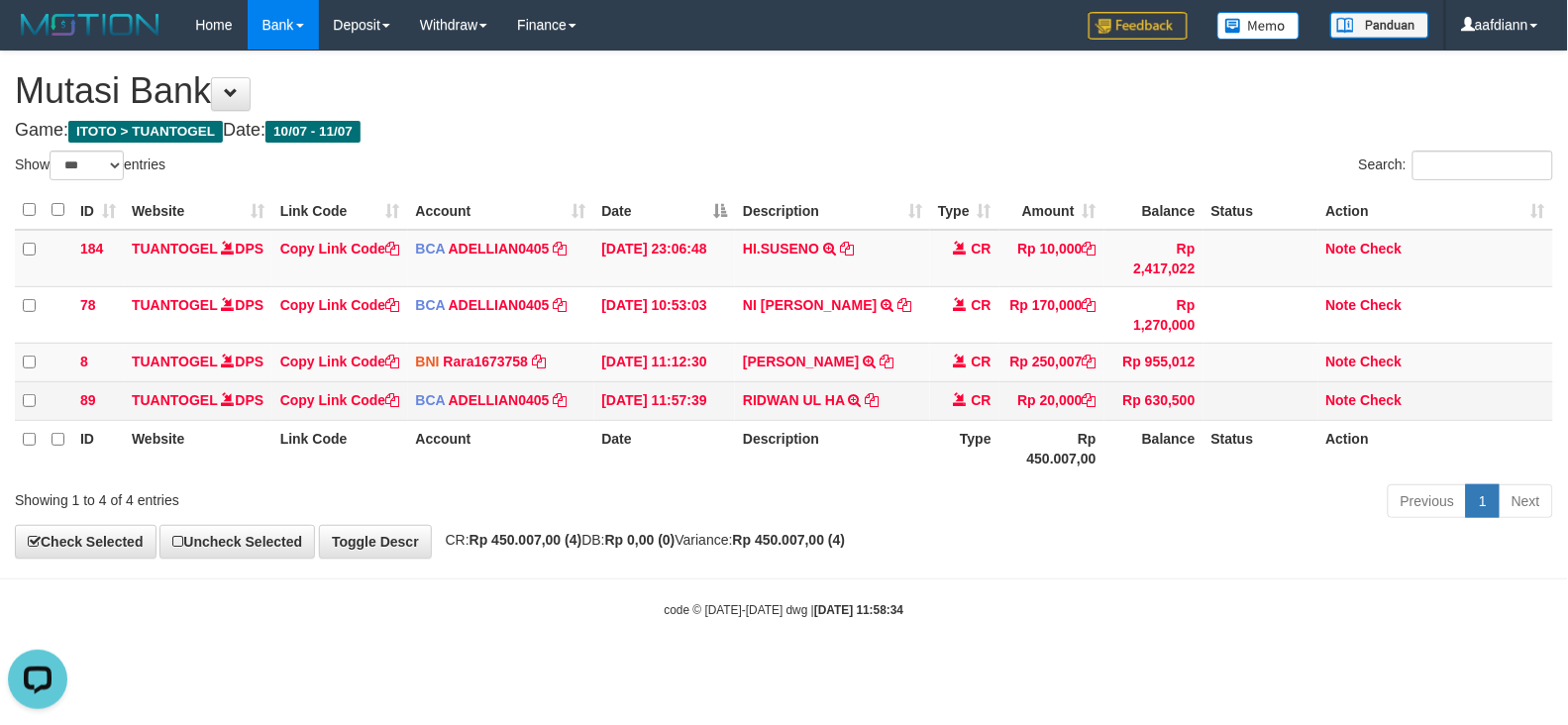 click on "Copy Link Code" at bounding box center (340, 400) 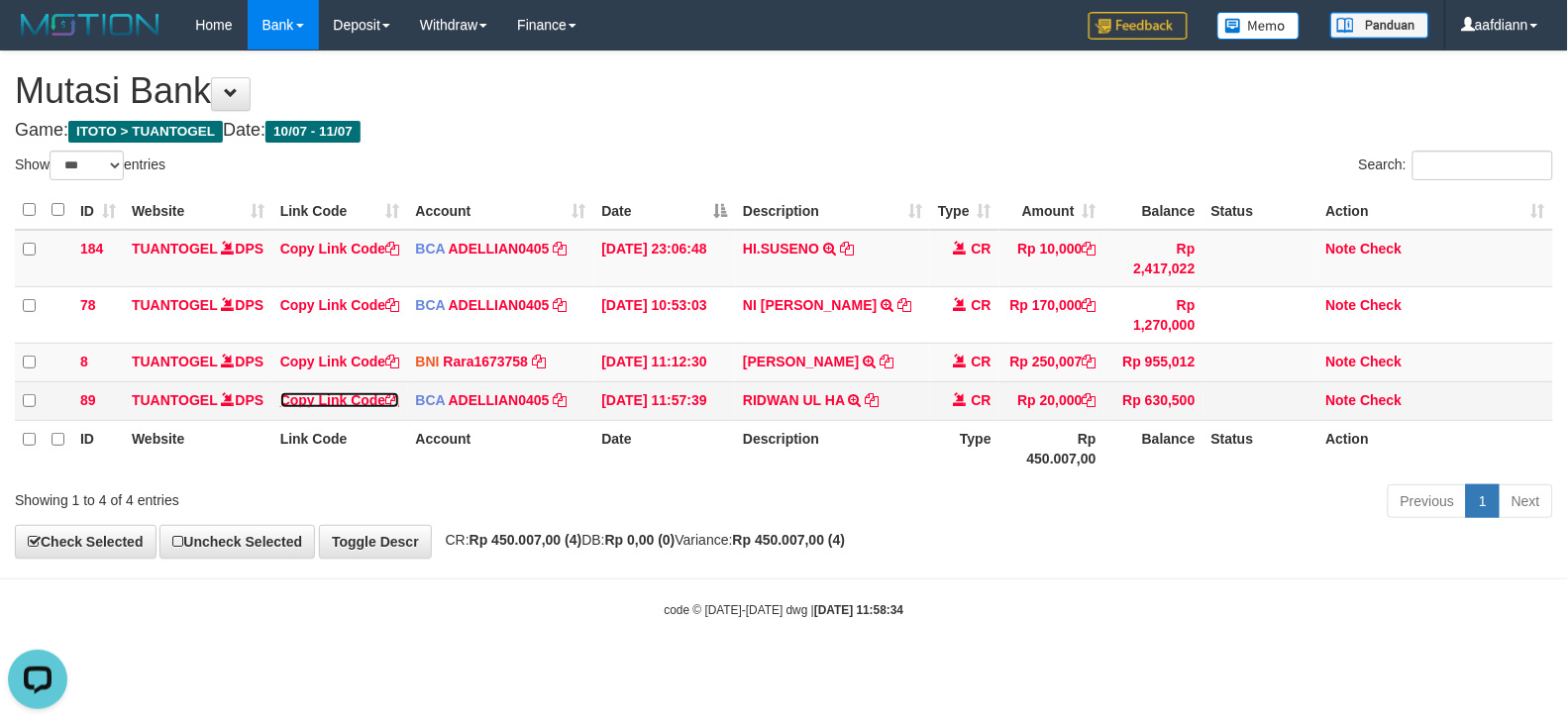 drag, startPoint x: 355, startPoint y: 411, endPoint x: 329, endPoint y: 421, distance: 27.856777 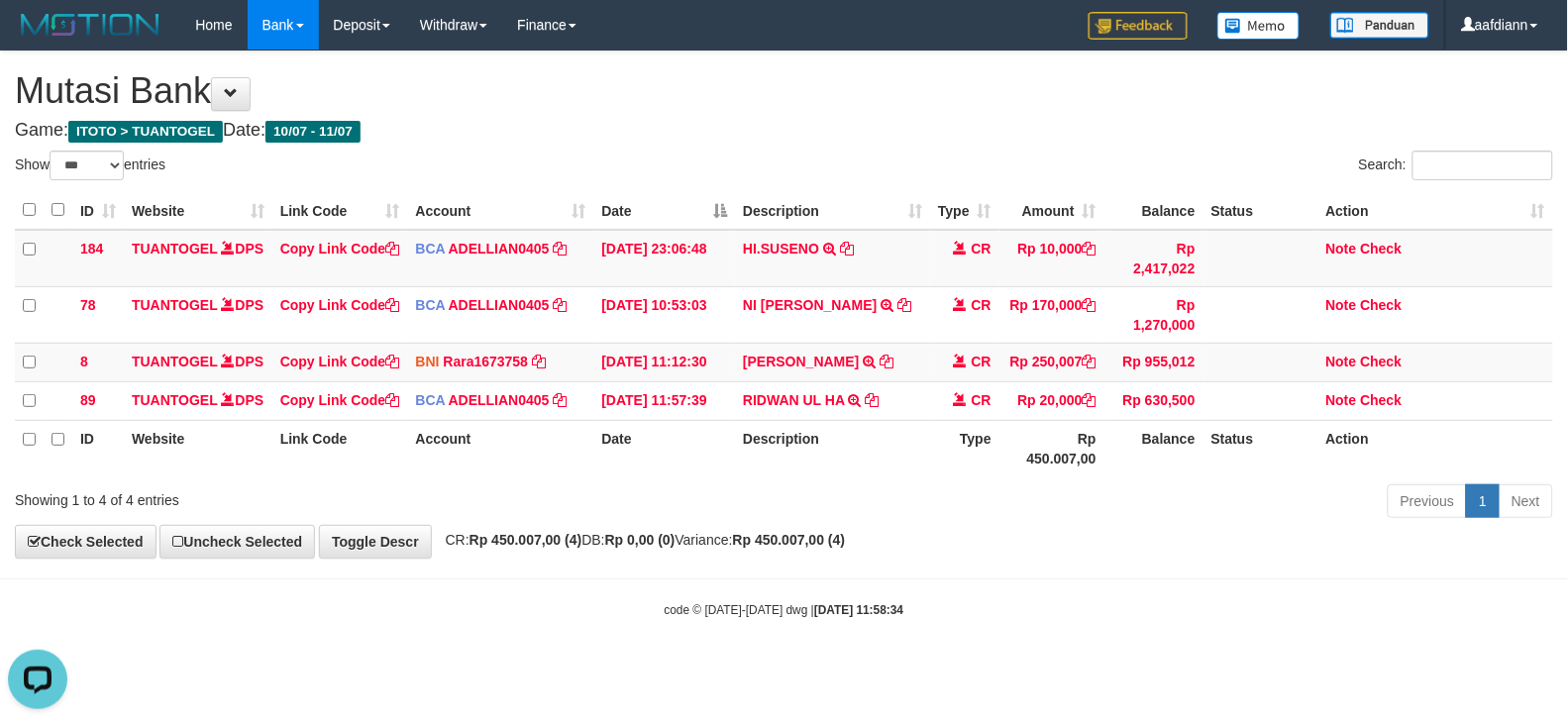 scroll, scrollTop: 270, scrollLeft: 0, axis: vertical 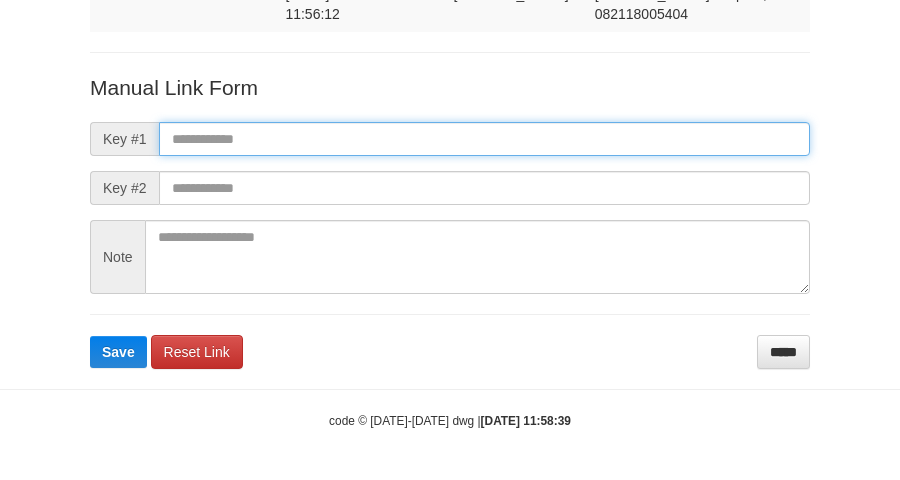 drag, startPoint x: 290, startPoint y: 132, endPoint x: 273, endPoint y: 122, distance: 19.723083 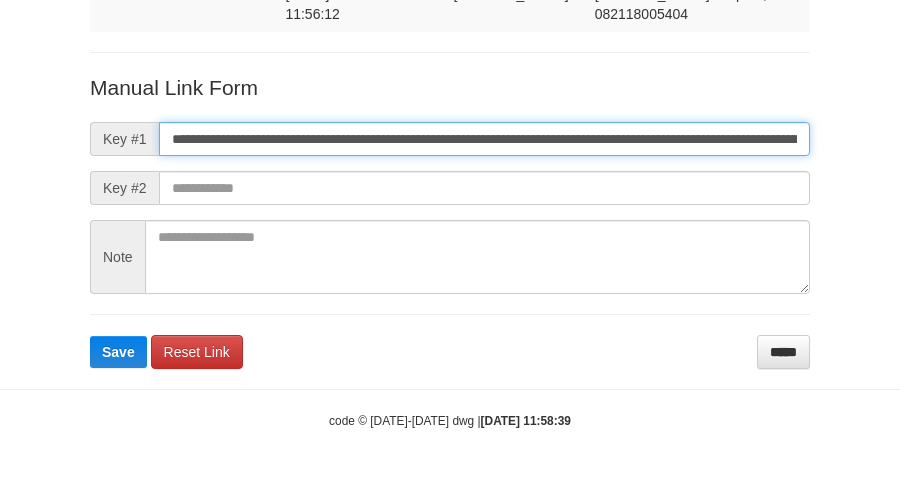 scroll, scrollTop: 0, scrollLeft: 1171, axis: horizontal 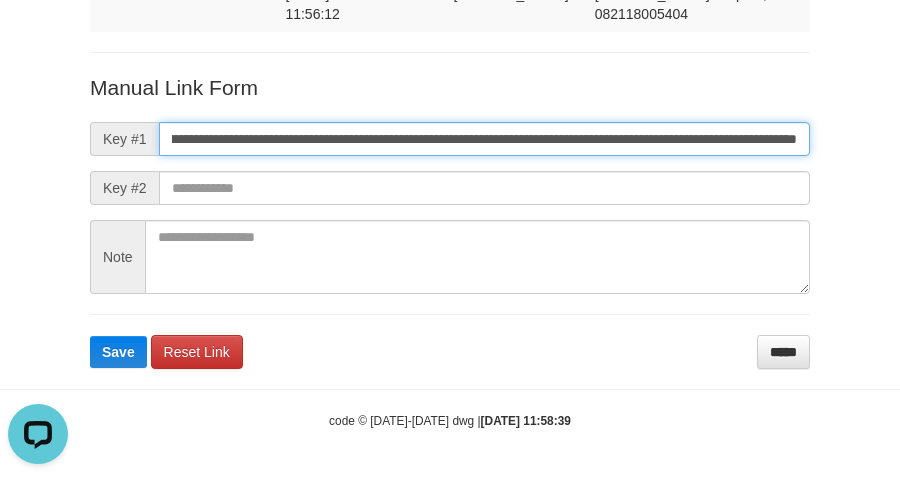 type on "**********" 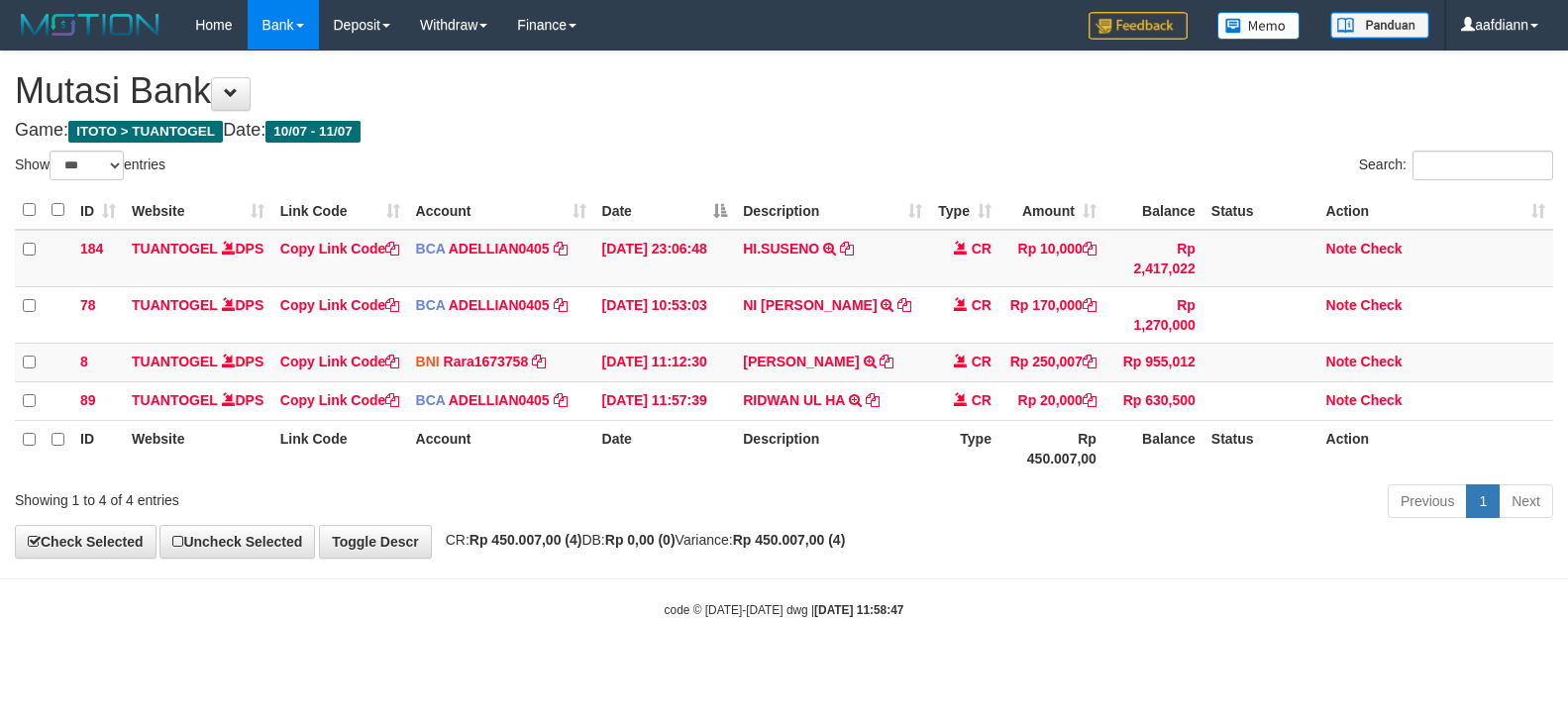 select on "***" 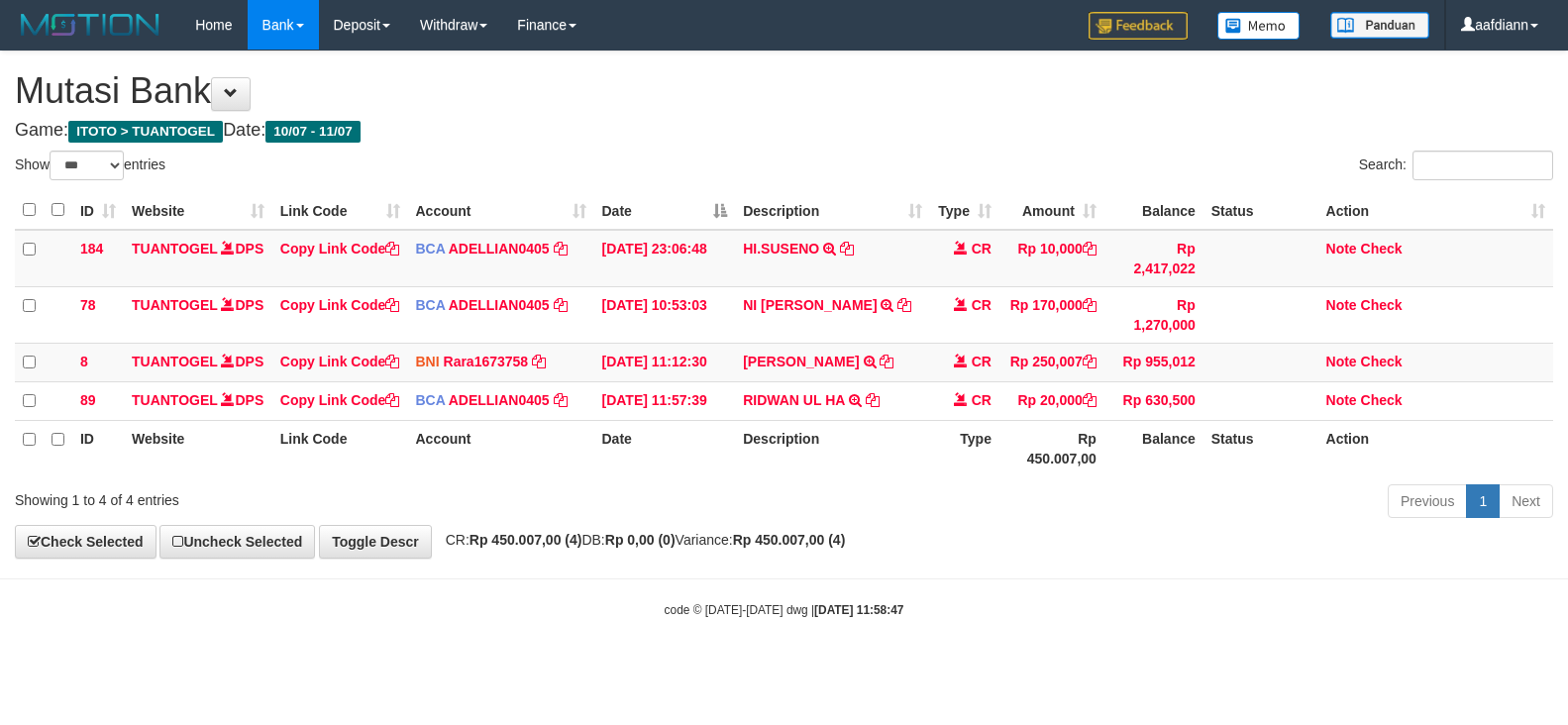 scroll, scrollTop: 0, scrollLeft: 0, axis: both 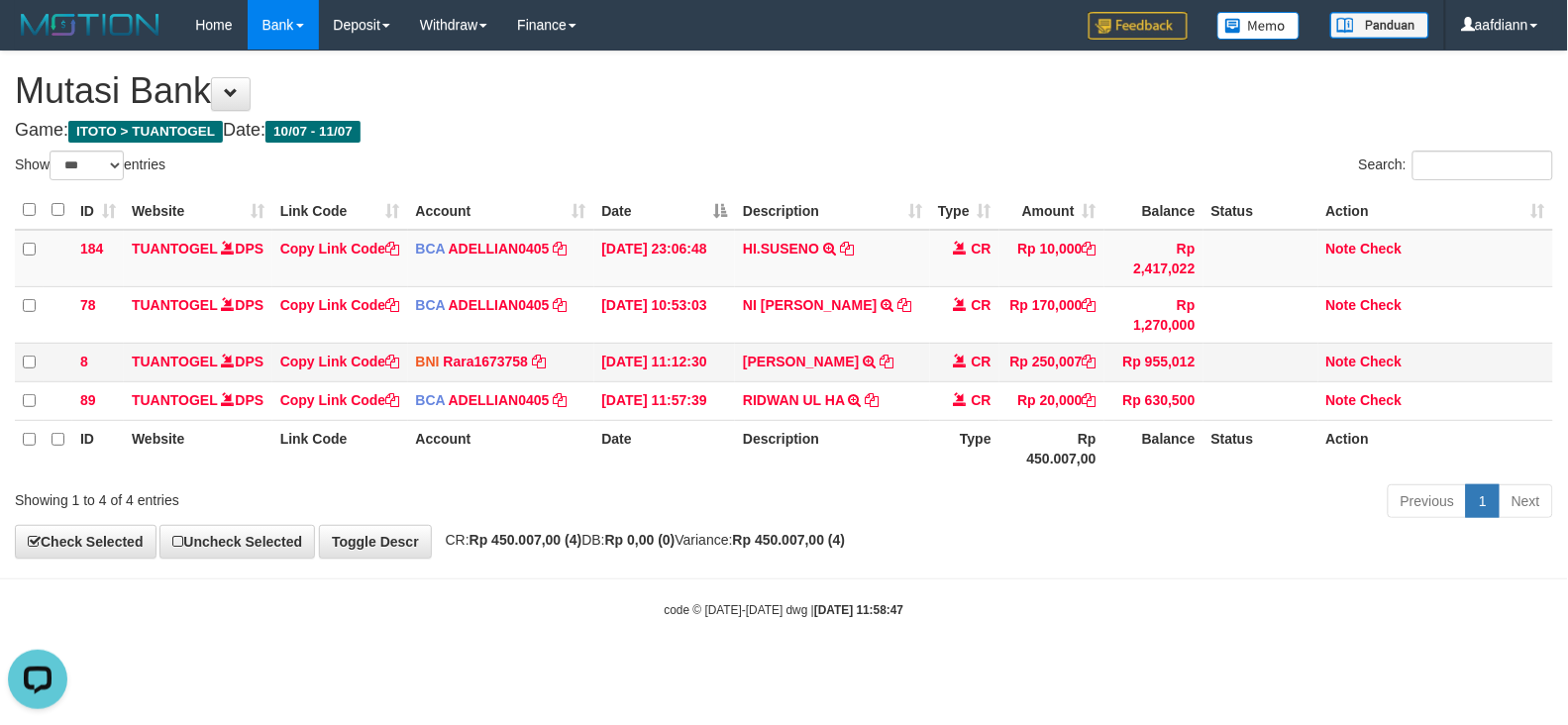 drag, startPoint x: 1130, startPoint y: 584, endPoint x: 867, endPoint y: 371, distance: 338.43463 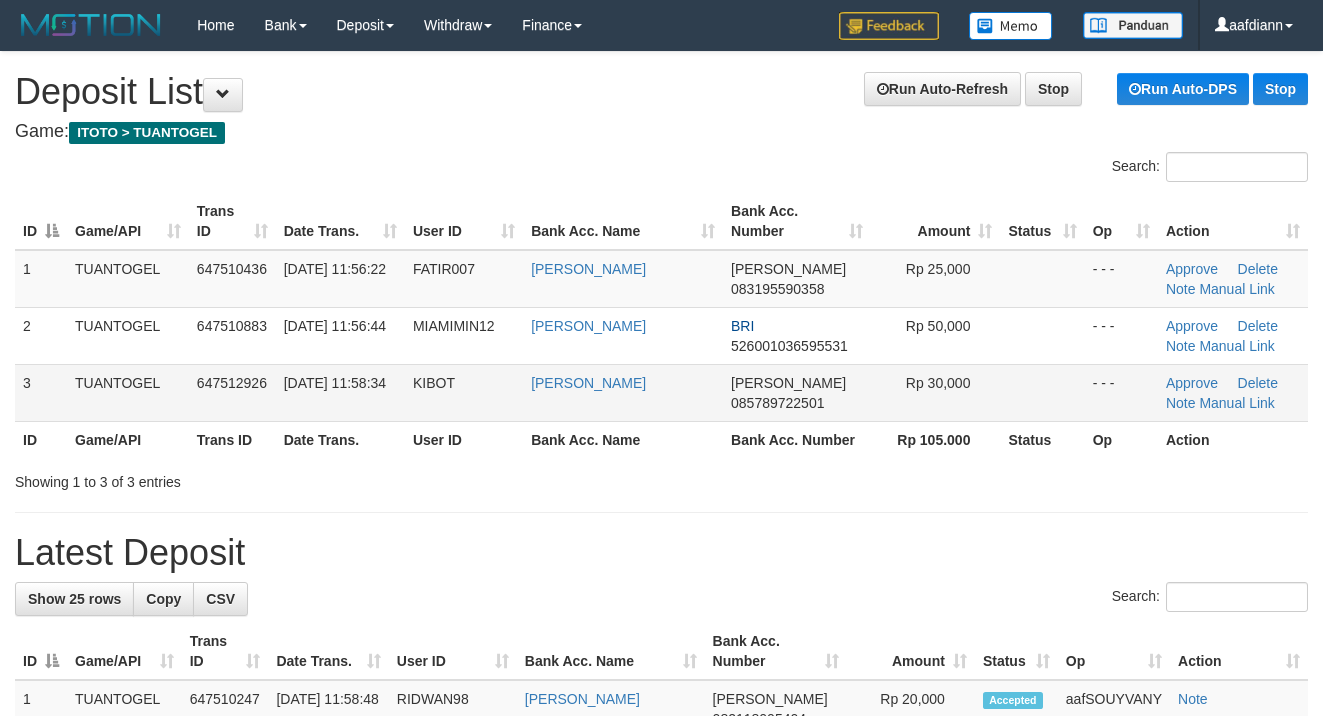 scroll, scrollTop: 0, scrollLeft: 0, axis: both 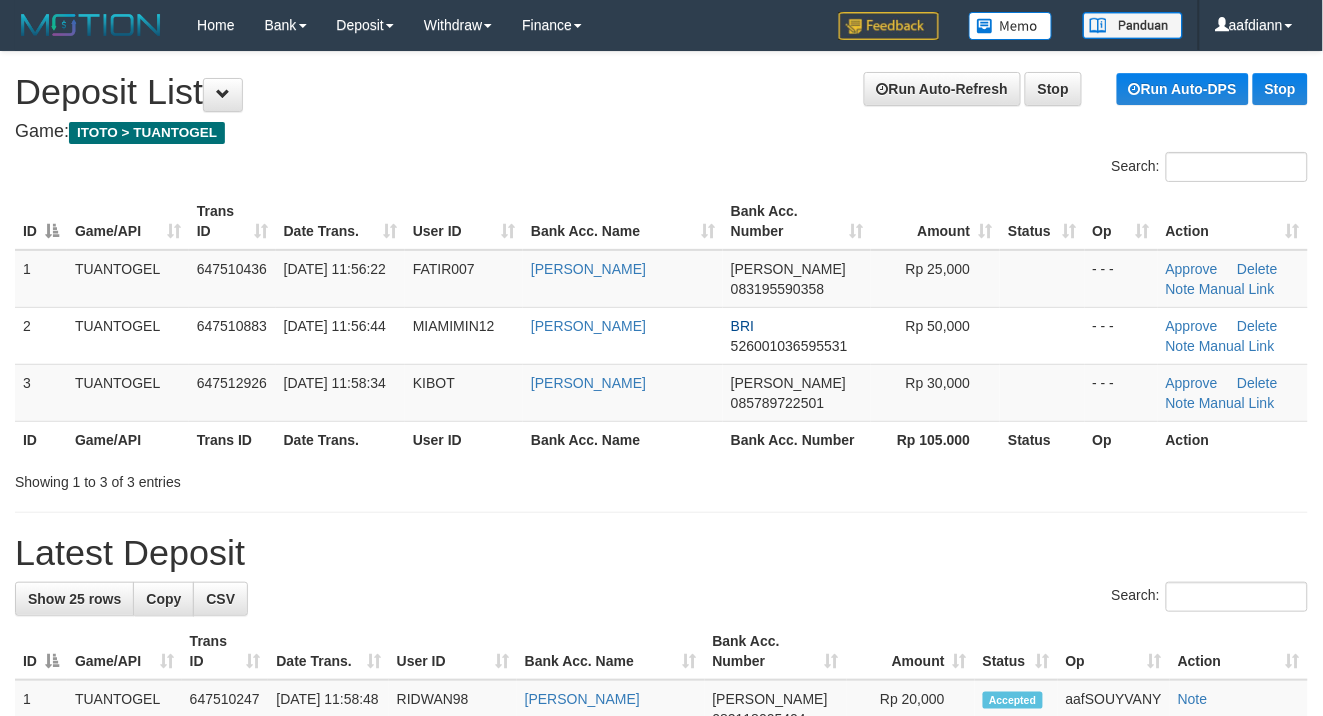 click on "User ID" at bounding box center (464, 221) 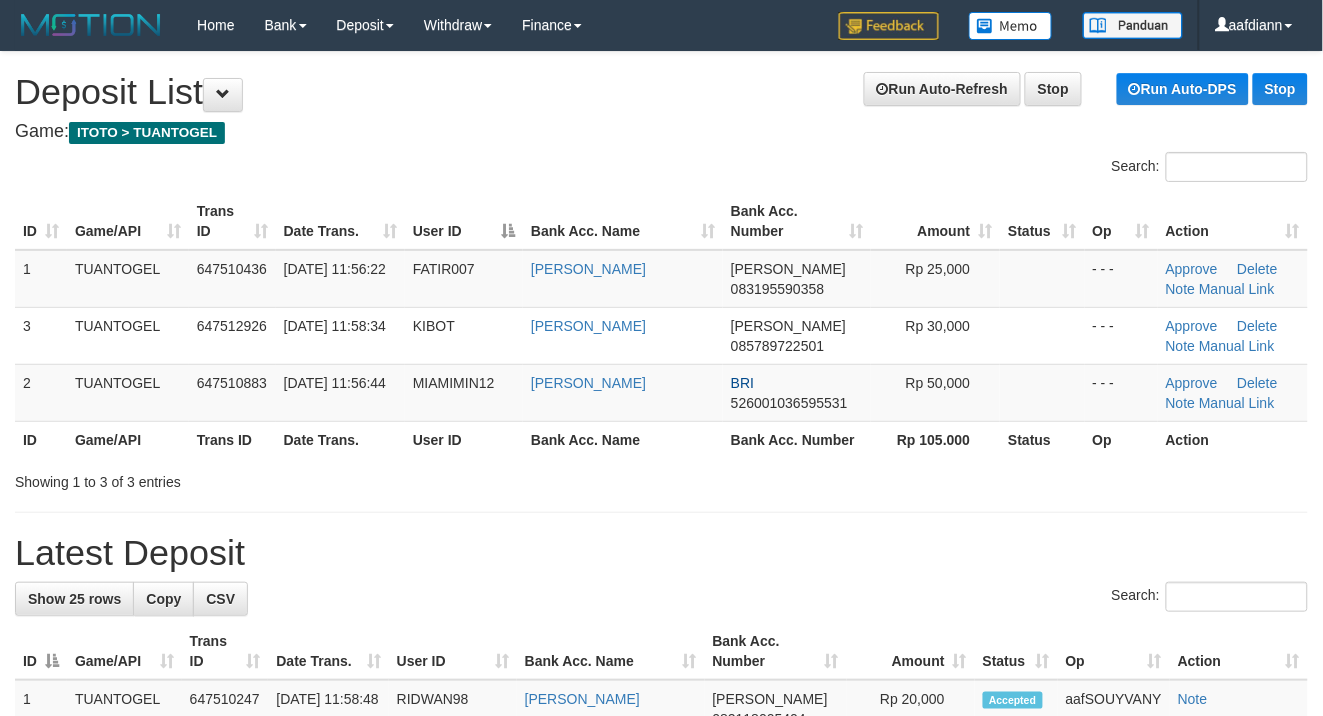 click on "Search:" at bounding box center [661, 169] 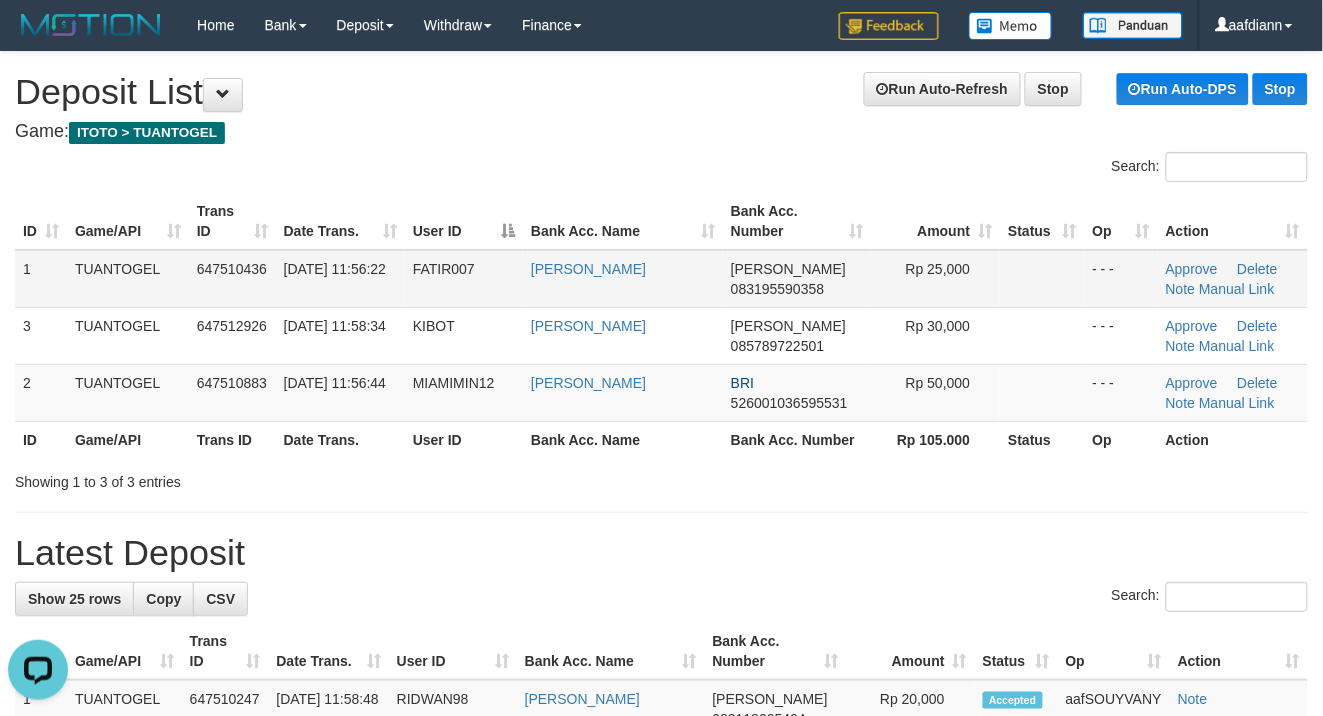 scroll, scrollTop: 0, scrollLeft: 0, axis: both 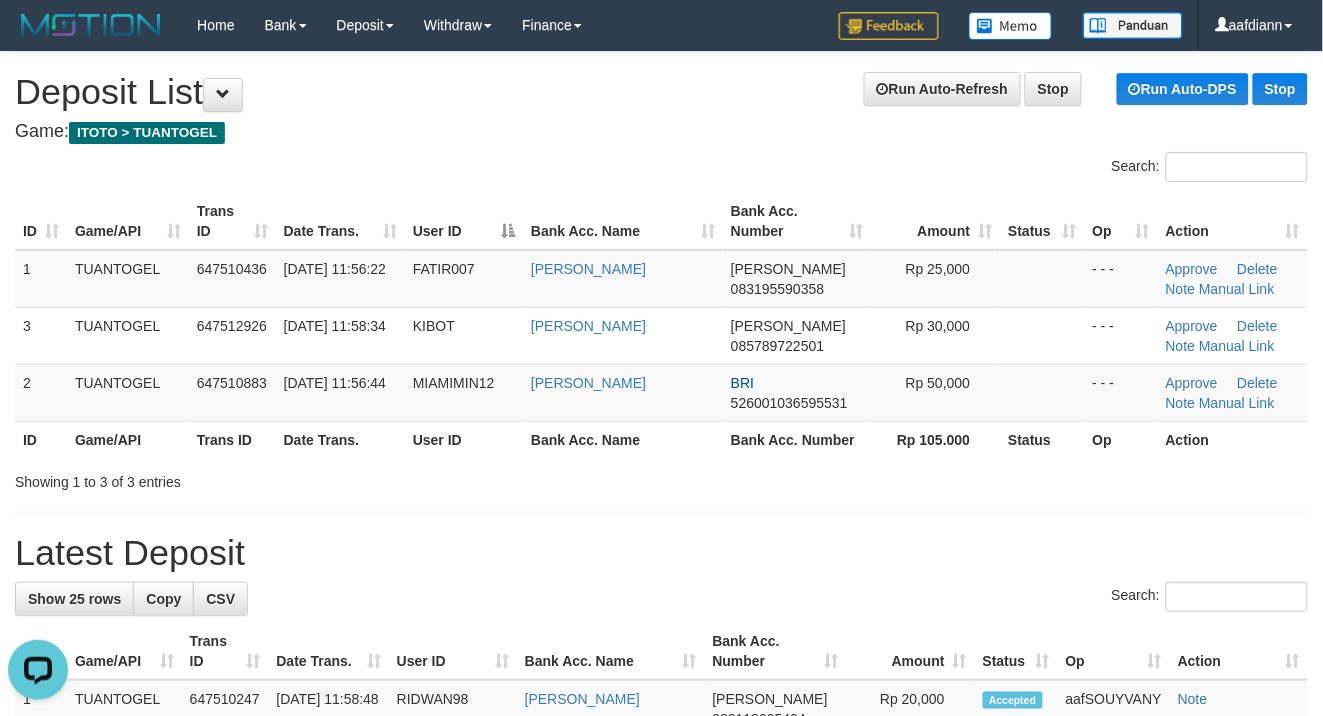 click on "Showing 1 to 3 of 3 entries" at bounding box center (661, 478) 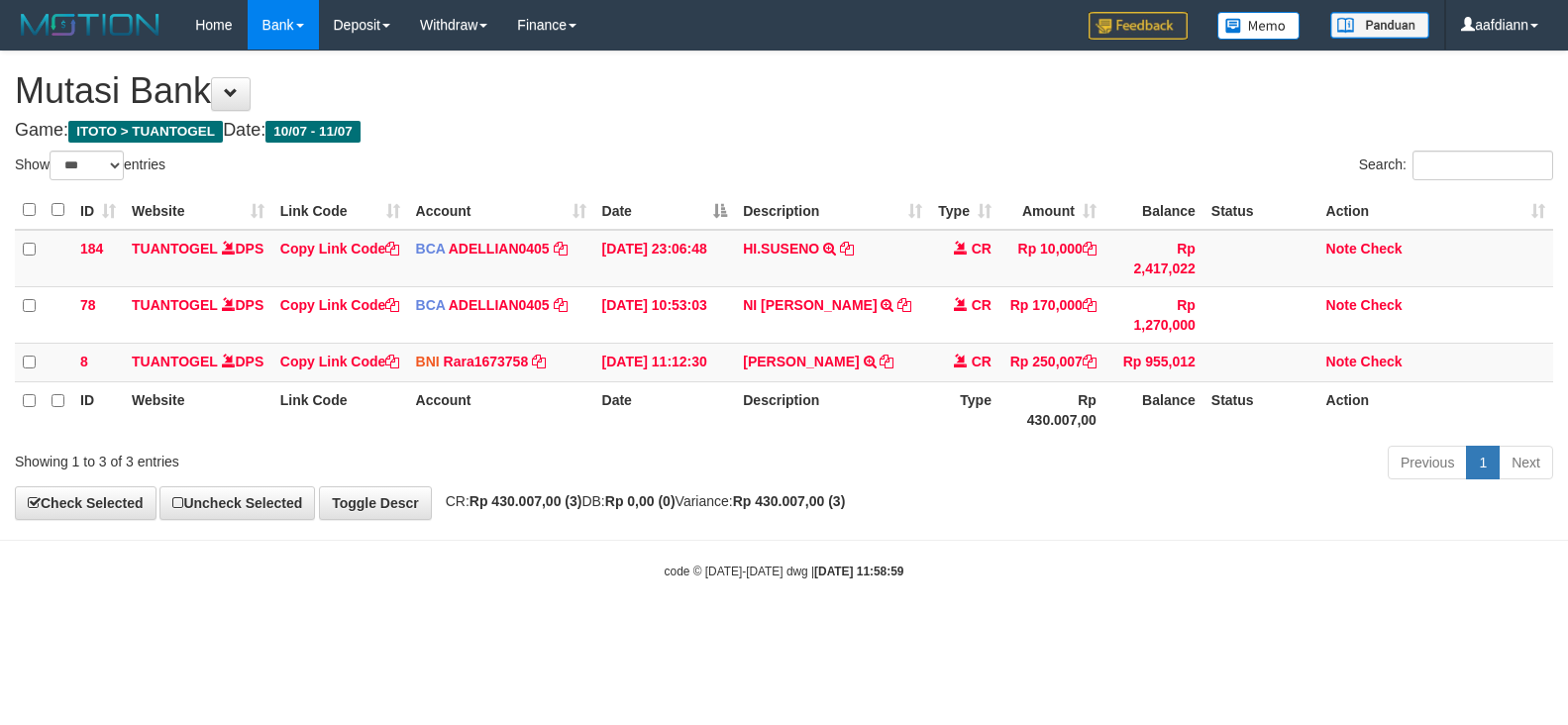 select on "***" 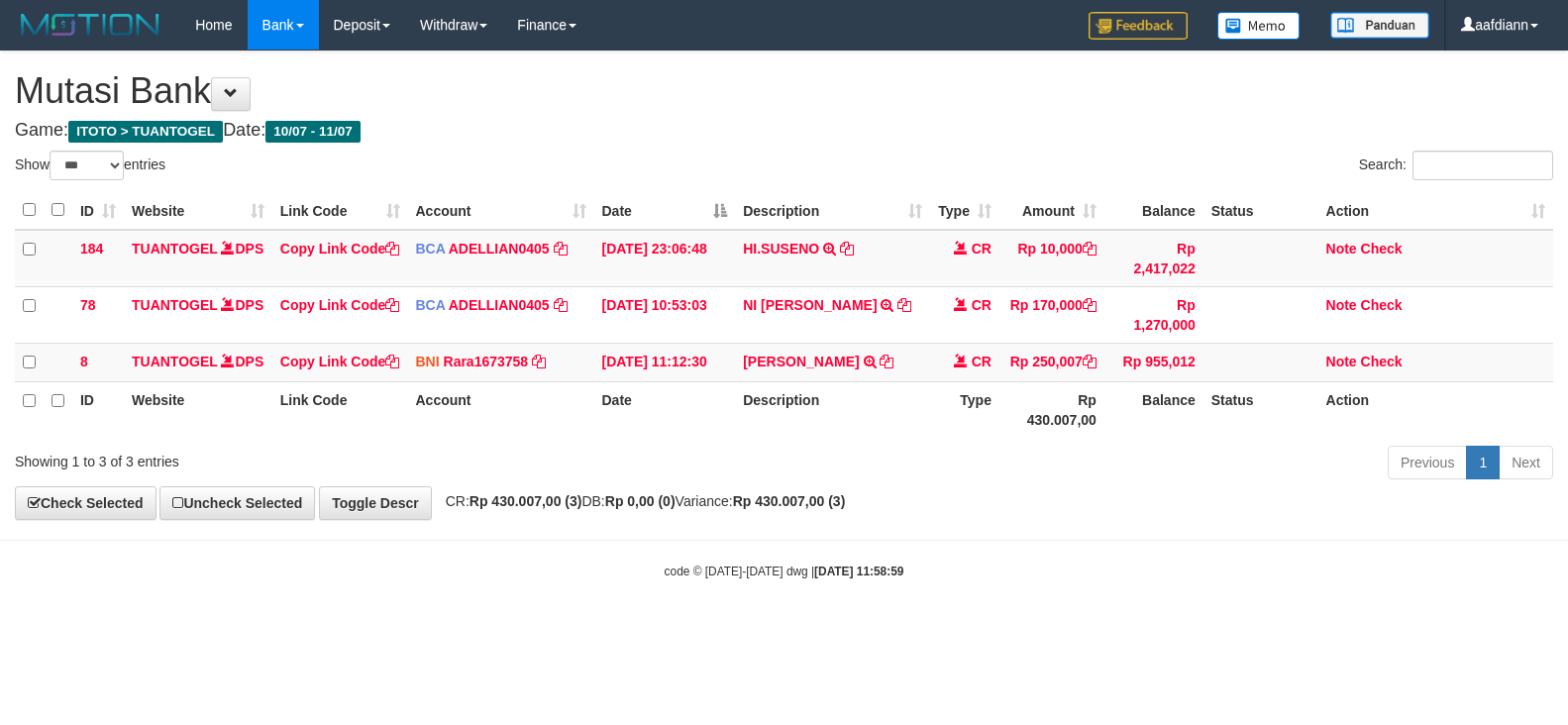 scroll, scrollTop: 0, scrollLeft: 0, axis: both 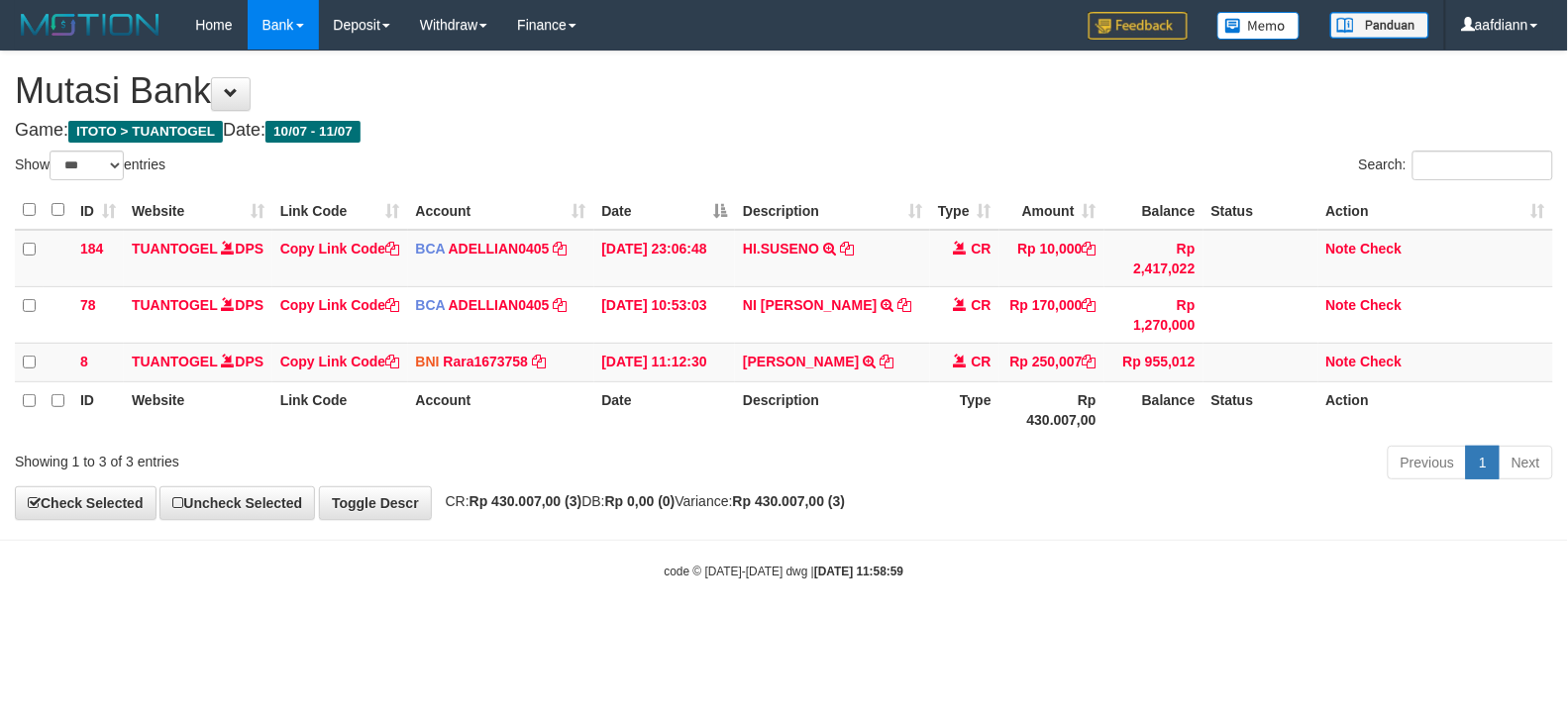 click on "Toggle navigation
Home
Bank
Account List
Load
By Website
Group
[ITOTO]													TUANTOGEL
By Load Group (DPS)
Group aaf-DPBCA02TUANTOGEL" at bounding box center (784, 315) 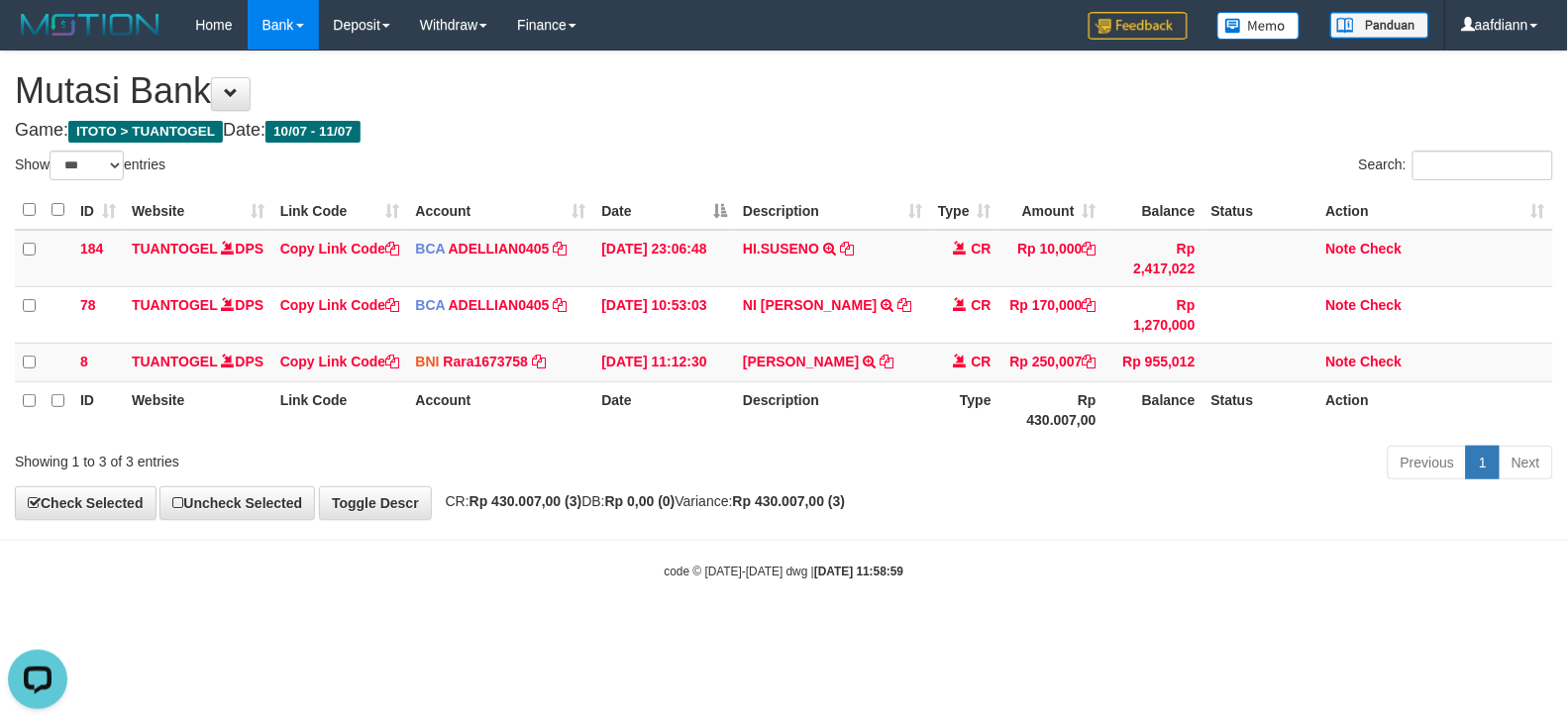 scroll, scrollTop: 0, scrollLeft: 0, axis: both 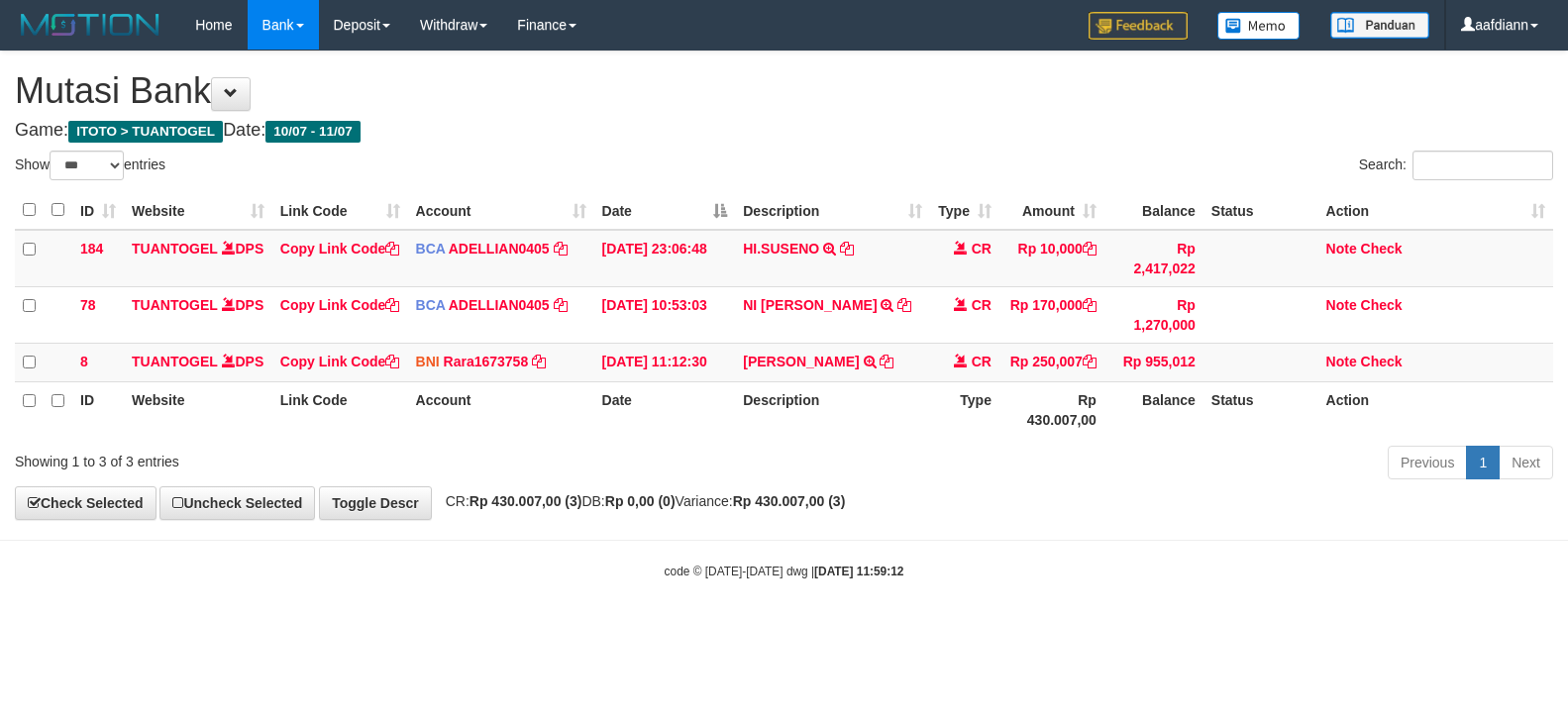 select on "***" 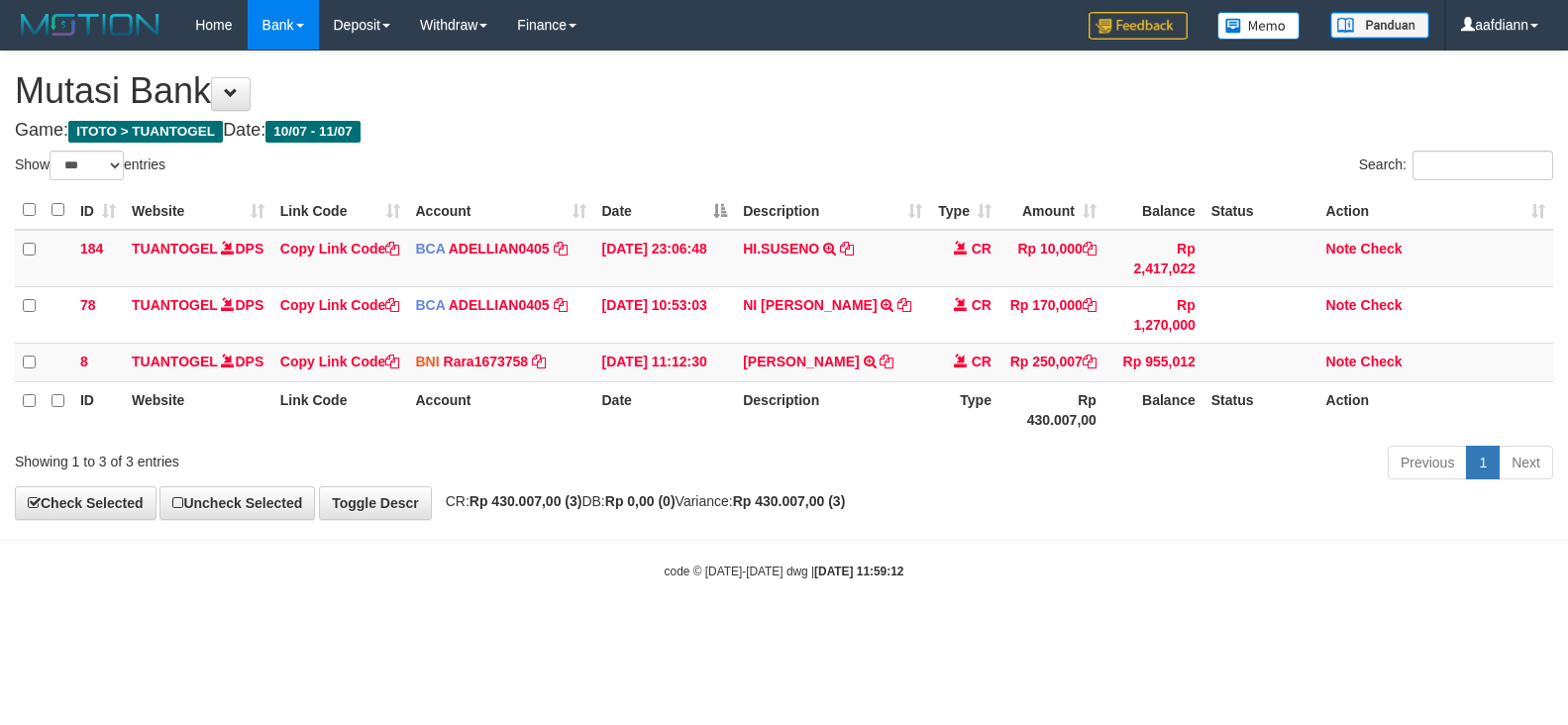 scroll, scrollTop: 0, scrollLeft: 0, axis: both 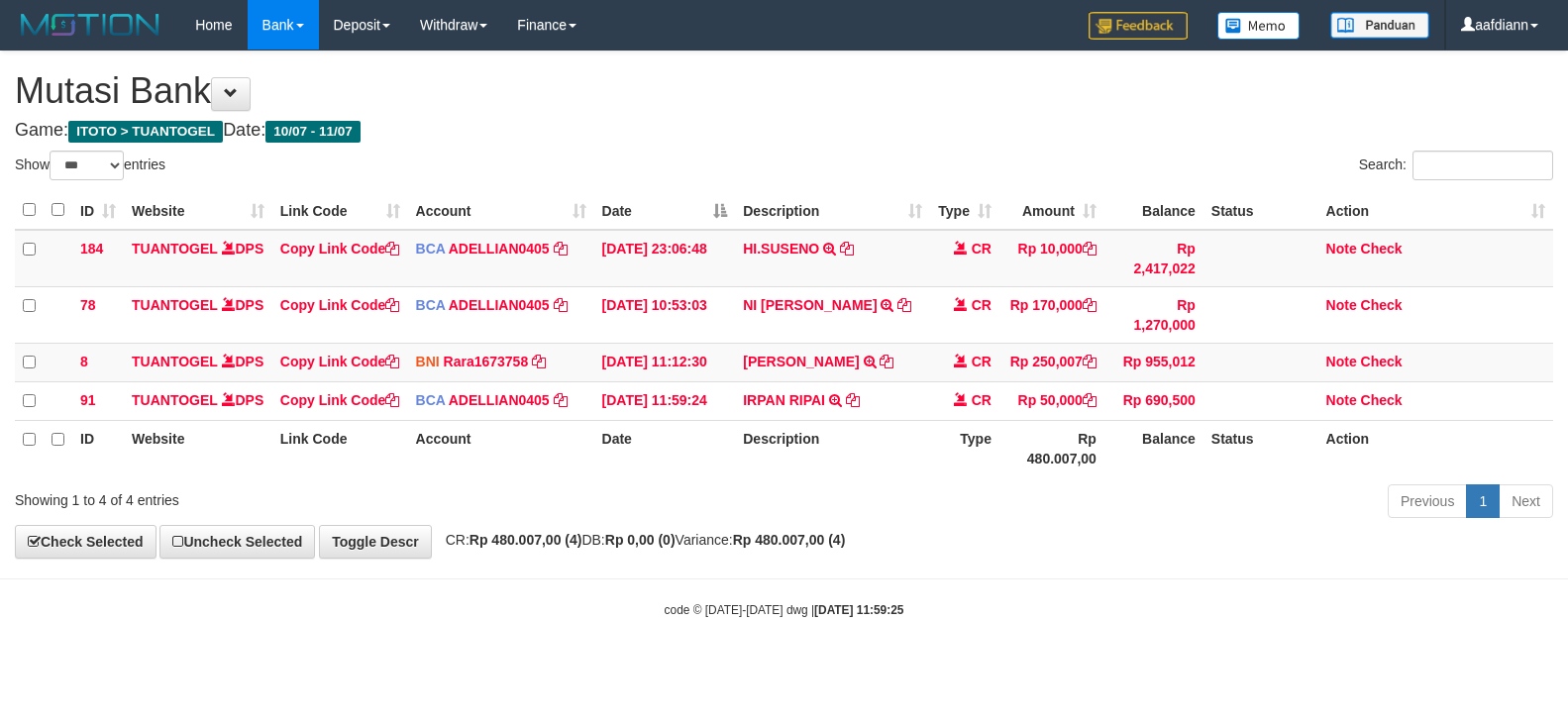 select on "***" 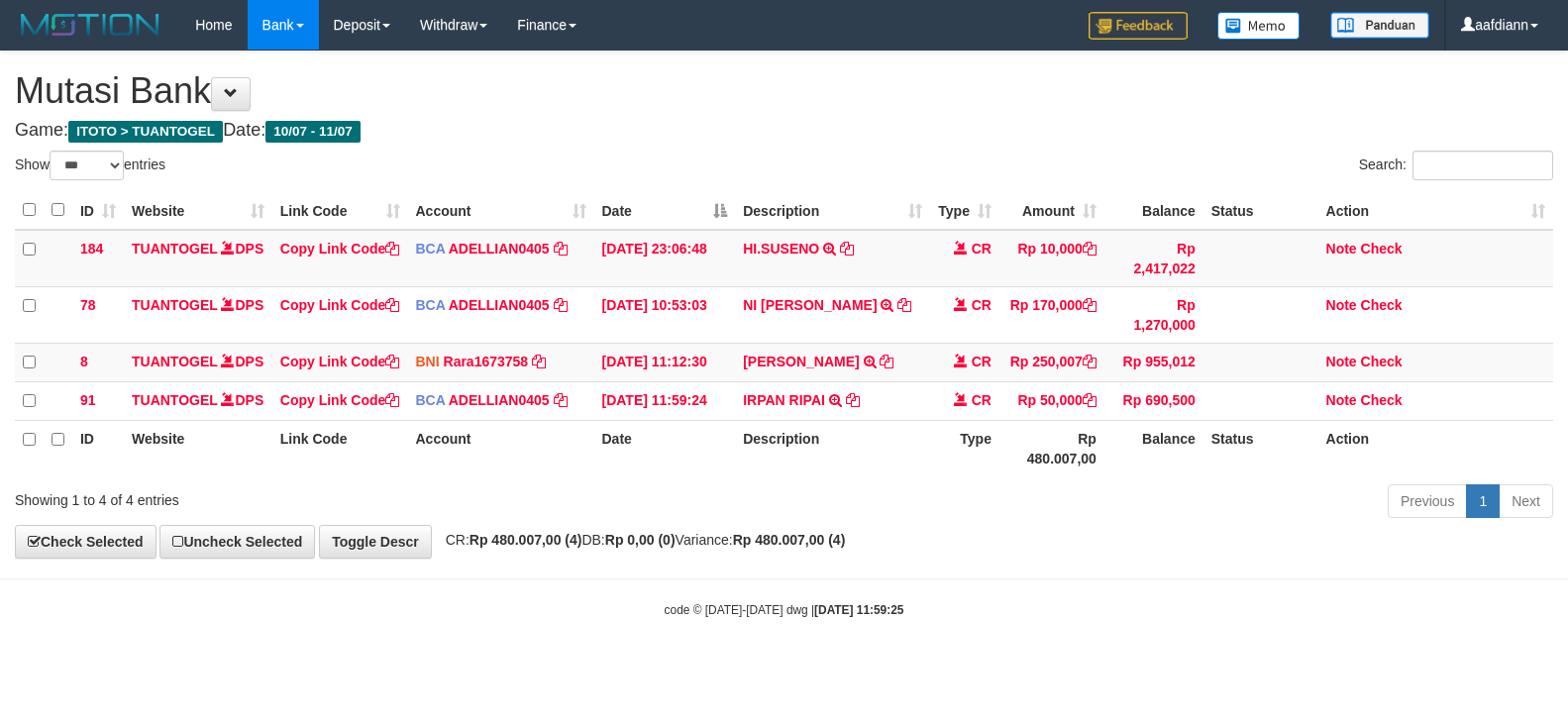 scroll, scrollTop: 0, scrollLeft: 0, axis: both 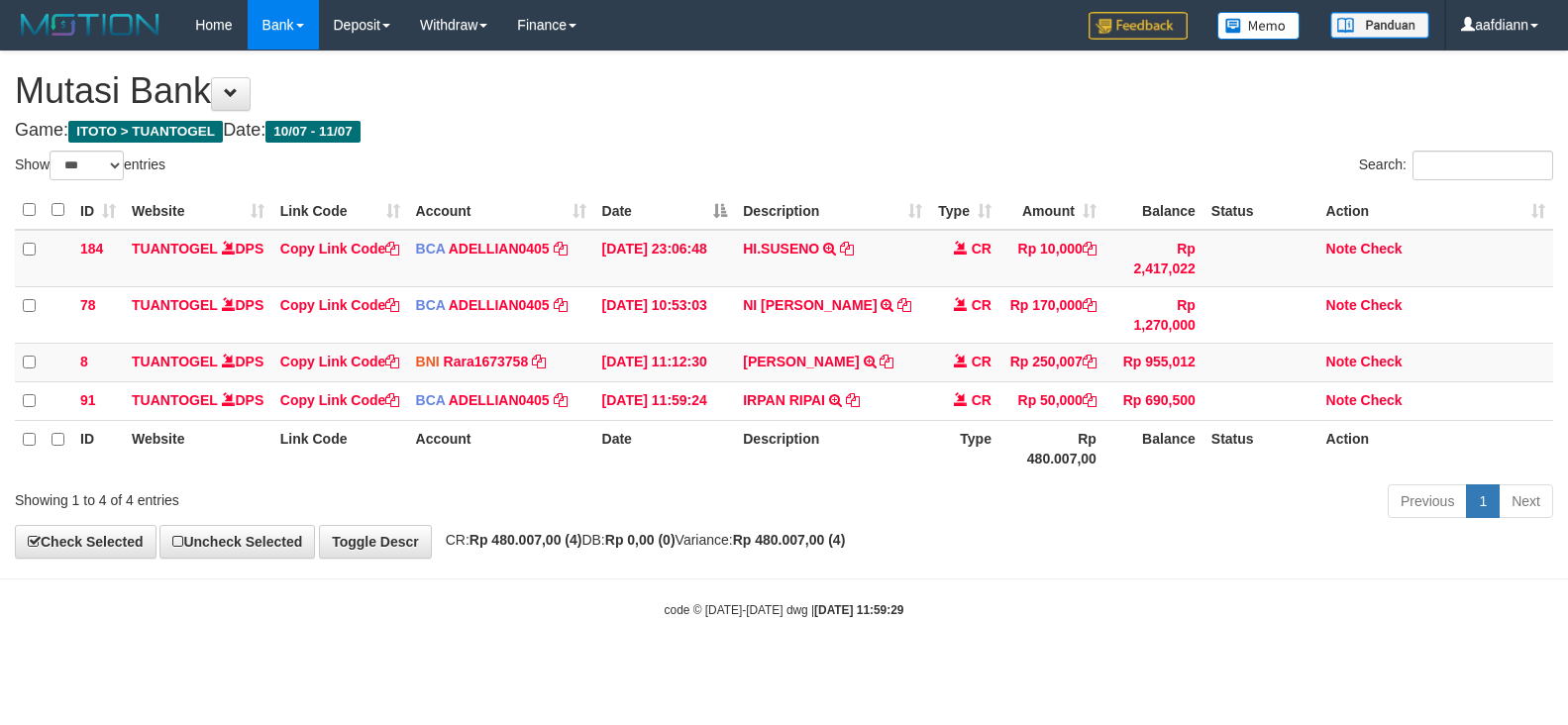 select on "***" 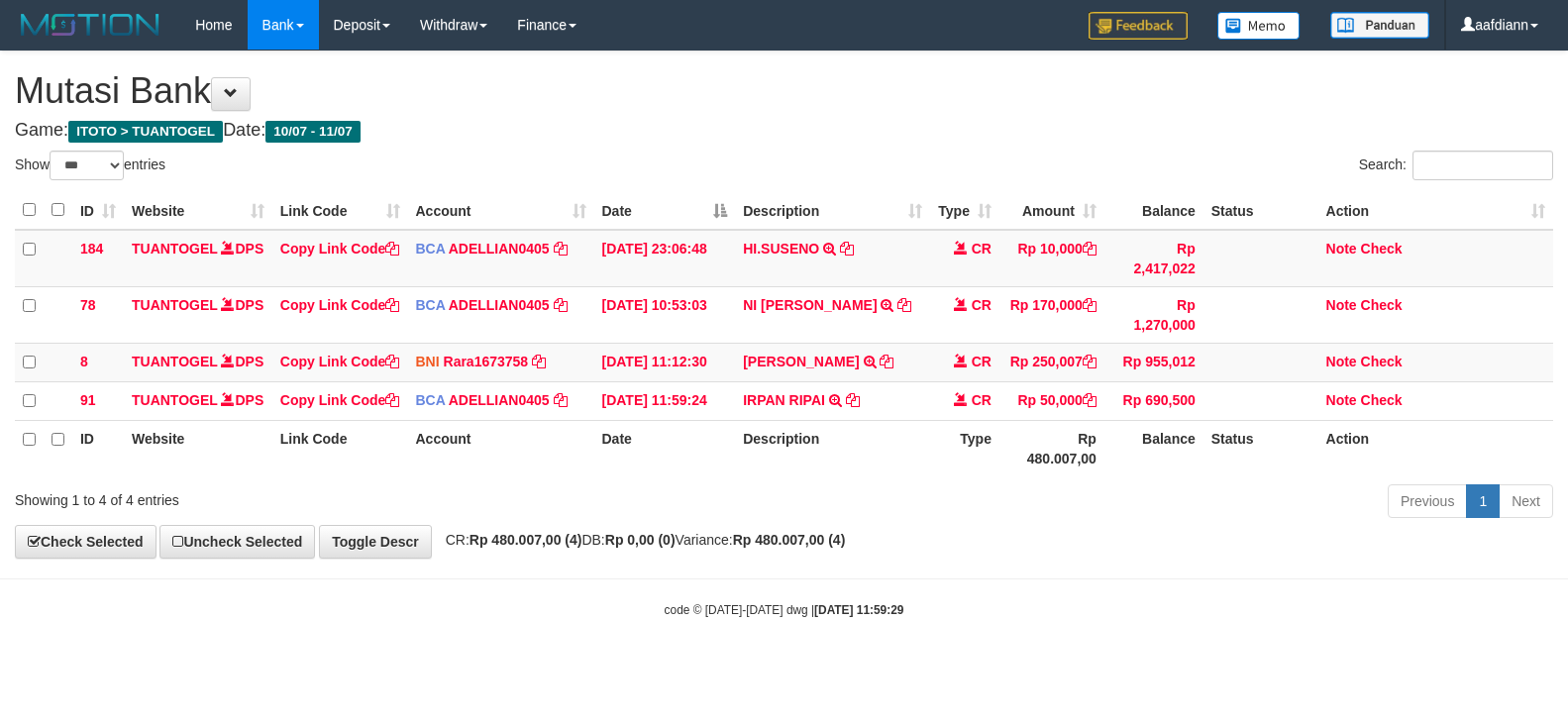 scroll, scrollTop: 0, scrollLeft: 0, axis: both 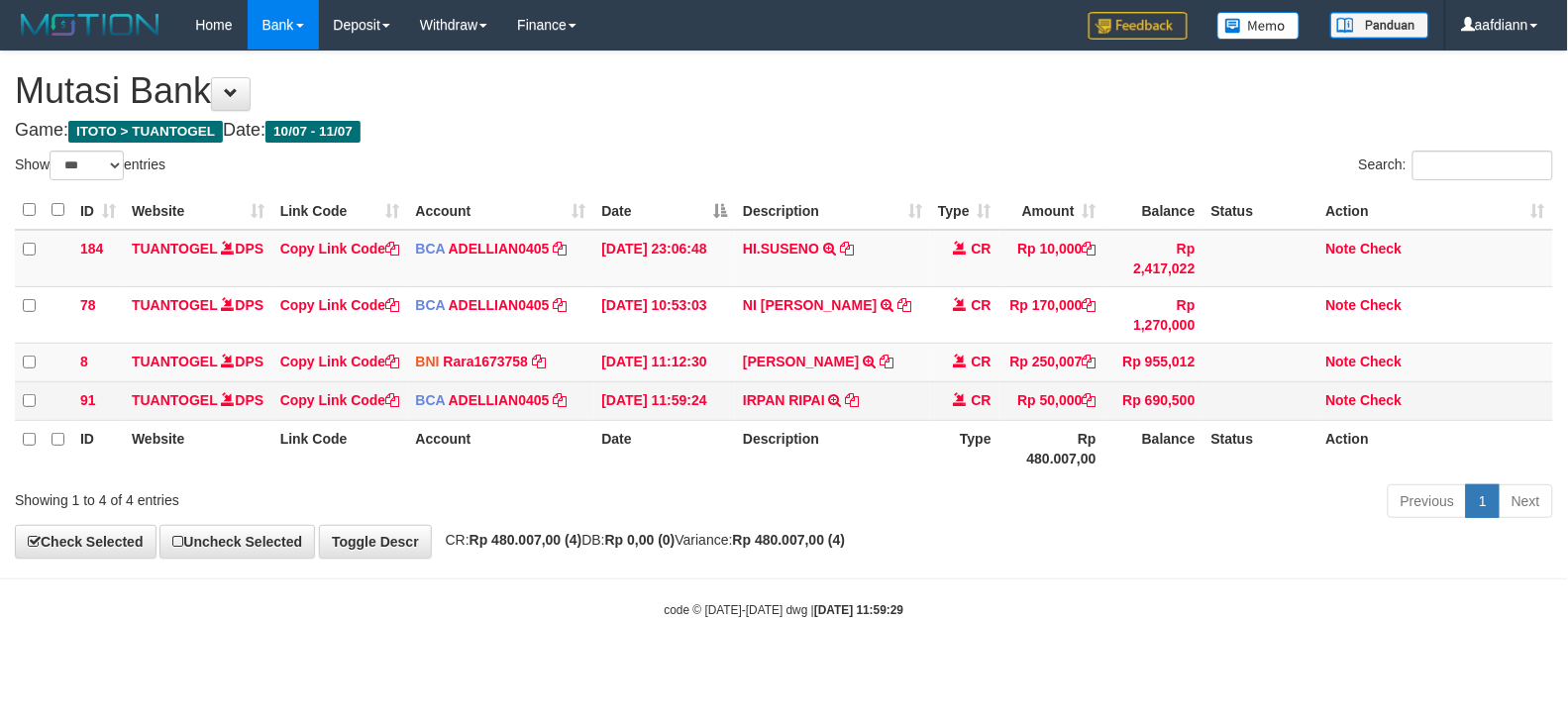 click on "IRPAN RIPAI         TRSF E-BANKING CR 1107/FTSCY/WS95031
50000.00IRPAN RIPAI" at bounding box center (832, 400) 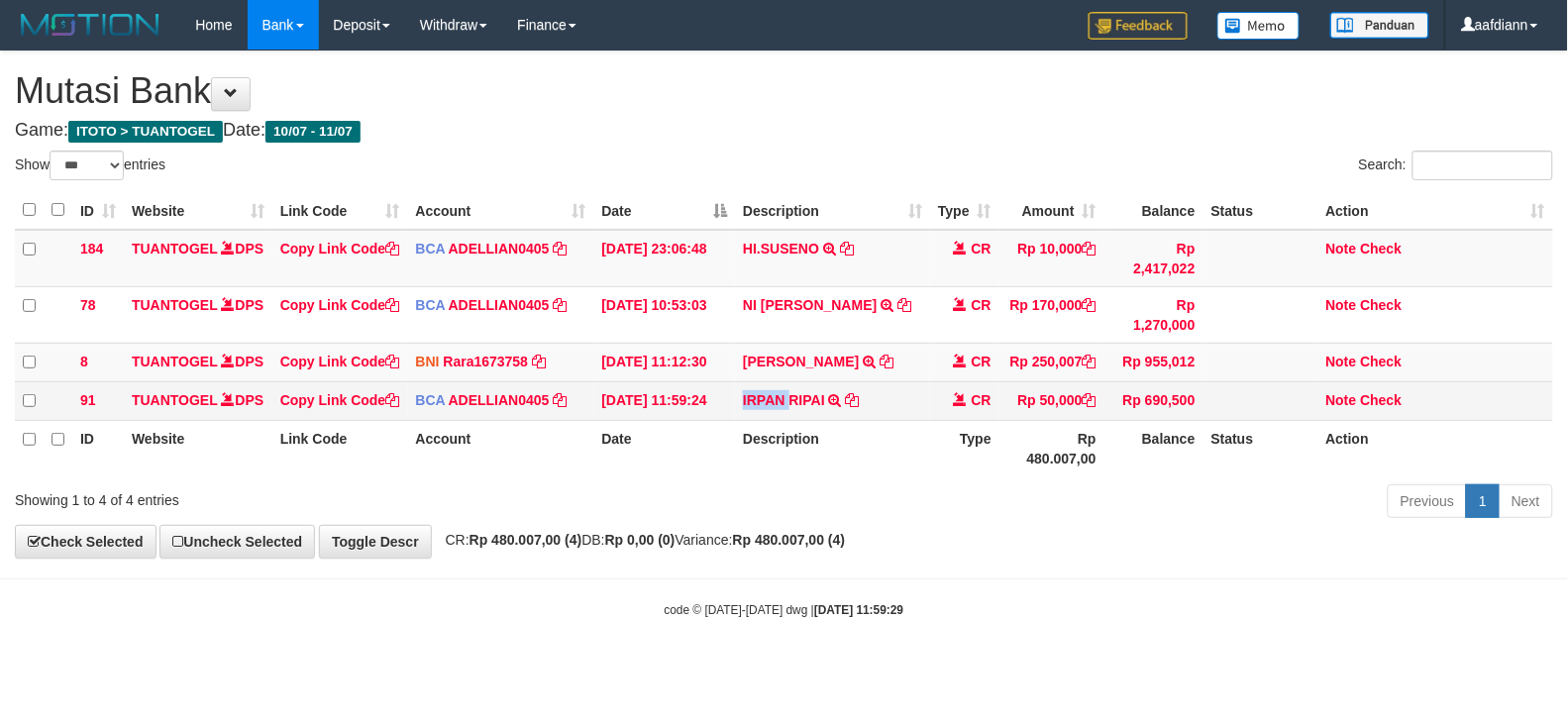 click on "IRPAN RIPAI         TRSF E-BANKING CR 1107/FTSCY/WS95031
50000.00IRPAN RIPAI" at bounding box center (832, 400) 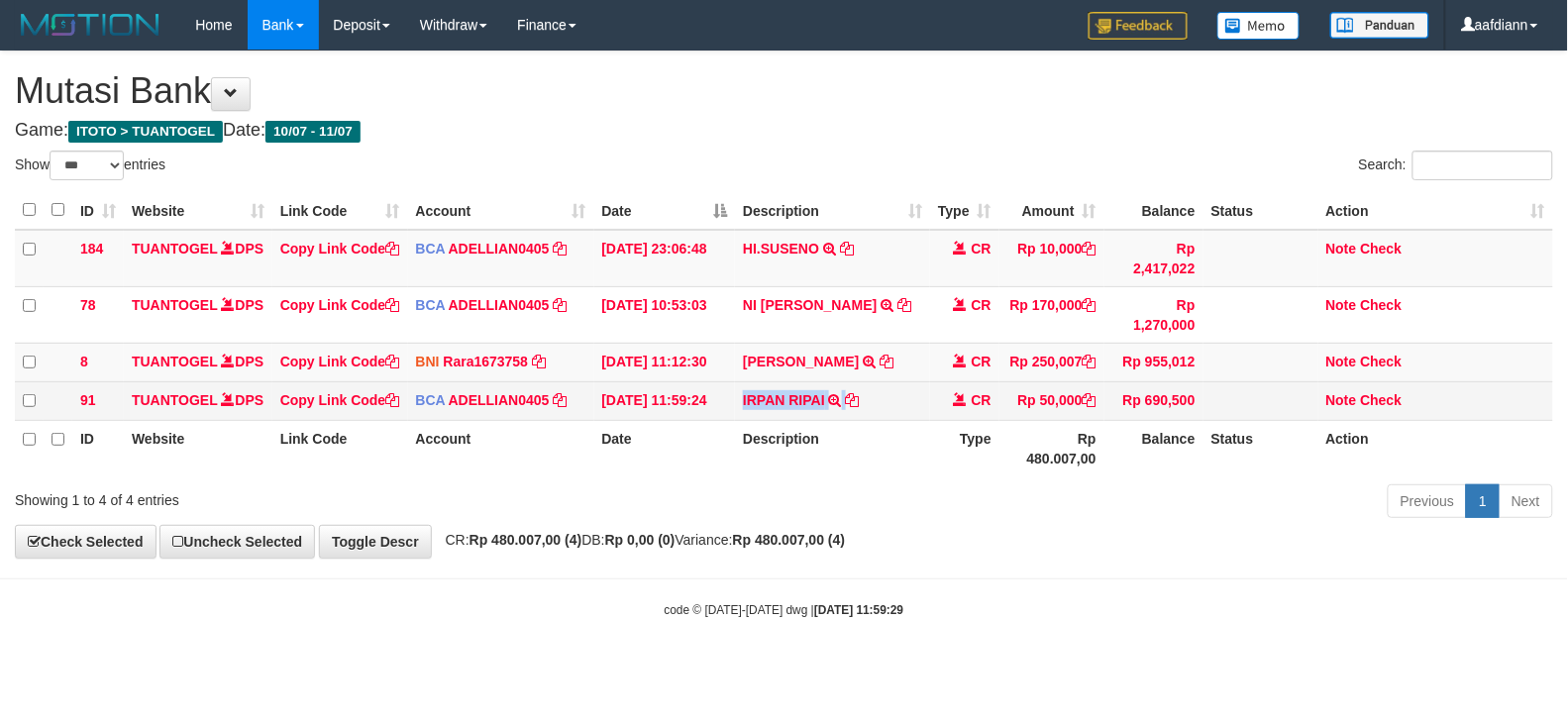 click on "IRPAN RIPAI         TRSF E-BANKING CR 1107/FTSCY/WS95031
50000.00IRPAN RIPAI" at bounding box center [832, 400] 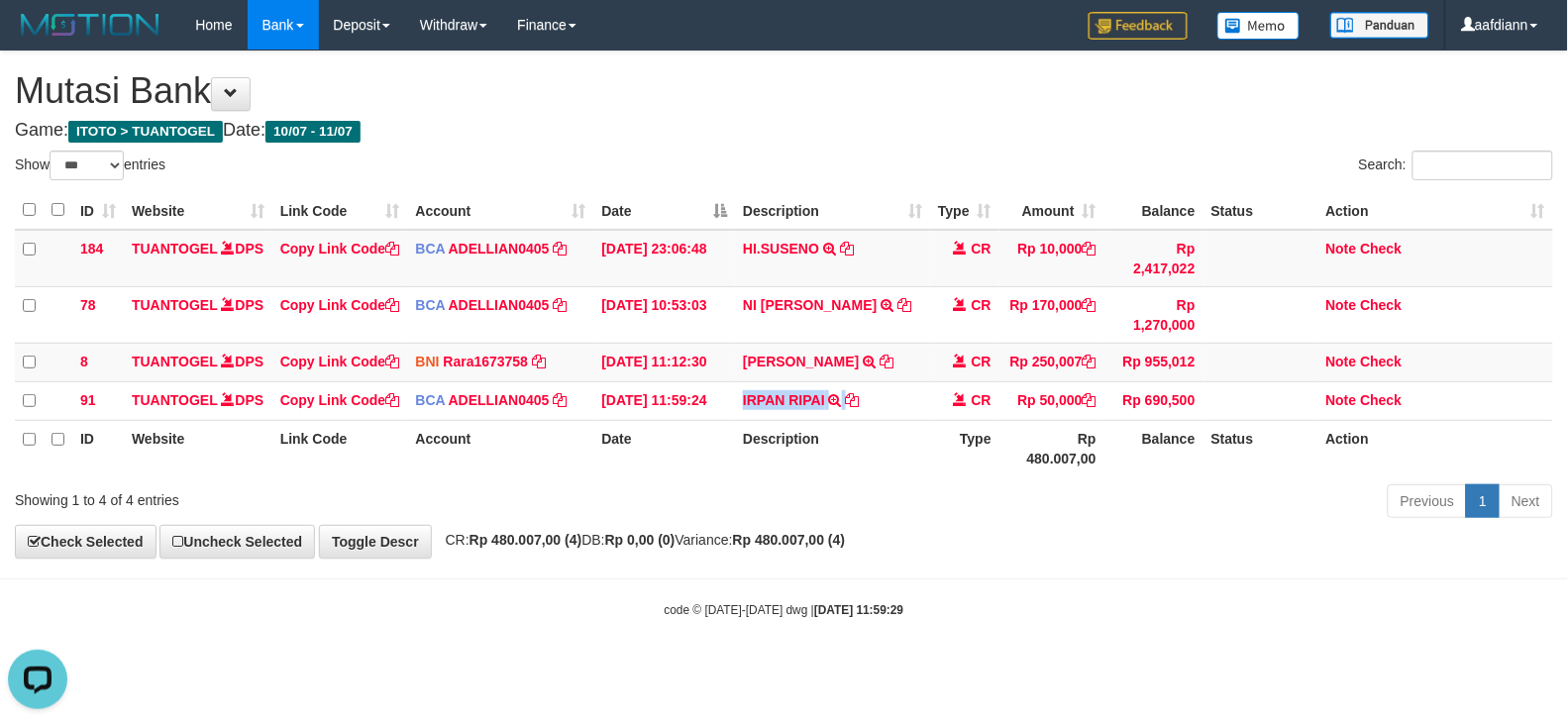 scroll, scrollTop: 0, scrollLeft: 0, axis: both 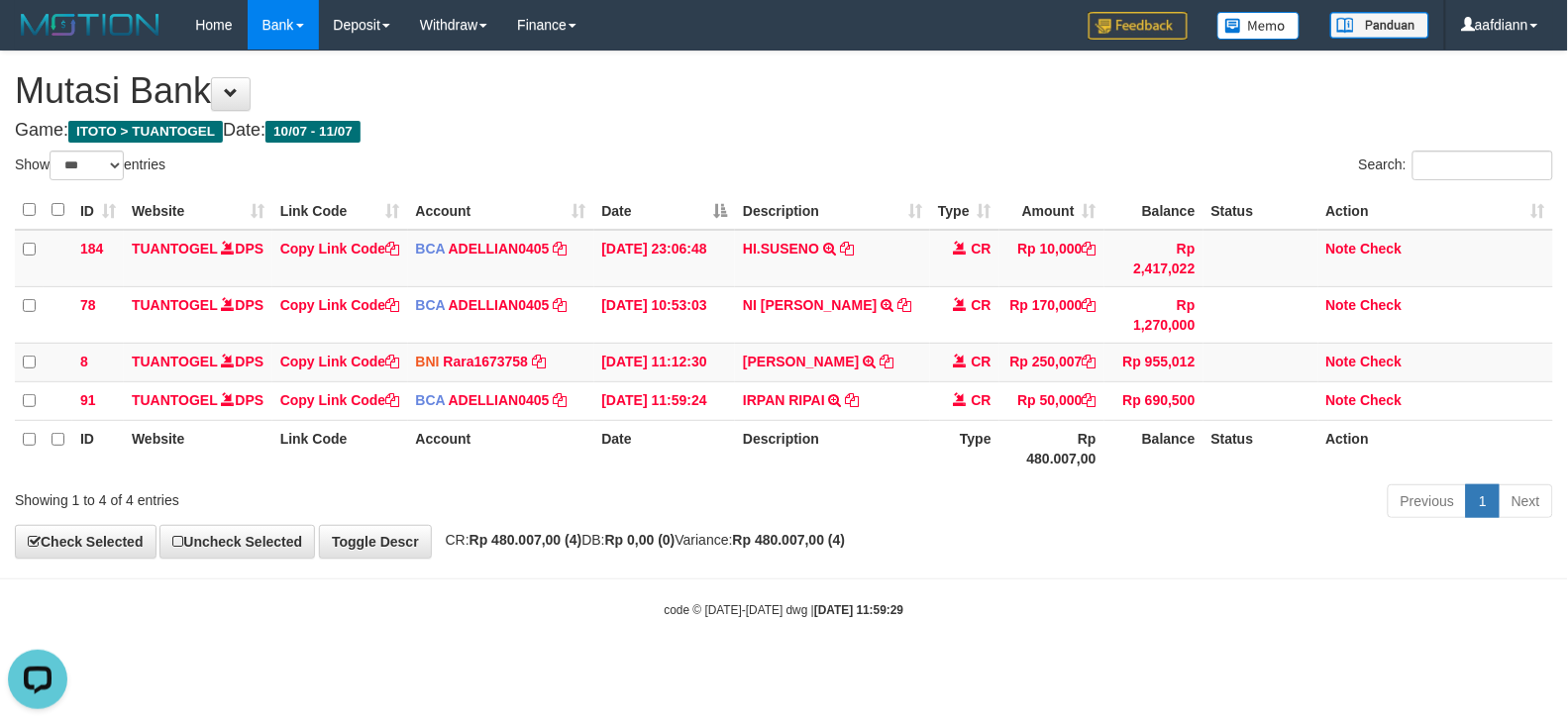 click on "ID Website Link Code Account Date Description Type Amount Balance Status Action
184
TUANTOGEL    DPS
Copy Link Code
BCA
ADELLIAN0405
DPS
ADELLIAN FIRDAUS
mutasi_20250710_4715 | 184
mutasi_20250710_4715 | 184
10/07/2025 23:06:48
HI.SUSENO         TRSF E-BANKING CR 1007/FTSCY/WS95051
10000.002025071029815738 TRFDN-HI.SUSENO ESPAY DEBIT INDONE
CR
Rp 10,000
Rp 2,417,022
Note
Check
78
TUANTOGEL    DPS
Copy Link Code
BCA
ADELLIAN0405" at bounding box center [784, 334] 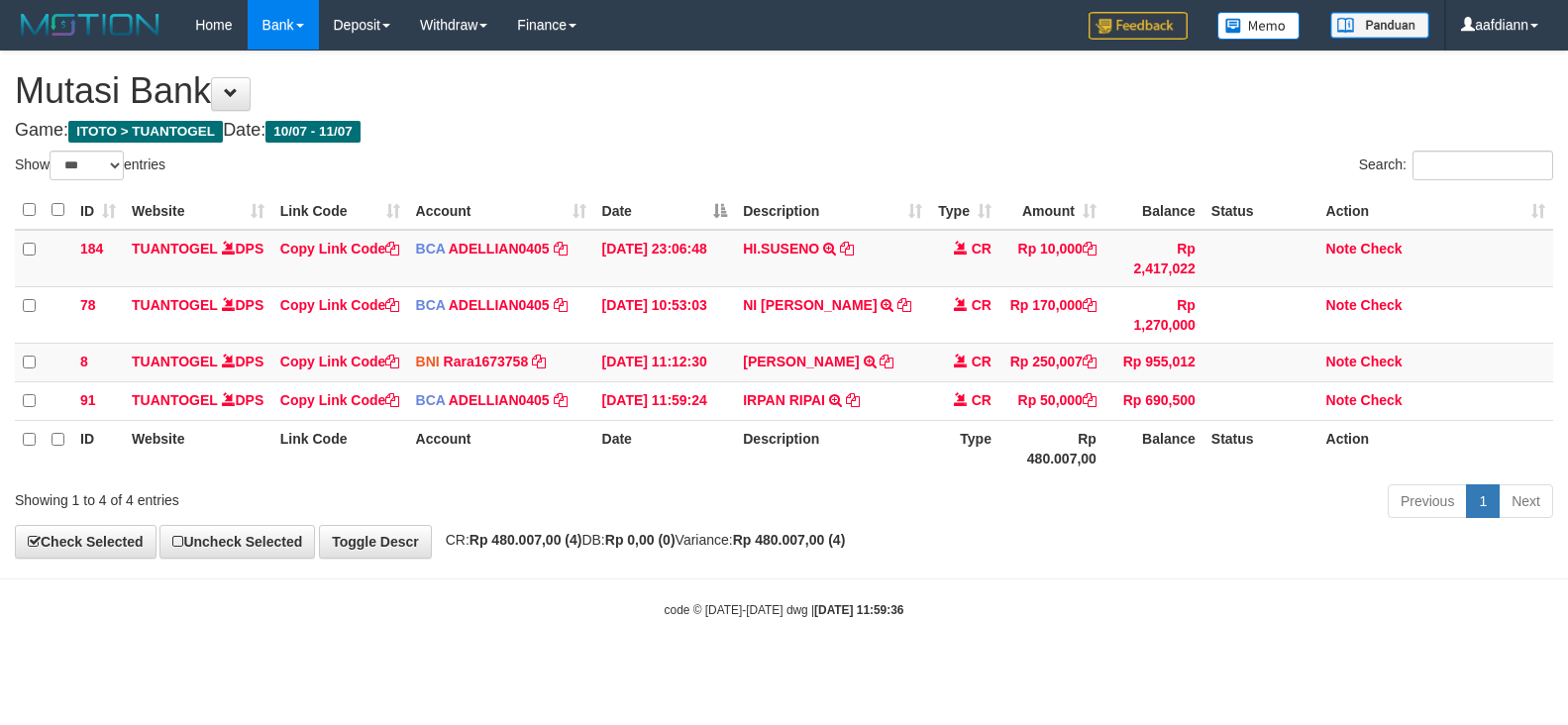 select on "***" 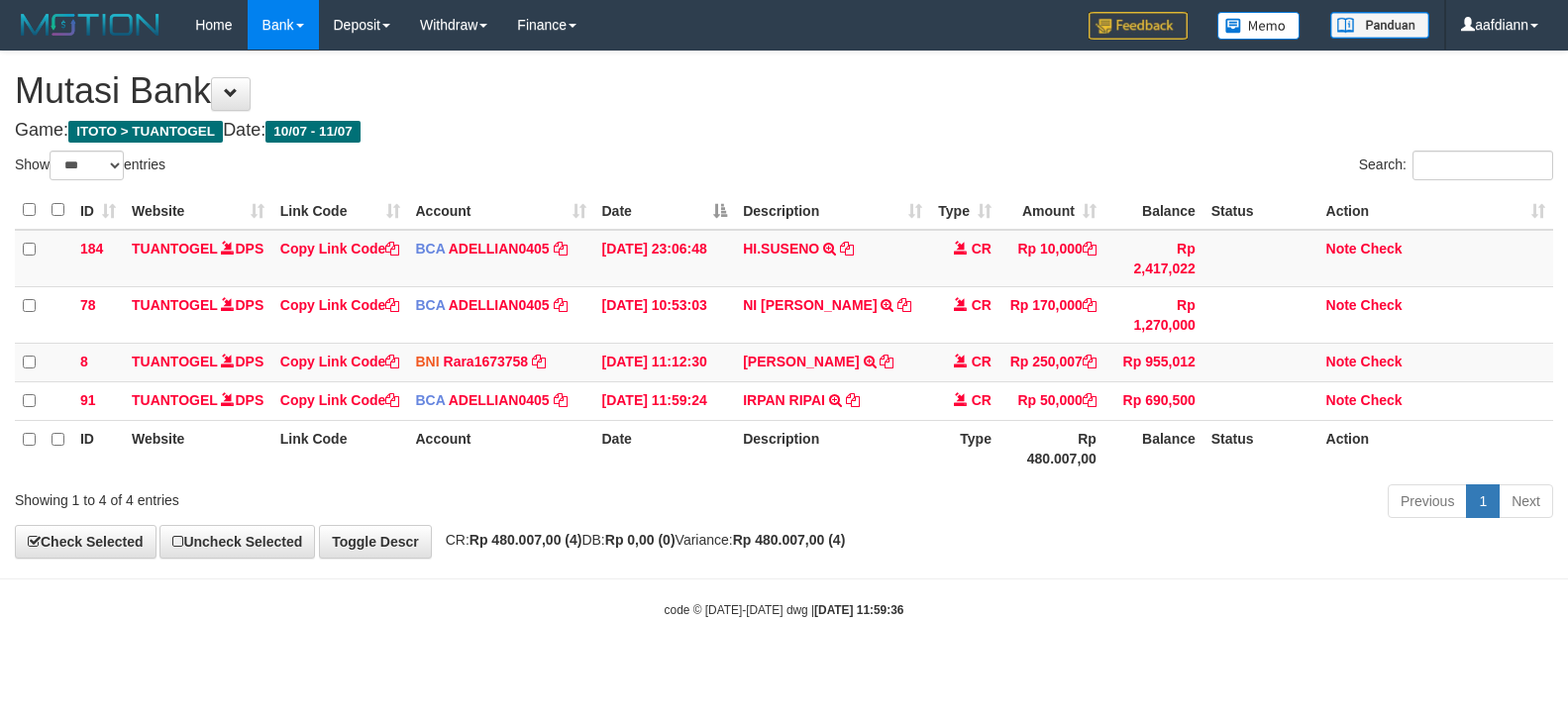 scroll, scrollTop: 0, scrollLeft: 0, axis: both 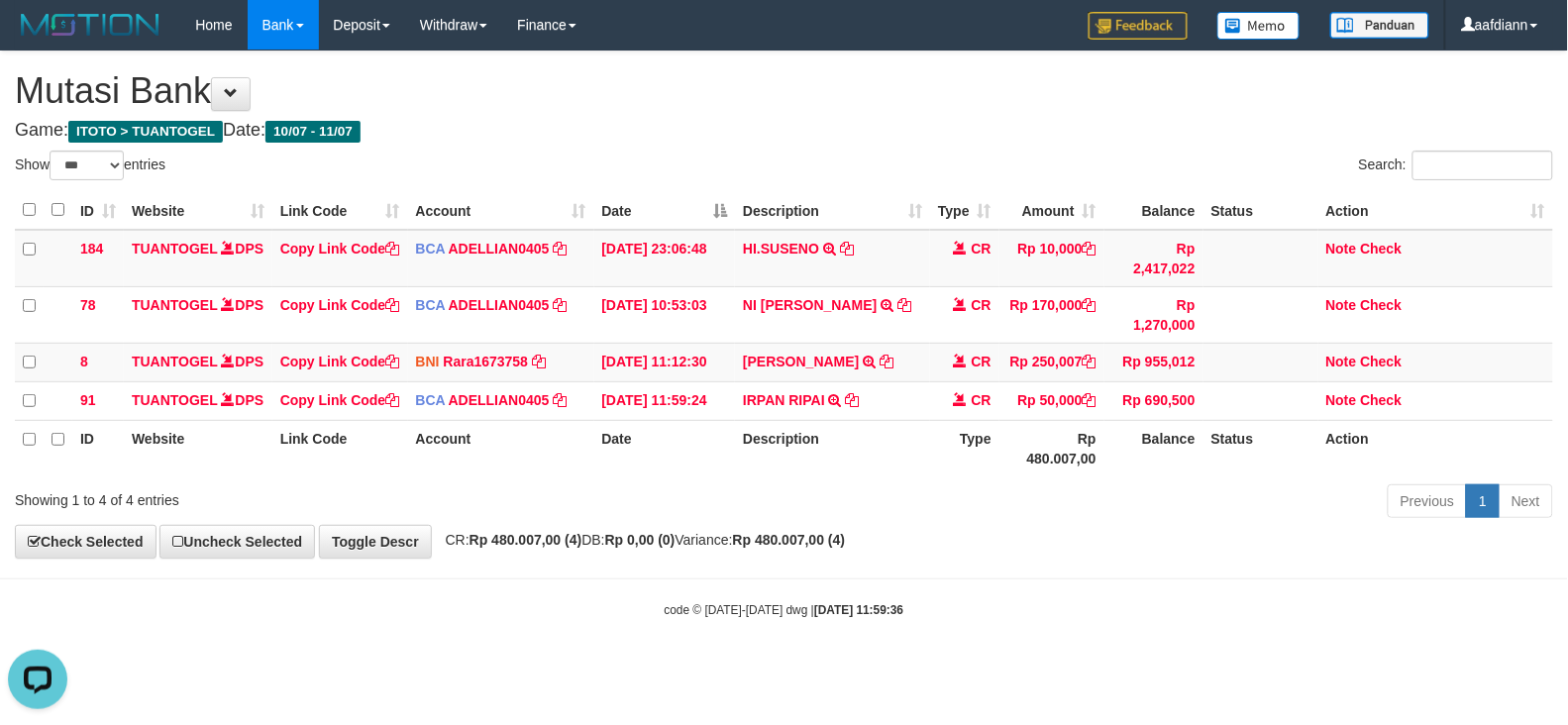 click on "Toggle navigation
Home
Bank
Account List
Load
By Website
Group
[ITOTO]													TUANTOGEL
By Load Group (DPS)
Group aaf-DPBCA02TUANTOGEL" at bounding box center [784, 334] 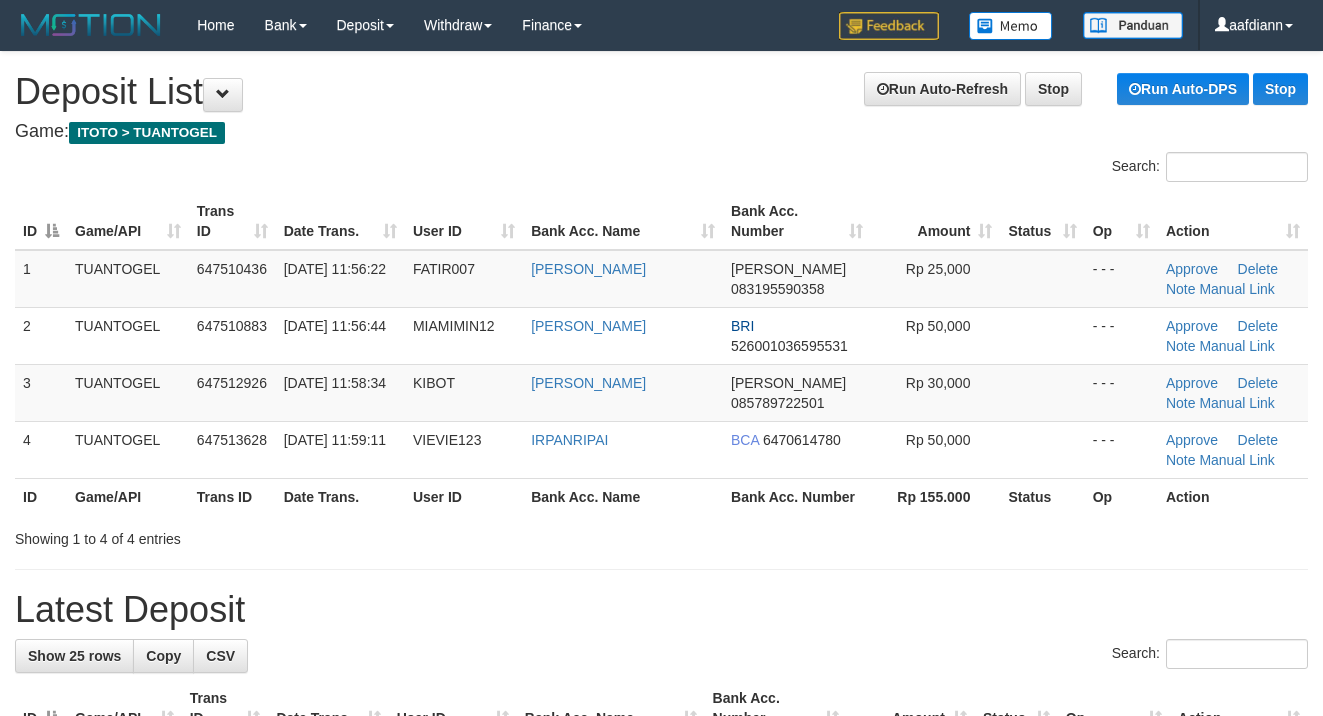 scroll, scrollTop: 0, scrollLeft: 0, axis: both 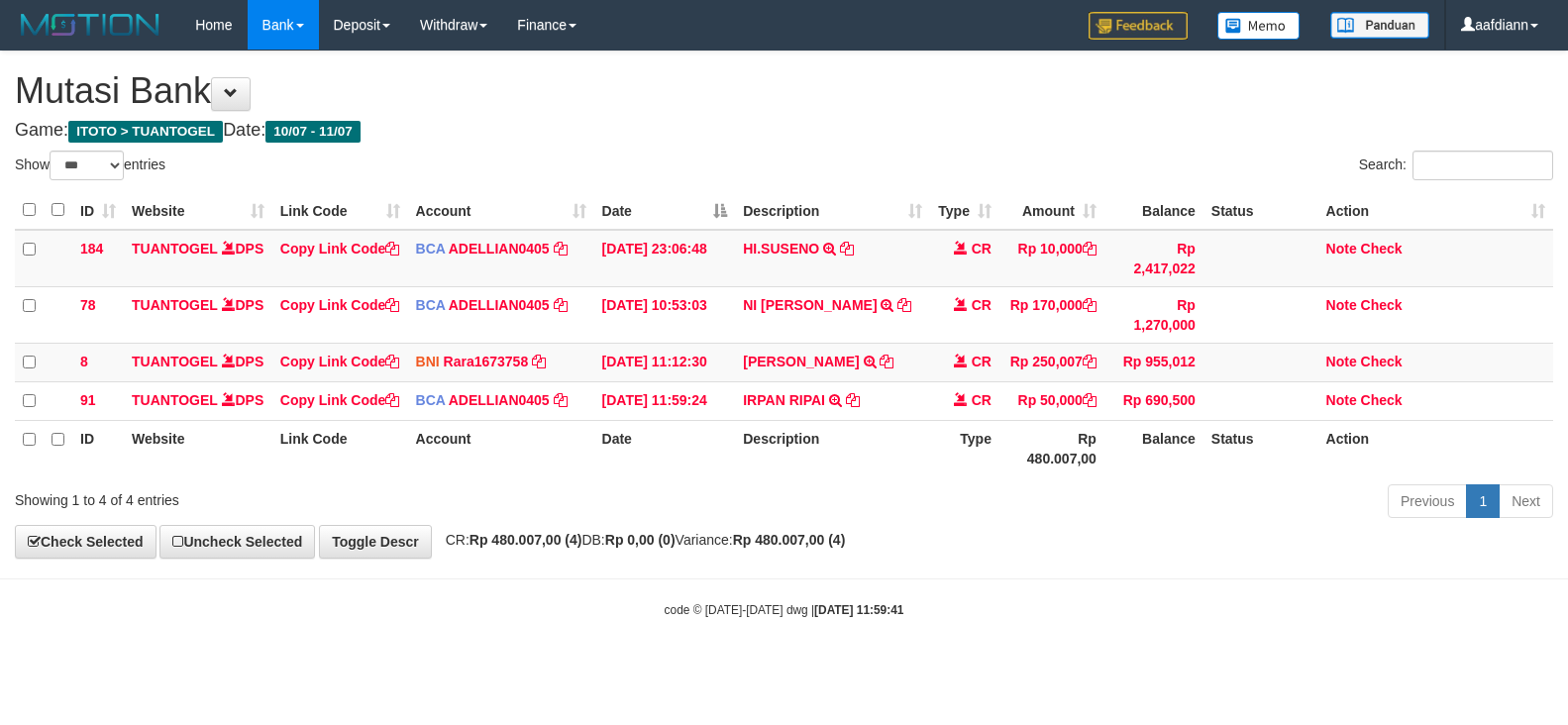 select on "***" 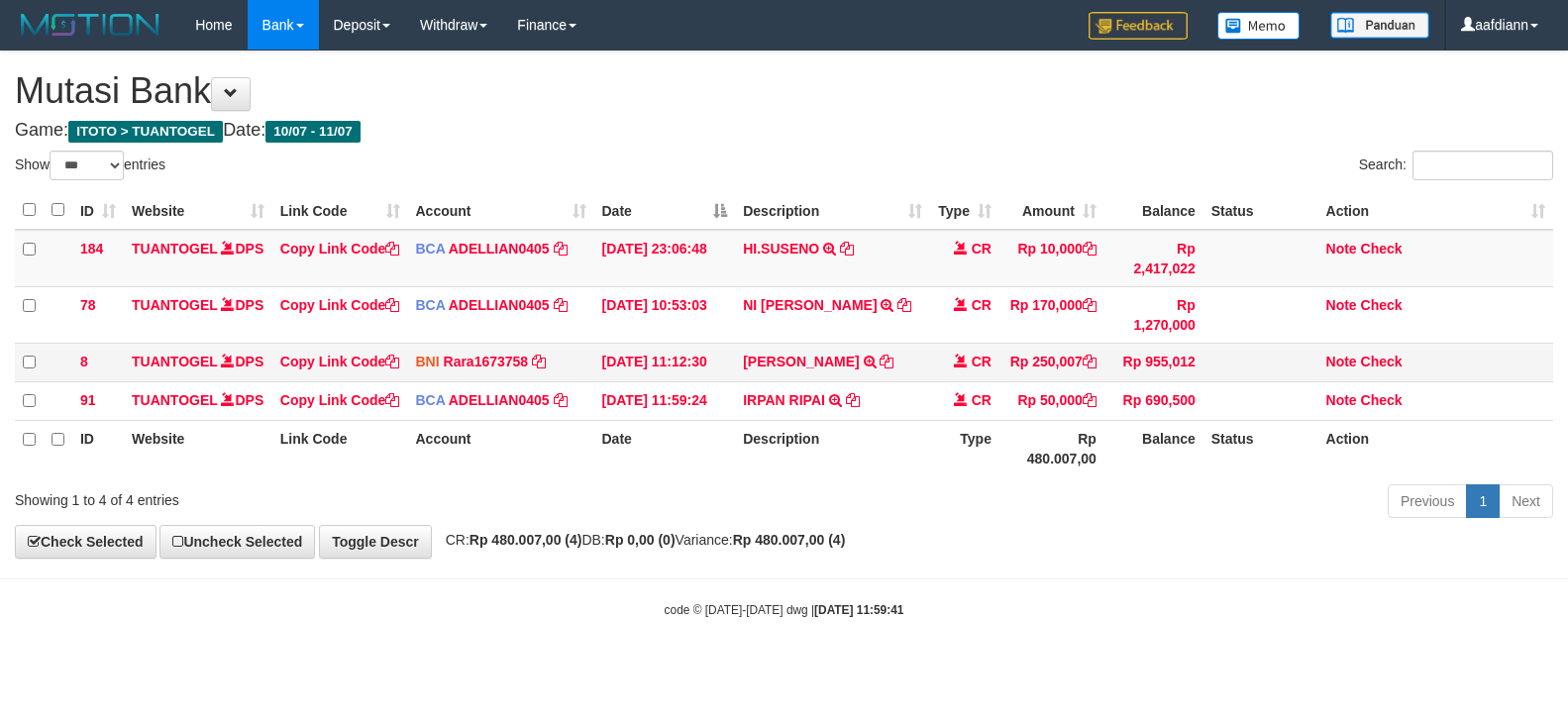 scroll, scrollTop: 0, scrollLeft: 0, axis: both 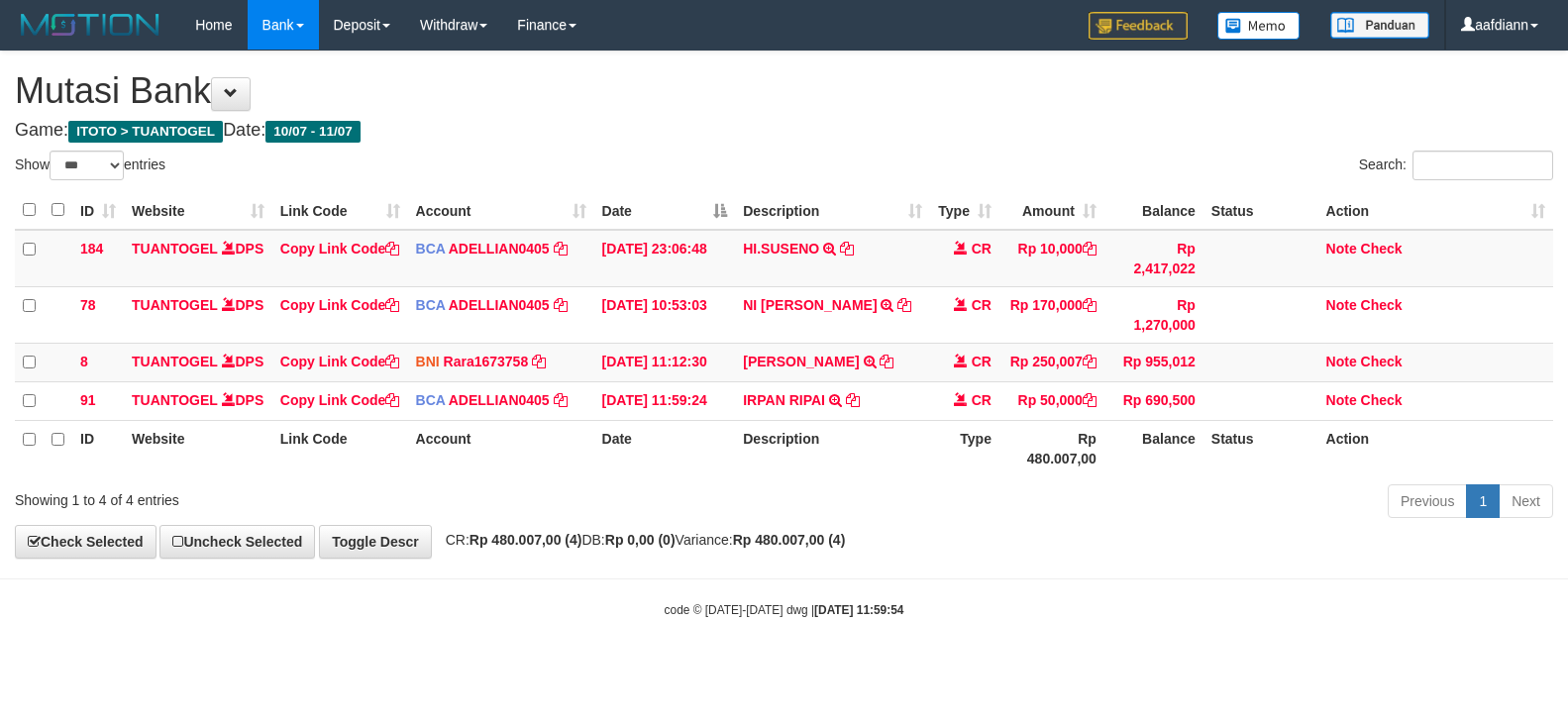 select on "***" 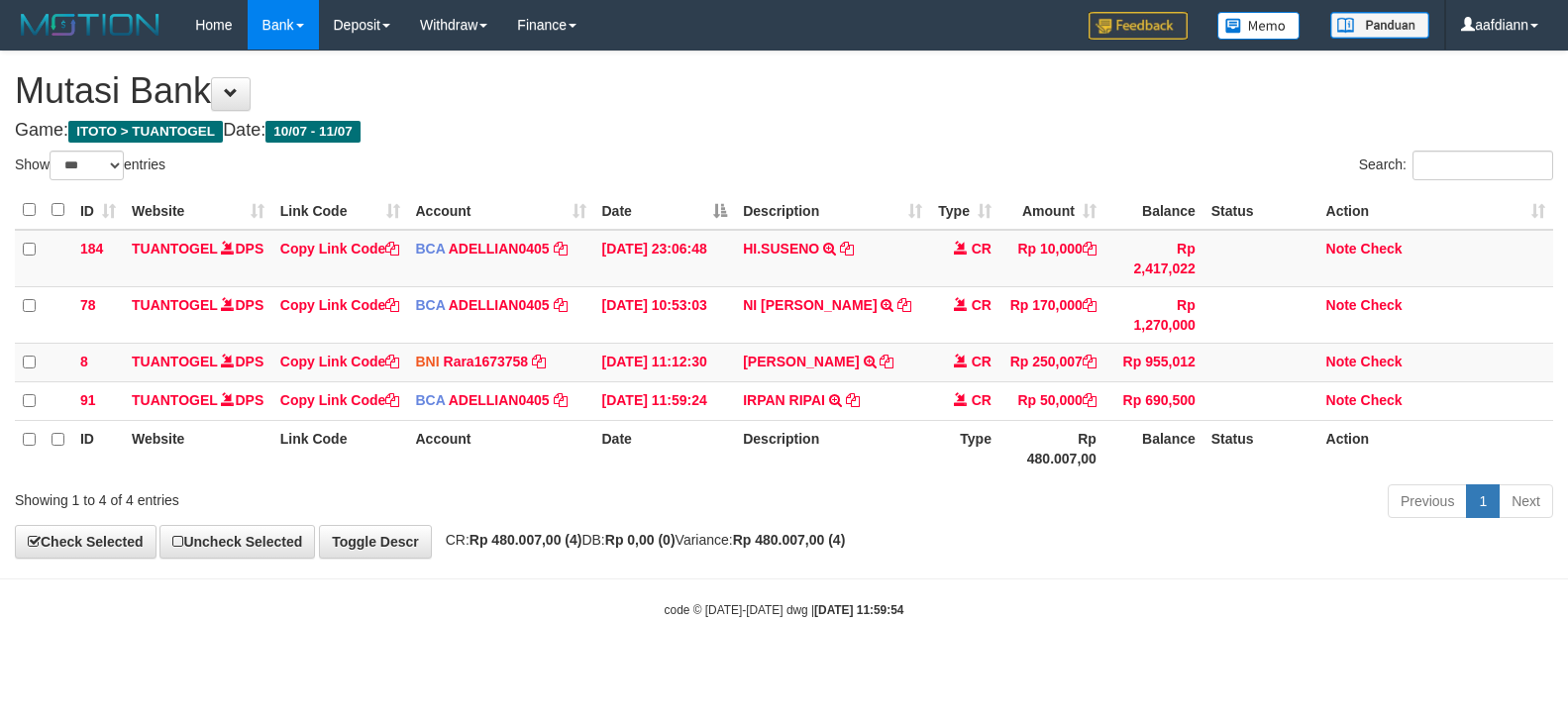 scroll, scrollTop: 0, scrollLeft: 0, axis: both 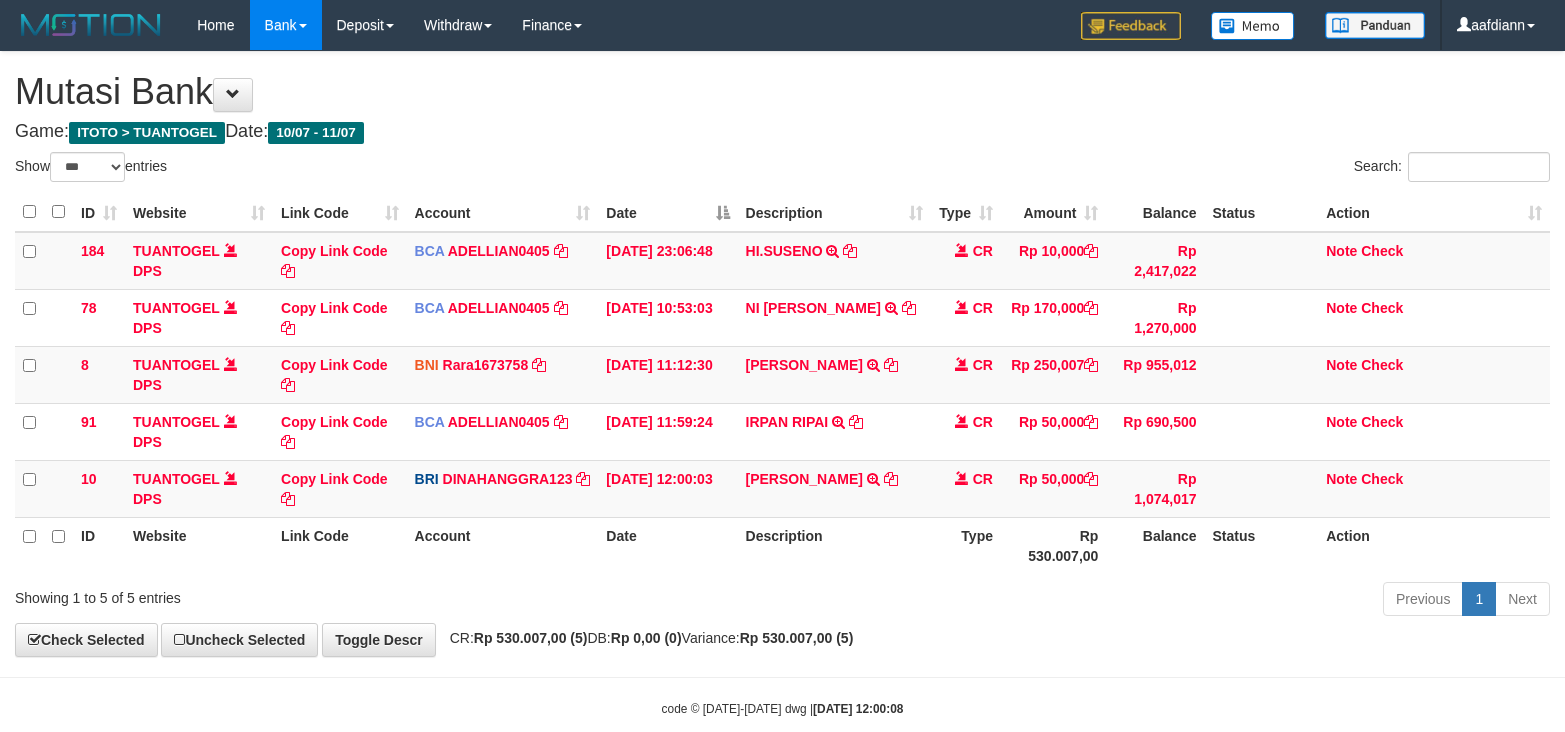 select on "***" 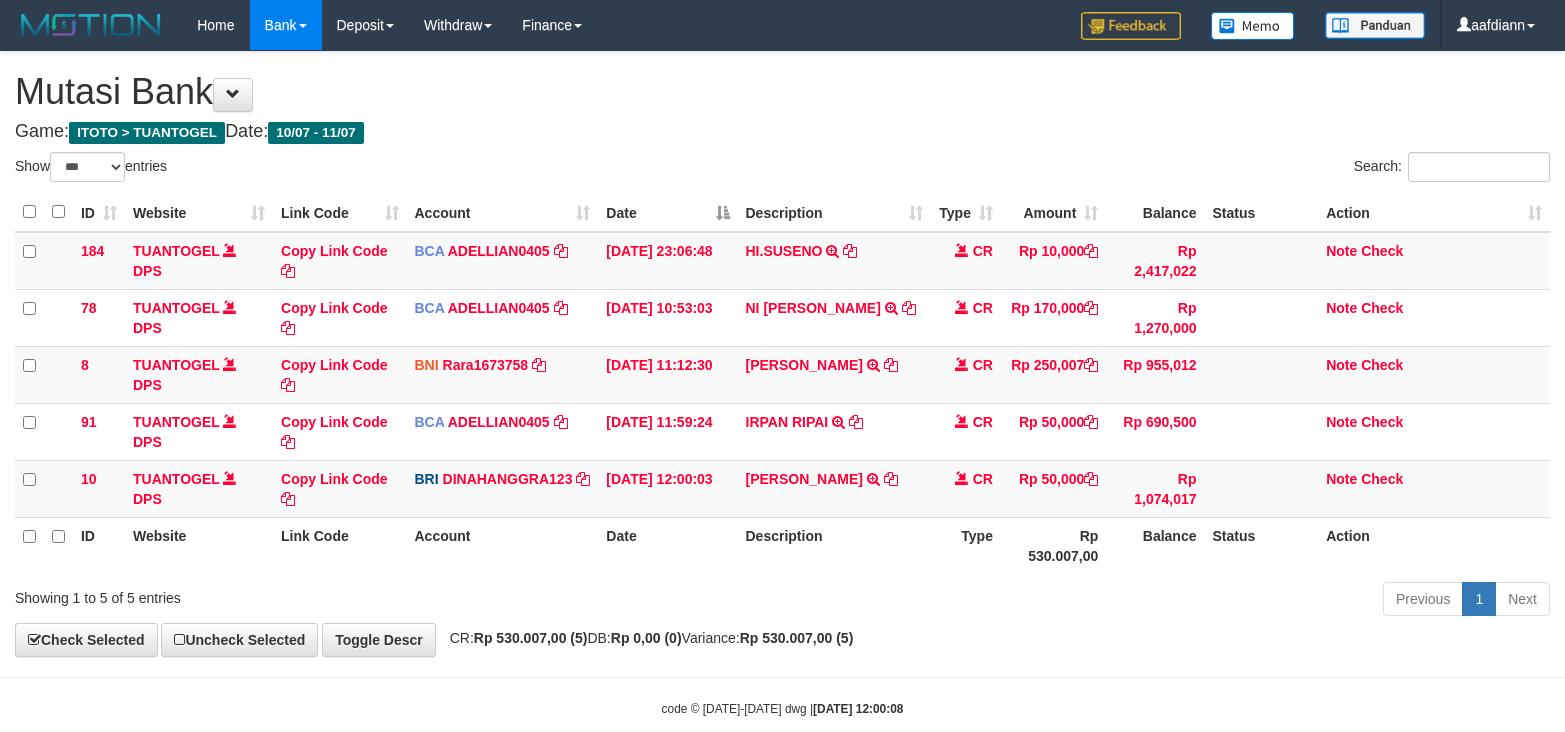 scroll, scrollTop: 0, scrollLeft: 0, axis: both 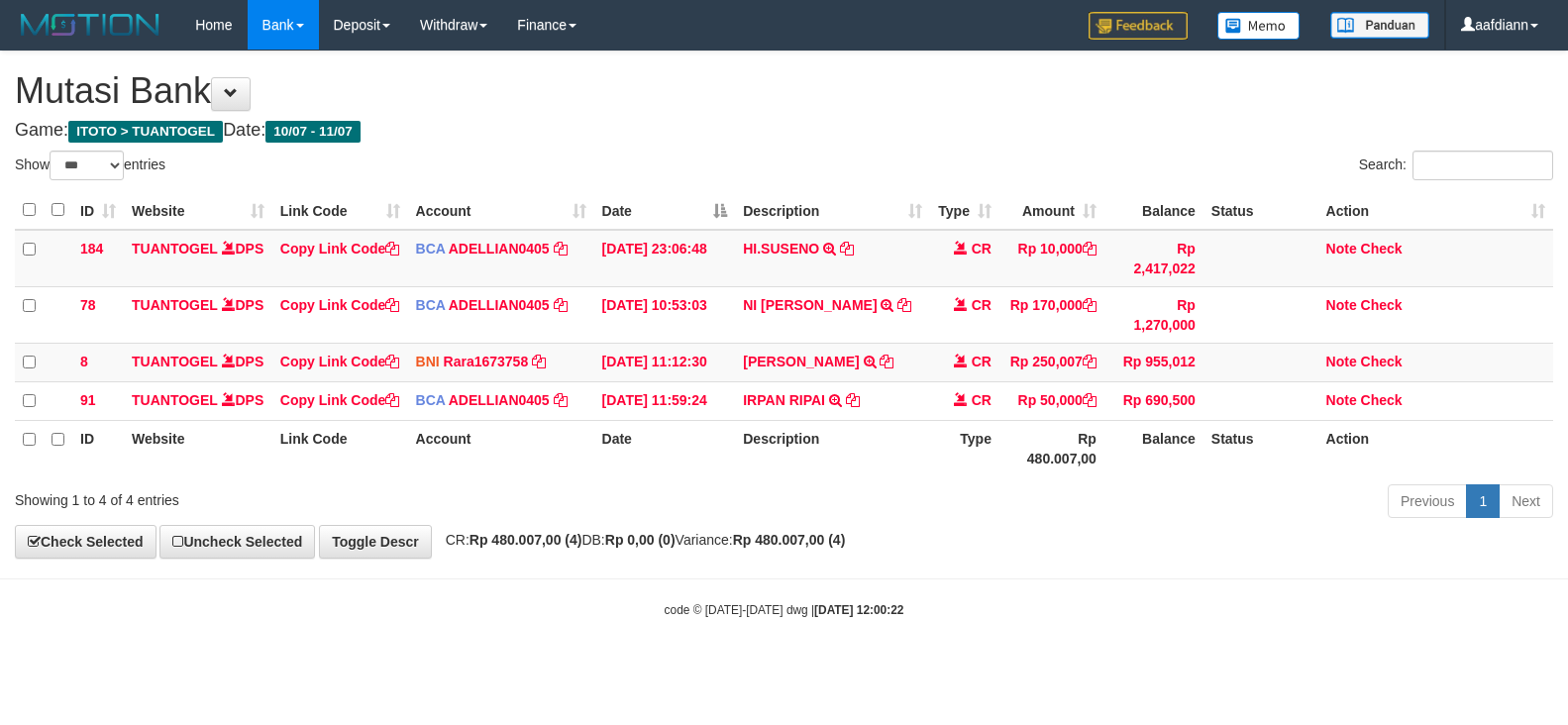 select on "***" 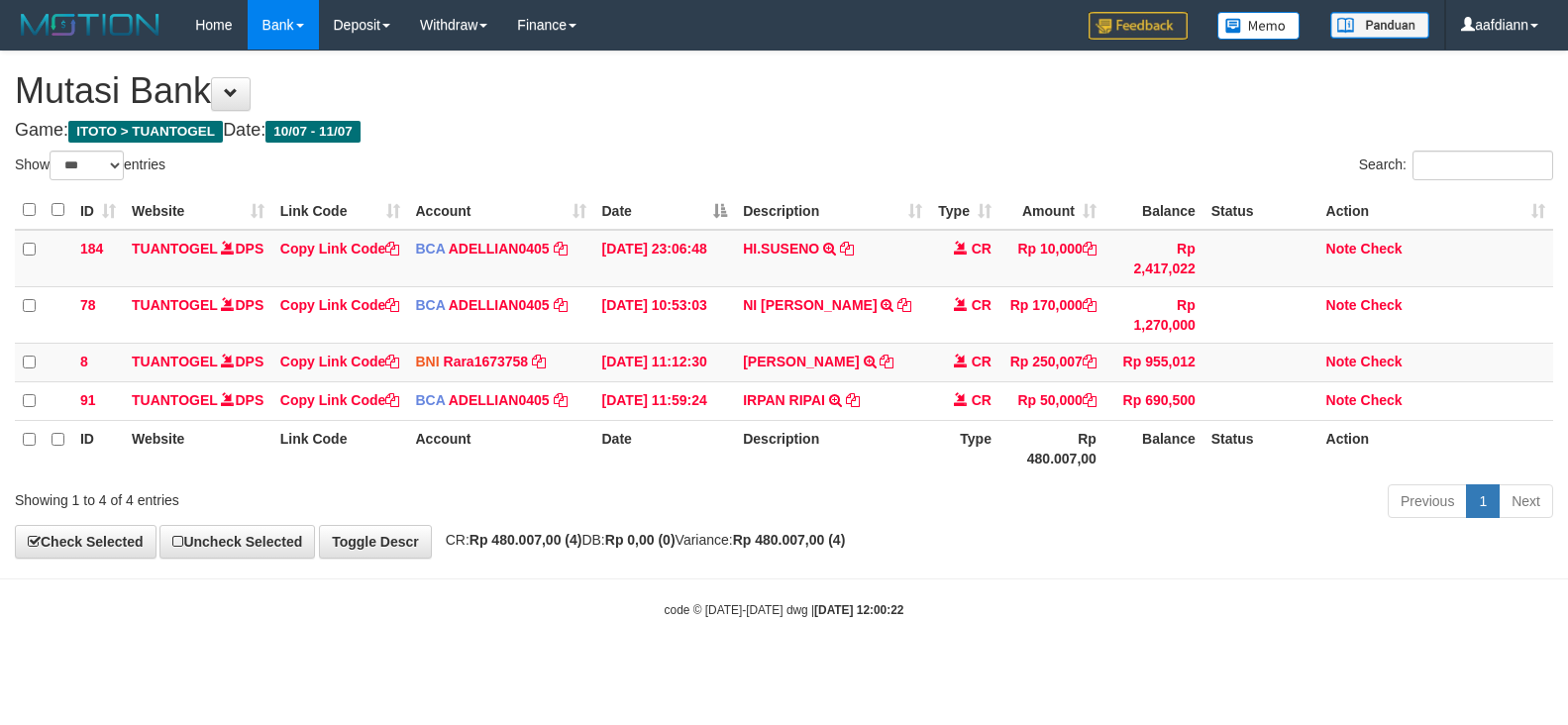 scroll, scrollTop: 0, scrollLeft: 0, axis: both 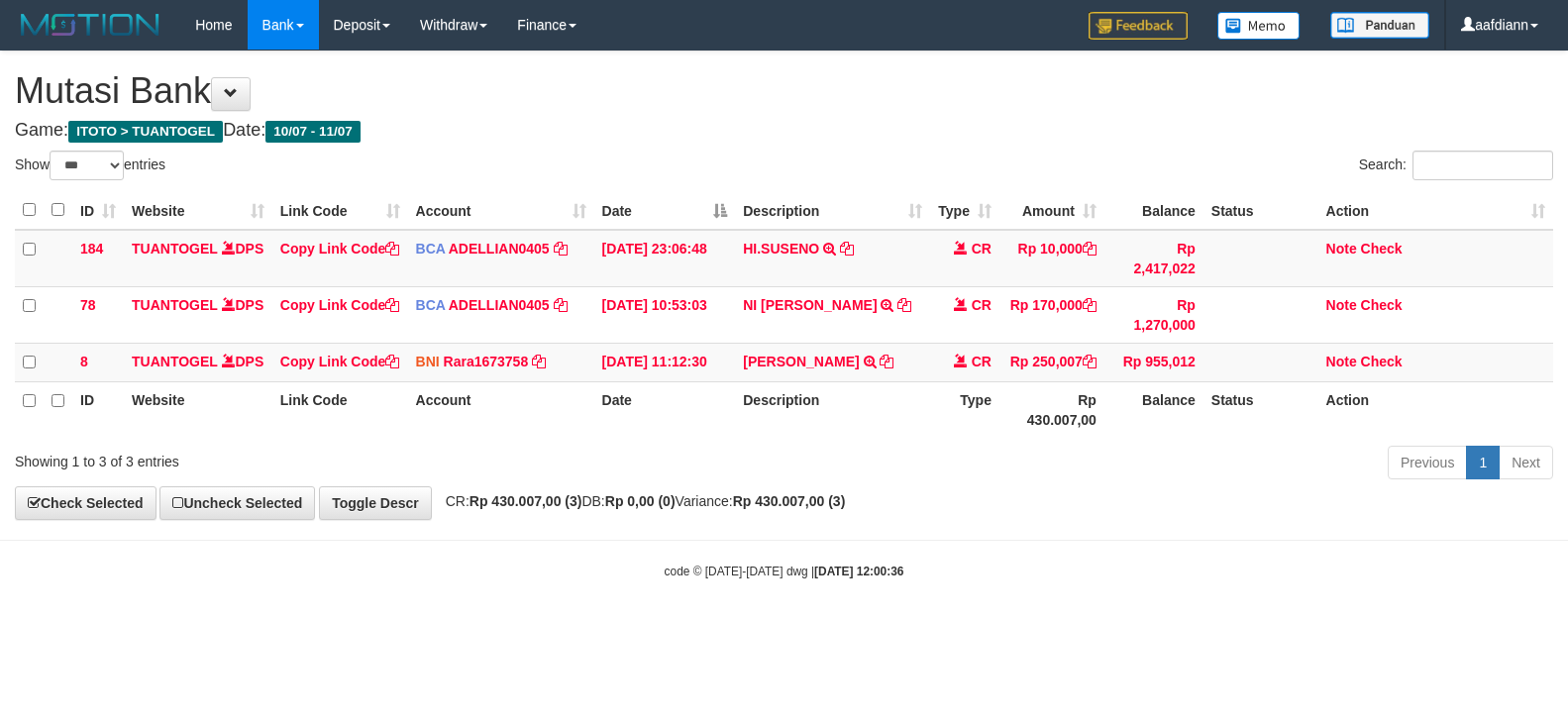 select on "***" 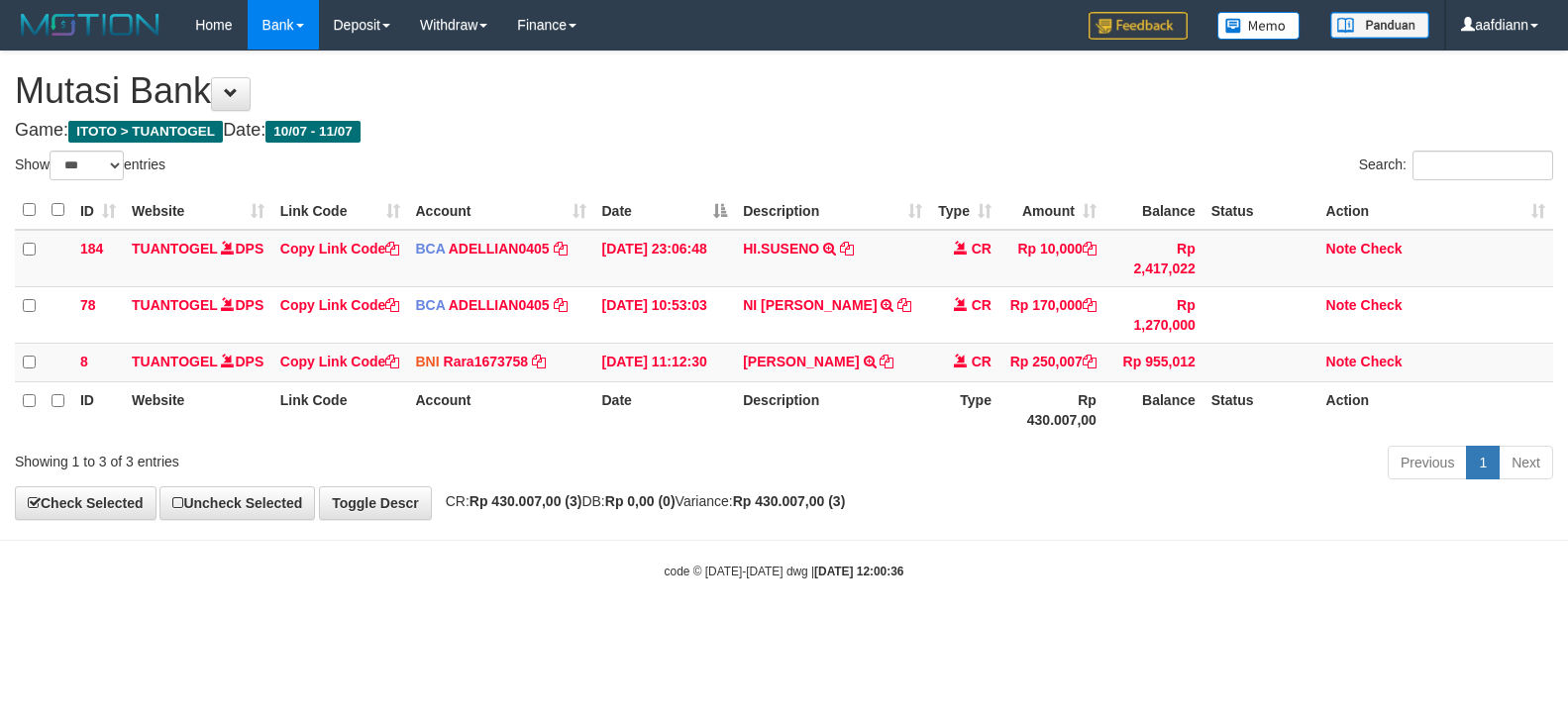 scroll, scrollTop: 0, scrollLeft: 0, axis: both 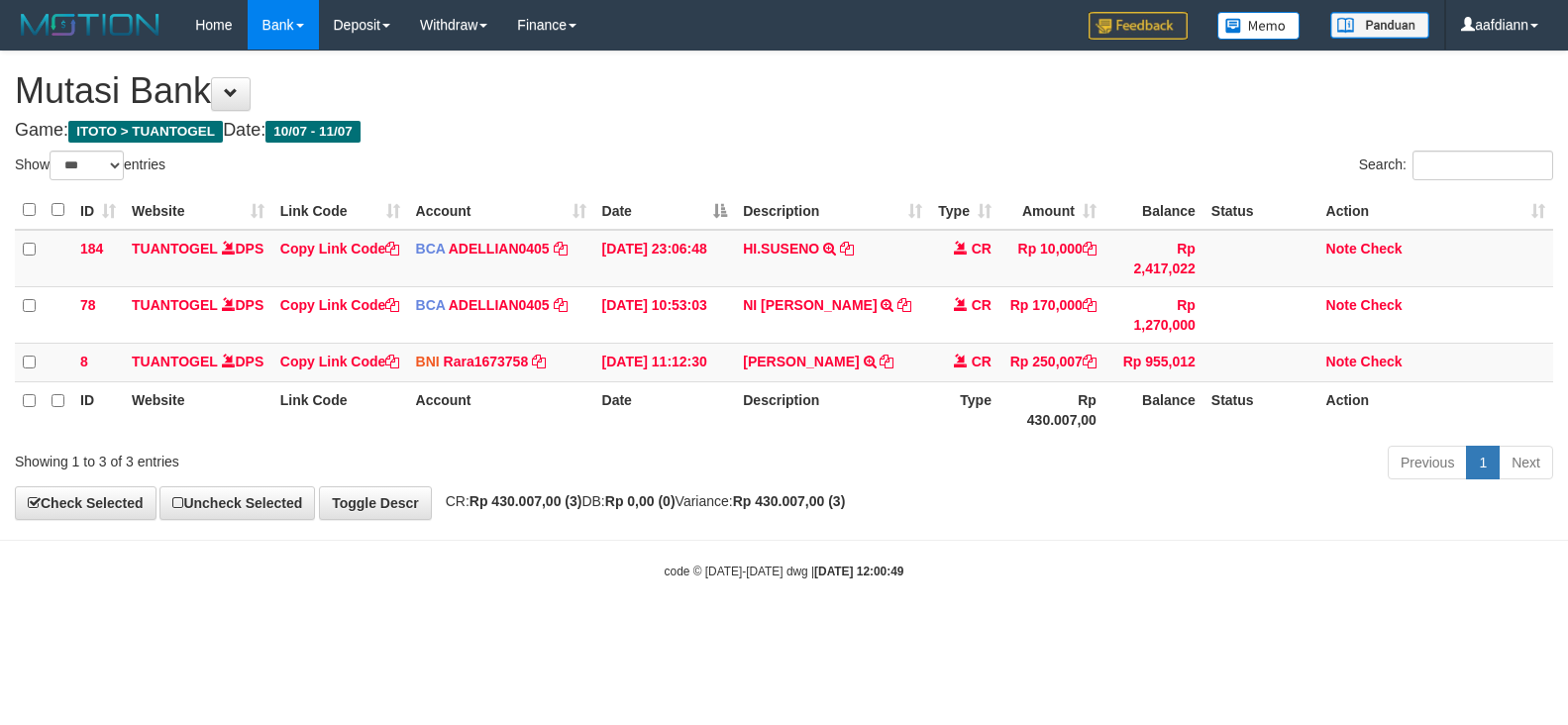select on "***" 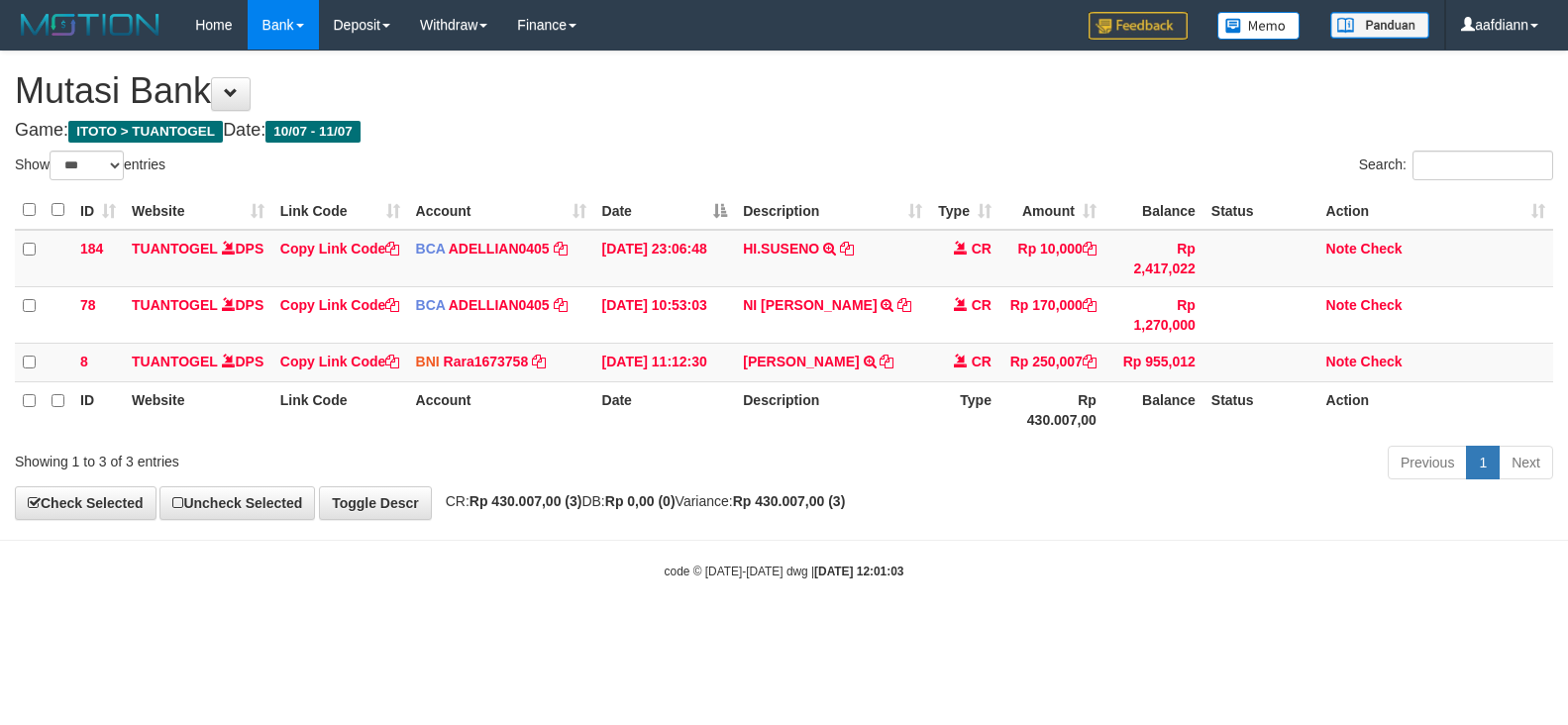 select on "***" 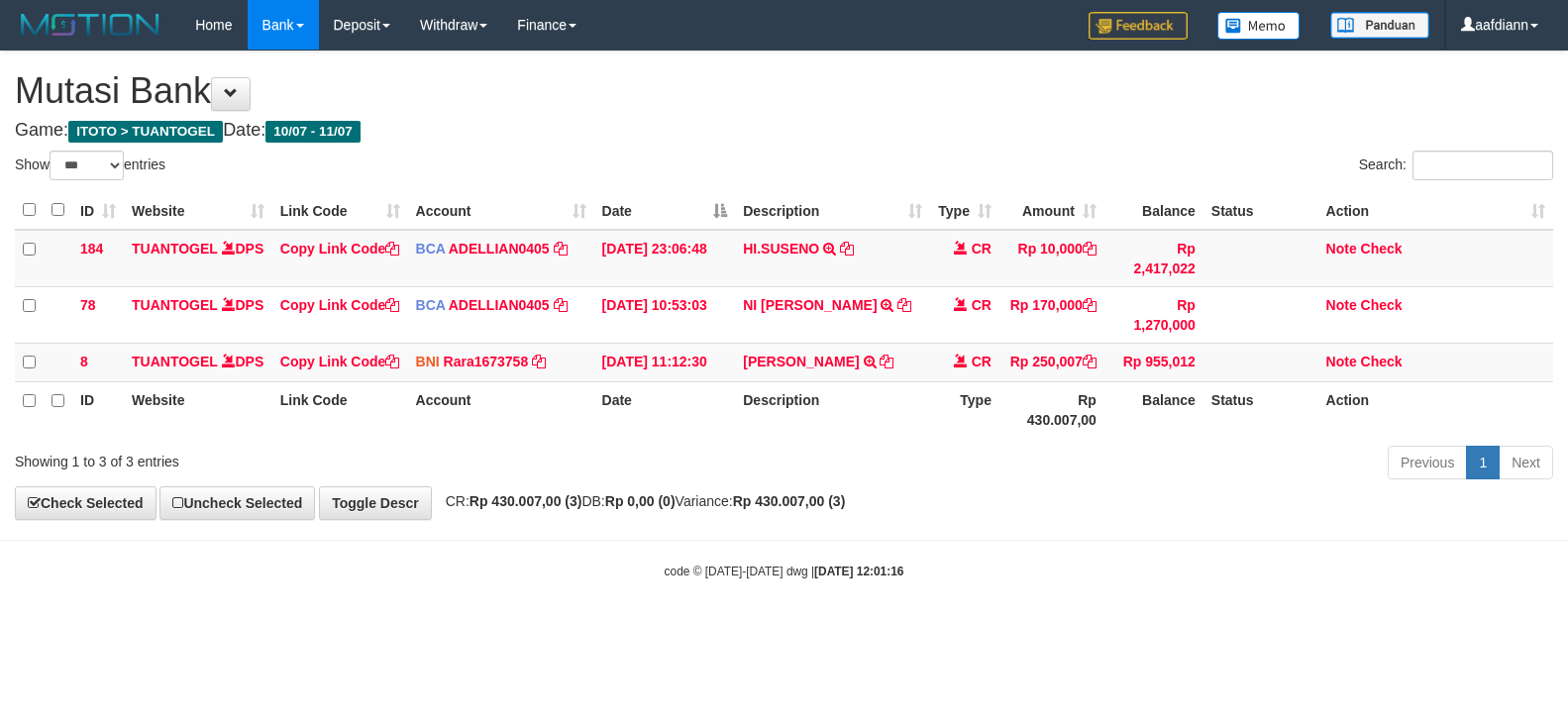select on "***" 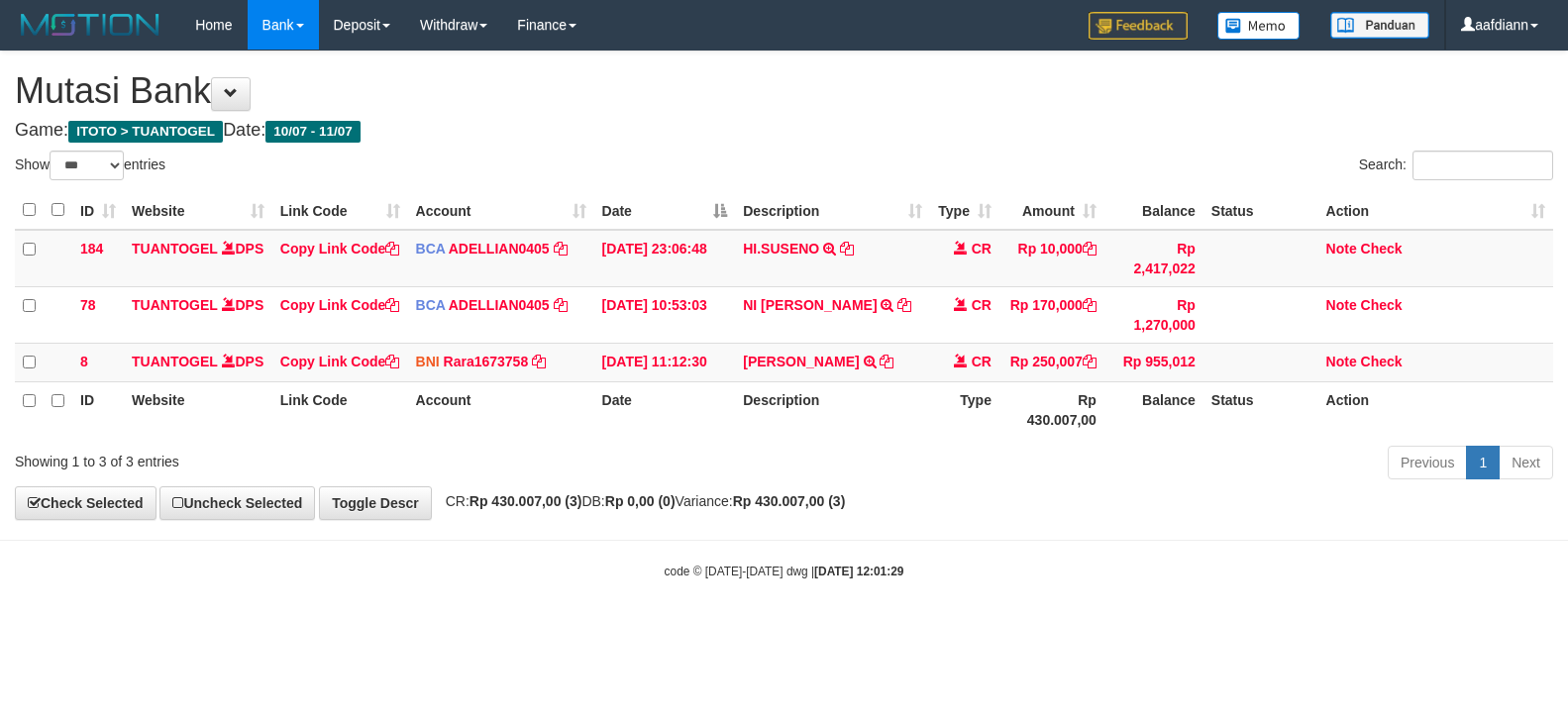 select on "***" 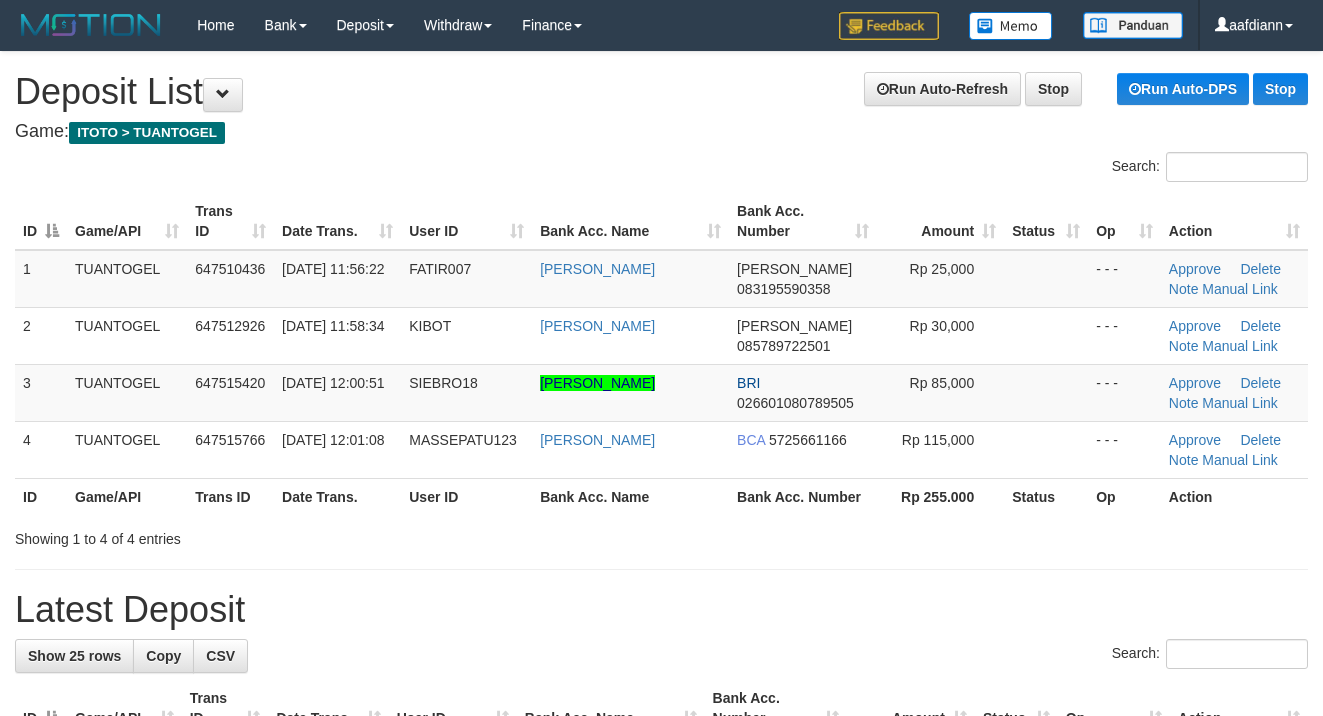 scroll, scrollTop: 0, scrollLeft: 0, axis: both 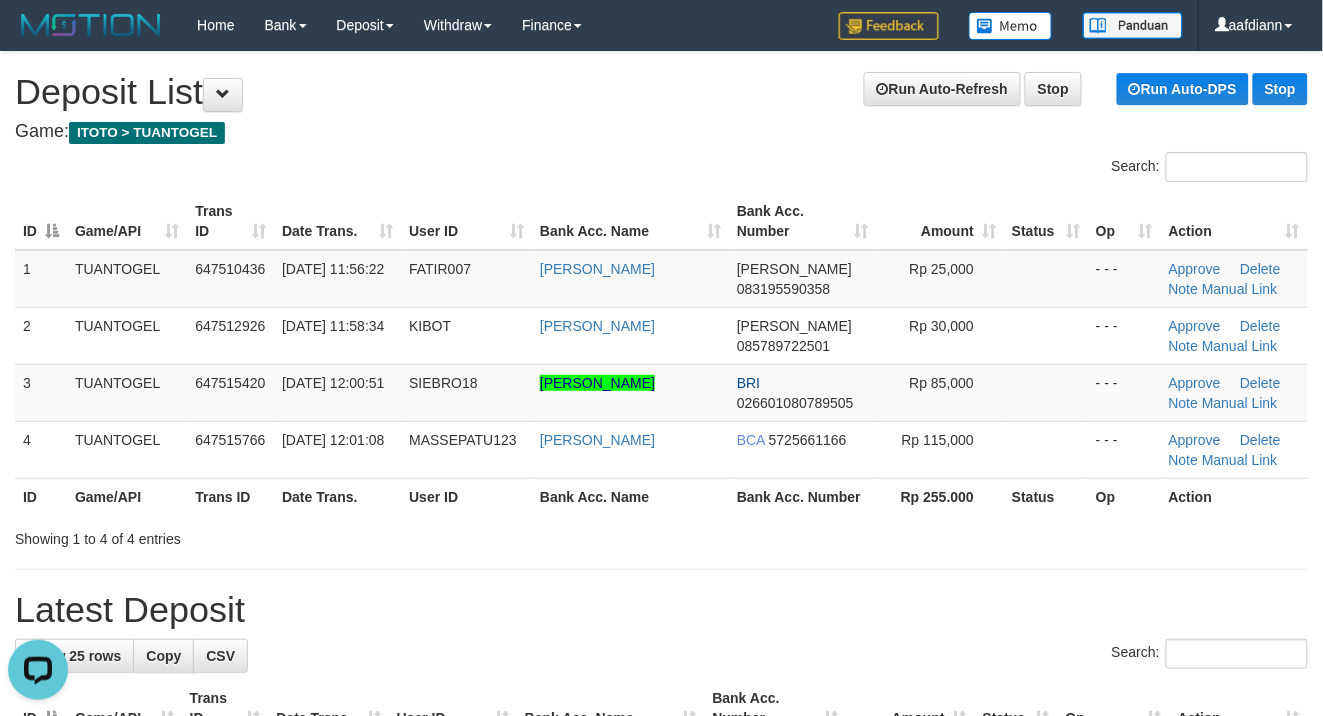 drag, startPoint x: 517, startPoint y: 570, endPoint x: 248, endPoint y: 213, distance: 447.00113 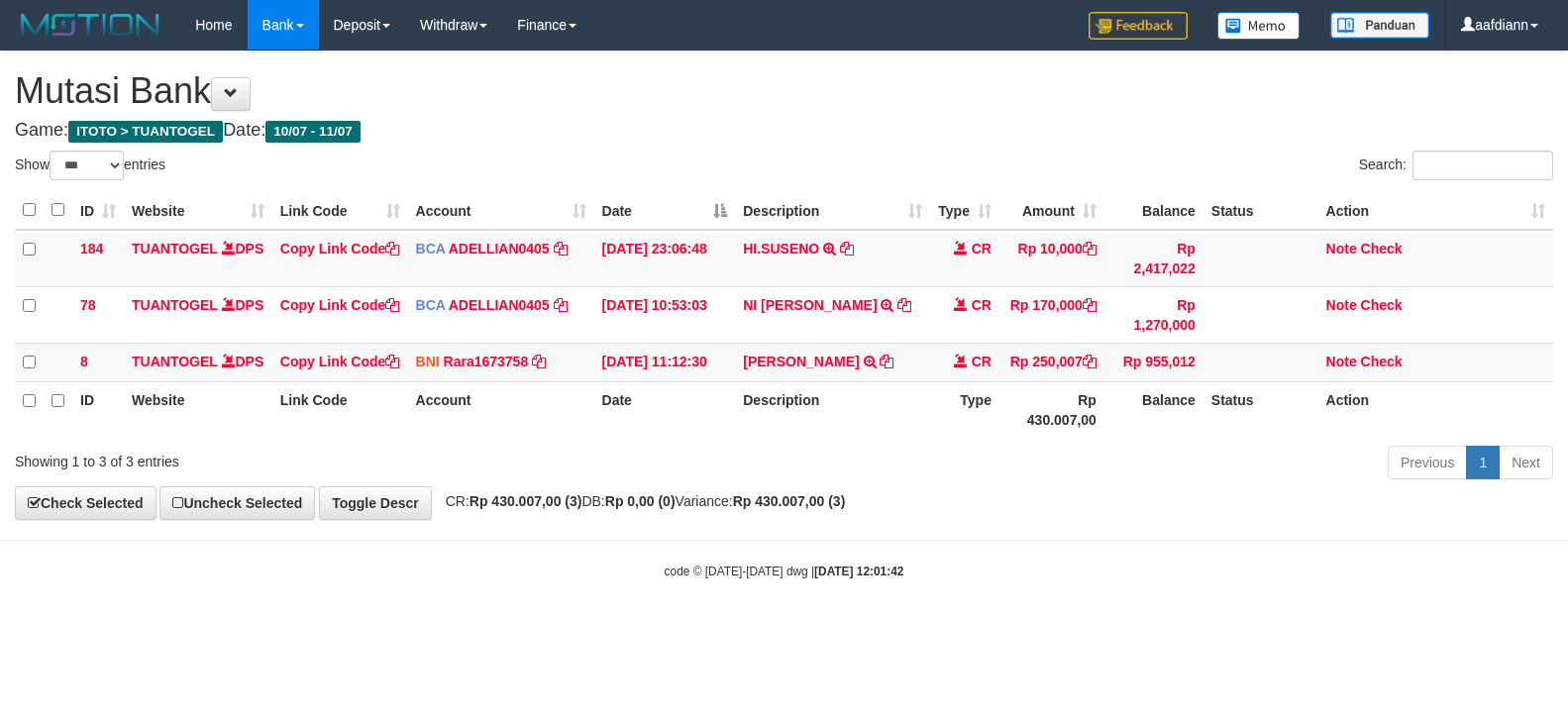 select on "***" 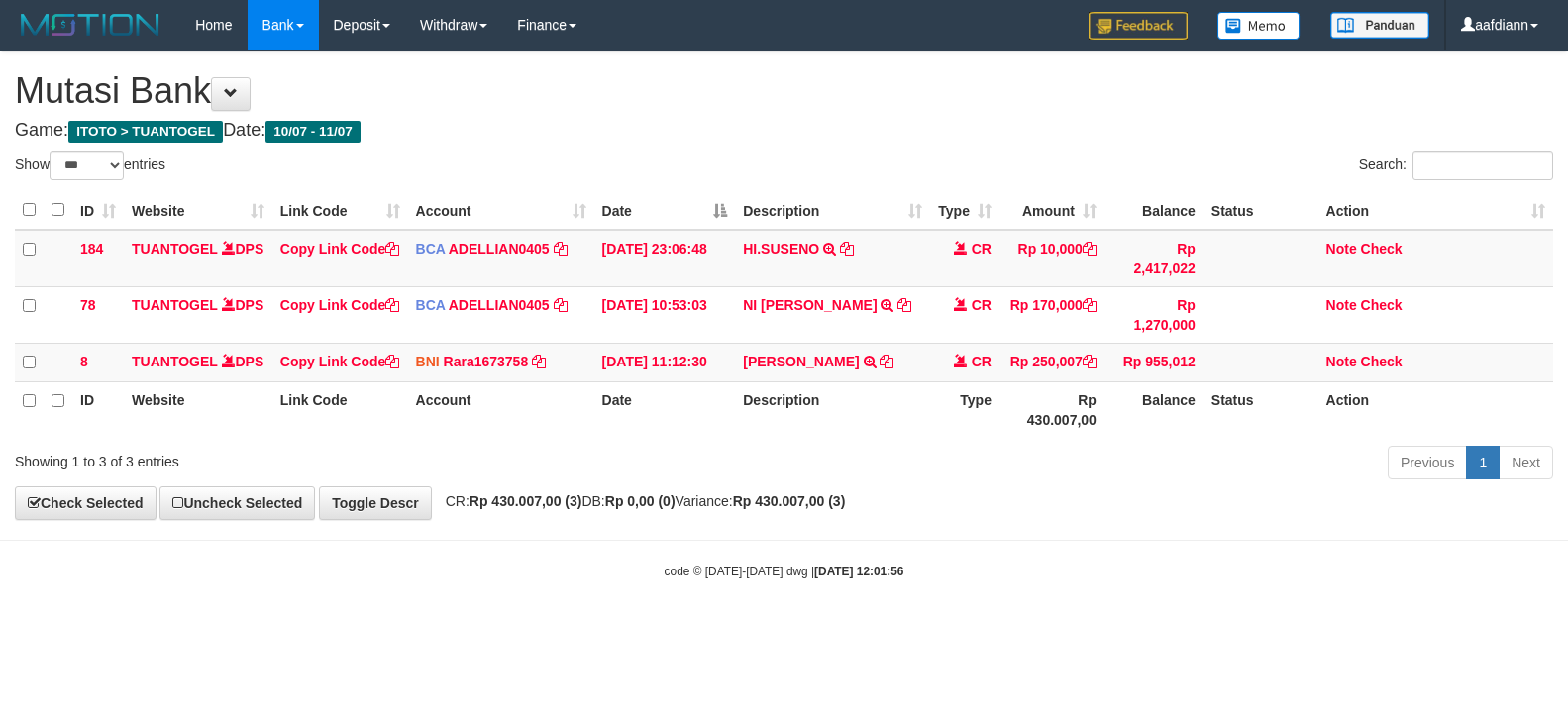 select on "***" 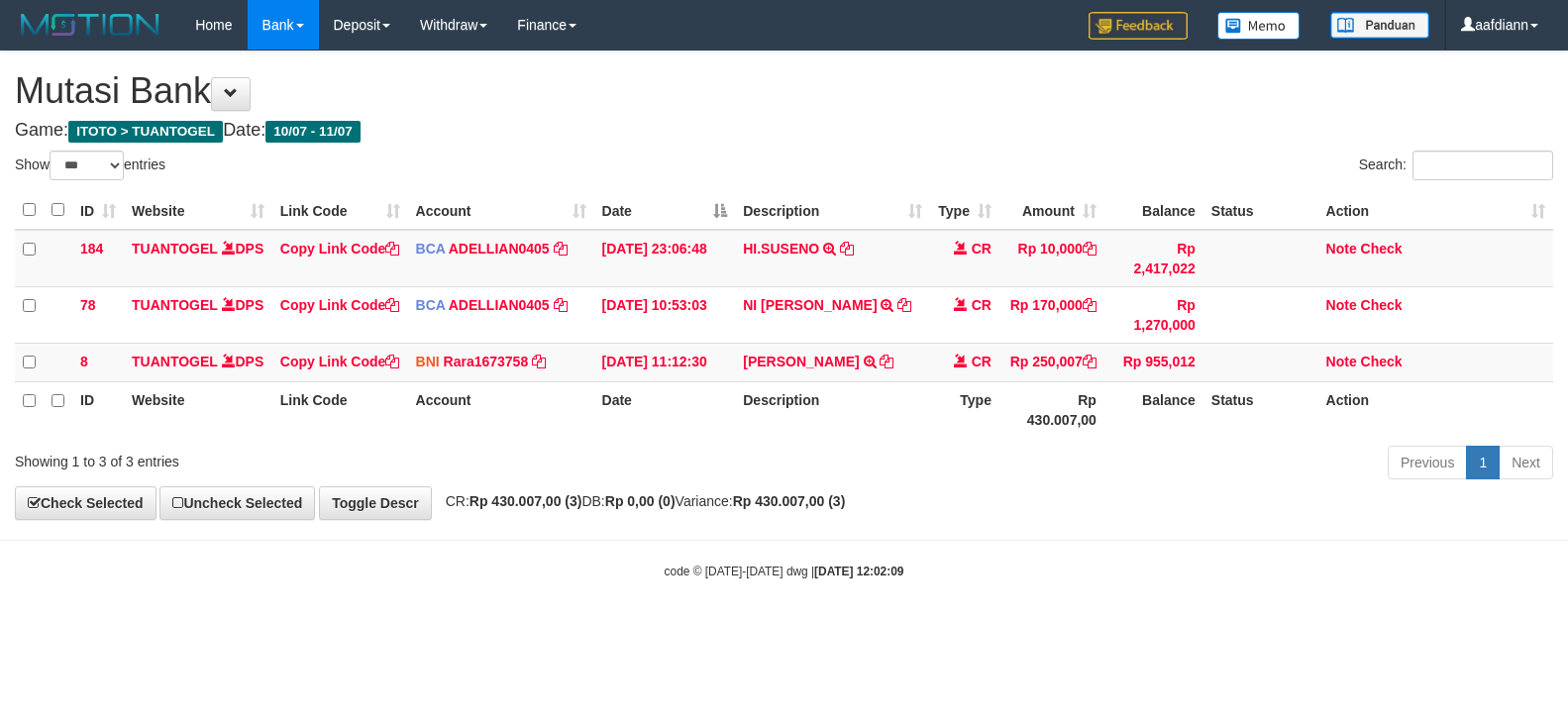 select on "***" 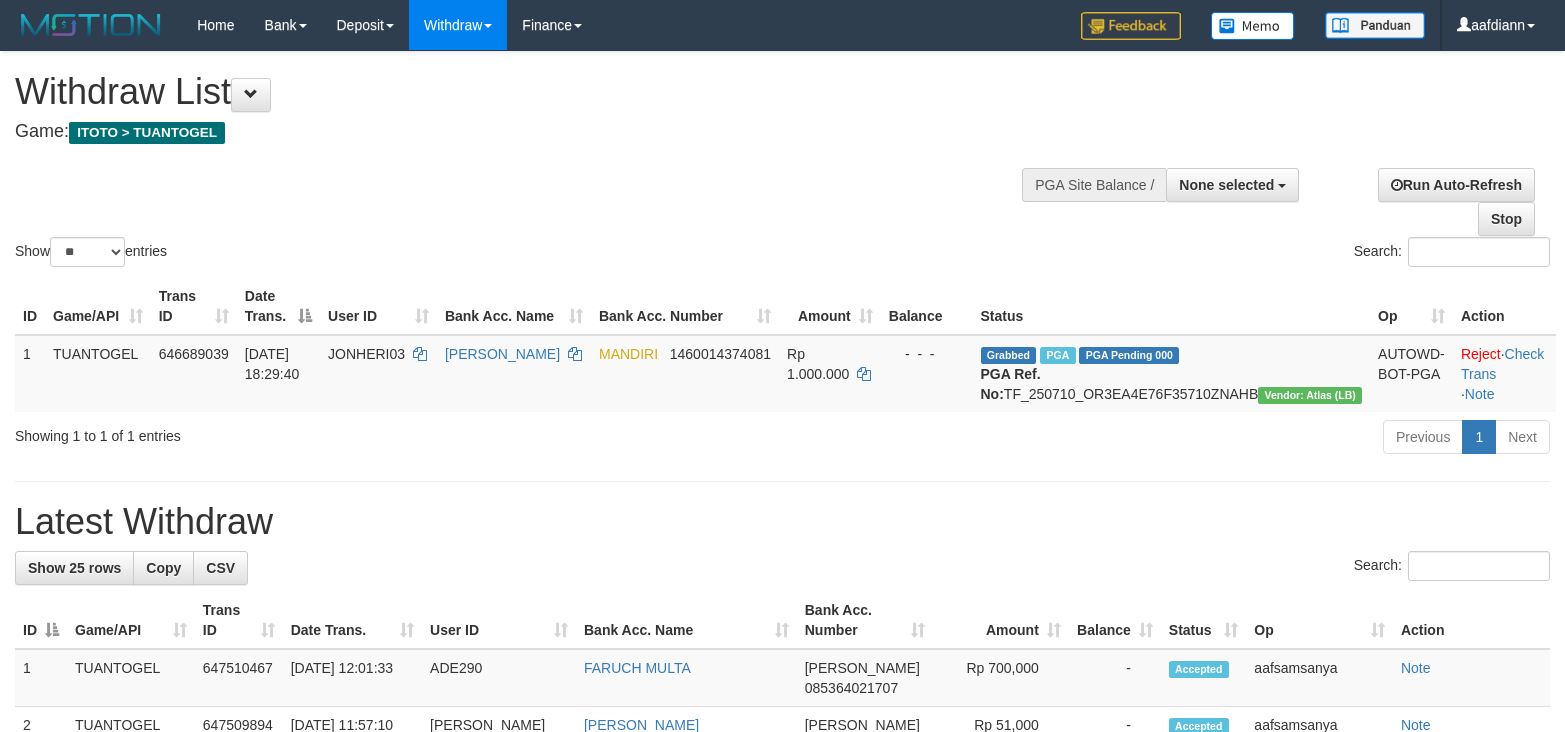 select 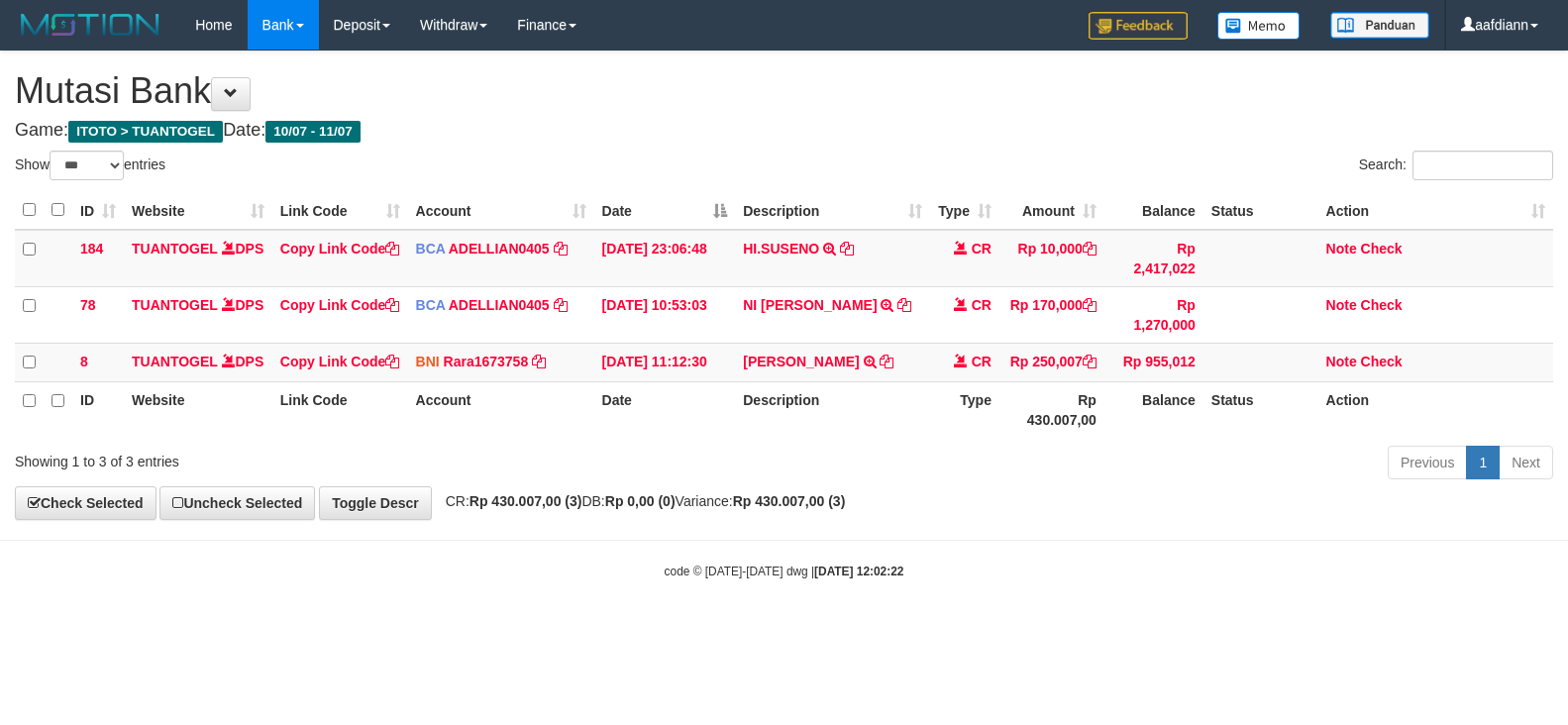 select on "***" 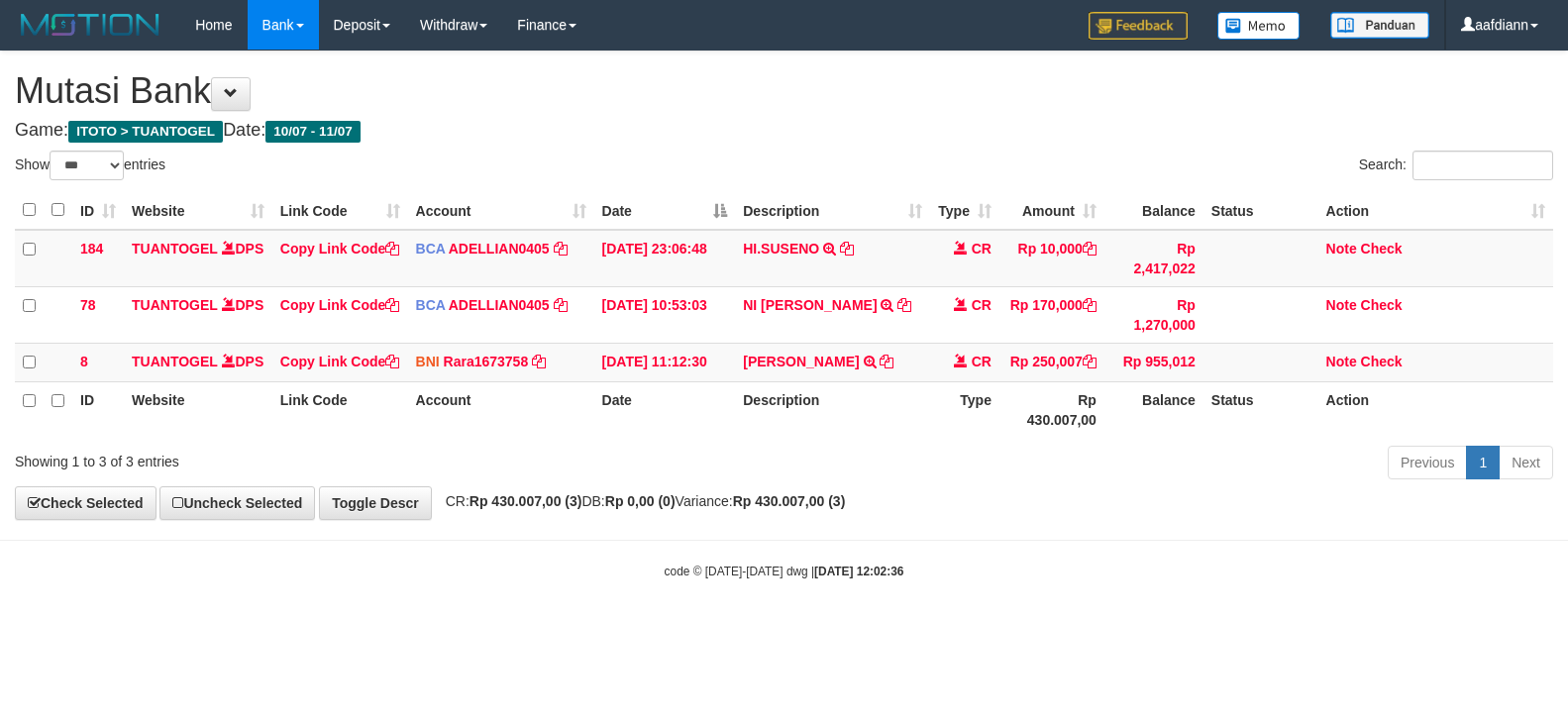 select on "***" 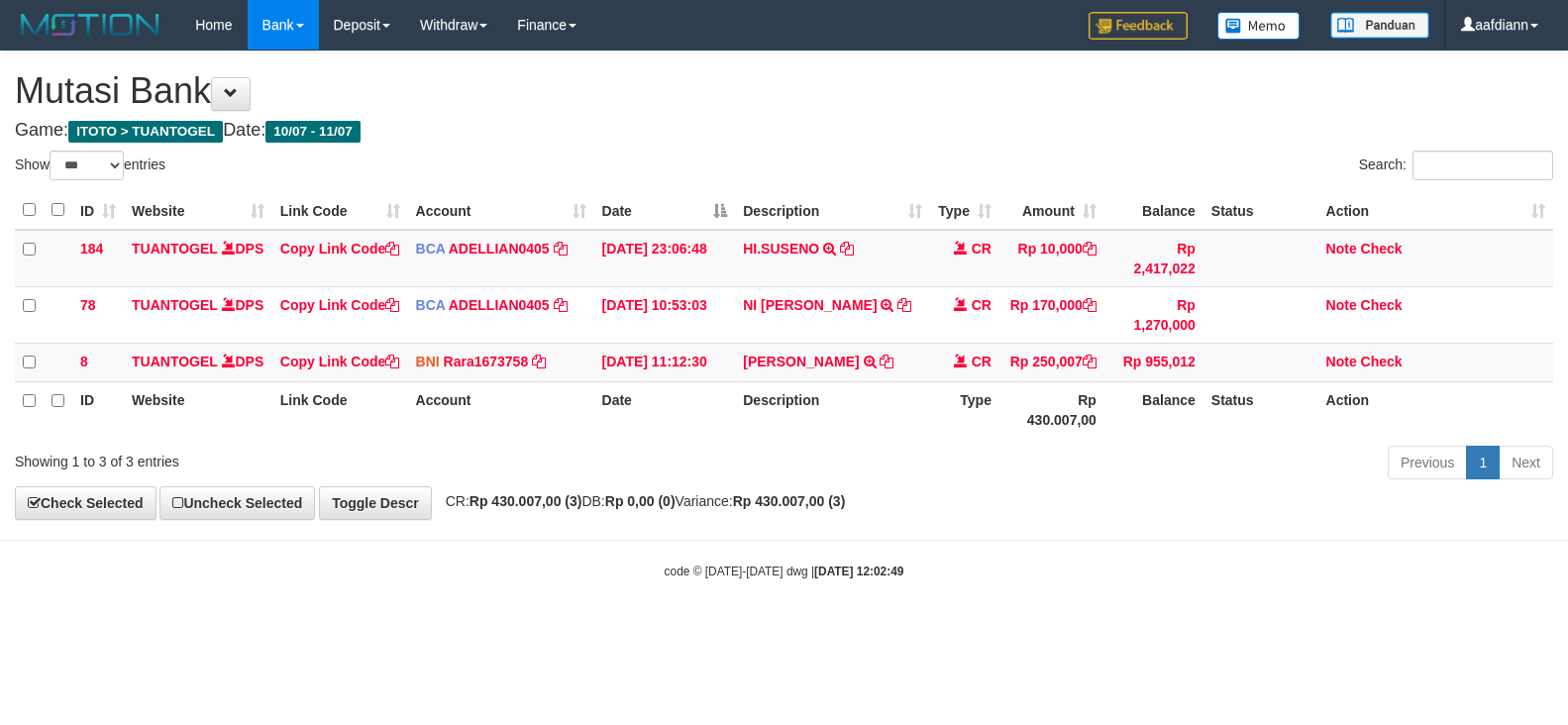 select on "***" 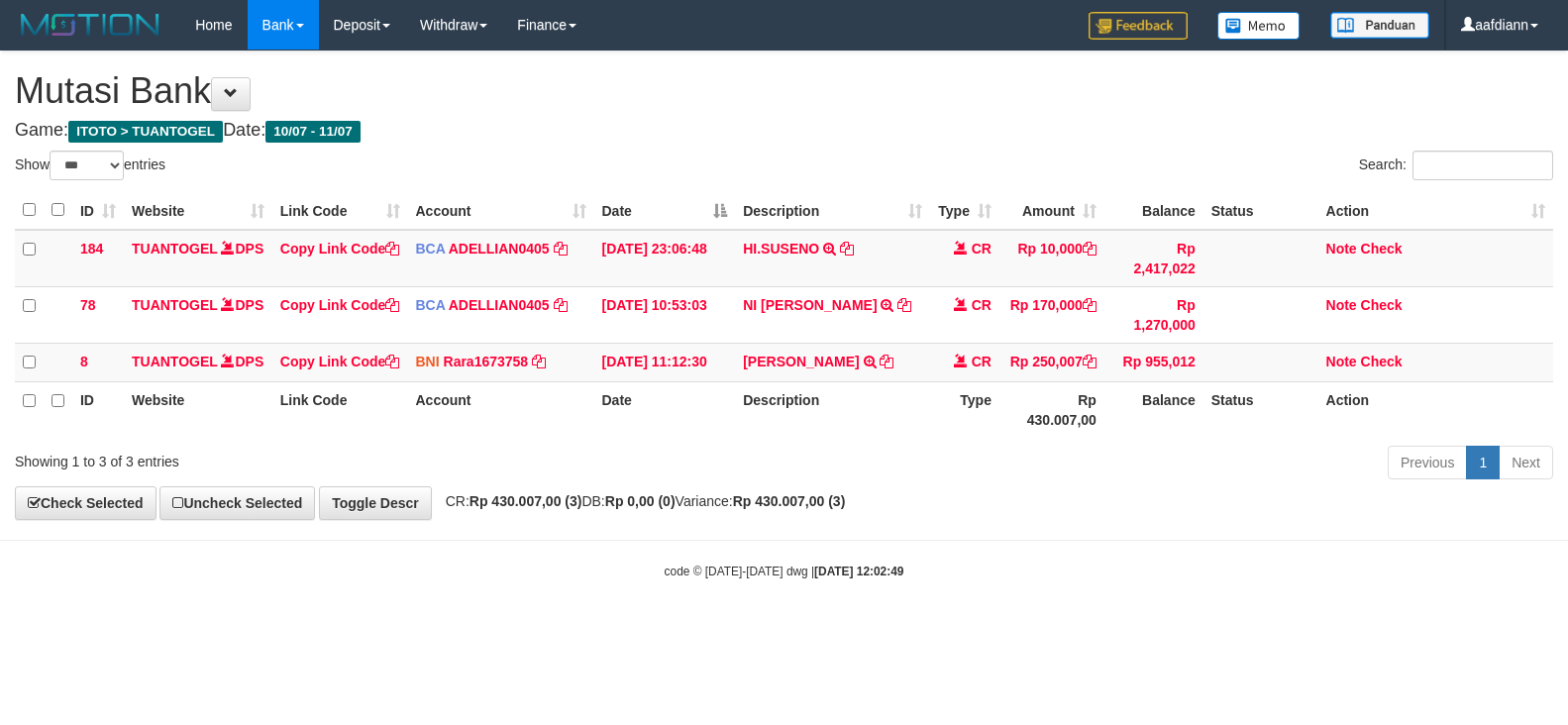 scroll, scrollTop: 0, scrollLeft: 0, axis: both 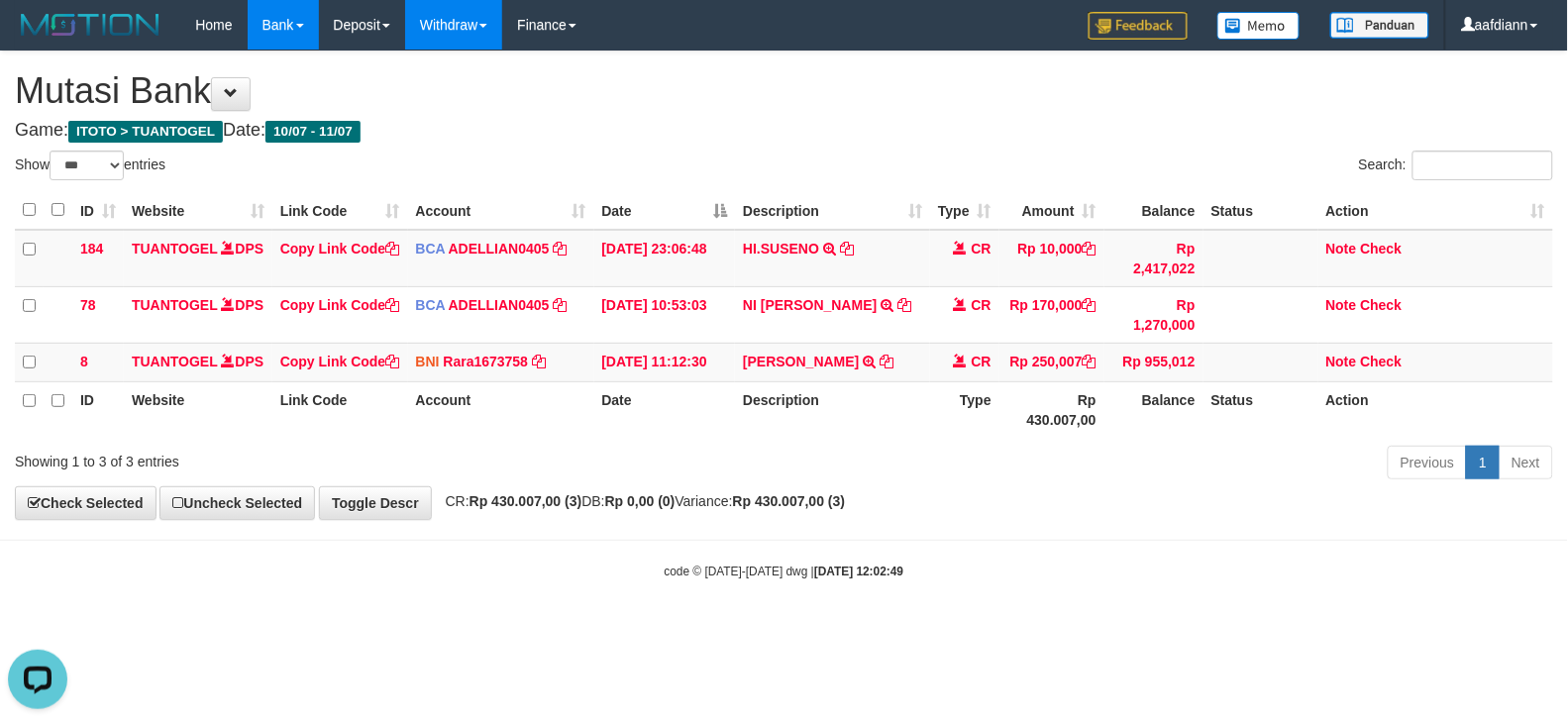 drag, startPoint x: 896, startPoint y: 95, endPoint x: 443, endPoint y: 35, distance: 456.95623 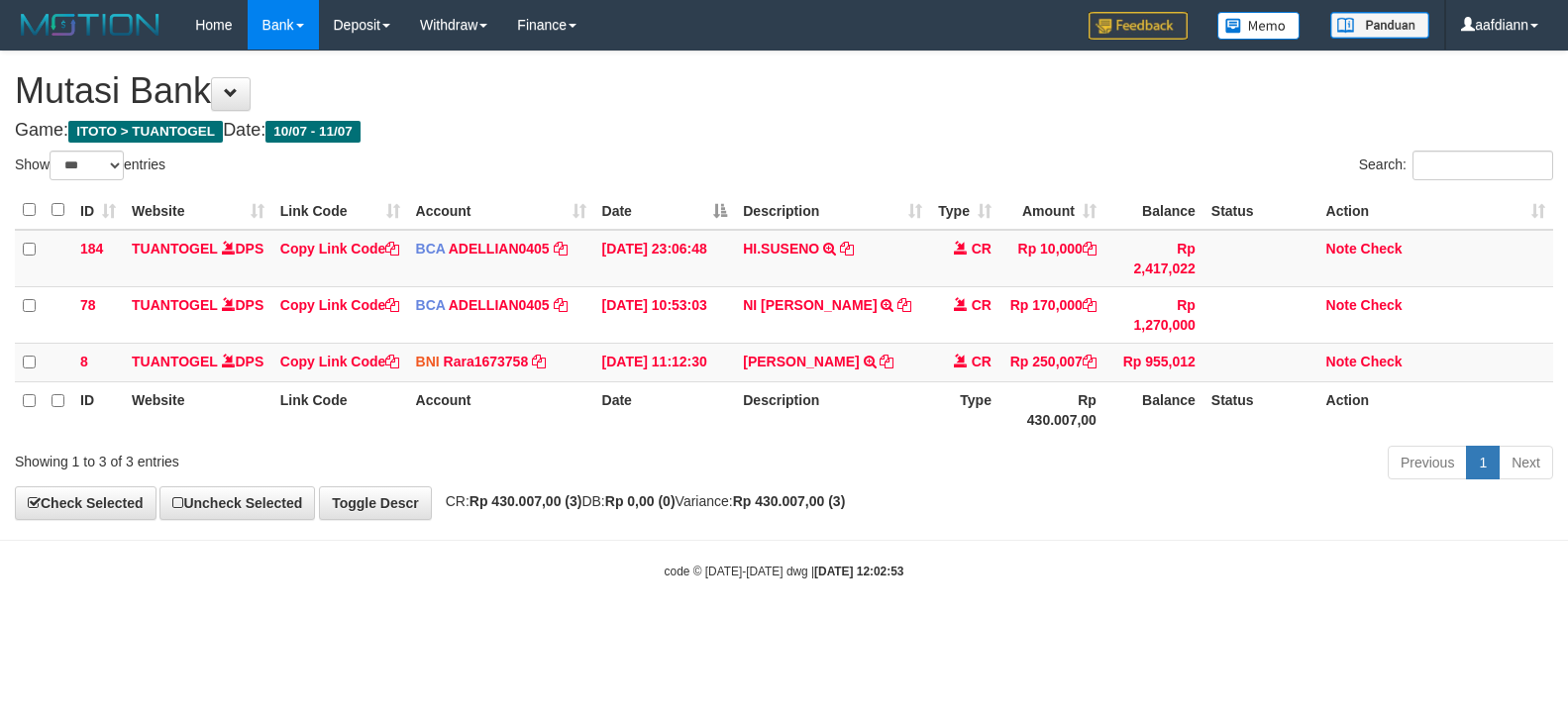 select on "***" 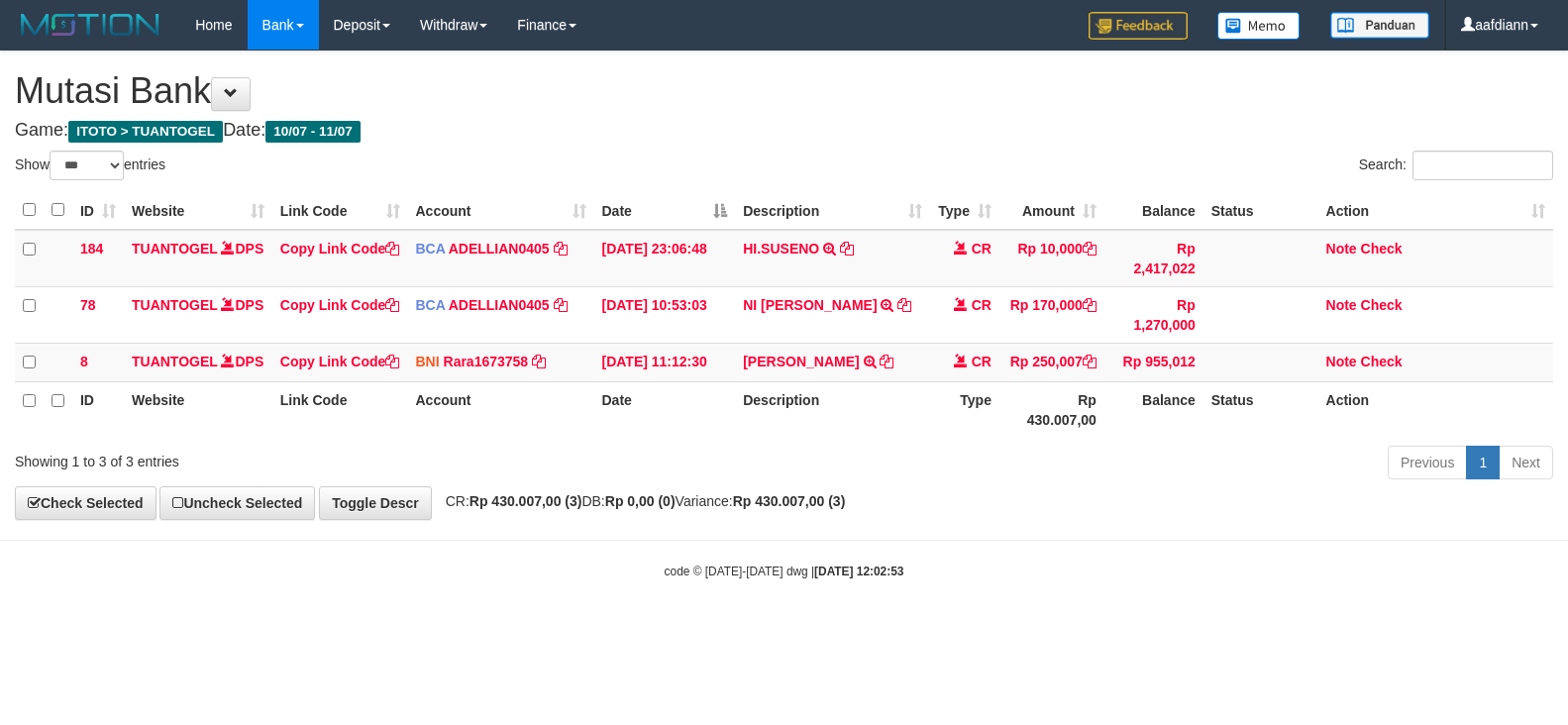 scroll, scrollTop: 0, scrollLeft: 0, axis: both 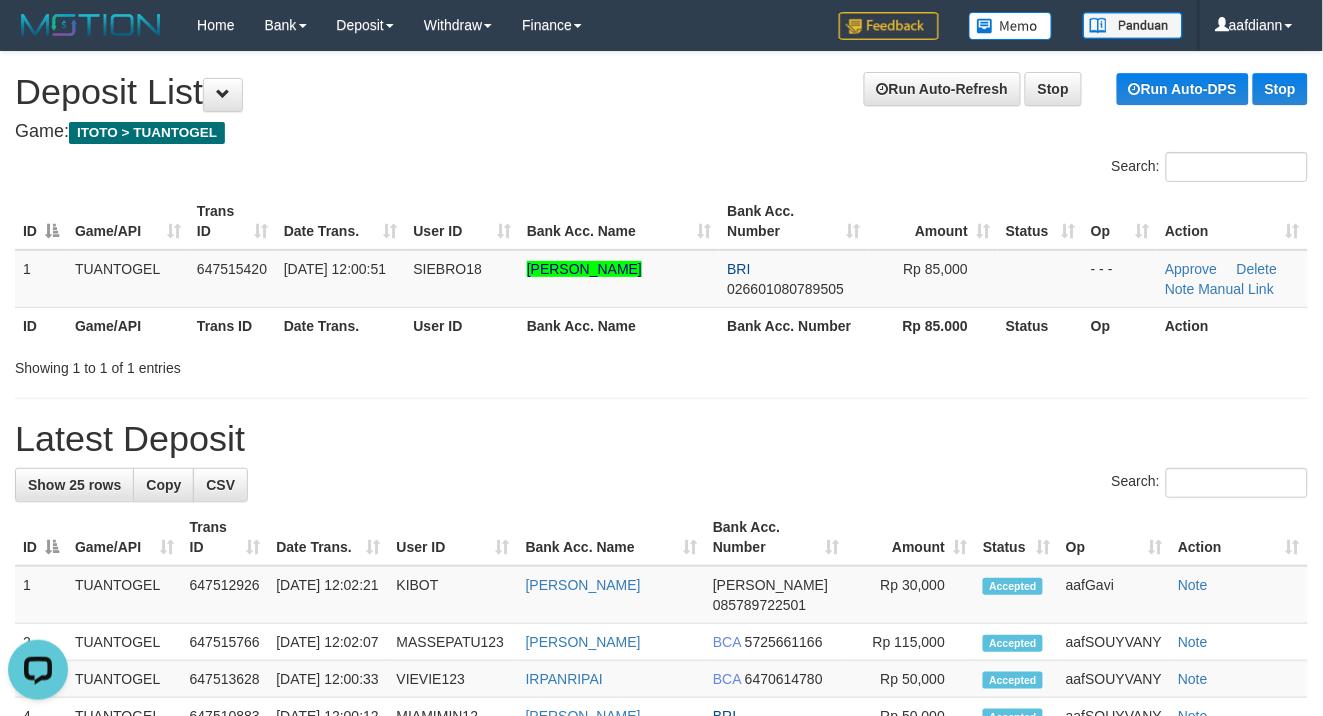 click on "Search:" at bounding box center [661, 169] 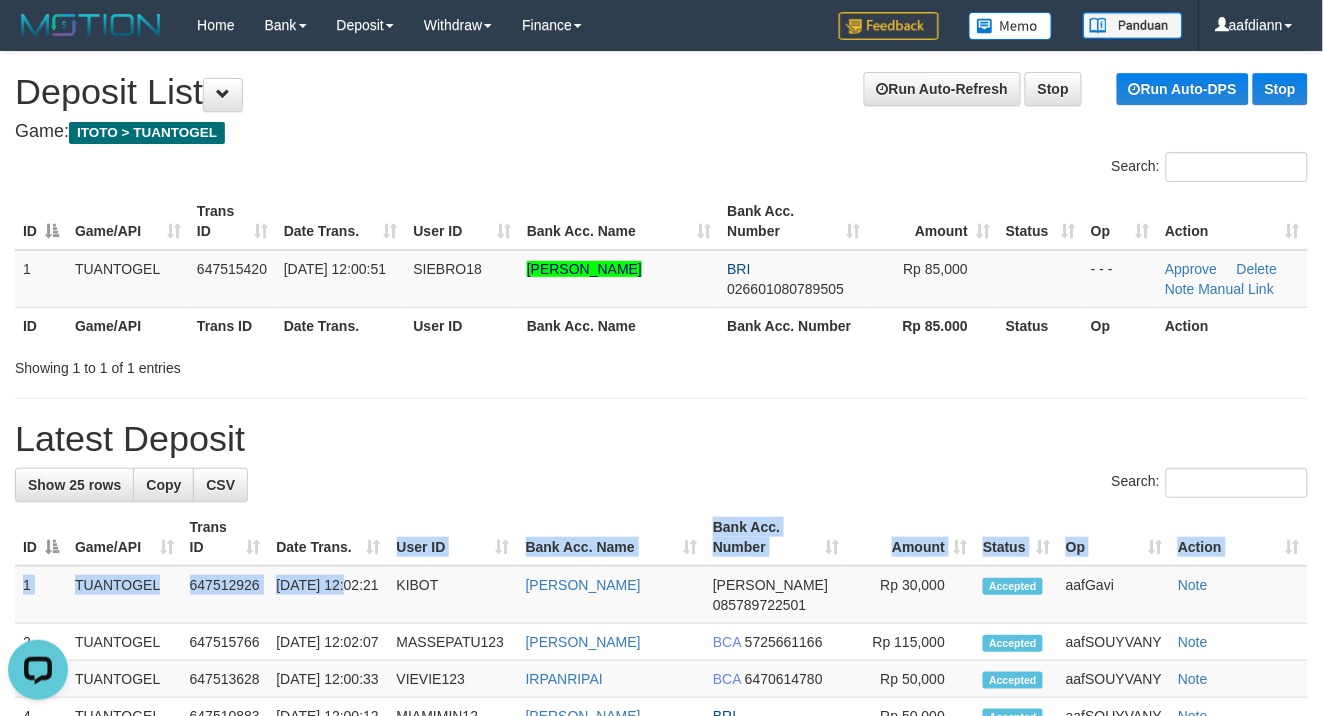 drag, startPoint x: 373, startPoint y: 545, endPoint x: 342, endPoint y: 430, distance: 119.104996 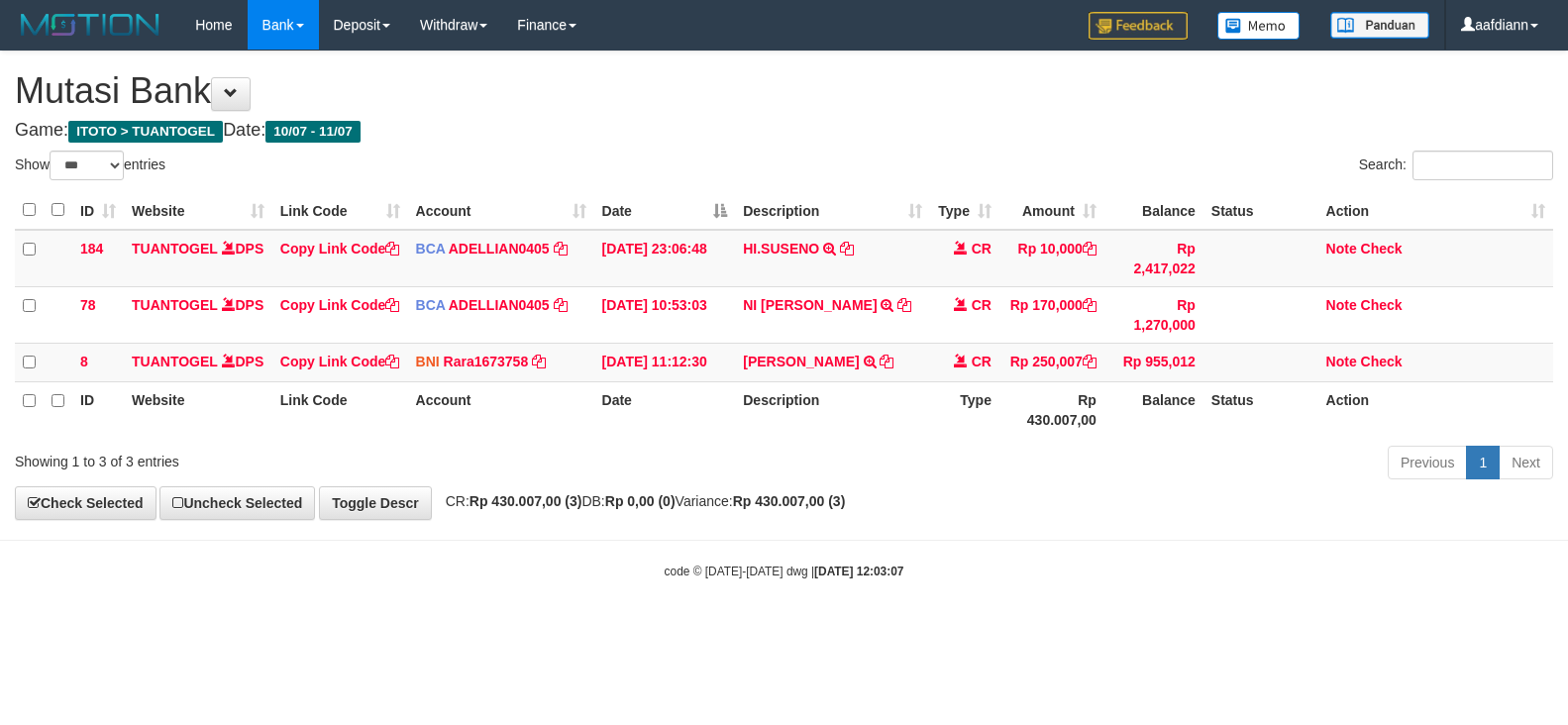 select on "***" 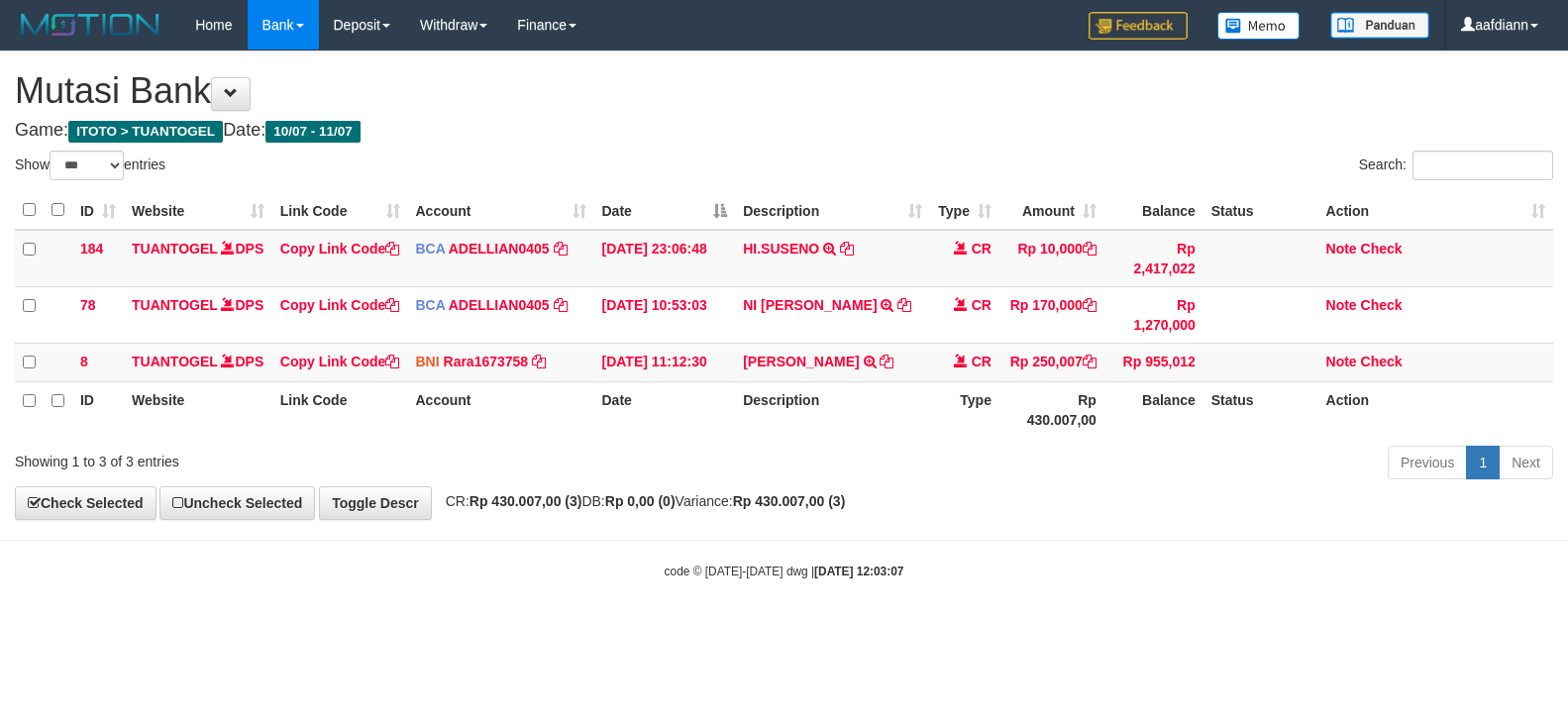 scroll, scrollTop: 0, scrollLeft: 0, axis: both 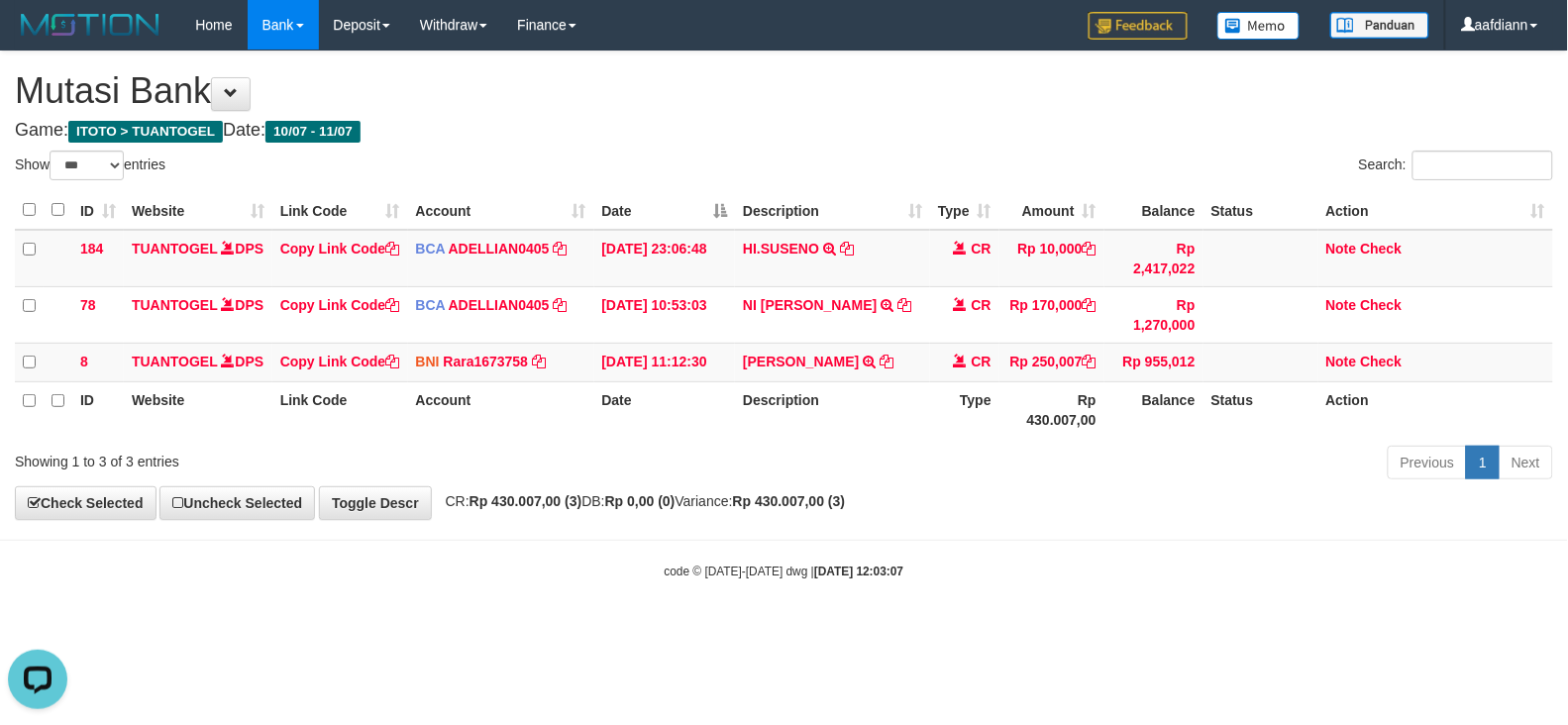 drag, startPoint x: 1096, startPoint y: 600, endPoint x: 537, endPoint y: 209, distance: 682.17446 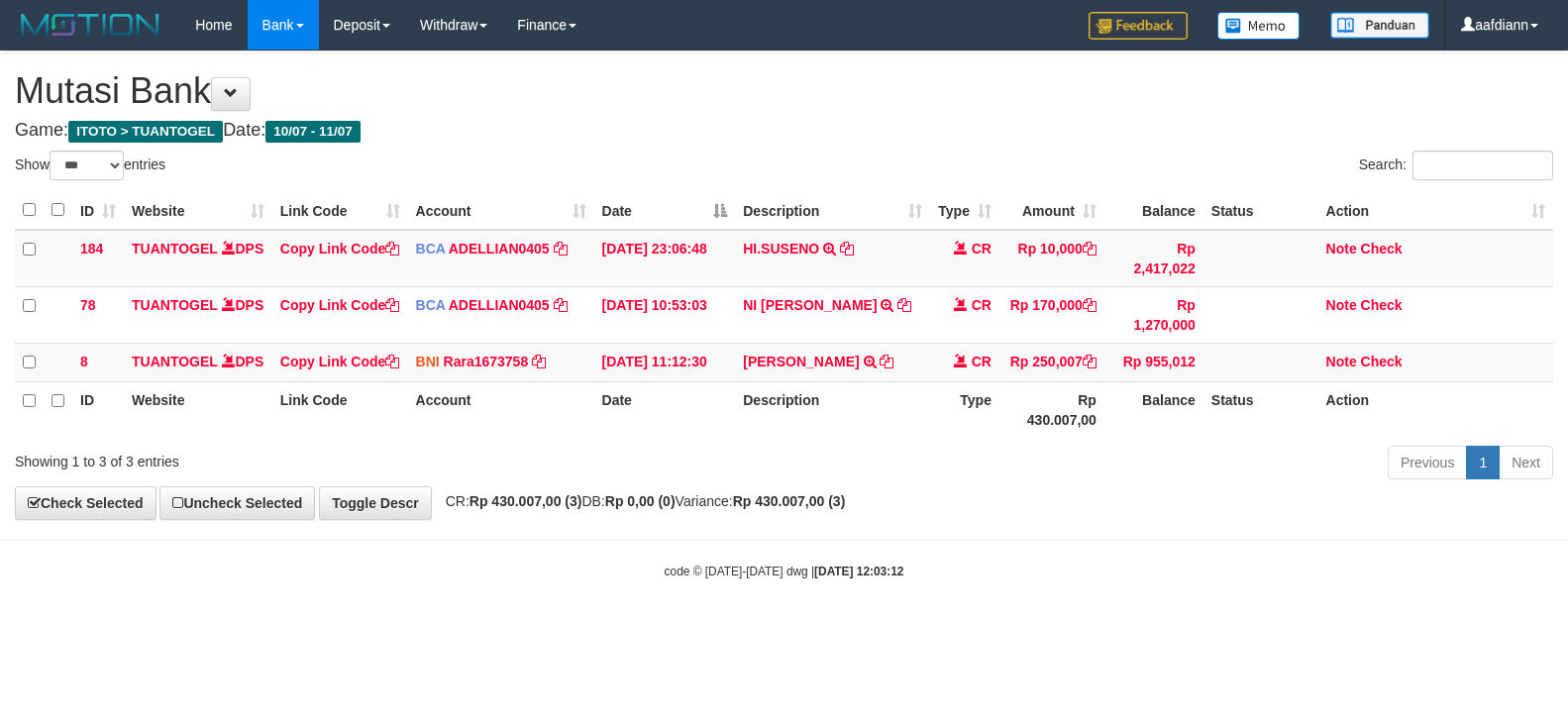 select on "***" 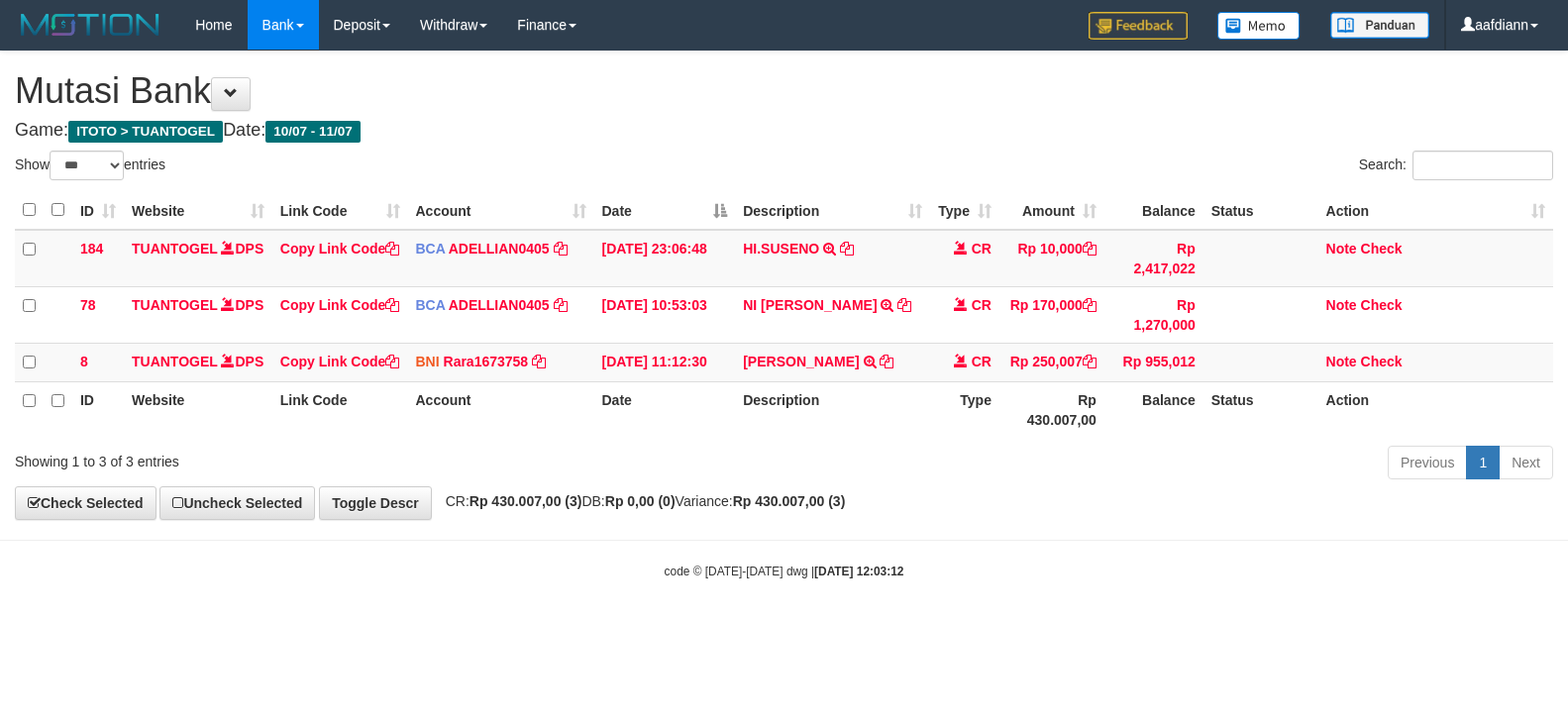 scroll, scrollTop: 0, scrollLeft: 0, axis: both 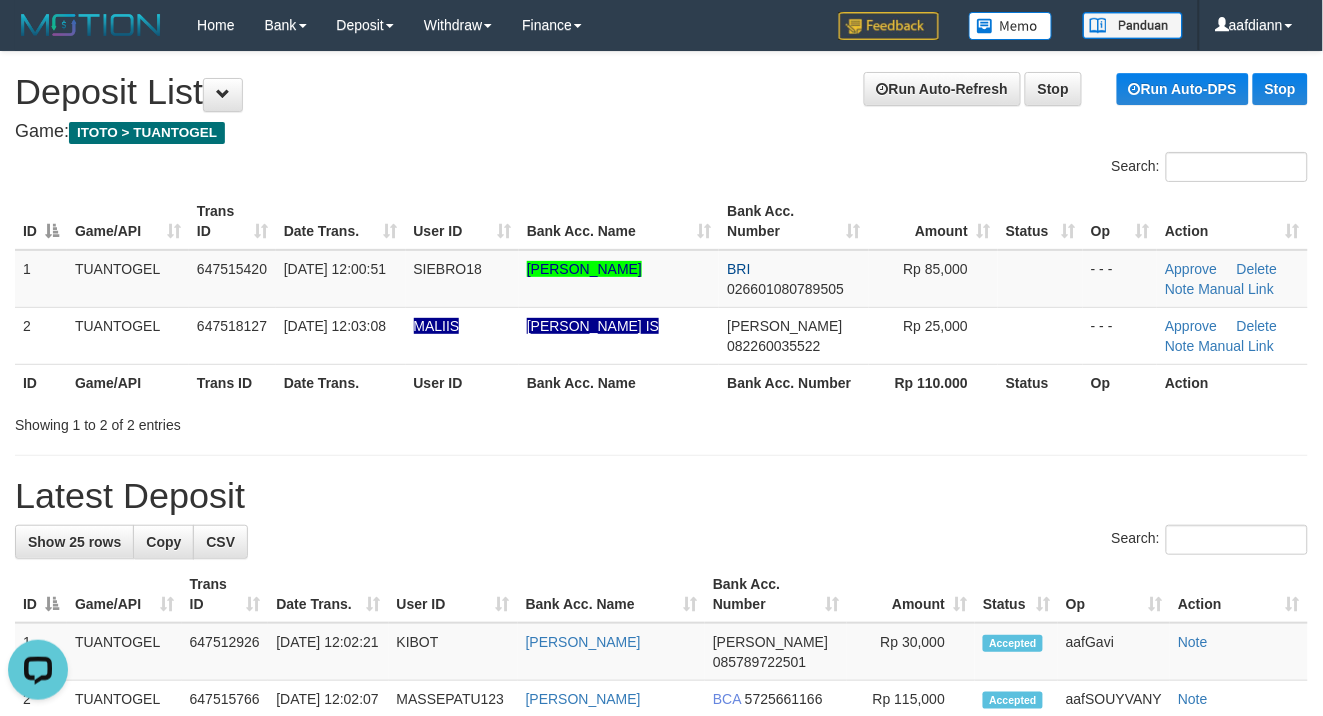 drag, startPoint x: 707, startPoint y: 410, endPoint x: 682, endPoint y: 421, distance: 27.313 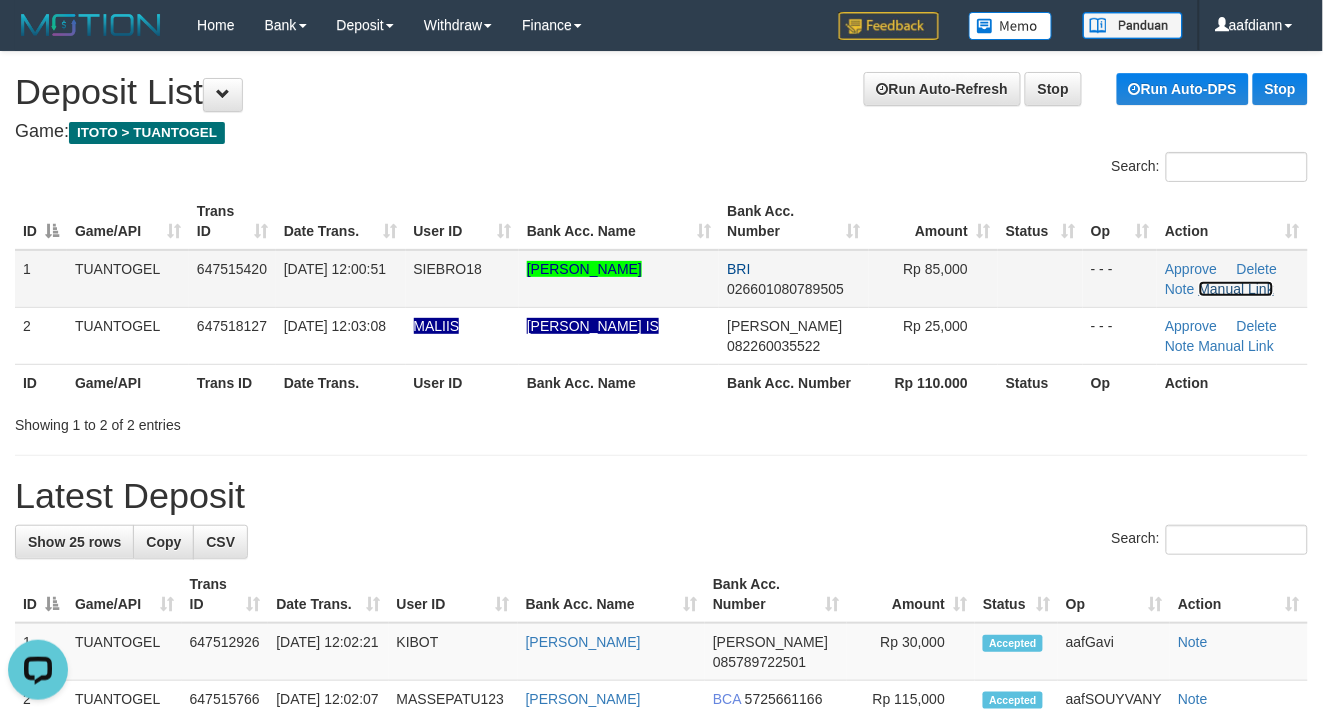 click on "Manual Link" at bounding box center [1237, 289] 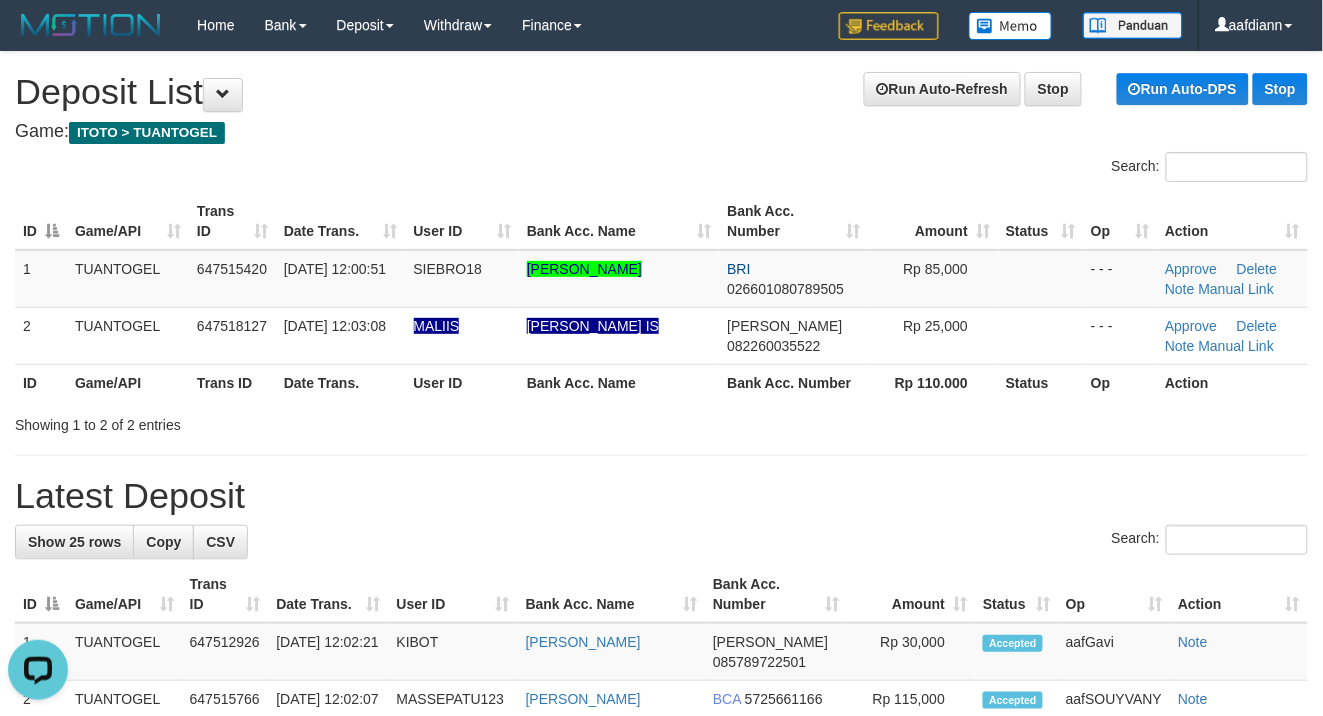 click on "Search:" at bounding box center [661, 542] 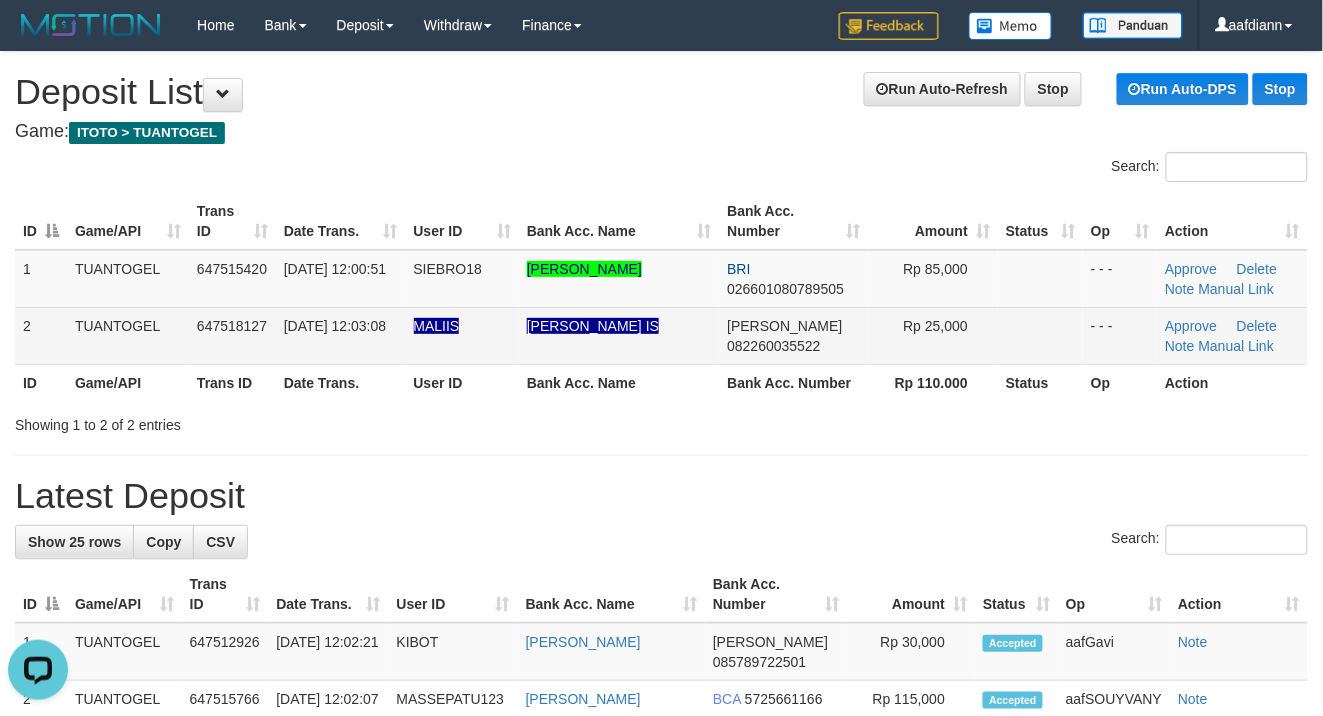 drag, startPoint x: 662, startPoint y: 411, endPoint x: 505, endPoint y: 322, distance: 180.4716 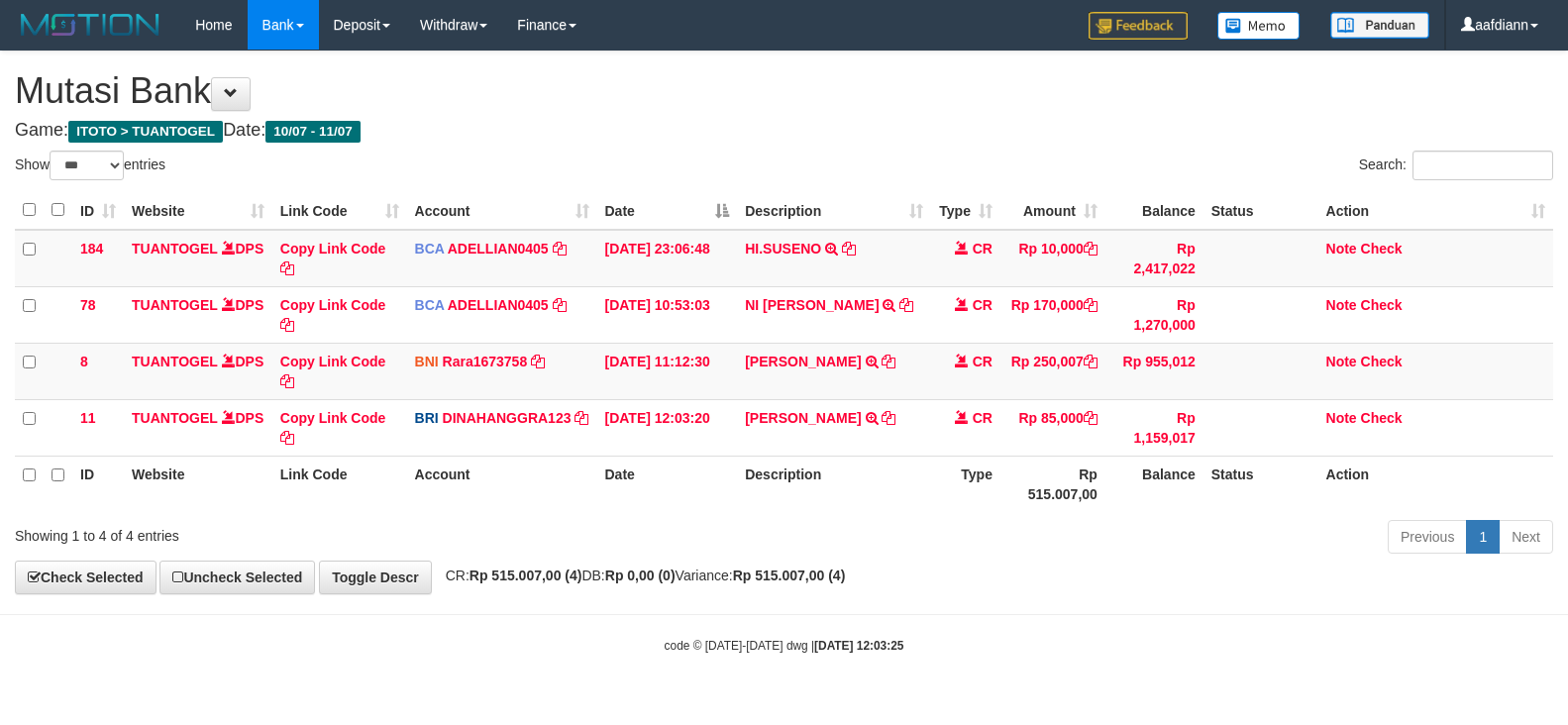 select on "***" 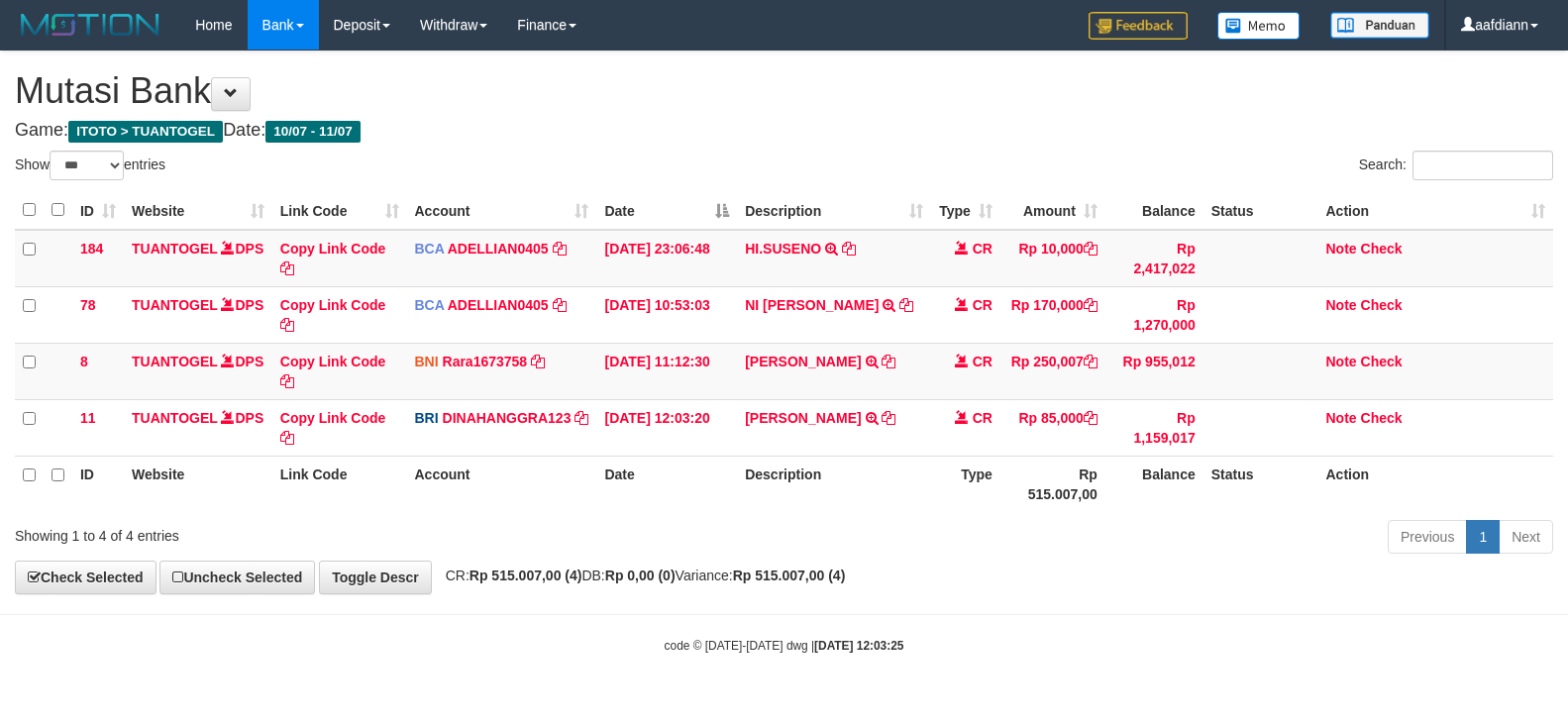 scroll, scrollTop: 0, scrollLeft: 0, axis: both 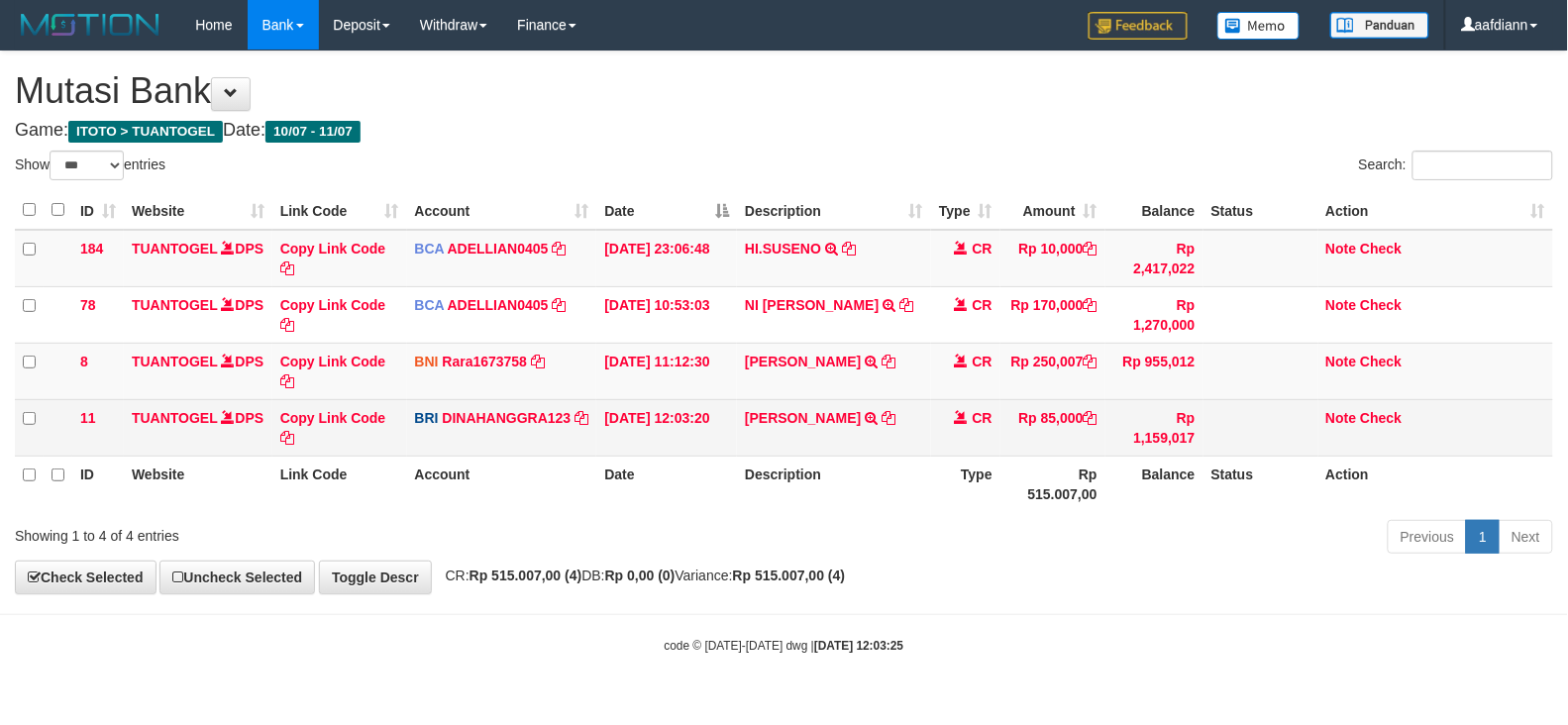 drag, startPoint x: 1036, startPoint y: 666, endPoint x: 700, endPoint y: 444, distance: 402.7158 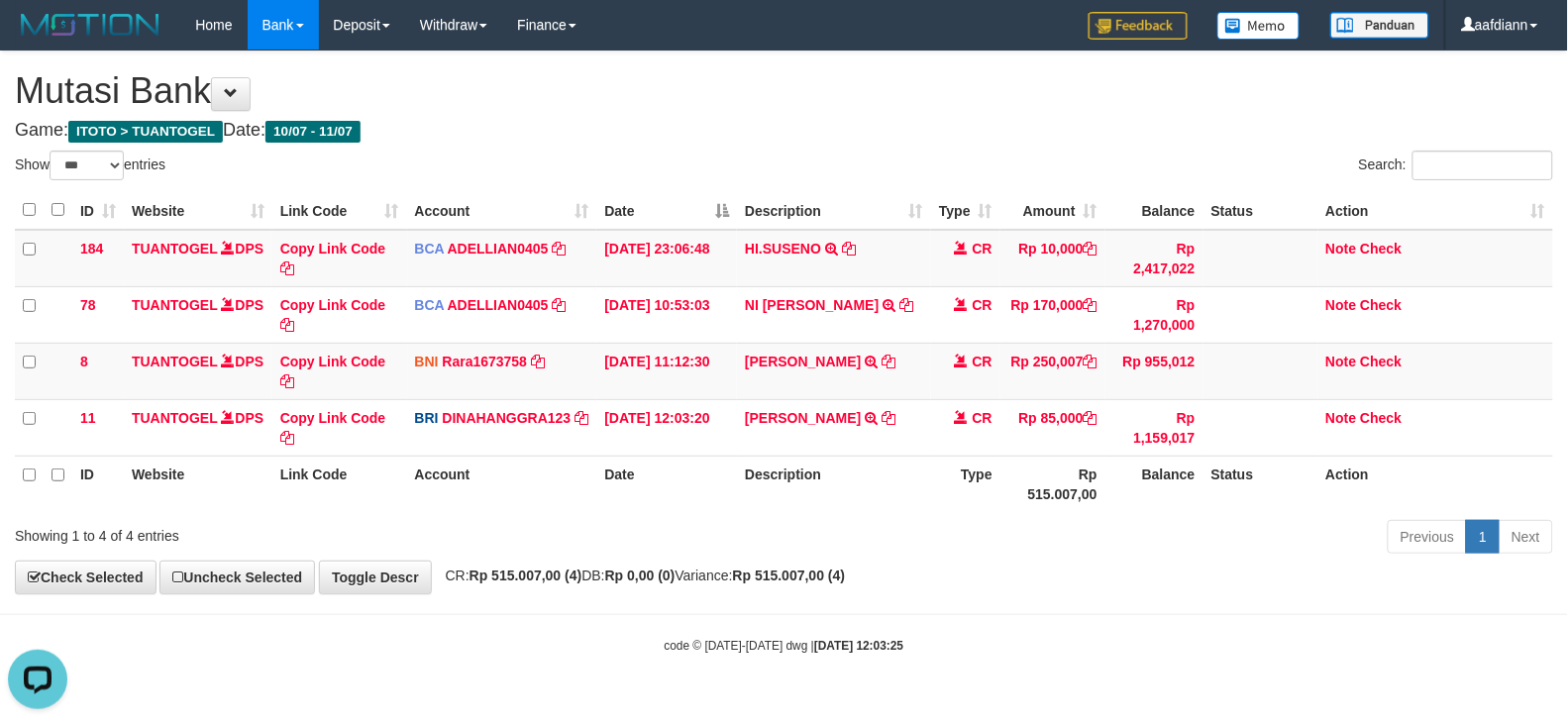 scroll, scrollTop: 0, scrollLeft: 0, axis: both 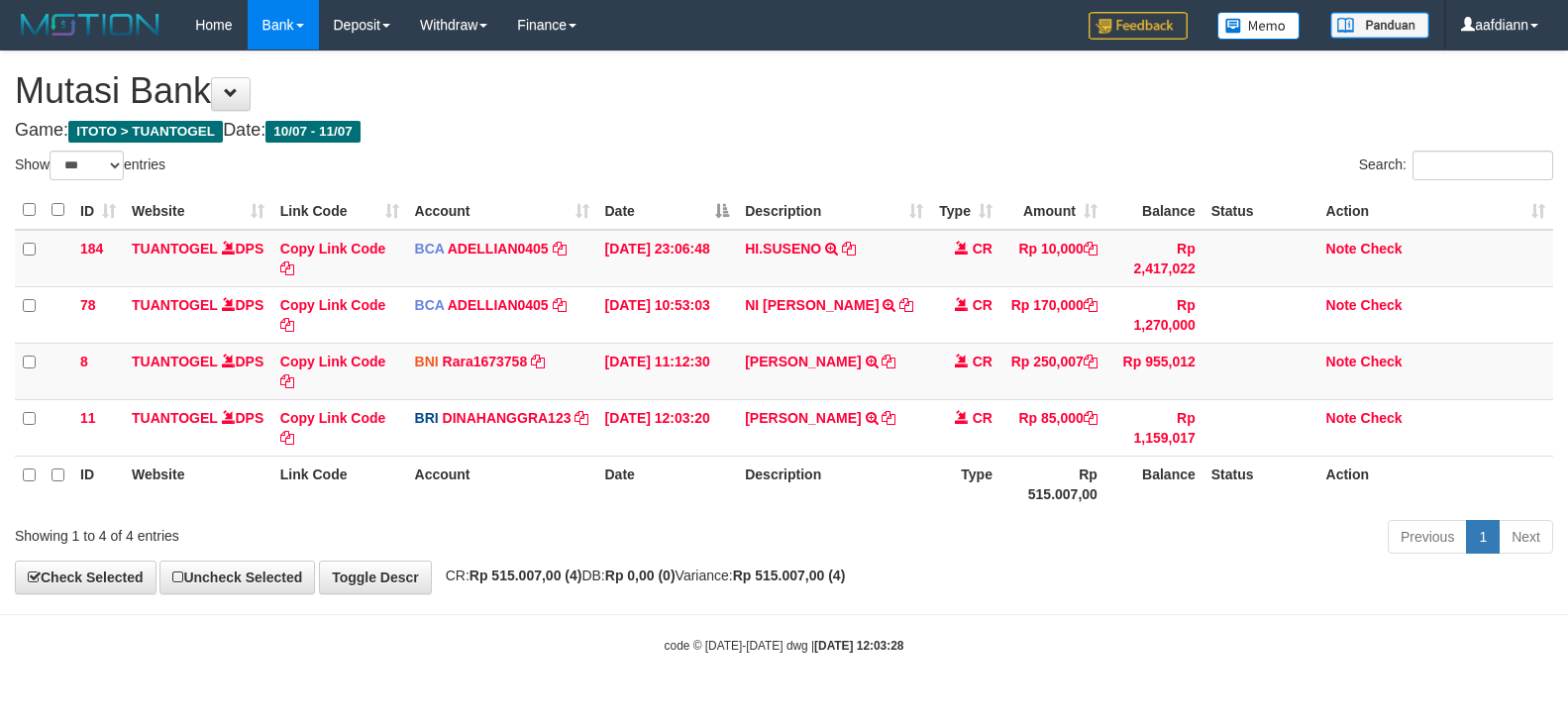 select on "***" 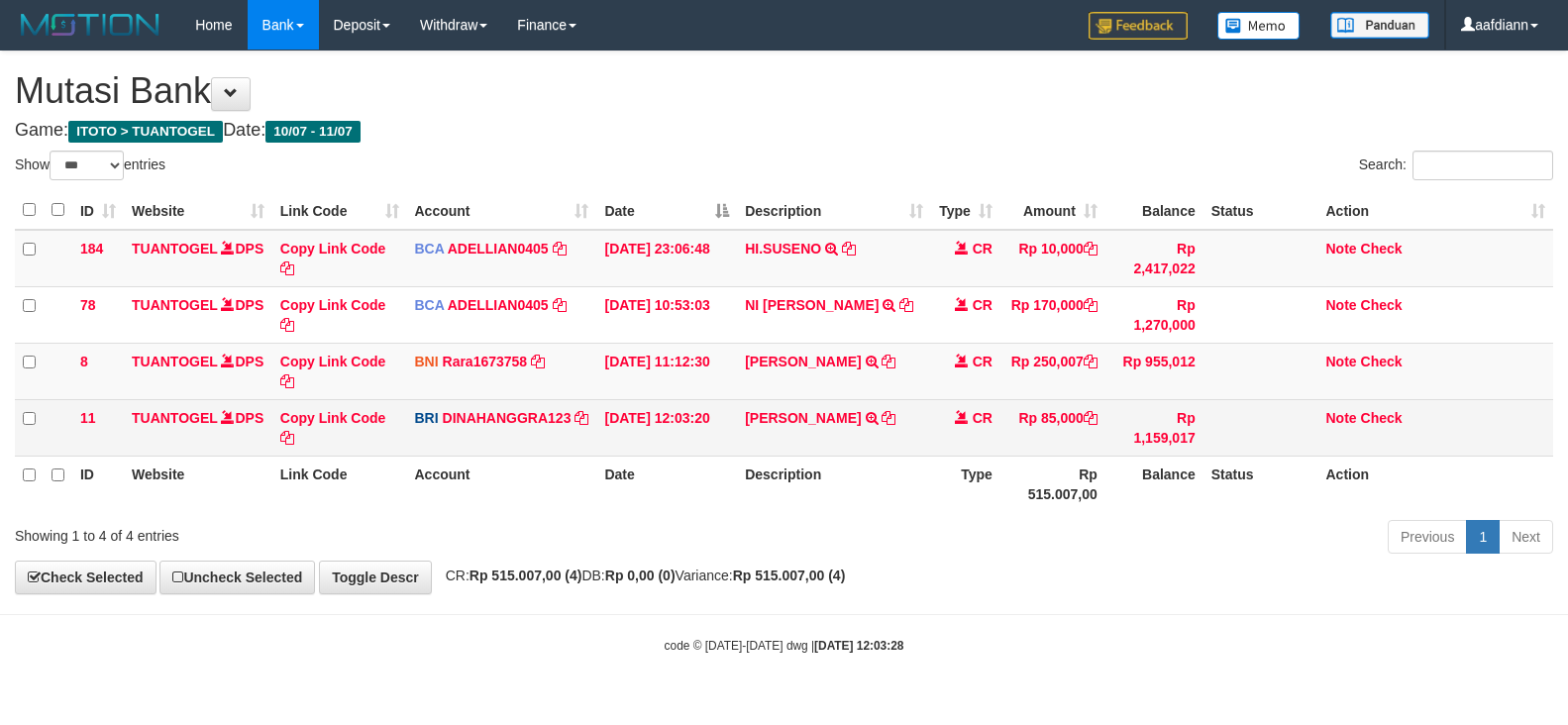 scroll, scrollTop: 0, scrollLeft: 0, axis: both 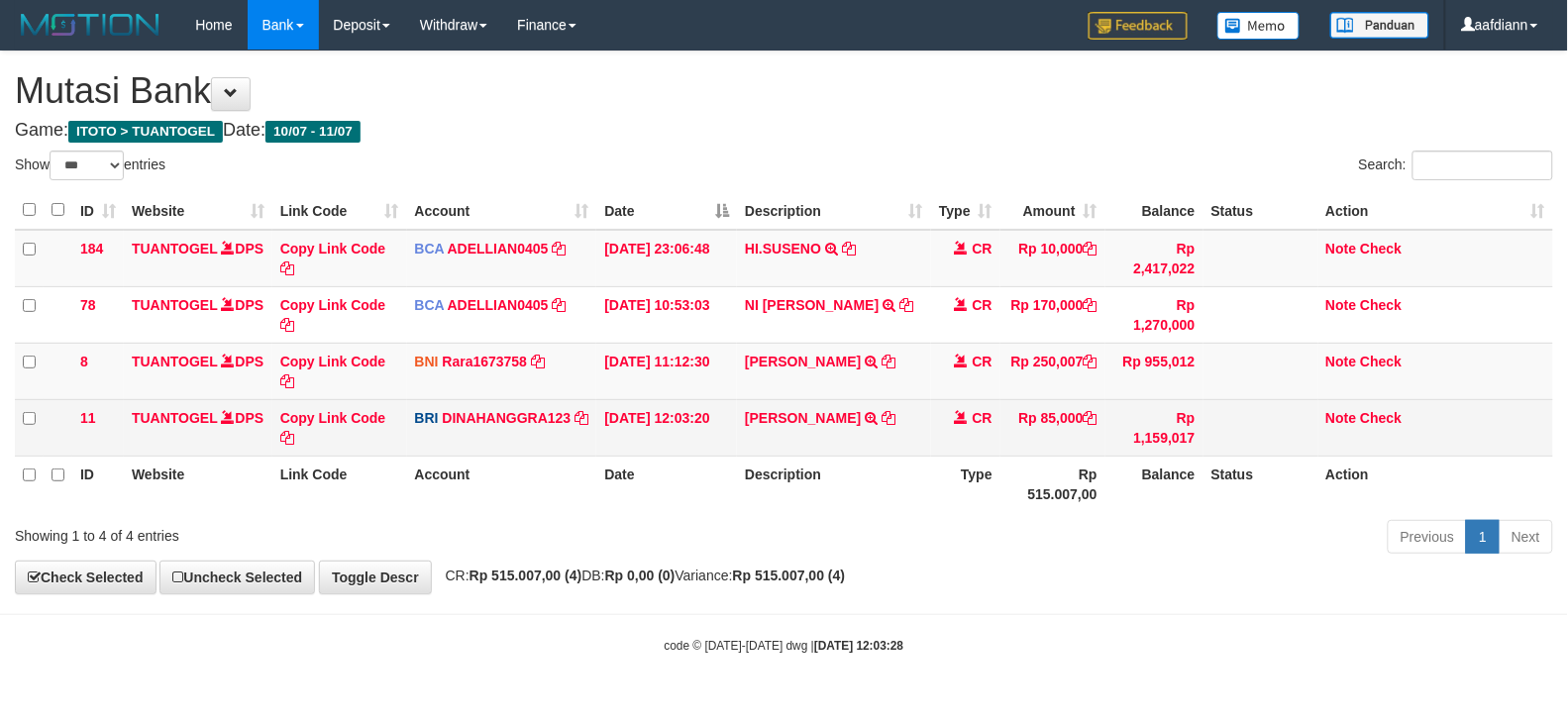 click on "[PERSON_NAME] GI         TRANSFER NBMB [PERSON_NAME] GI TO [PERSON_NAME]" at bounding box center [834, 427] 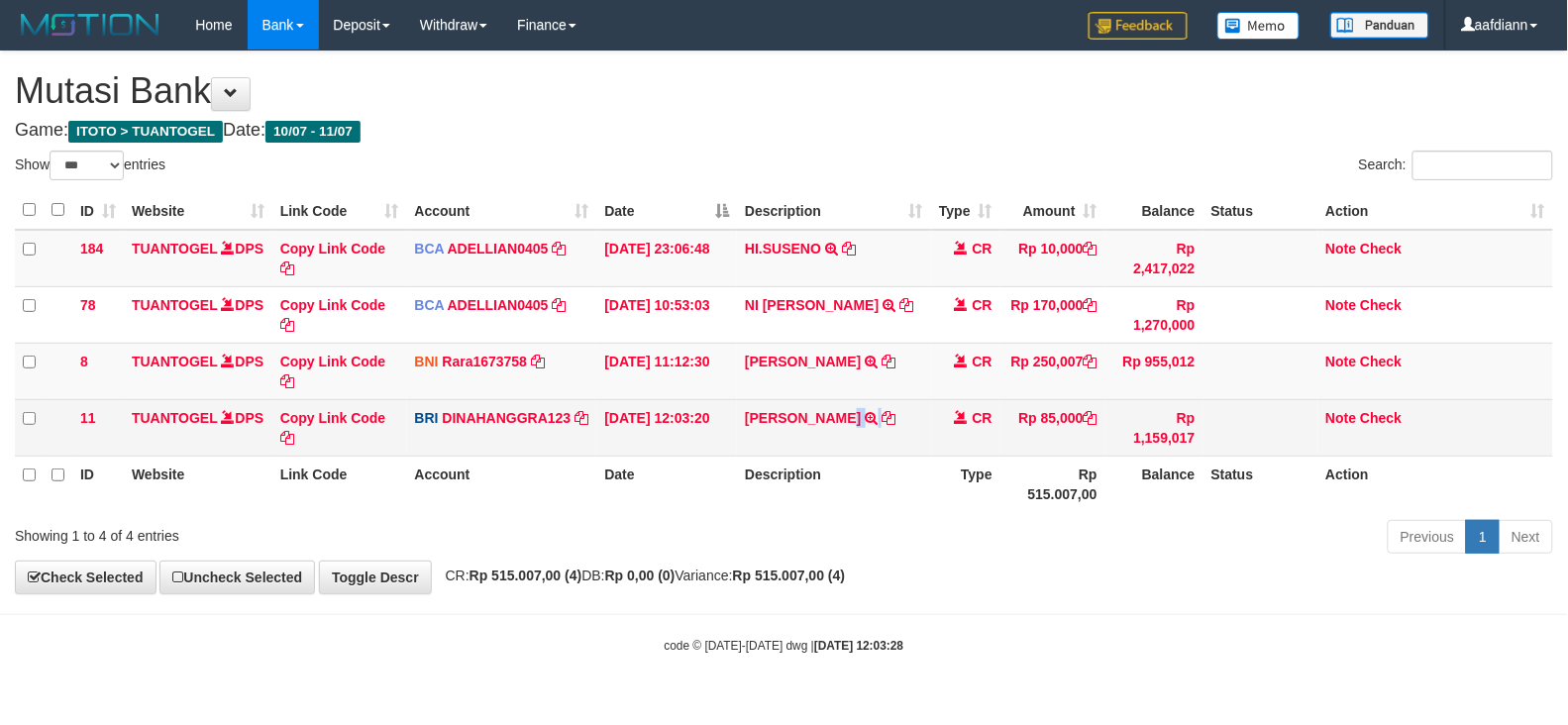 click on "[PERSON_NAME] GI         TRANSFER NBMB [PERSON_NAME] GI TO [PERSON_NAME]" at bounding box center [834, 427] 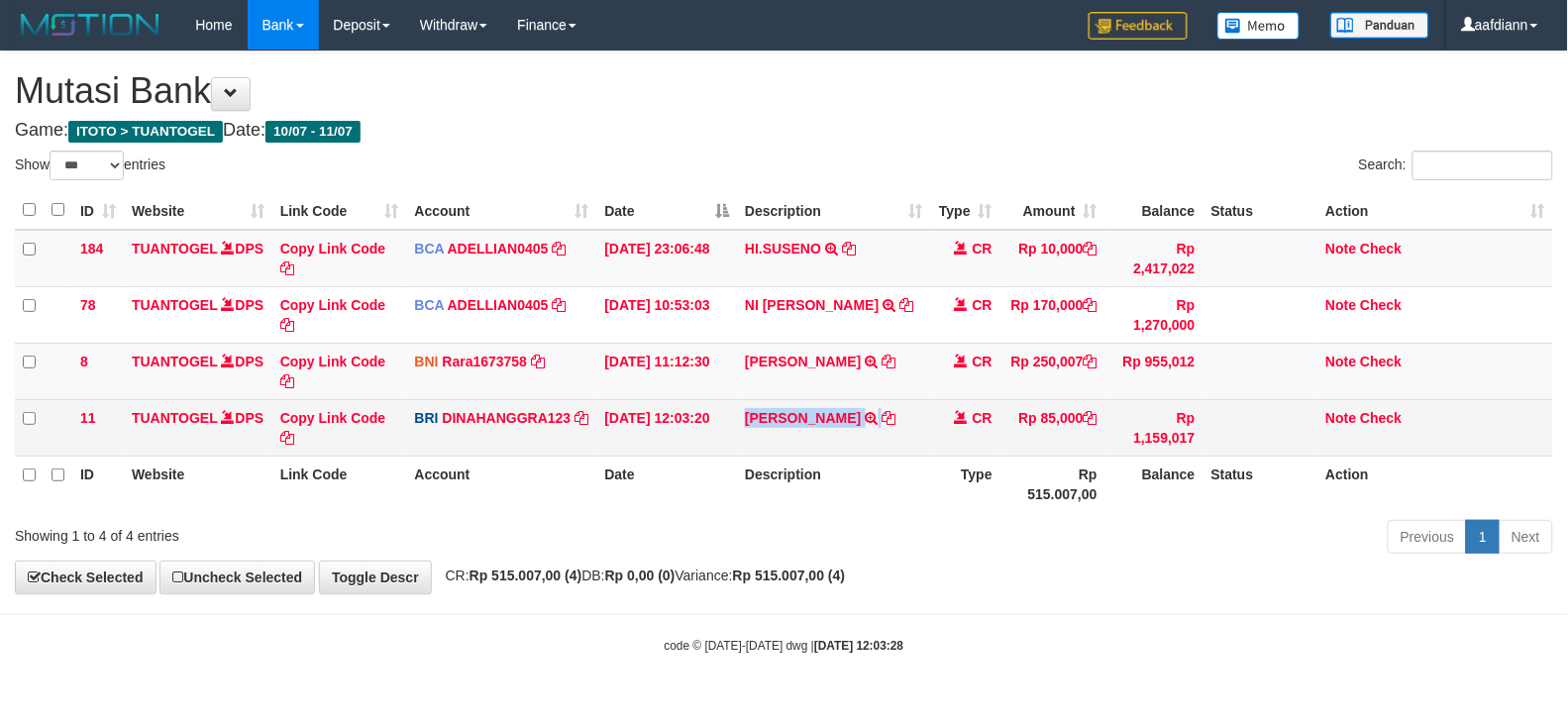 drag, startPoint x: 854, startPoint y: 442, endPoint x: 778, endPoint y: 451, distance: 76.53104 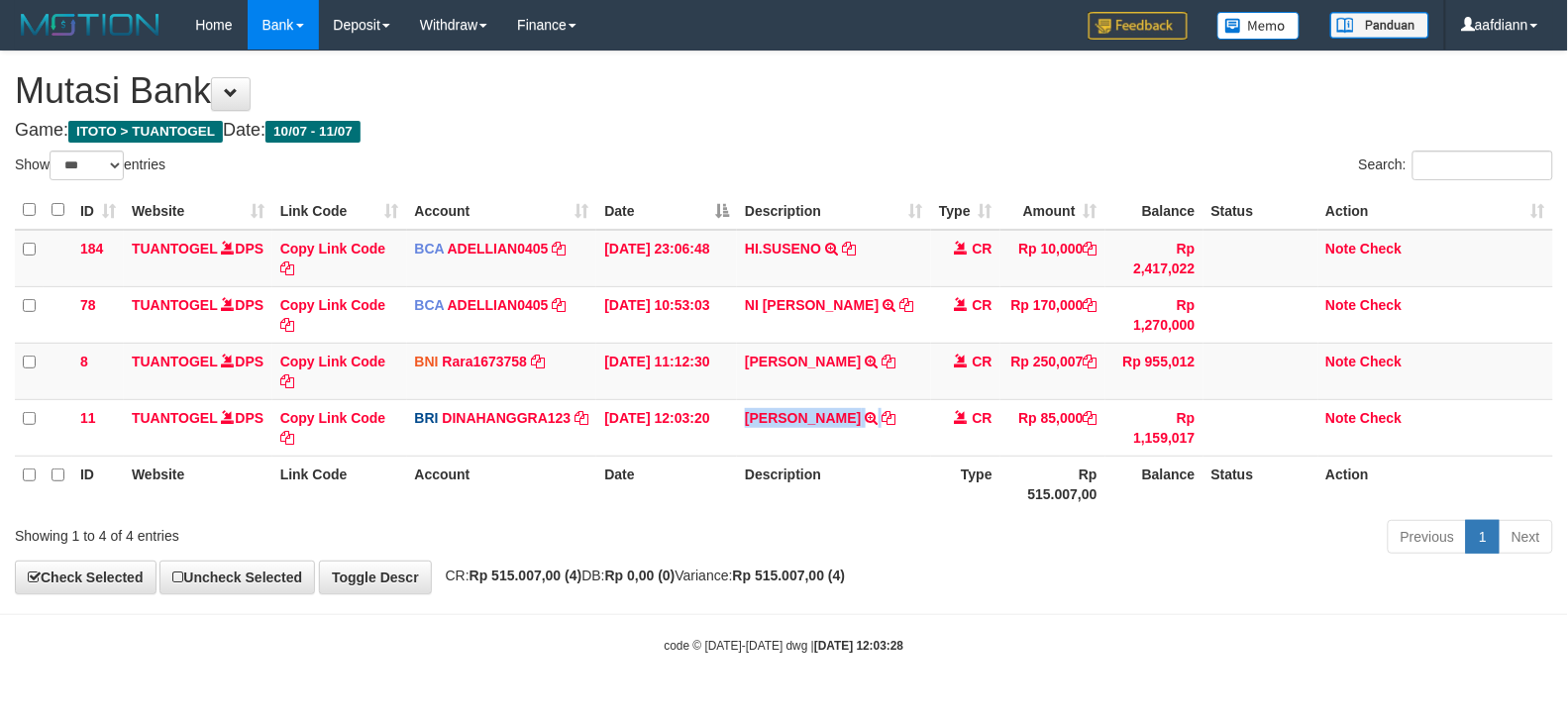copy on "[PERSON_NAME]" 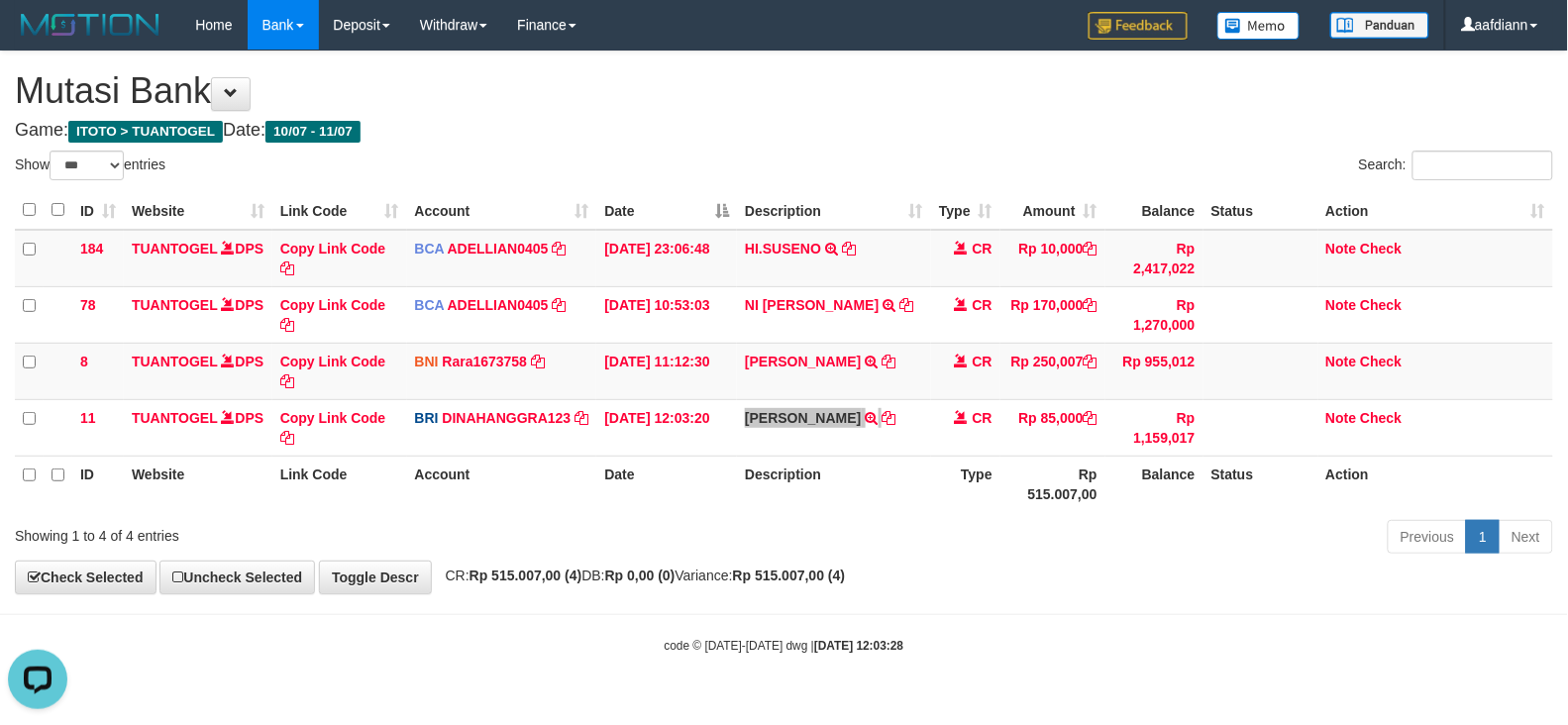 scroll, scrollTop: 0, scrollLeft: 0, axis: both 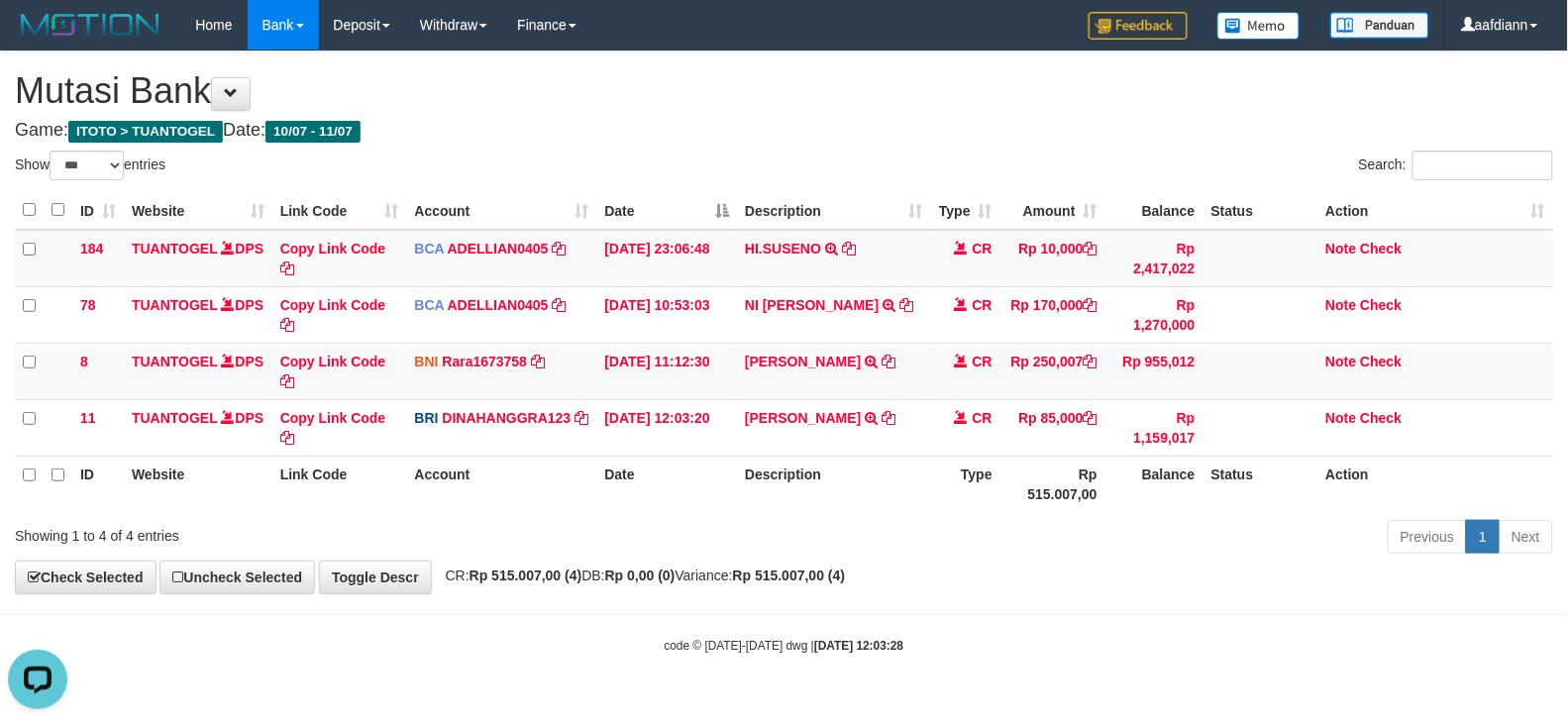 click on "Rp 515.007,00 (4)" at bounding box center [789, 575] 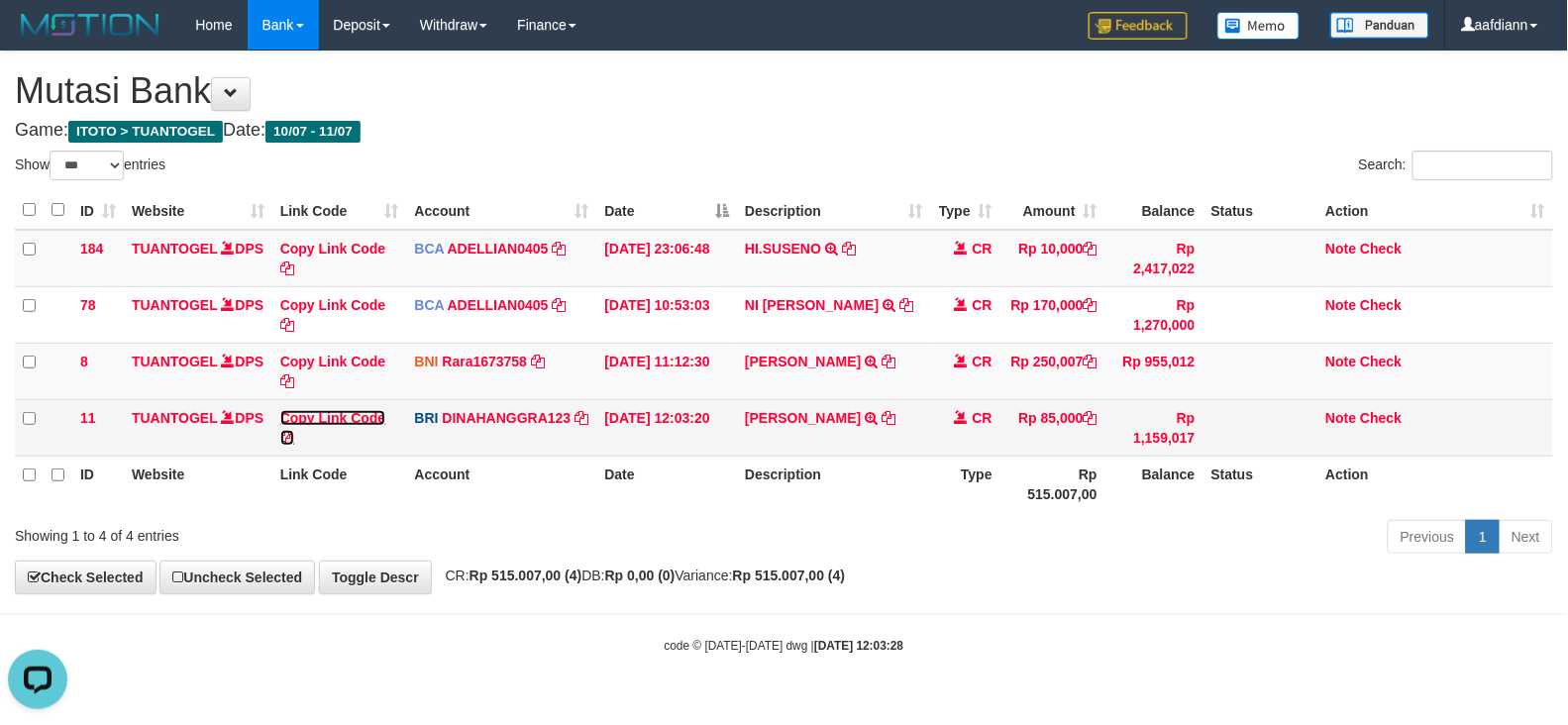 click on "Copy Link Code" at bounding box center (333, 428) 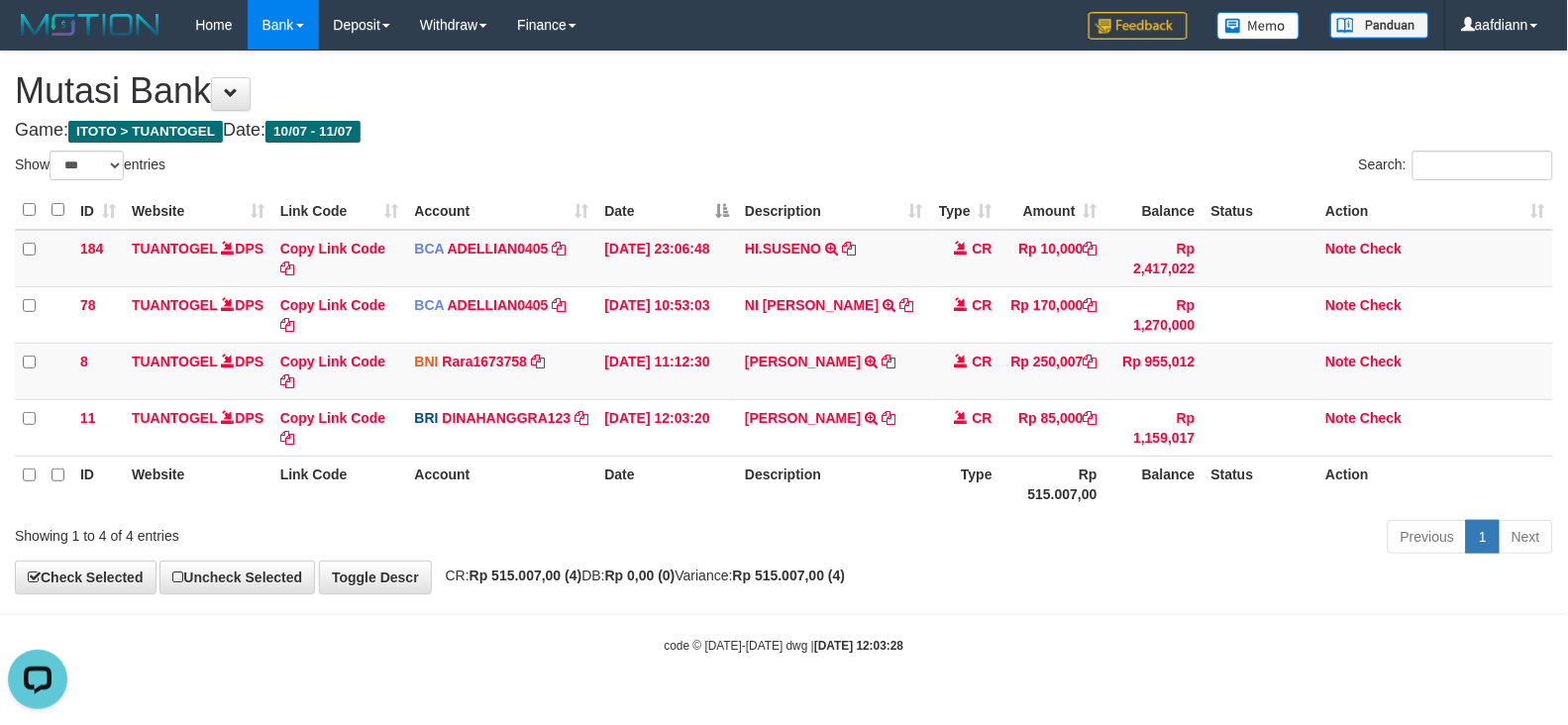 scroll, scrollTop: 249, scrollLeft: 0, axis: vertical 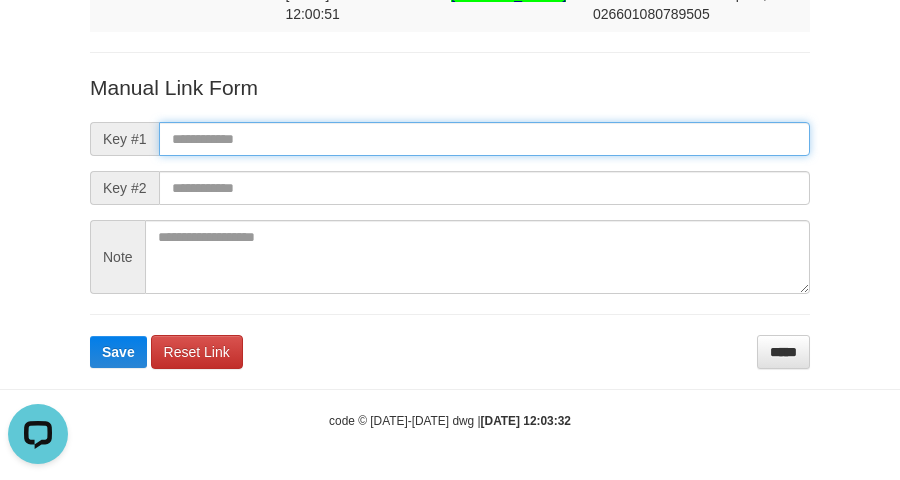 drag, startPoint x: 241, startPoint y: 145, endPoint x: 253, endPoint y: 160, distance: 19.209373 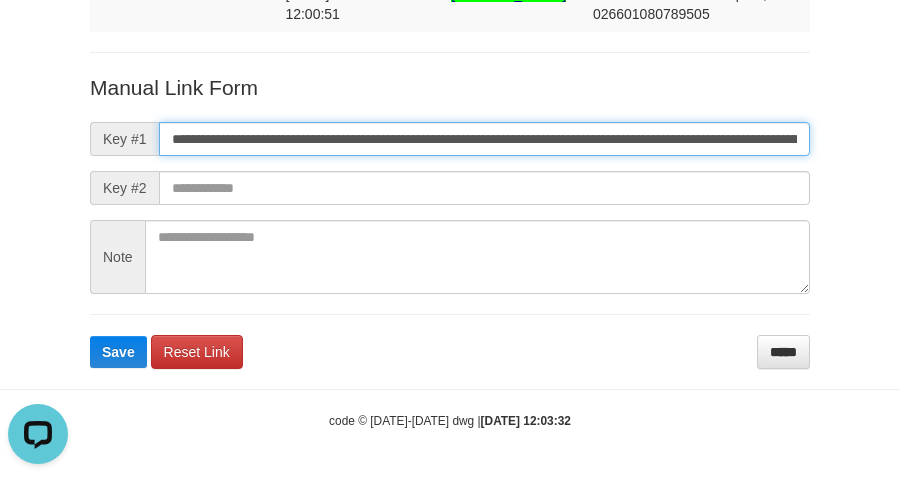 scroll, scrollTop: 0, scrollLeft: 1138, axis: horizontal 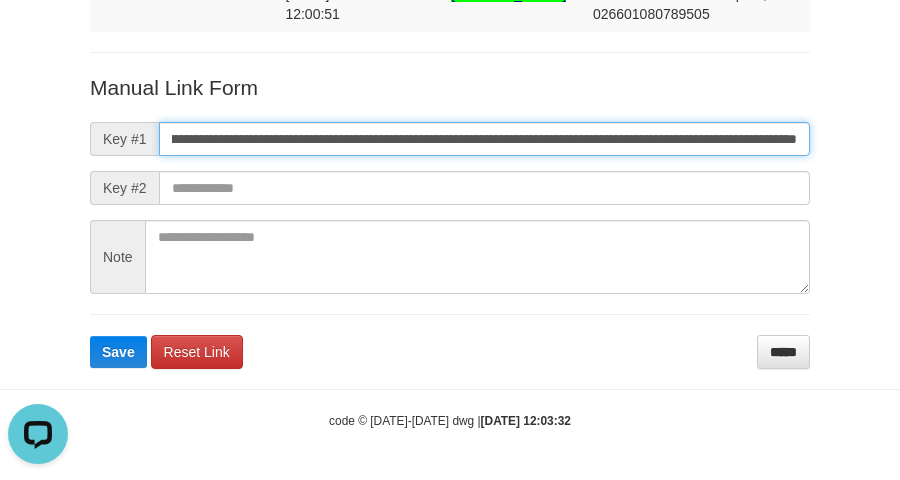 type on "**********" 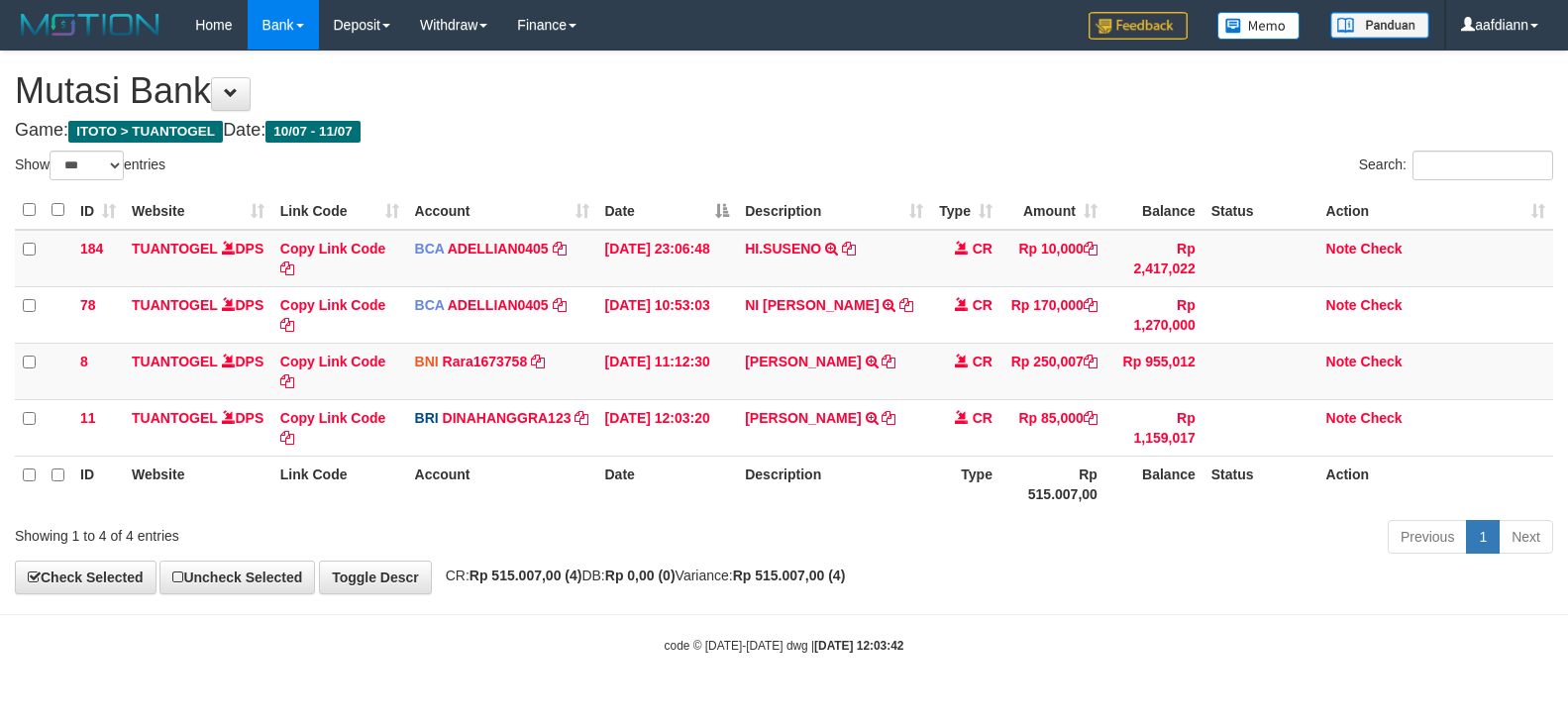 select on "***" 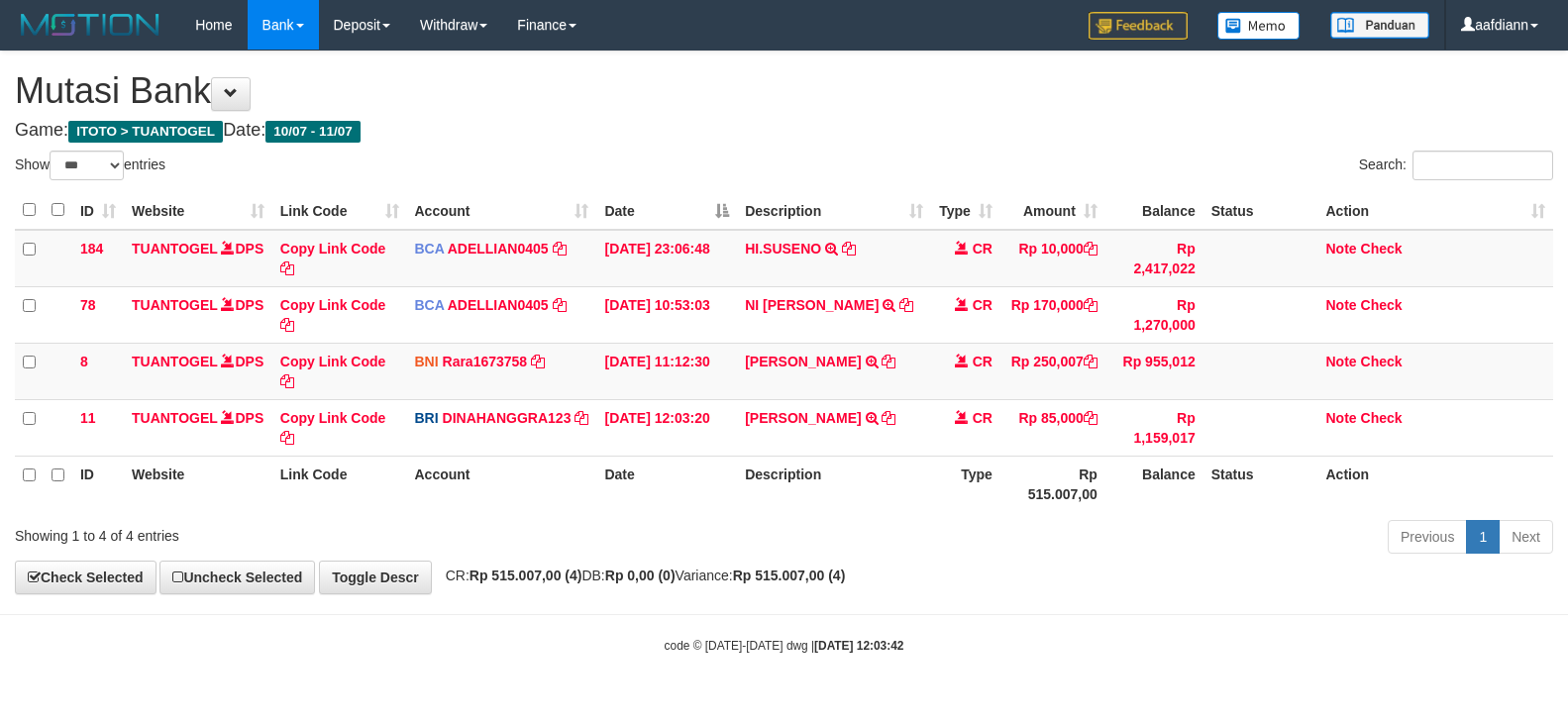 scroll, scrollTop: 0, scrollLeft: 0, axis: both 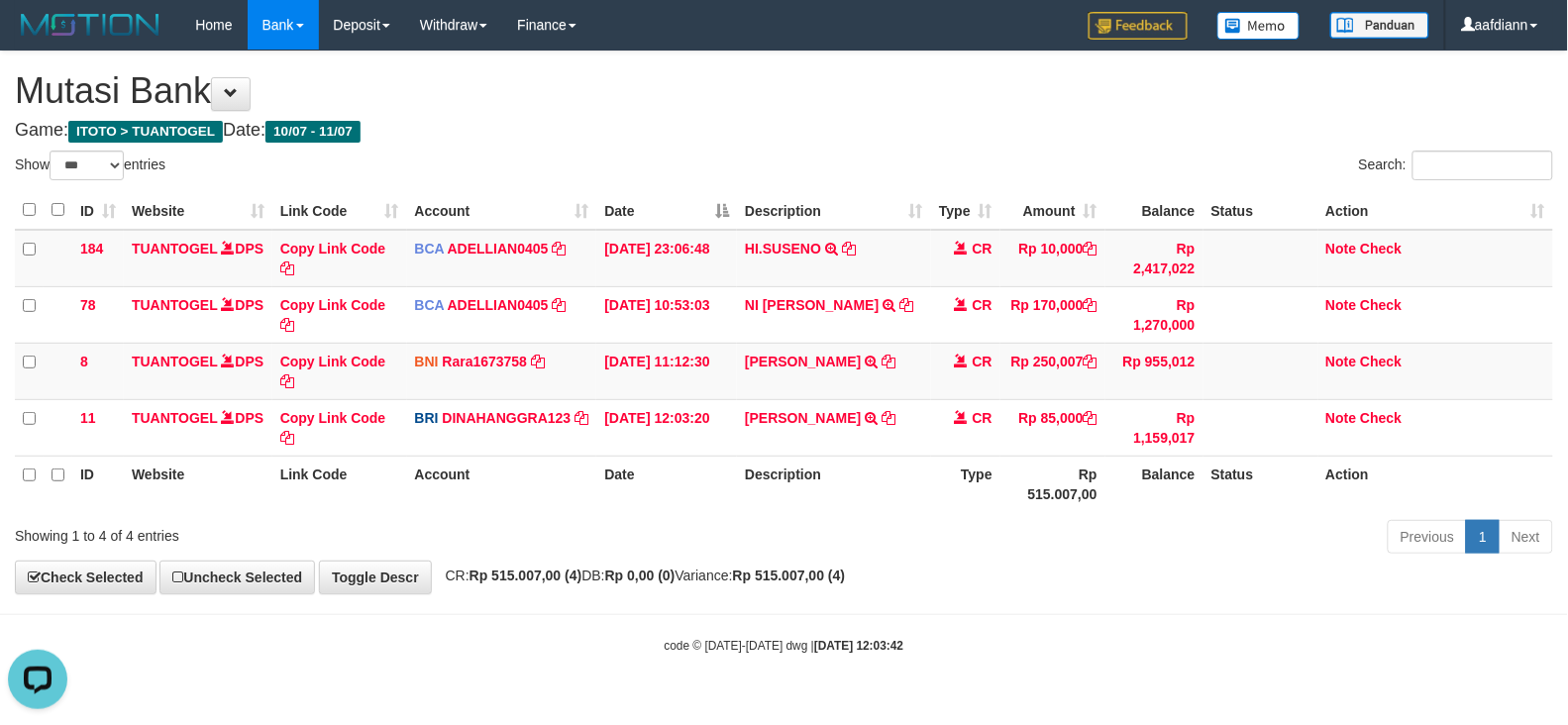 click on "ID Website Link Code Account Date Description Type Amount Balance Status Action
184
TUANTOGEL    DPS
Copy Link Code
BCA
ADELLIAN0405
DPS
[PERSON_NAME]
mutasi_20250710_4715 | 184
mutasi_20250710_4715 | 184
[DATE] 23:06:48
HI.SUSENO         TRSF E-BANKING CR 1007/FTSCY/WS95051
10000.002025071029815738 TRFDN-HI.[PERSON_NAME] DEBIT INDONE
CR
Rp 10,000
Rp 2,417,022
Note
Check
78
TUANTOGEL    DPS
Copy Link Code
BCA
ADELLIAN0405" at bounding box center (784, 352) 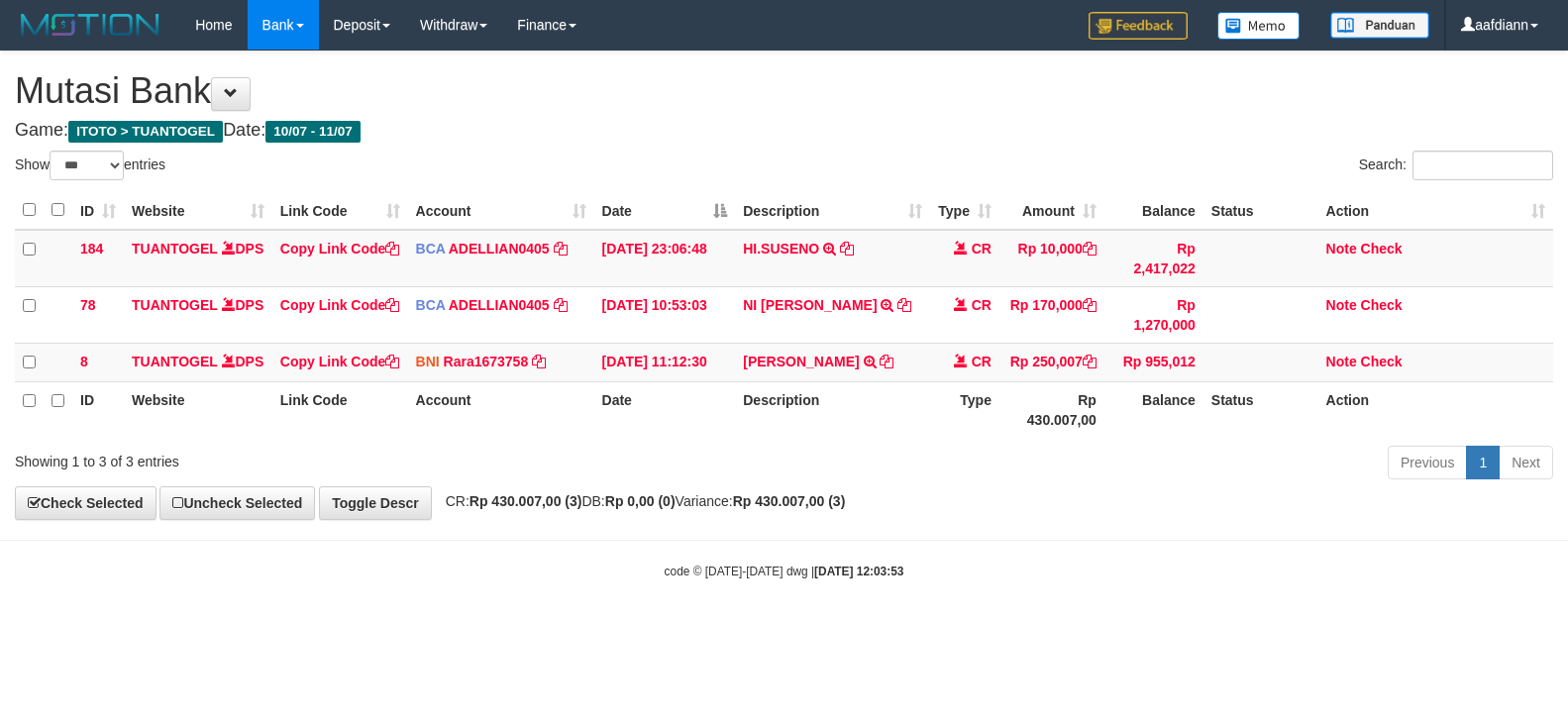 select on "***" 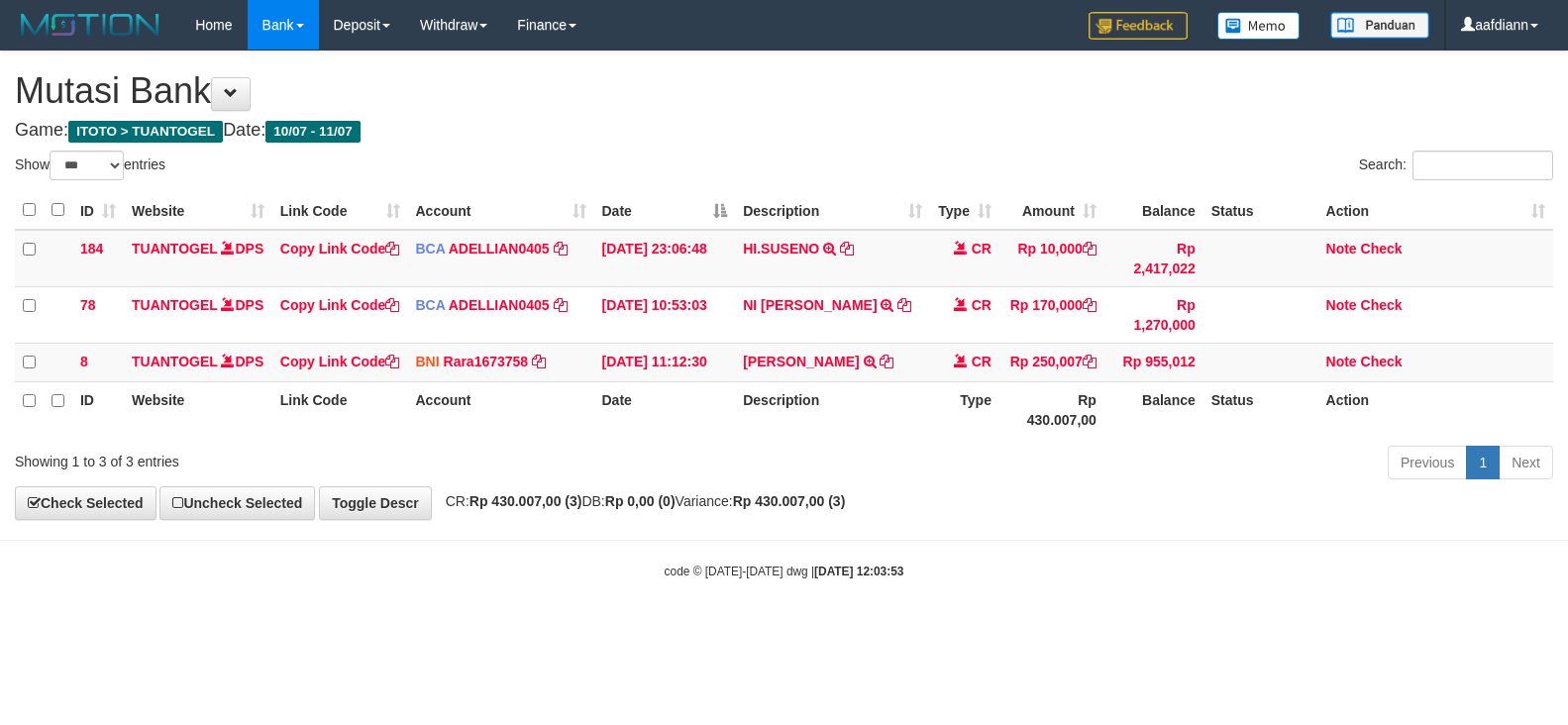 scroll, scrollTop: 0, scrollLeft: 0, axis: both 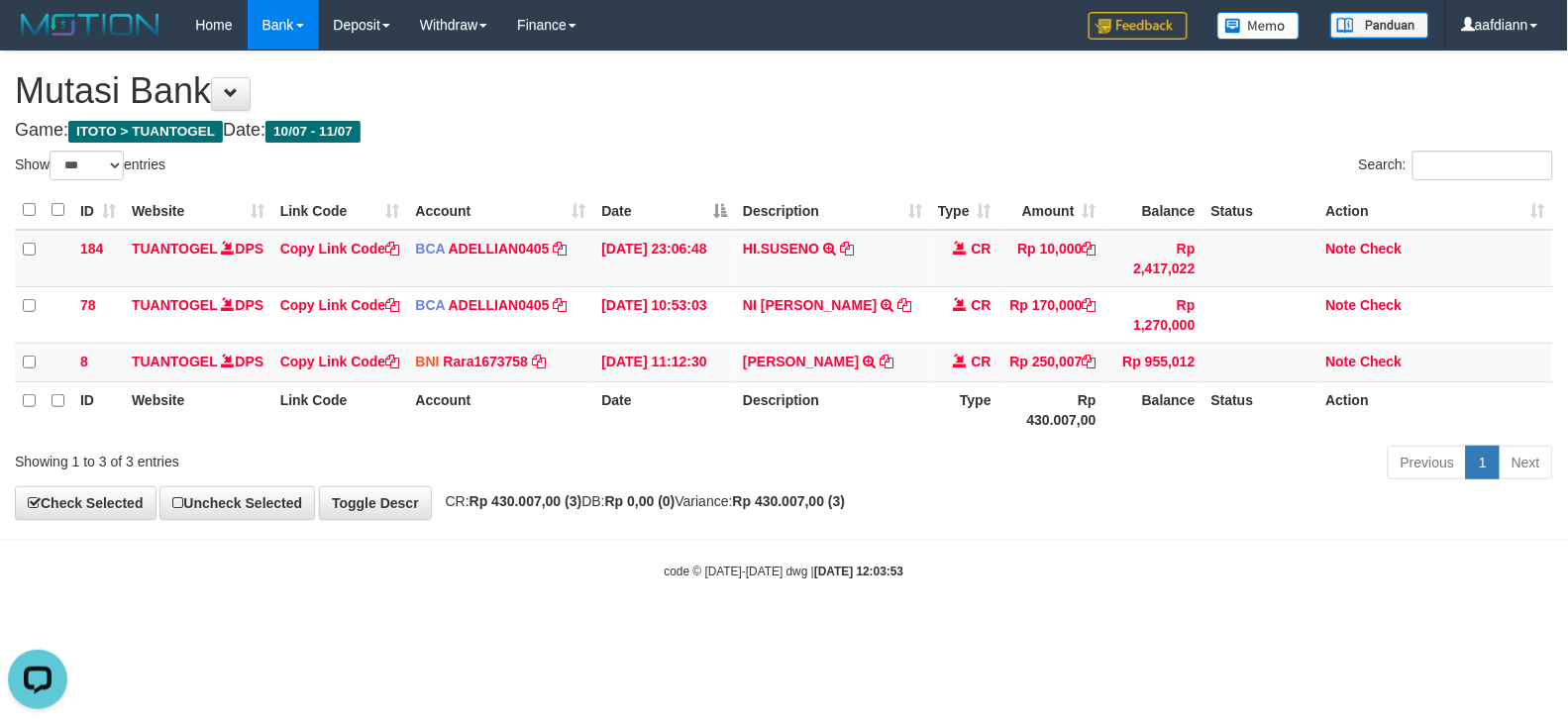 click on "Toggle navigation
Home
Bank
Account List
Load
By Website
Group
[ITOTO]													TUANTOGEL
By Load Group (DPS)
Group aaf-DPBCA02TUANTOGEL" at bounding box center (784, 315) 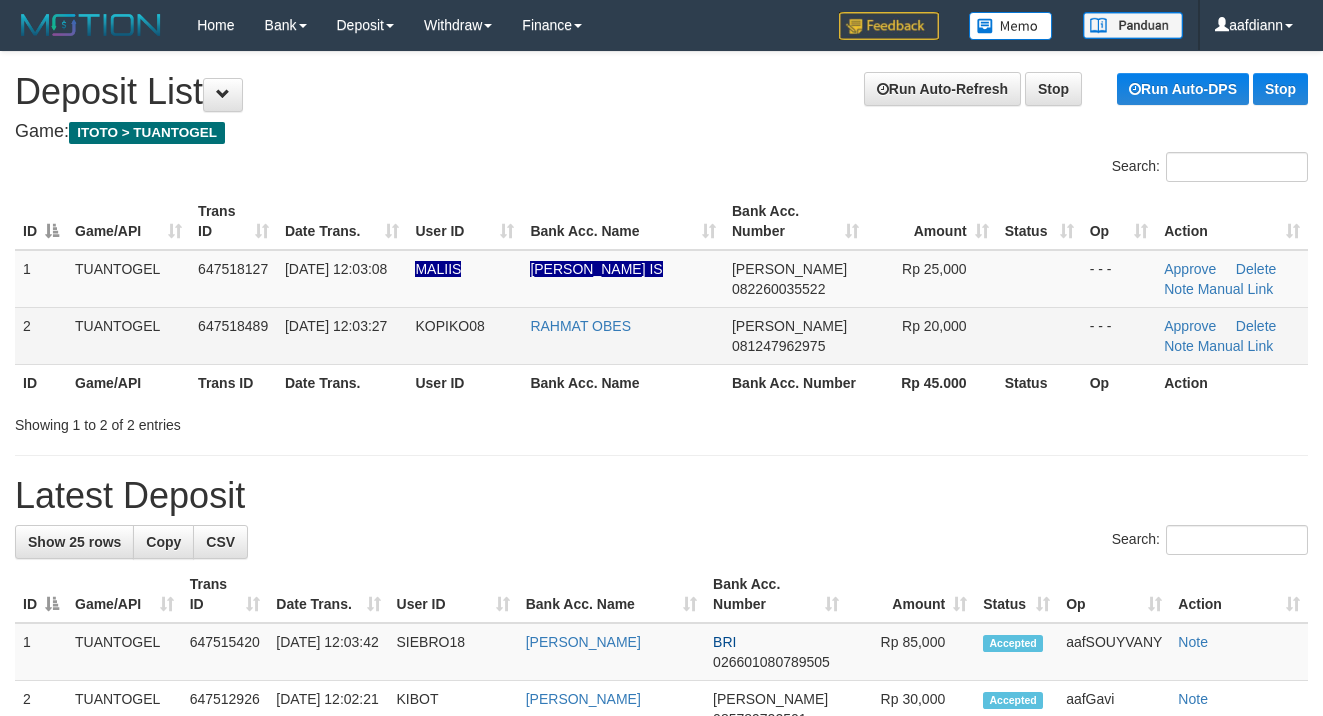 scroll, scrollTop: 0, scrollLeft: 0, axis: both 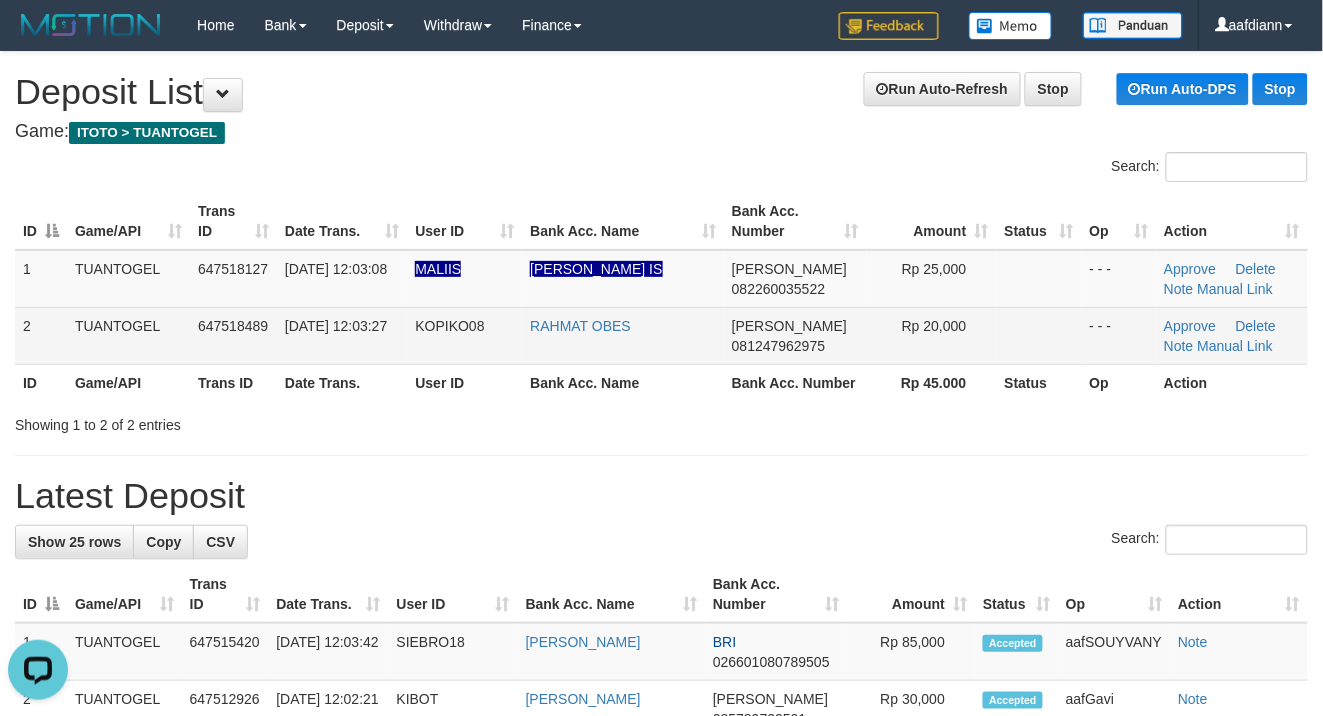 click on "**********" at bounding box center (661, 1067) 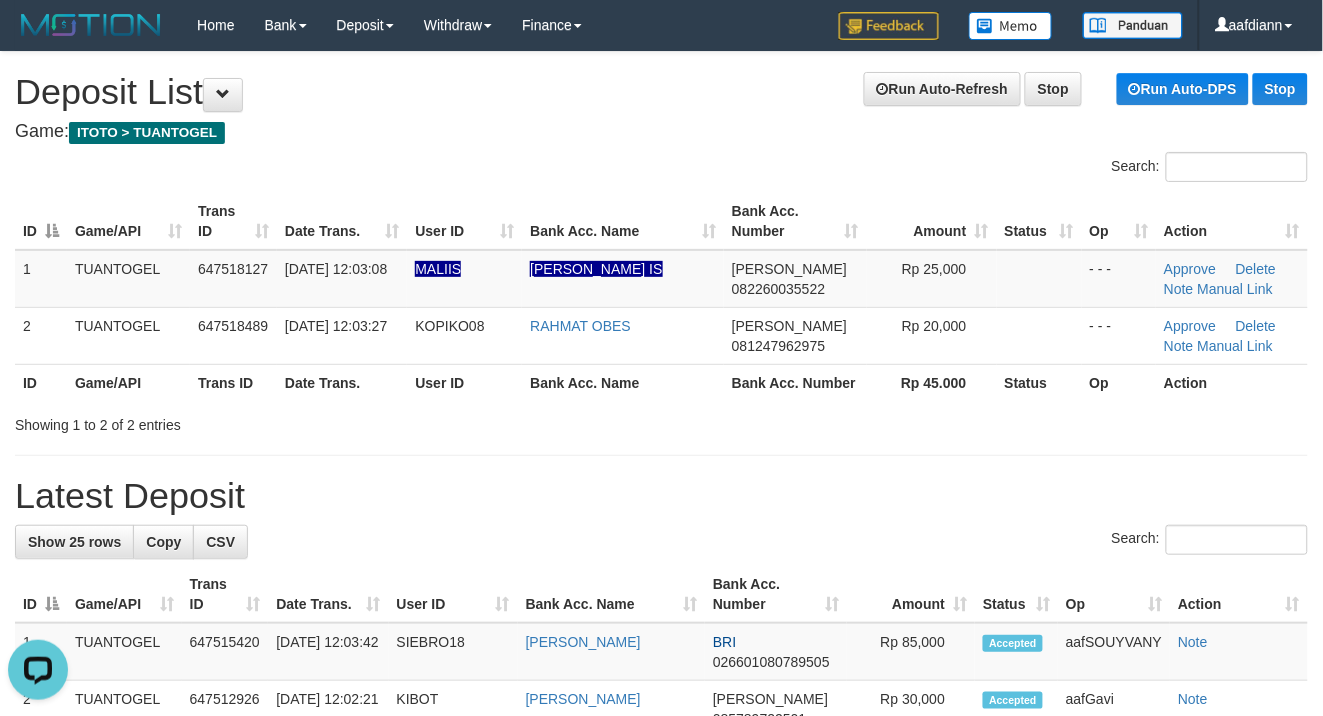 drag, startPoint x: 446, startPoint y: 133, endPoint x: 228, endPoint y: 66, distance: 228.06358 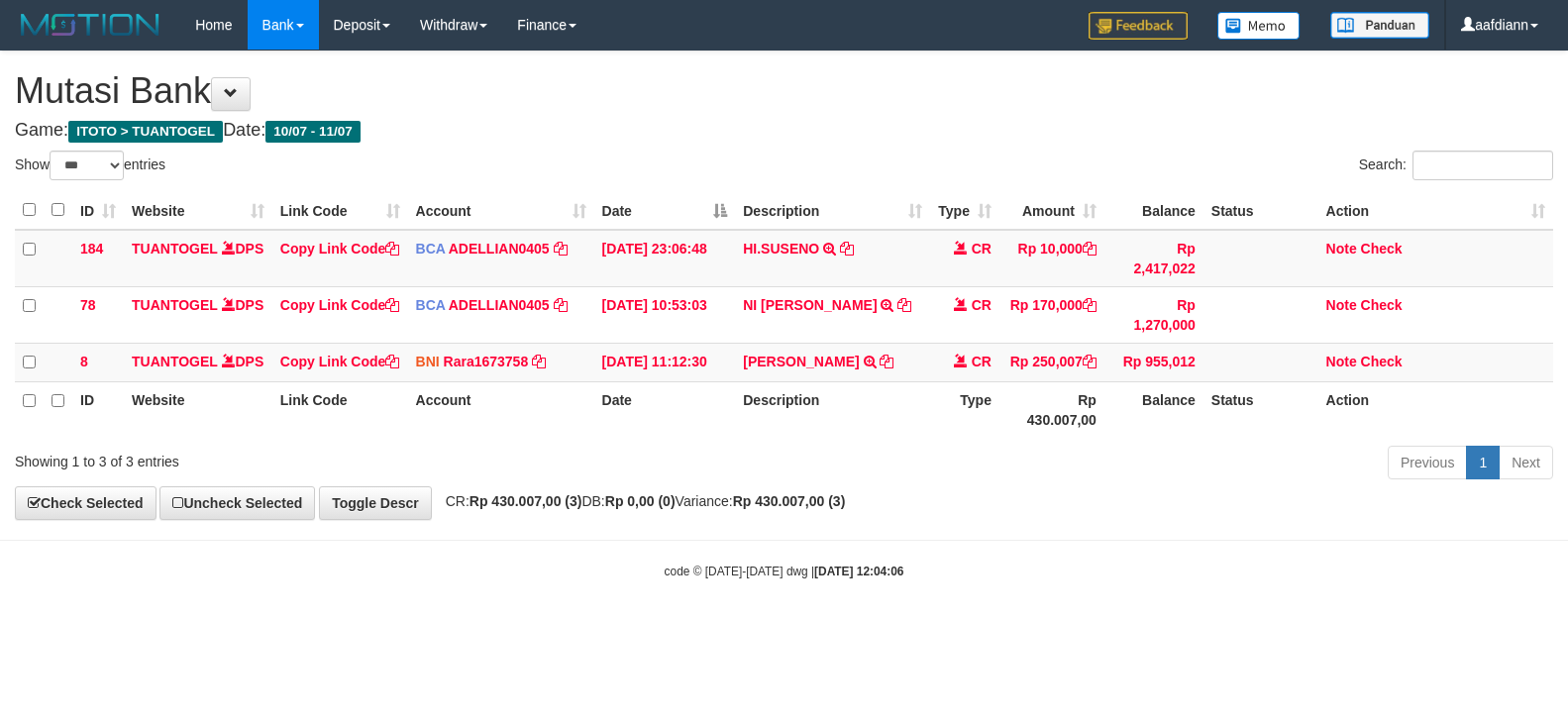 select on "***" 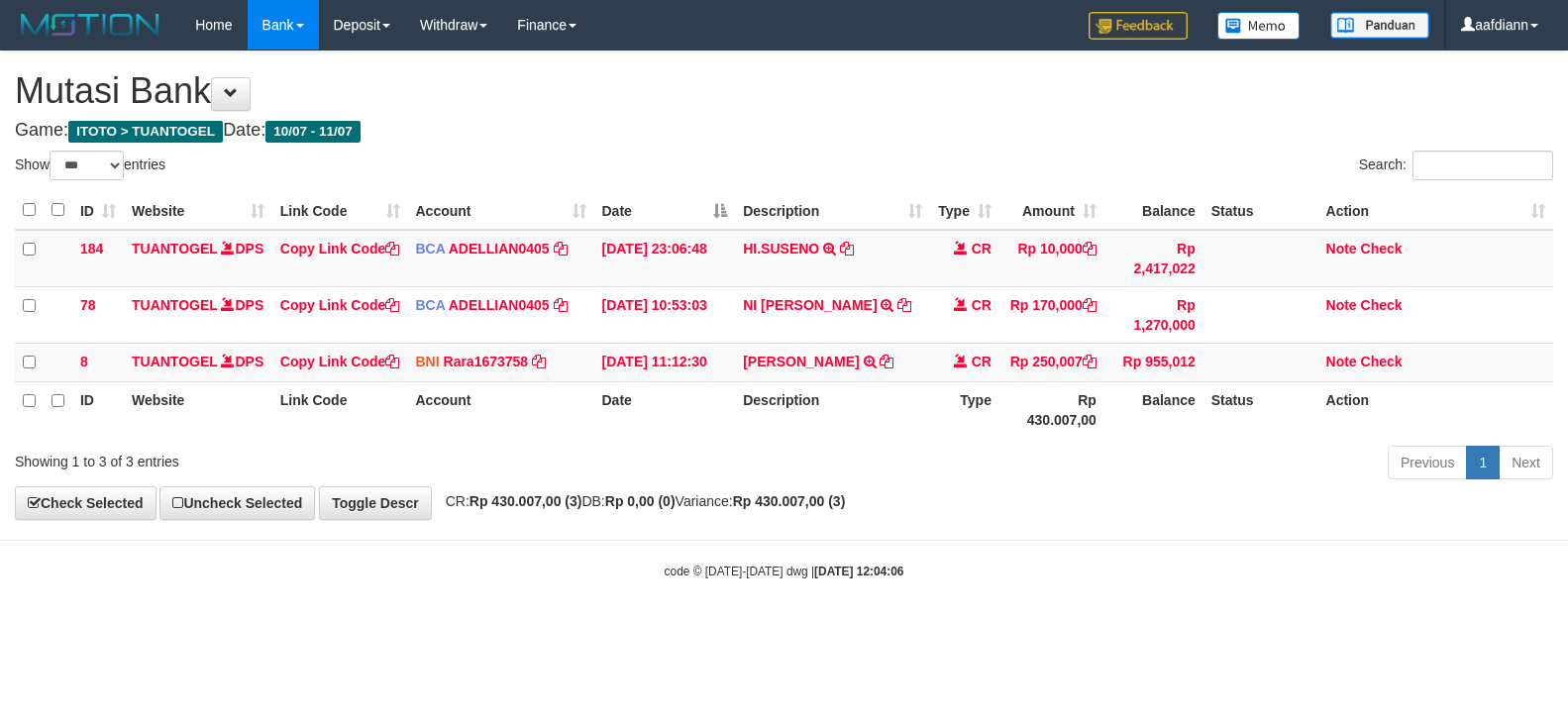 scroll, scrollTop: 0, scrollLeft: 0, axis: both 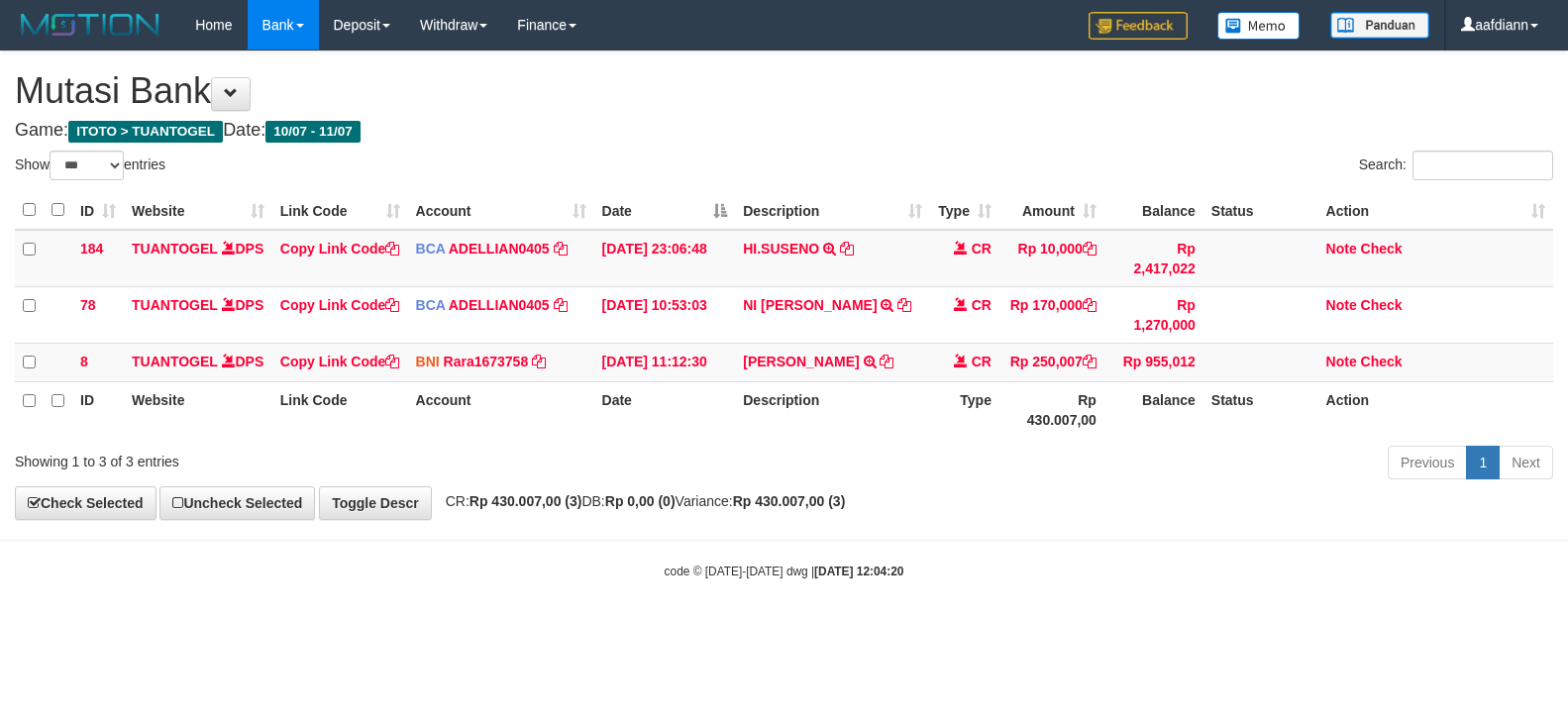select on "***" 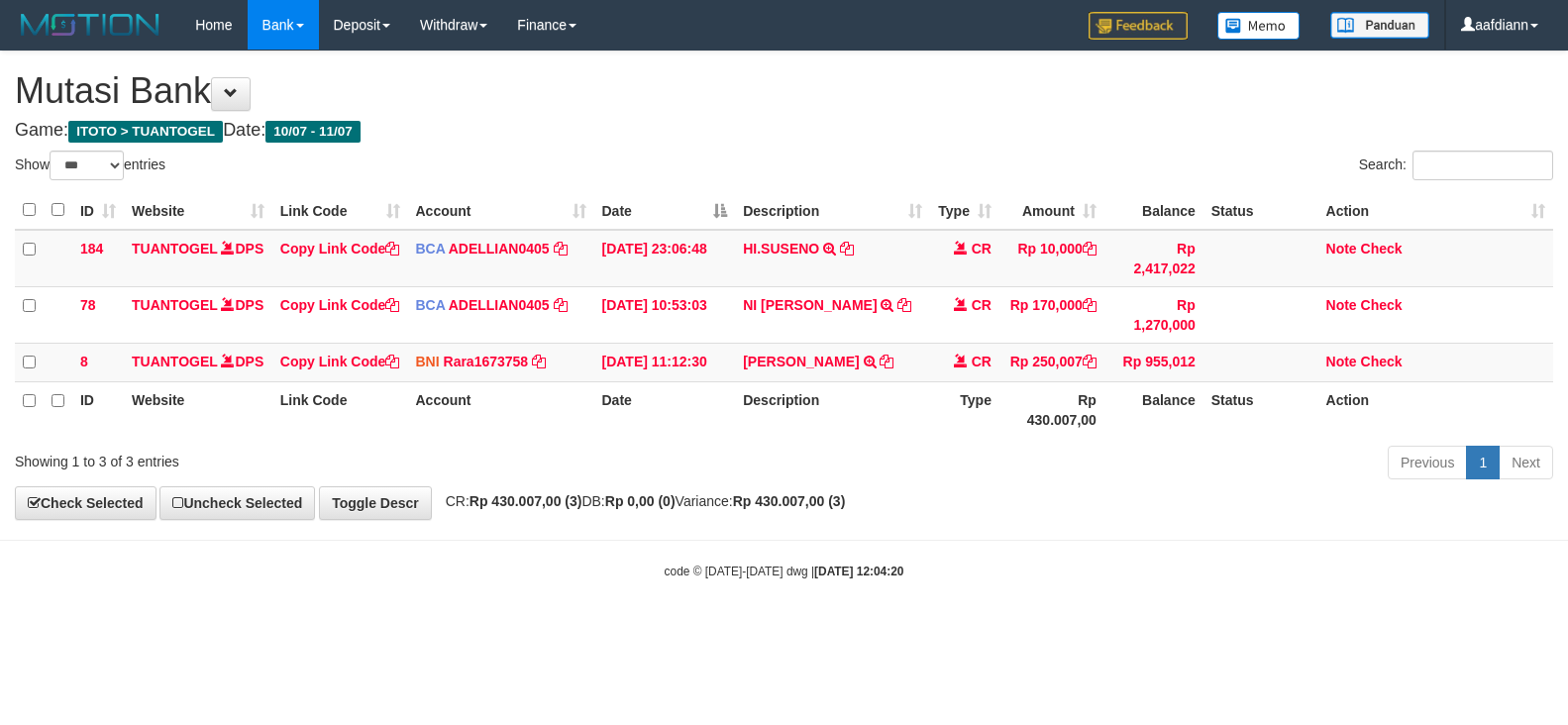 scroll, scrollTop: 0, scrollLeft: 0, axis: both 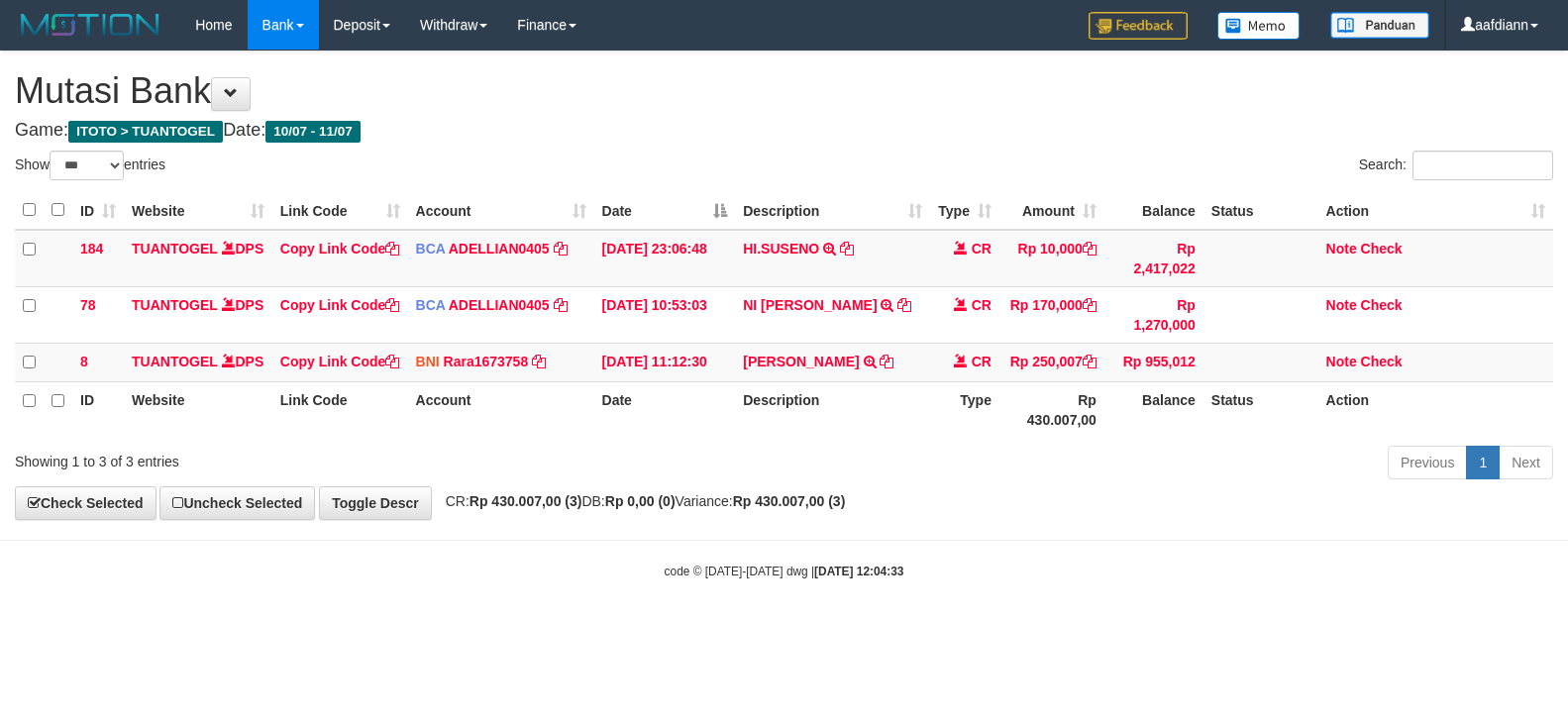 select on "***" 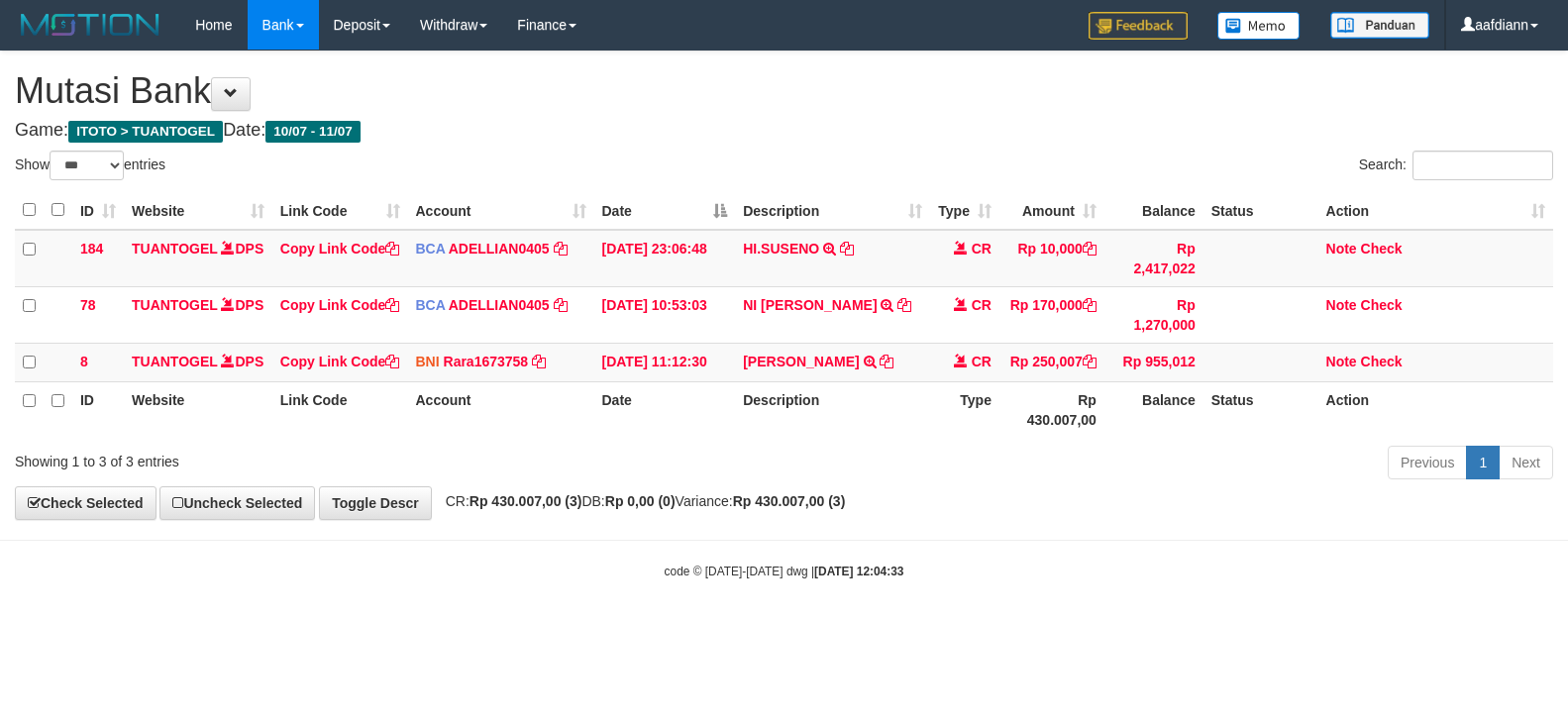 scroll, scrollTop: 0, scrollLeft: 0, axis: both 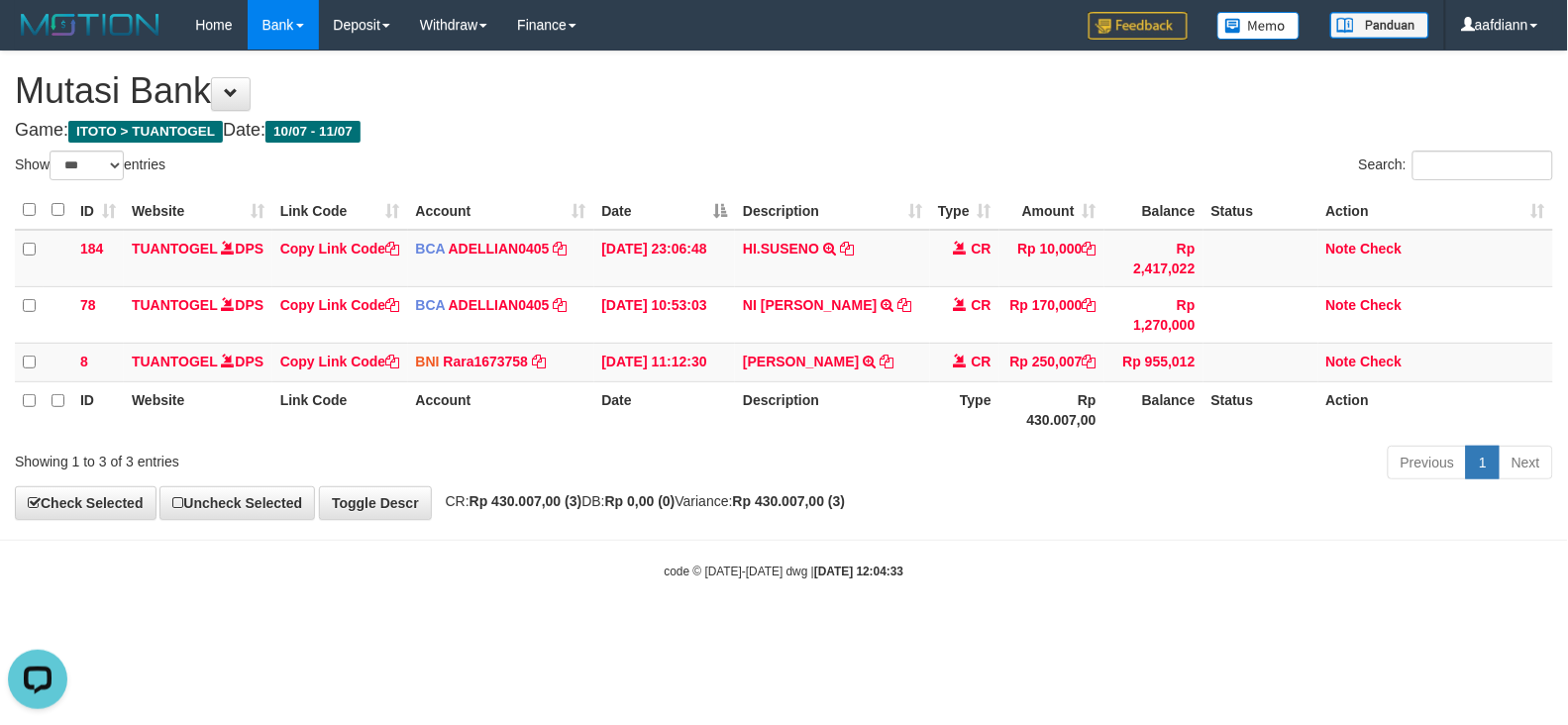 click on "CR:  Rp 430.007,00 (3)      DB:  Rp 0,00 (0)      Variance:  Rp 430.007,00 (3)" at bounding box center [641, 501] 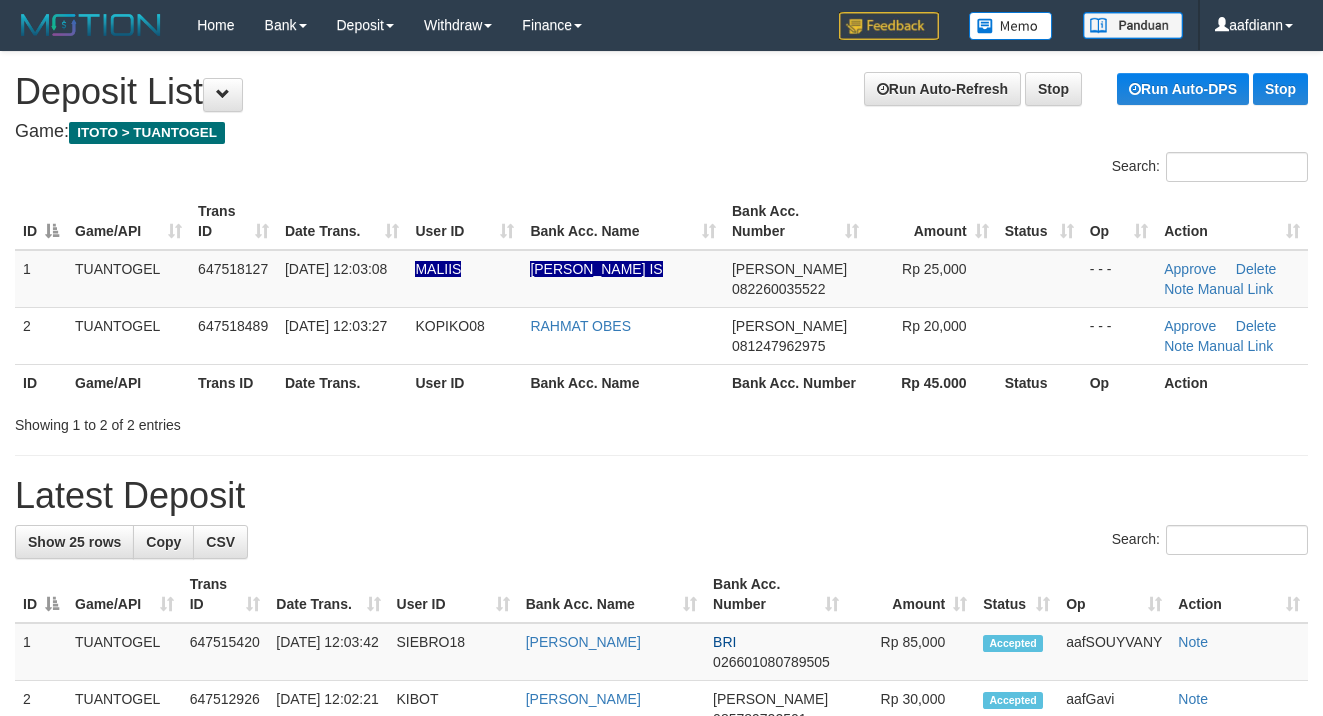 scroll, scrollTop: 0, scrollLeft: 0, axis: both 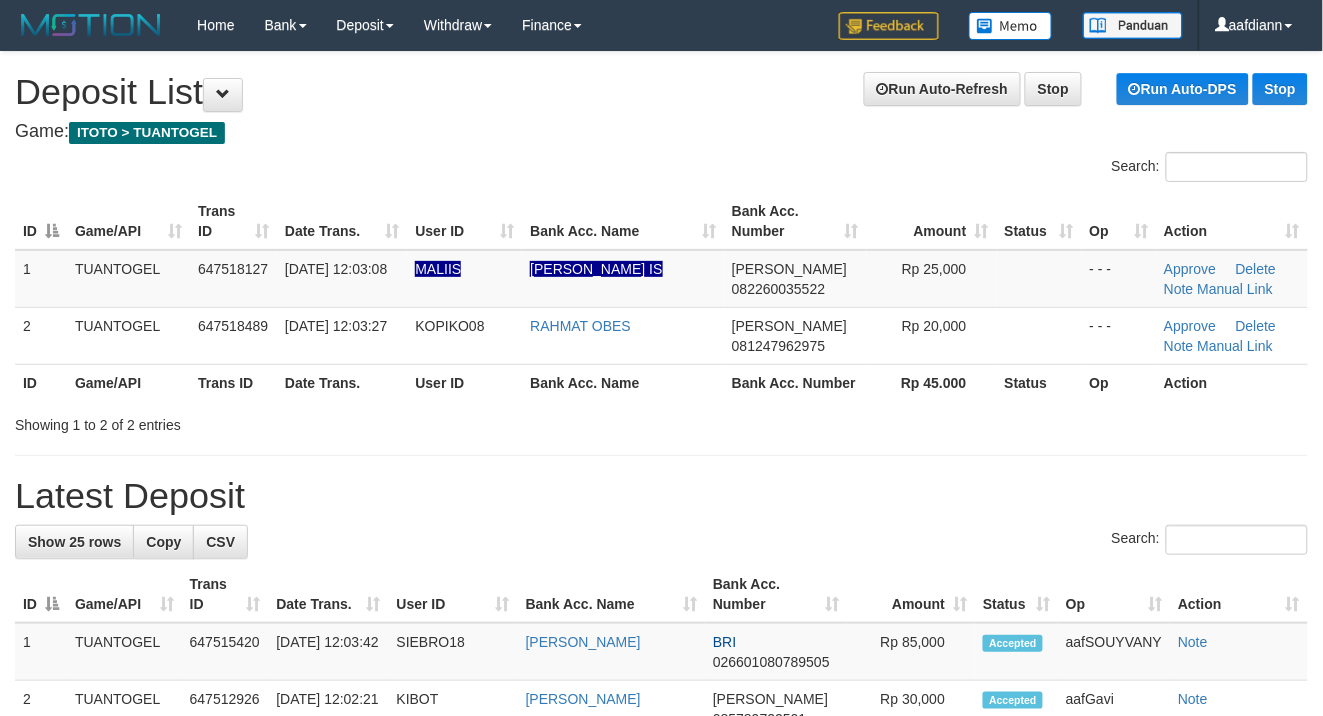 drag, startPoint x: 590, startPoint y: 148, endPoint x: 753, endPoint y: 183, distance: 166.71533 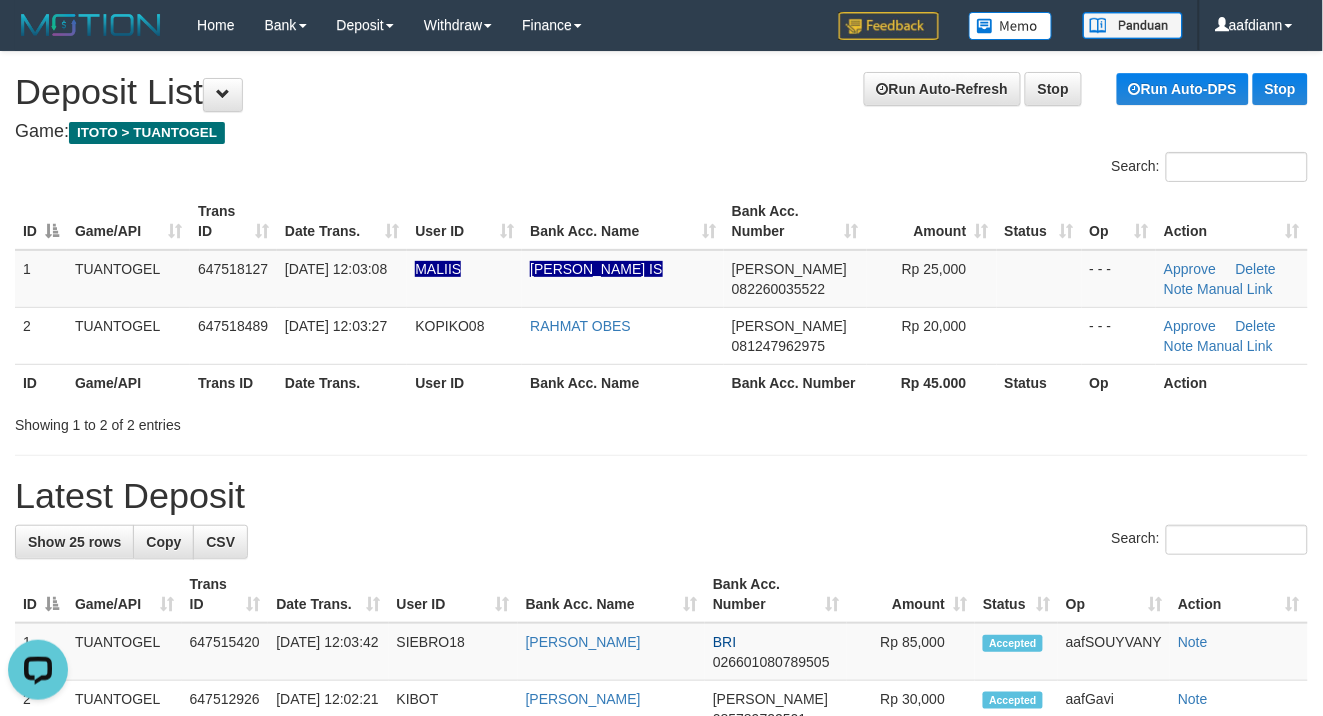 scroll, scrollTop: 0, scrollLeft: 0, axis: both 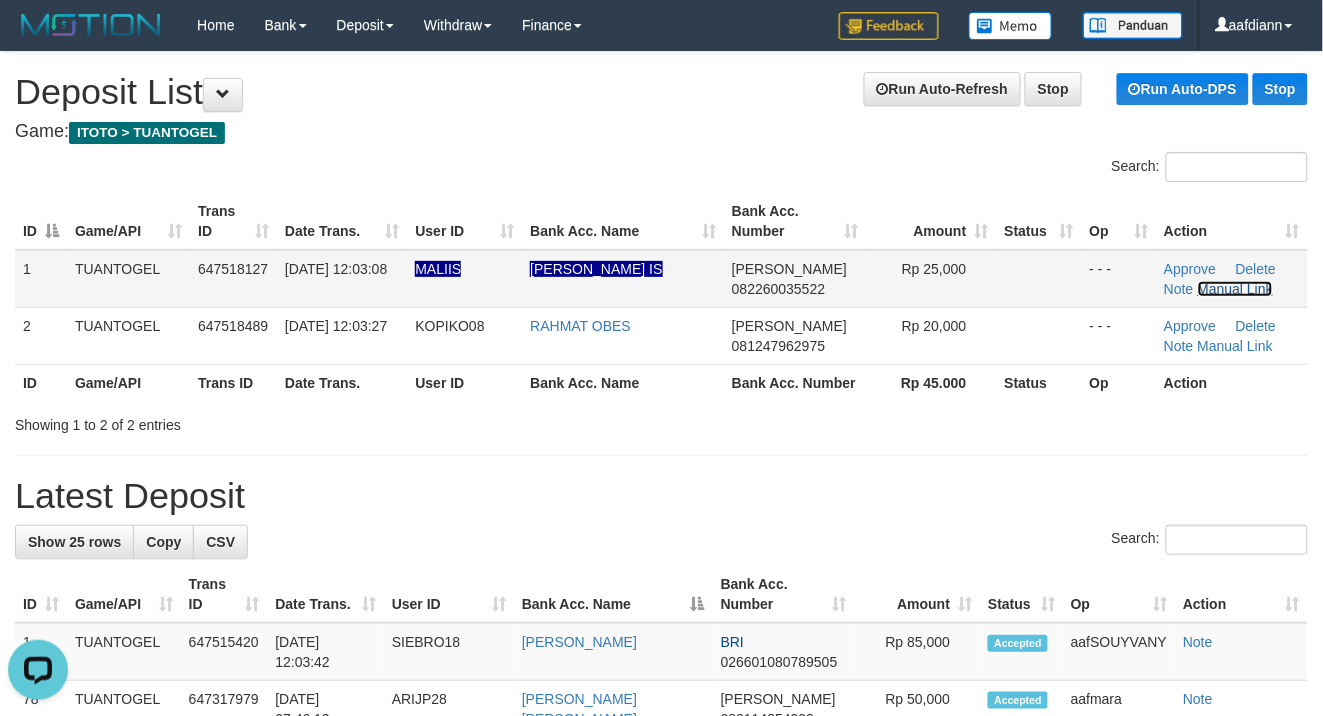 click on "Manual Link" at bounding box center [1236, 289] 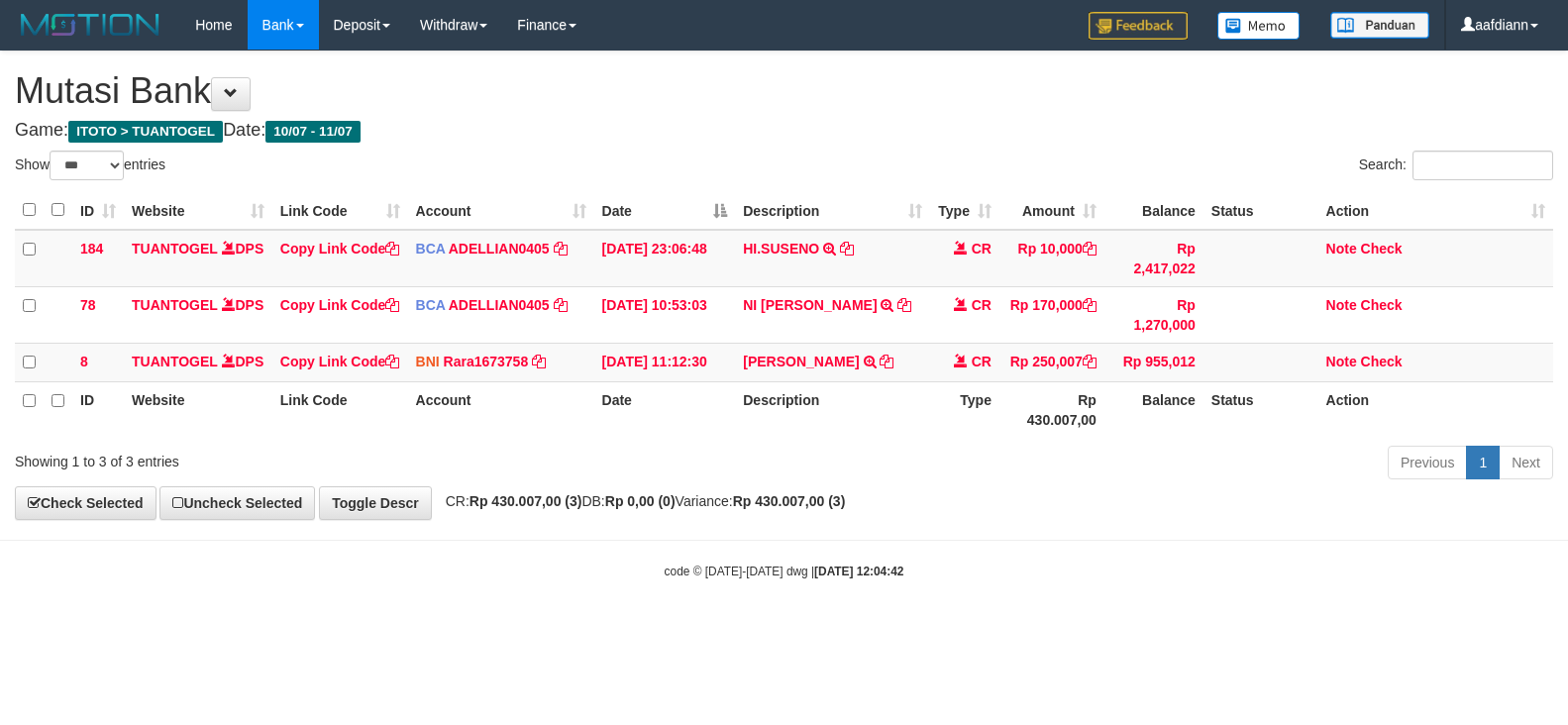 select on "***" 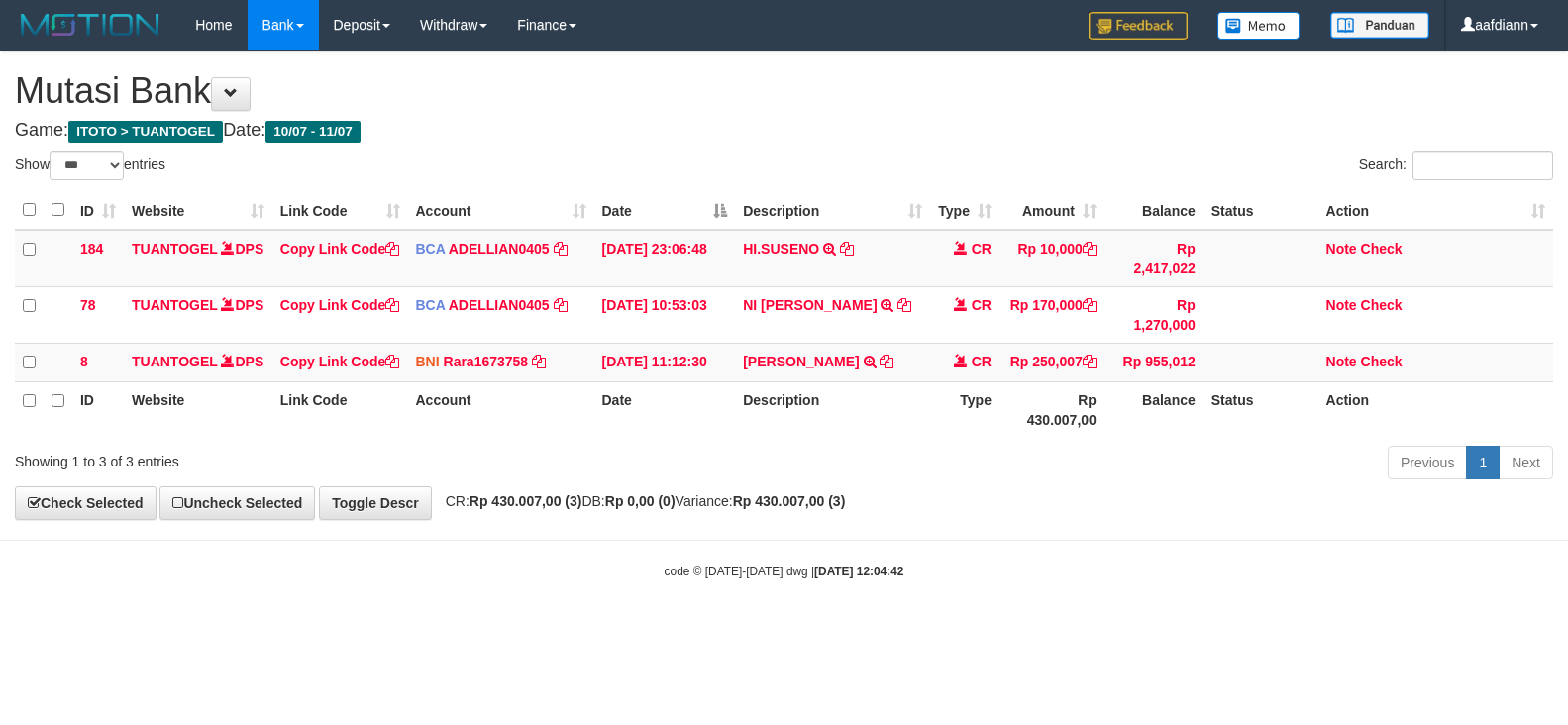 scroll, scrollTop: 0, scrollLeft: 0, axis: both 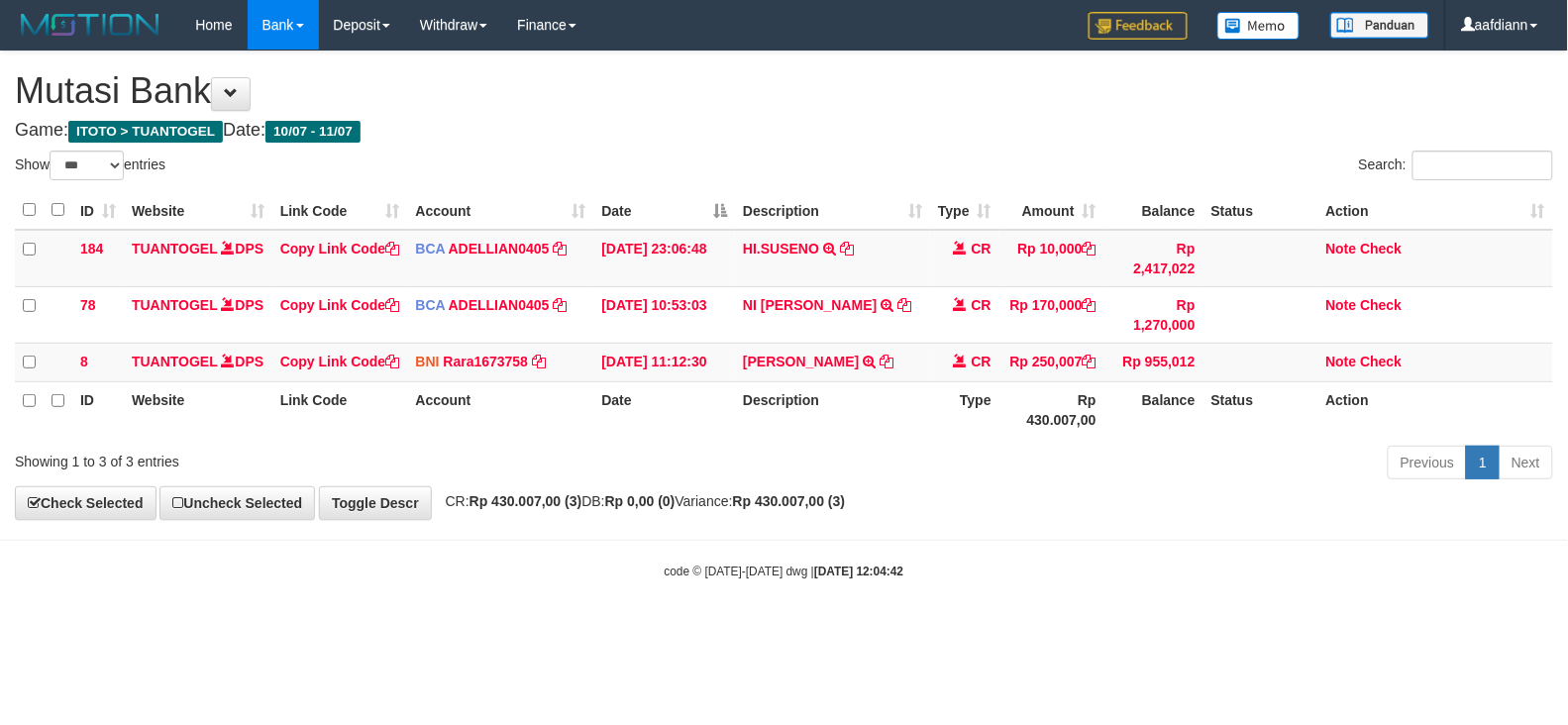 click on "Toggle navigation
Home
Bank
Account List
Load
By Website
Group
[ITOTO]													TUANTOGEL
By Load Group (DPS)
Group aaf-DPBCA02TUANTOGEL" at bounding box center [784, 315] 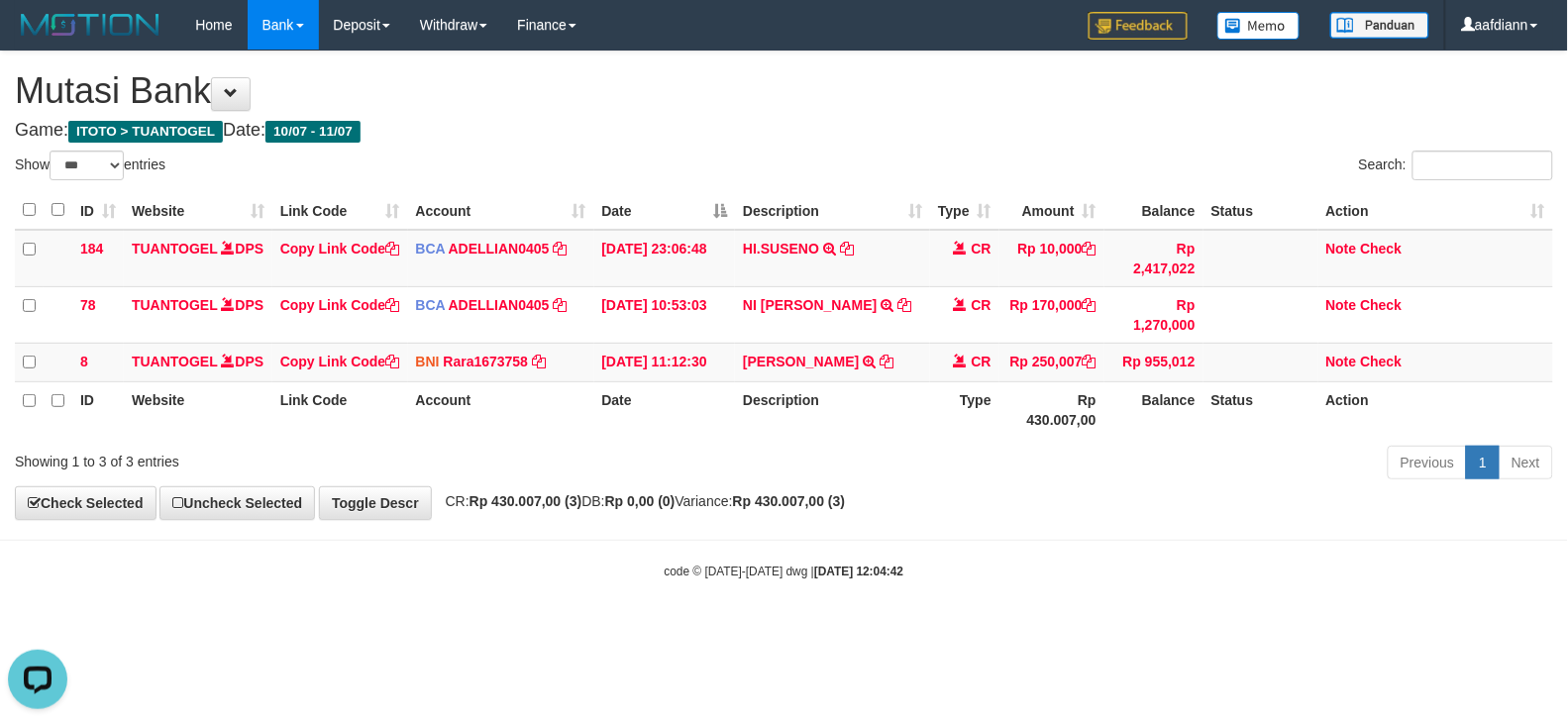scroll, scrollTop: 0, scrollLeft: 0, axis: both 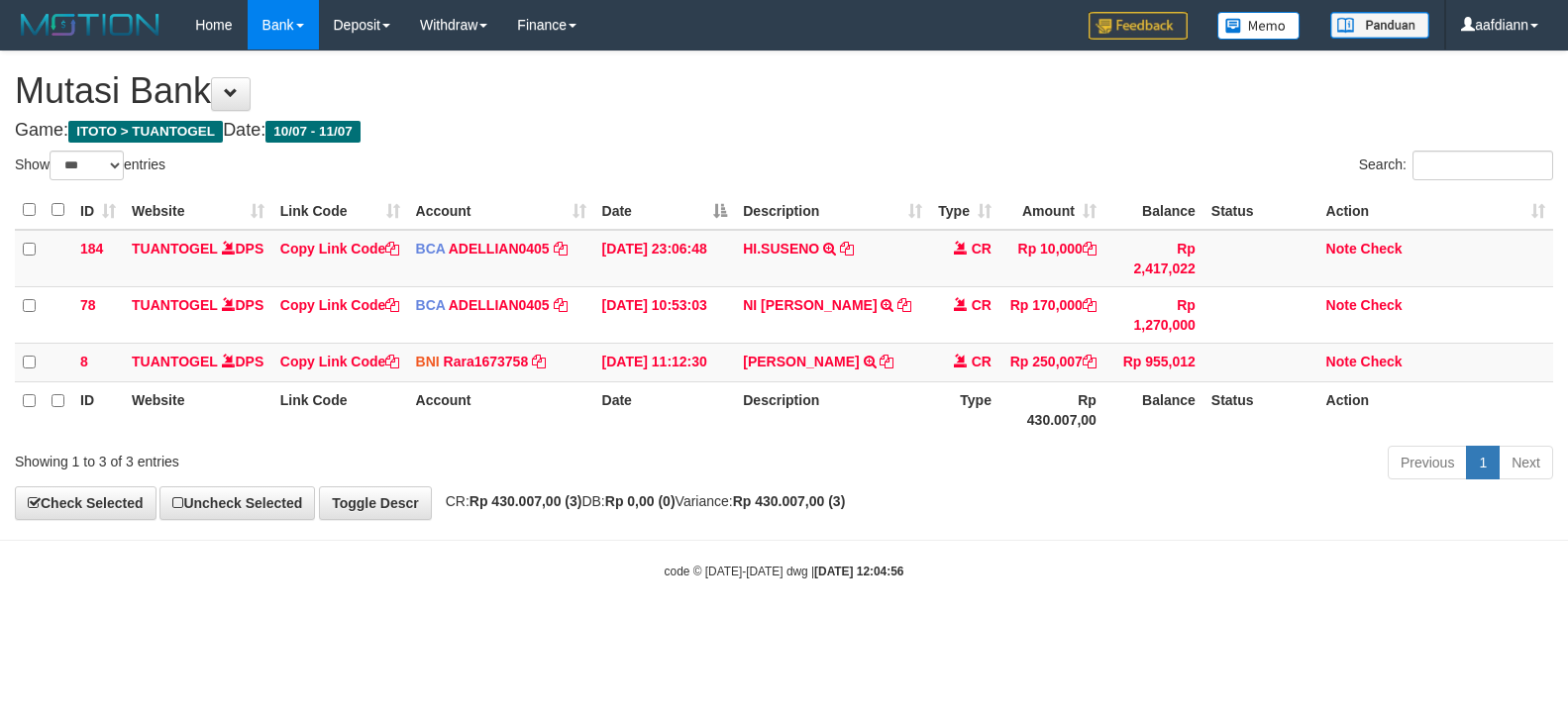 select on "***" 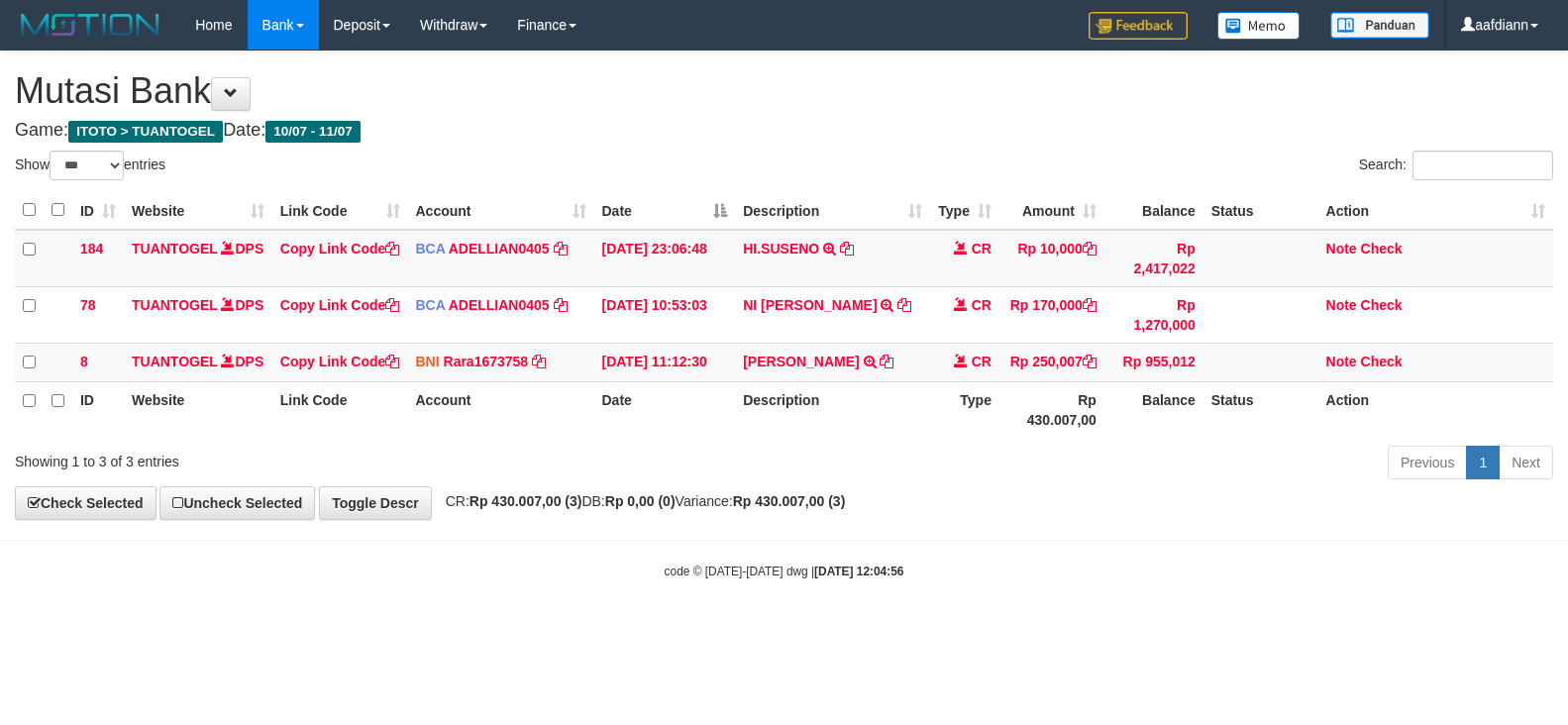 scroll, scrollTop: 0, scrollLeft: 0, axis: both 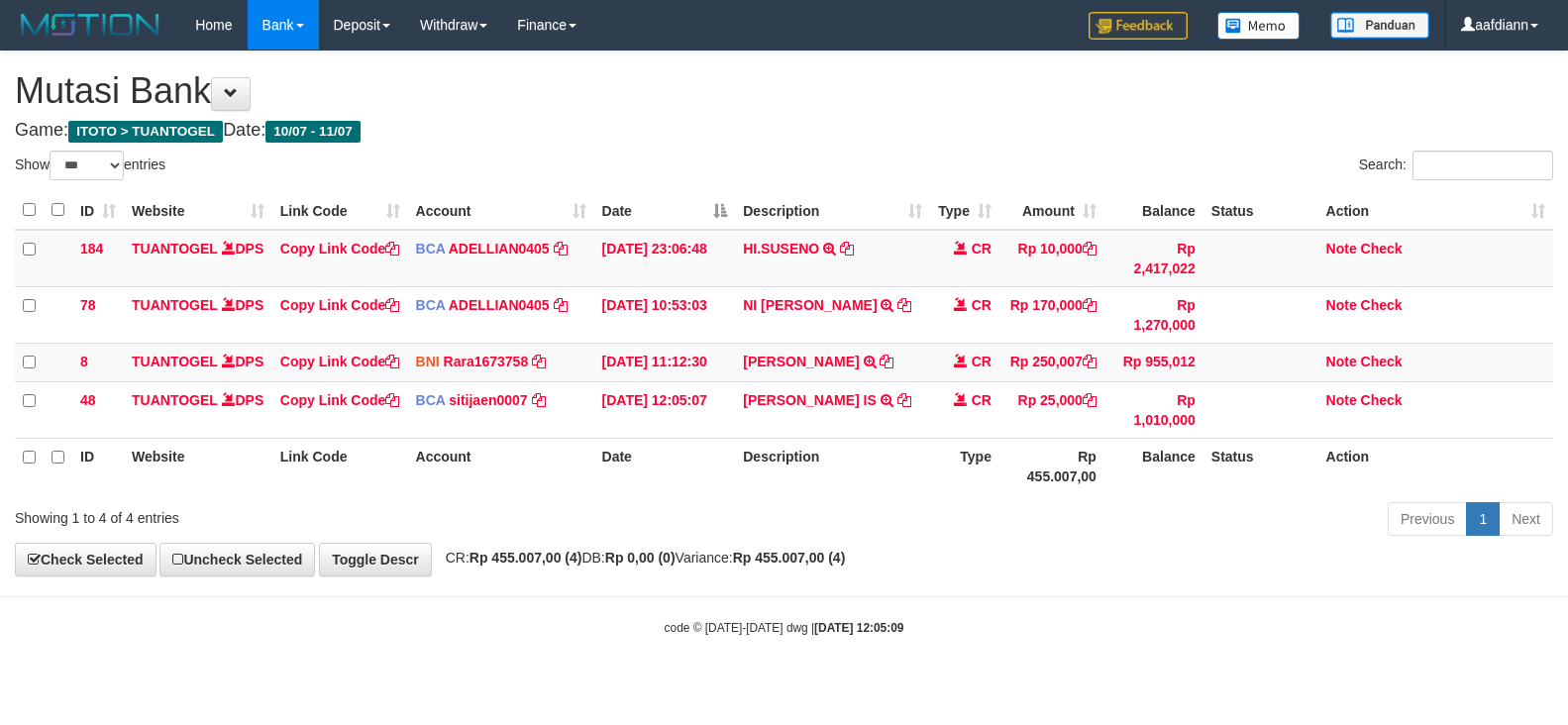 select on "***" 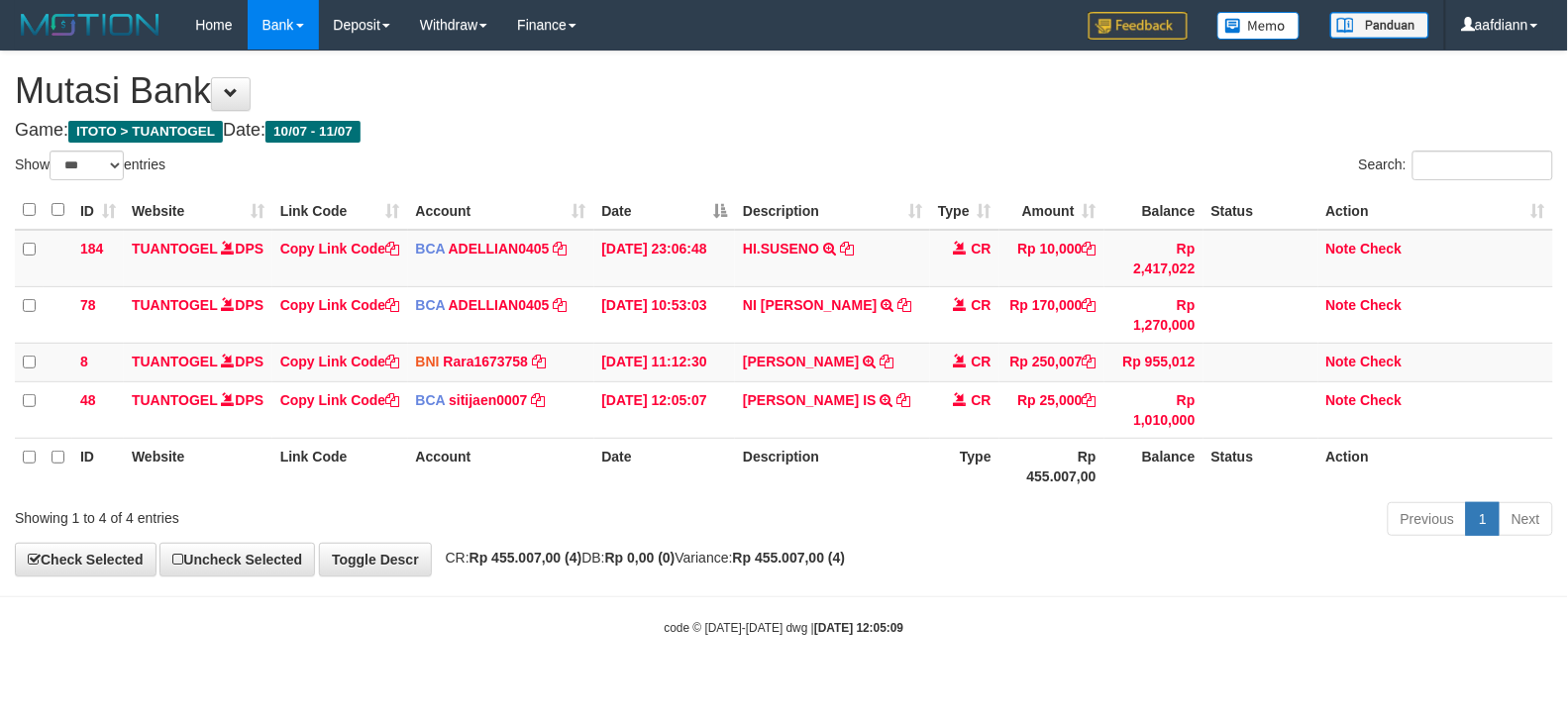 drag, startPoint x: 573, startPoint y: 90, endPoint x: 462, endPoint y: 121, distance: 115.24756 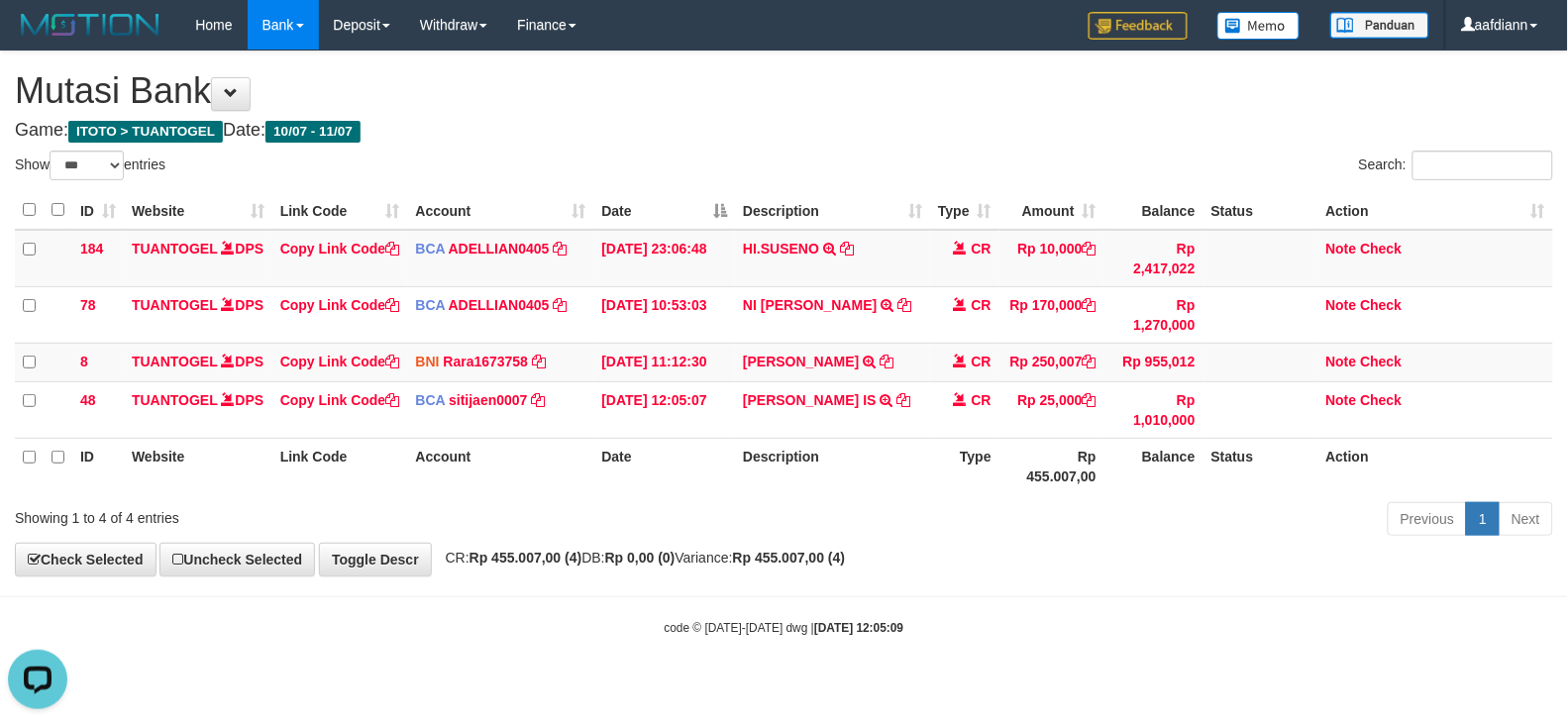 scroll, scrollTop: 0, scrollLeft: 0, axis: both 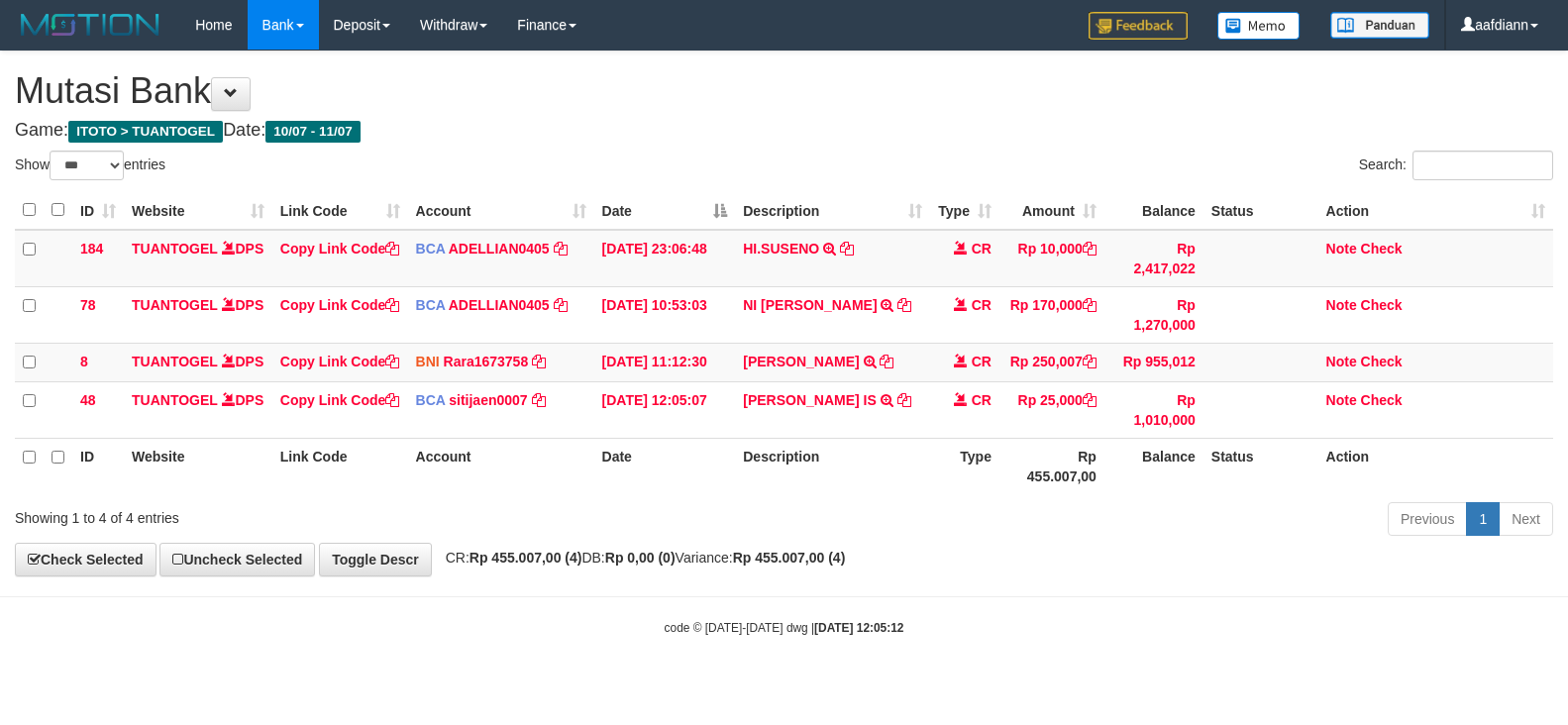 select on "***" 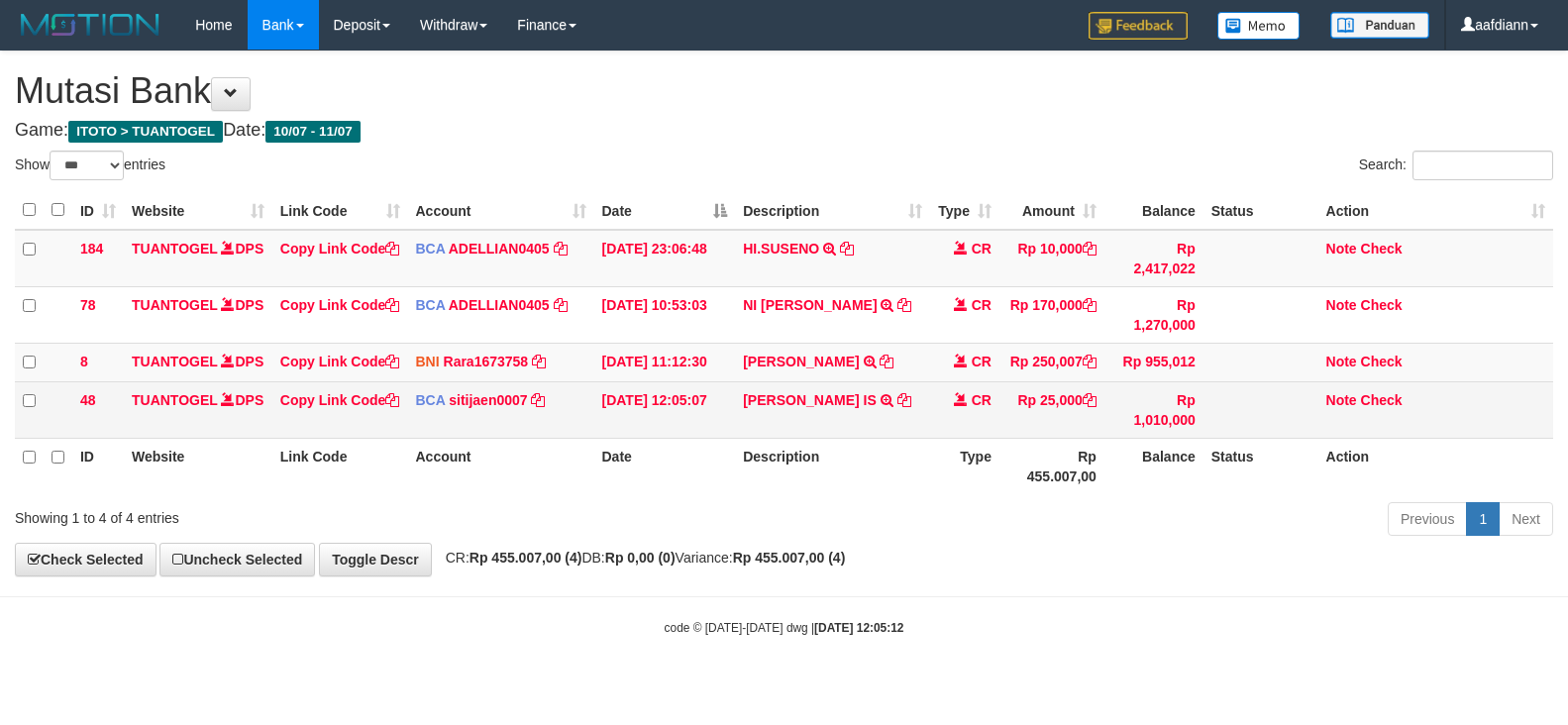 scroll, scrollTop: 0, scrollLeft: 0, axis: both 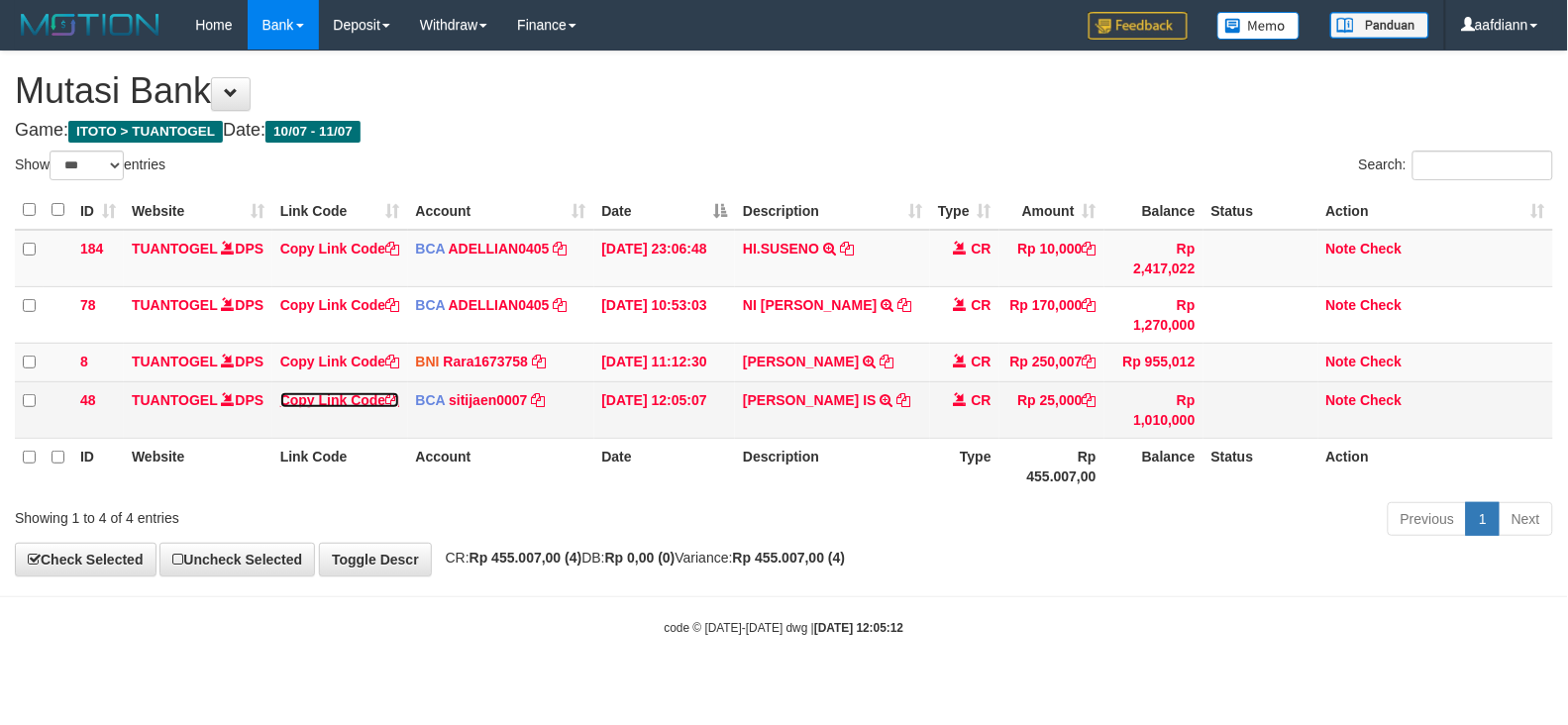 click on "Copy Link Code" at bounding box center [340, 400] 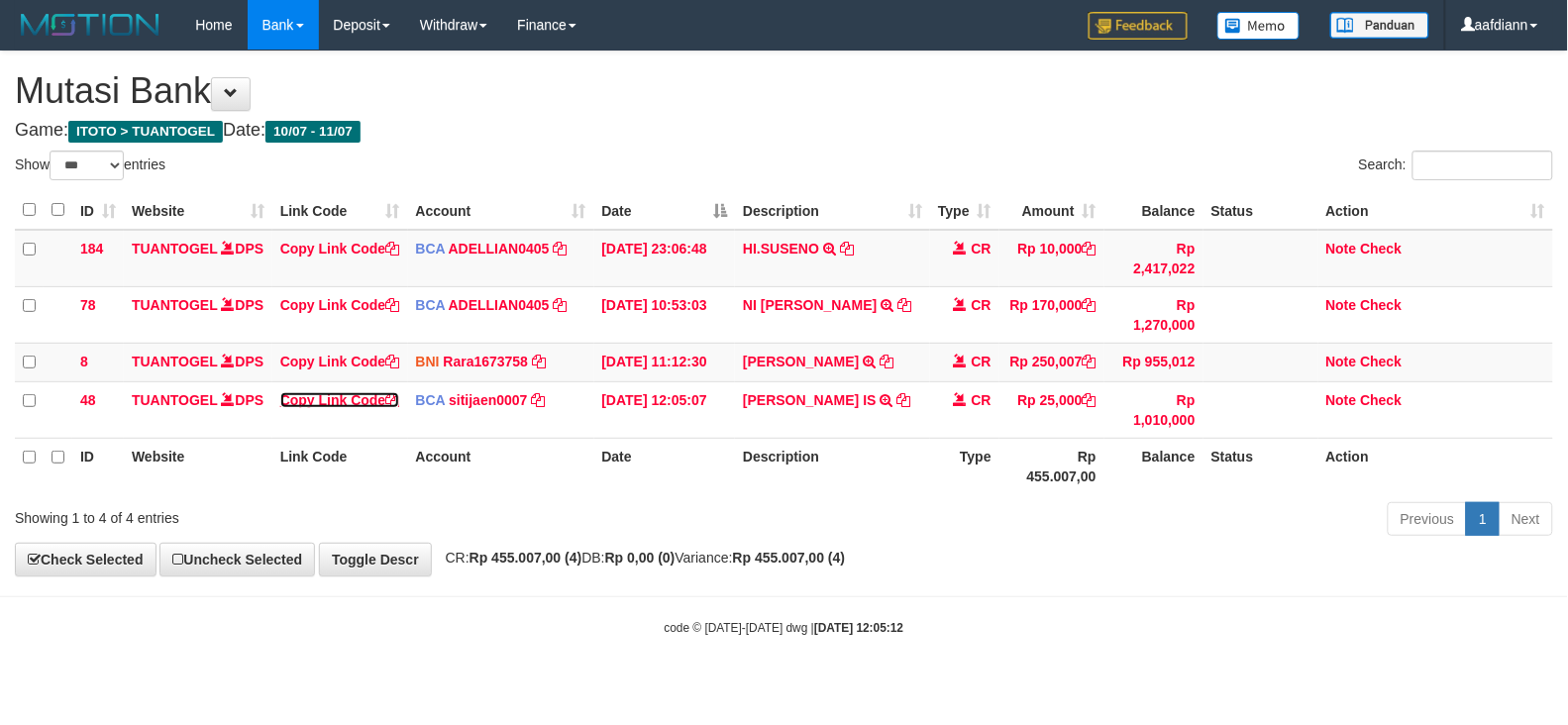 drag, startPoint x: 303, startPoint y: 414, endPoint x: 206, endPoint y: 525, distance: 147.41099 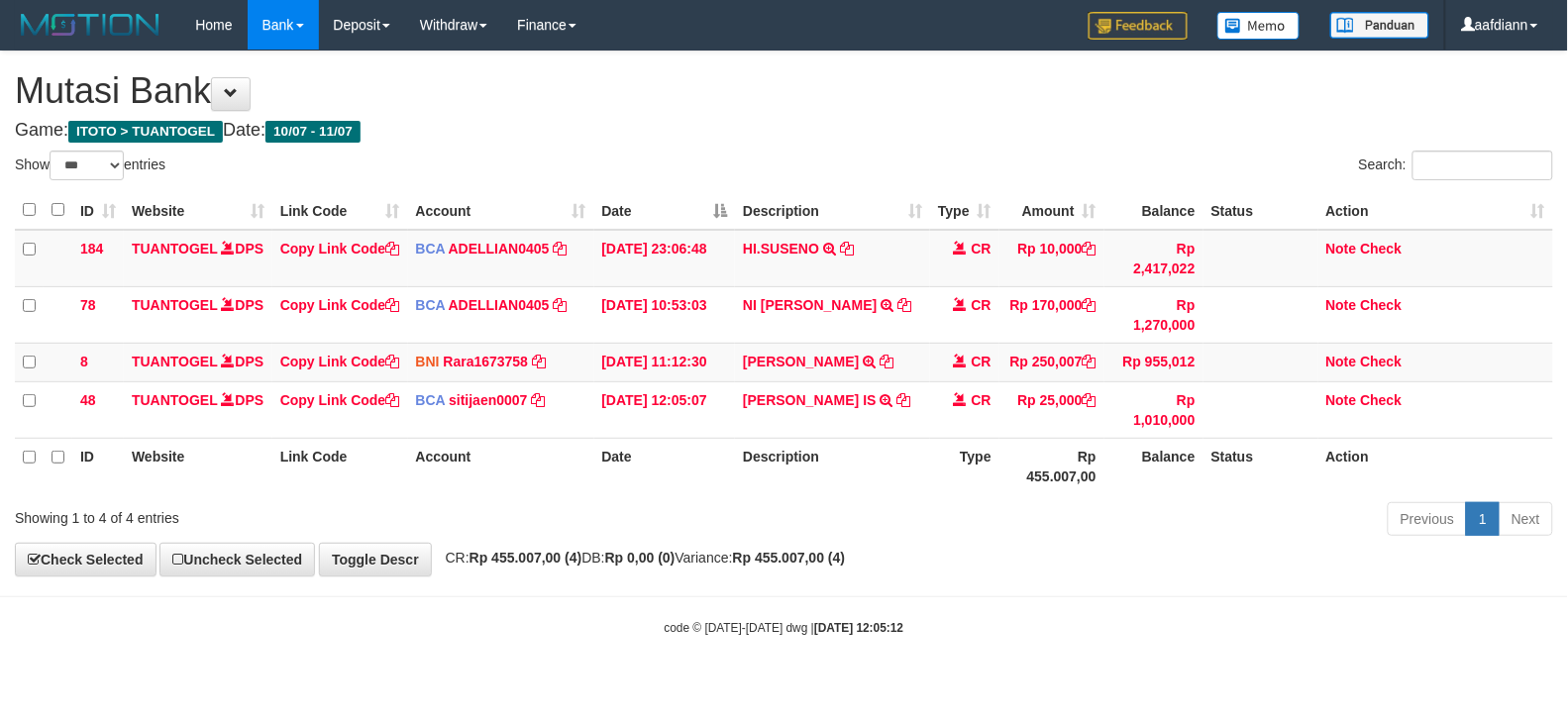 scroll, scrollTop: 270, scrollLeft: 0, axis: vertical 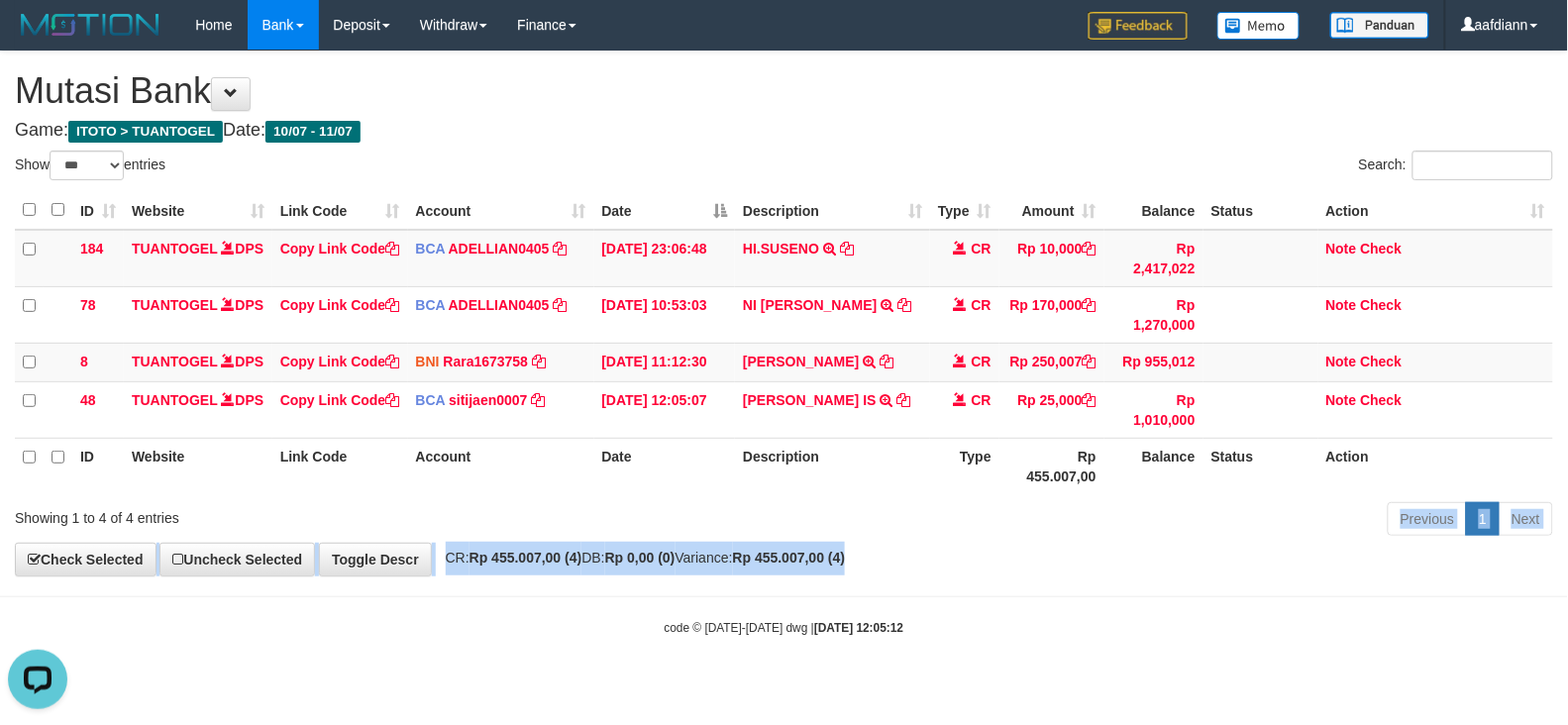 drag, startPoint x: 926, startPoint y: 562, endPoint x: 880, endPoint y: 560, distance: 46.043458 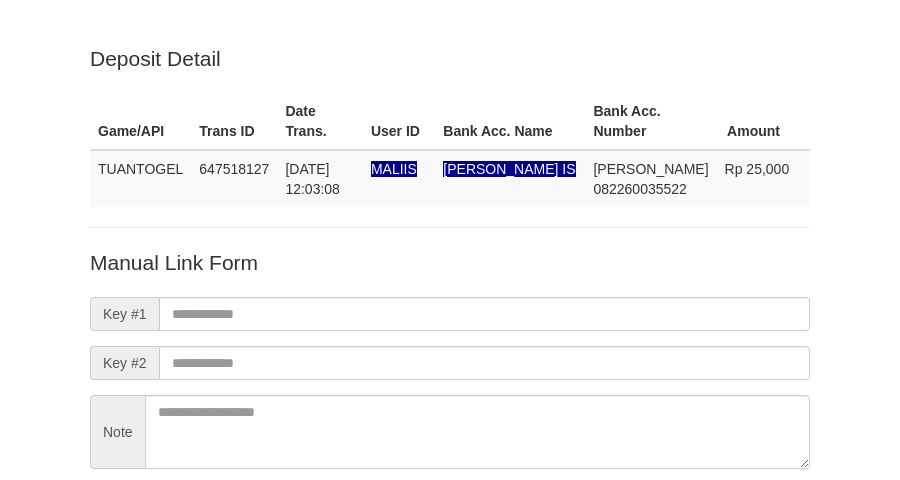 scroll, scrollTop: 176, scrollLeft: 0, axis: vertical 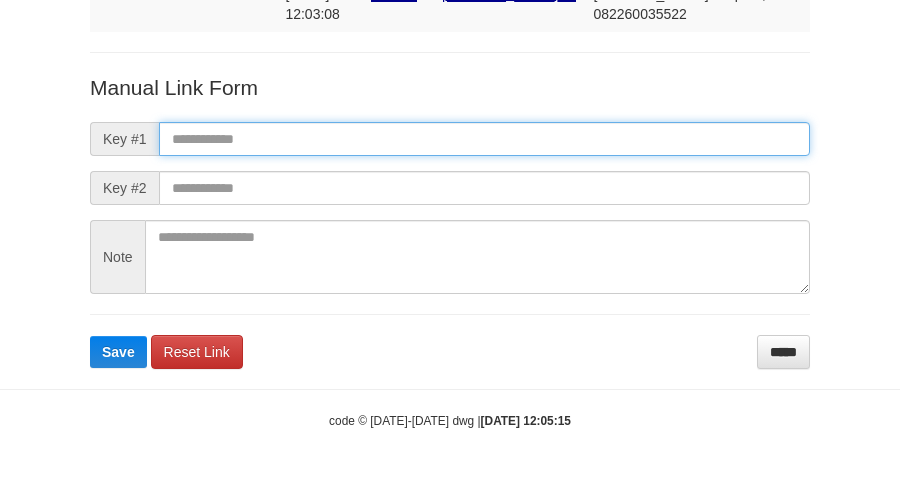 click at bounding box center [484, 139] 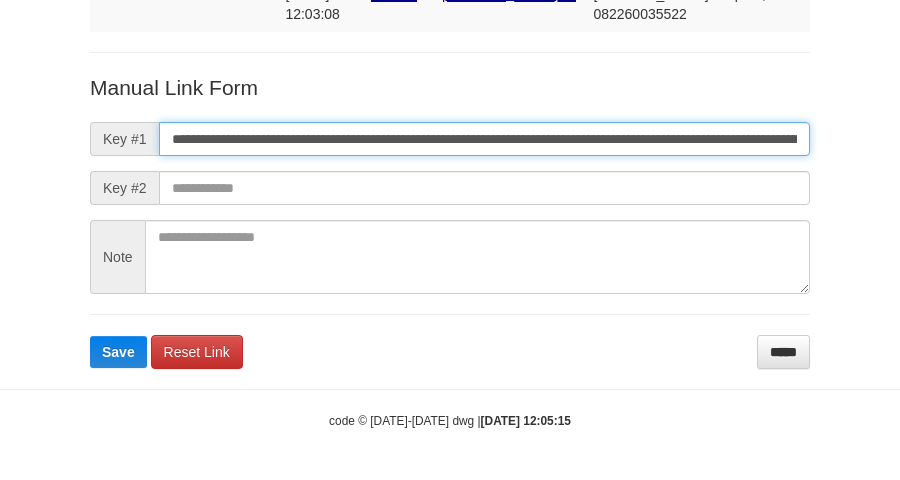 scroll, scrollTop: 0, scrollLeft: 1158, axis: horizontal 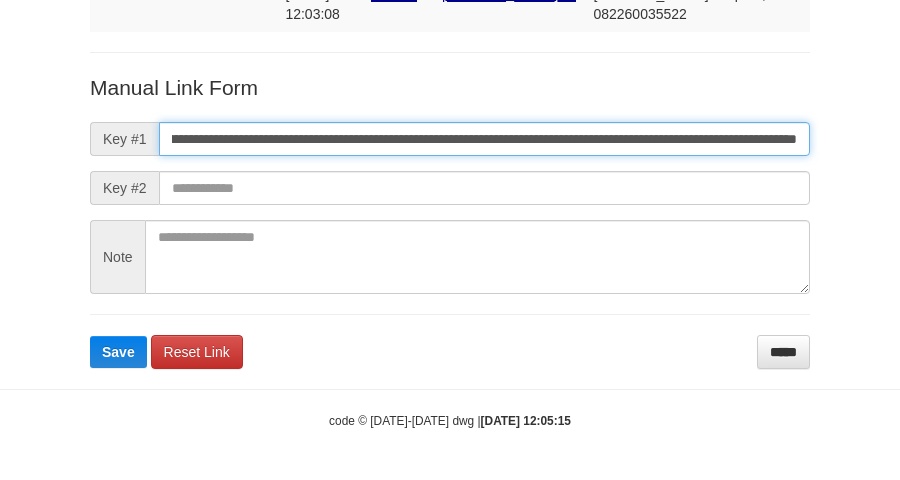 type on "**********" 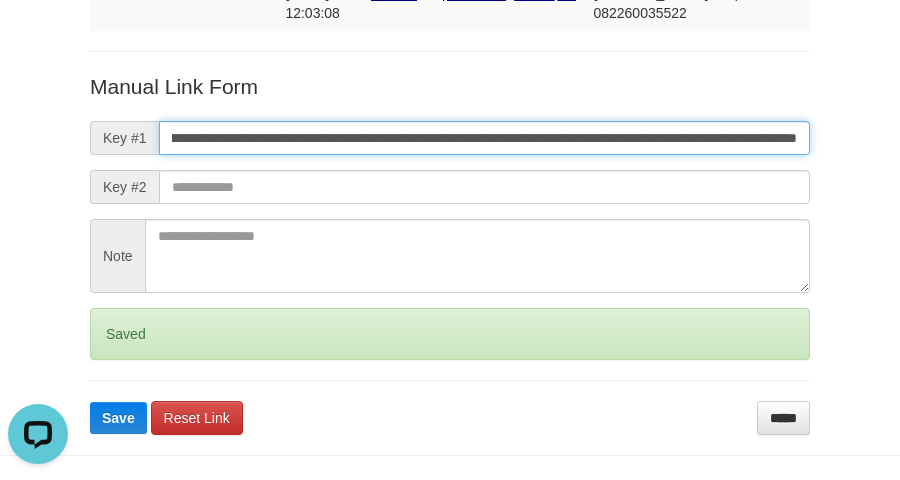 scroll, scrollTop: 0, scrollLeft: 0, axis: both 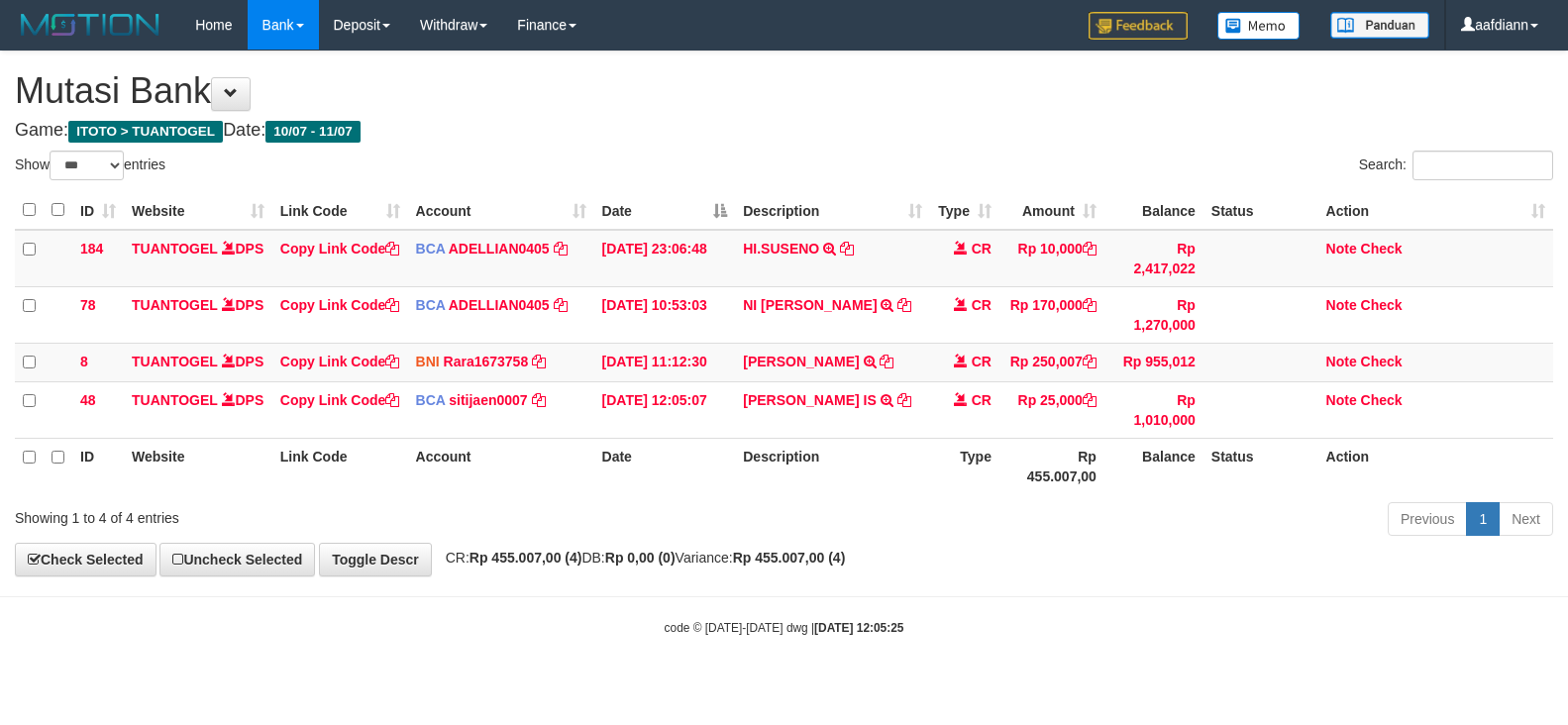 select on "***" 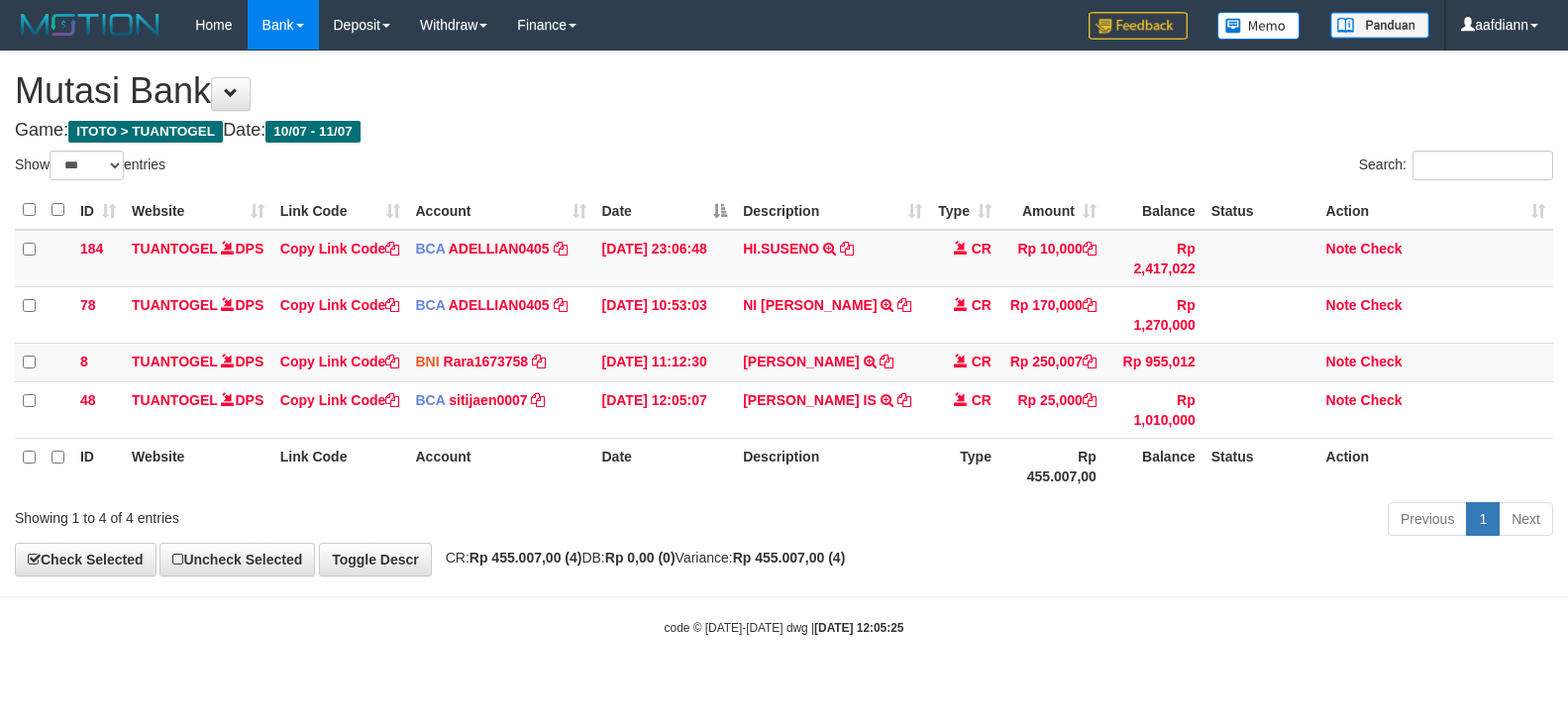 scroll, scrollTop: 0, scrollLeft: 0, axis: both 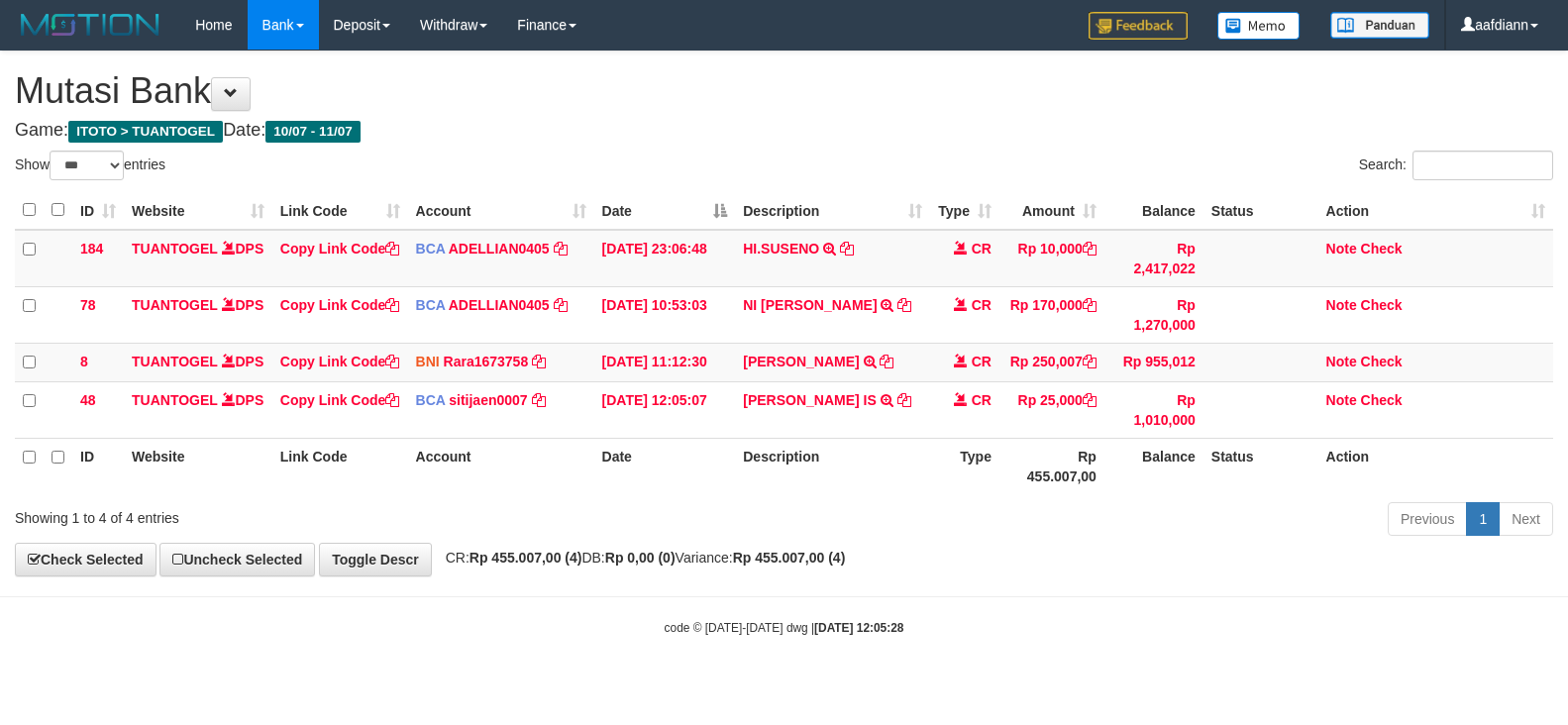 select on "***" 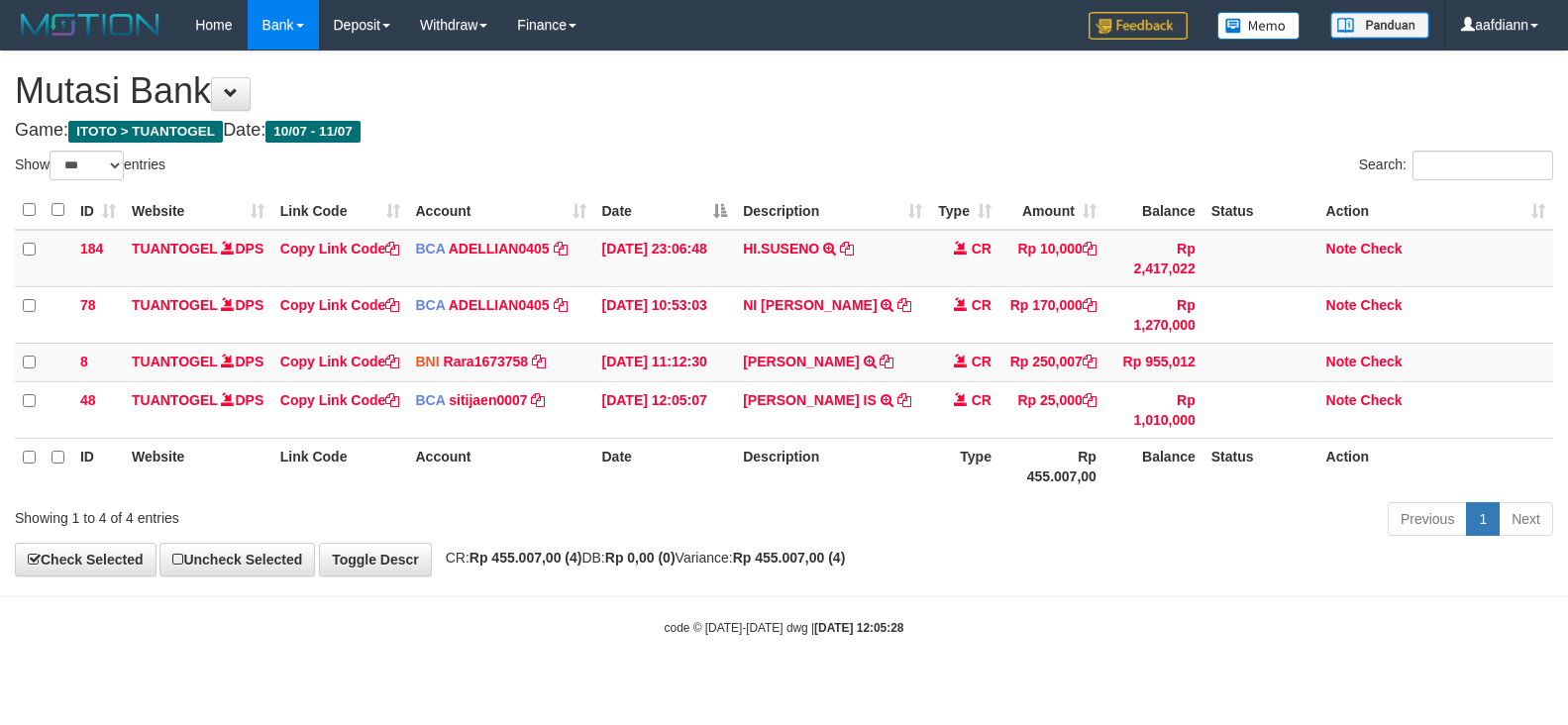 scroll, scrollTop: 0, scrollLeft: 0, axis: both 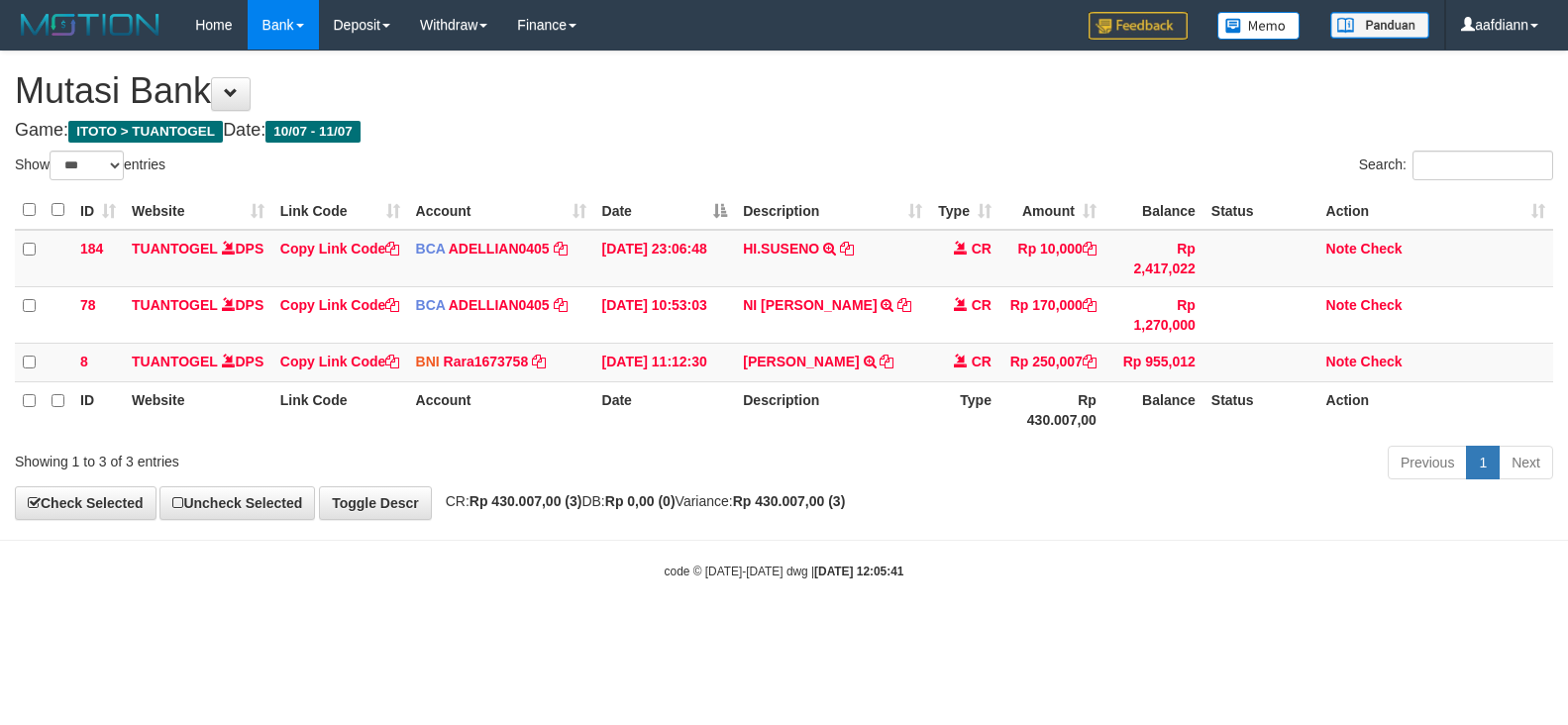 select on "***" 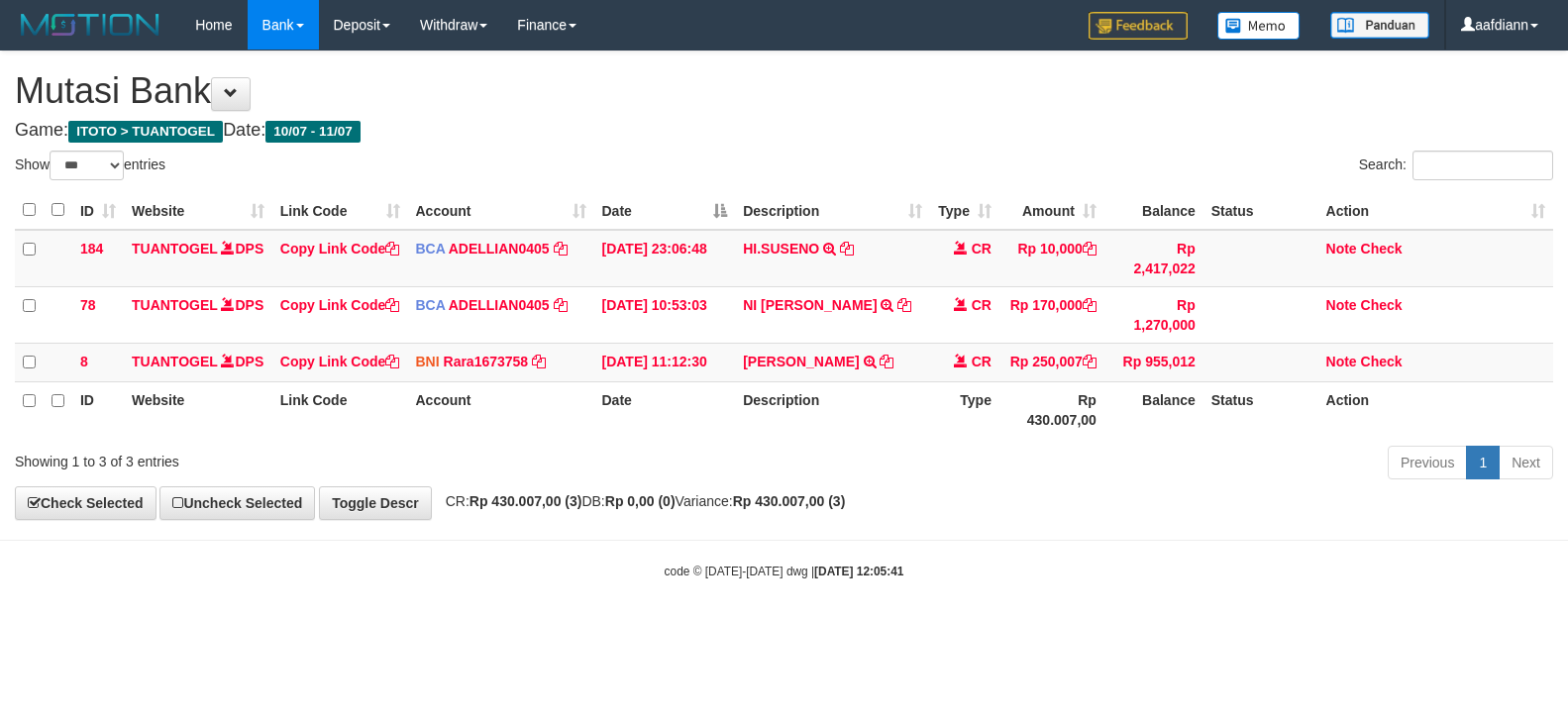 scroll, scrollTop: 0, scrollLeft: 0, axis: both 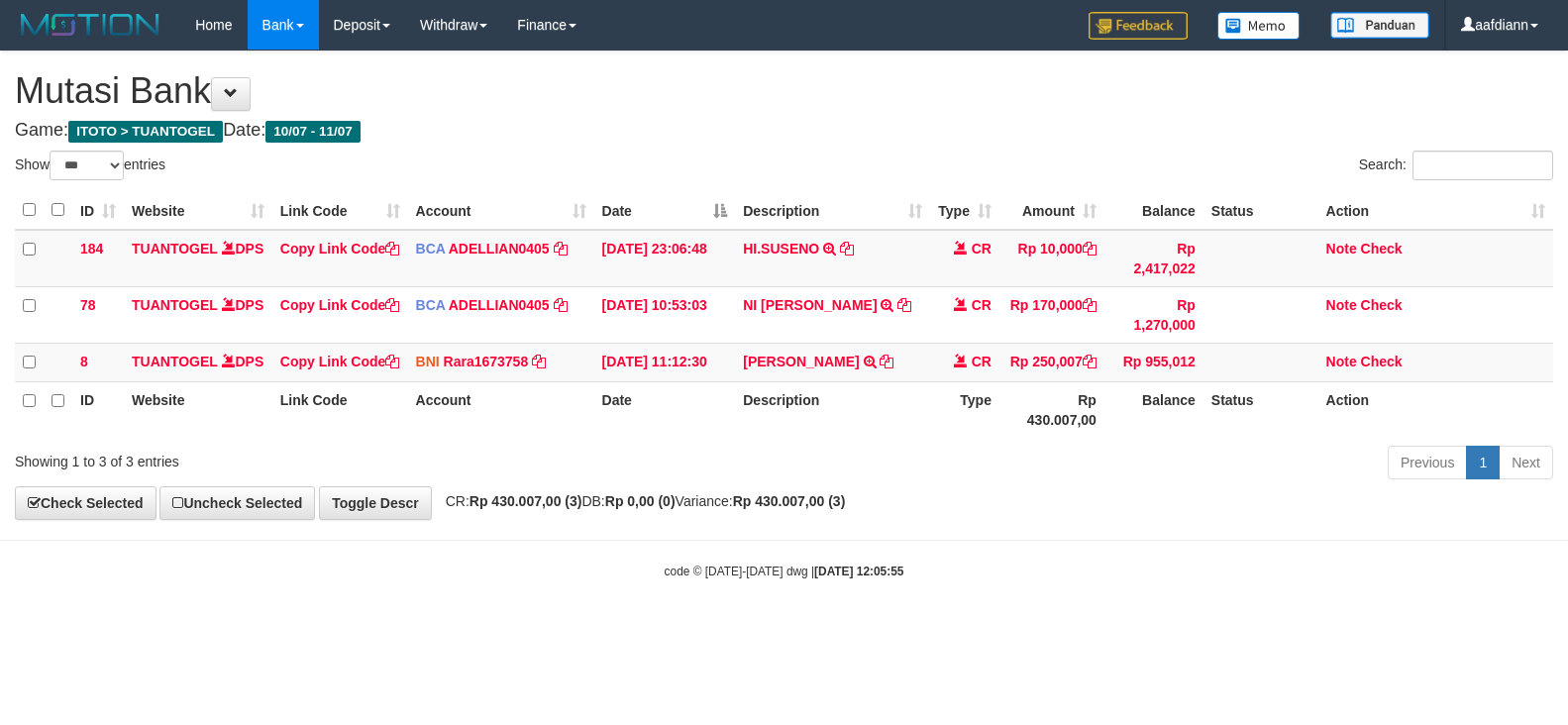 select on "***" 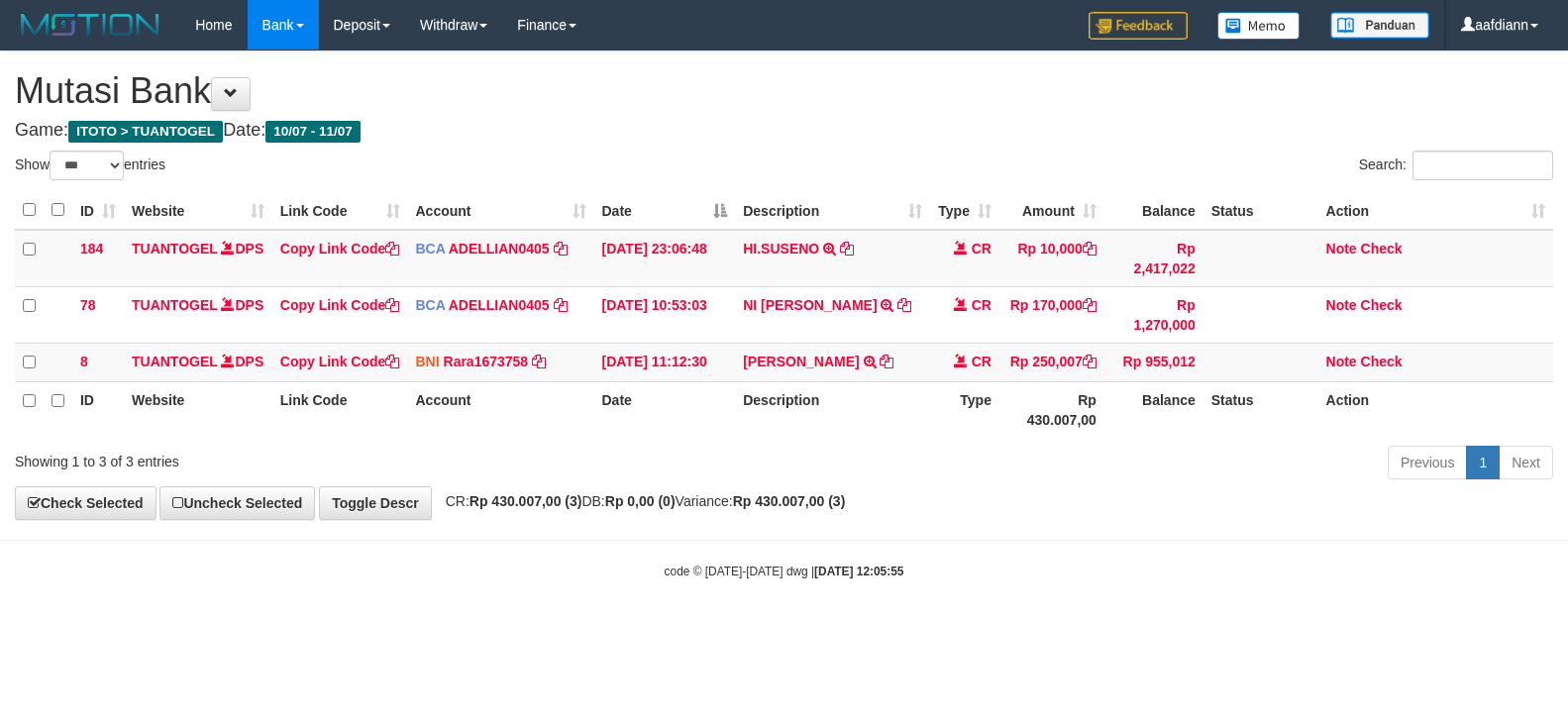 scroll, scrollTop: 0, scrollLeft: 0, axis: both 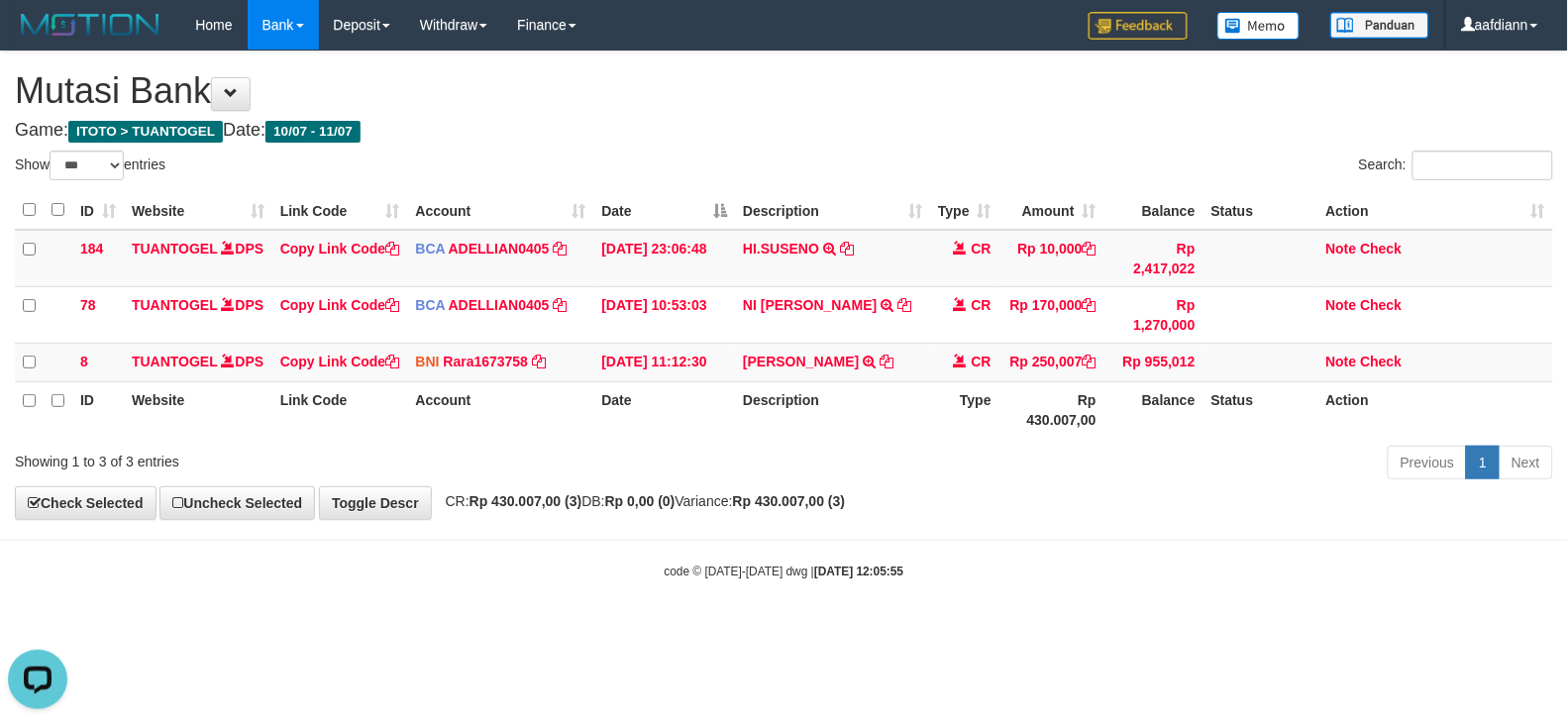drag, startPoint x: 832, startPoint y: 580, endPoint x: 822, endPoint y: 575, distance: 11.18034 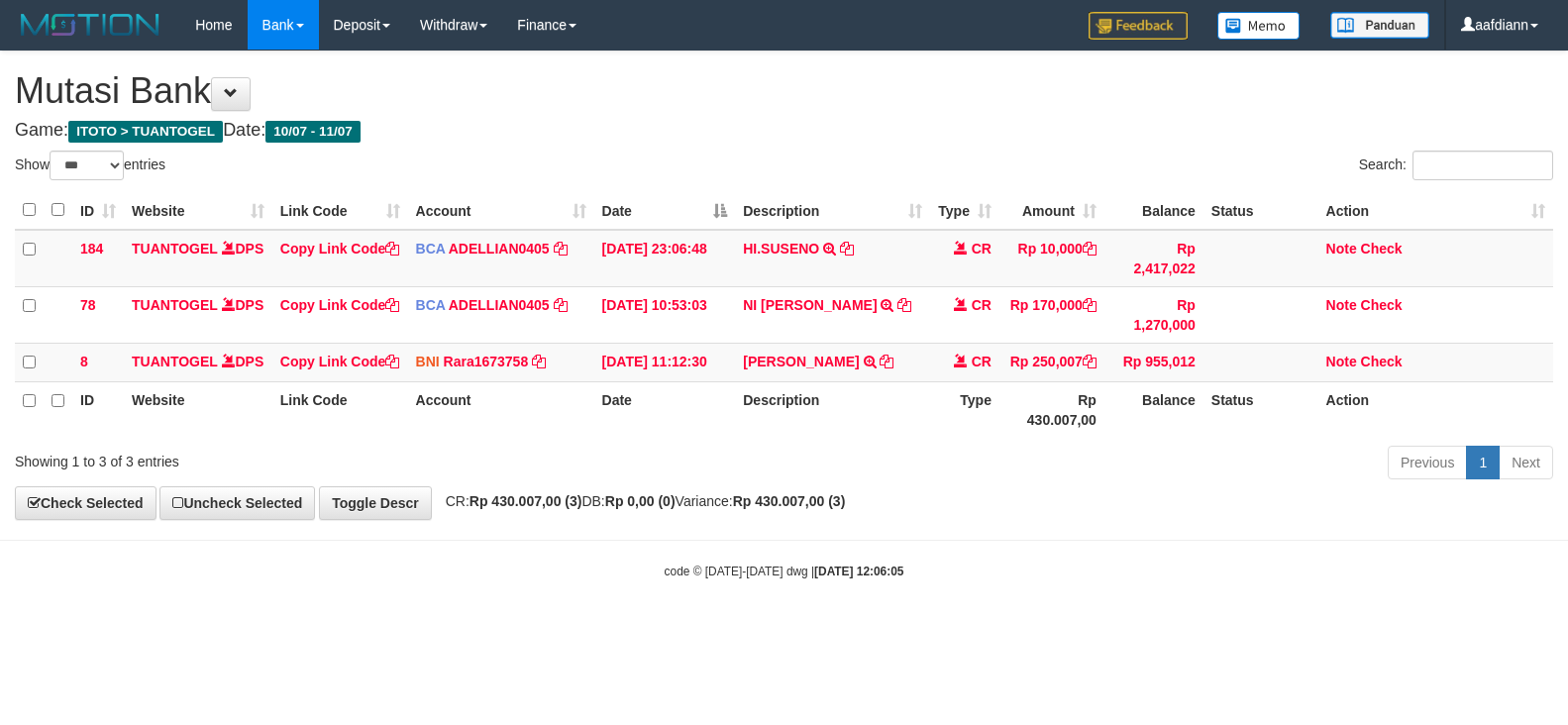 select on "***" 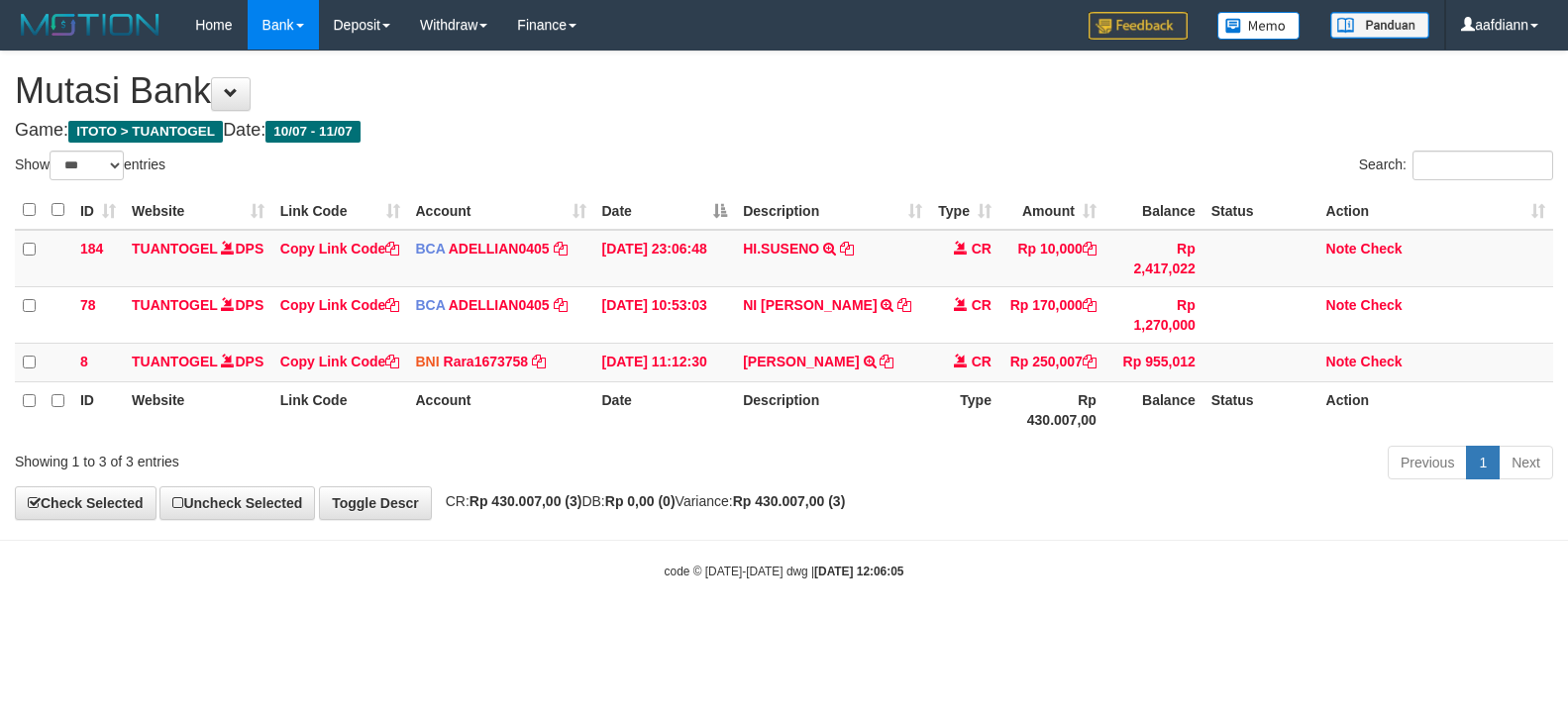 scroll, scrollTop: 0, scrollLeft: 0, axis: both 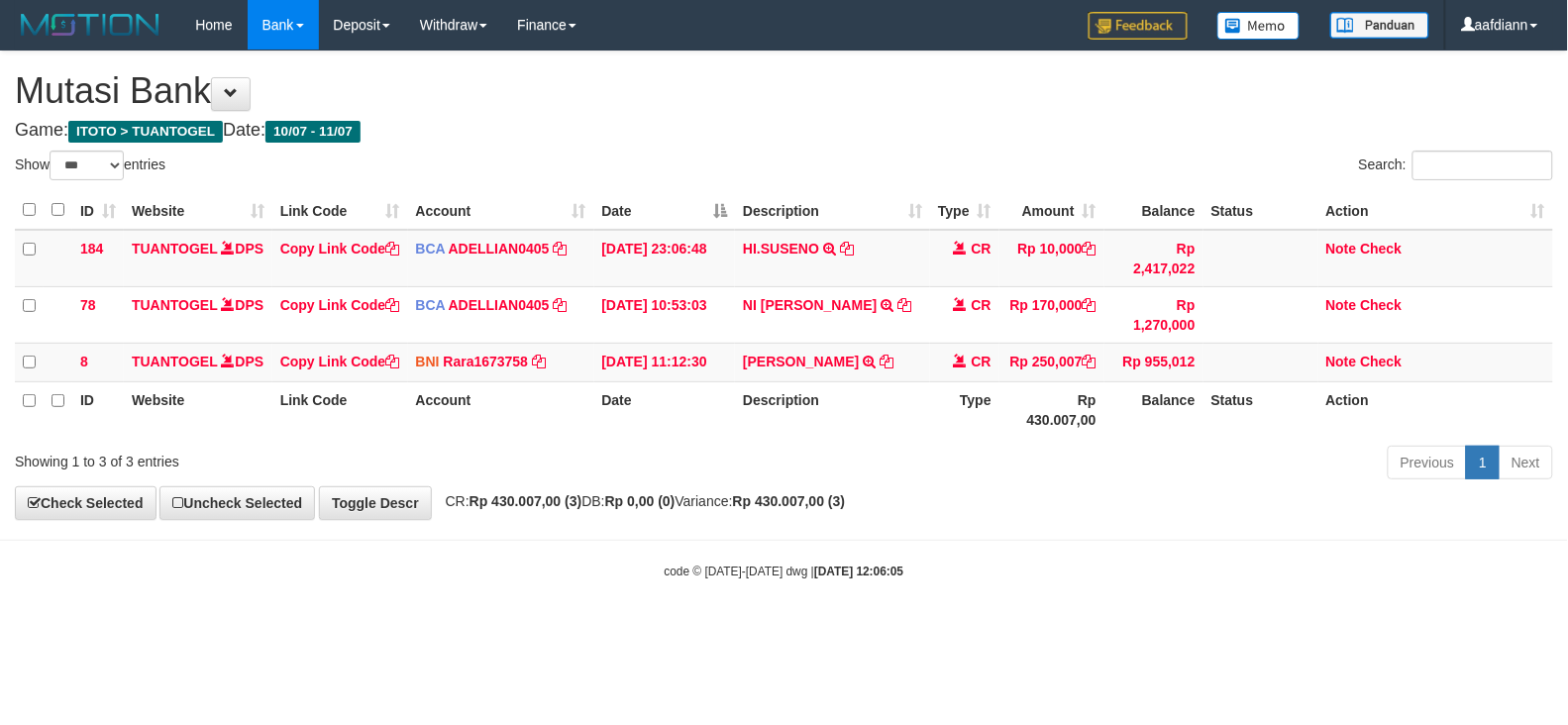 drag, startPoint x: 664, startPoint y: 495, endPoint x: 635, endPoint y: 518, distance: 37.01351 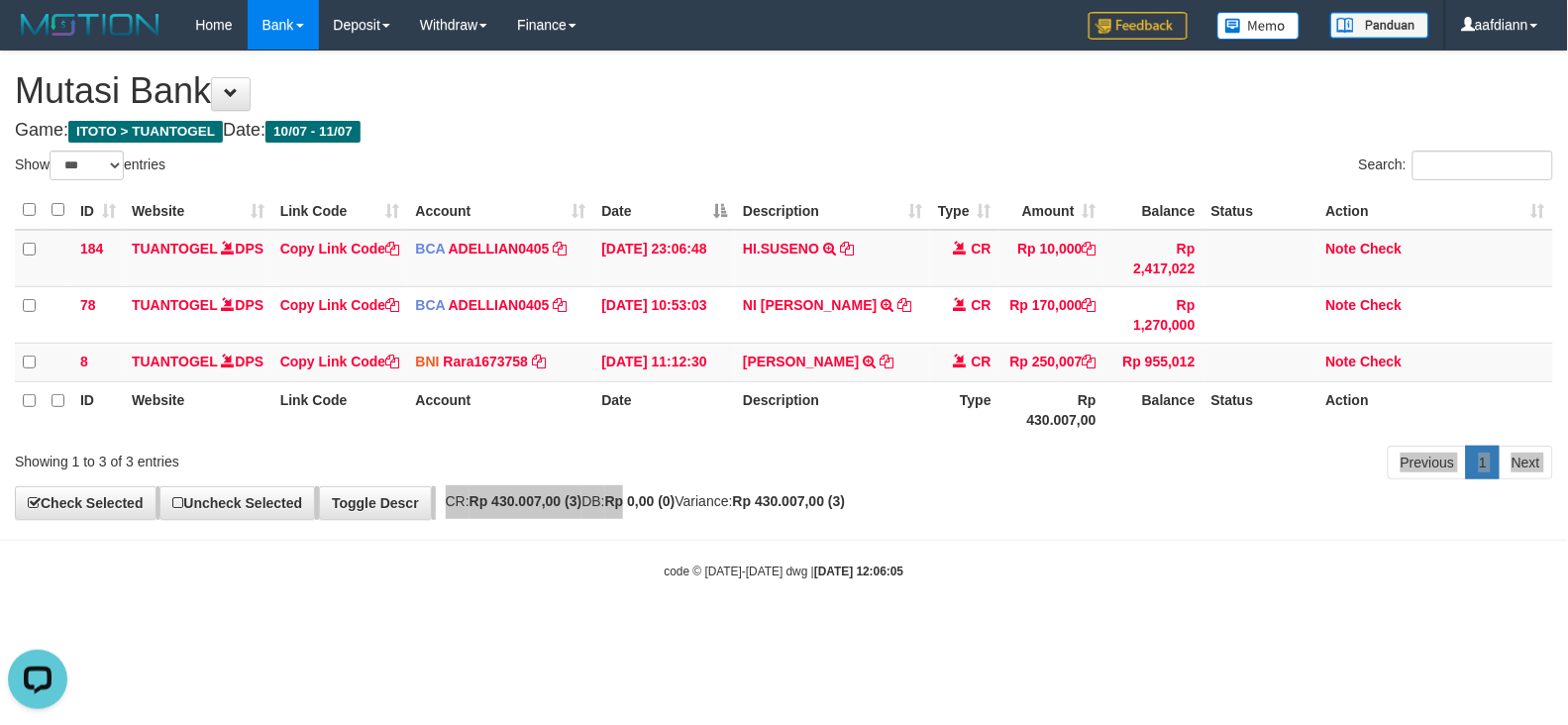 scroll, scrollTop: 0, scrollLeft: 0, axis: both 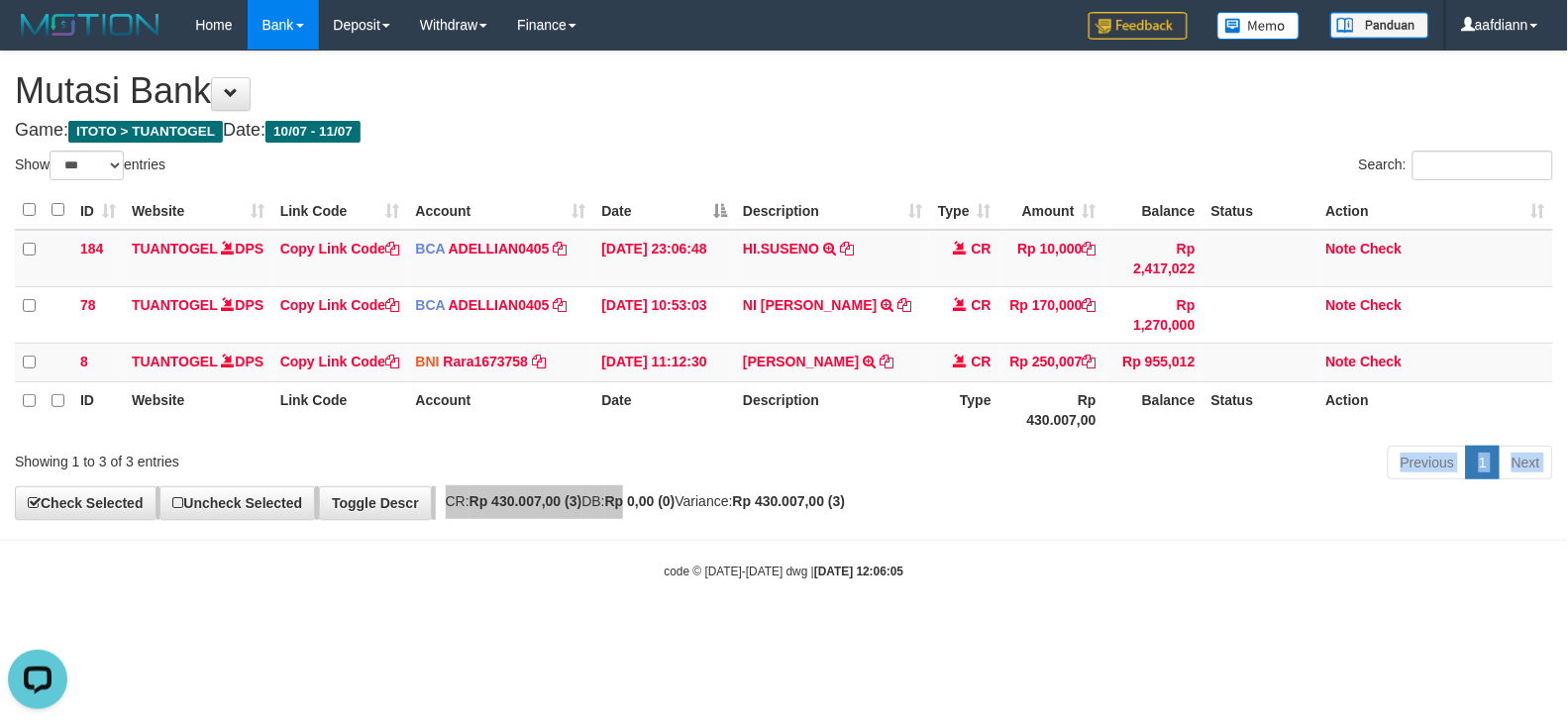 drag, startPoint x: 709, startPoint y: 216, endPoint x: 317, endPoint y: 142, distance: 398.9236 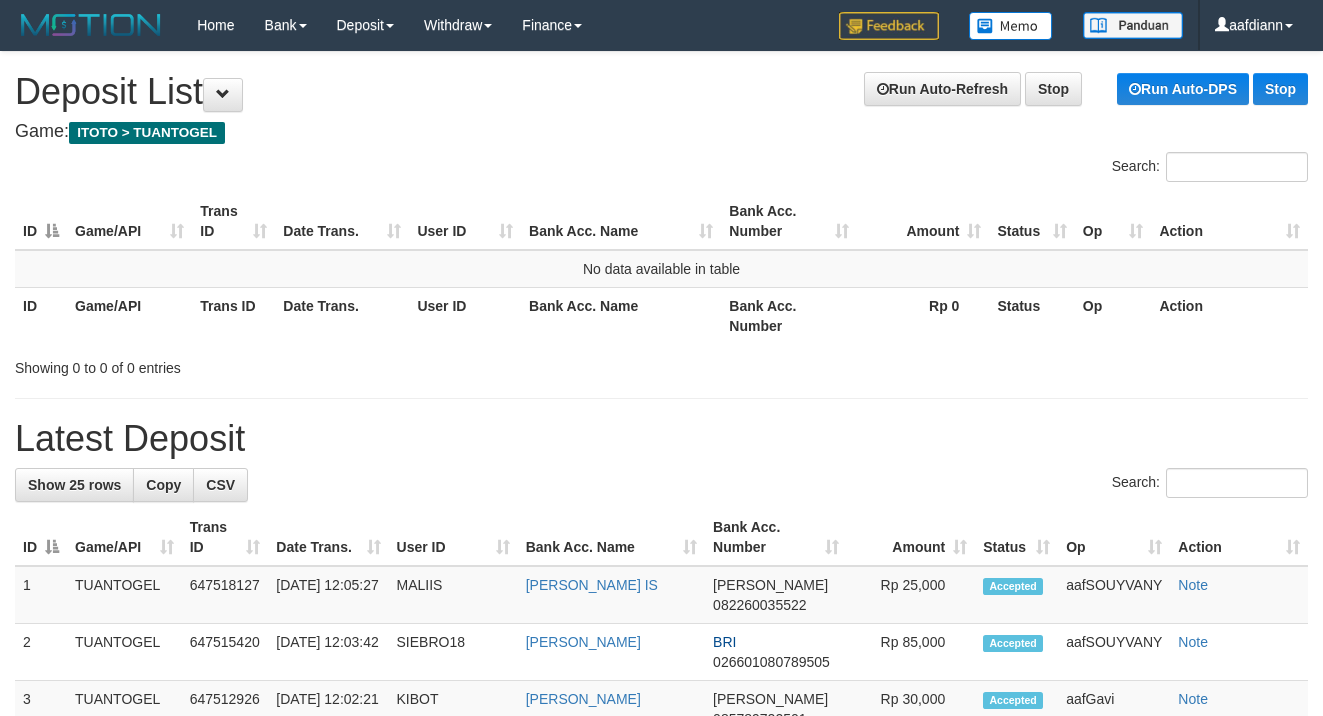 scroll, scrollTop: 0, scrollLeft: 0, axis: both 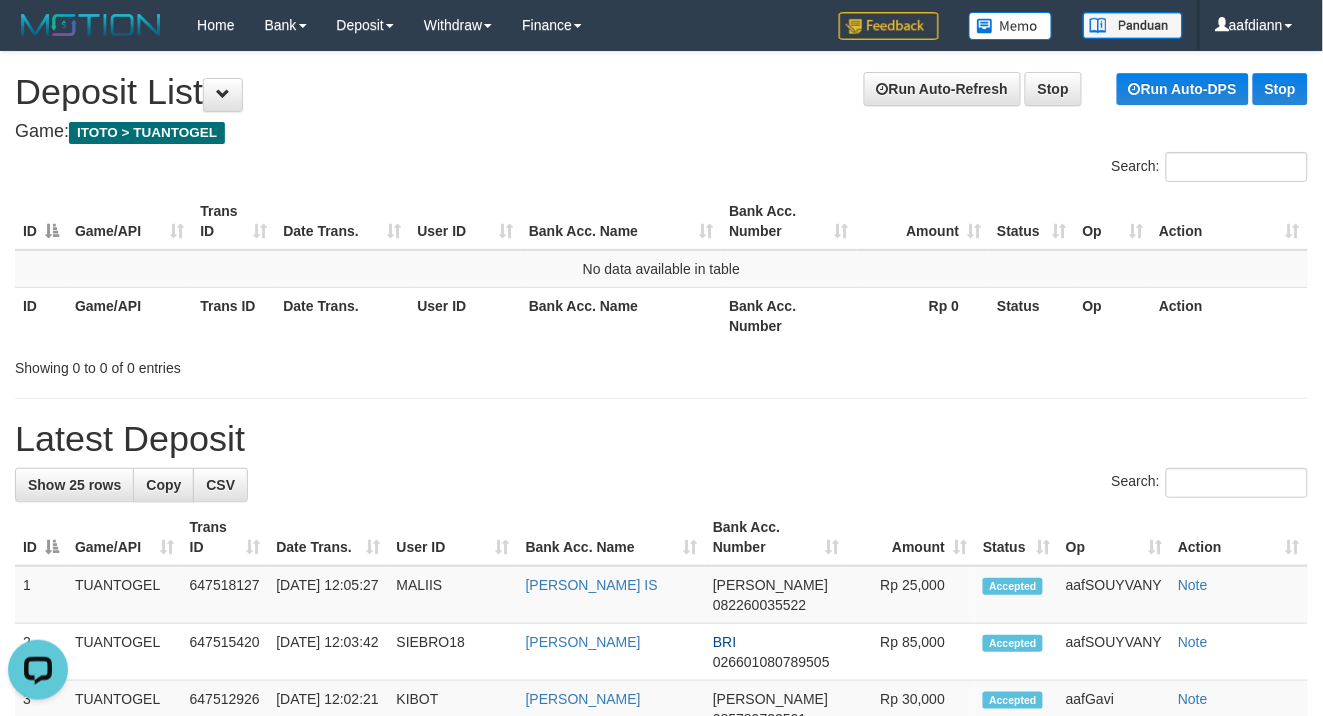 click on "Search:" at bounding box center (661, 485) 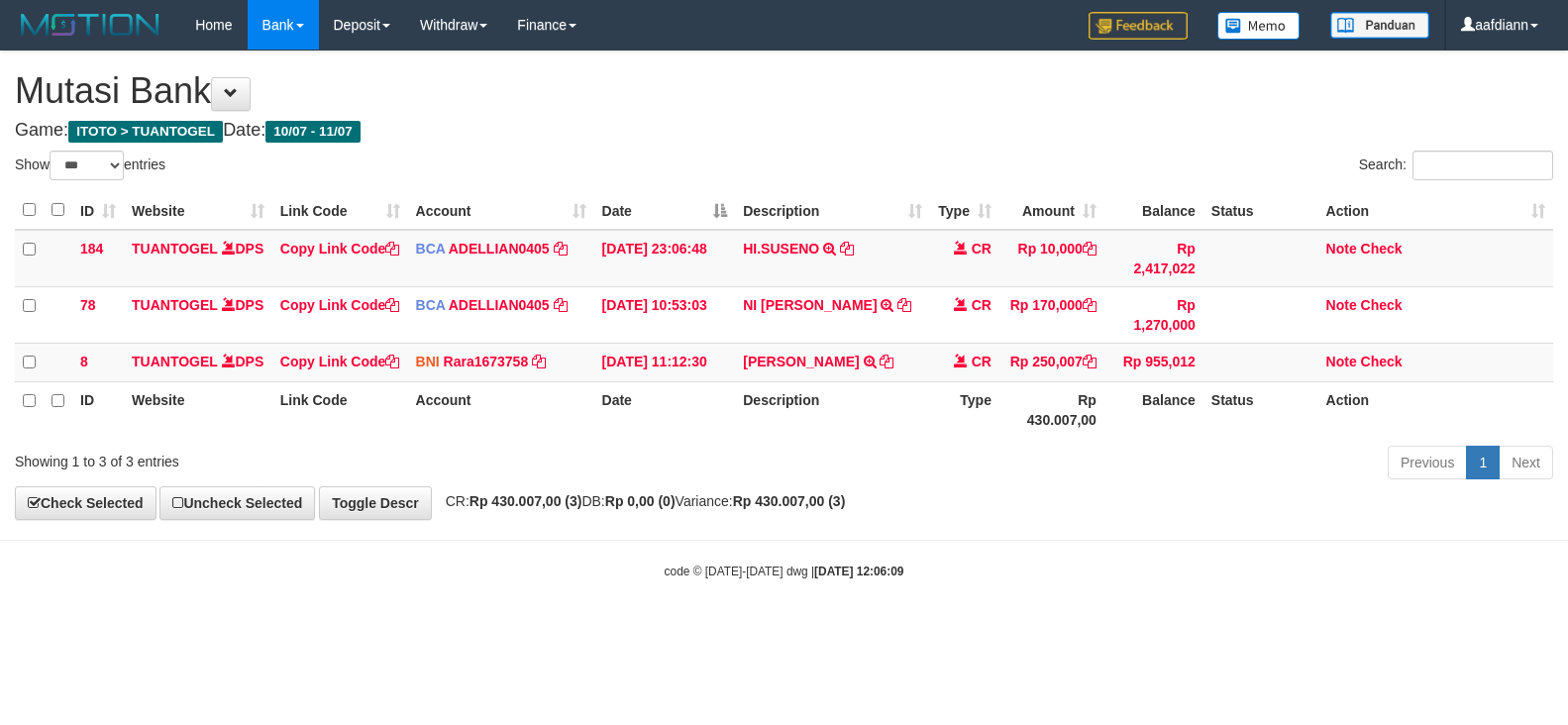 select on "***" 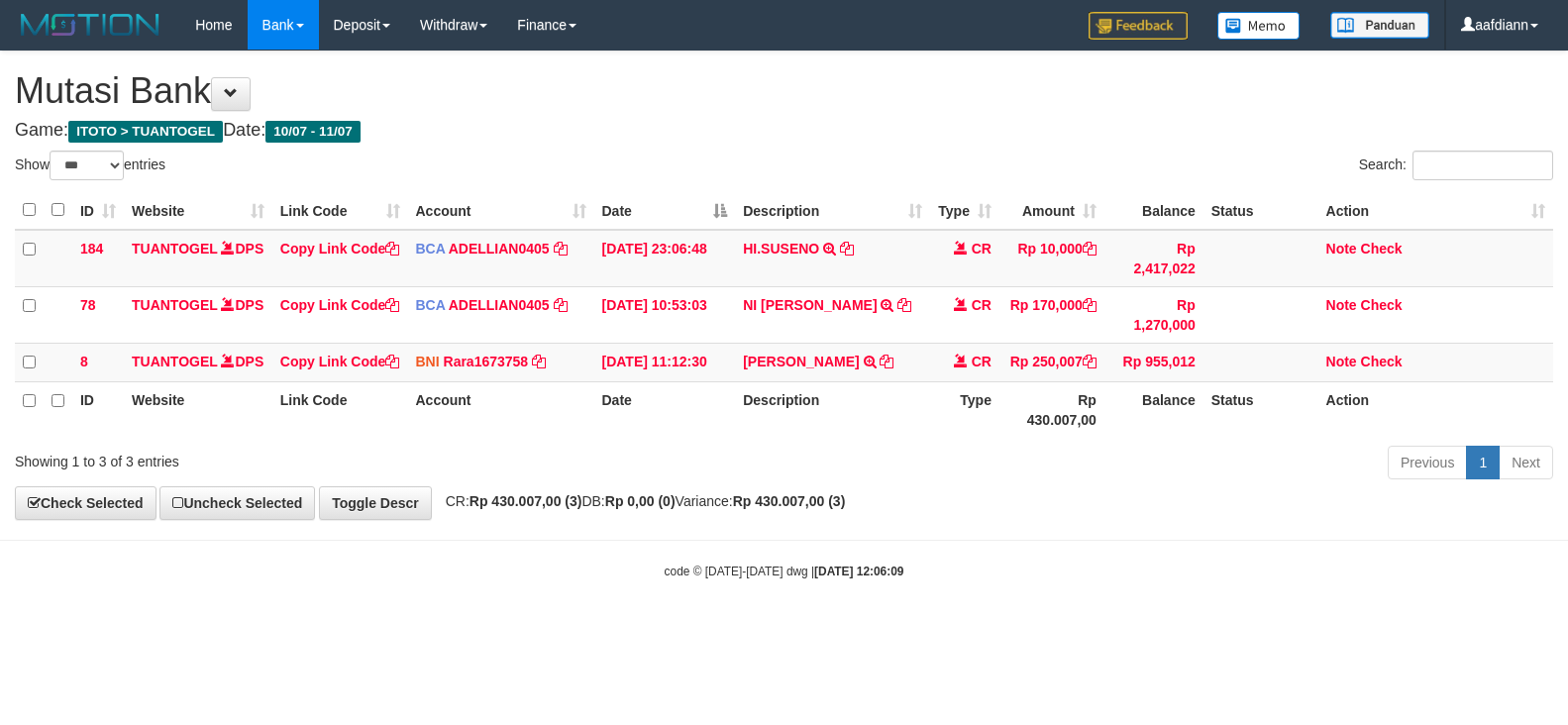 scroll, scrollTop: 0, scrollLeft: 0, axis: both 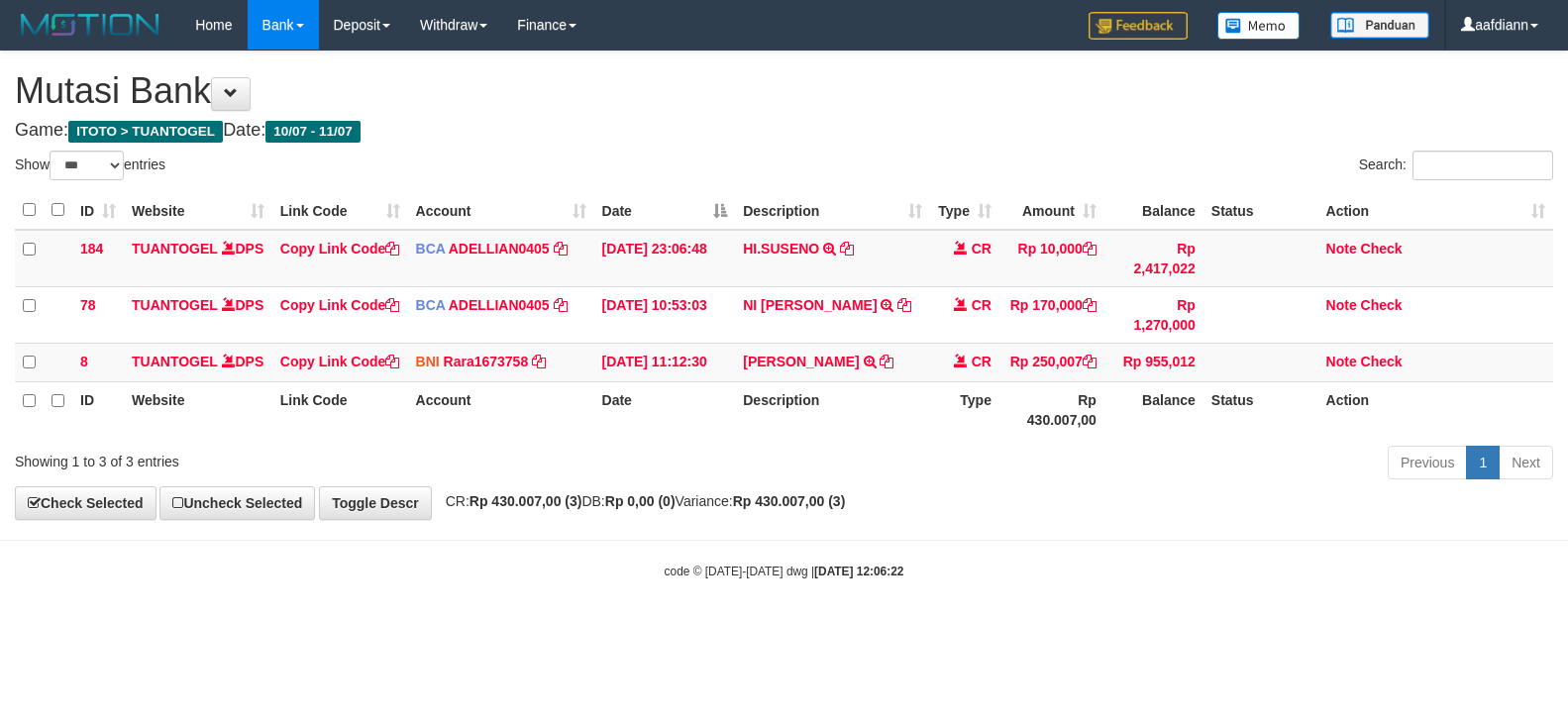 select on "***" 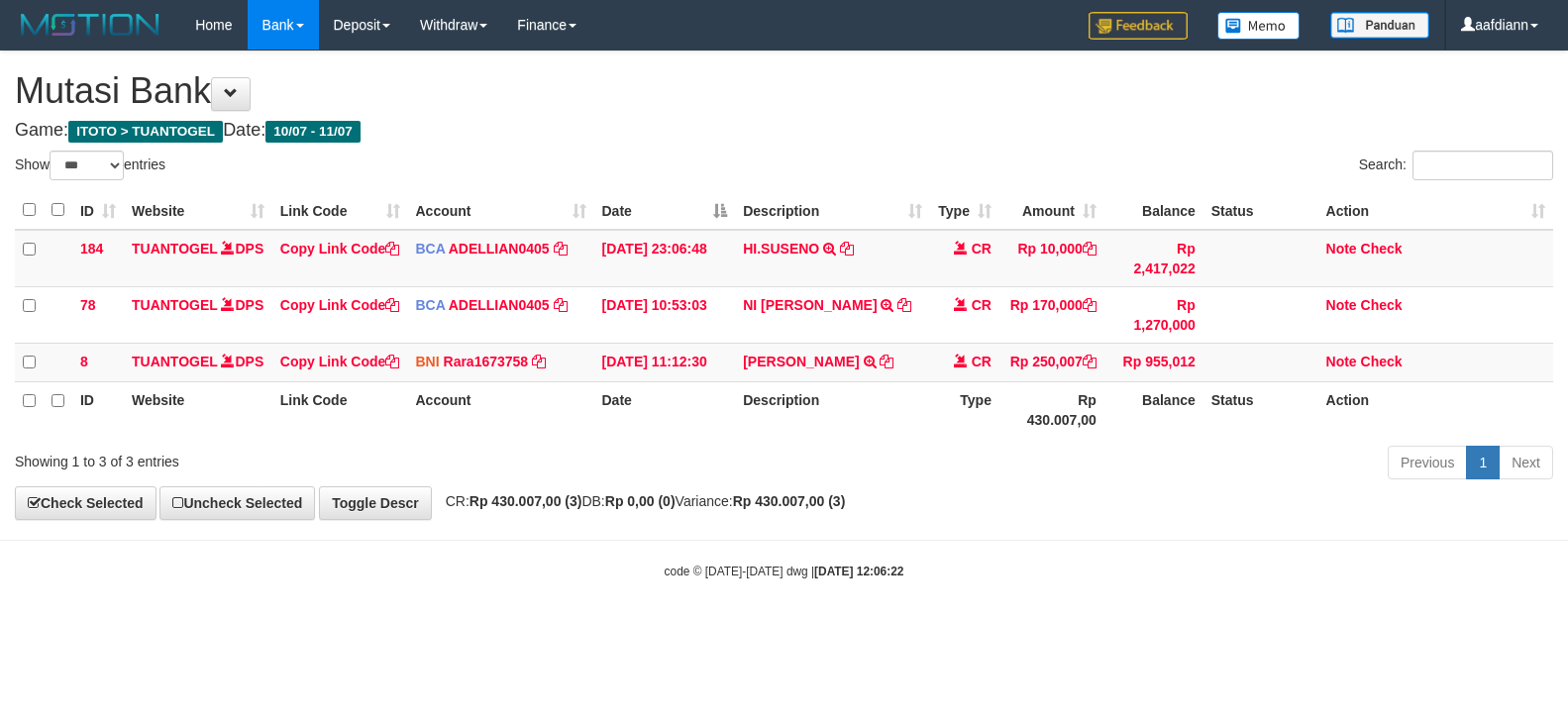 scroll, scrollTop: 0, scrollLeft: 0, axis: both 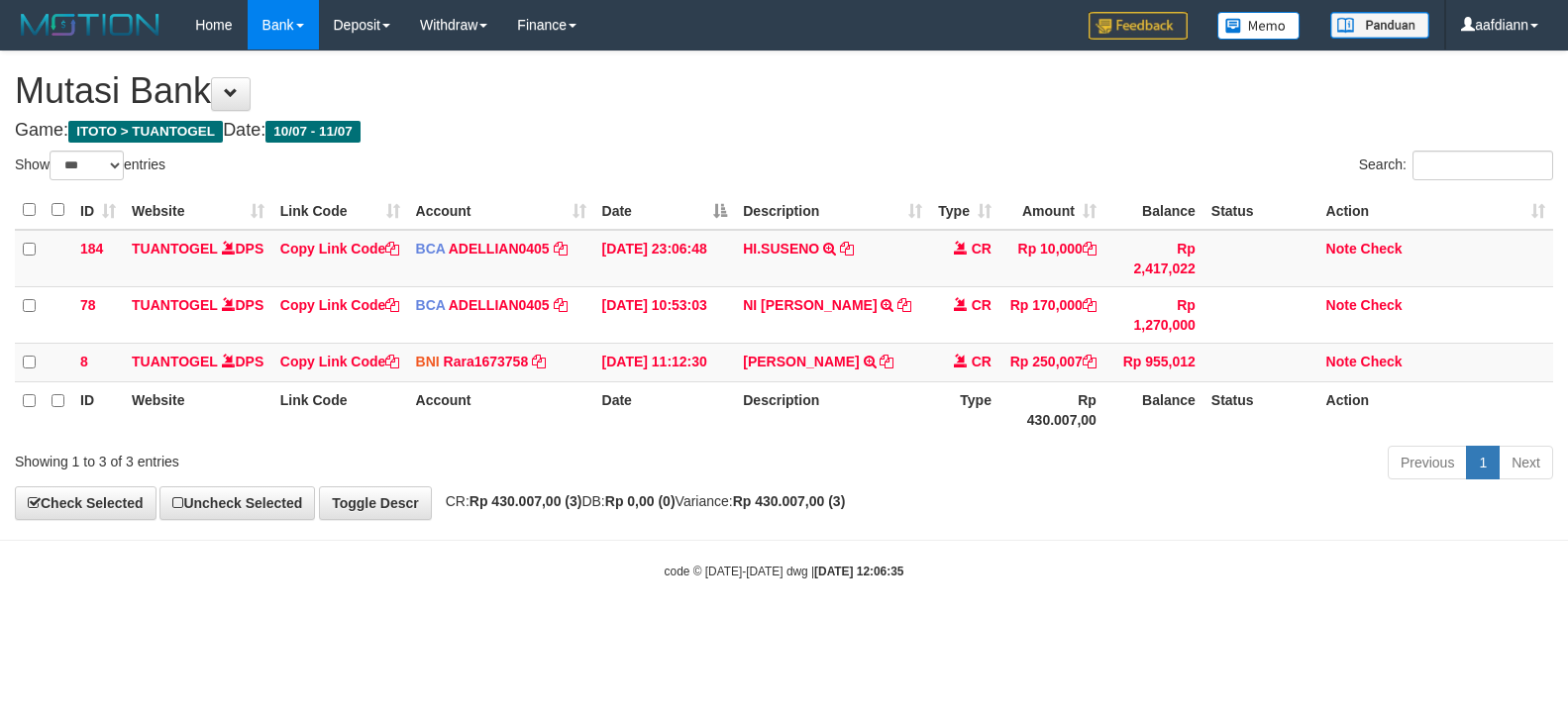 select on "***" 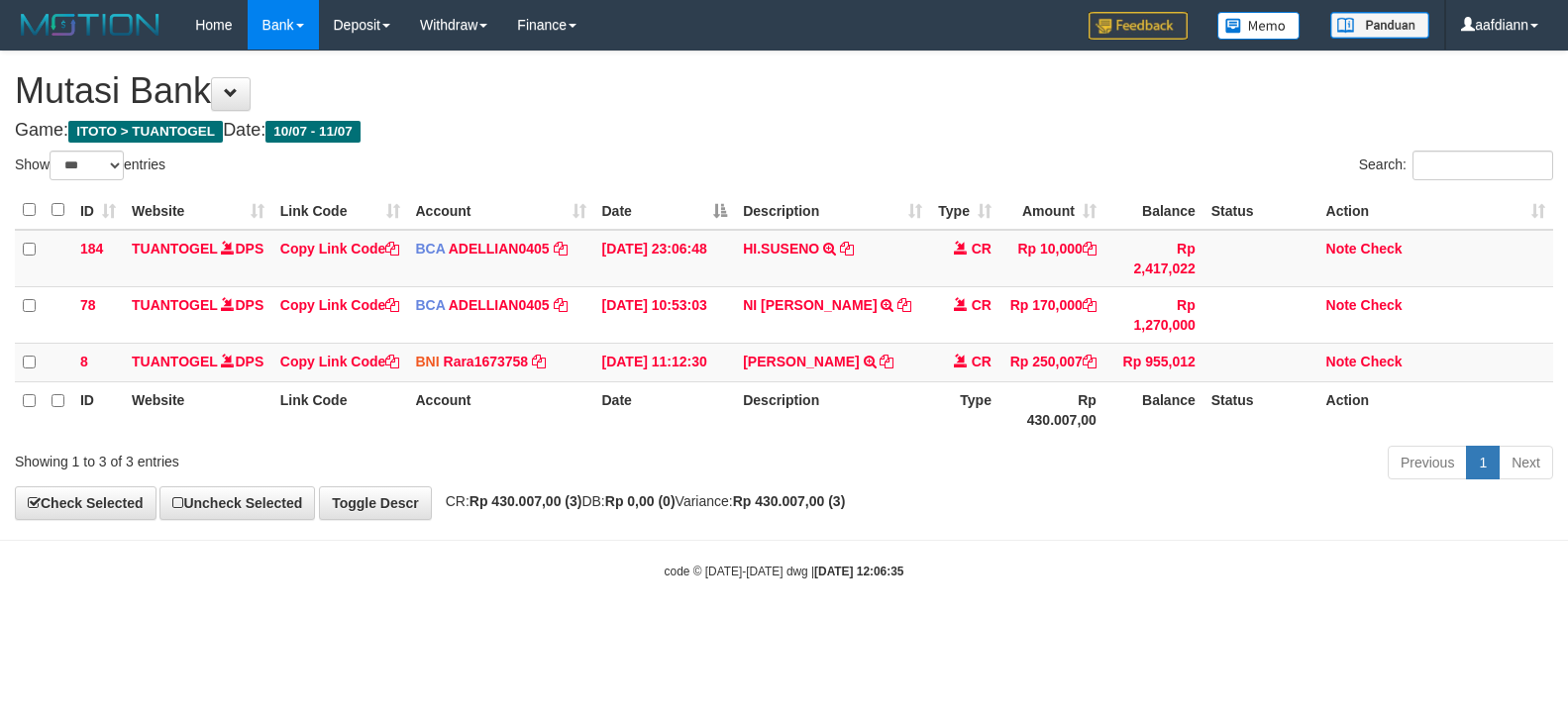 scroll, scrollTop: 0, scrollLeft: 0, axis: both 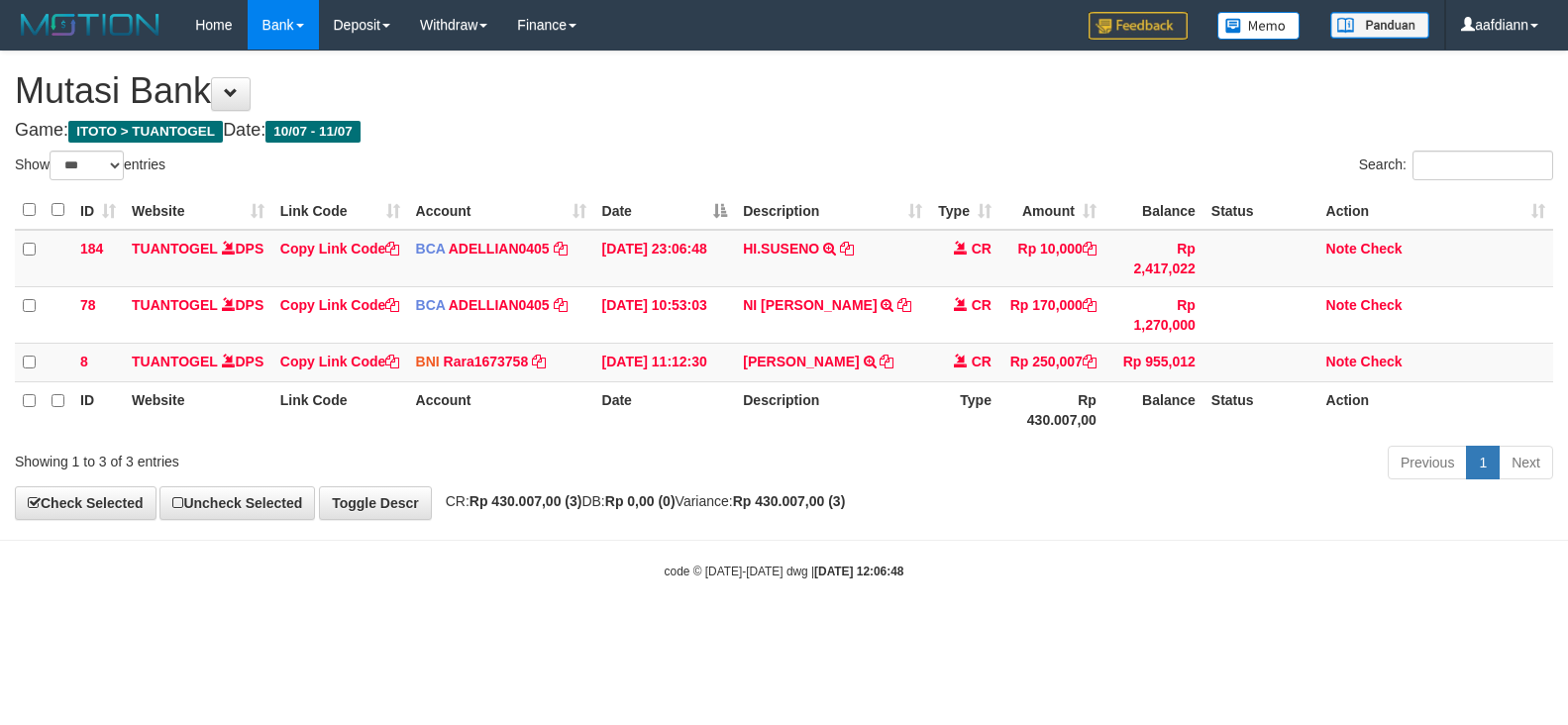 select on "***" 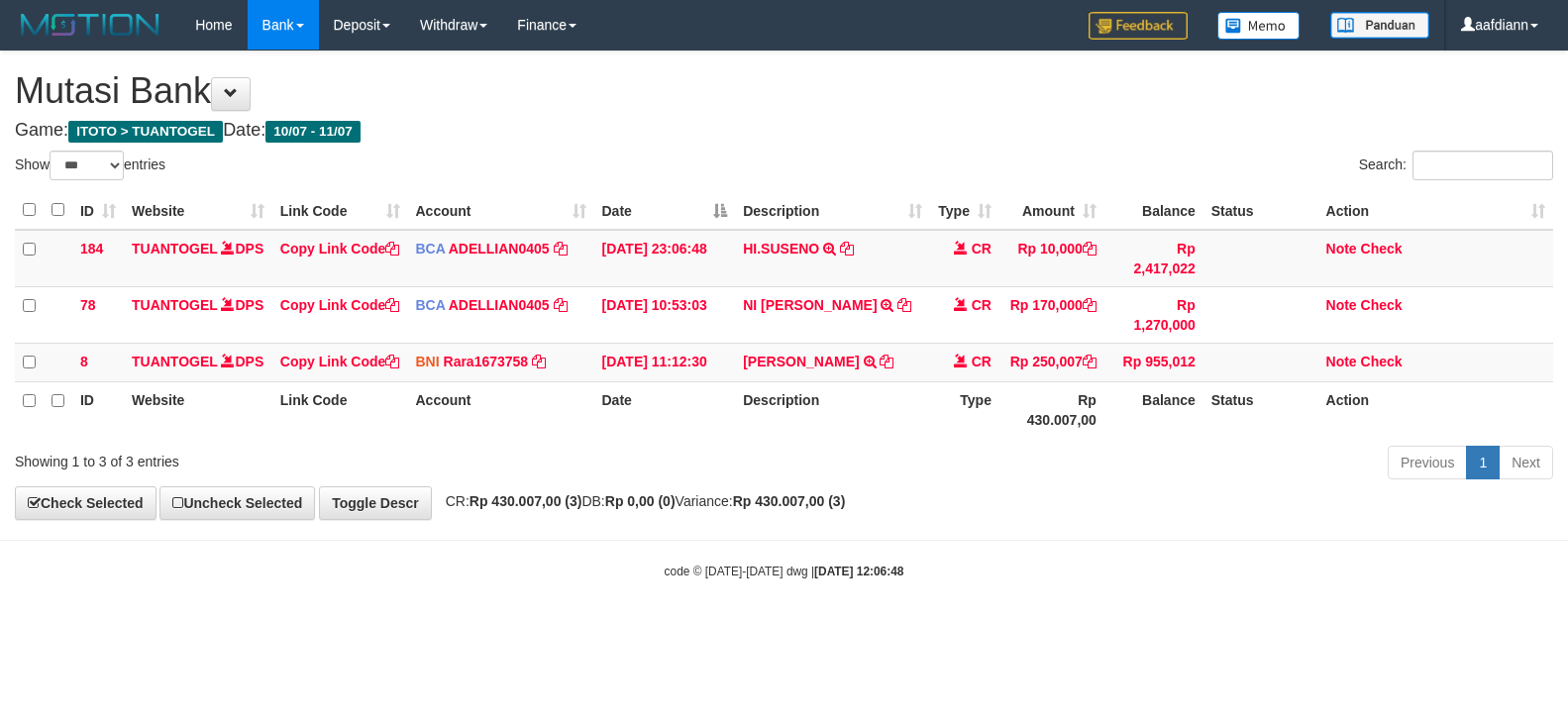 scroll, scrollTop: 0, scrollLeft: 0, axis: both 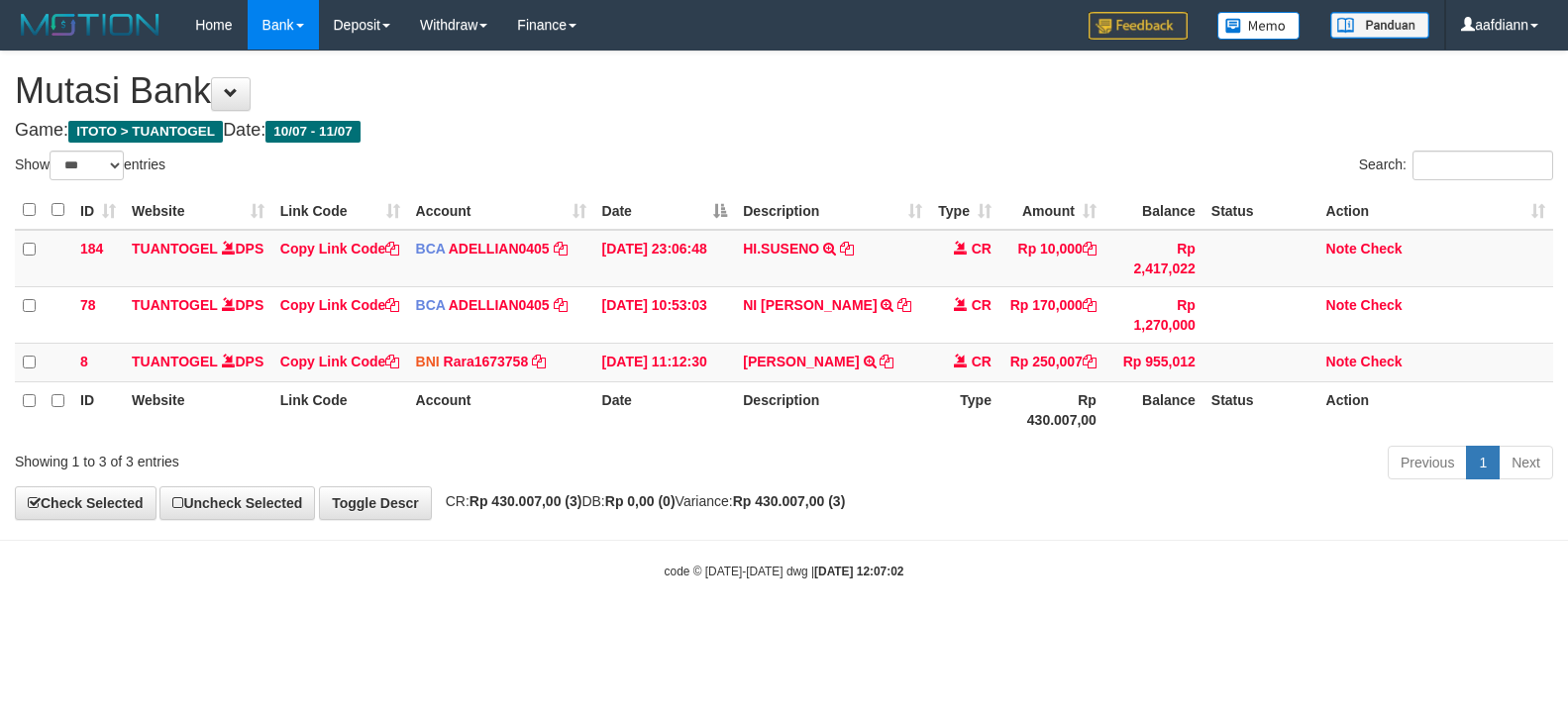 select on "***" 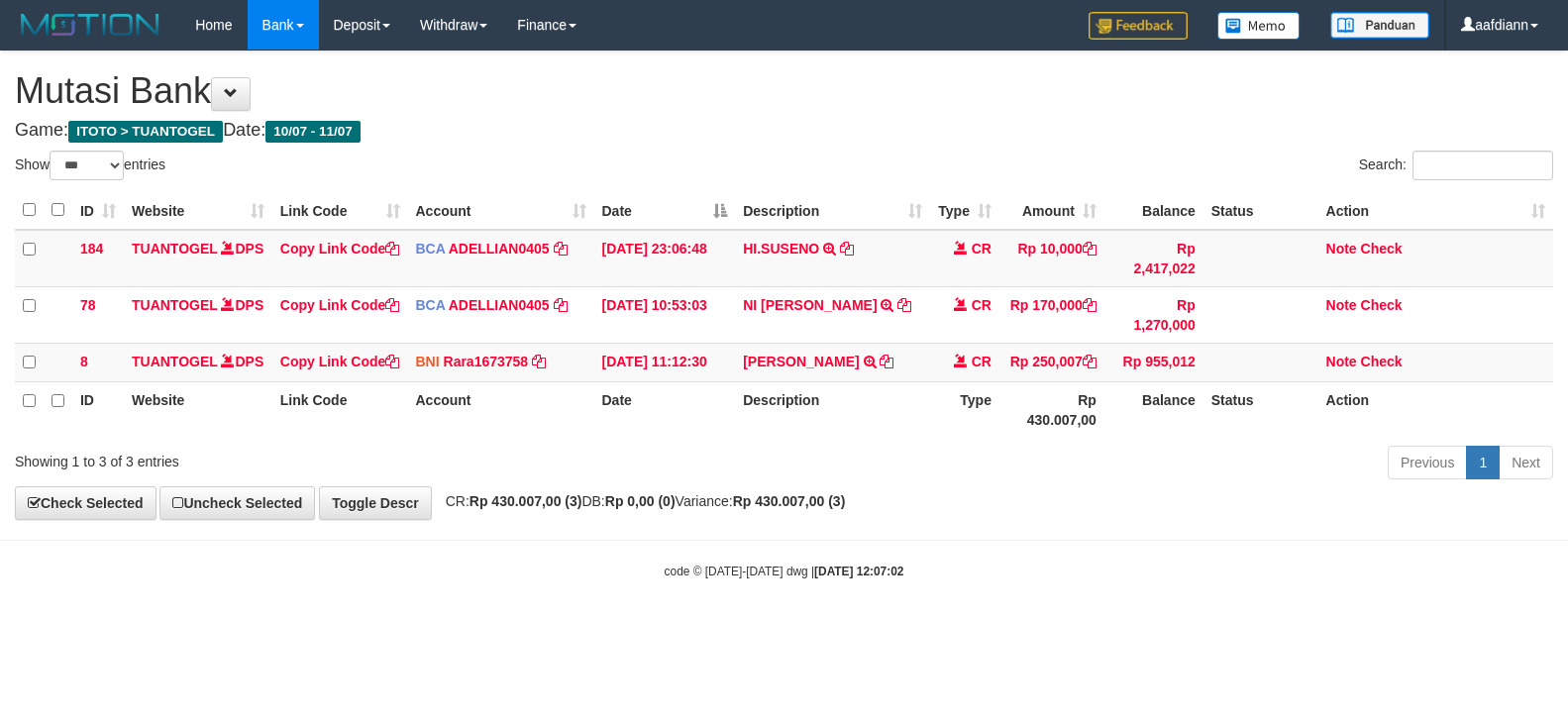scroll, scrollTop: 0, scrollLeft: 0, axis: both 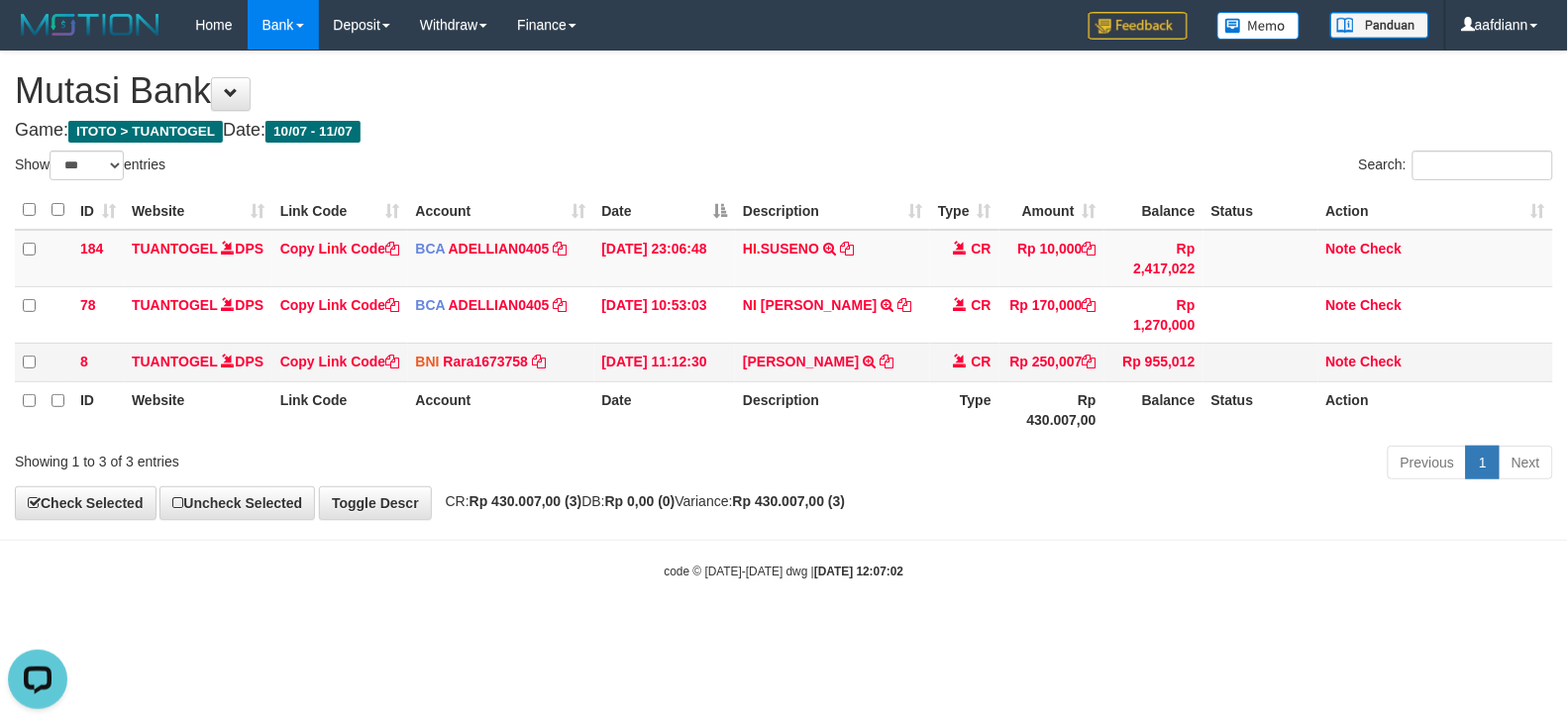 drag, startPoint x: 857, startPoint y: 478, endPoint x: 730, endPoint y: 384, distance: 158.00316 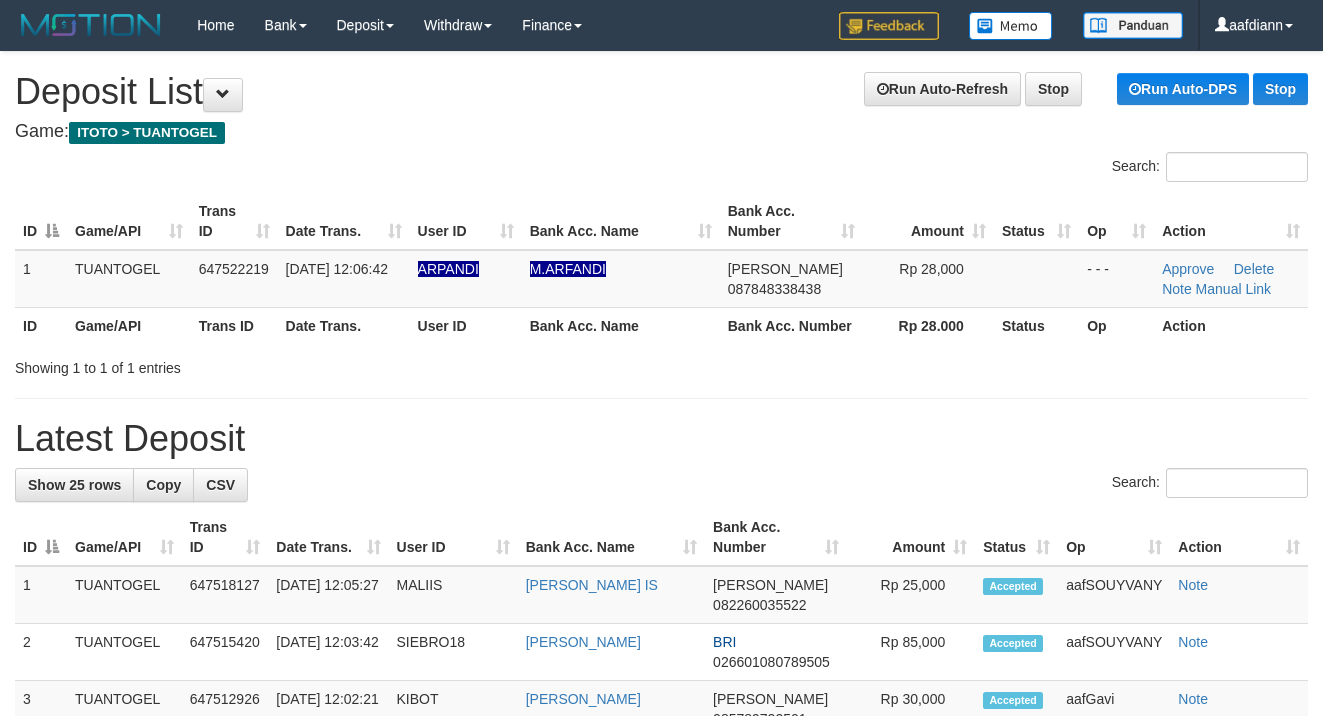 scroll, scrollTop: 0, scrollLeft: 0, axis: both 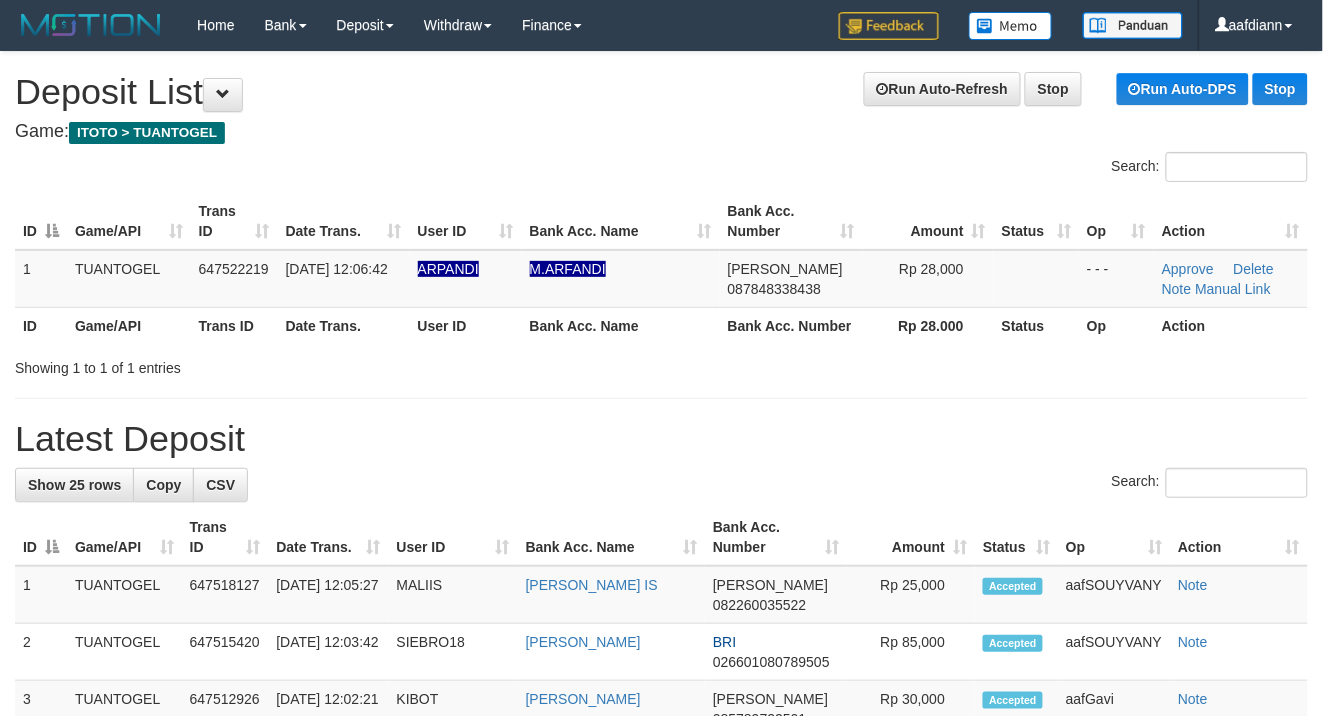 click on "Run Auto-Refresh
Stop
Run Auto-DPS
Stop
Deposit List" at bounding box center (661, 92) 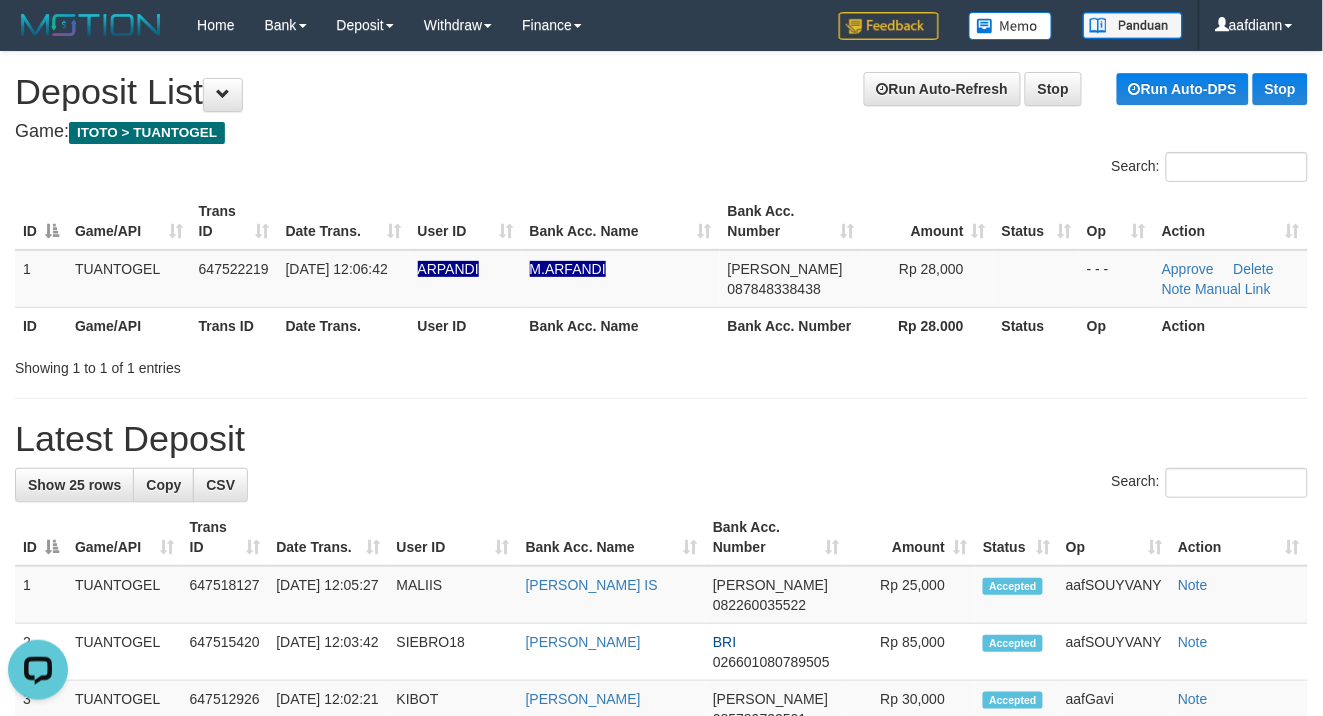 scroll, scrollTop: 0, scrollLeft: 0, axis: both 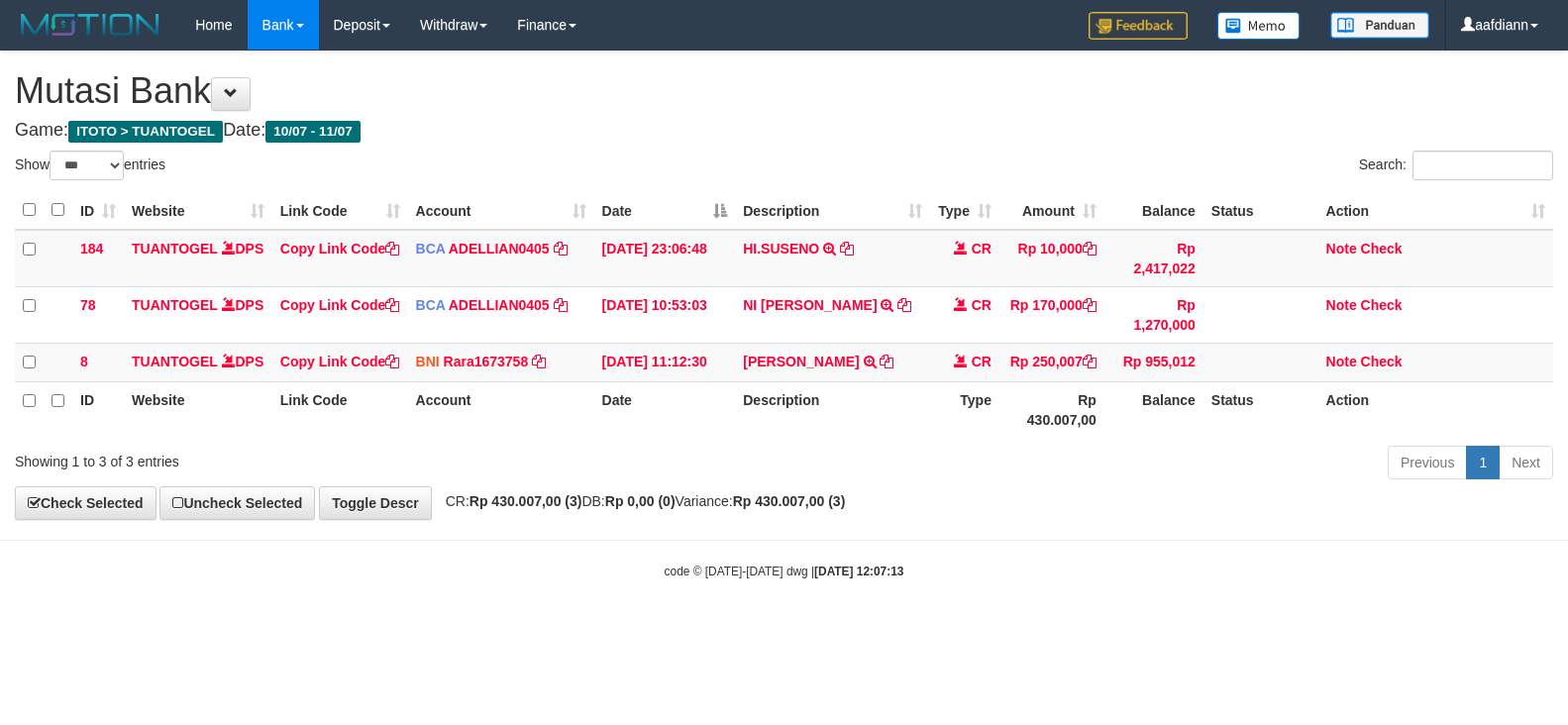 select on "***" 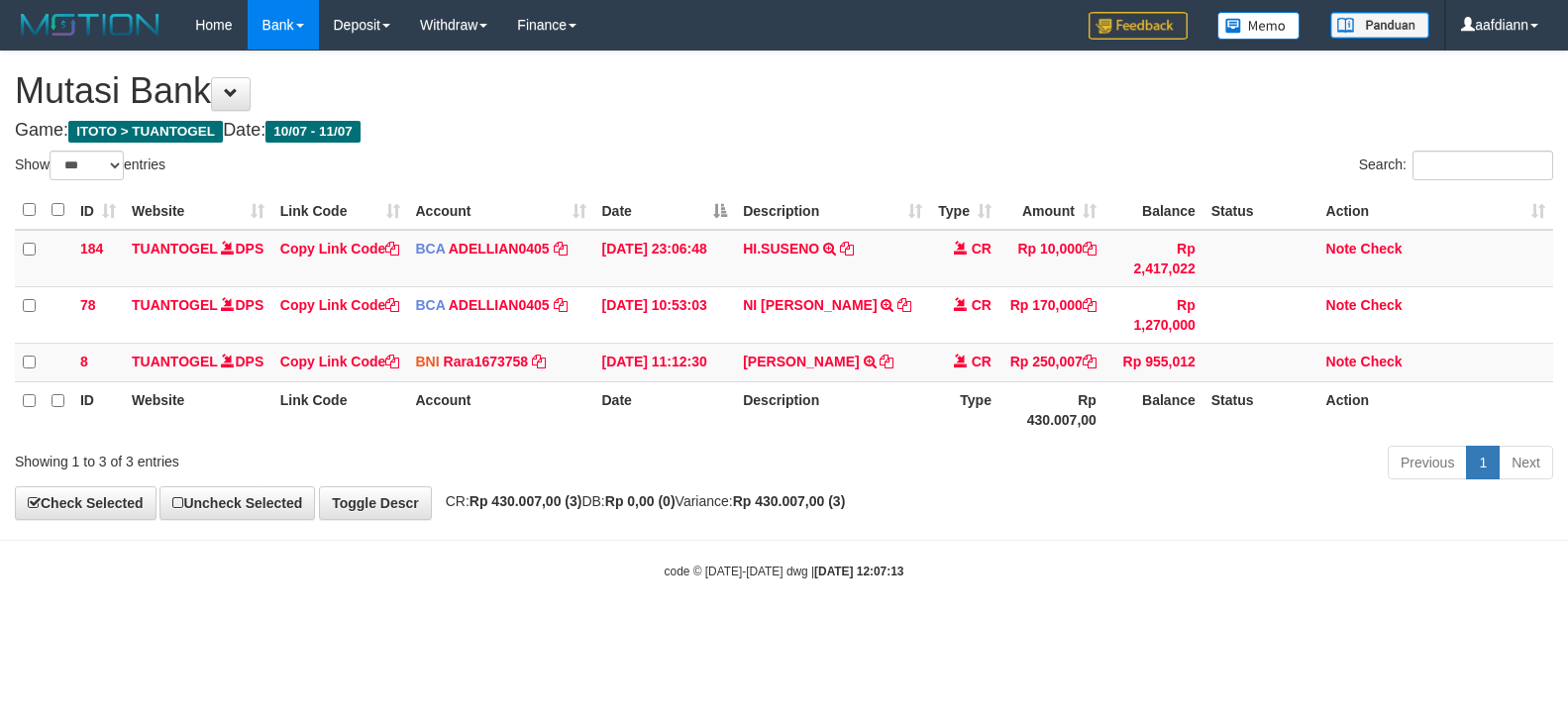 scroll, scrollTop: 0, scrollLeft: 0, axis: both 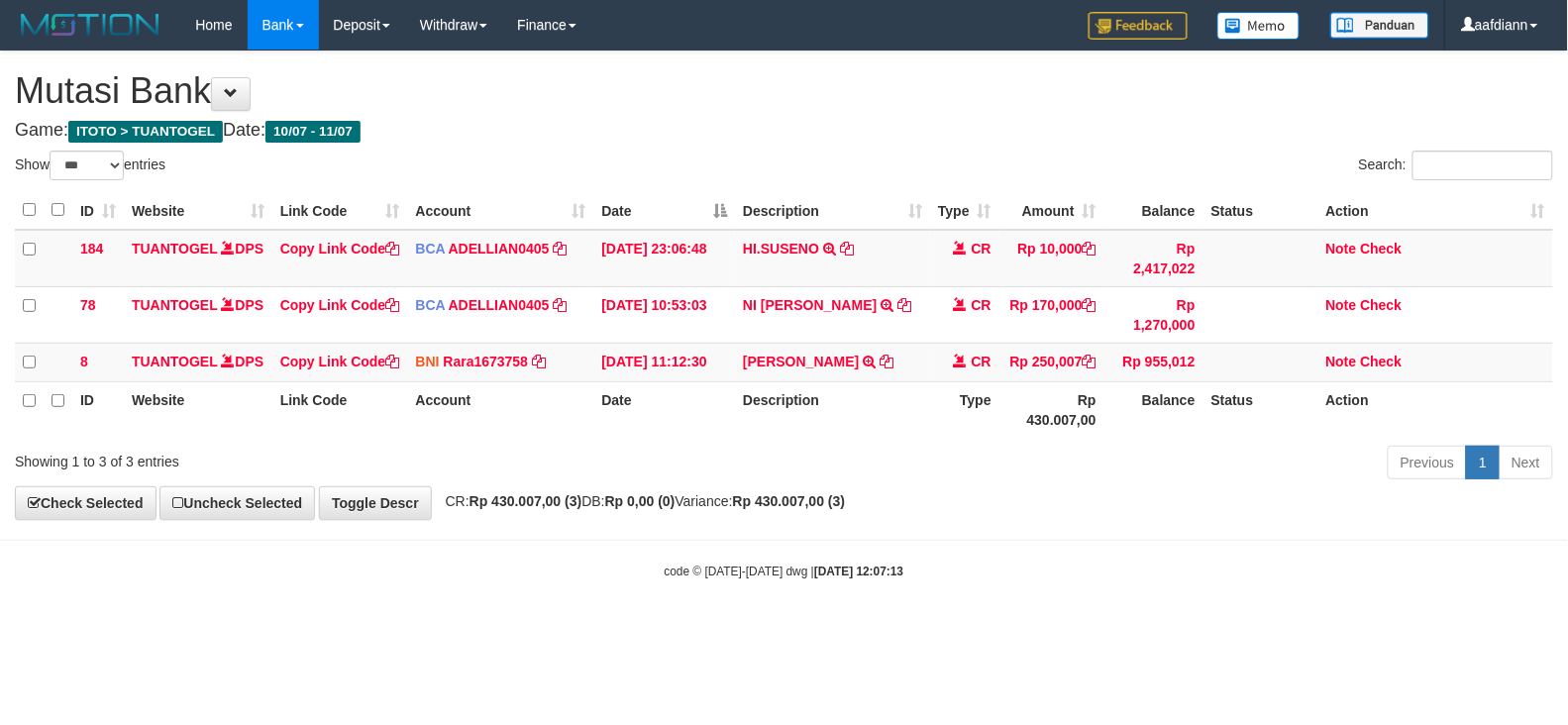 click on "Previous 1 Next" at bounding box center [1110, 465] 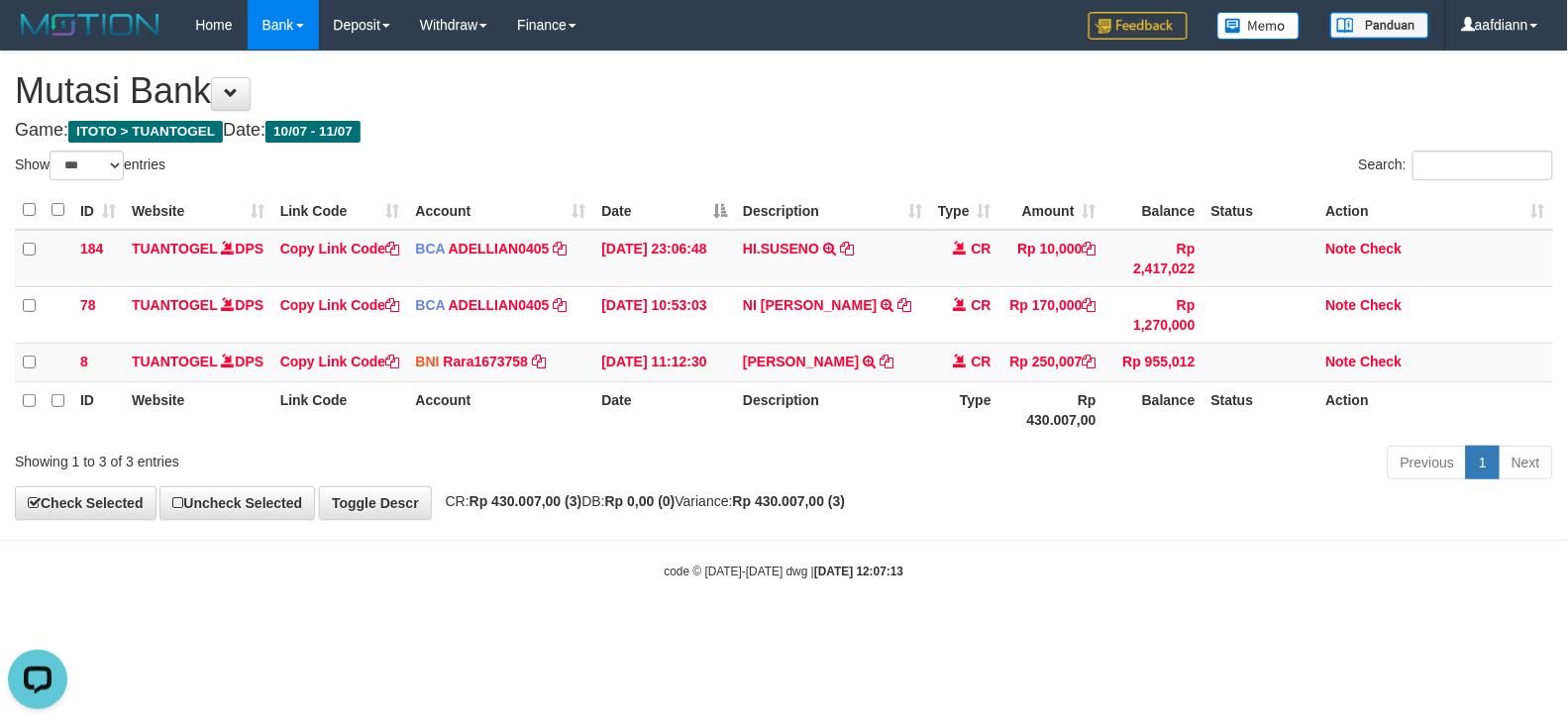 scroll, scrollTop: 0, scrollLeft: 0, axis: both 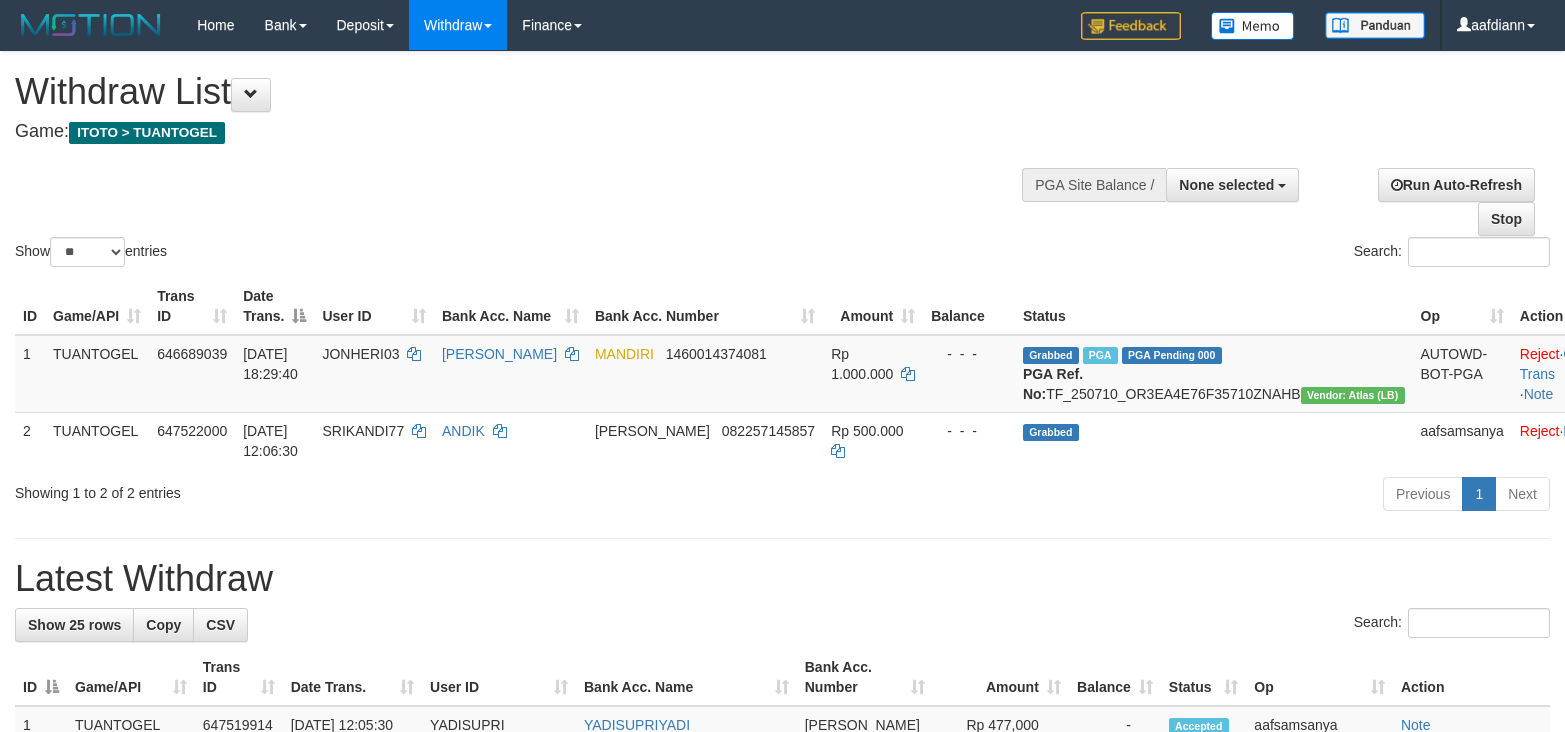 select 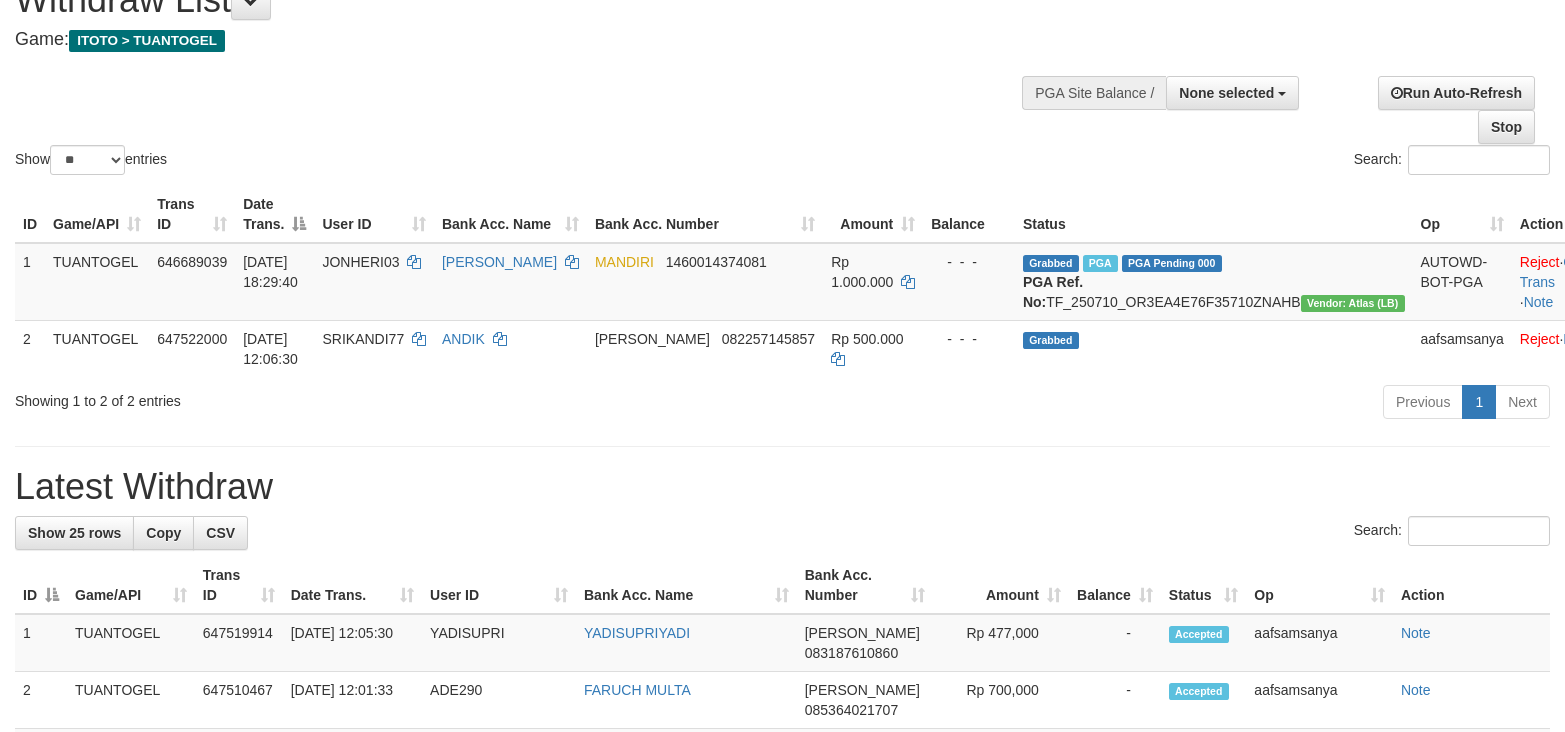 scroll, scrollTop: 92, scrollLeft: 0, axis: vertical 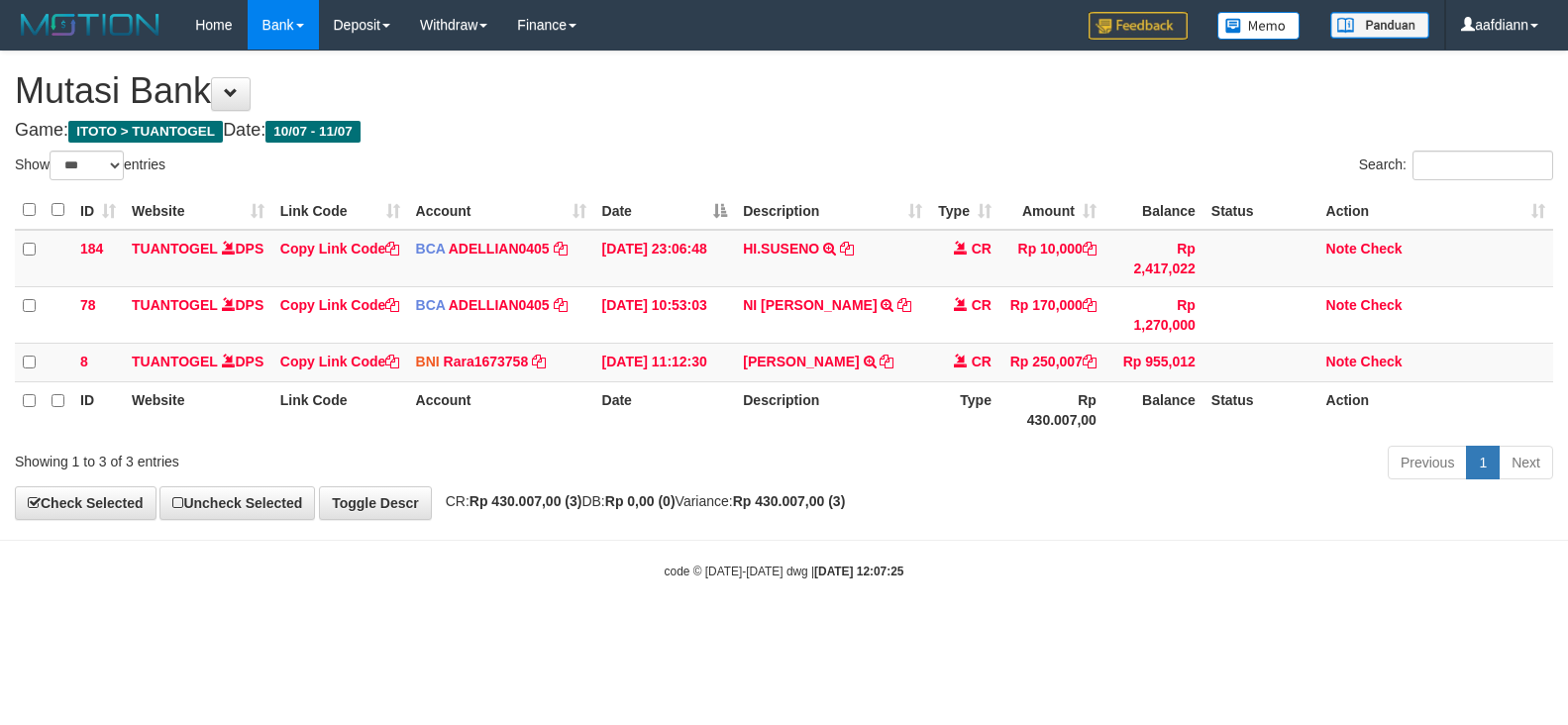 select on "***" 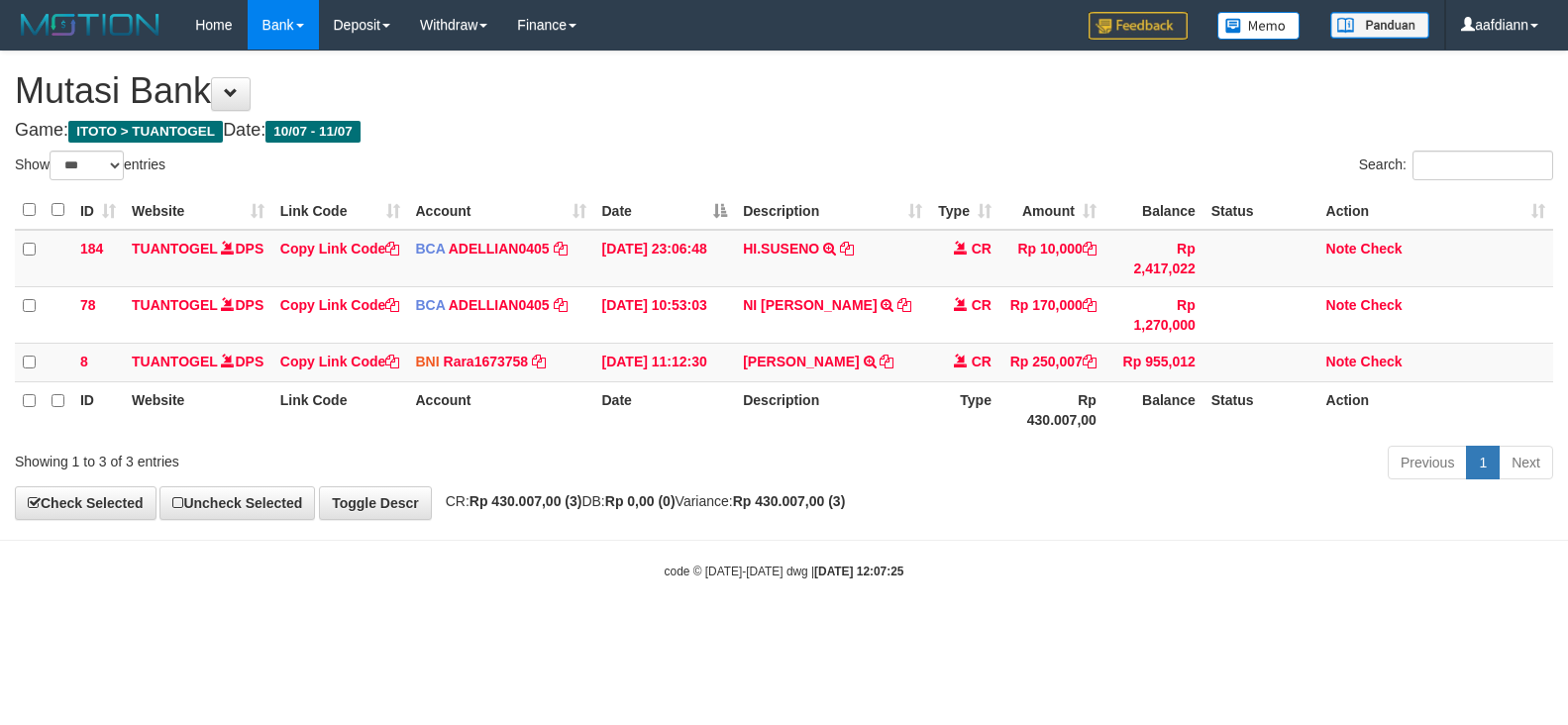 scroll, scrollTop: 0, scrollLeft: 0, axis: both 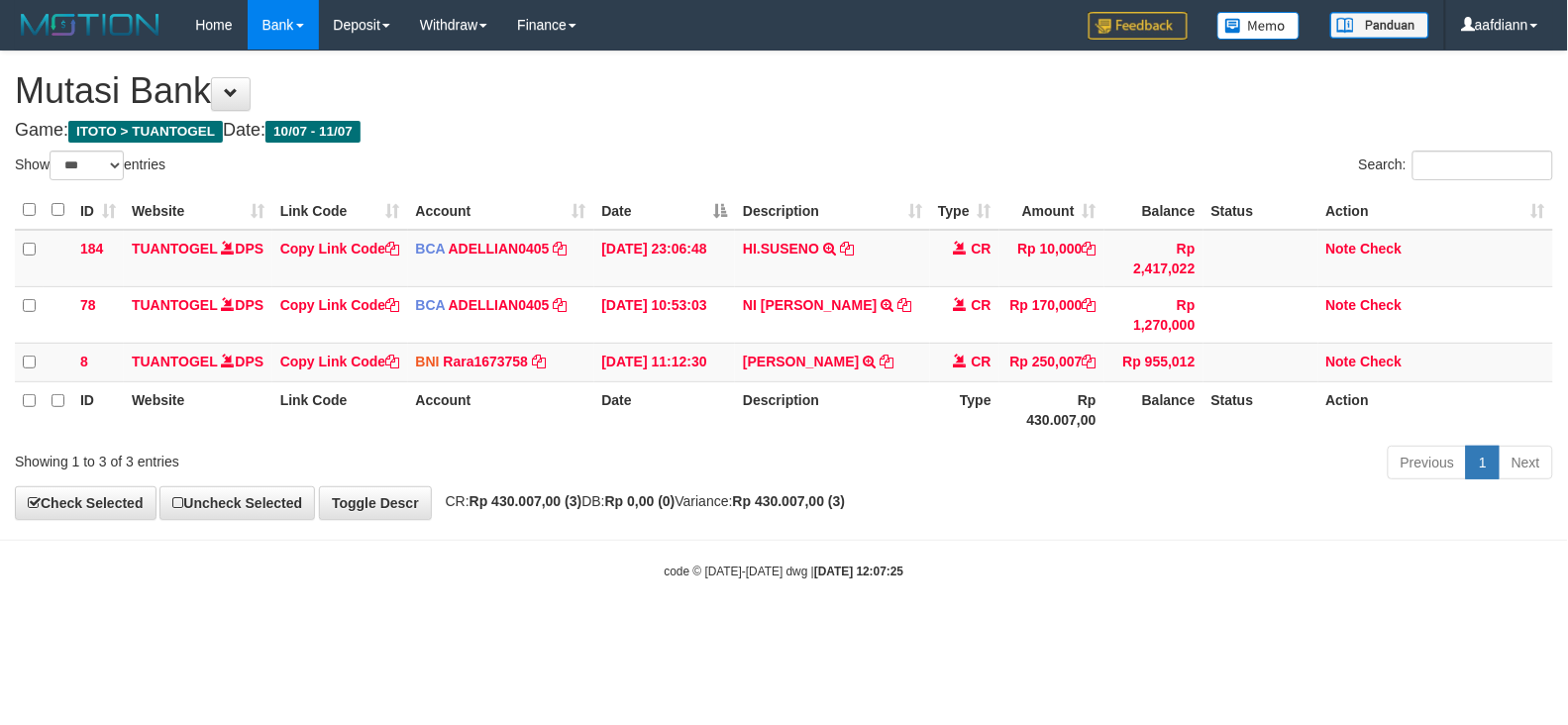 drag, startPoint x: 911, startPoint y: 459, endPoint x: 799, endPoint y: 404, distance: 124.7758 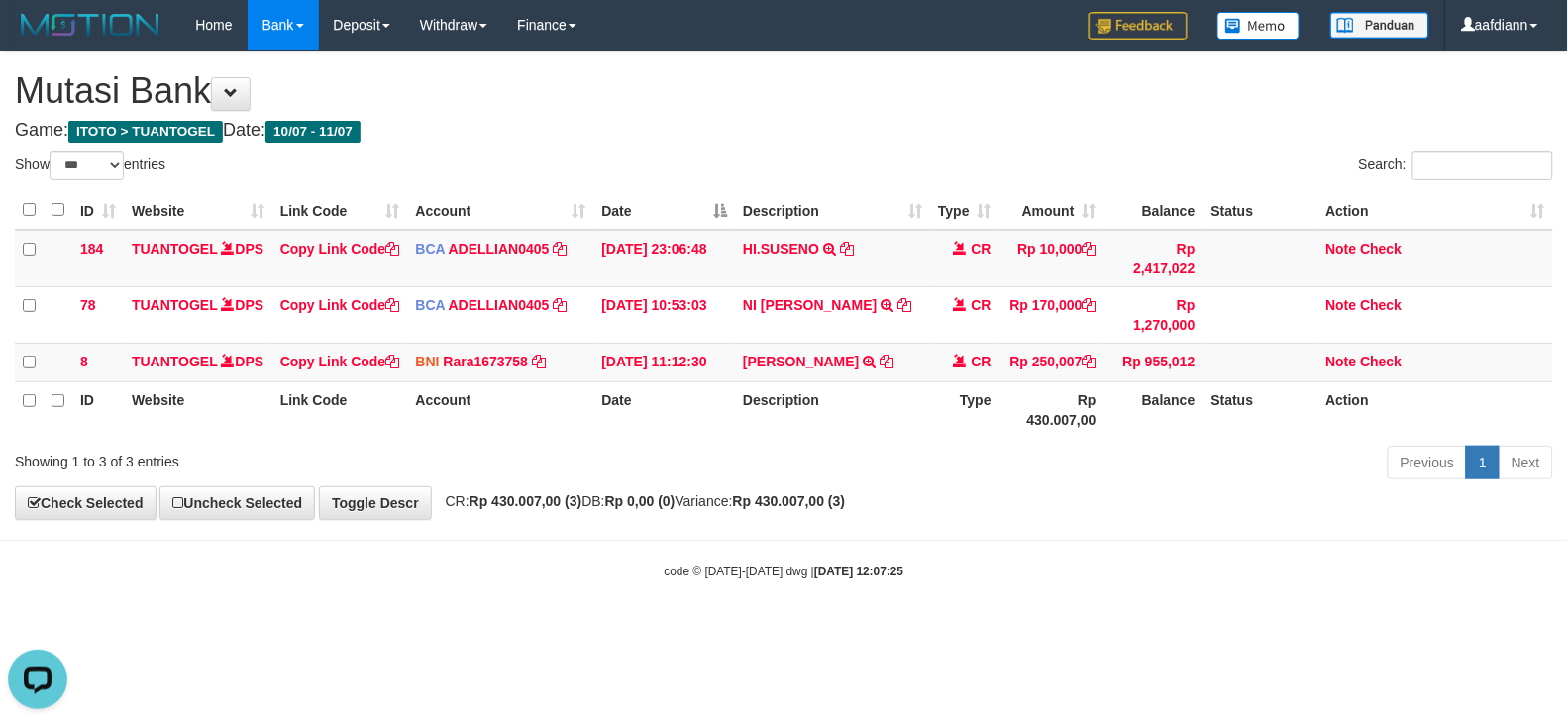 scroll, scrollTop: 0, scrollLeft: 0, axis: both 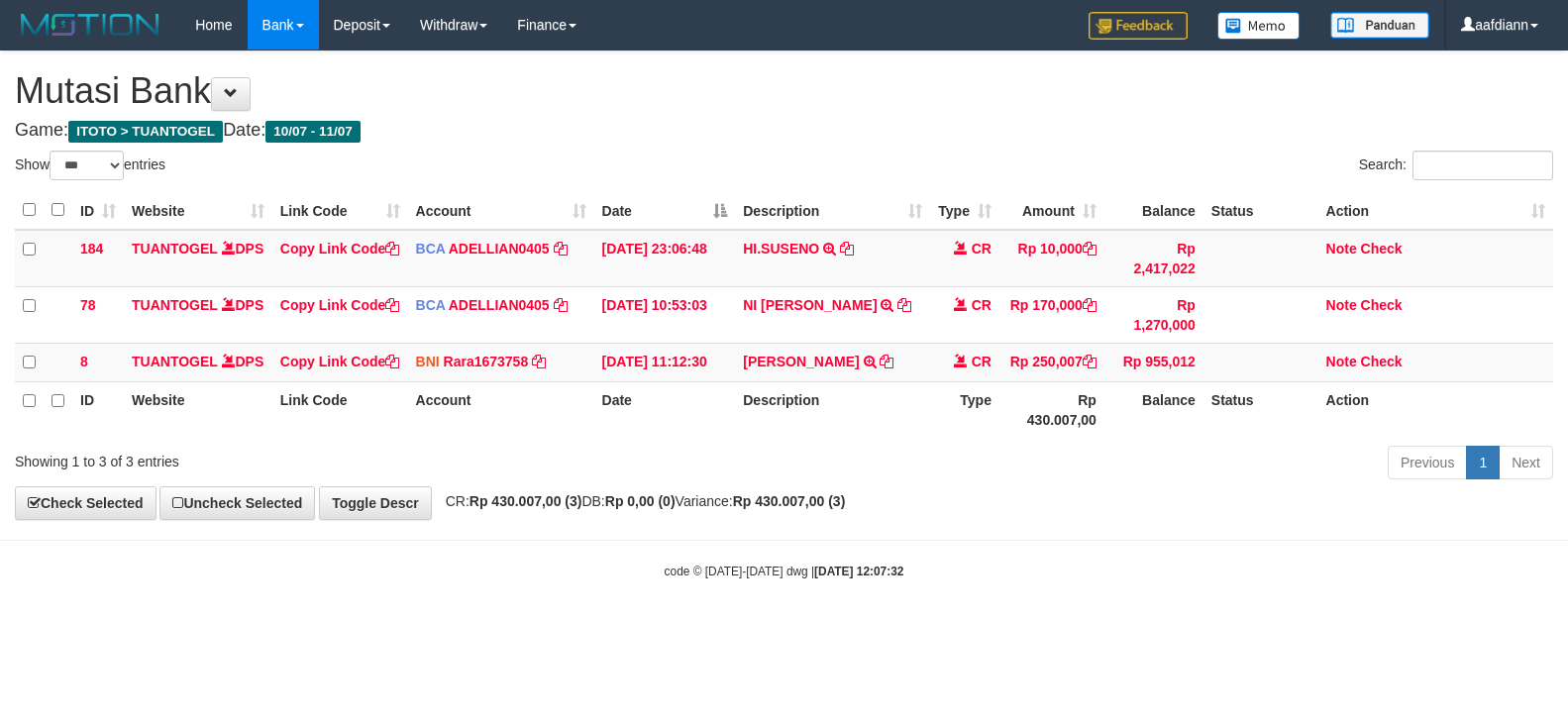 select on "***" 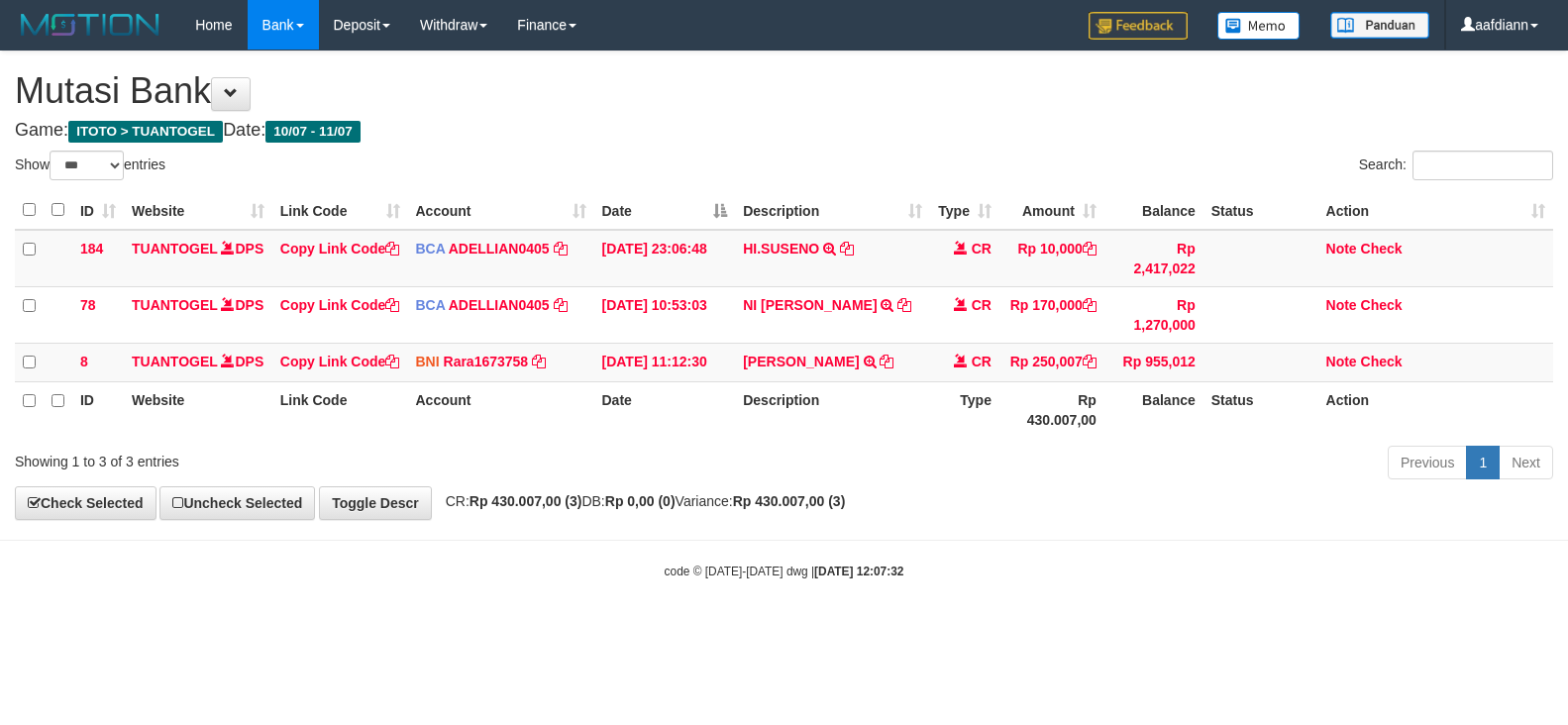 scroll, scrollTop: 0, scrollLeft: 0, axis: both 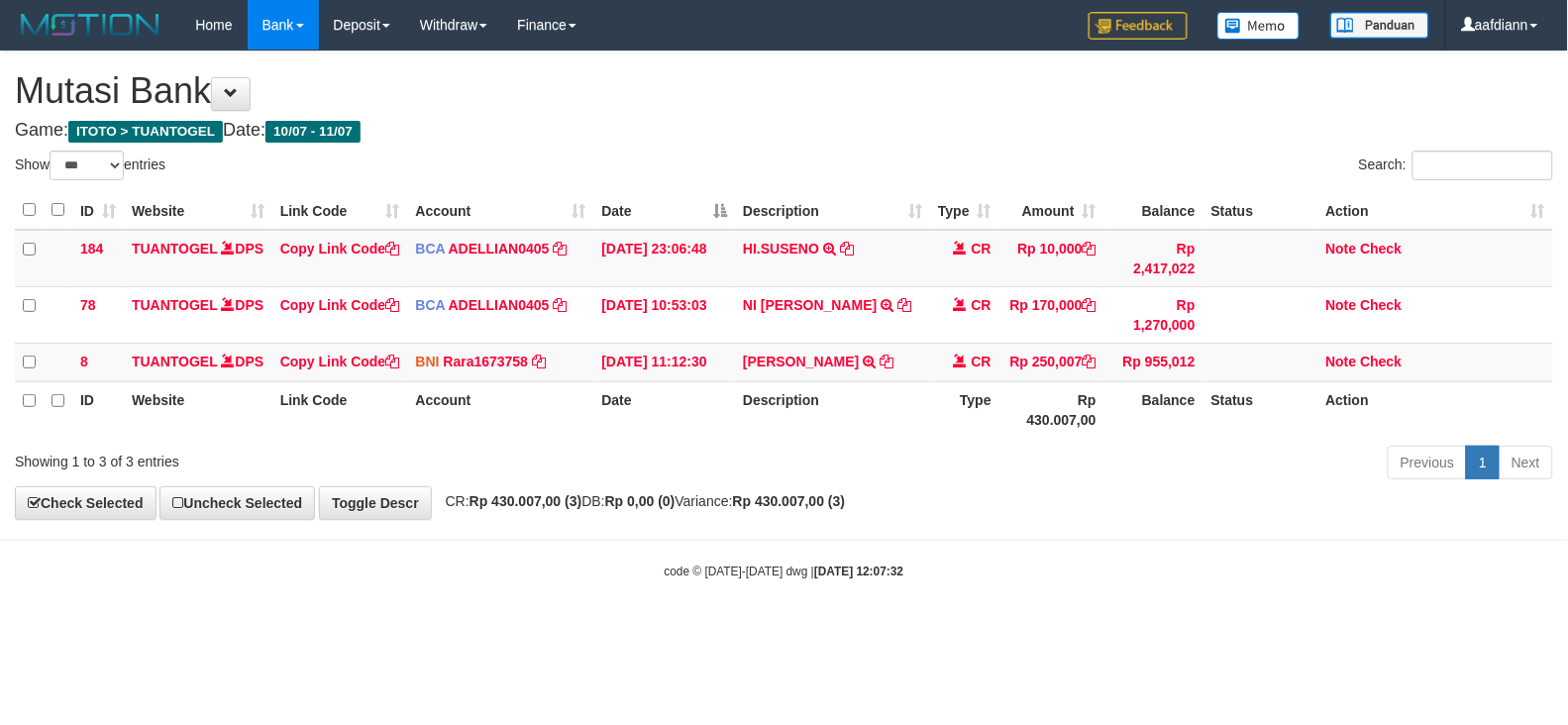 click on "Previous 1 Next" at bounding box center (1110, 465) 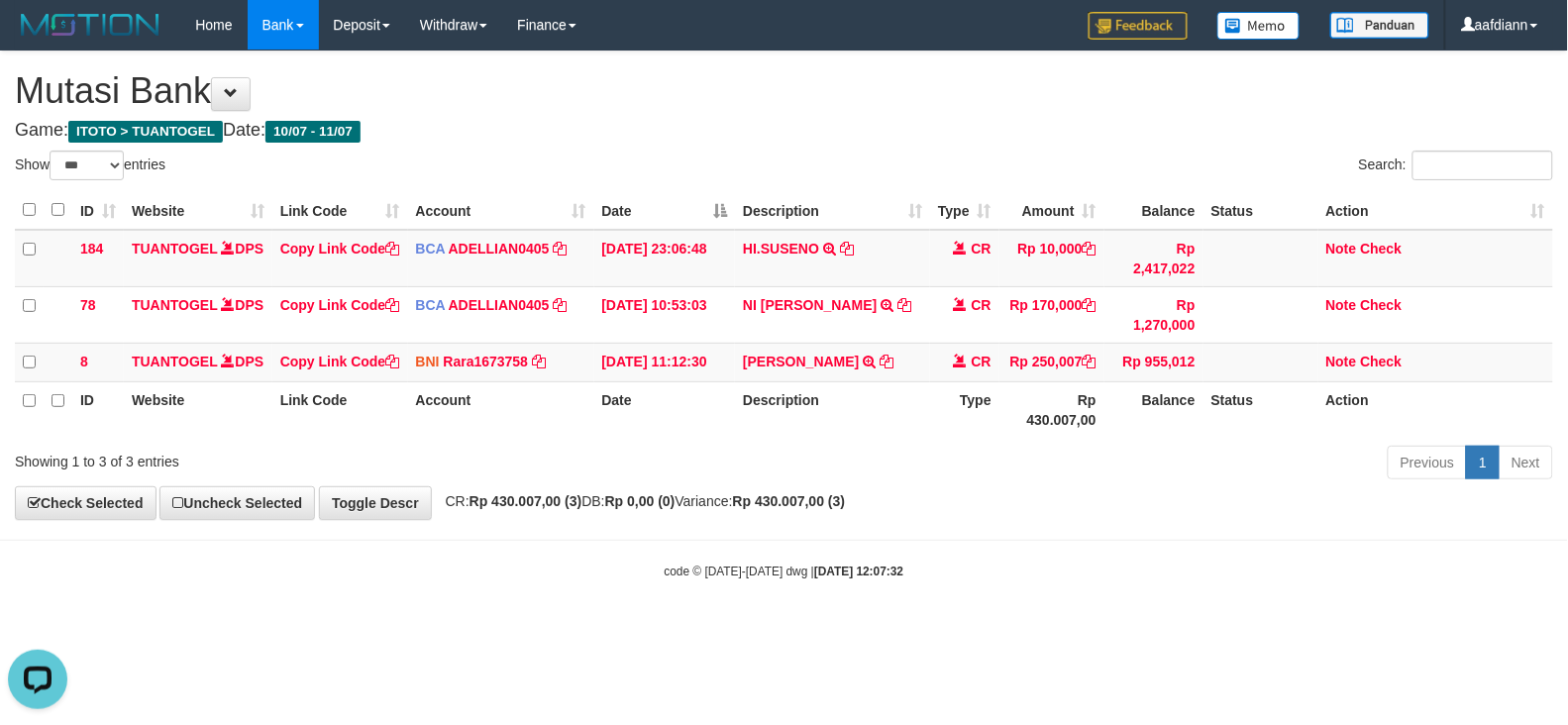 scroll, scrollTop: 0, scrollLeft: 0, axis: both 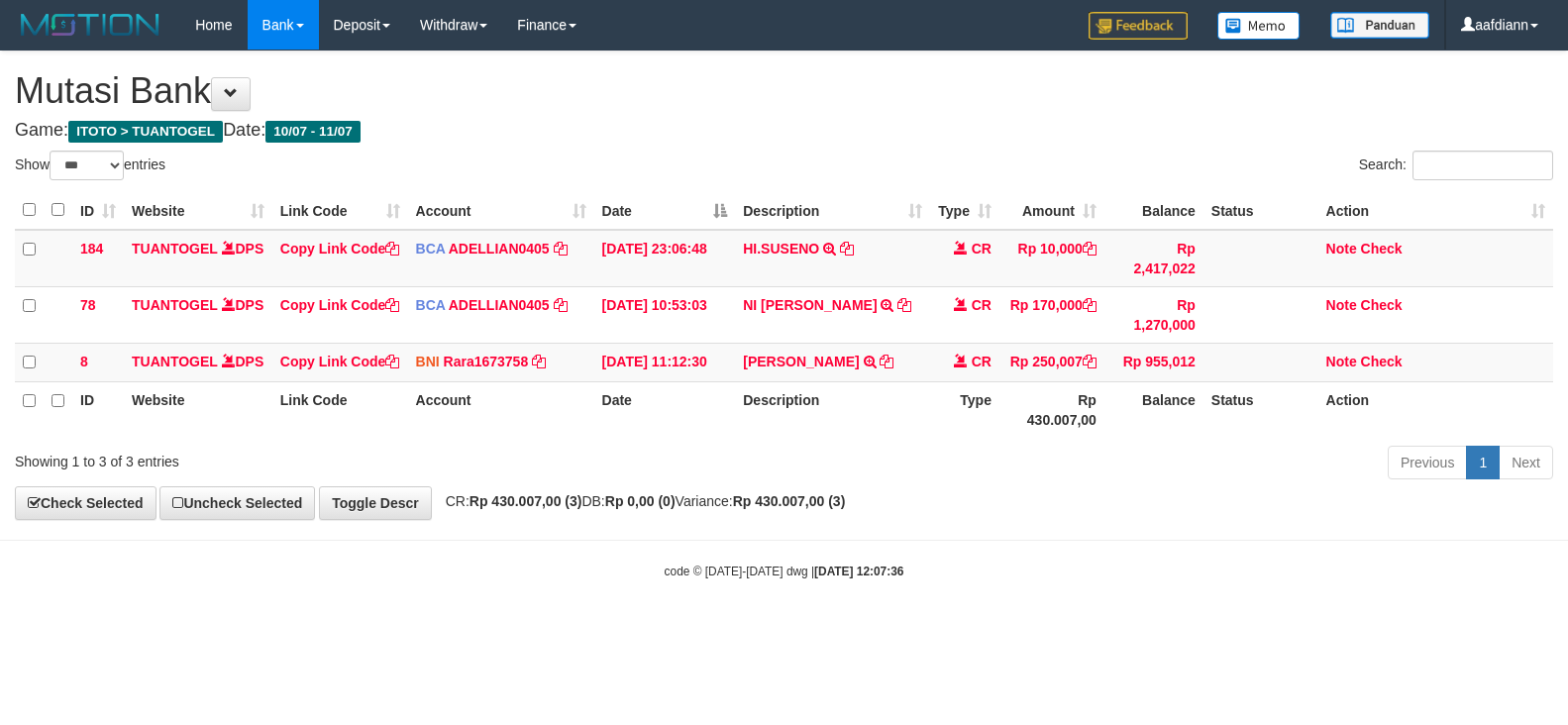 select on "***" 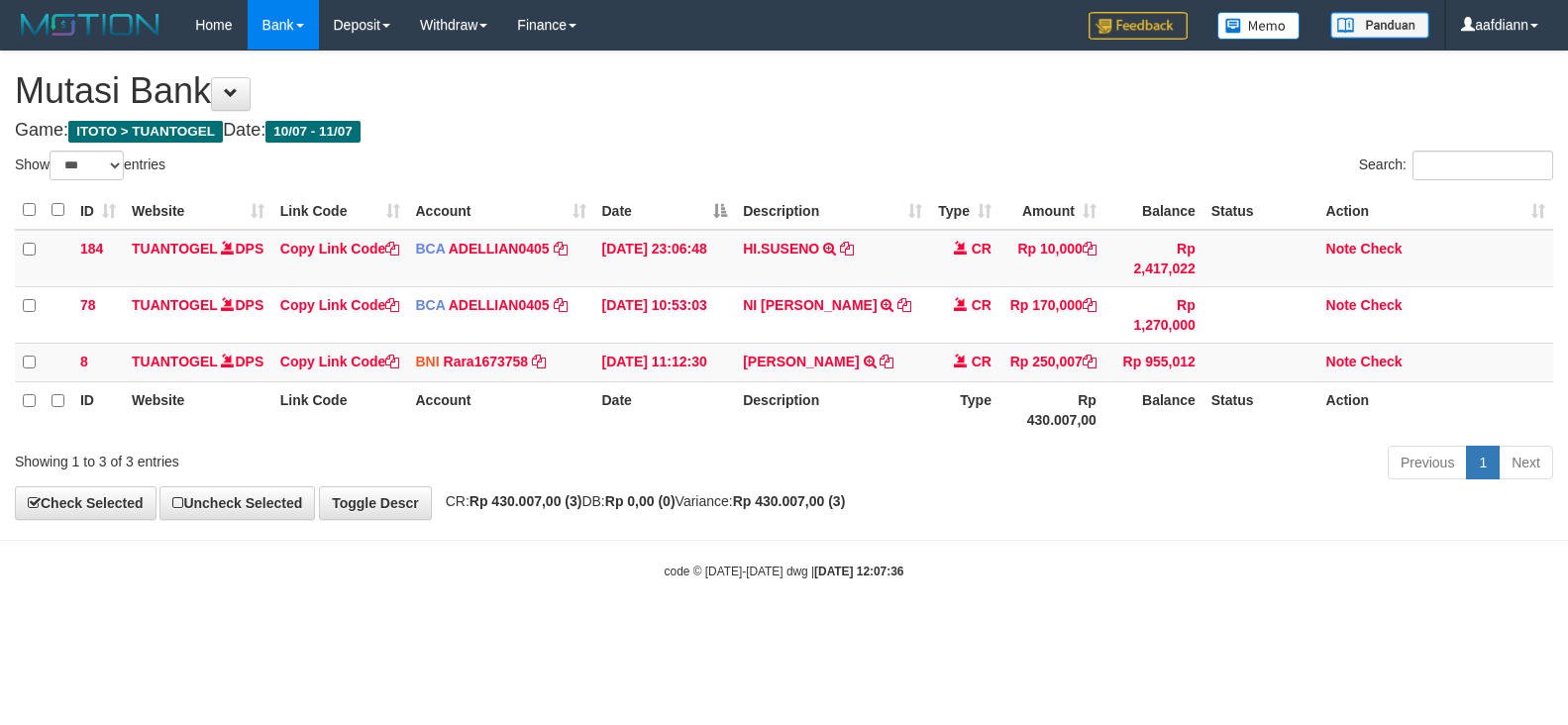 scroll, scrollTop: 0, scrollLeft: 0, axis: both 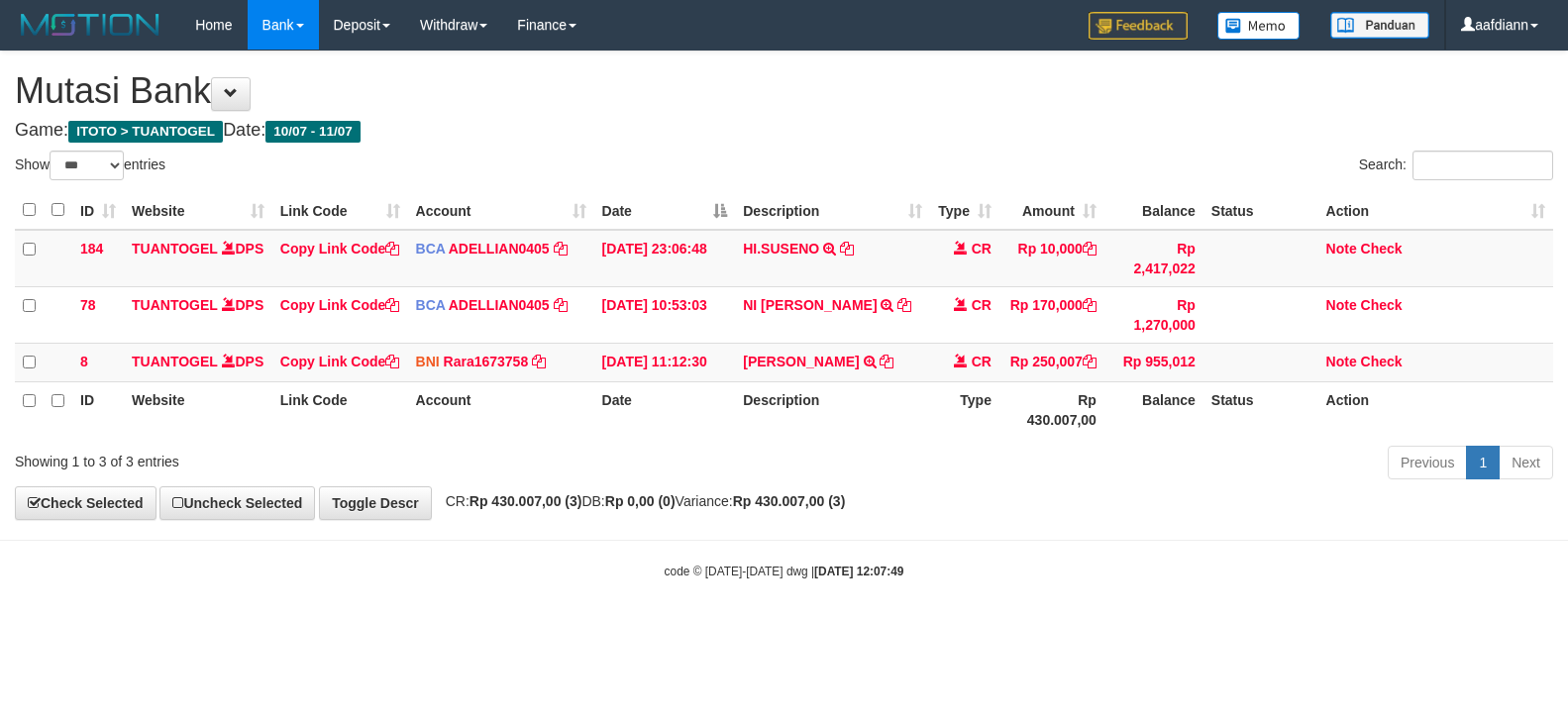 select on "***" 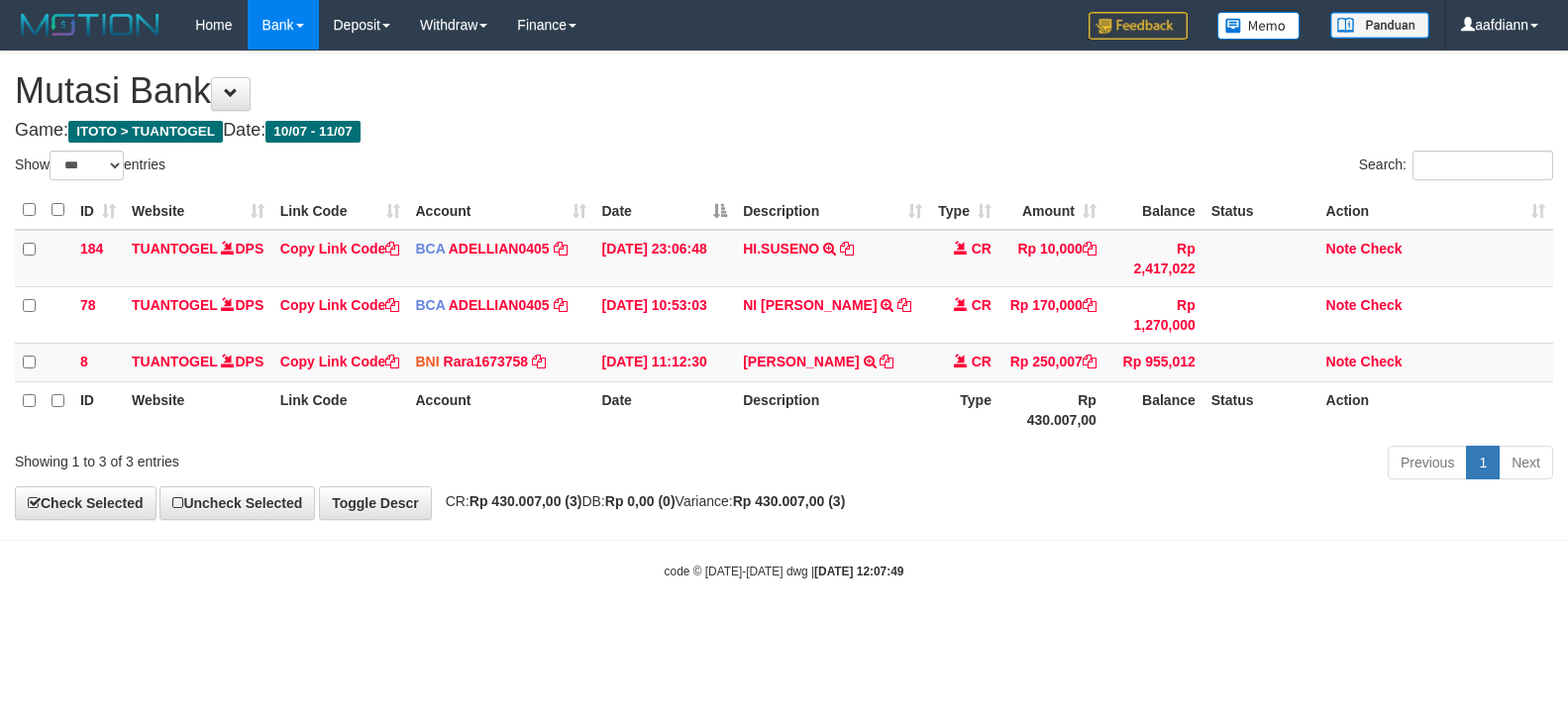 scroll, scrollTop: 0, scrollLeft: 0, axis: both 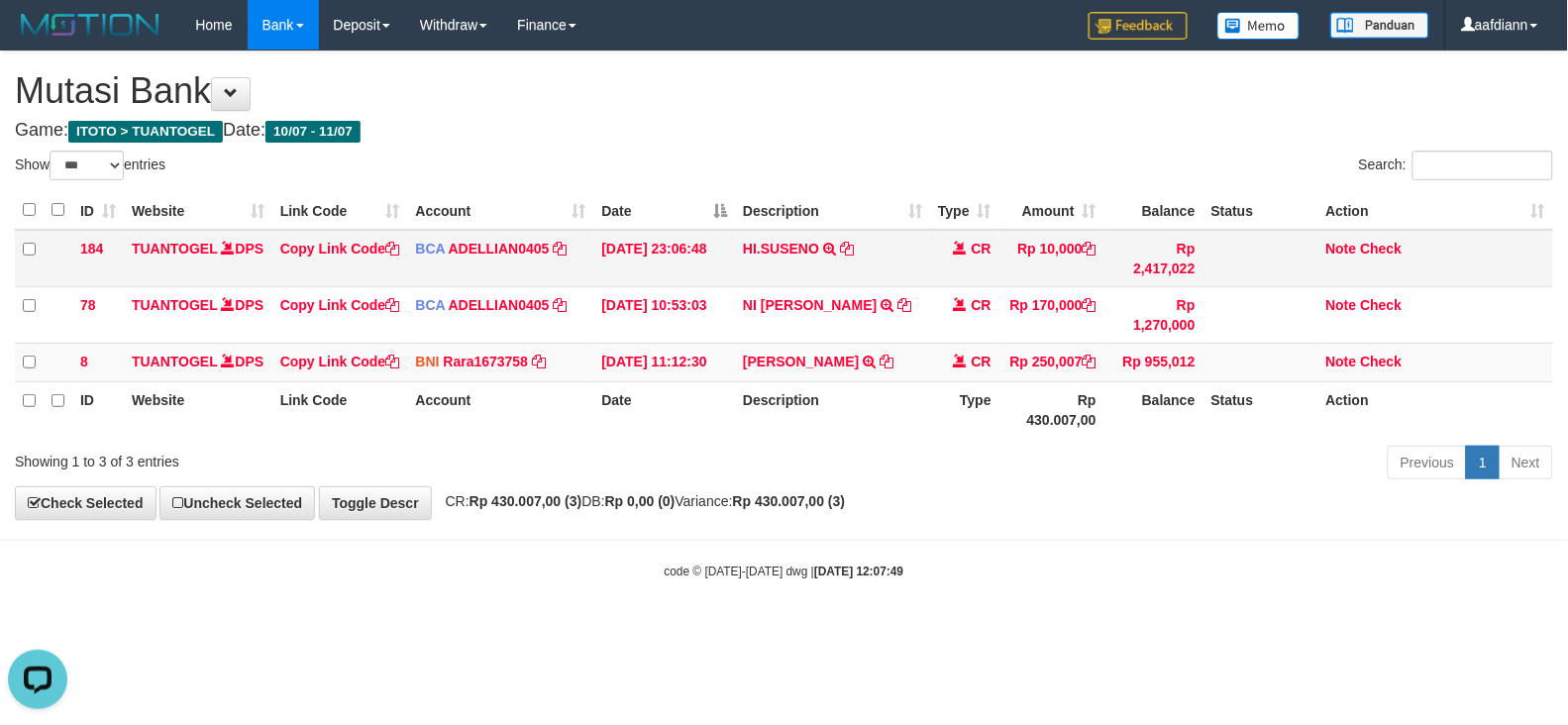 drag, startPoint x: 659, startPoint y: 233, endPoint x: 573, endPoint y: 234, distance: 86.005814 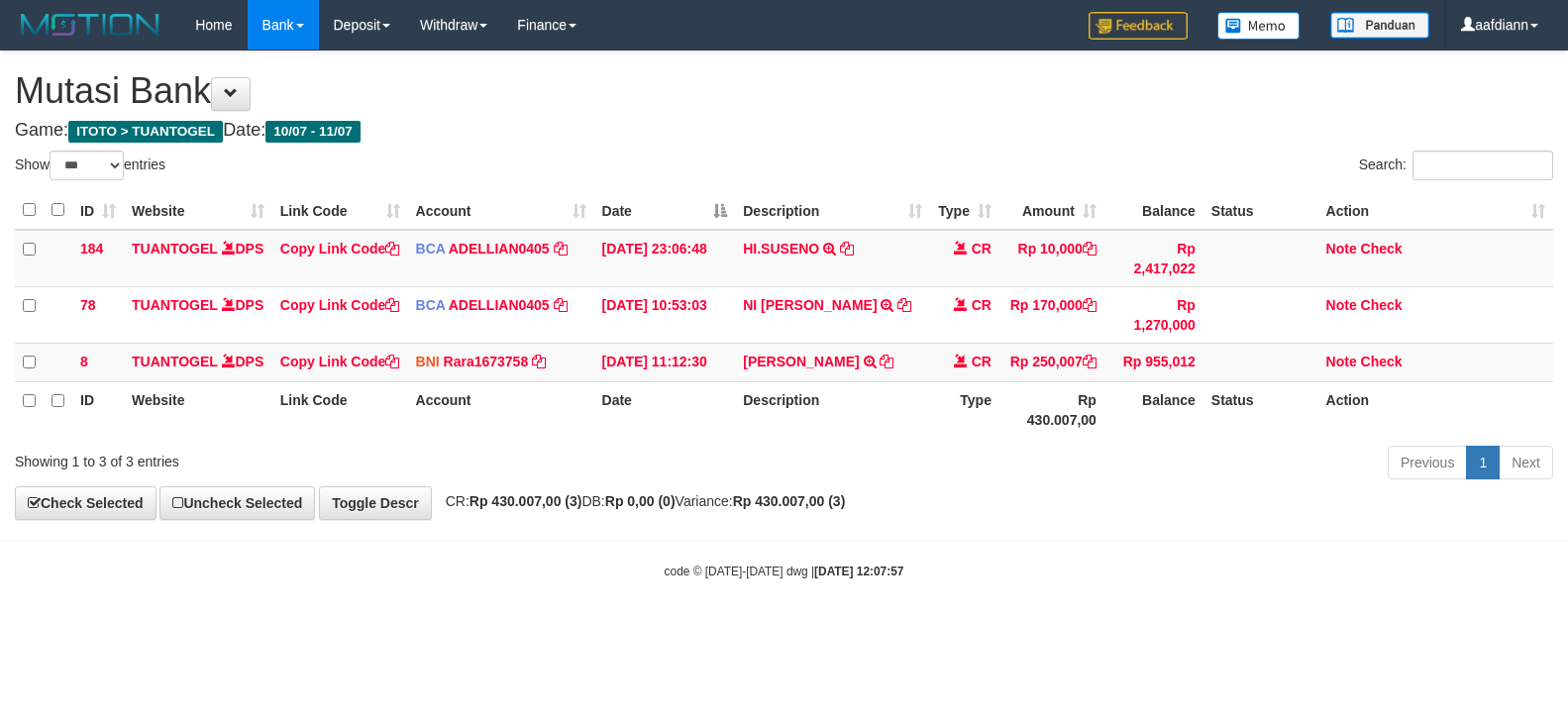 select on "***" 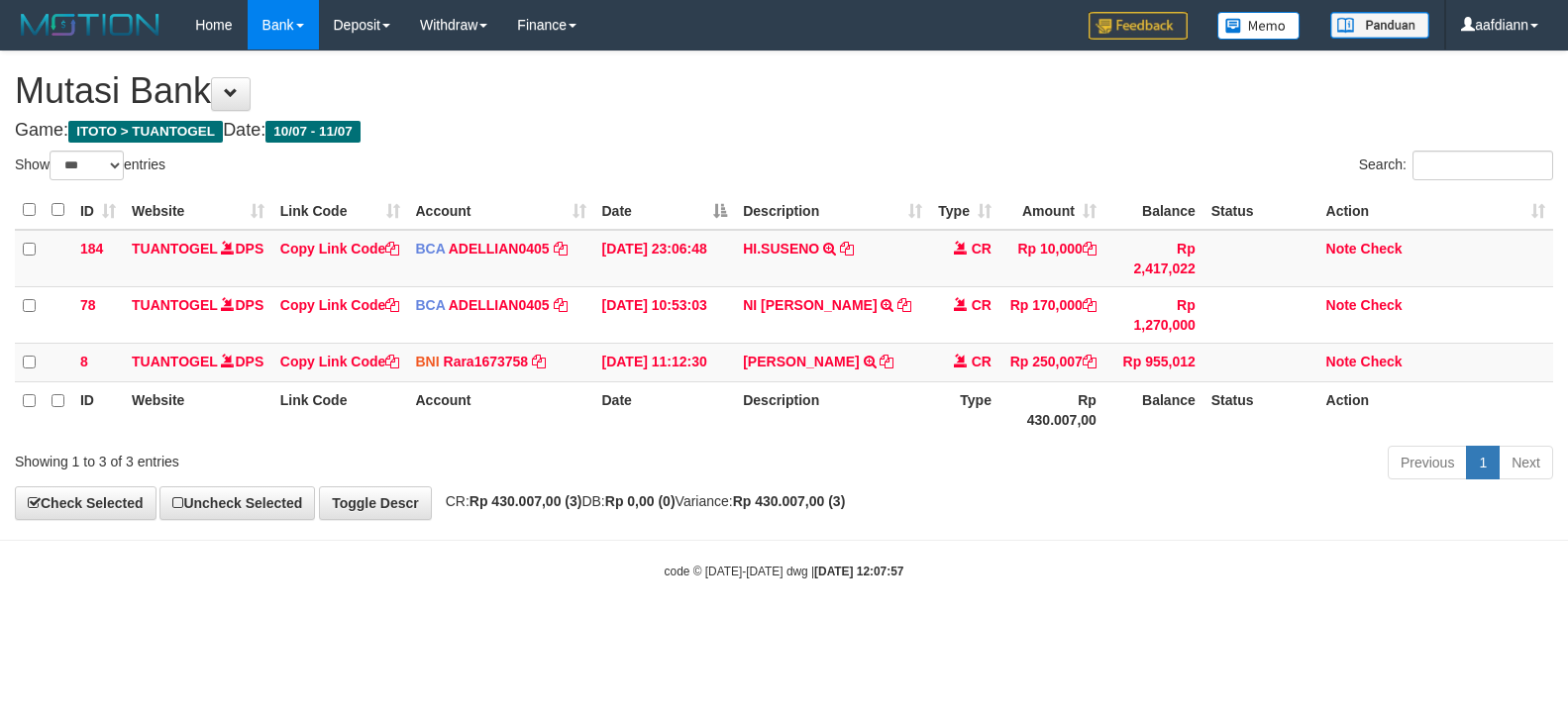 scroll, scrollTop: 0, scrollLeft: 0, axis: both 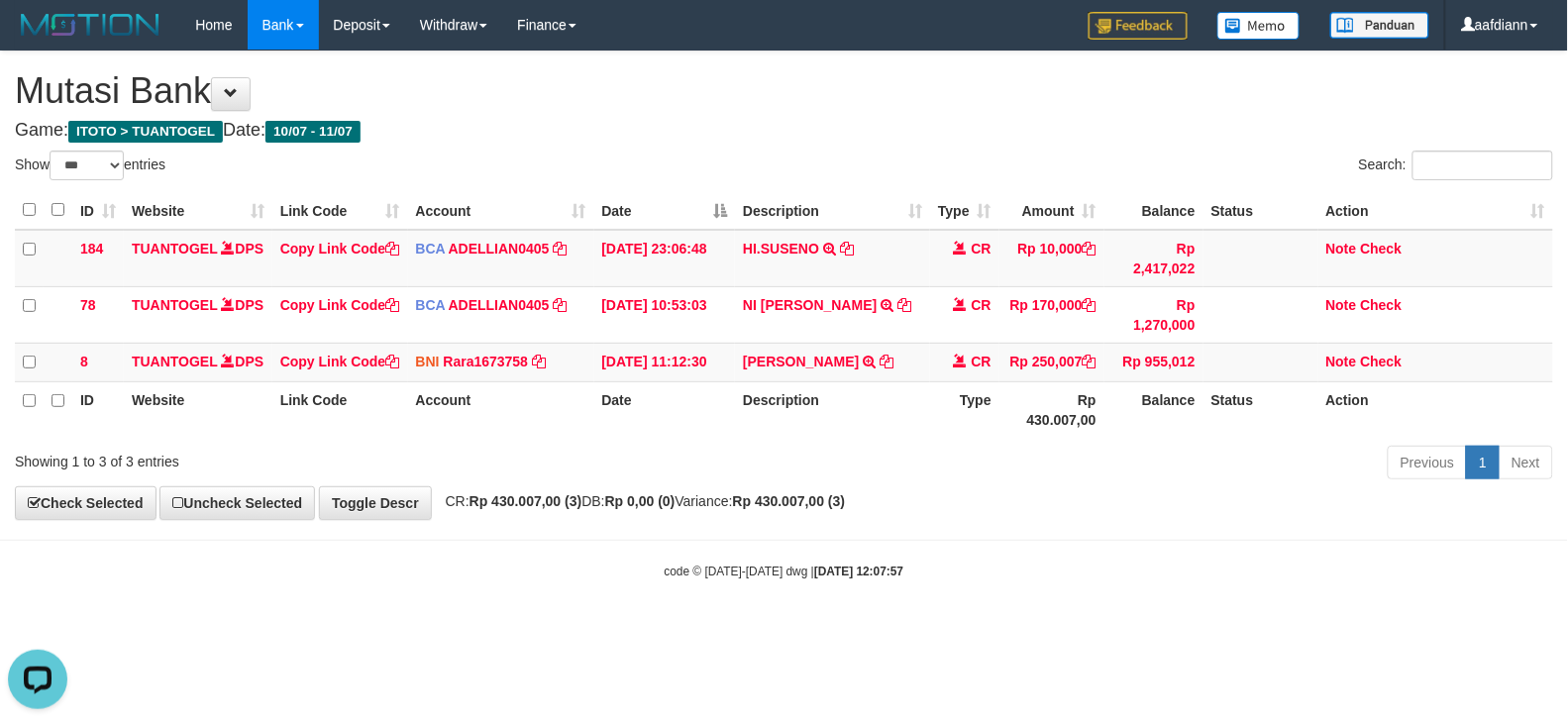 drag, startPoint x: 830, startPoint y: 166, endPoint x: 780, endPoint y: 131, distance: 61.032778 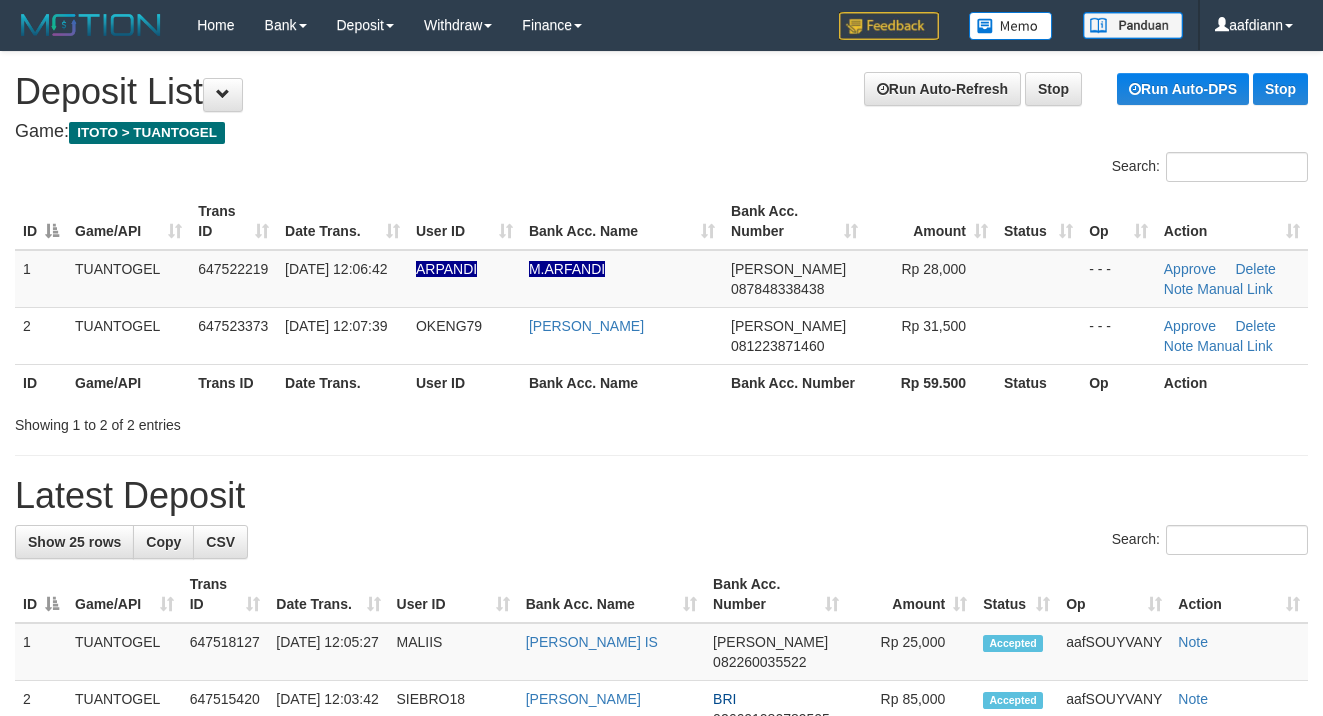 scroll, scrollTop: 0, scrollLeft: 0, axis: both 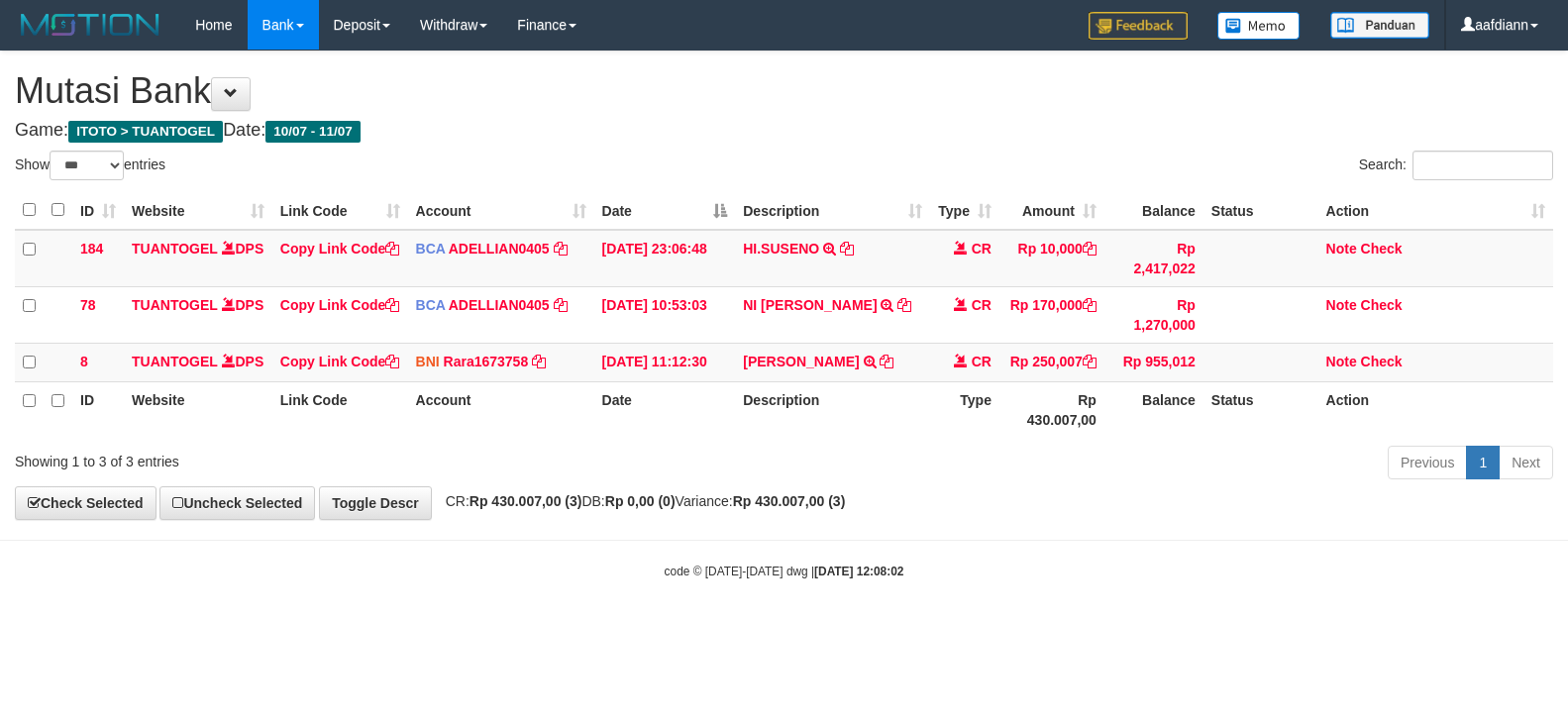 select on "***" 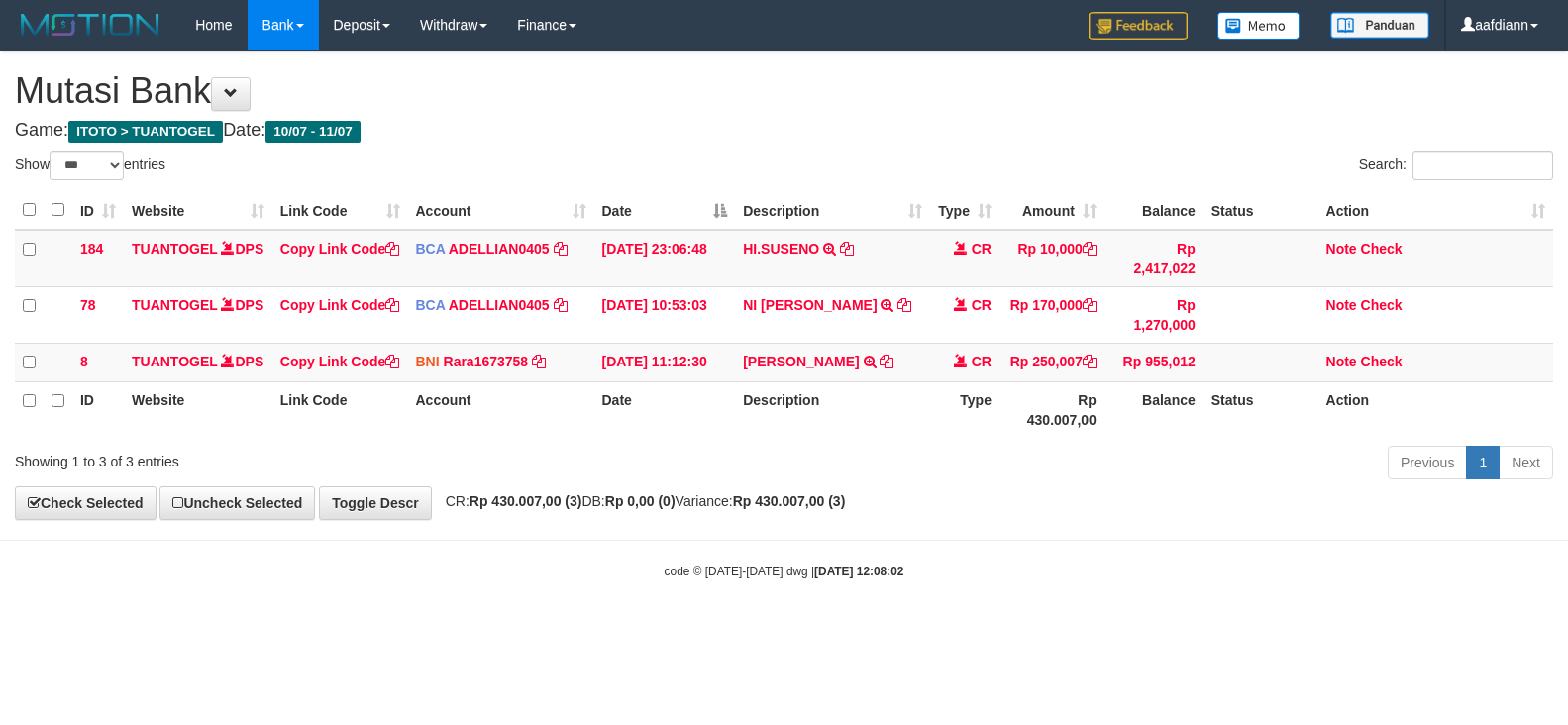 scroll, scrollTop: 0, scrollLeft: 0, axis: both 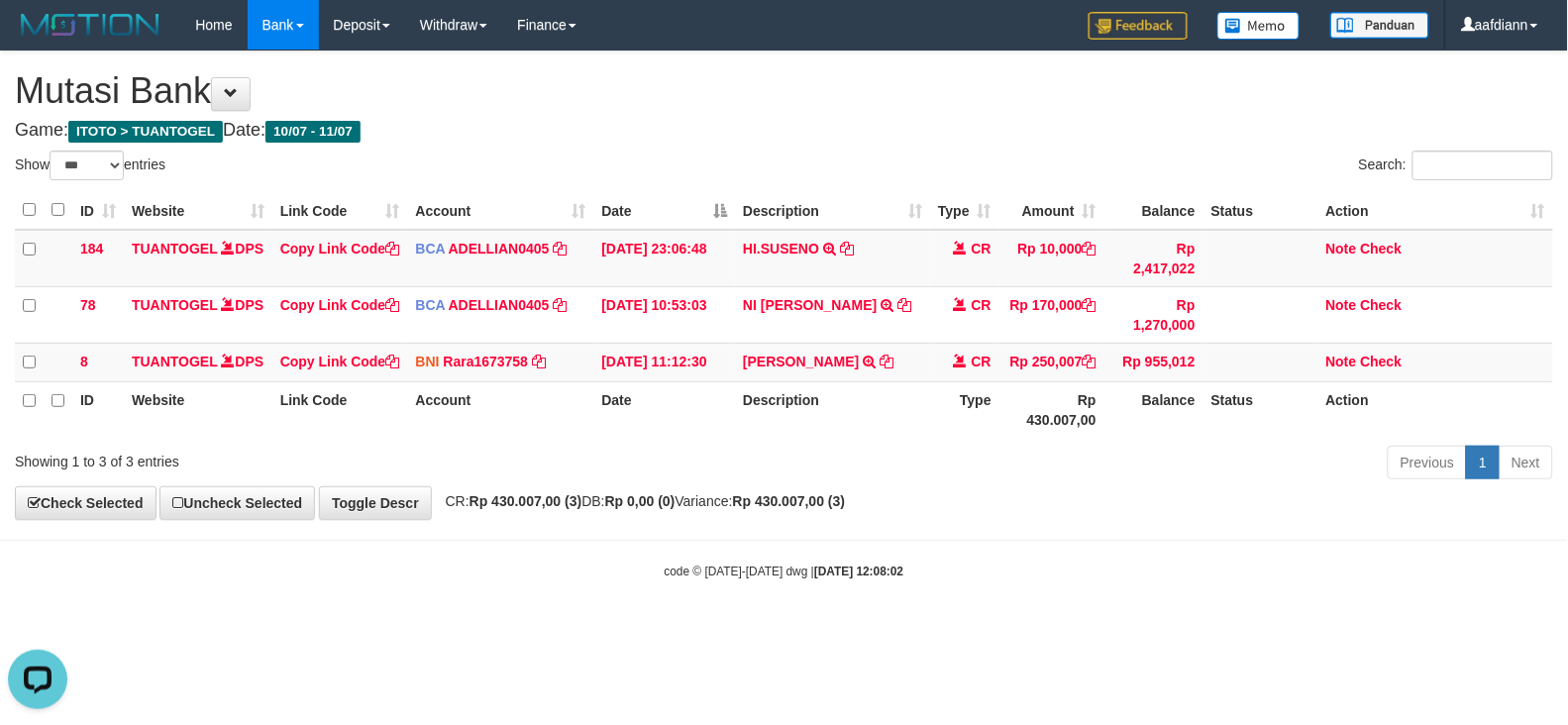 drag, startPoint x: 748, startPoint y: 185, endPoint x: 632, endPoint y: 226, distance: 123.03252 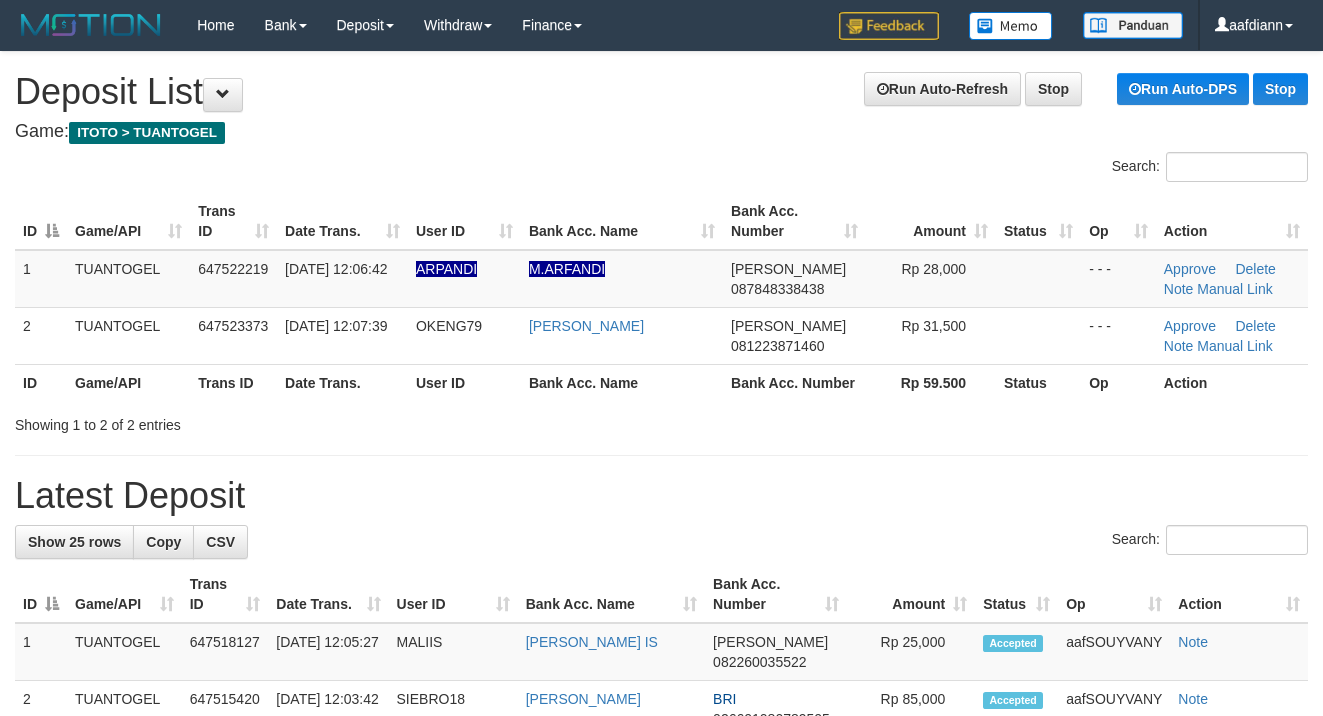 scroll, scrollTop: 0, scrollLeft: 0, axis: both 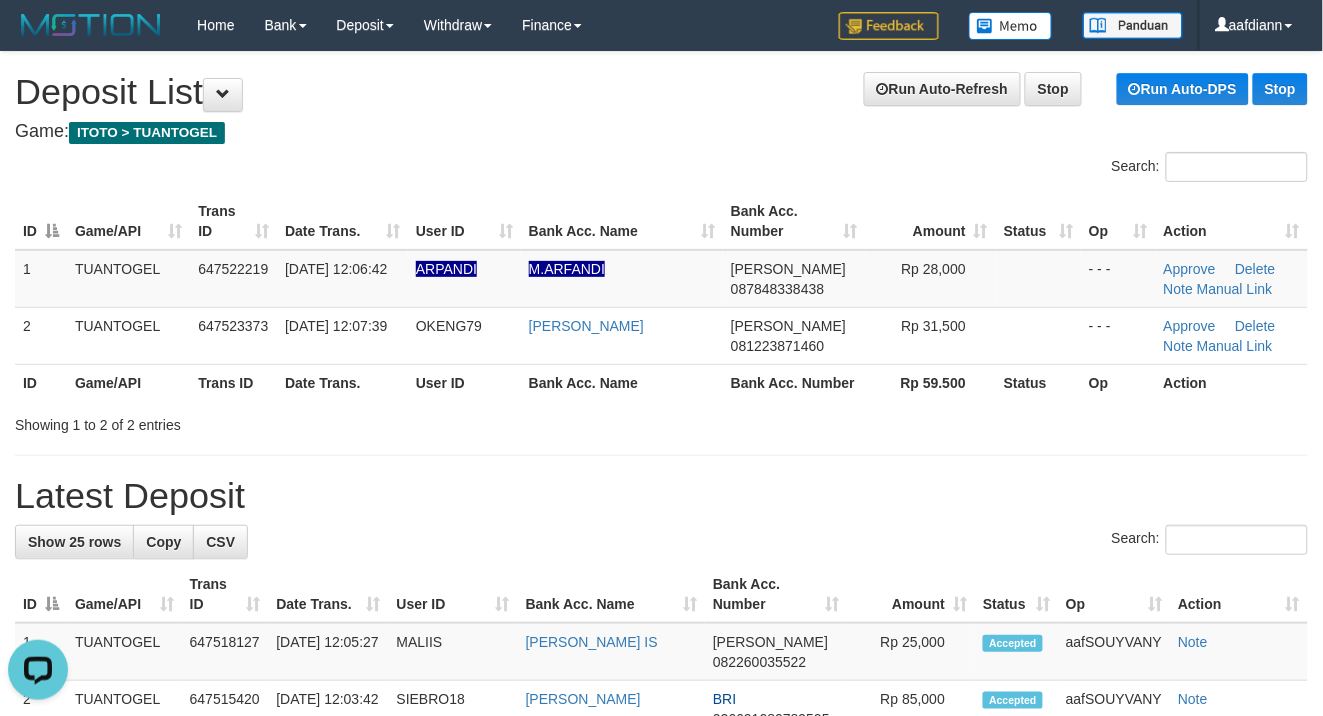 click on "**********" at bounding box center [661, 1067] 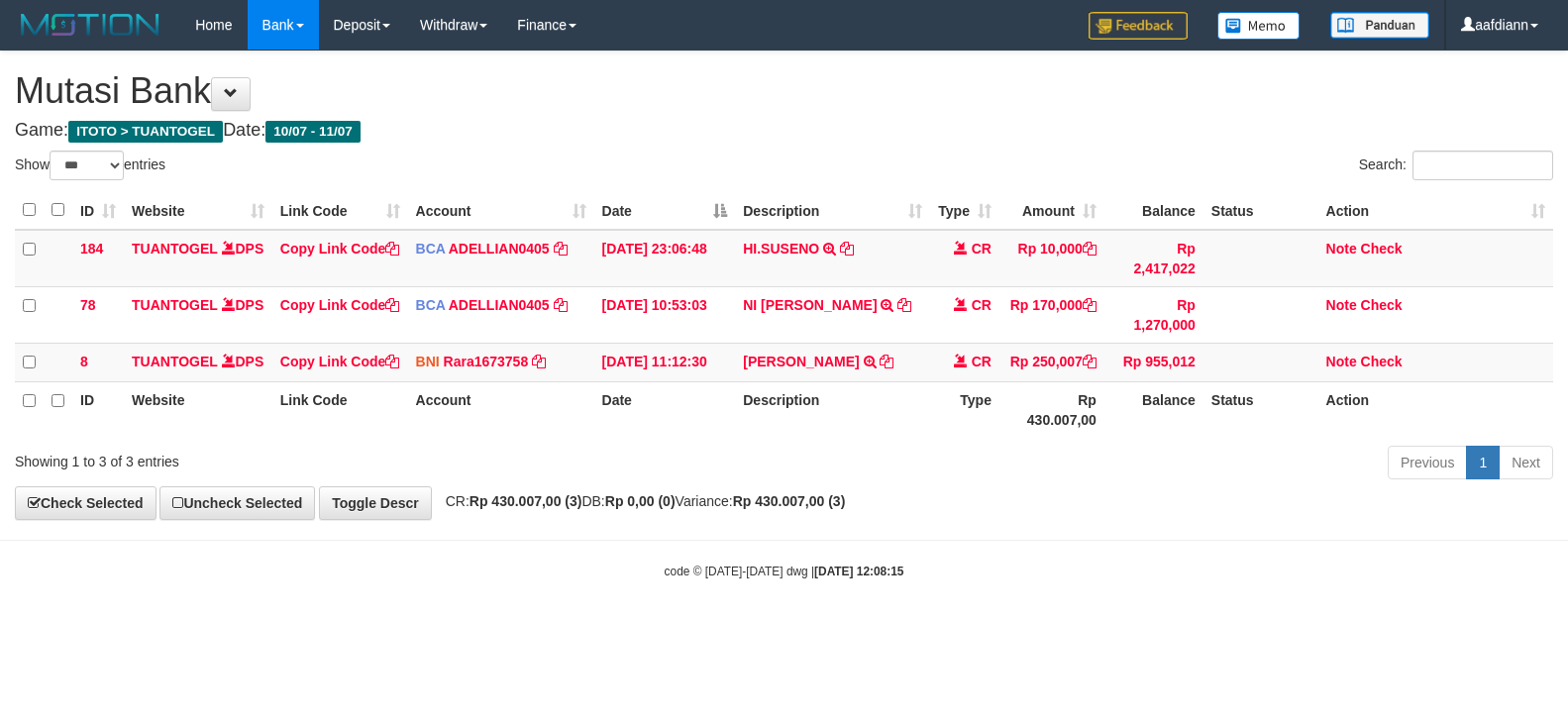 select on "***" 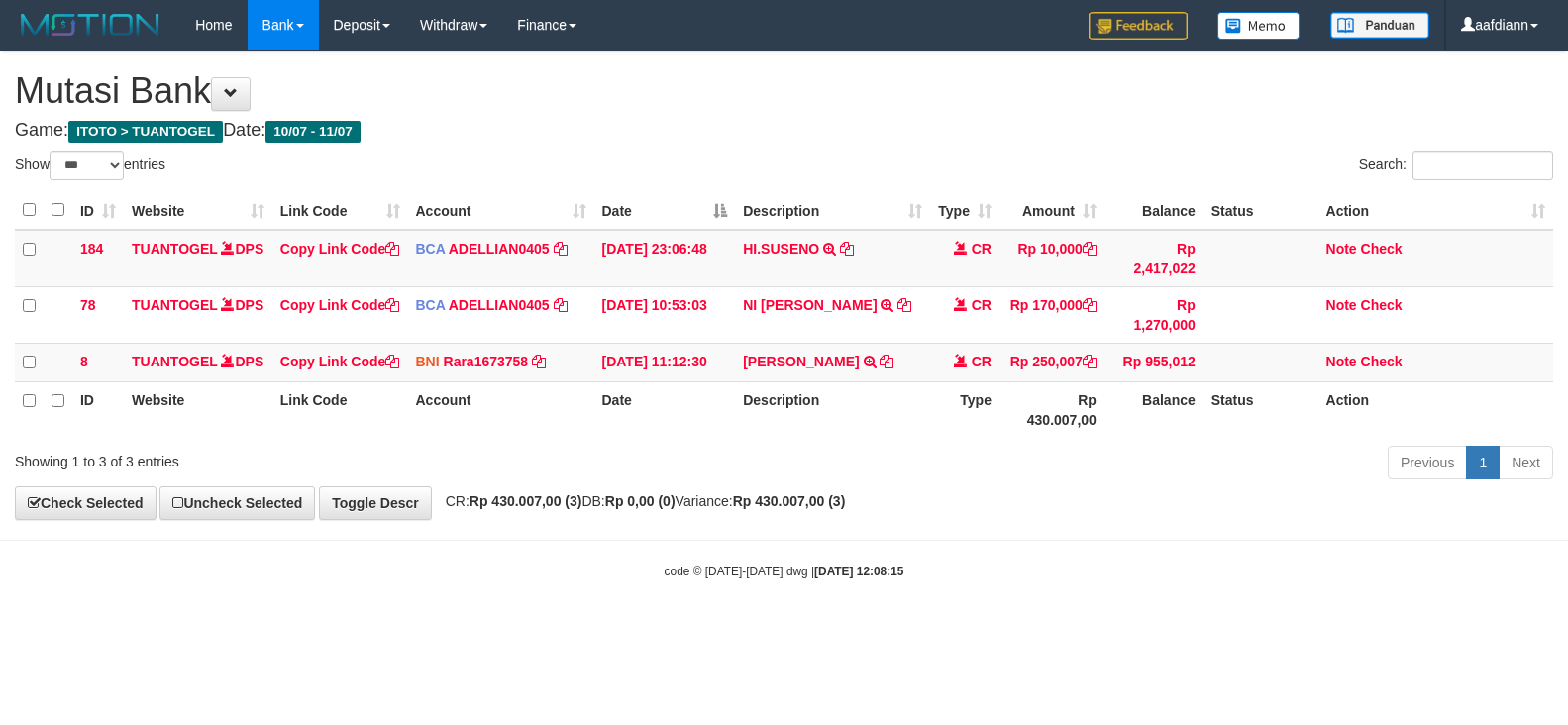 scroll, scrollTop: 0, scrollLeft: 0, axis: both 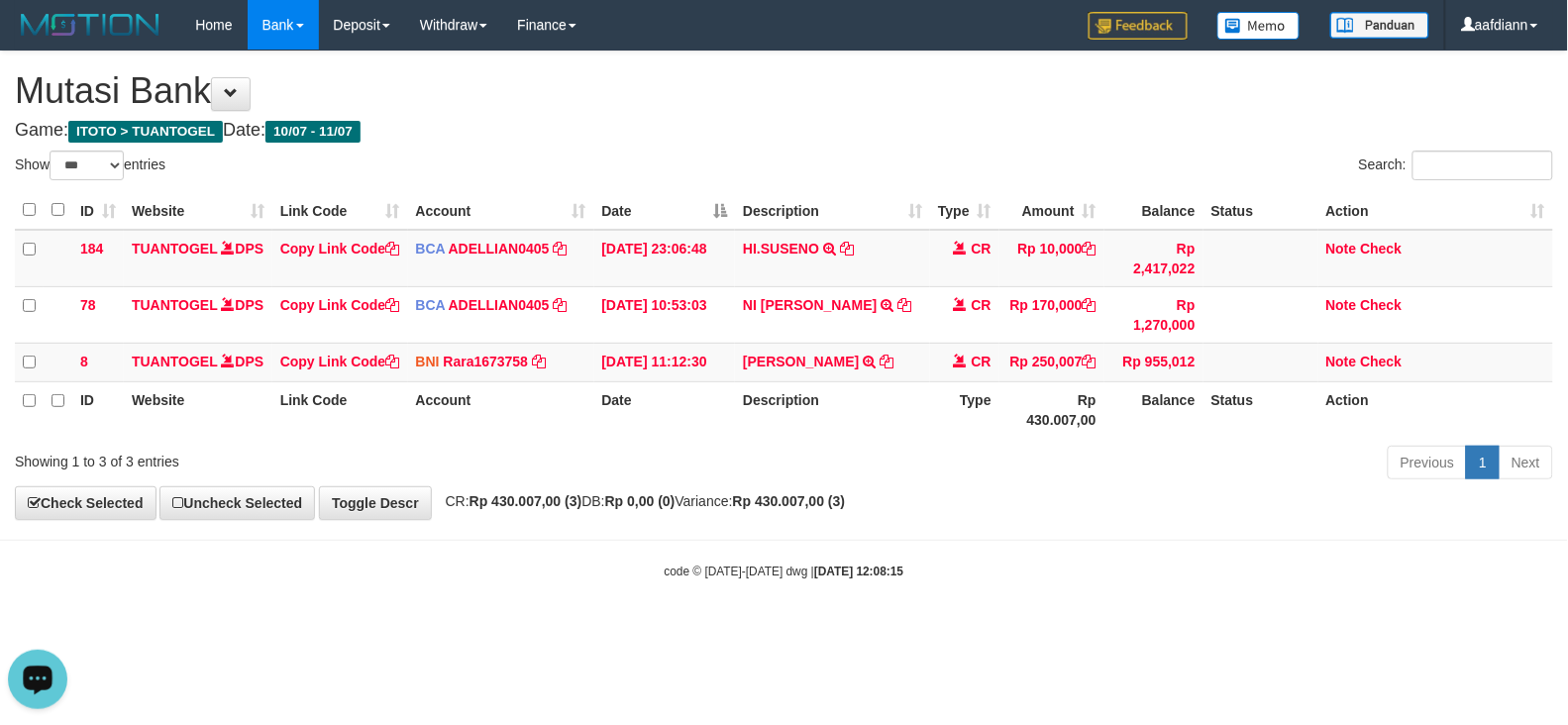 drag, startPoint x: 898, startPoint y: 641, endPoint x: 650, endPoint y: 475, distance: 298.42922 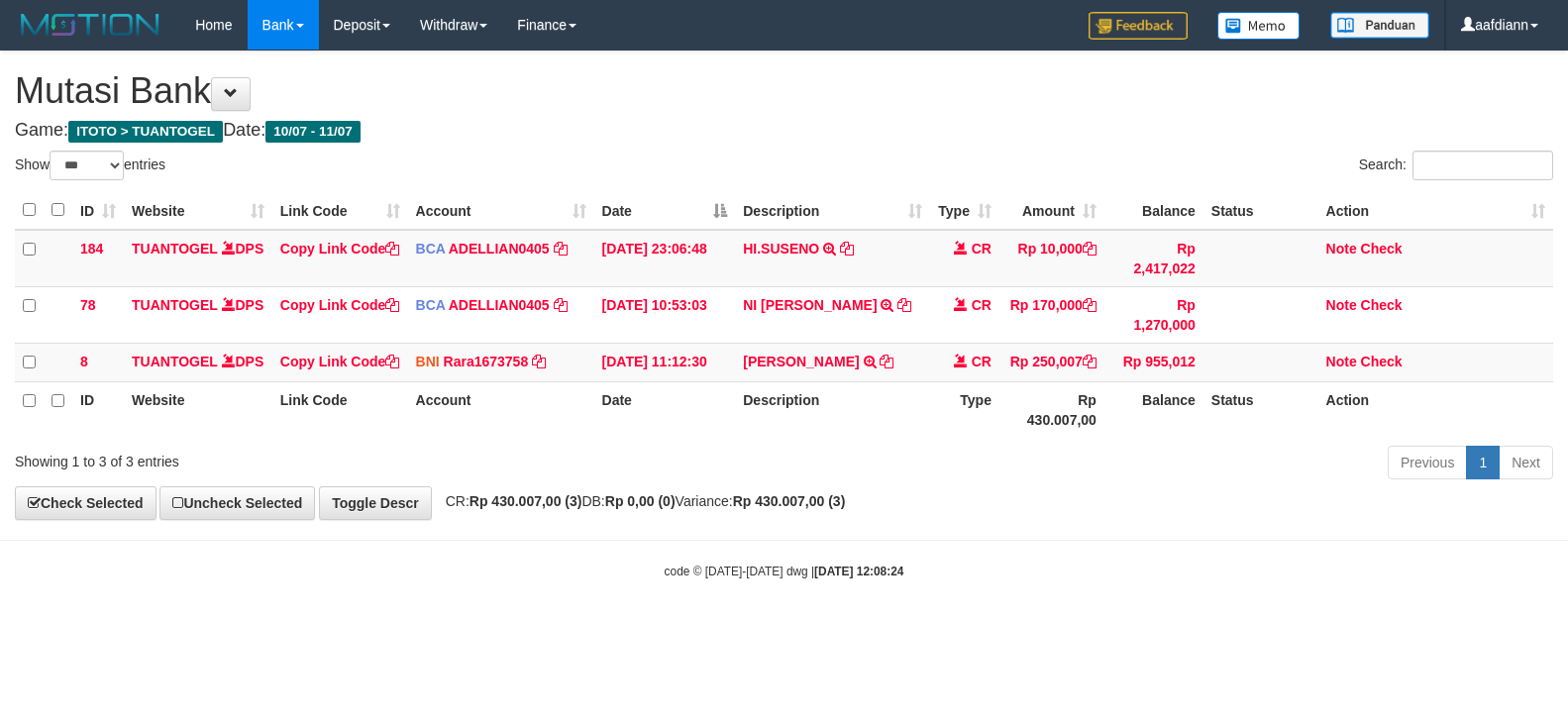 select on "***" 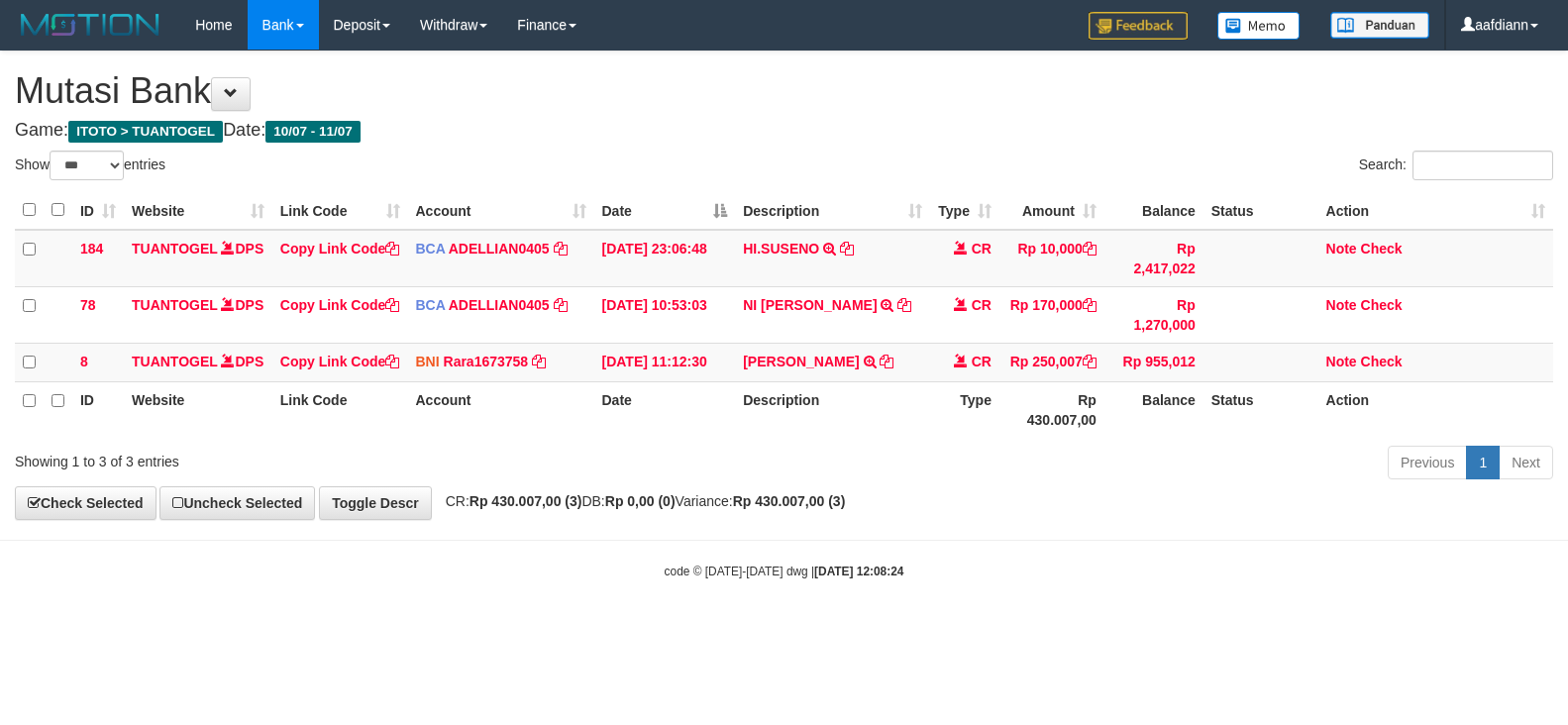 scroll, scrollTop: 0, scrollLeft: 0, axis: both 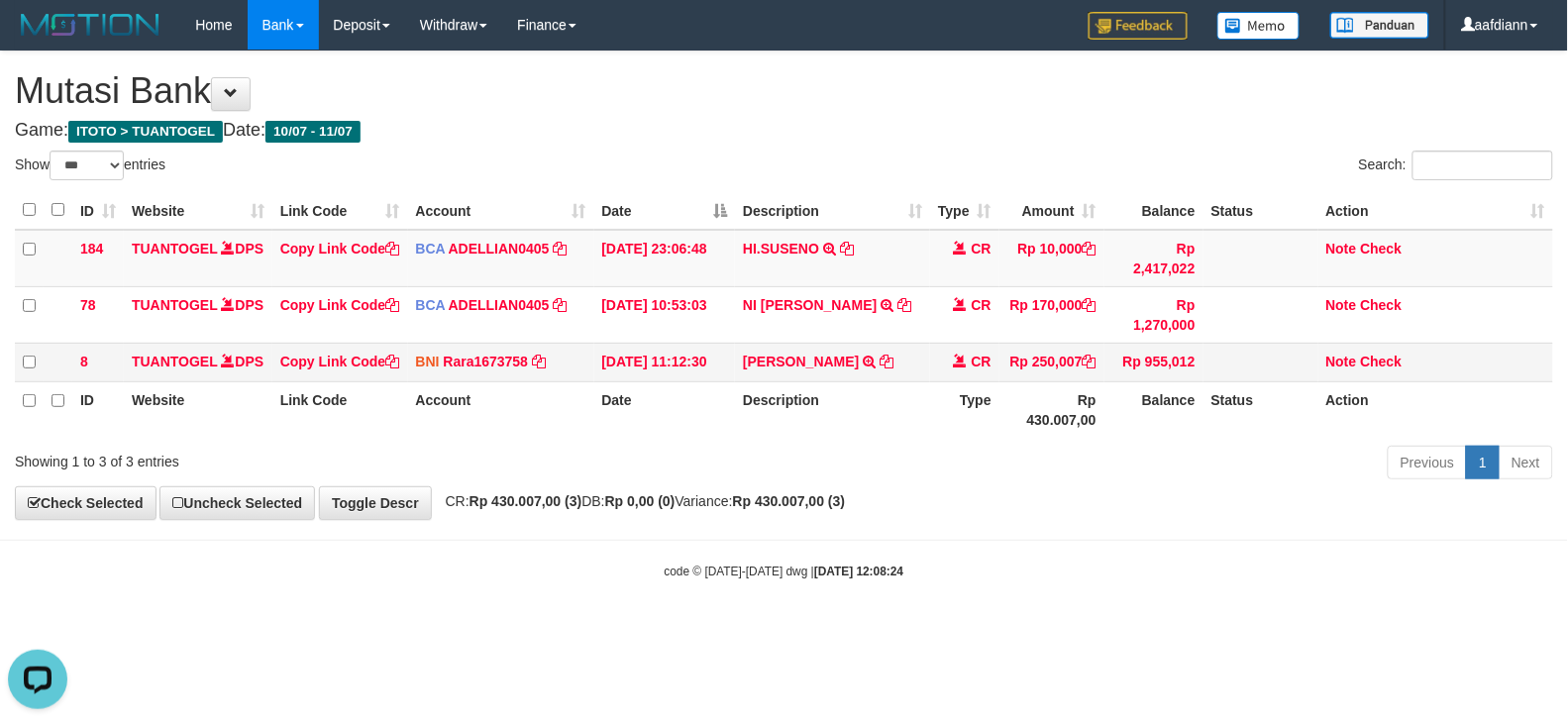 click on "Rp 430.007,00" at bounding box center [1052, 409] 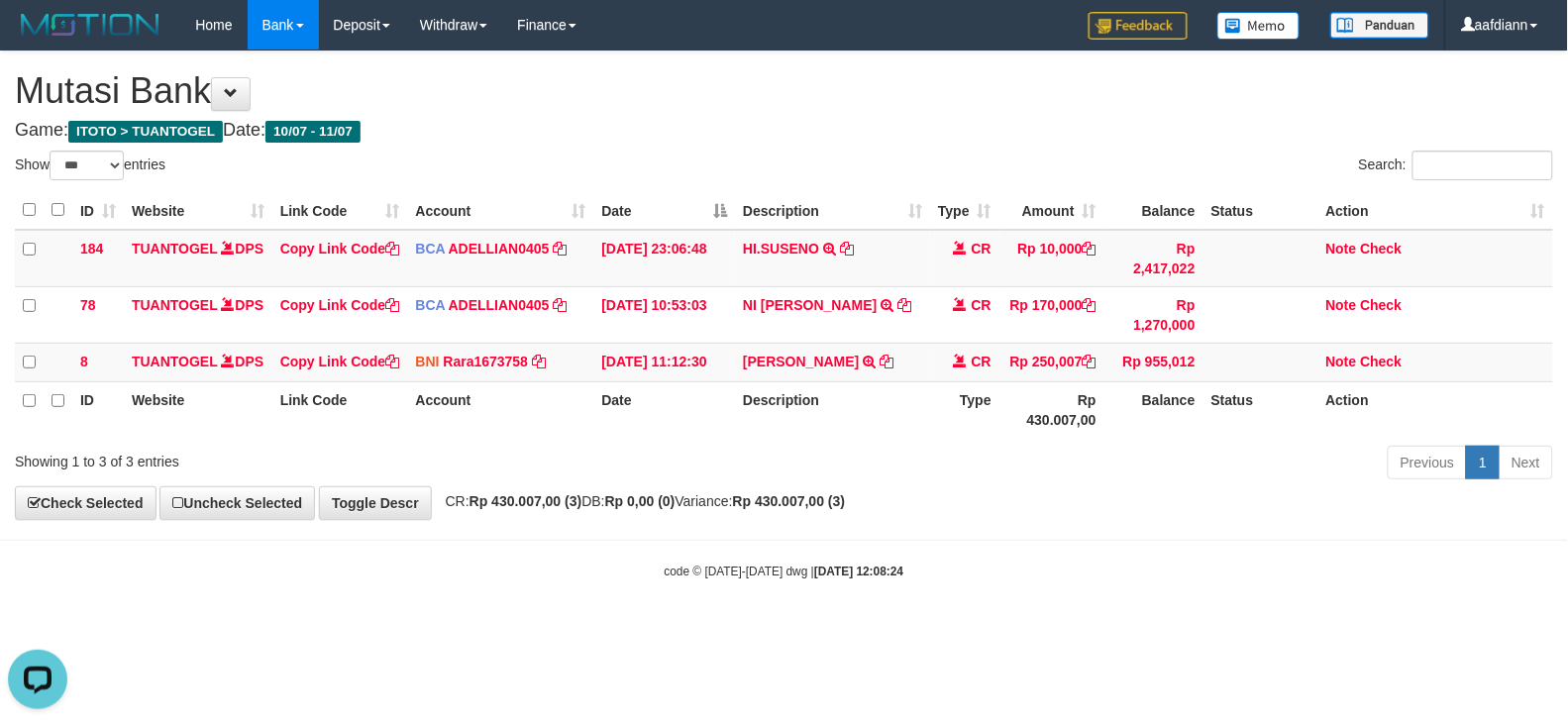click on "Game:   ITOTO > TUANTOGEL    				Date:  10/07 - 11/07" at bounding box center (784, 131) 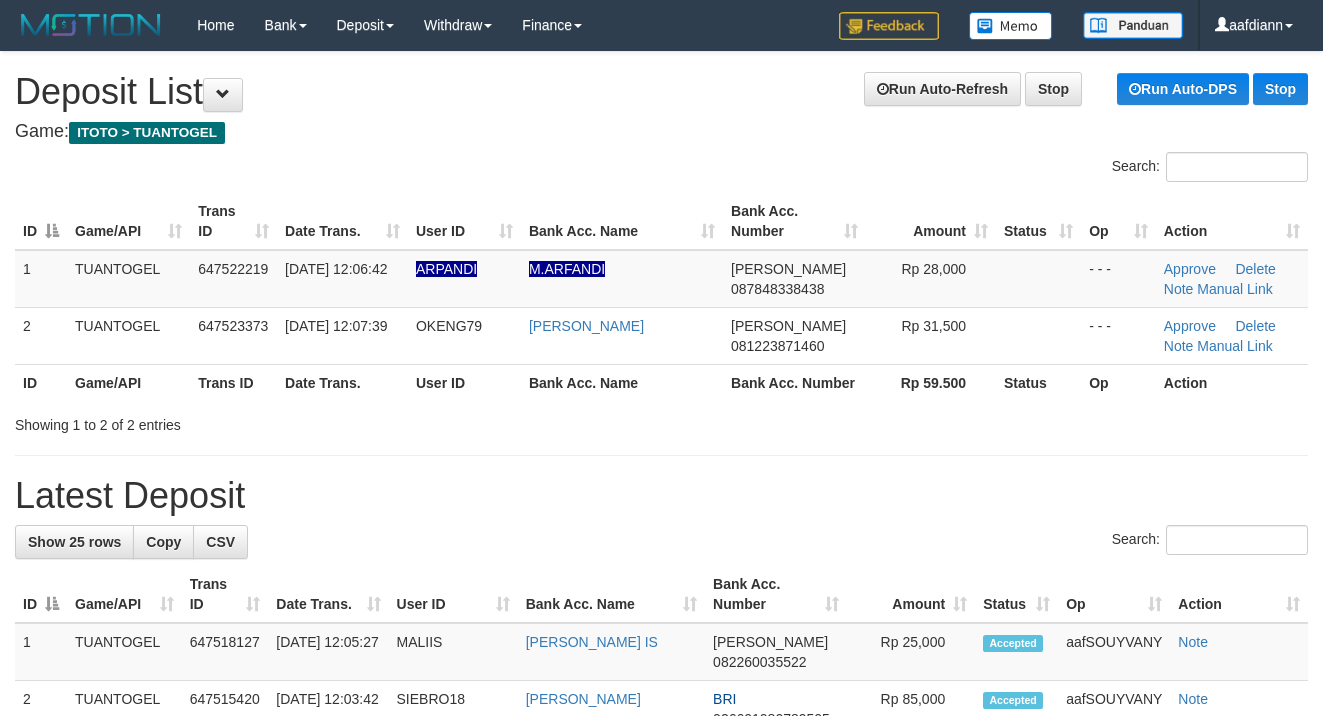 scroll, scrollTop: 0, scrollLeft: 0, axis: both 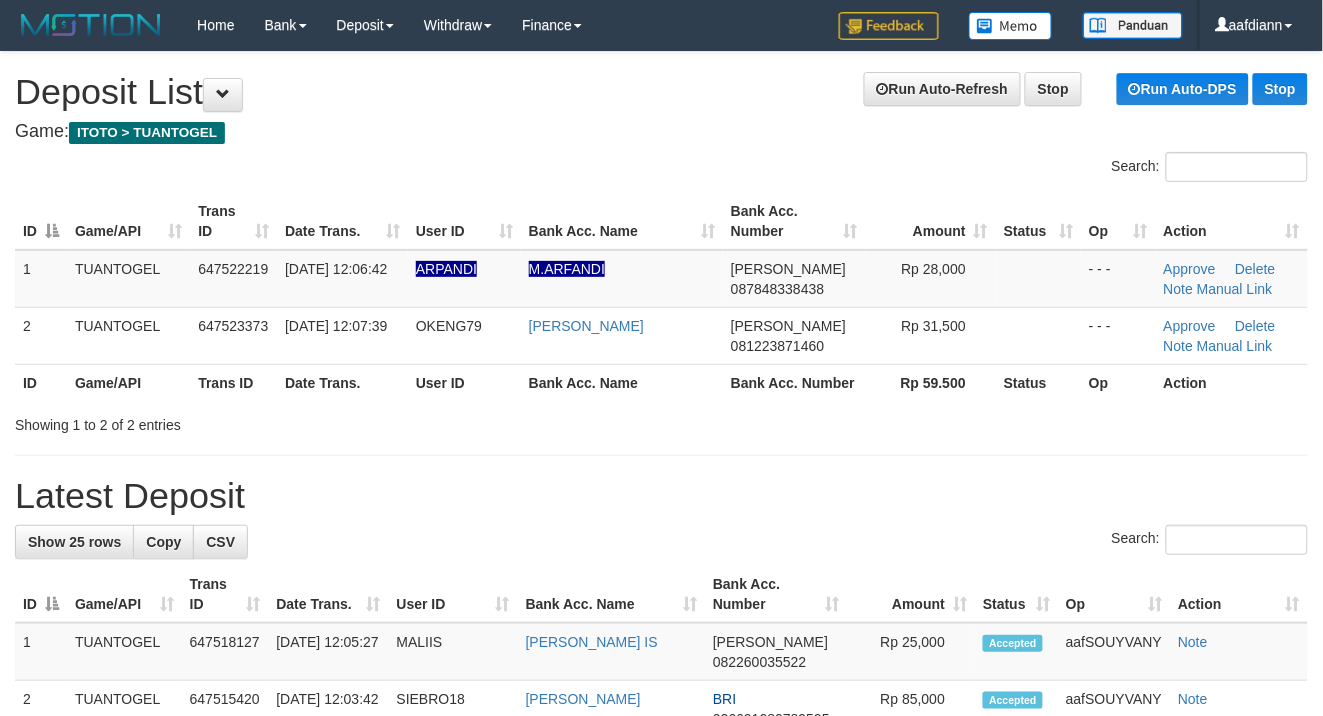 click on "User ID" at bounding box center (464, 221) 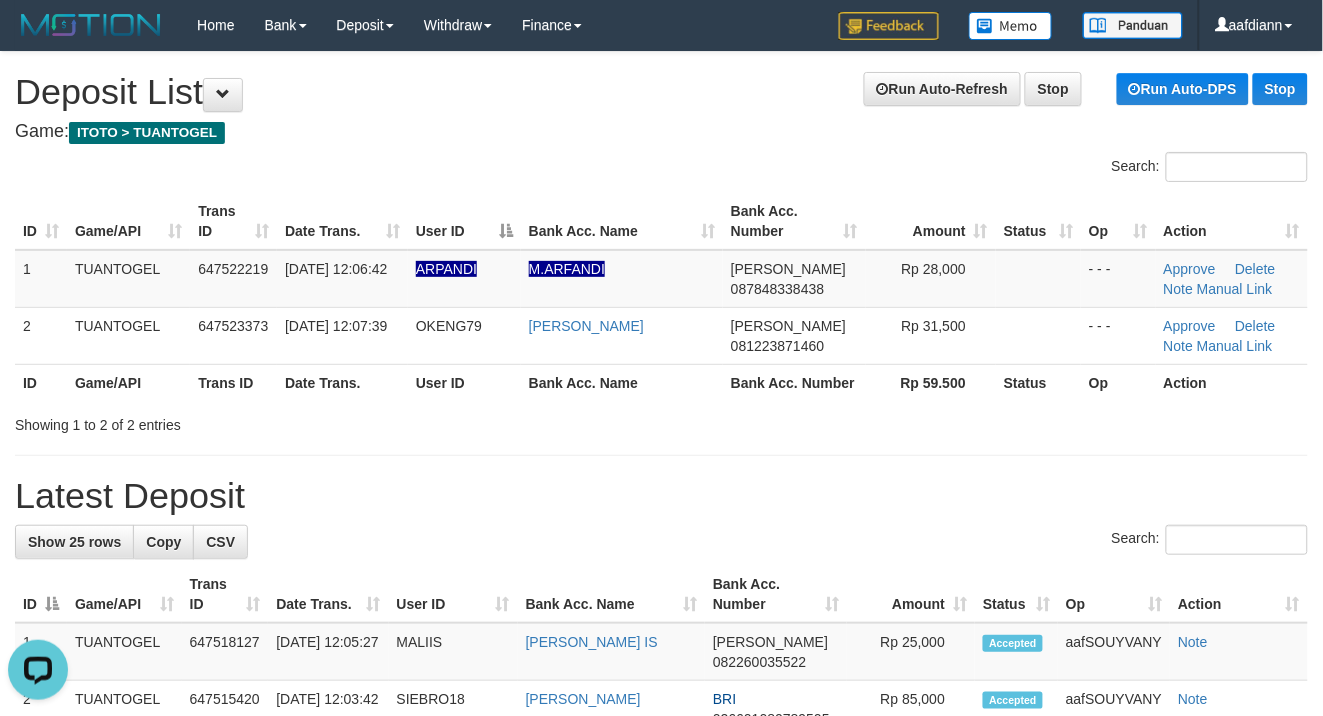 scroll, scrollTop: 0, scrollLeft: 0, axis: both 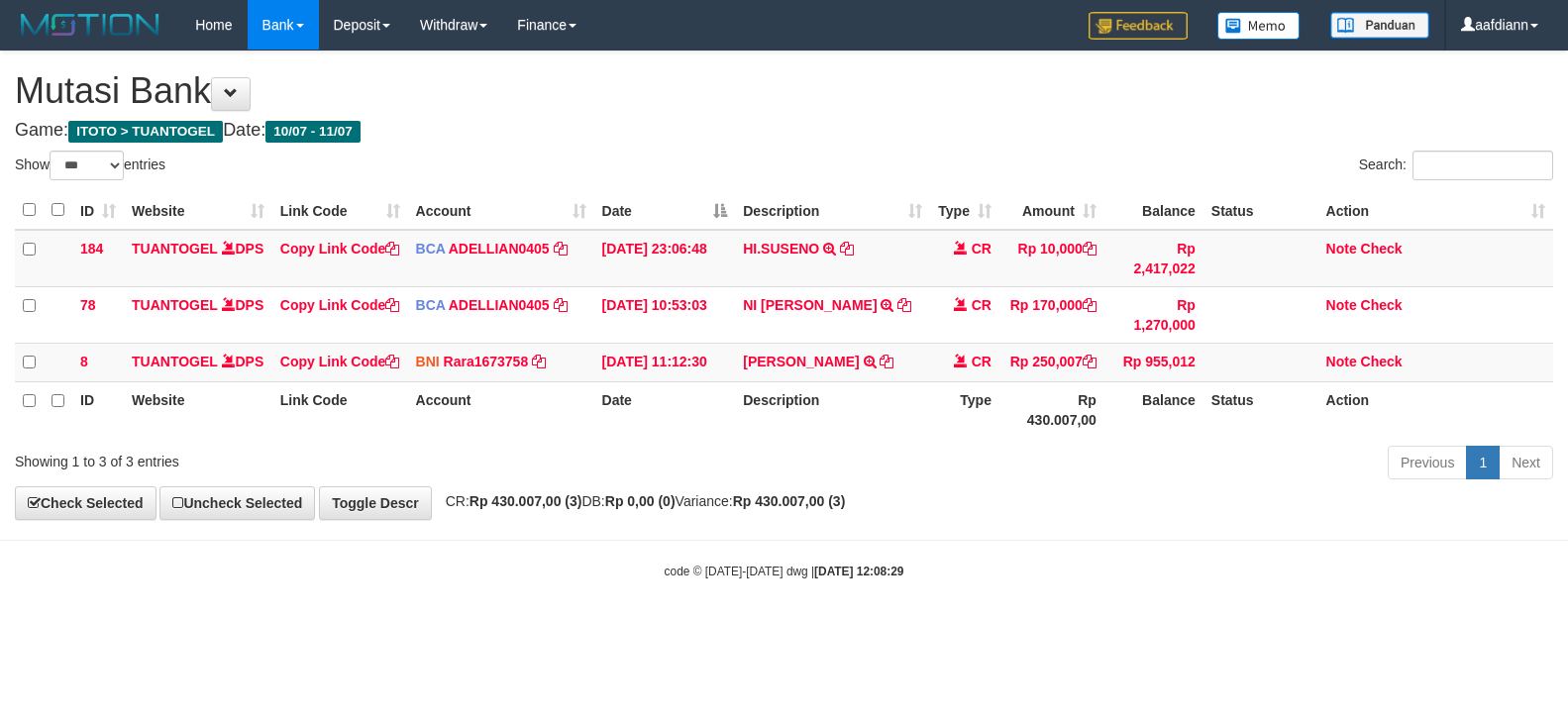 select on "***" 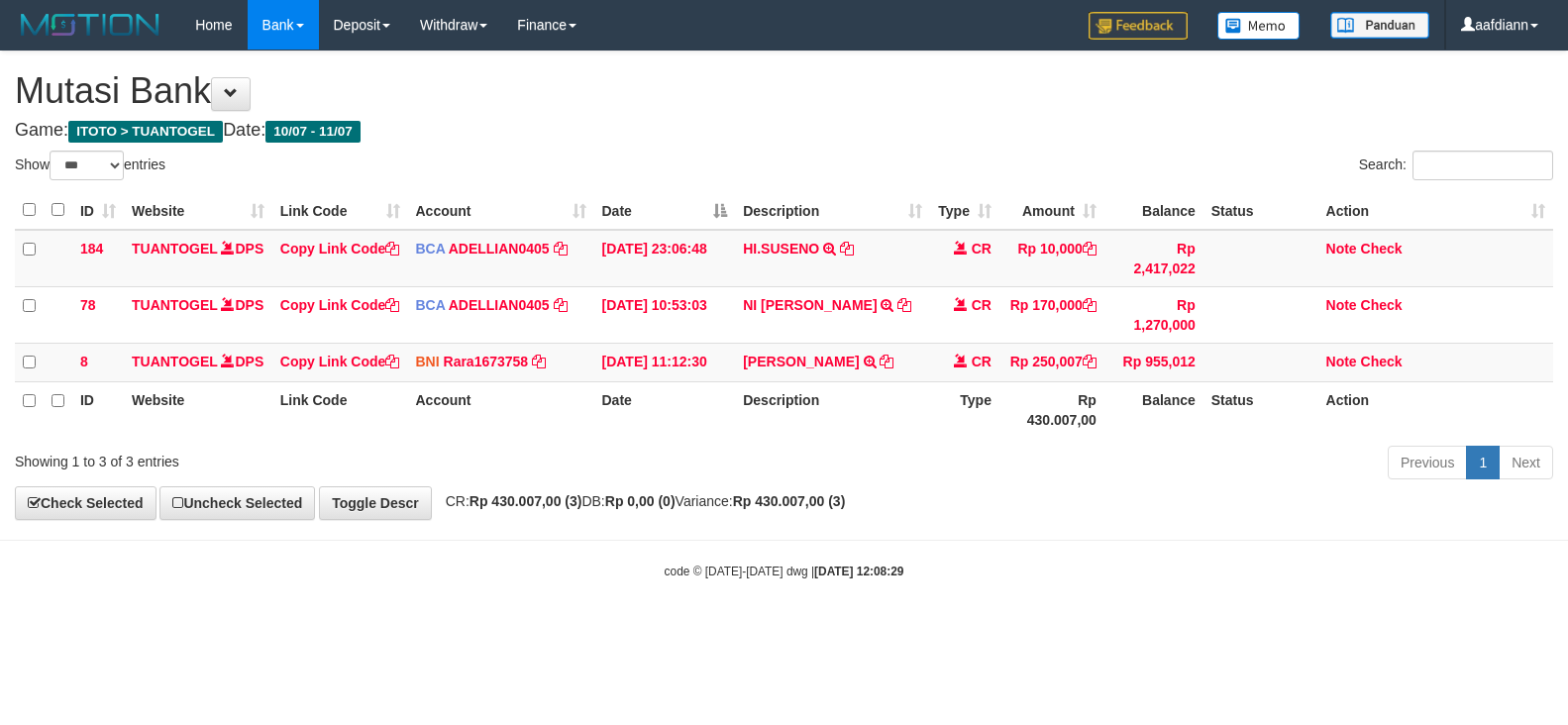 scroll, scrollTop: 0, scrollLeft: 0, axis: both 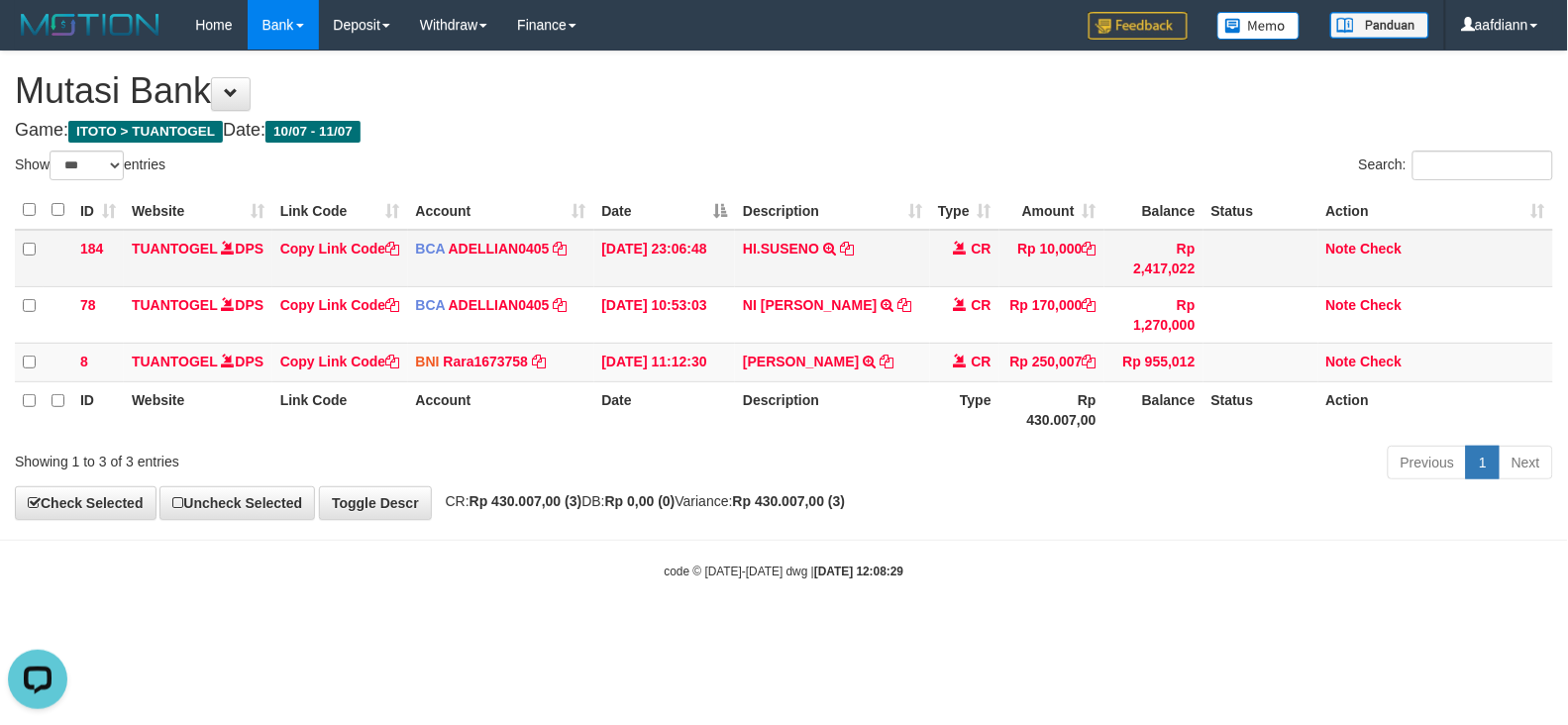 drag, startPoint x: 1100, startPoint y: 462, endPoint x: 683, endPoint y: 269, distance: 459.49755 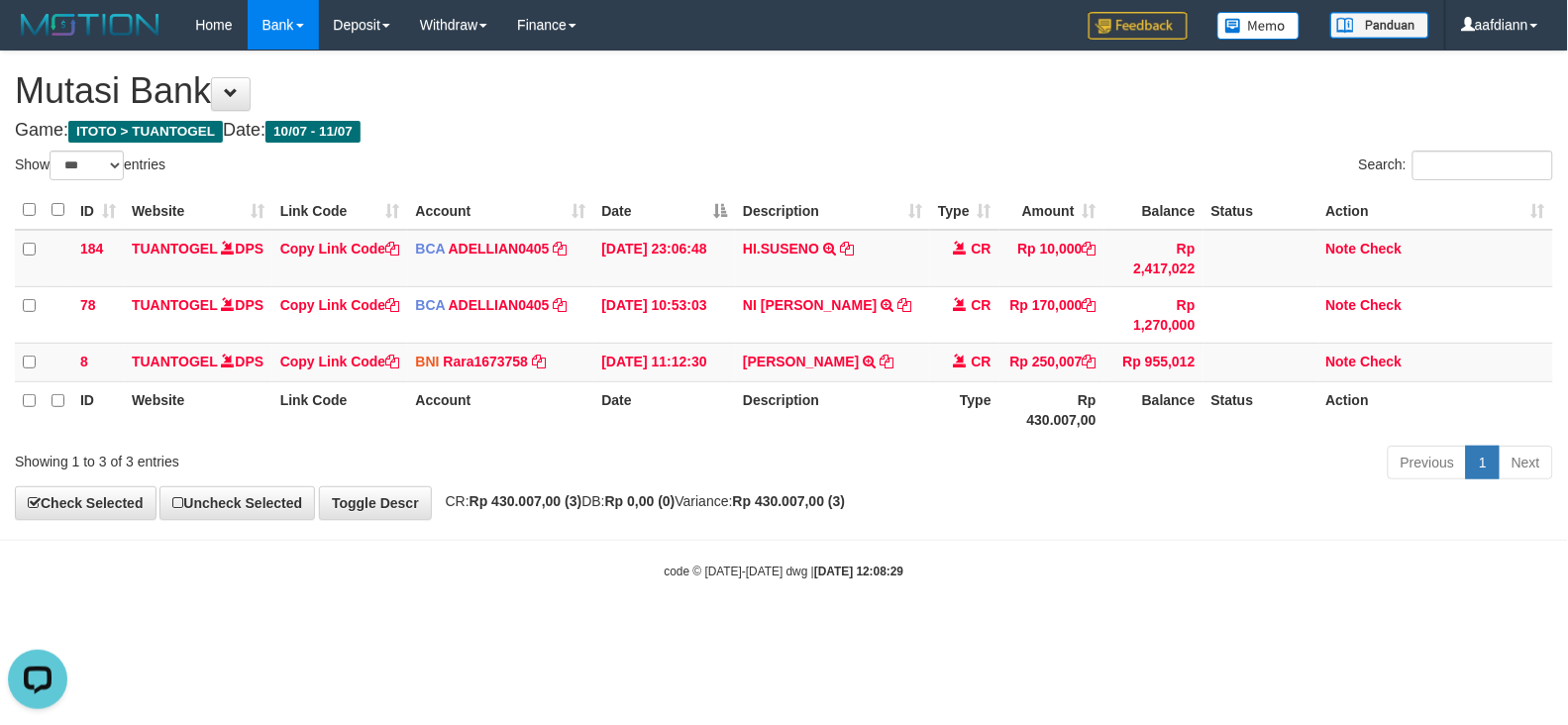 click on "**********" at bounding box center (784, 285) 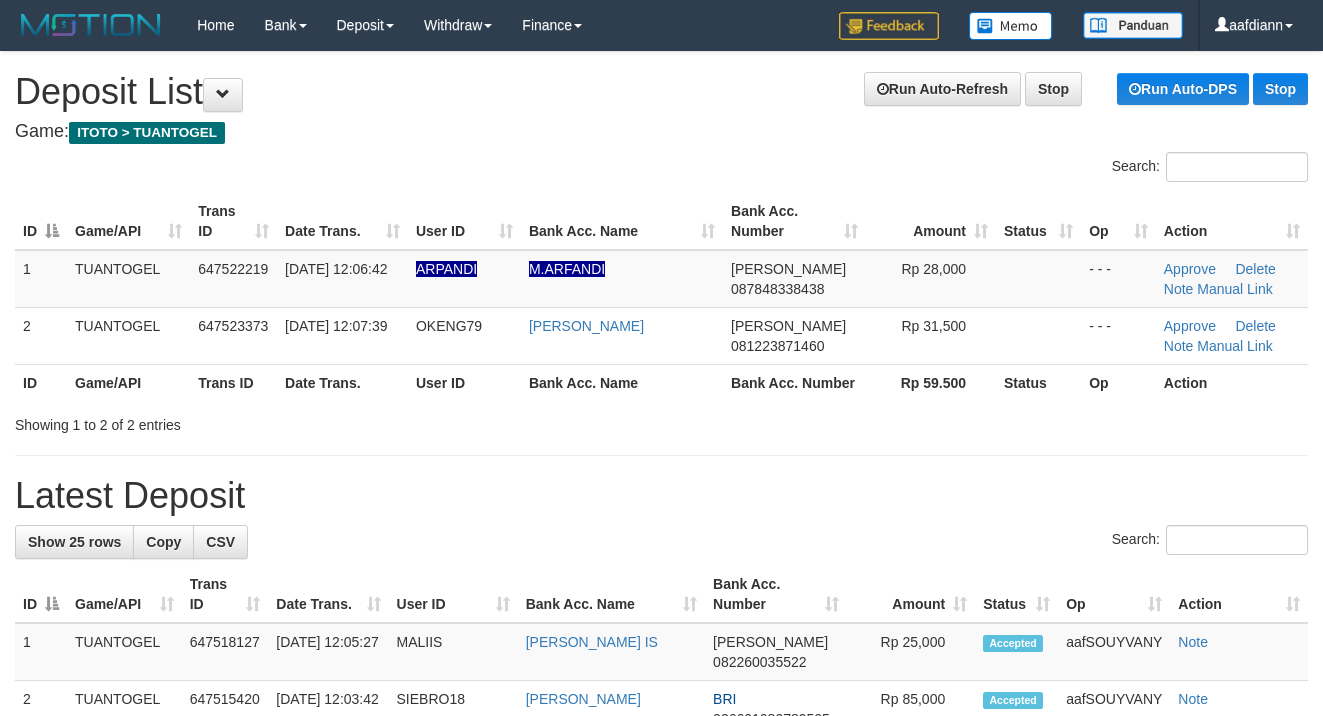 scroll, scrollTop: 0, scrollLeft: 0, axis: both 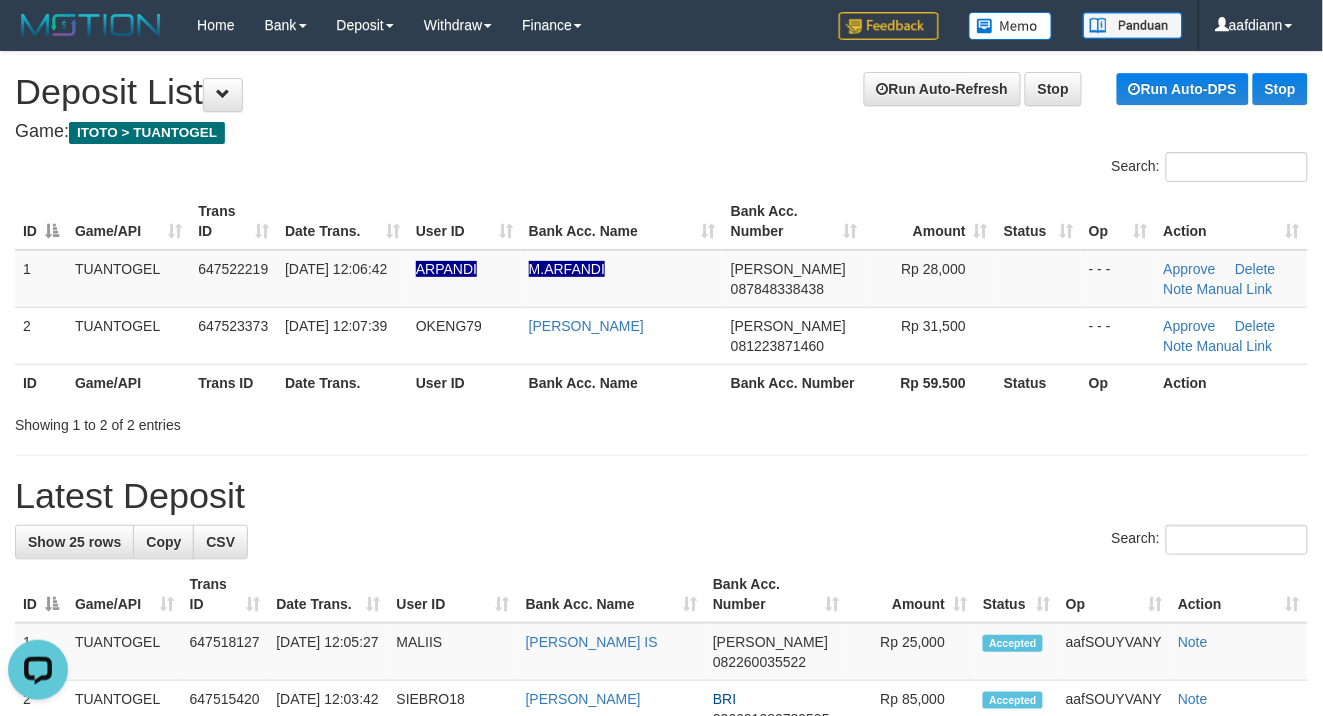 drag, startPoint x: 515, startPoint y: 135, endPoint x: 440, endPoint y: 103, distance: 81.5414 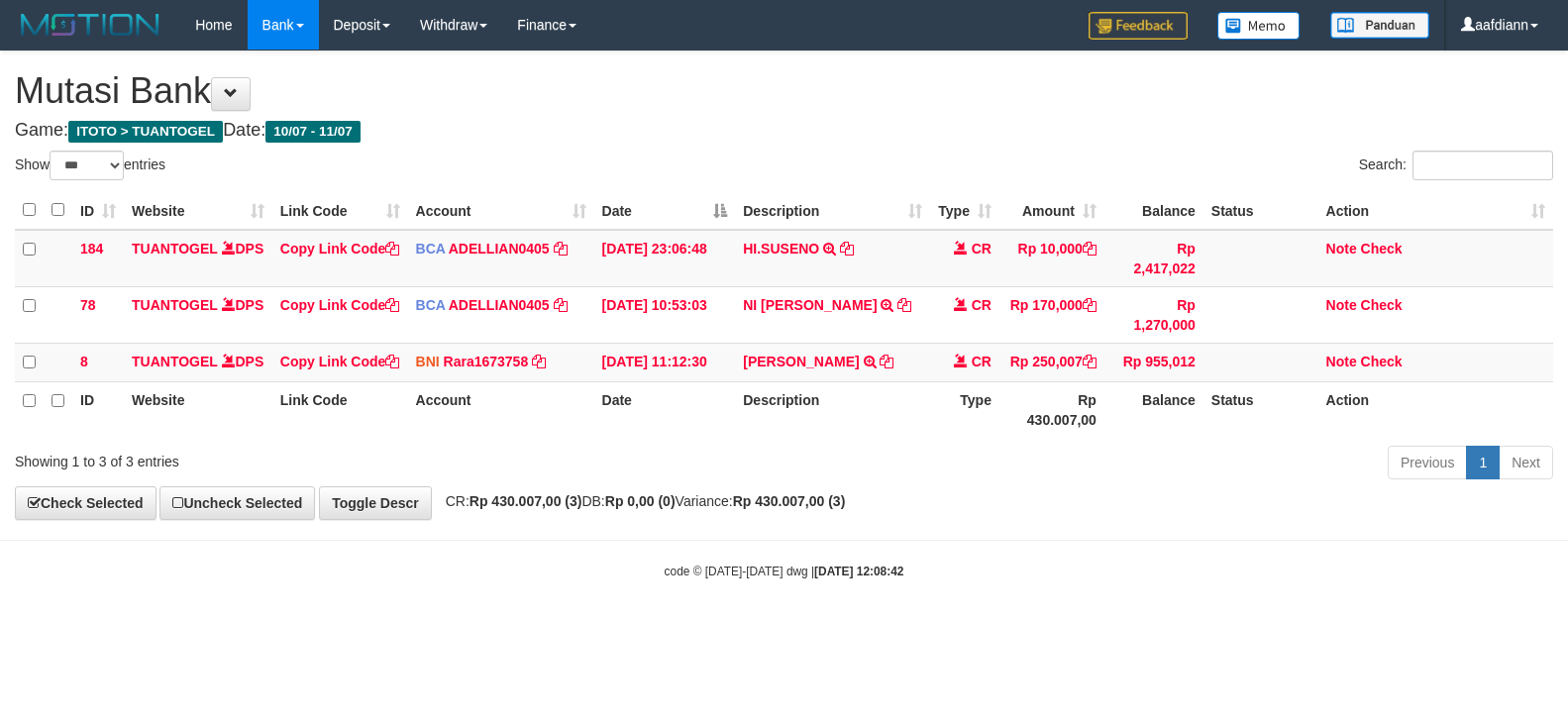 select on "***" 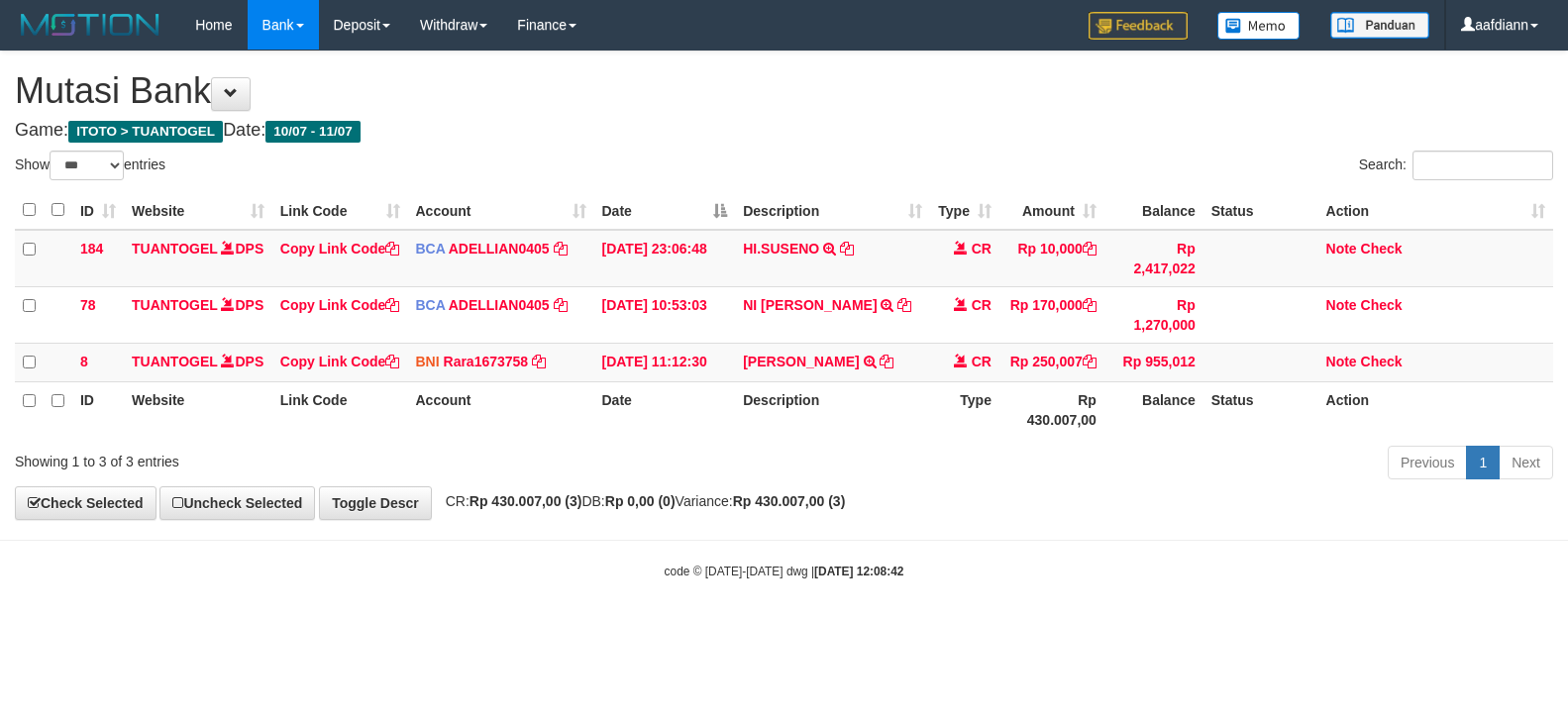 scroll, scrollTop: 0, scrollLeft: 0, axis: both 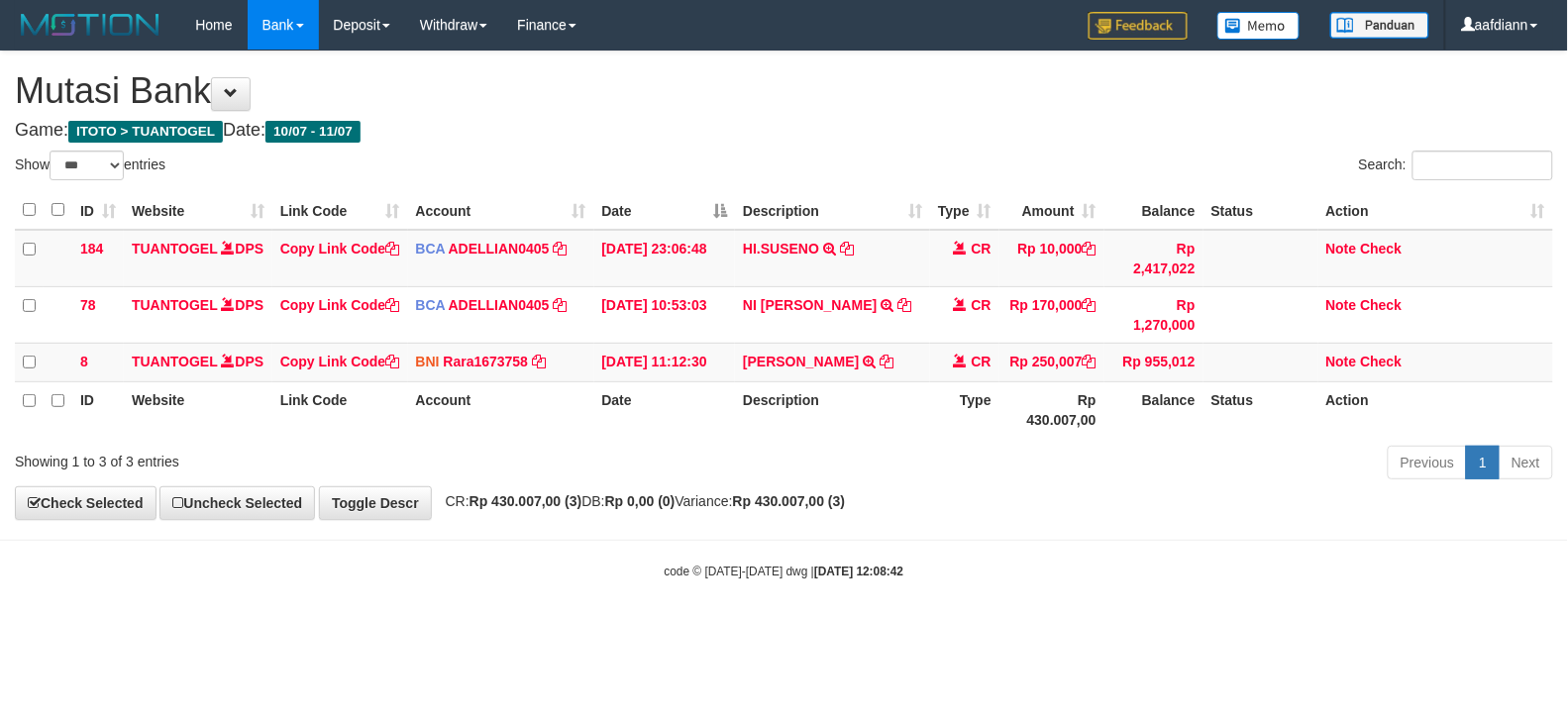 click on "Game:   [PERSON_NAME] > TUANTOGEL    				Date:  10/07 - 11/07" at bounding box center (784, 131) 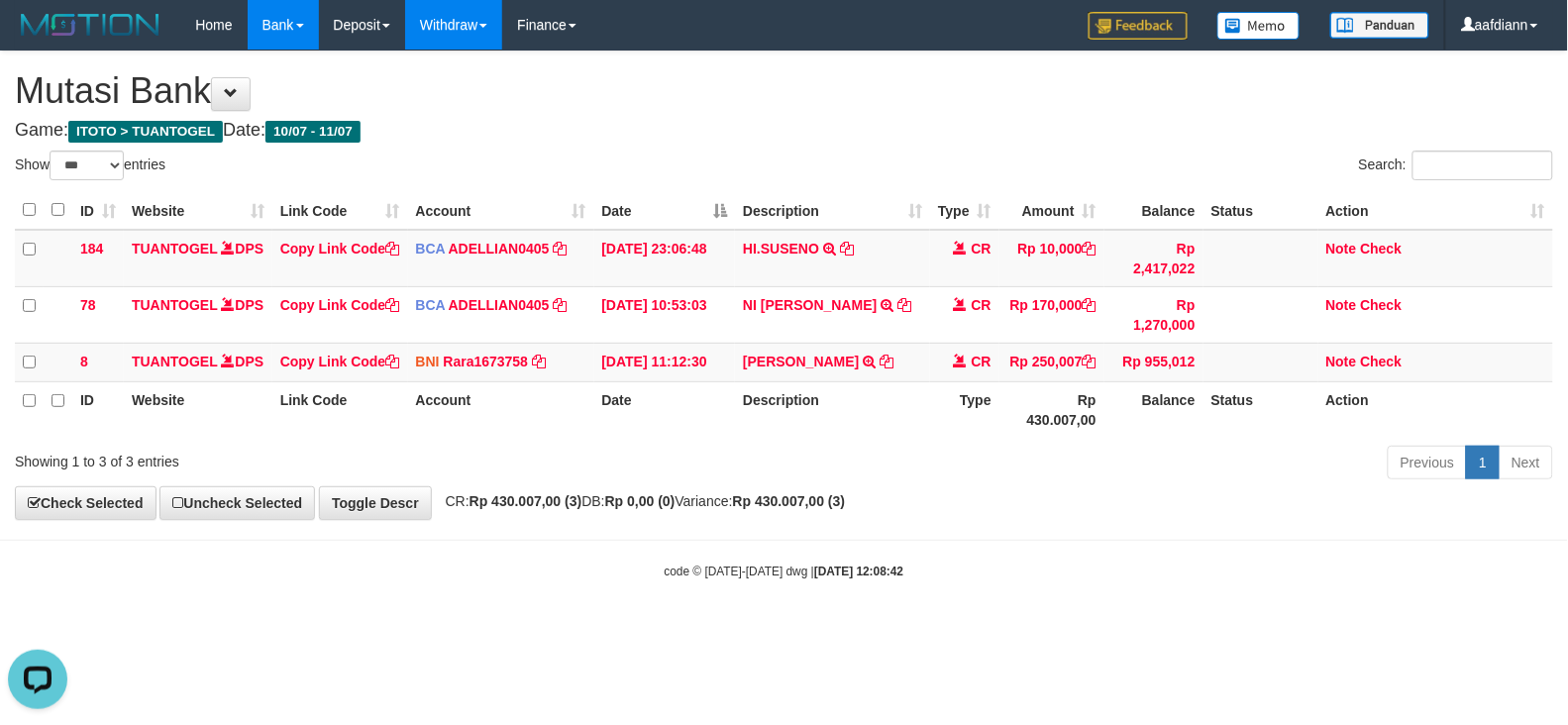 scroll, scrollTop: 0, scrollLeft: 0, axis: both 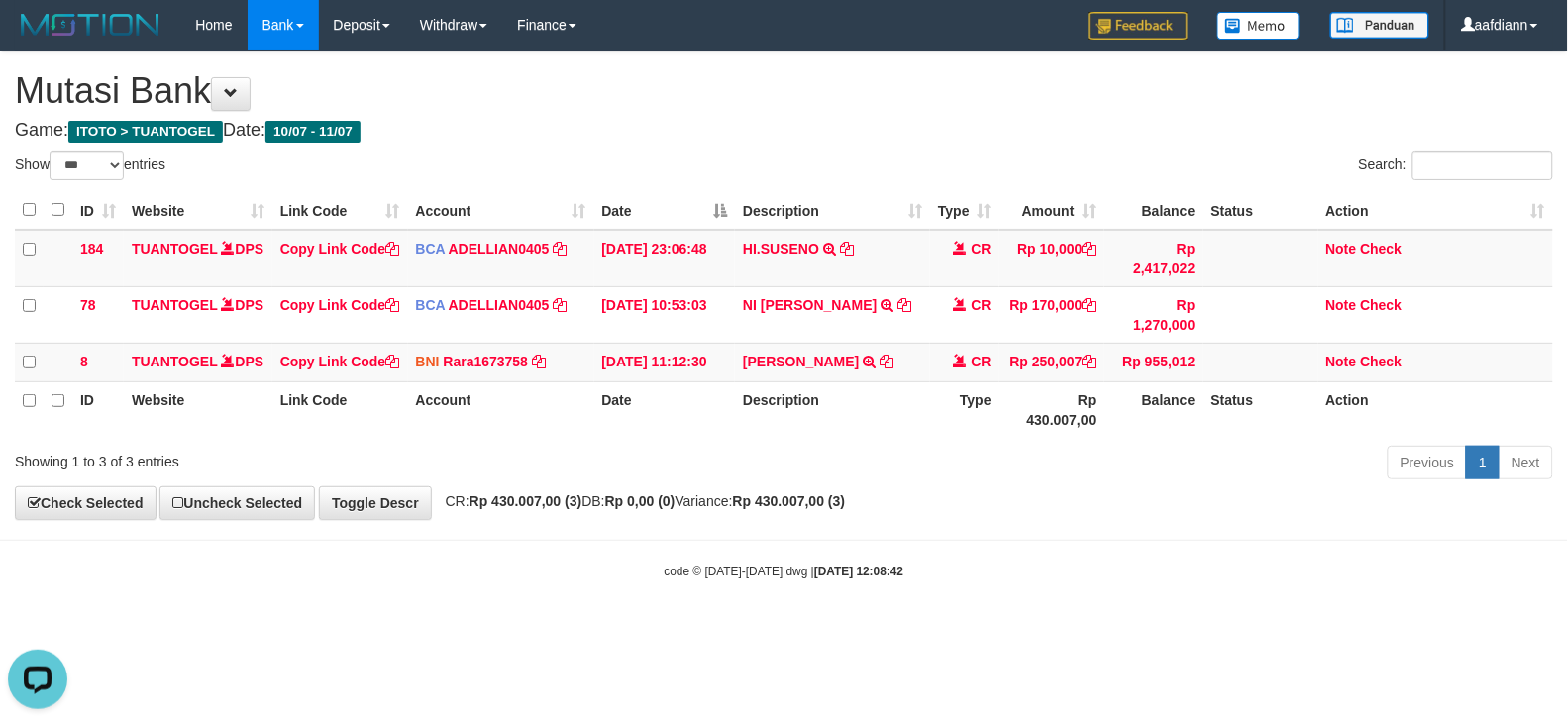 click on "Home
Bank
Account List
Load
By Website
Group
[ITOTO]													TUANTOGEL
By Load Group (DPS)
Group aaf-DPBCA02TUANTOGEL
Group aaf-DPBCA03TUANTOGEL" at bounding box center [784, 25] 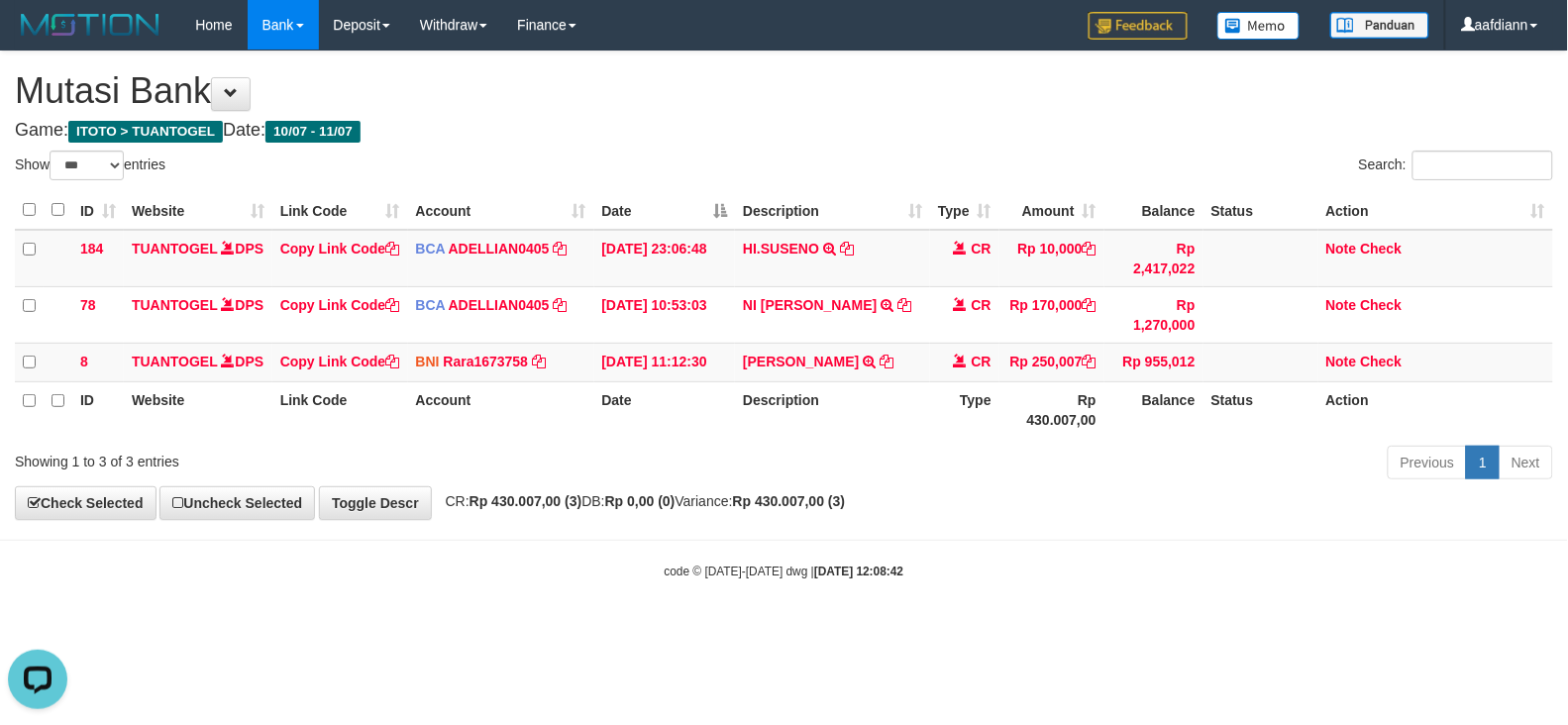 click on "**********" at bounding box center (784, 285) 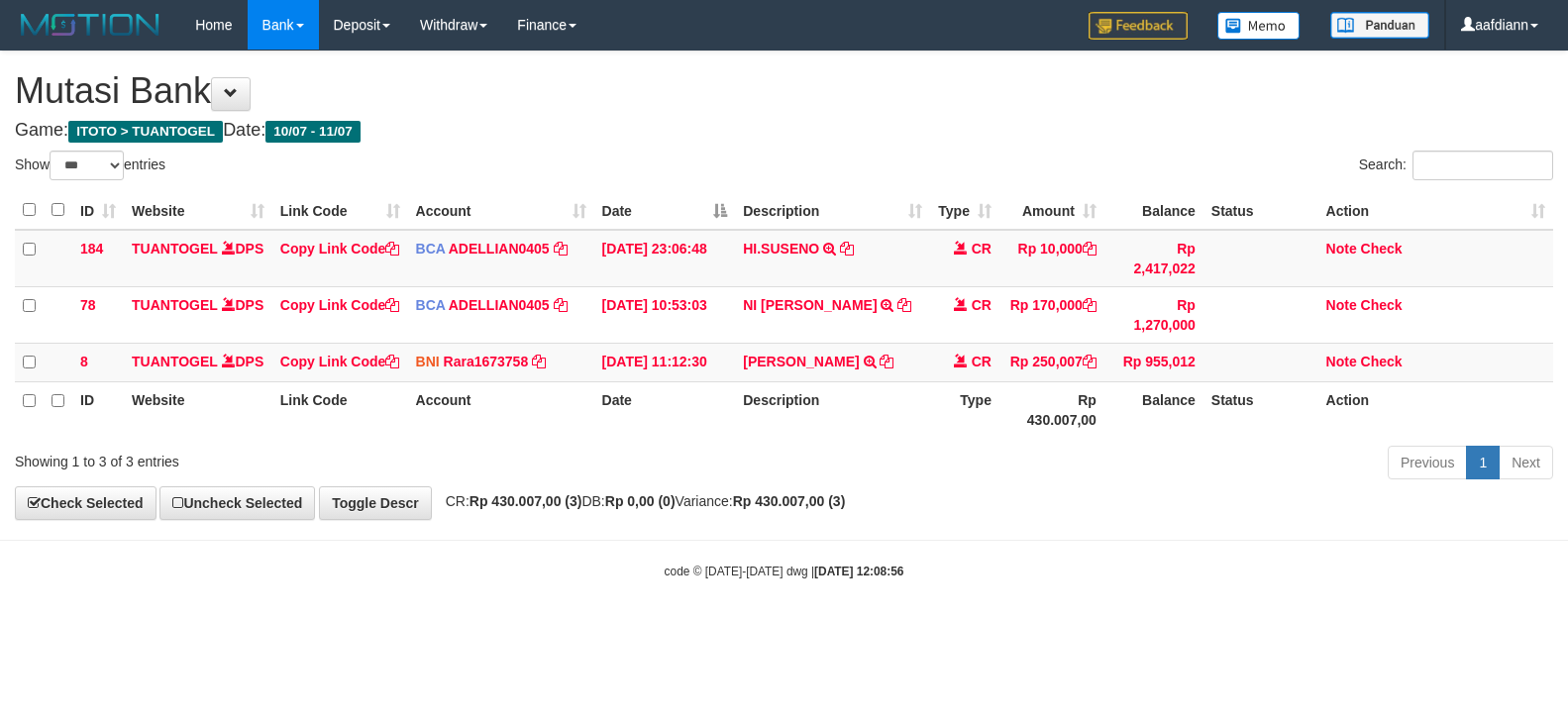 select on "***" 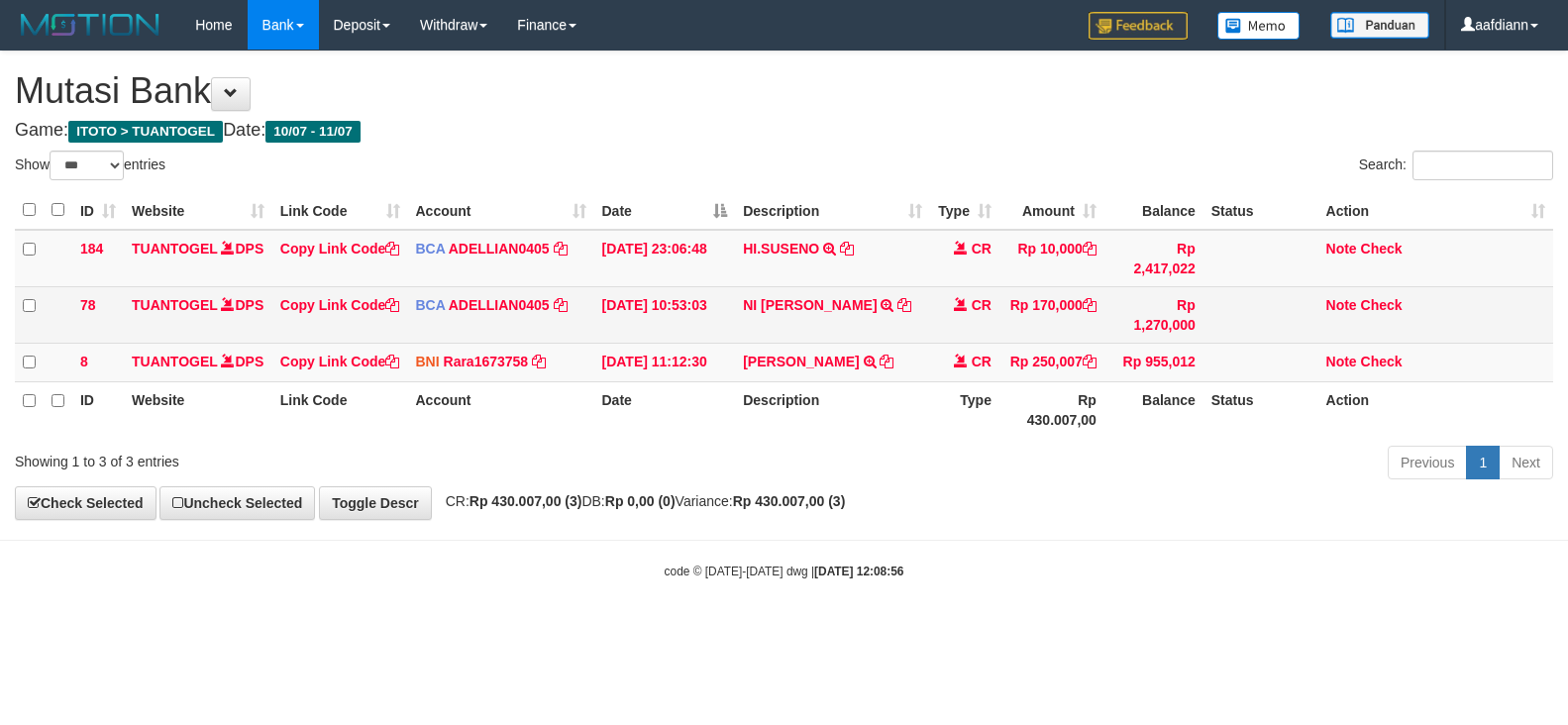 scroll, scrollTop: 0, scrollLeft: 0, axis: both 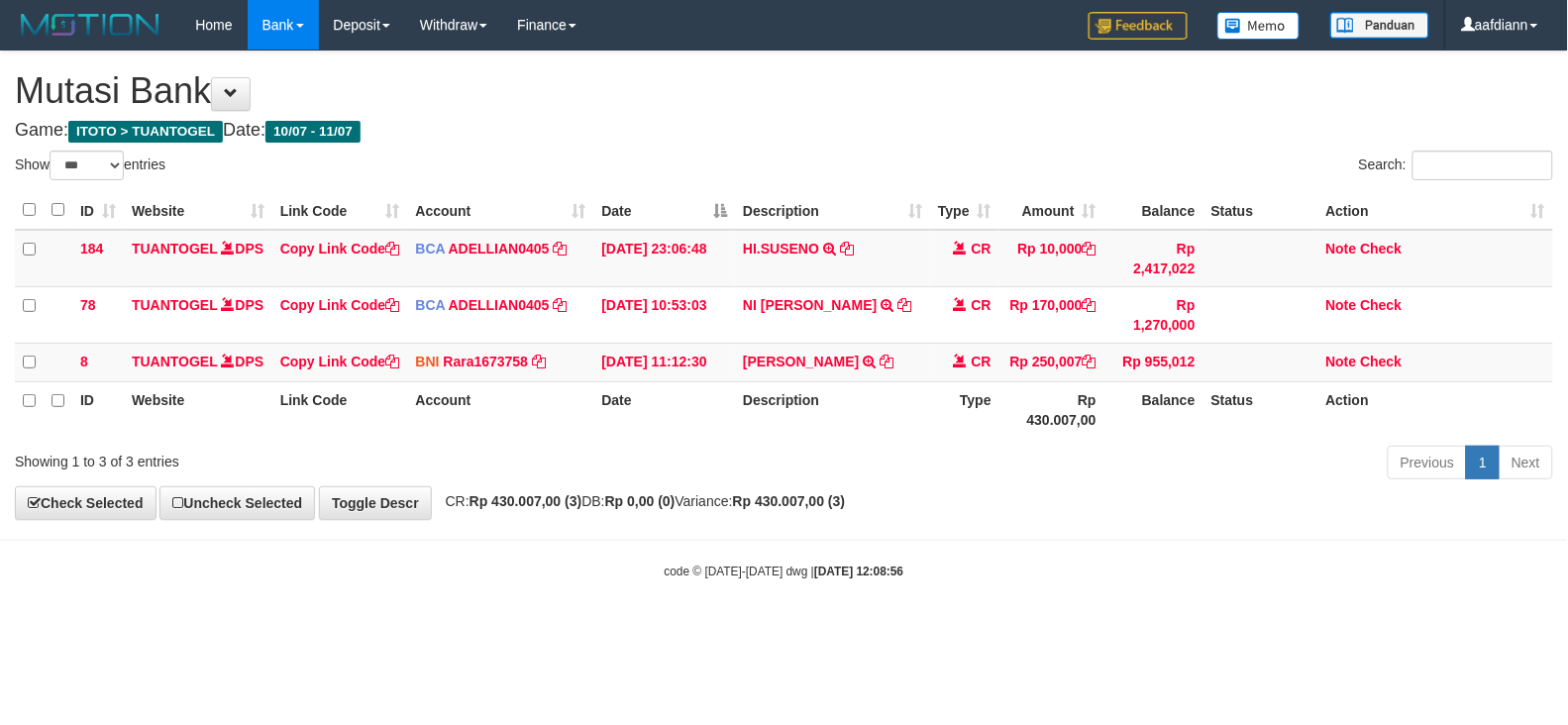 drag, startPoint x: 621, startPoint y: 552, endPoint x: 312, endPoint y: 723, distance: 353.16002 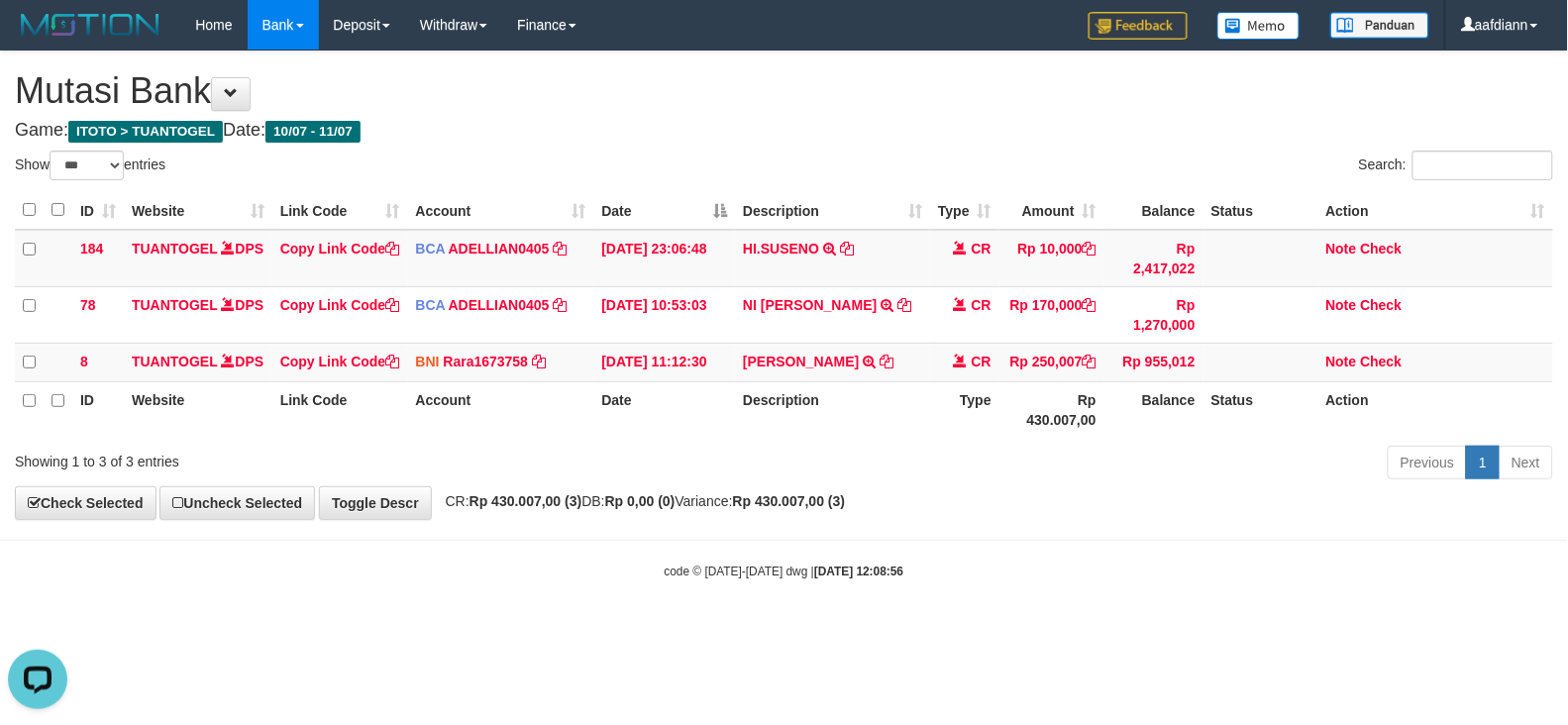 scroll, scrollTop: 0, scrollLeft: 0, axis: both 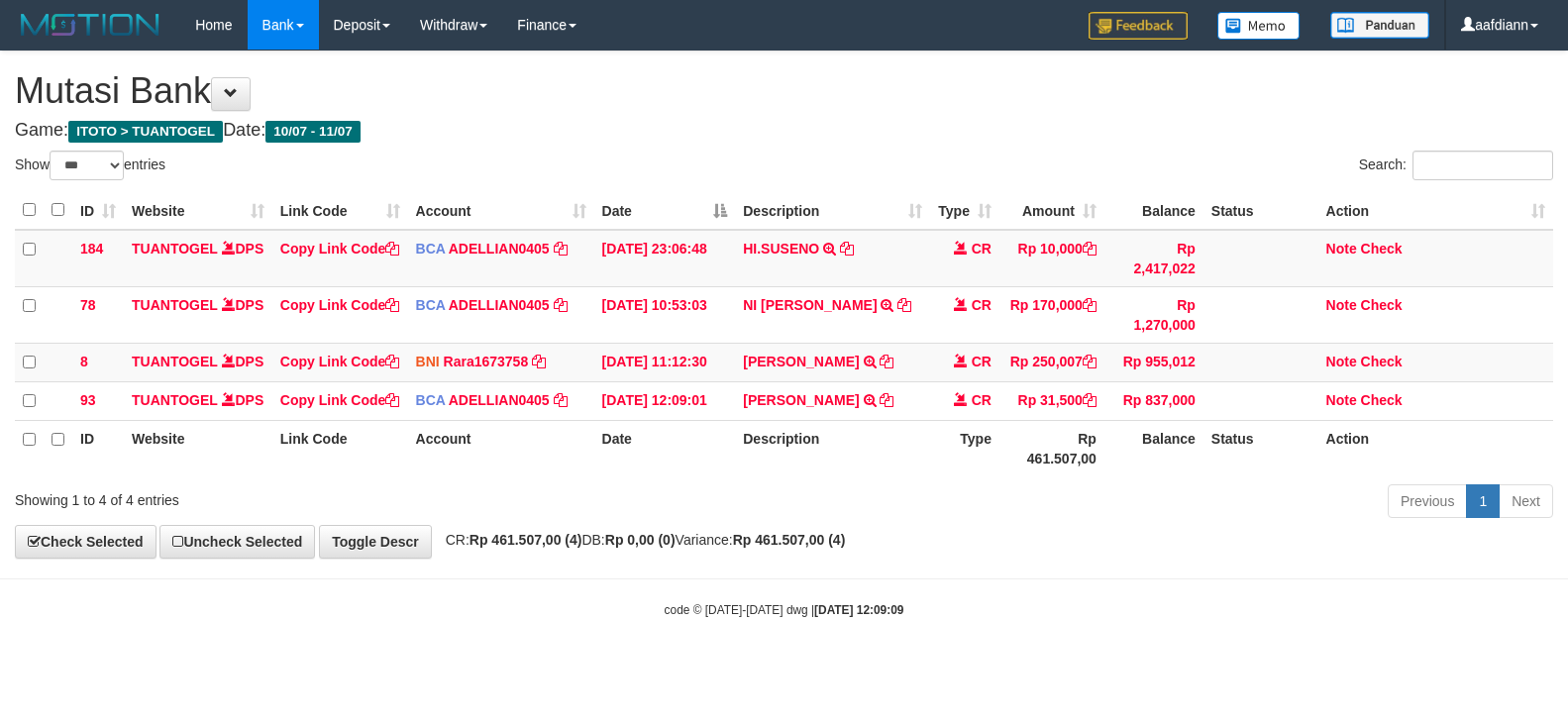 select on "***" 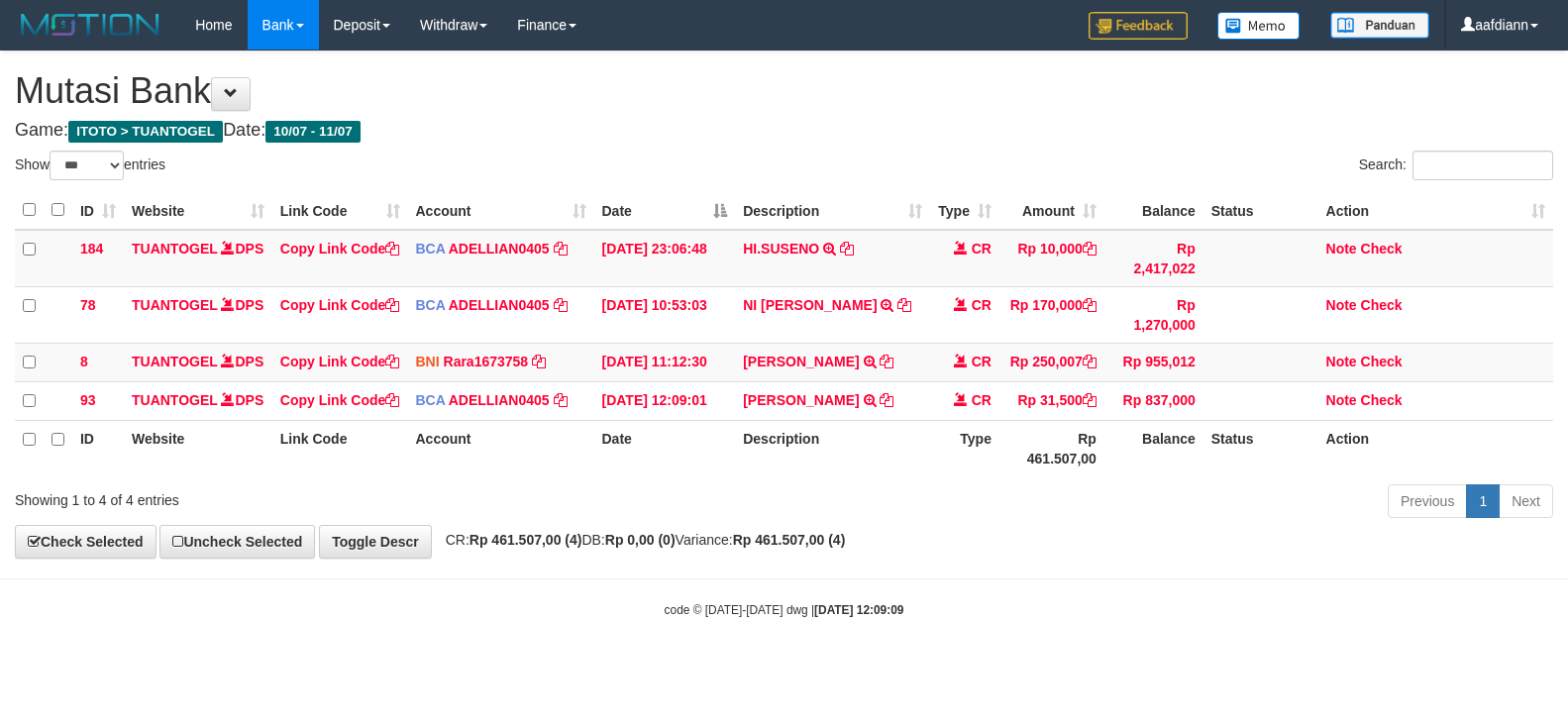 scroll, scrollTop: 0, scrollLeft: 0, axis: both 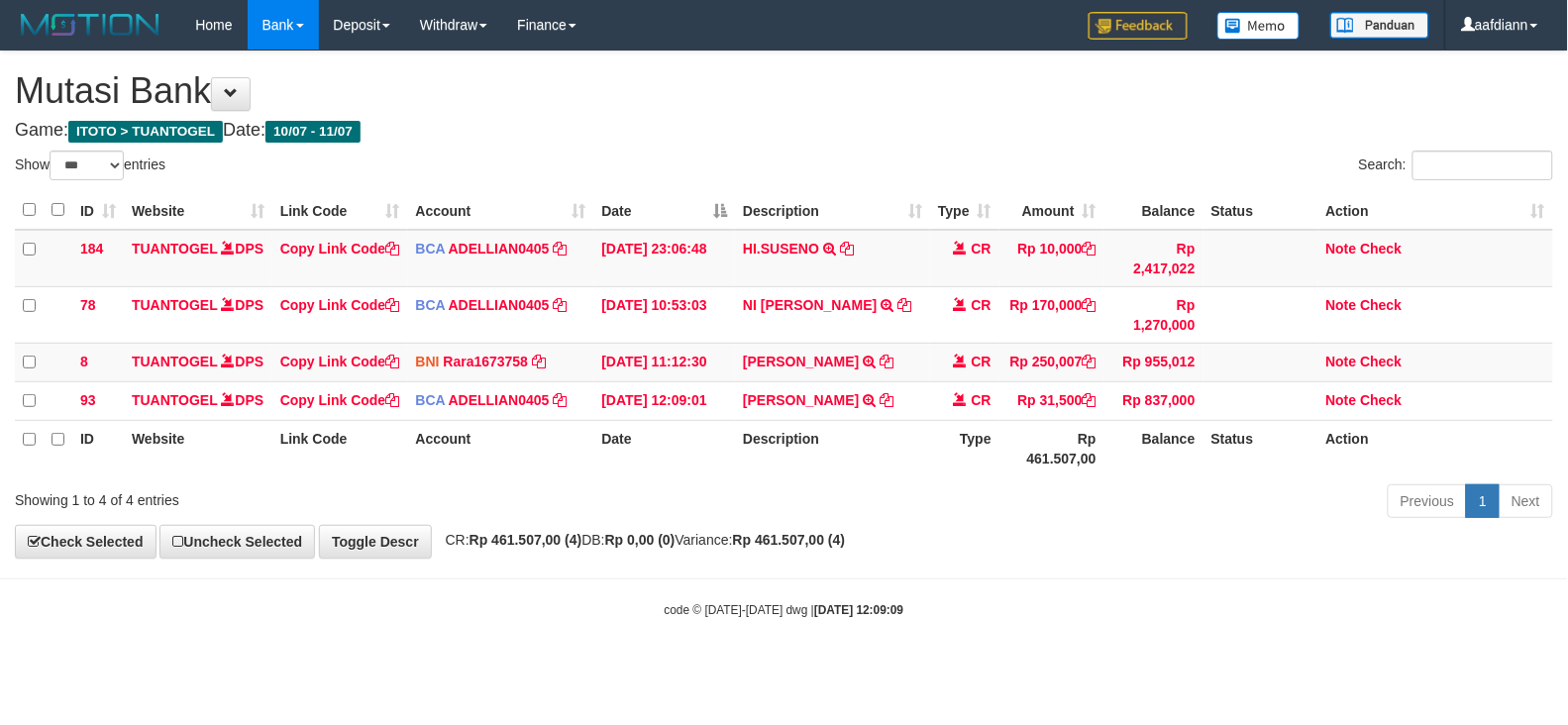 click on "Show  ** ** ** ***  entries" at bounding box center [392, 167] 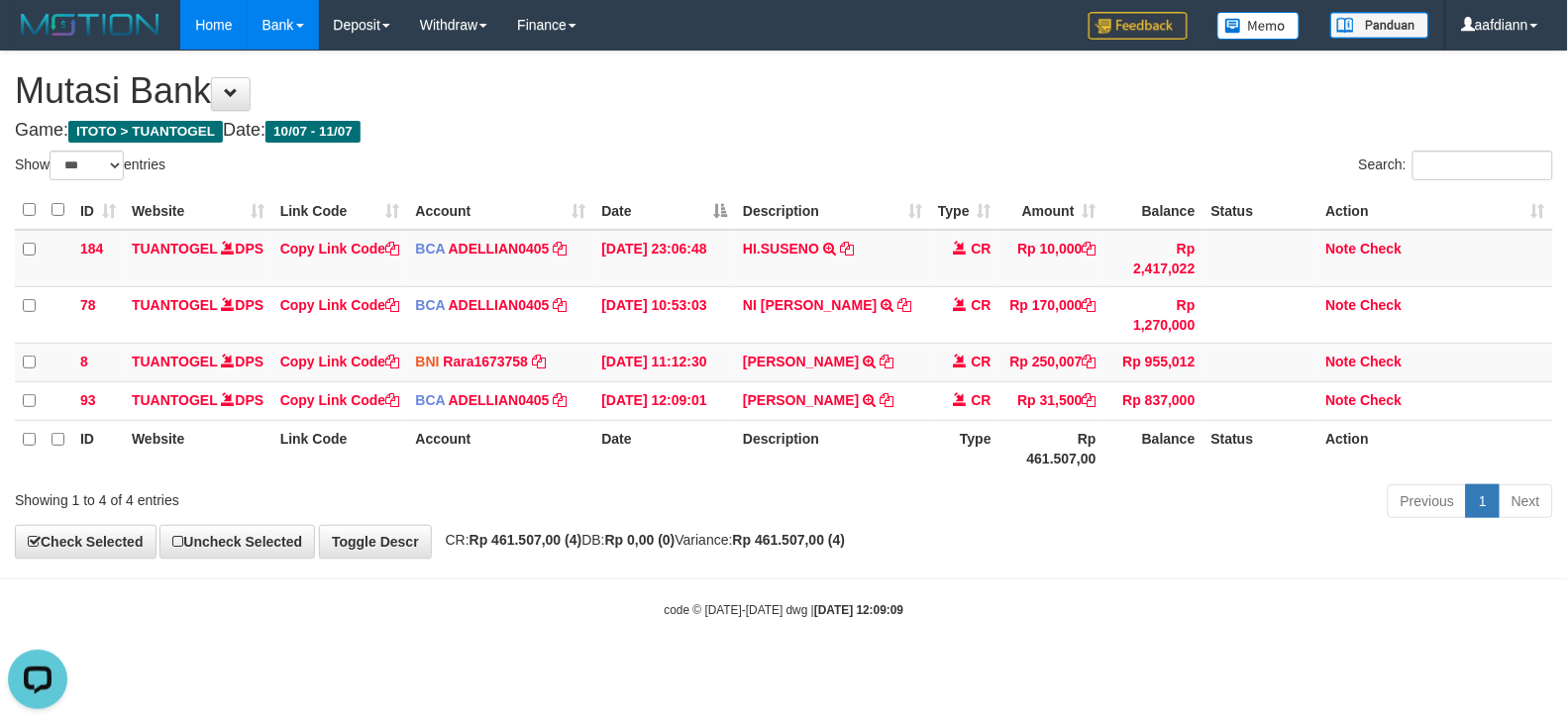 scroll, scrollTop: 0, scrollLeft: 0, axis: both 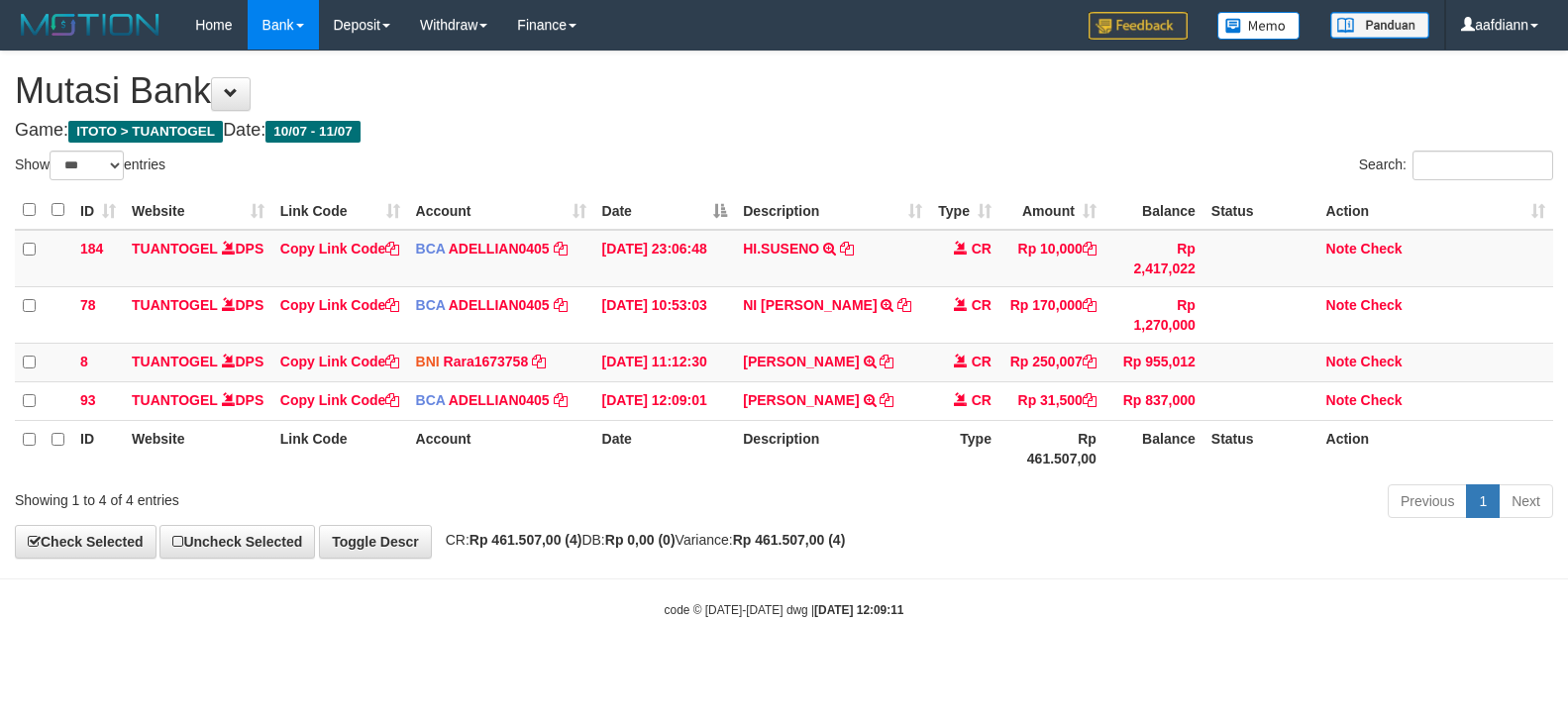 select on "***" 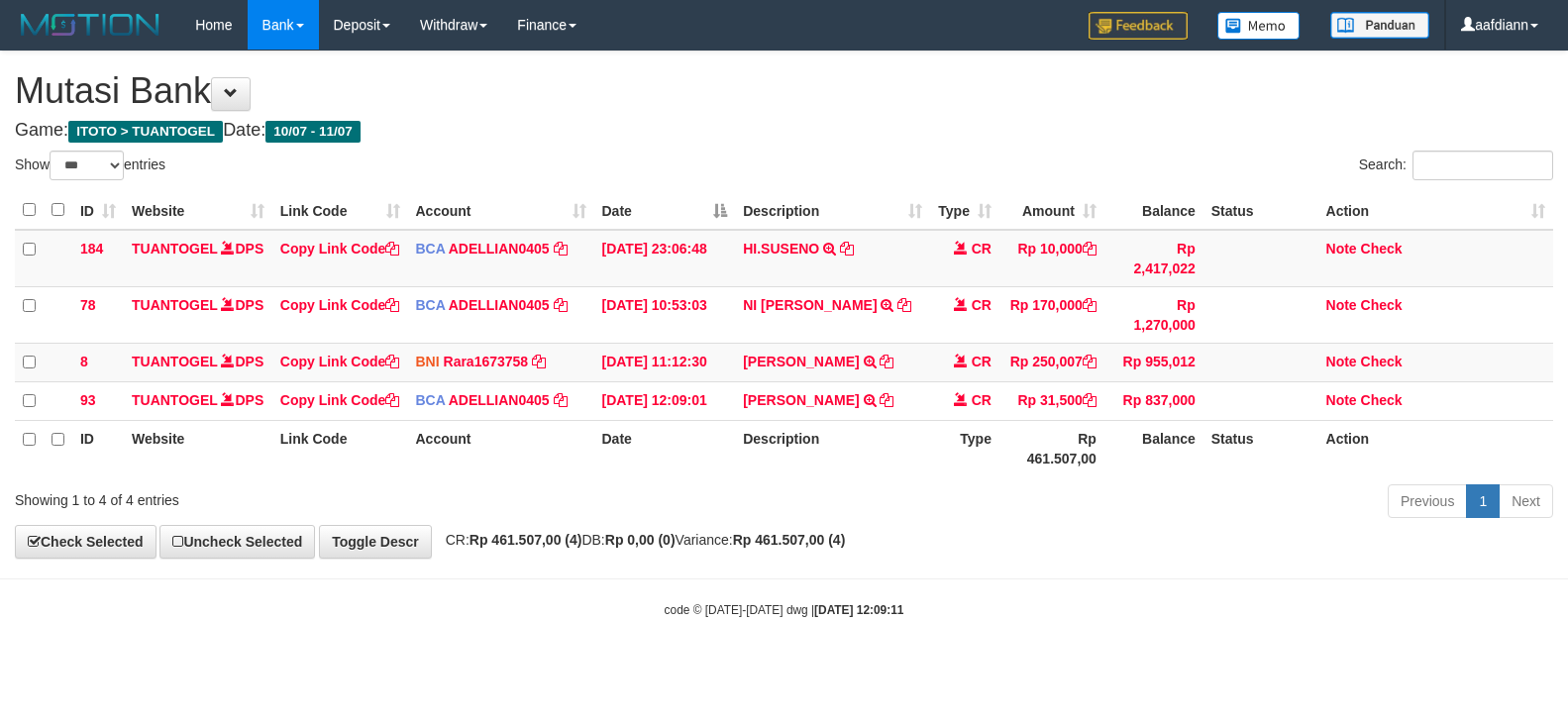 scroll, scrollTop: 0, scrollLeft: 0, axis: both 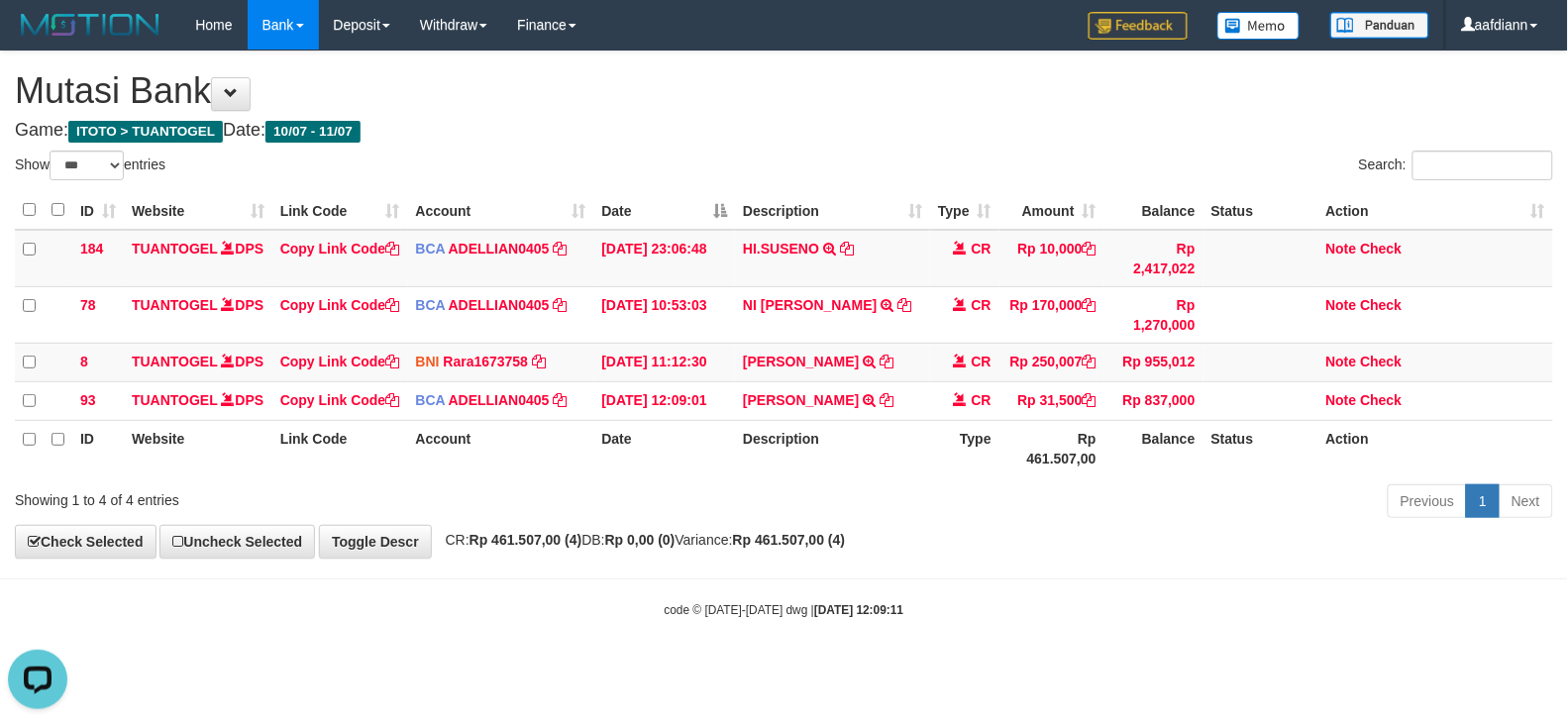 click on "Toggle navigation
Home
Bank
Account List
Load
By Website
Group
[ITOTO]													TUANTOGEL
By Load Group (DPS)
Group aaf-DPBCA02TUANTOGEL" at bounding box center [784, 334] 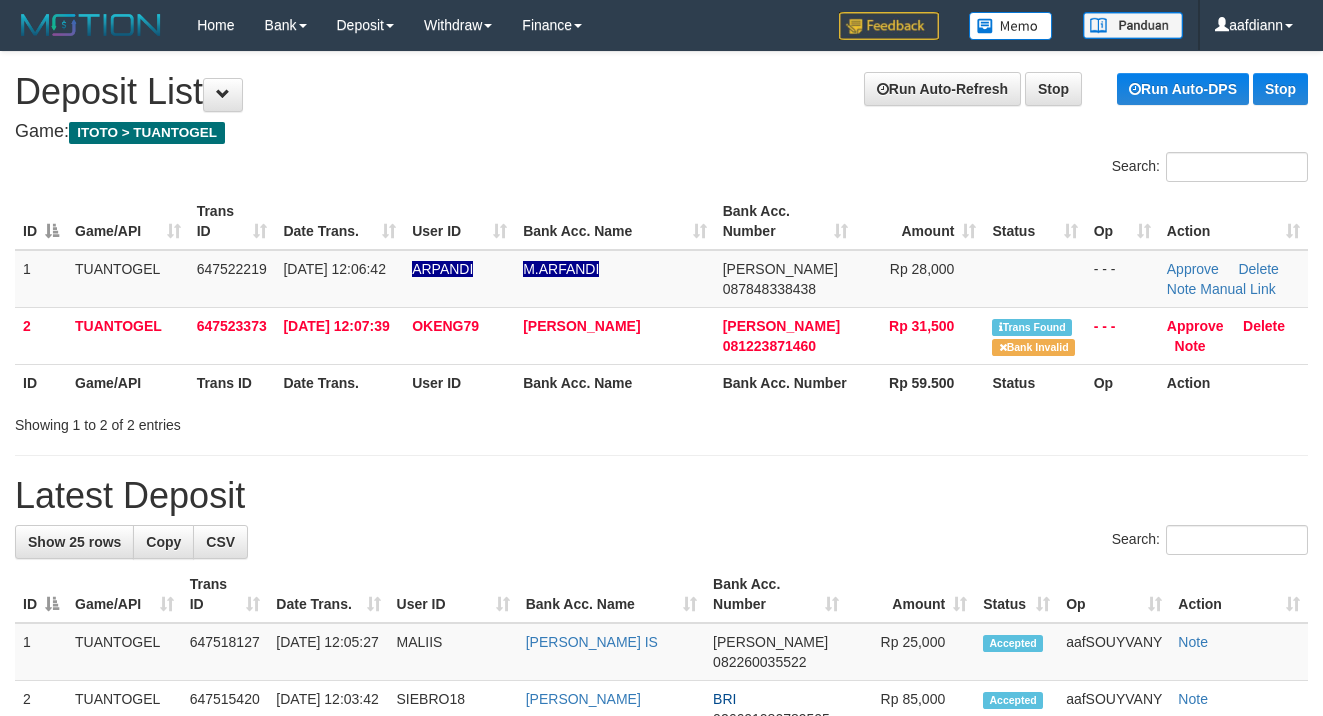 scroll, scrollTop: 0, scrollLeft: 0, axis: both 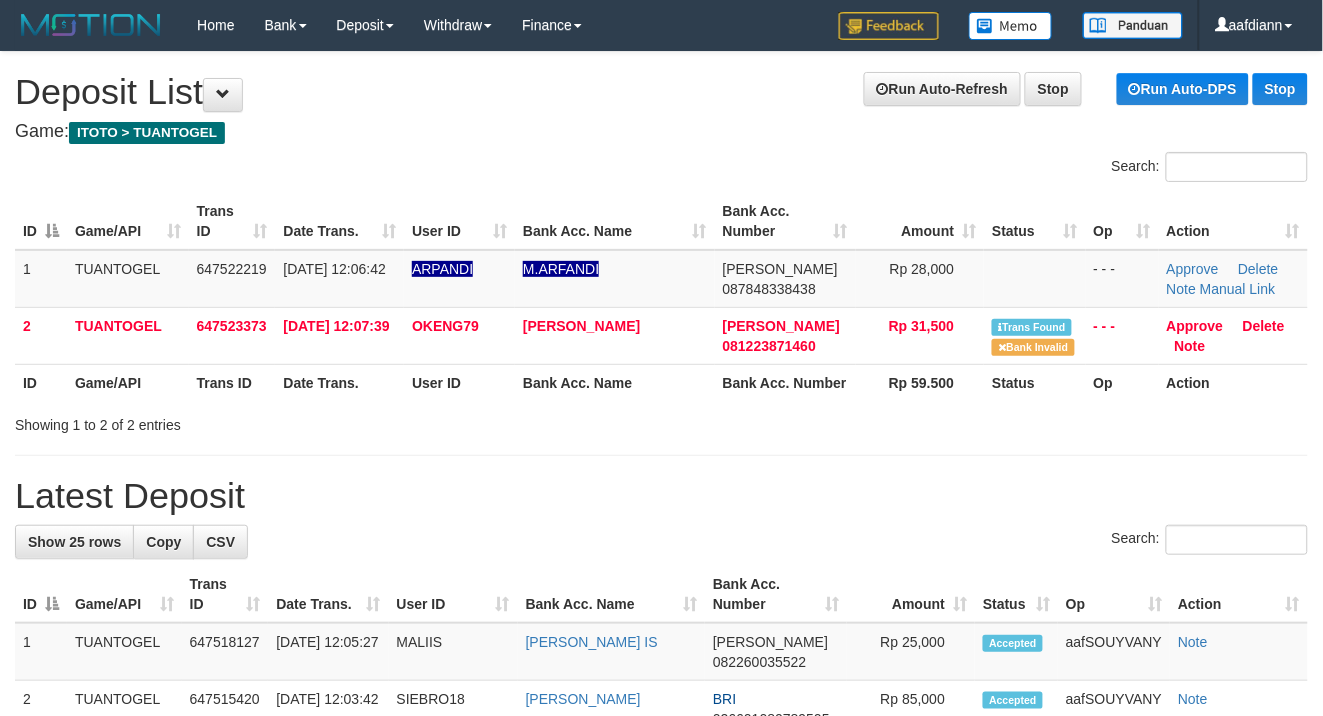 click on "Game:   ITOTO > TUANTOGEL" at bounding box center [661, 132] 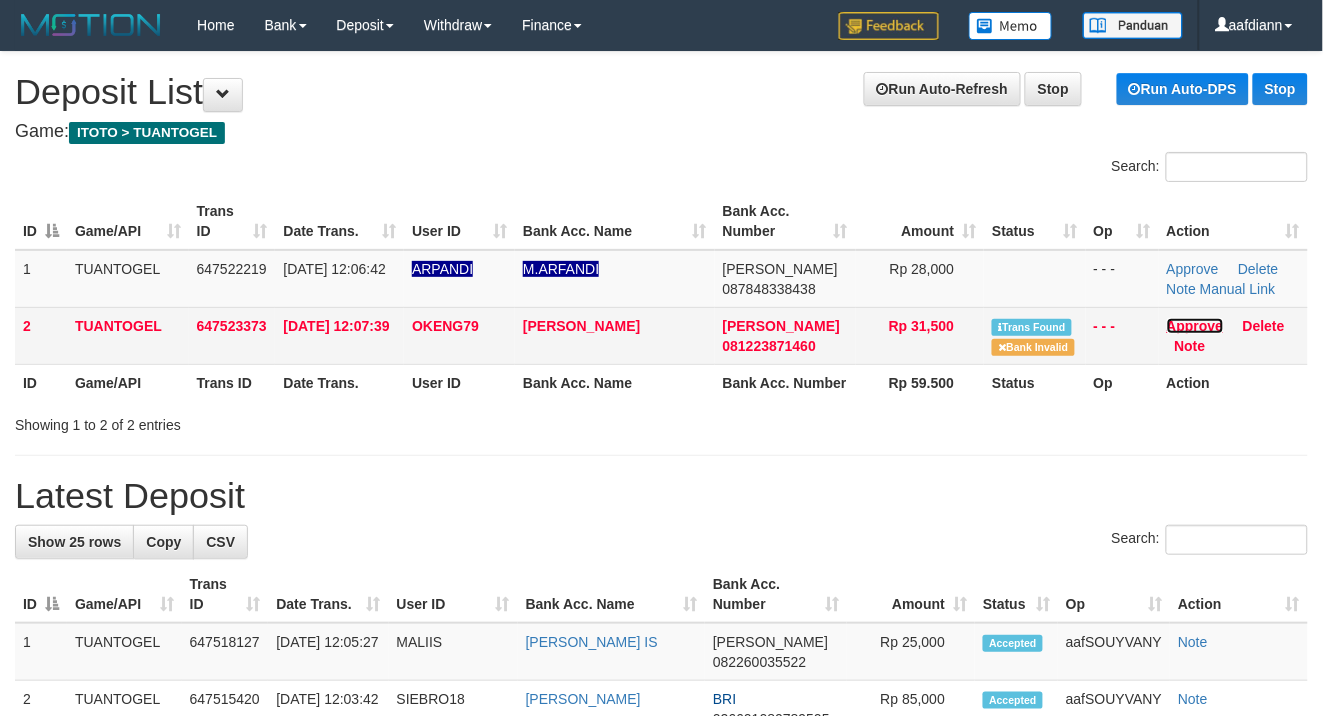 click on "Approve" at bounding box center [1195, 326] 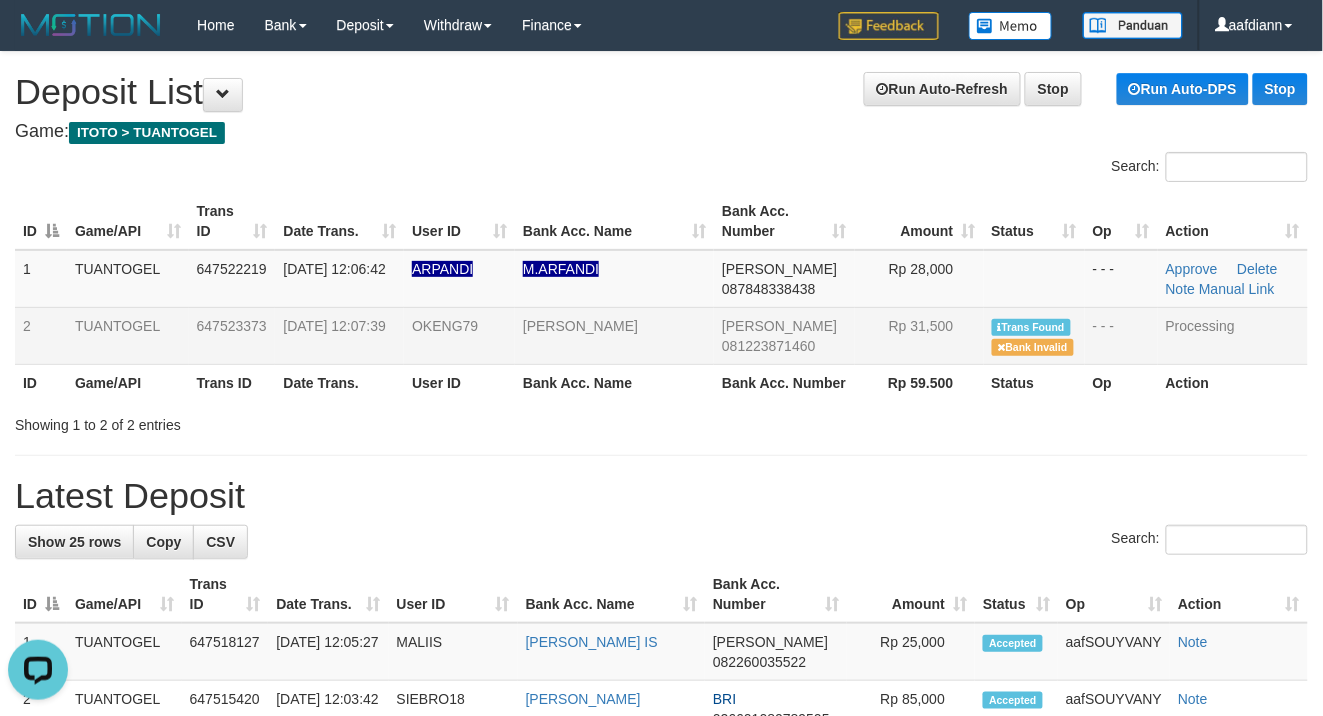 scroll, scrollTop: 0, scrollLeft: 0, axis: both 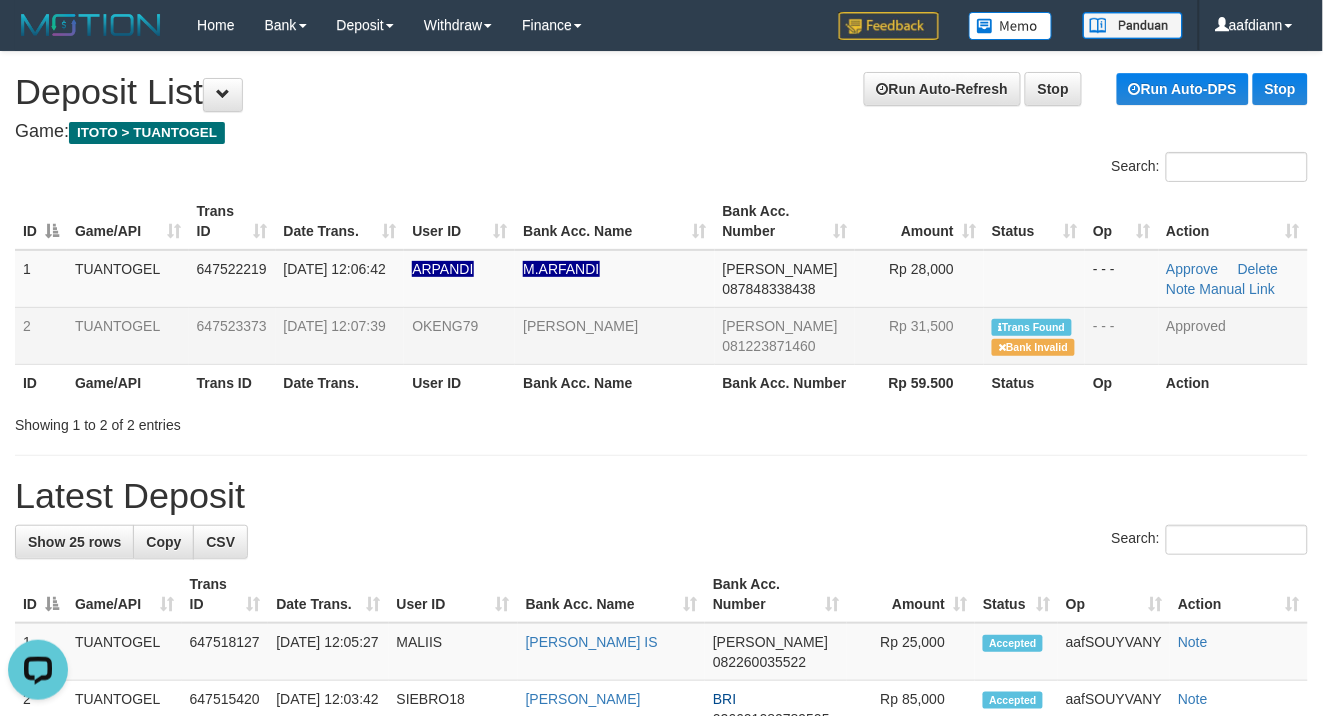drag, startPoint x: 558, startPoint y: 521, endPoint x: 417, endPoint y: 377, distance: 201.53659 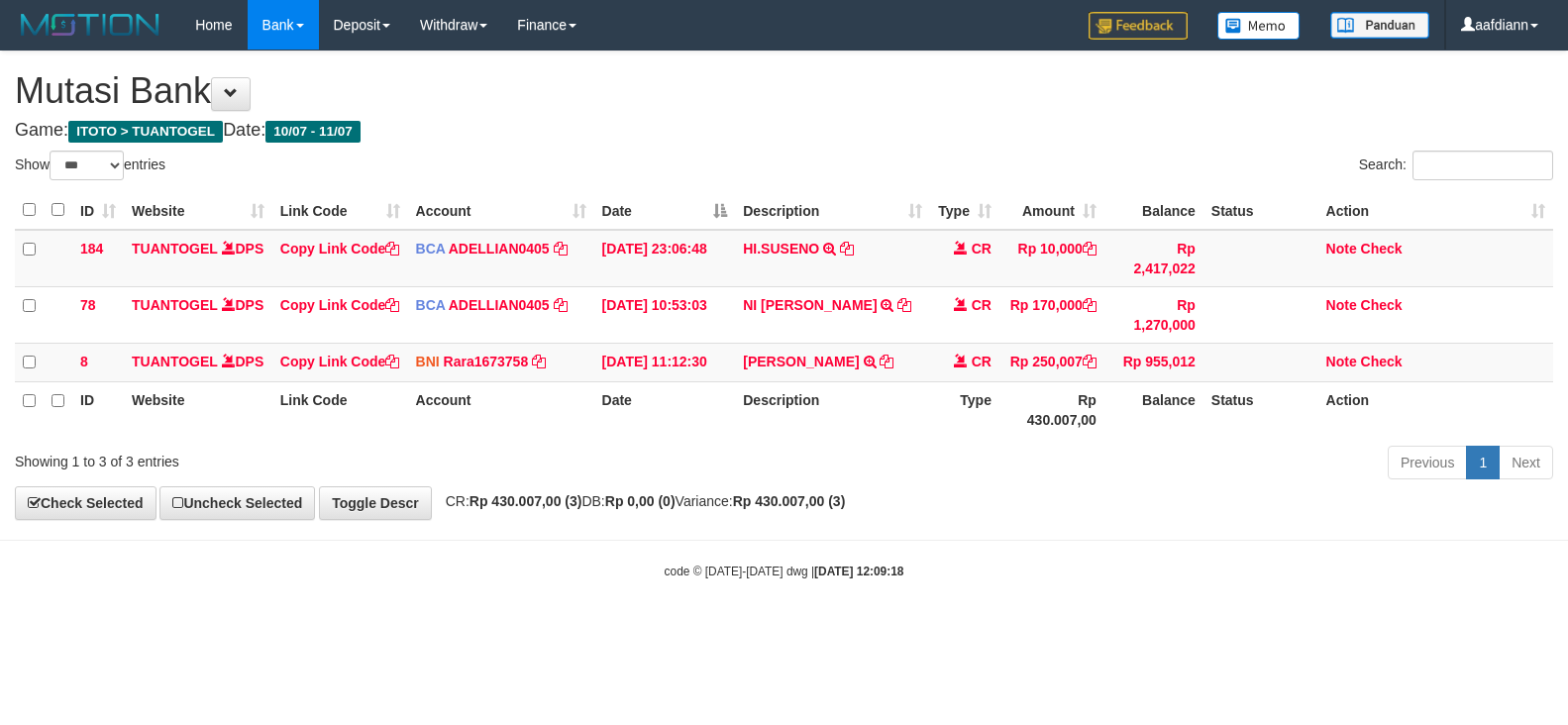 select on "***" 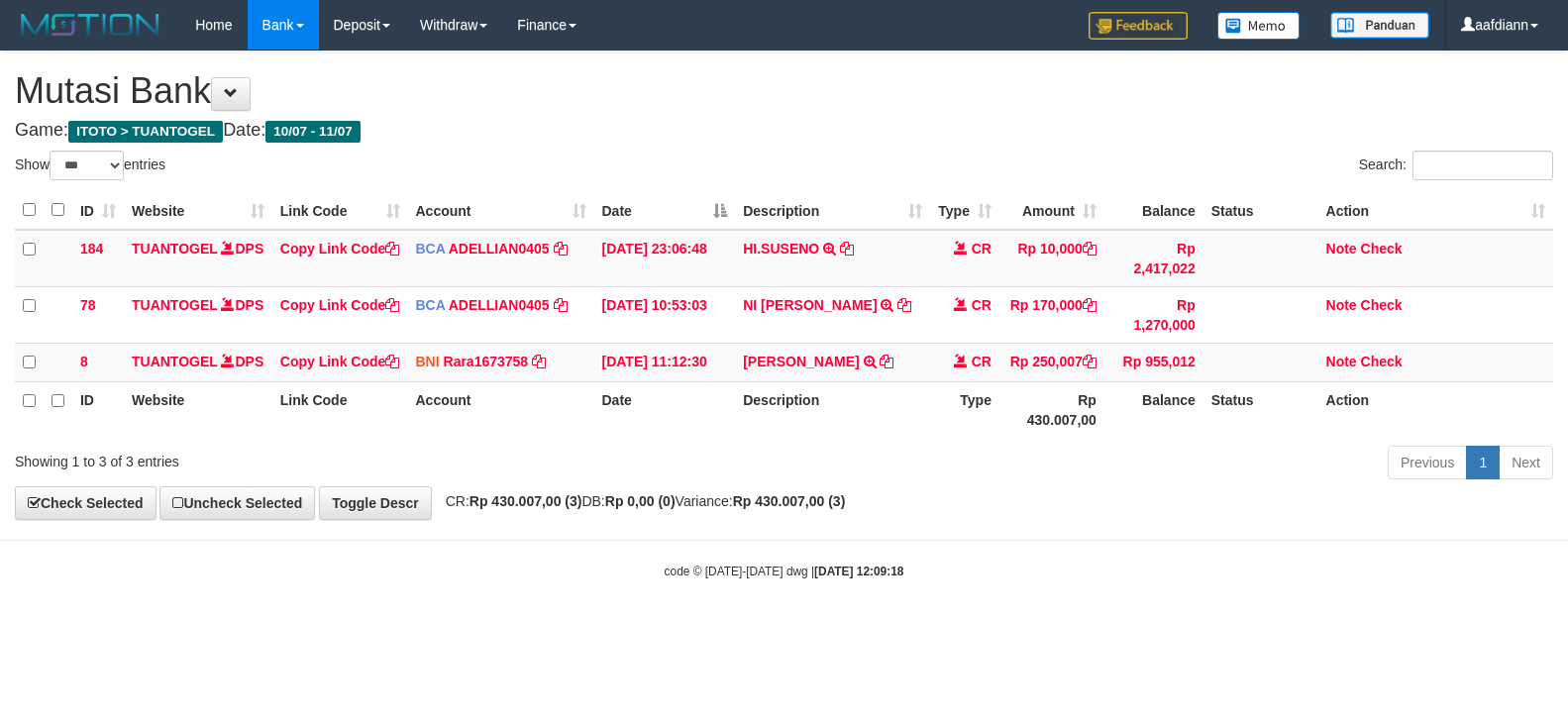 scroll, scrollTop: 0, scrollLeft: 0, axis: both 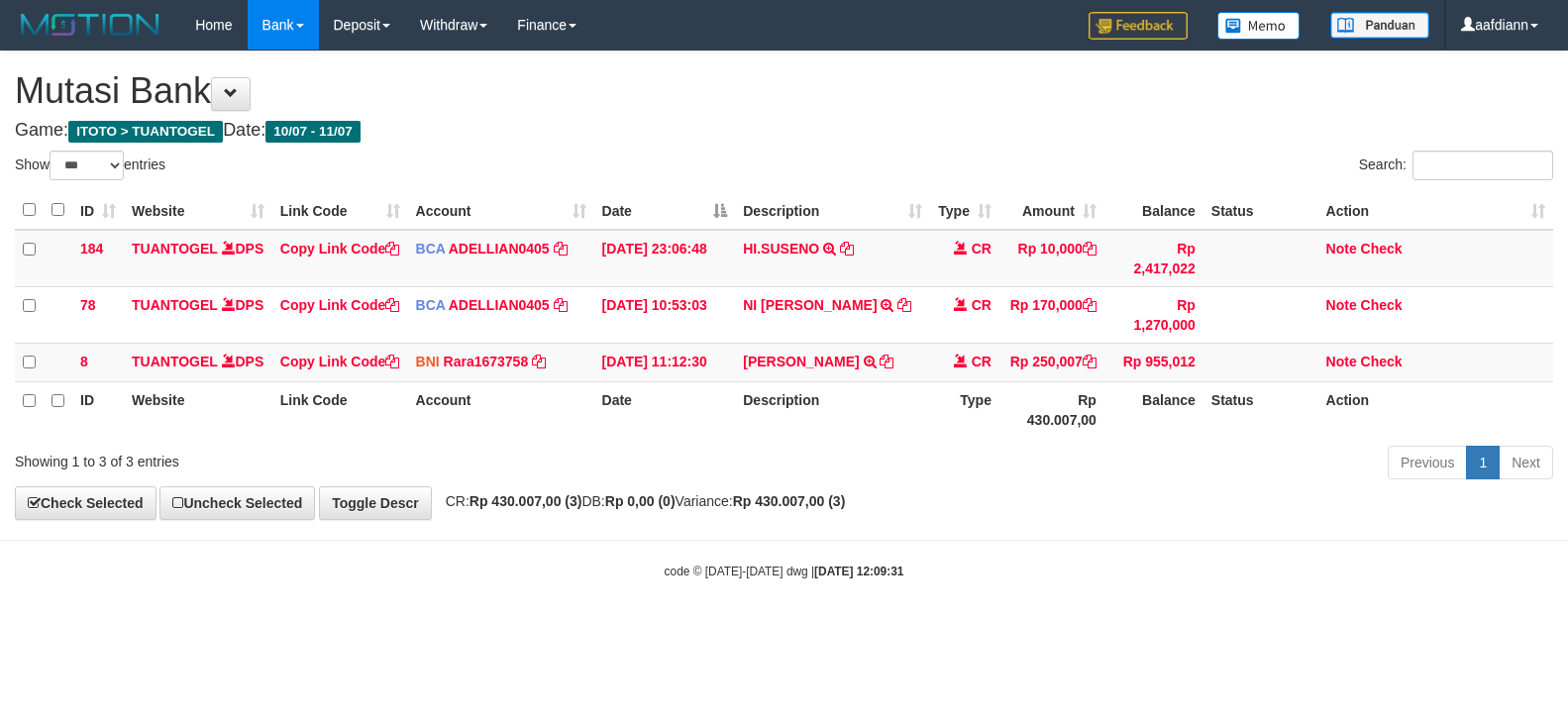 select on "***" 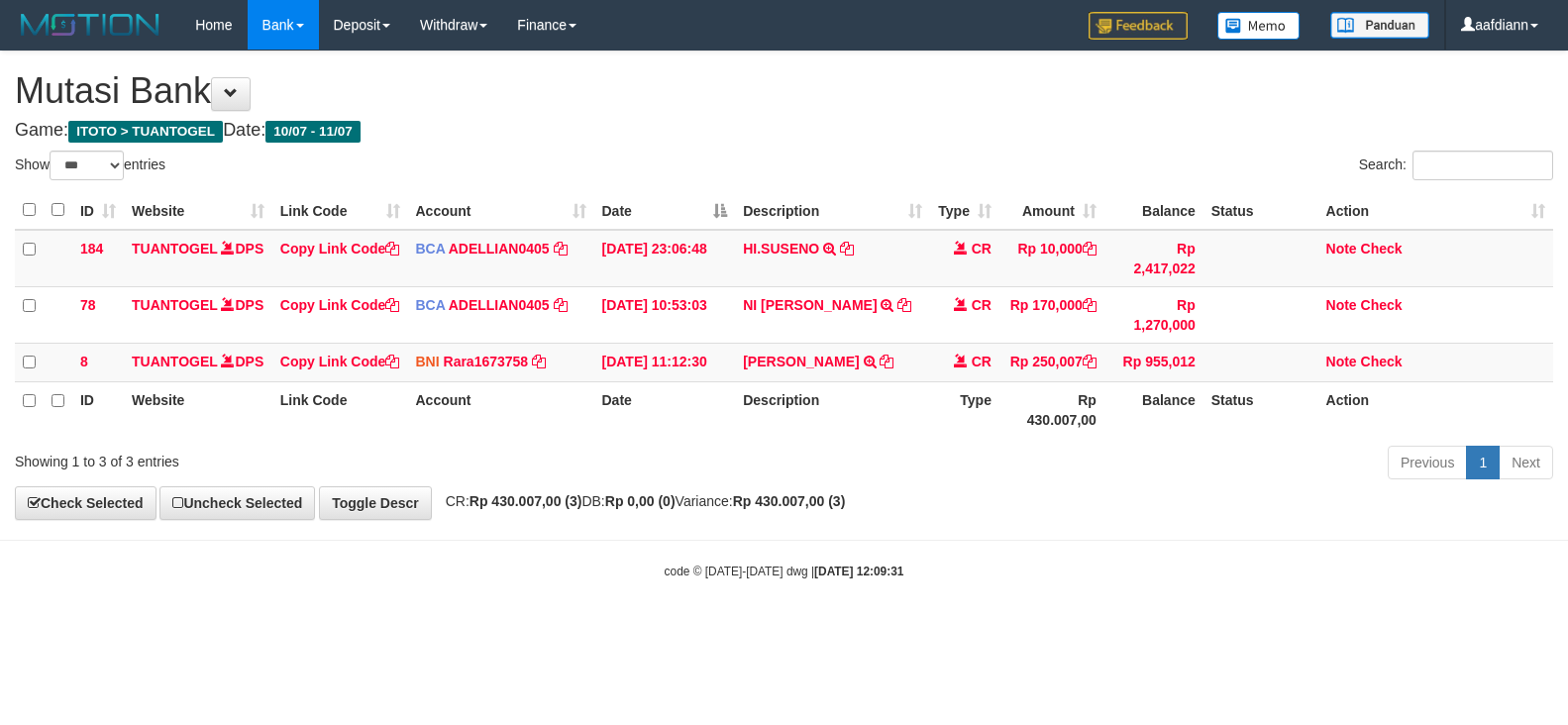 scroll, scrollTop: 0, scrollLeft: 0, axis: both 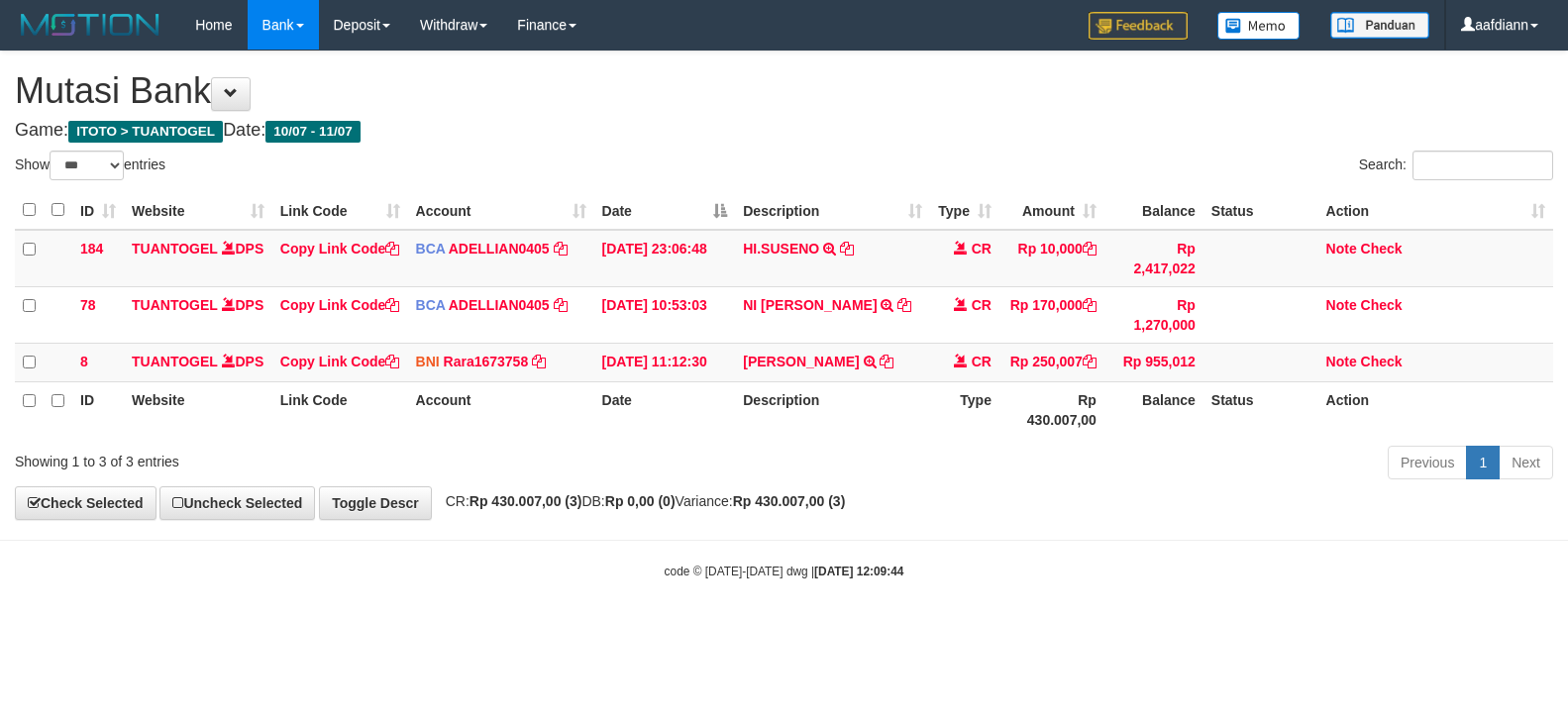 select on "***" 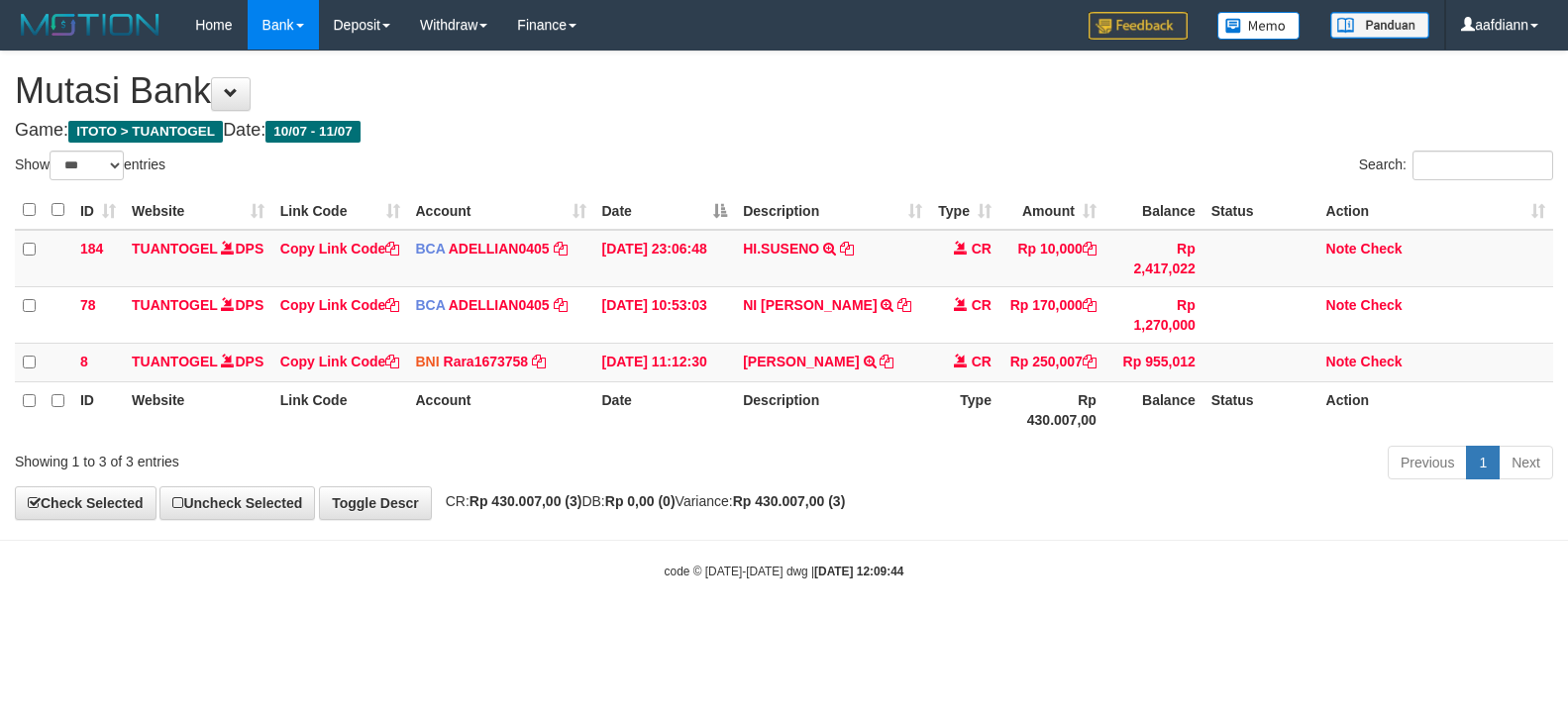 scroll, scrollTop: 0, scrollLeft: 0, axis: both 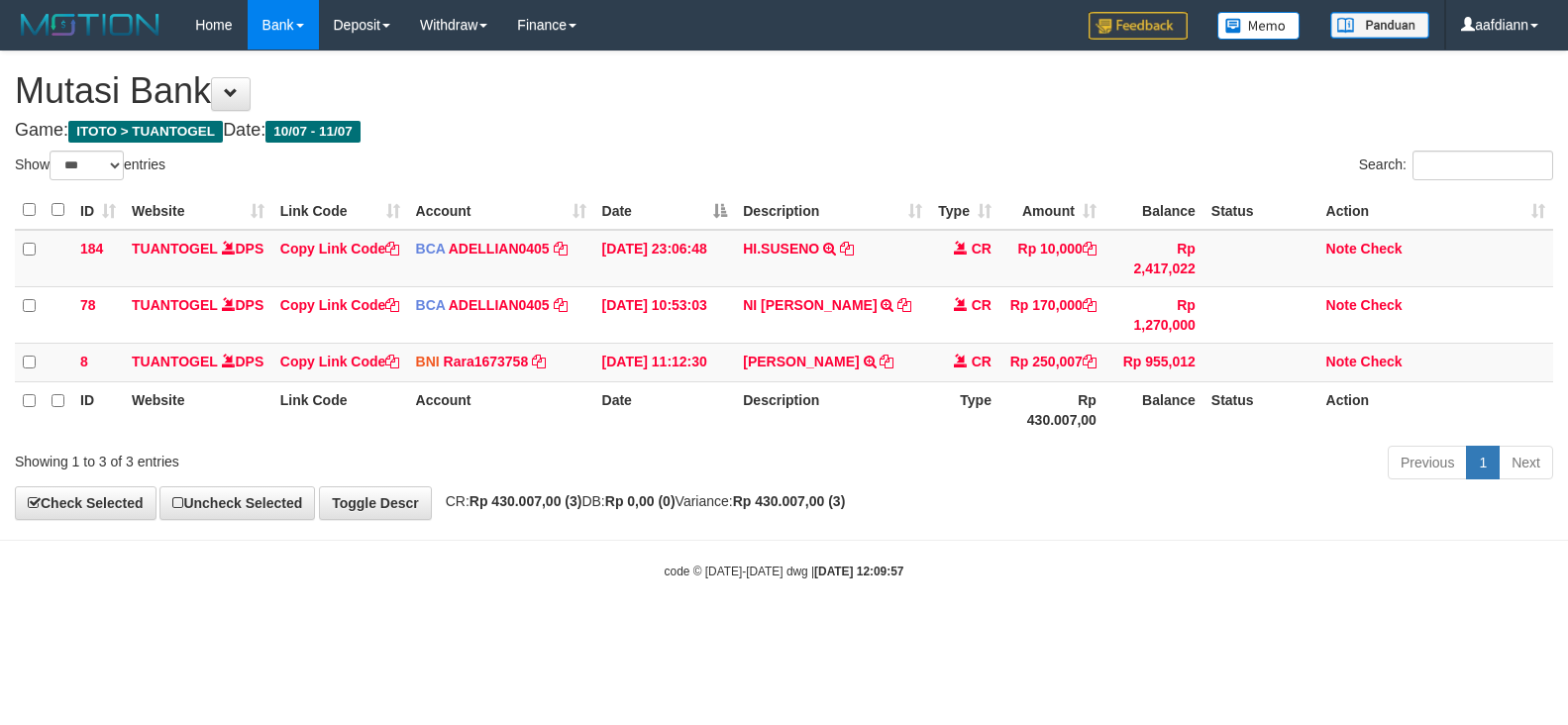 select on "***" 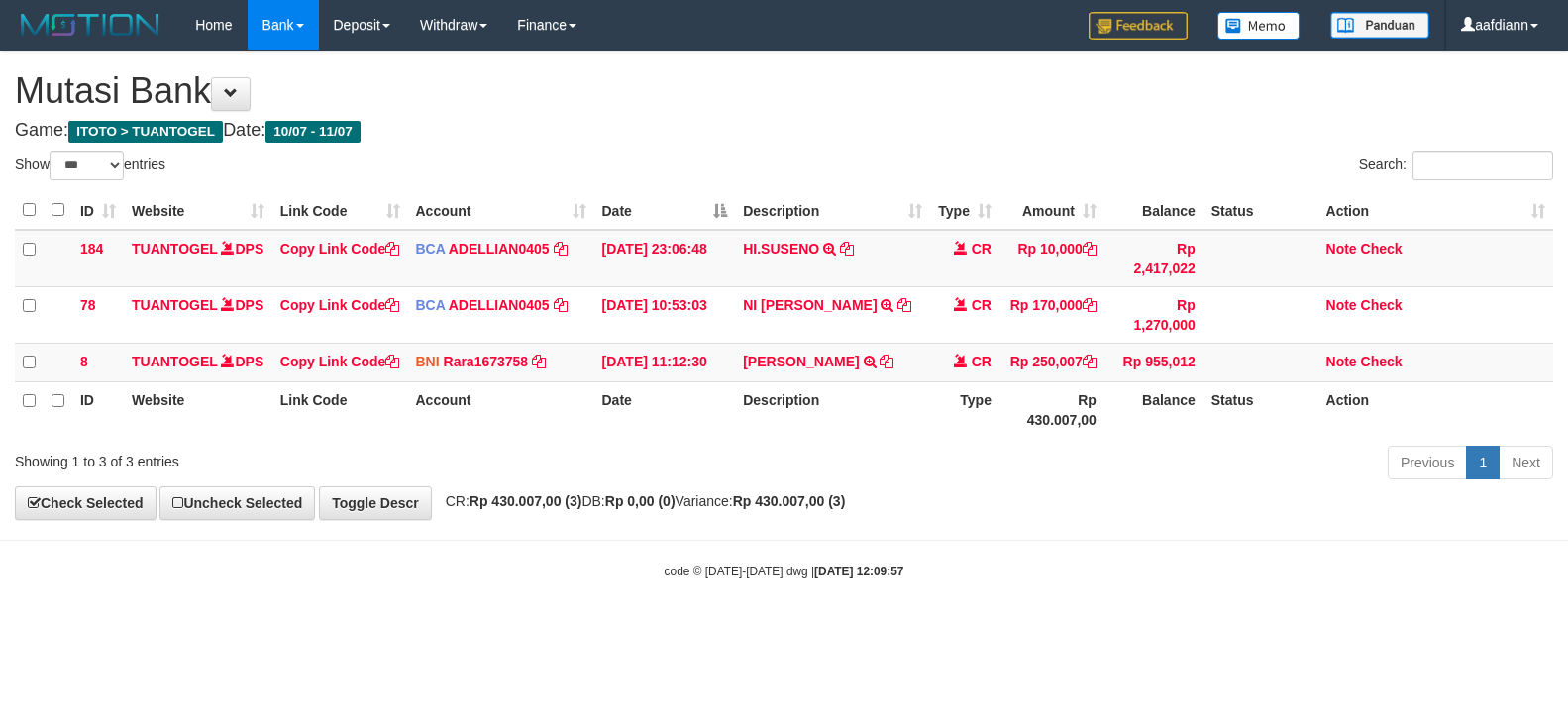 scroll, scrollTop: 0, scrollLeft: 0, axis: both 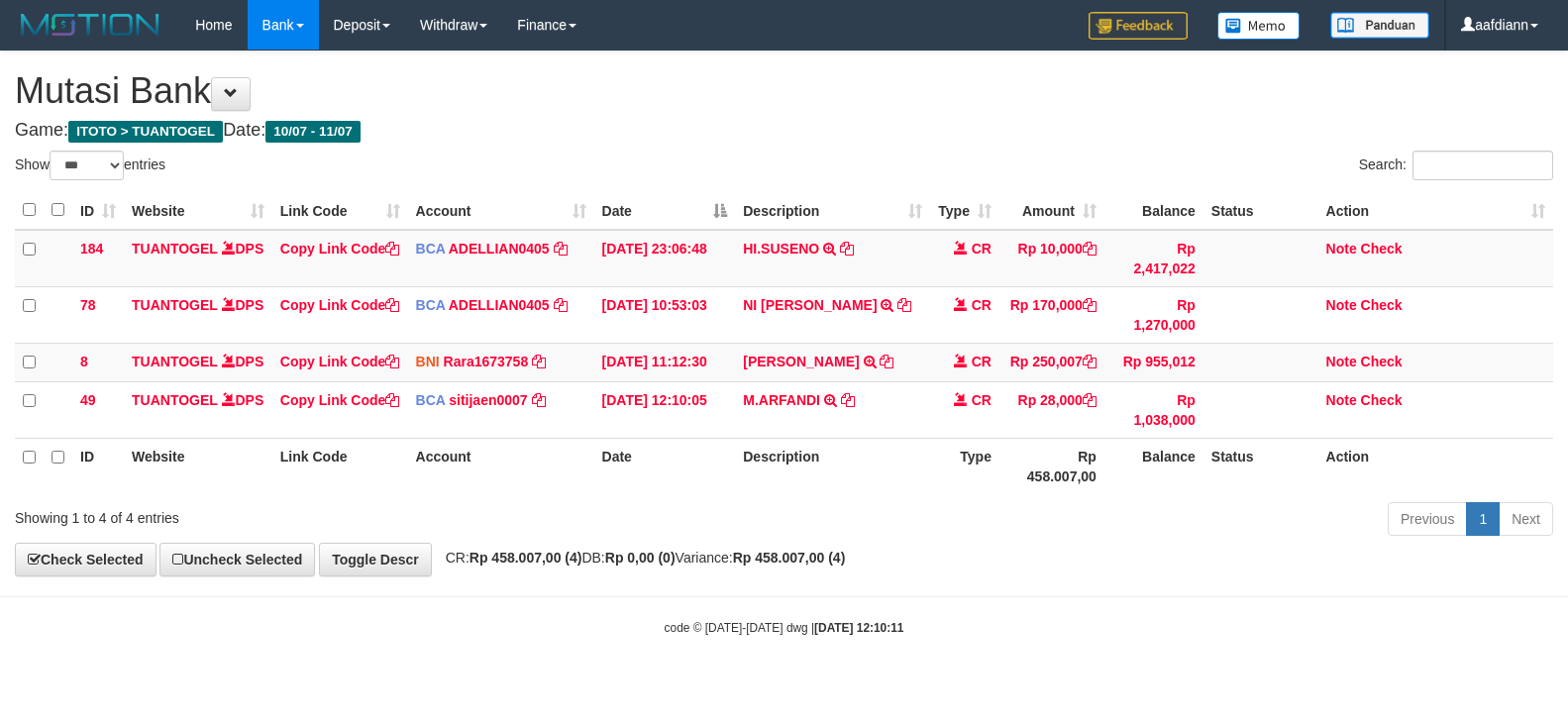 select on "***" 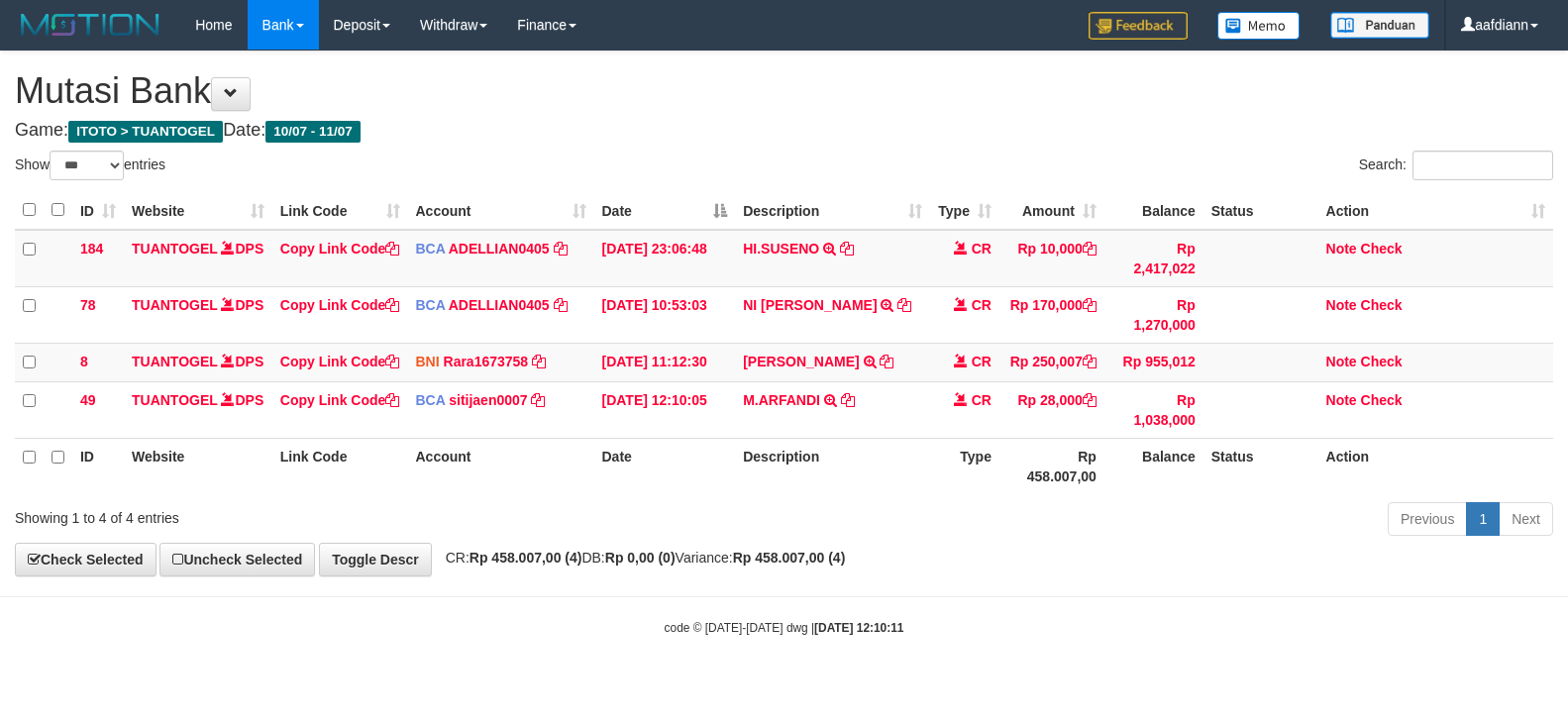 scroll, scrollTop: 0, scrollLeft: 0, axis: both 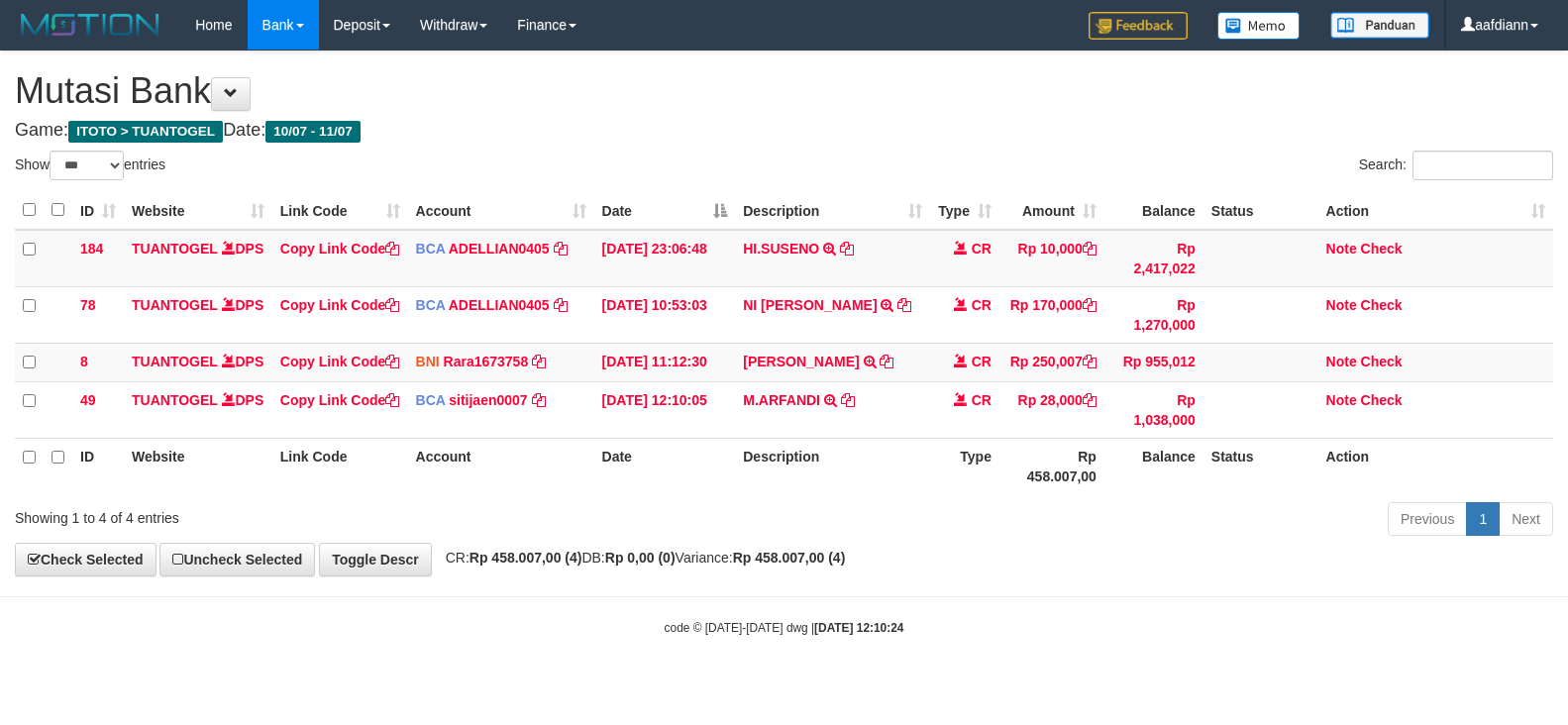 select on "***" 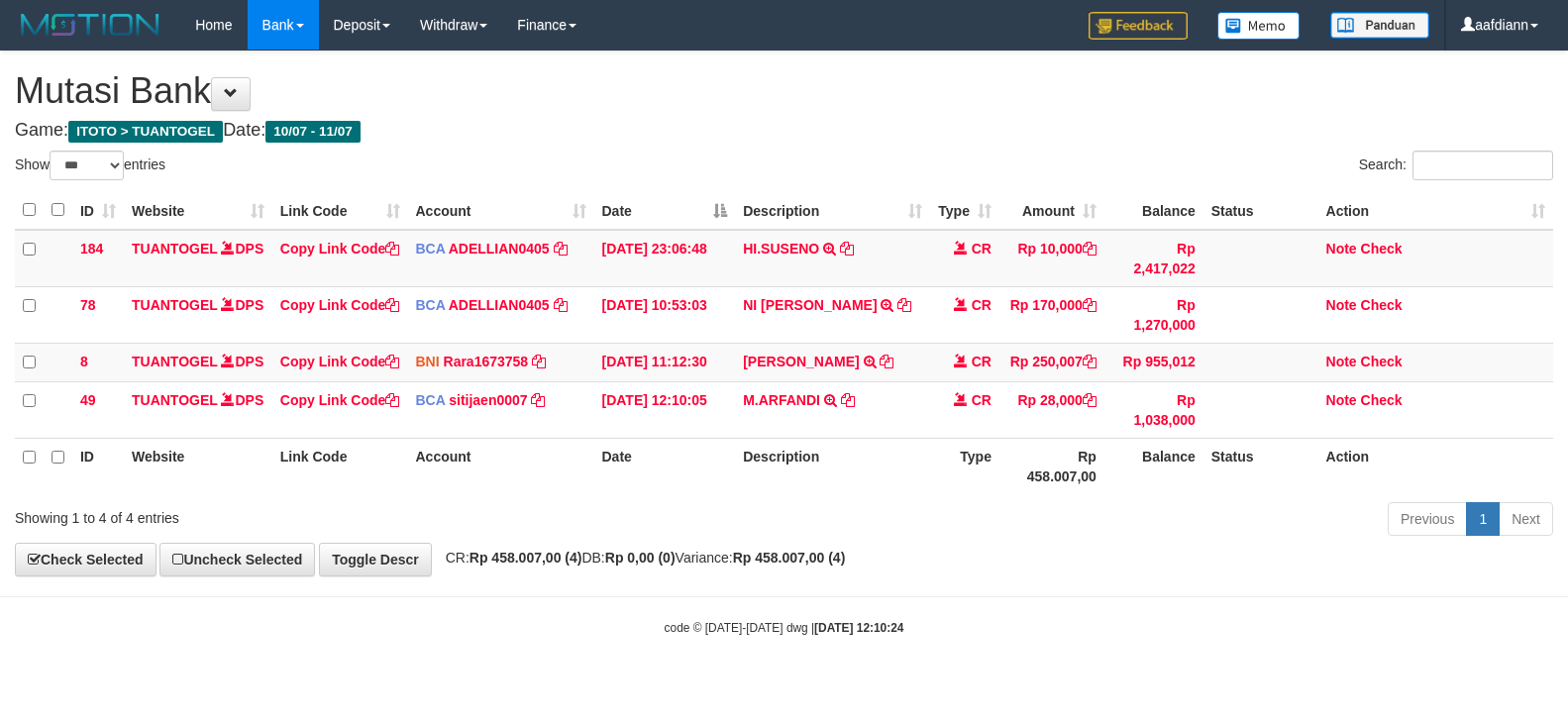 scroll, scrollTop: 0, scrollLeft: 0, axis: both 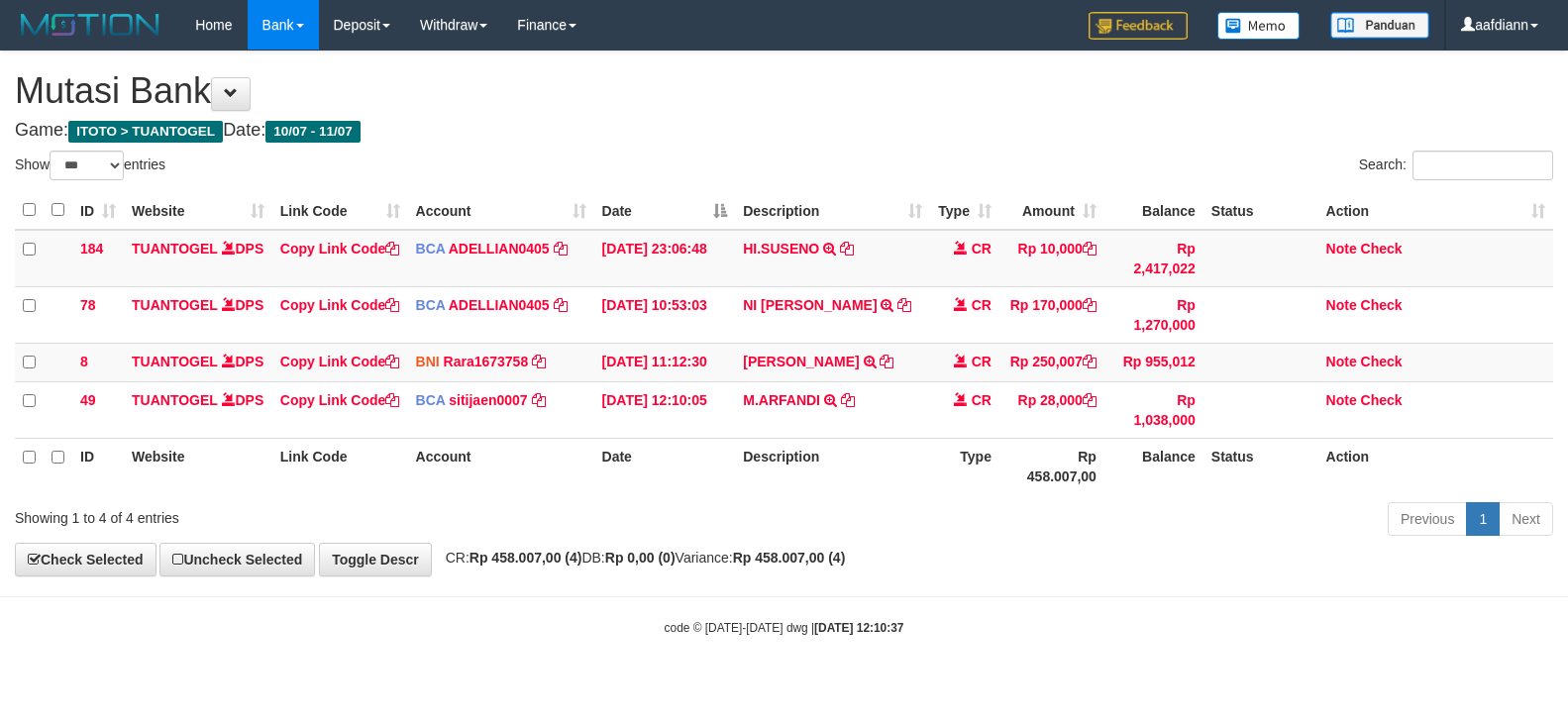 select on "***" 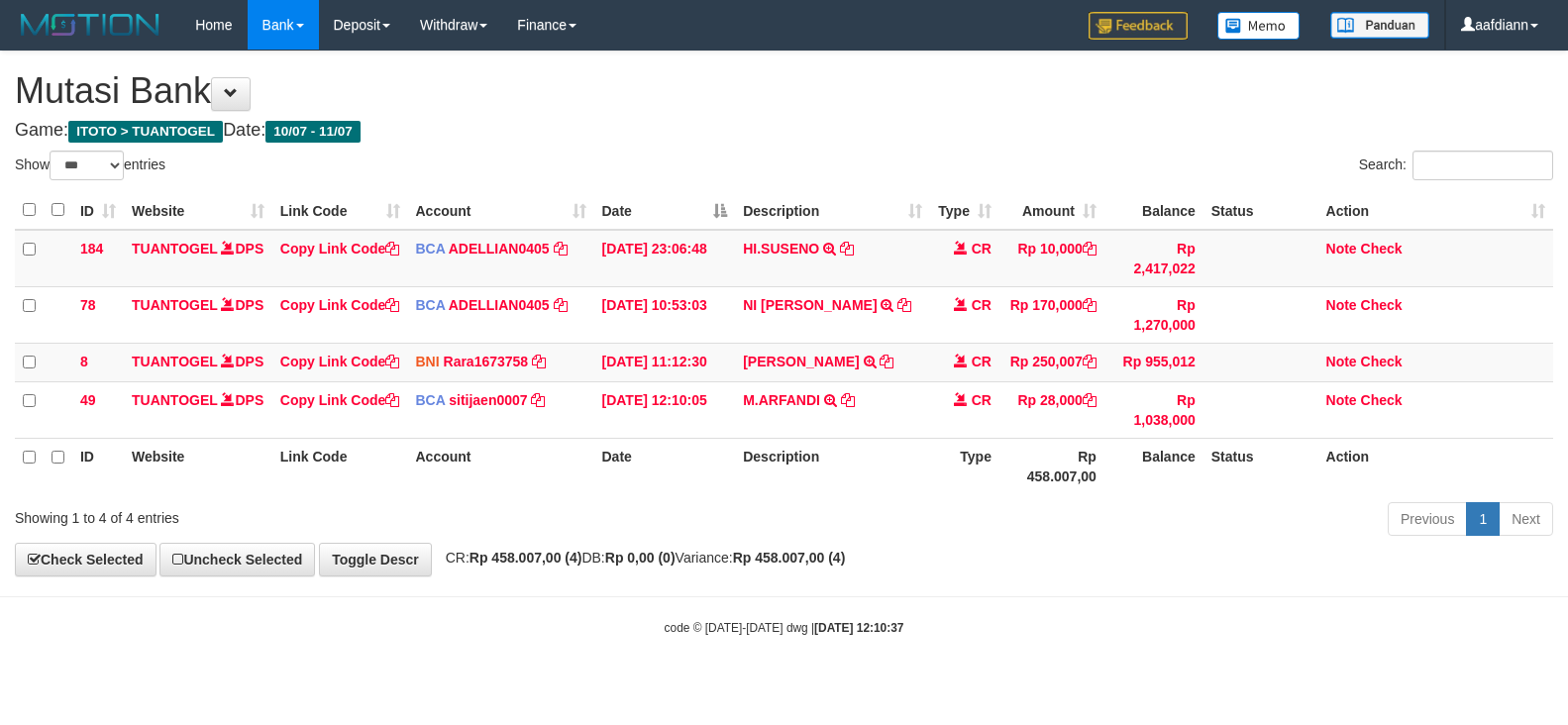 scroll, scrollTop: 0, scrollLeft: 0, axis: both 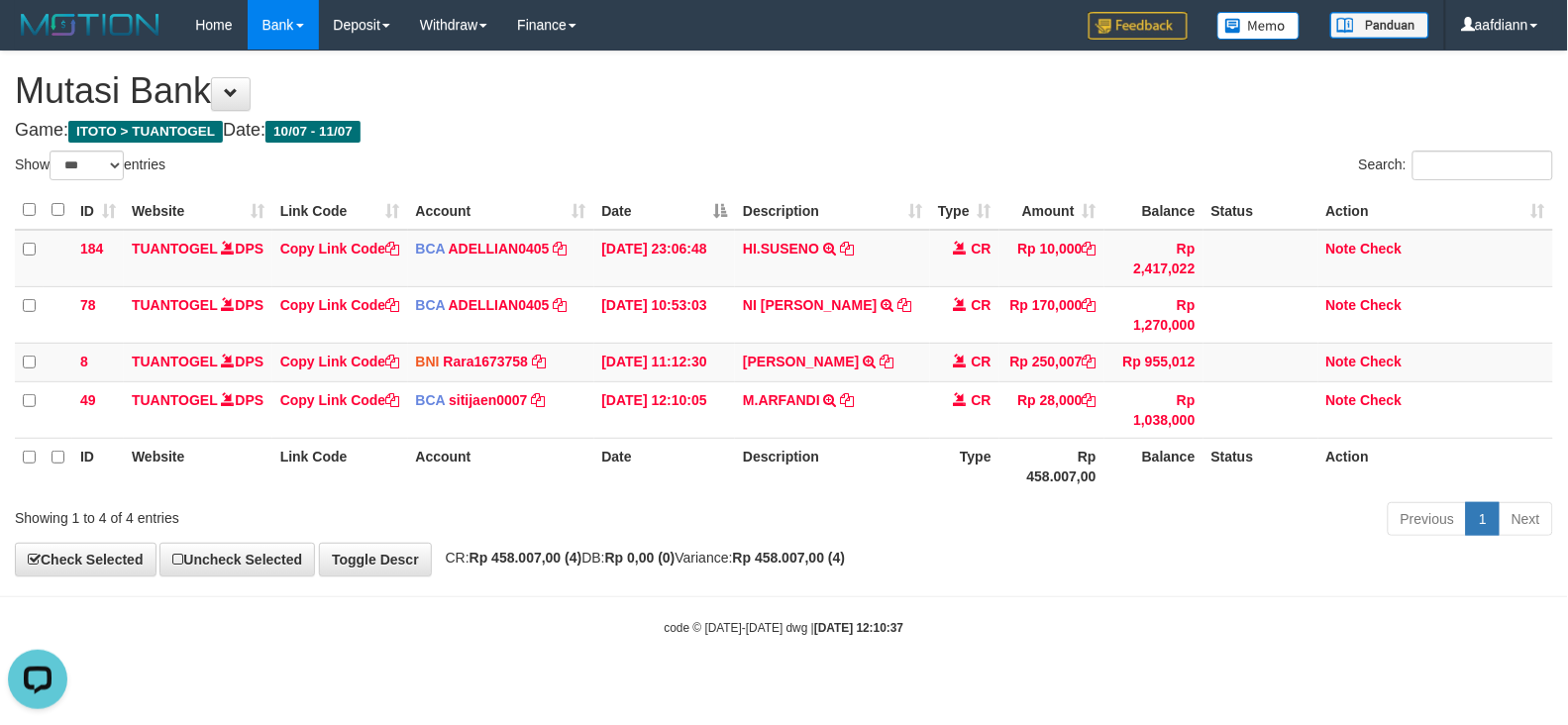 drag, startPoint x: 1260, startPoint y: 652, endPoint x: 1132, endPoint y: 538, distance: 171.40595 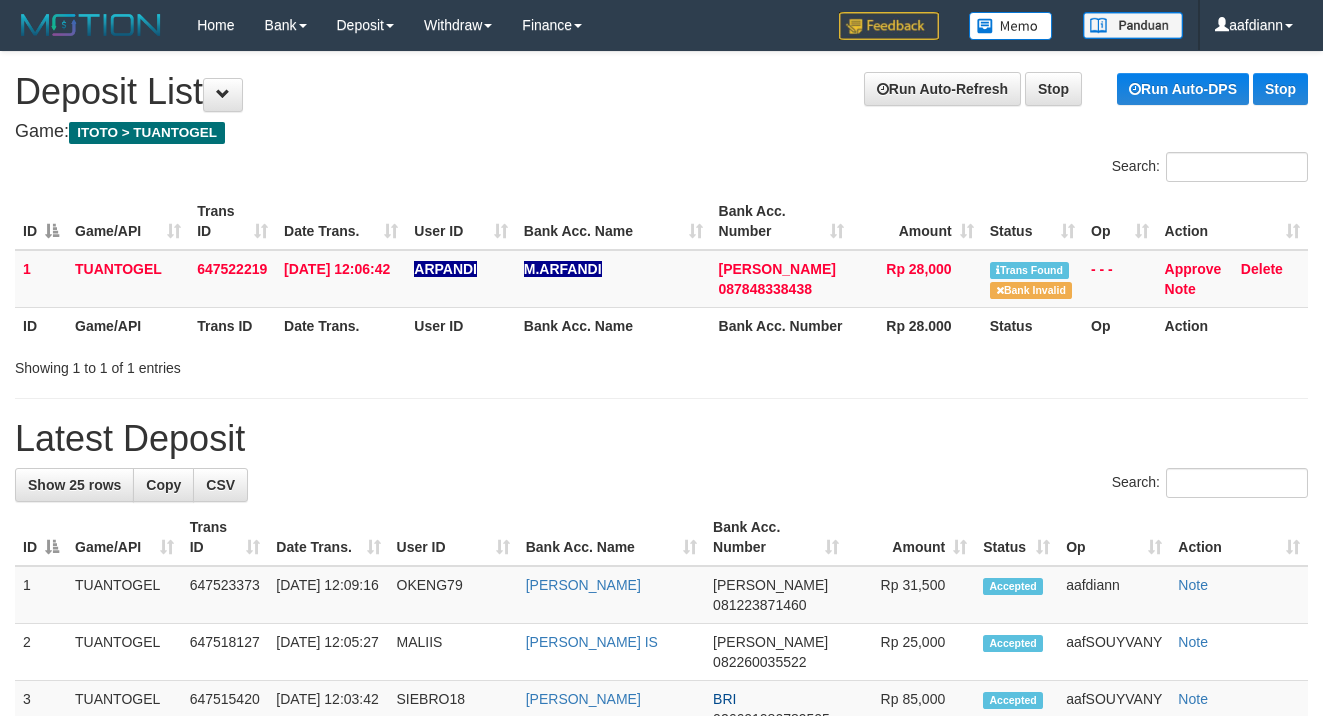 scroll, scrollTop: 0, scrollLeft: 0, axis: both 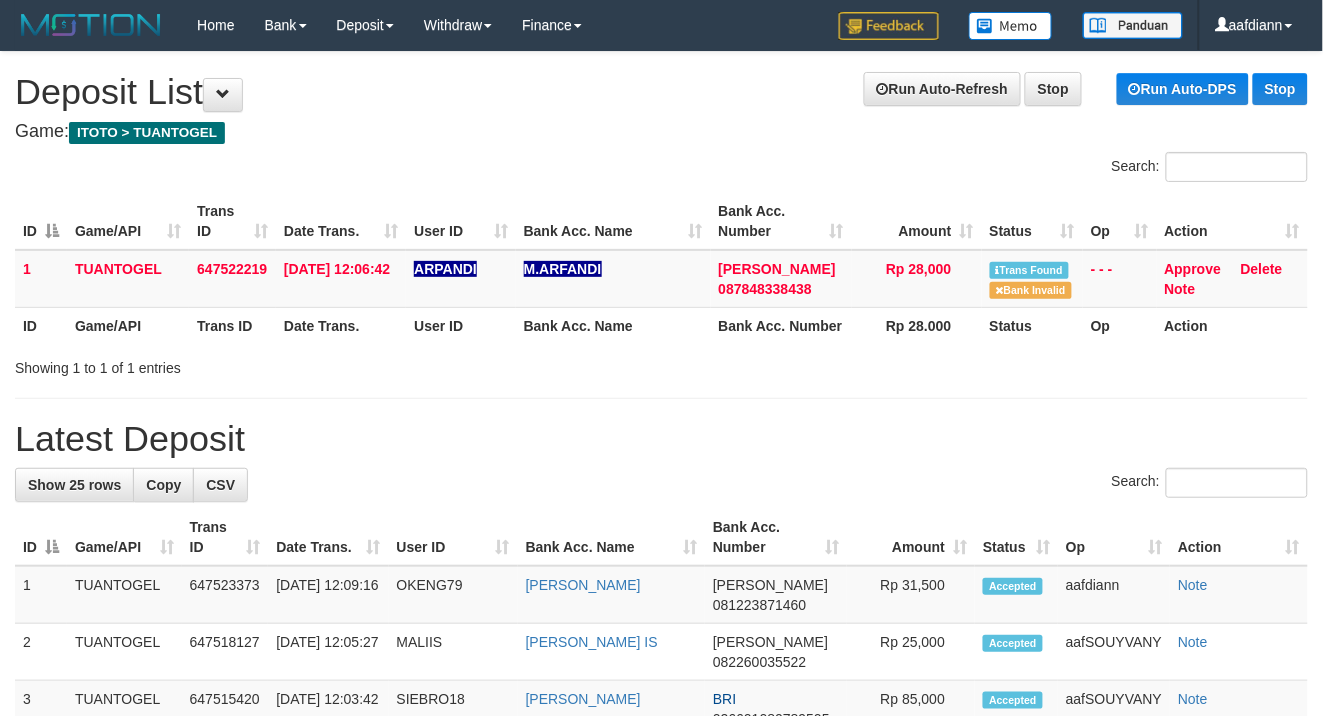 click on "**********" at bounding box center (661, 1038) 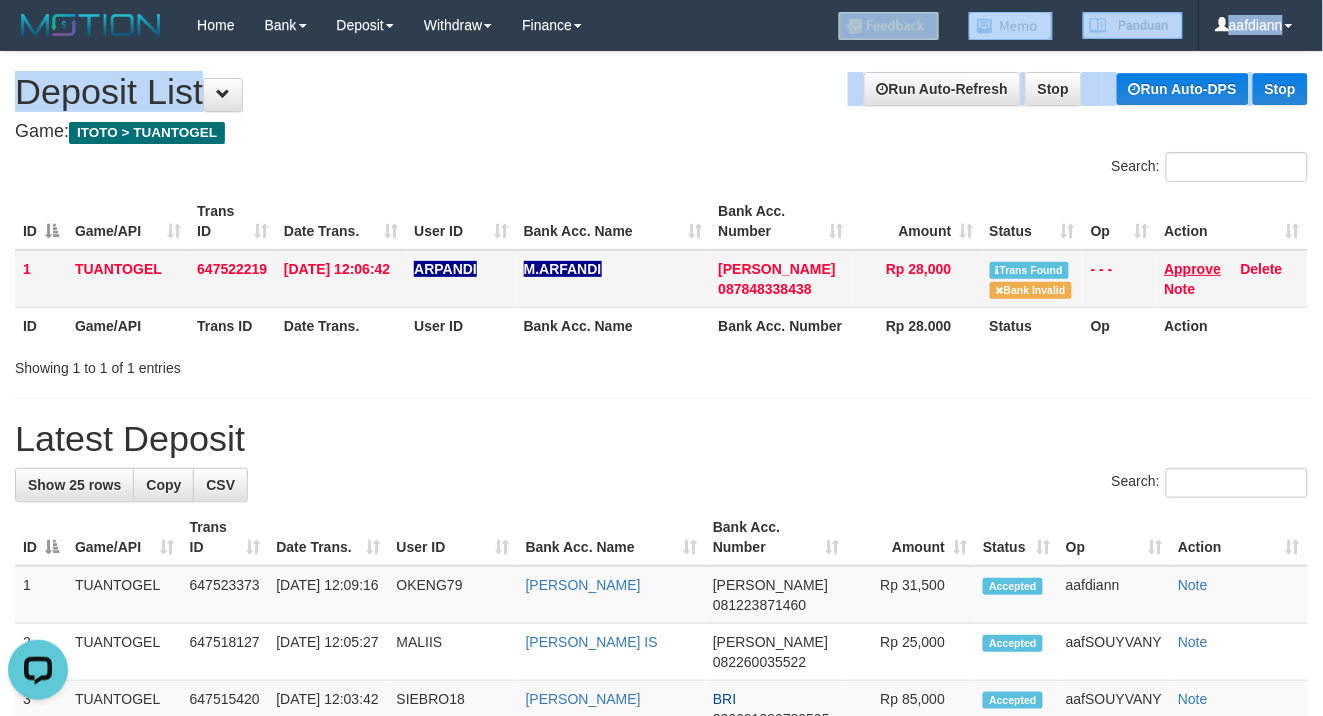 scroll, scrollTop: 0, scrollLeft: 0, axis: both 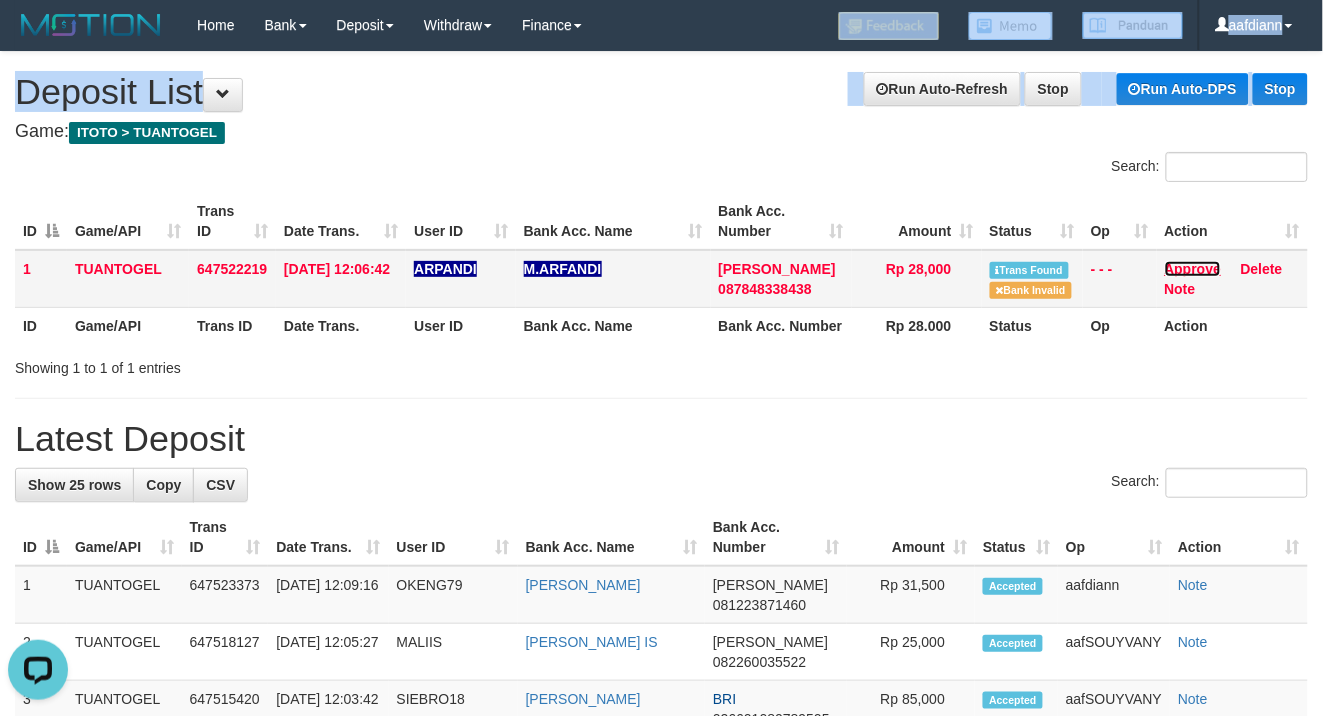 click on "Approve" at bounding box center (1193, 269) 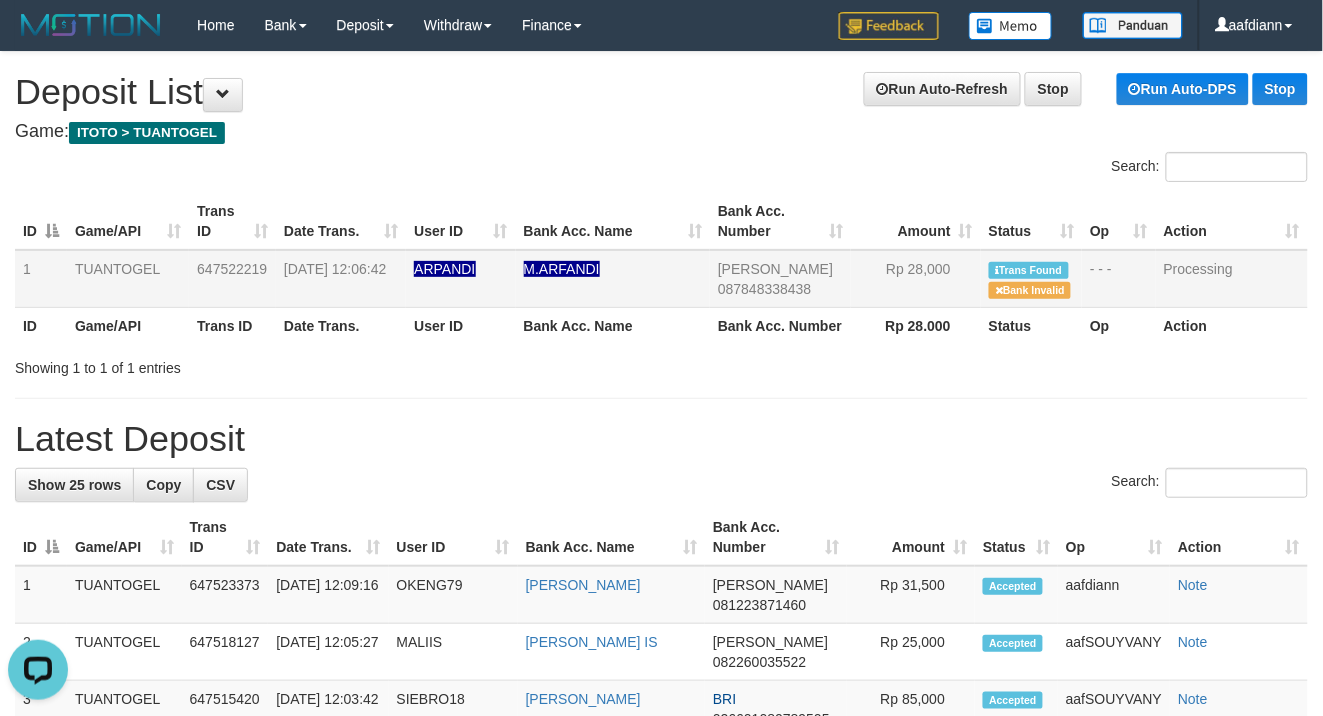 drag, startPoint x: 587, startPoint y: 126, endPoint x: 527, endPoint y: 87, distance: 71.561165 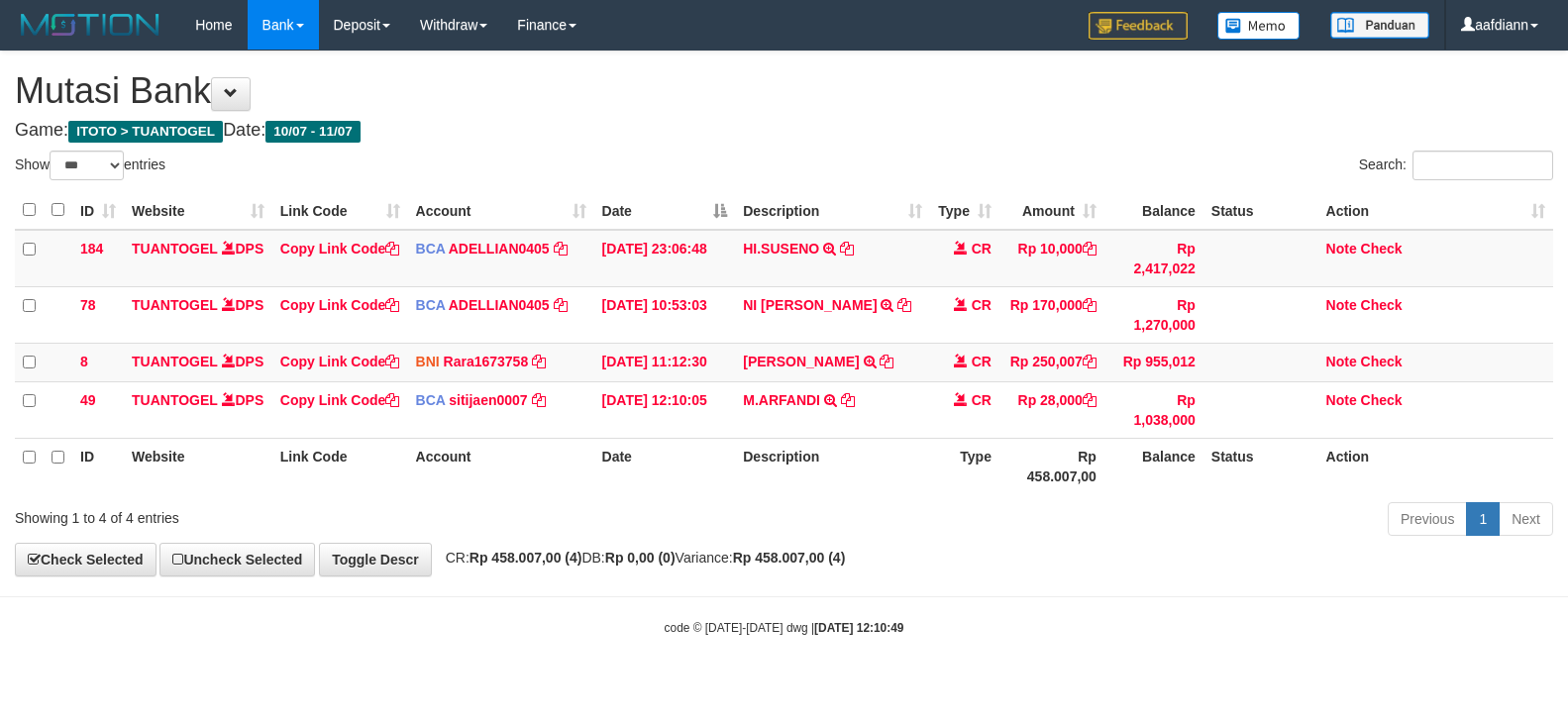 select on "***" 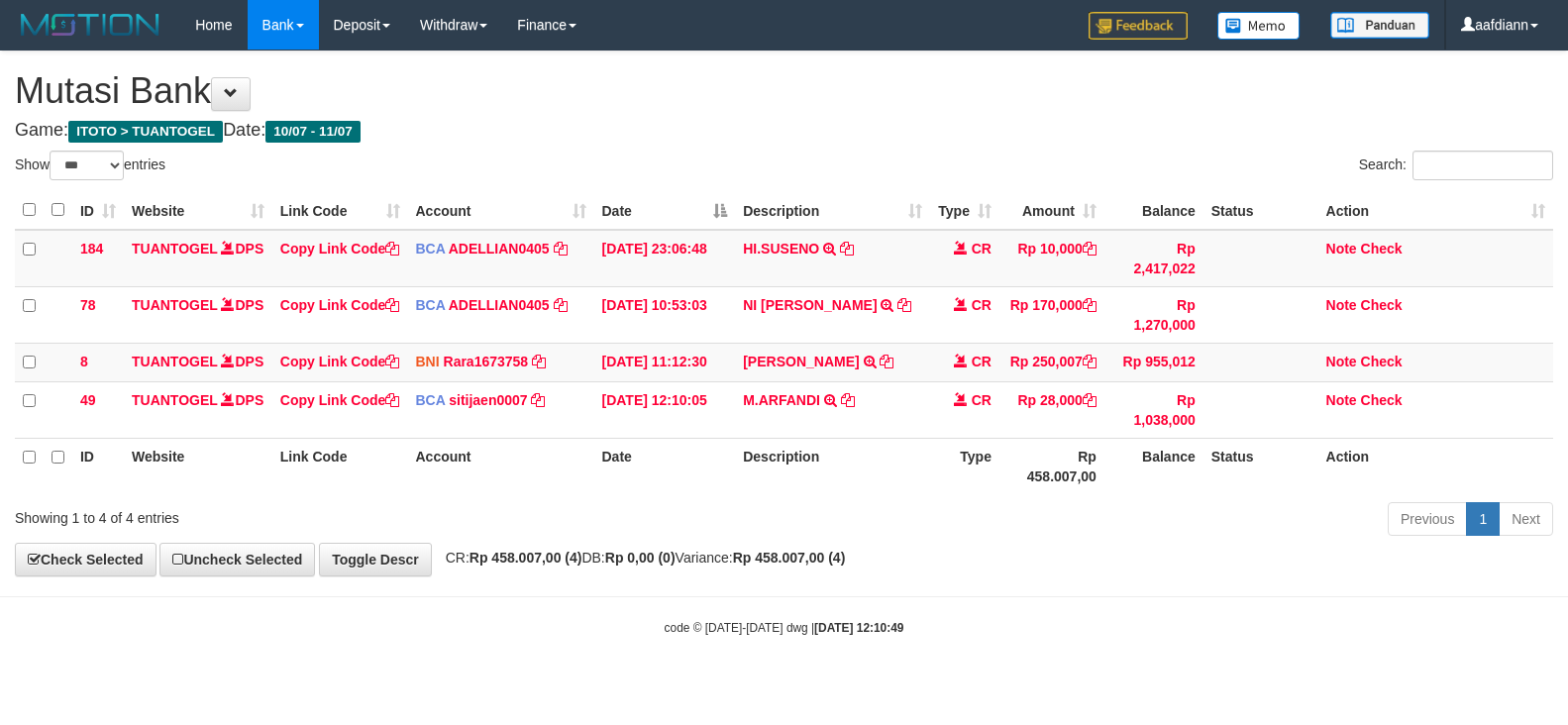 scroll, scrollTop: 0, scrollLeft: 0, axis: both 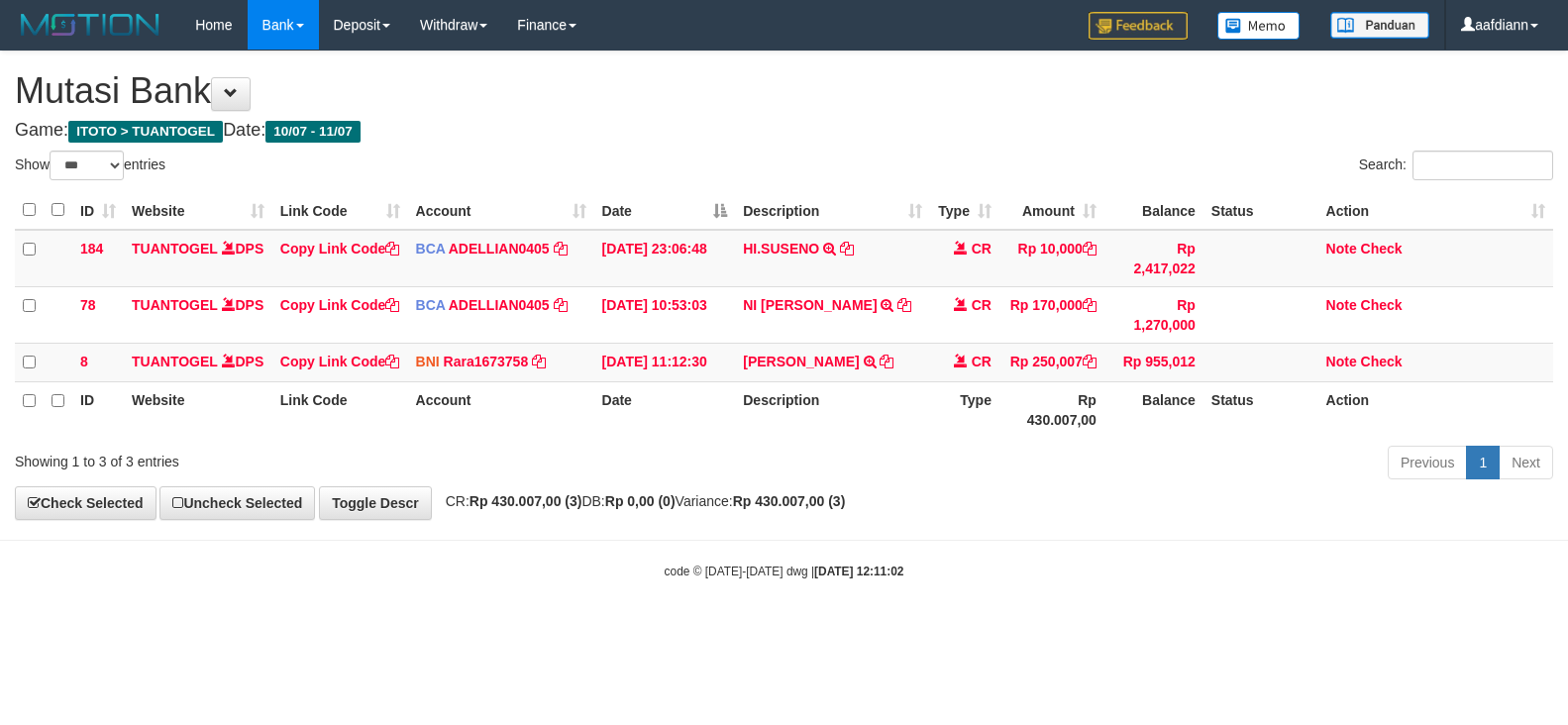 select on "***" 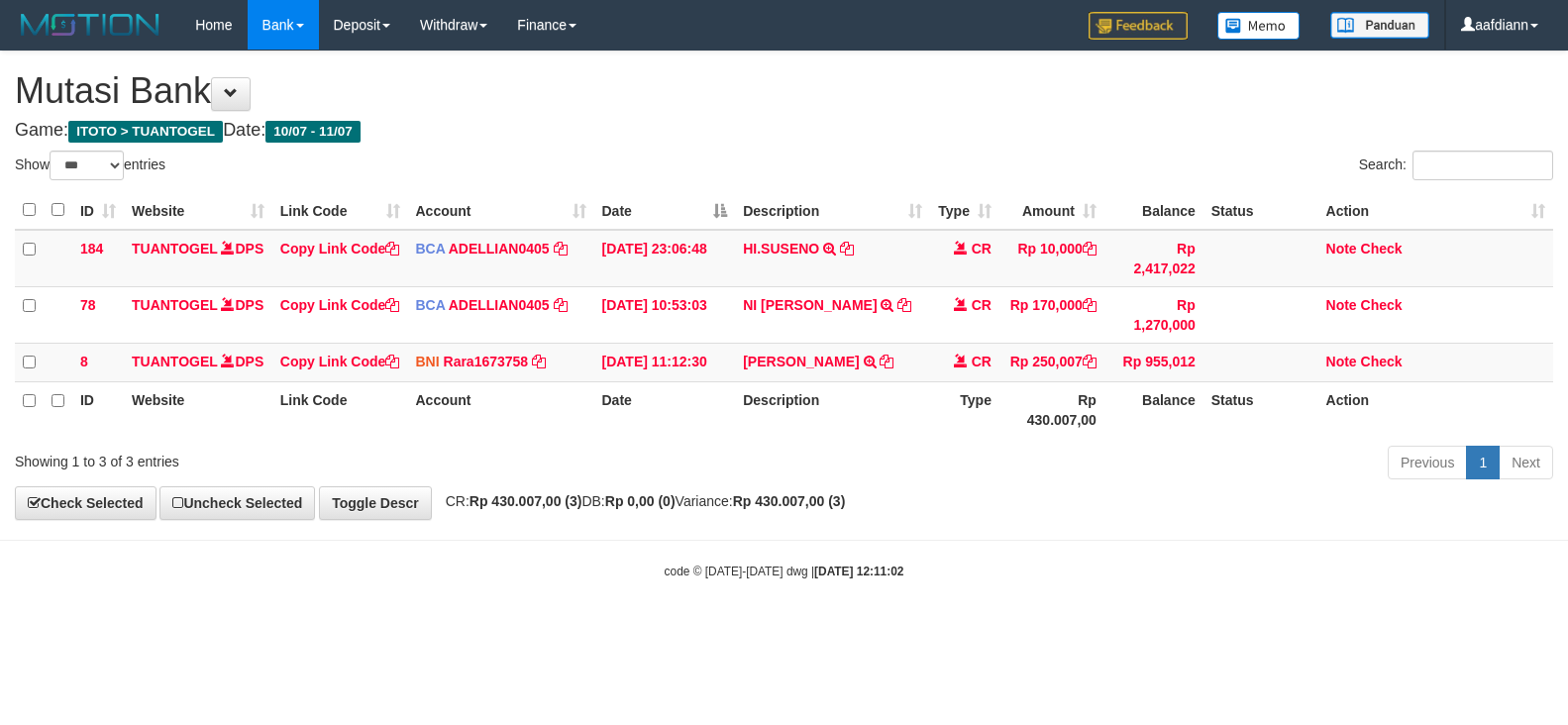 scroll, scrollTop: 0, scrollLeft: 0, axis: both 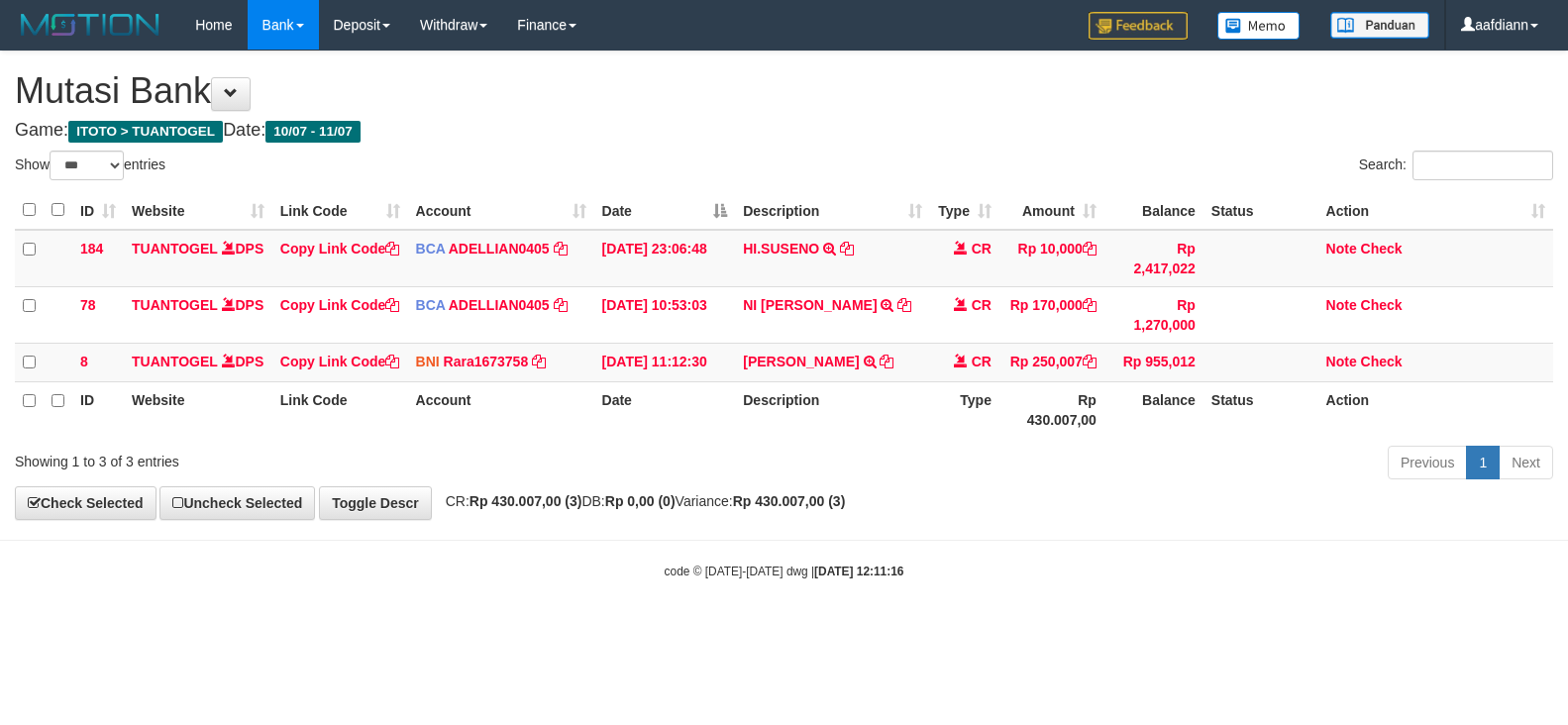 select on "***" 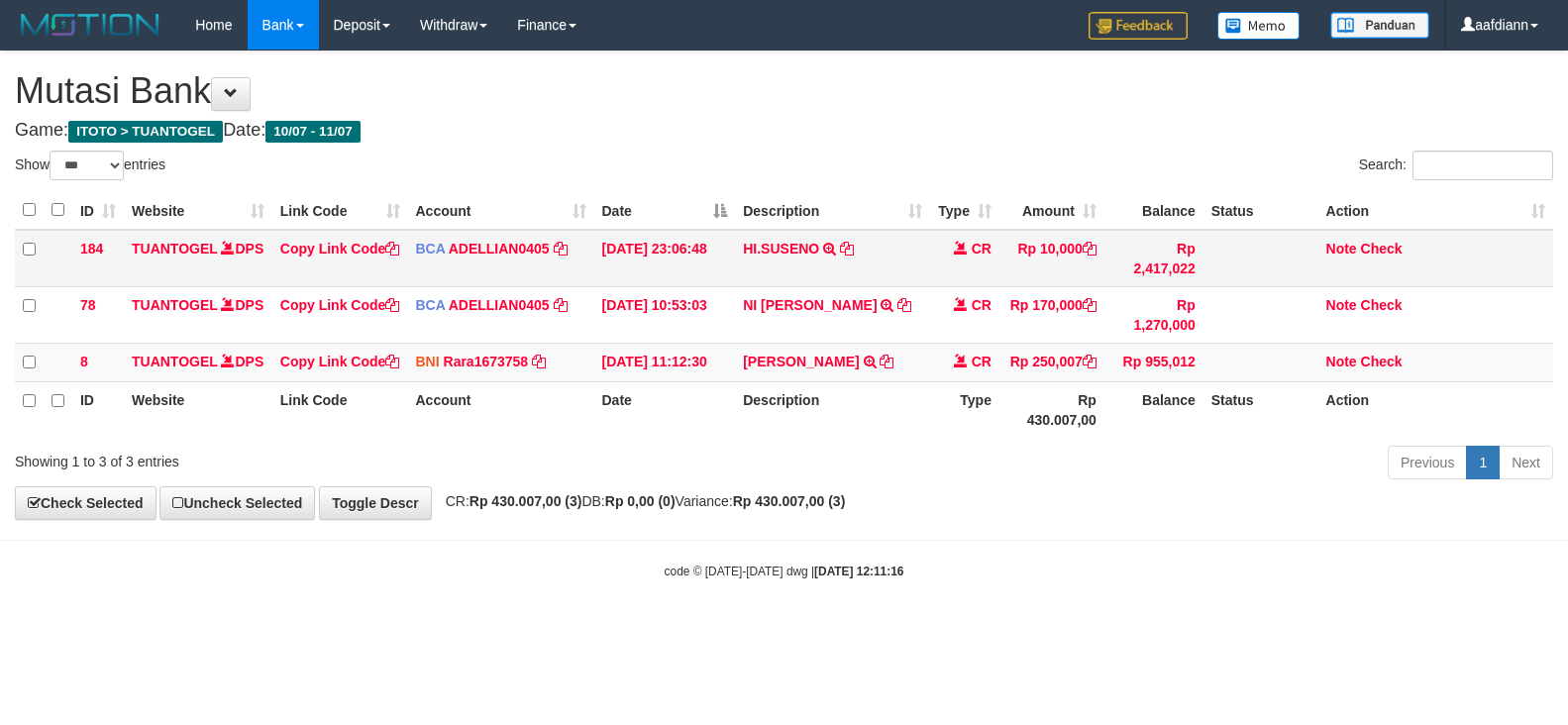 scroll, scrollTop: 0, scrollLeft: 0, axis: both 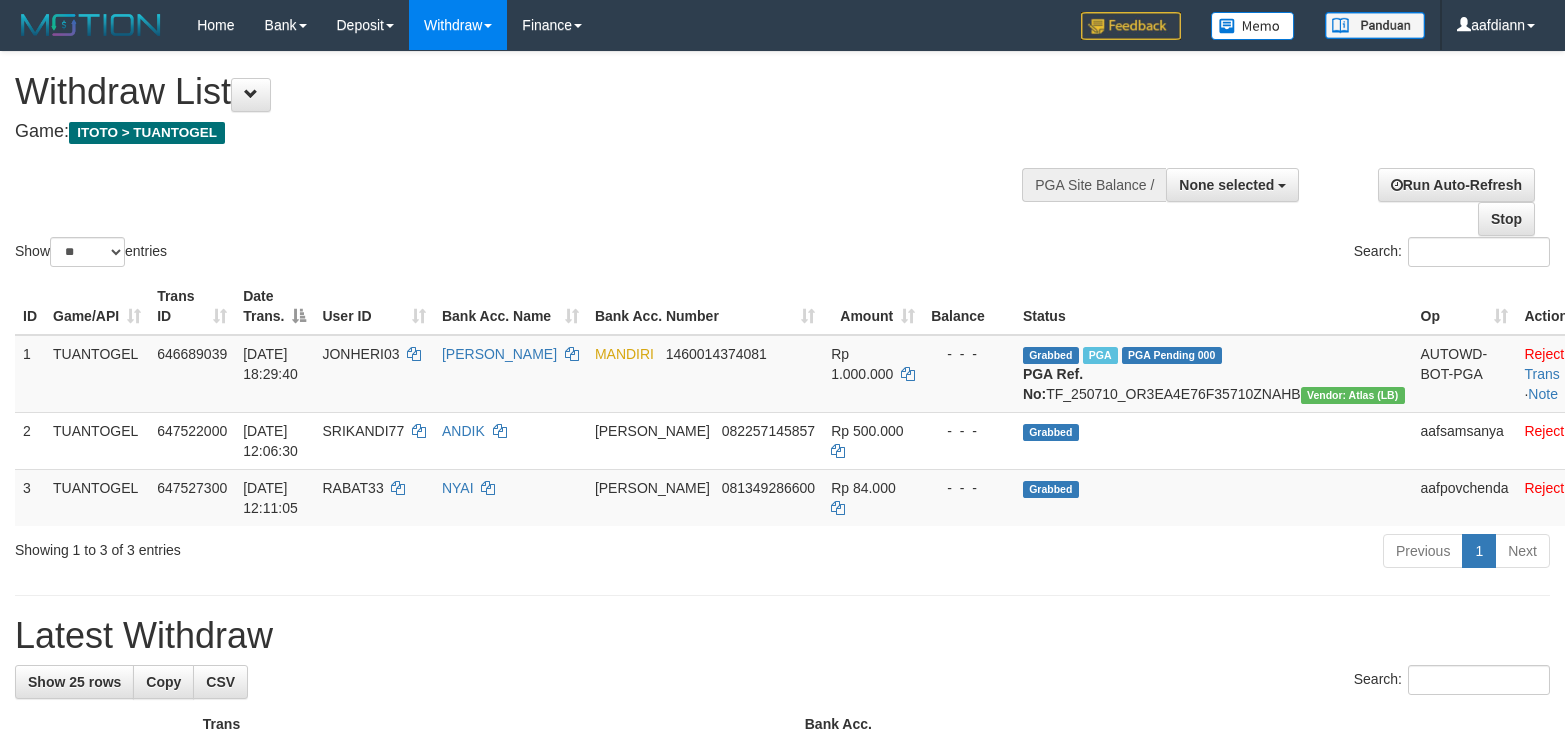 select 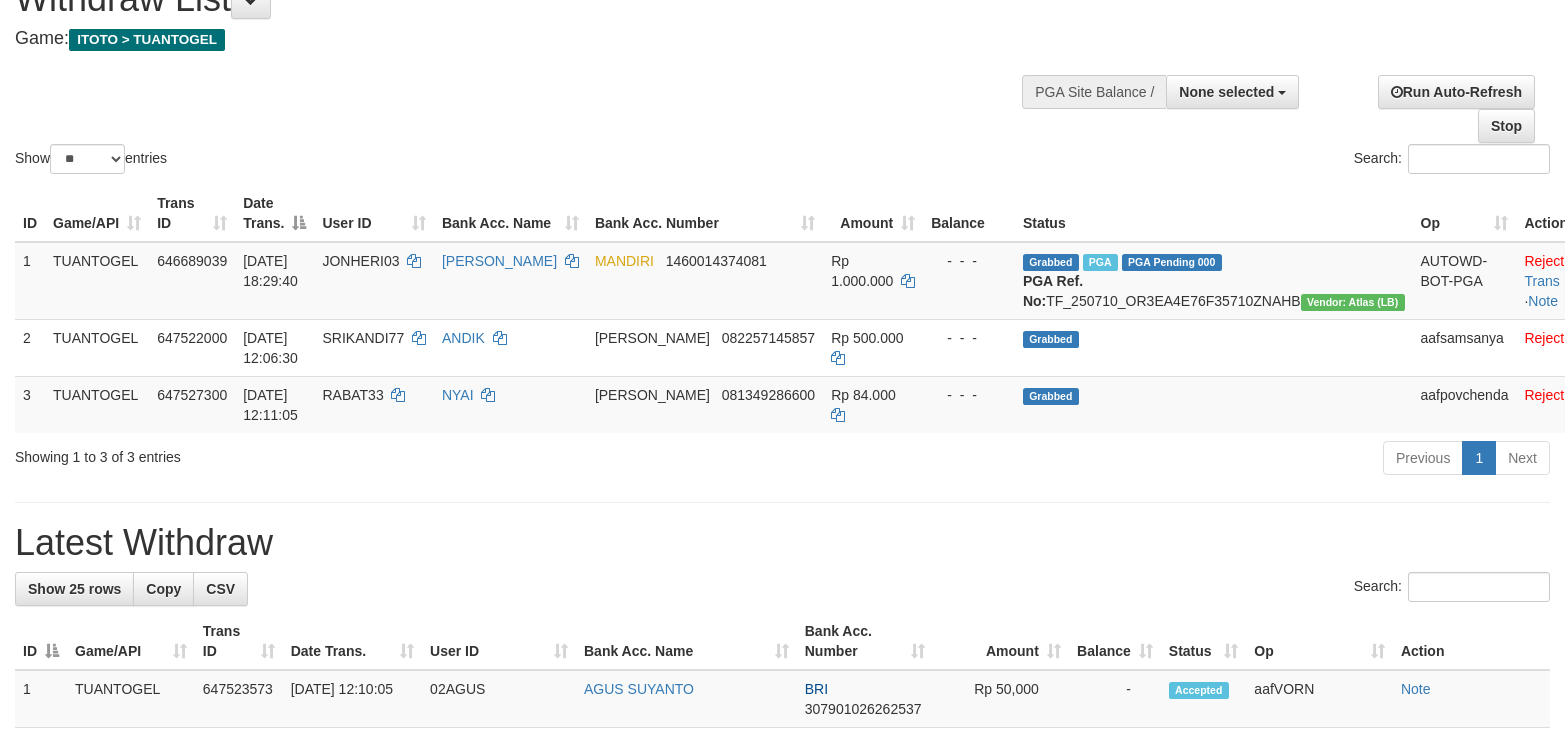 scroll, scrollTop: 92, scrollLeft: 0, axis: vertical 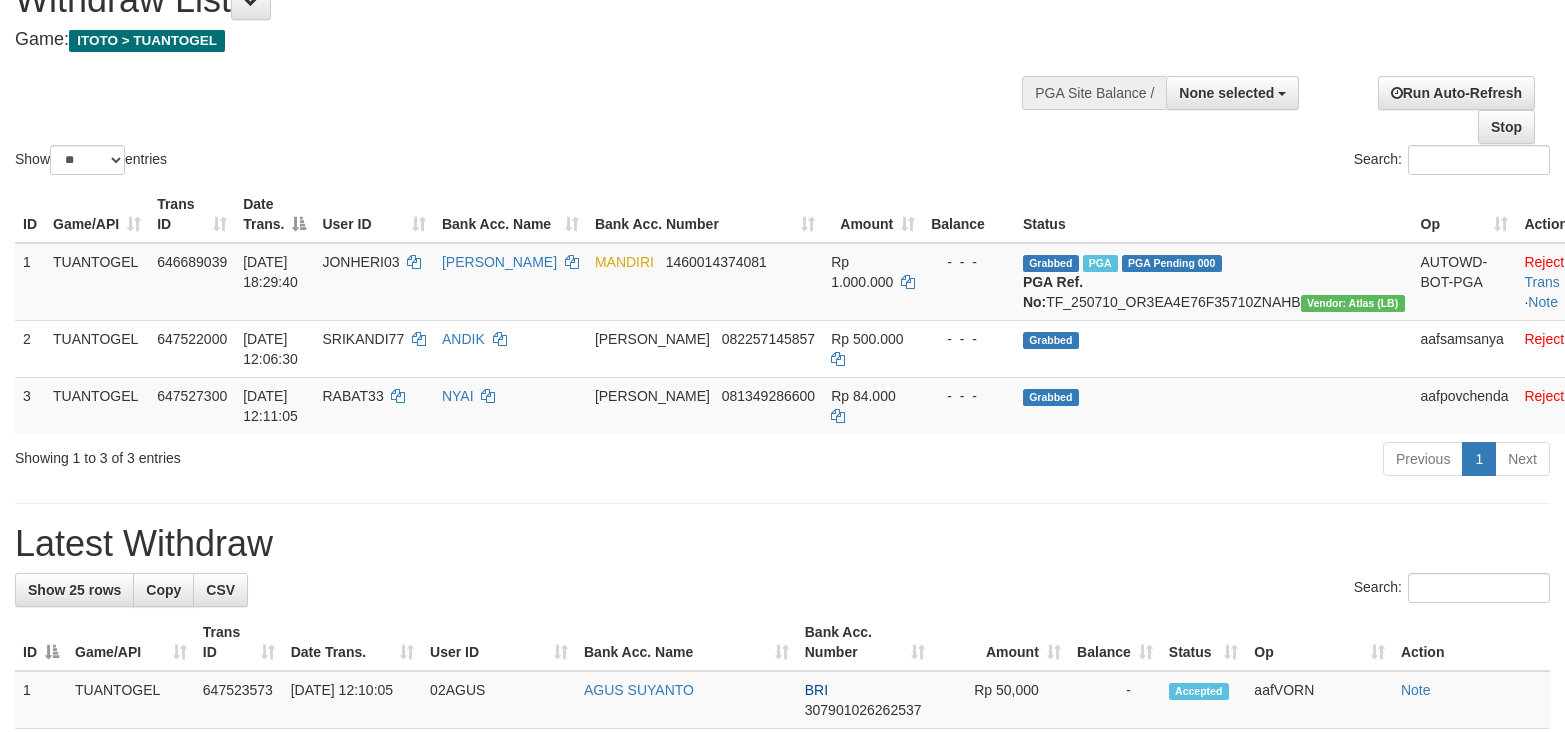 click on "Show  ** ** ** ***  entries Search:" at bounding box center [782, 69] 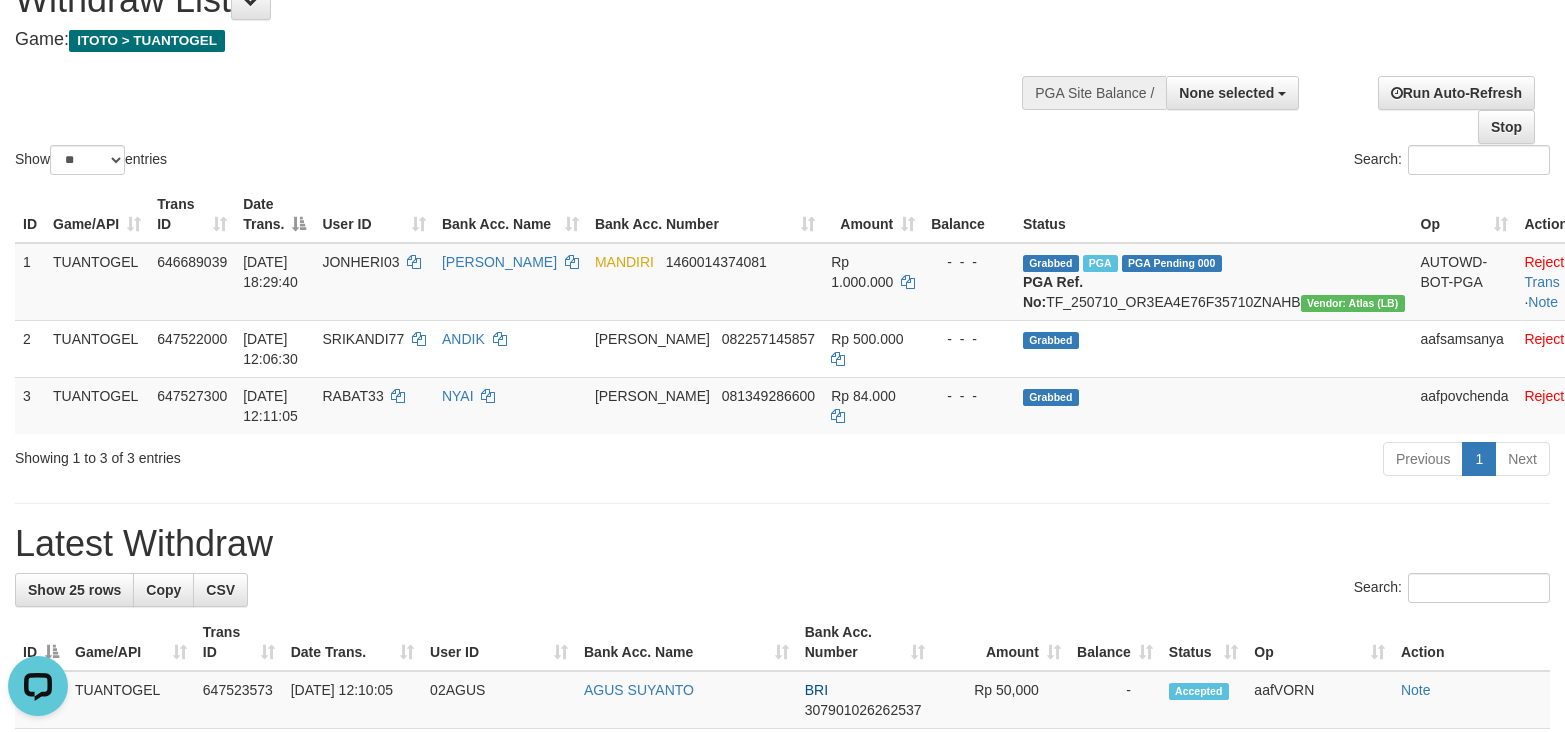 scroll, scrollTop: 0, scrollLeft: 0, axis: both 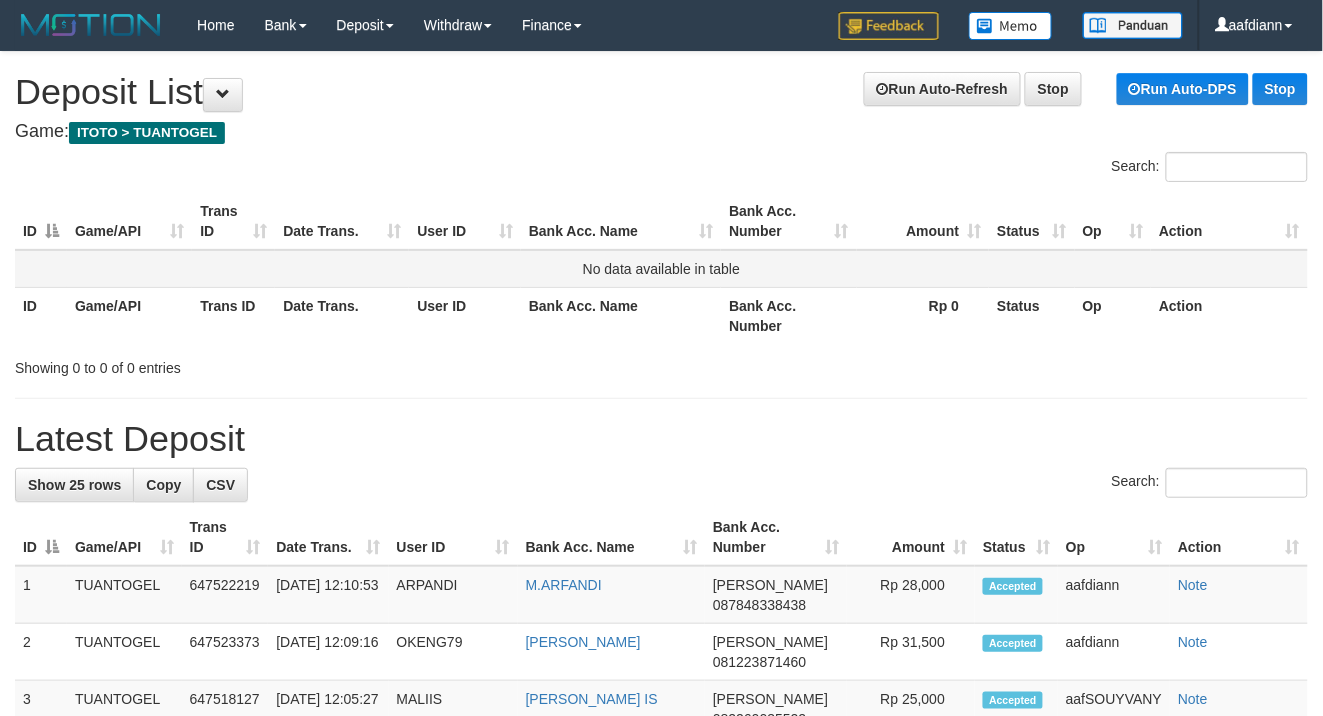 click on "No data available in table" at bounding box center [661, 269] 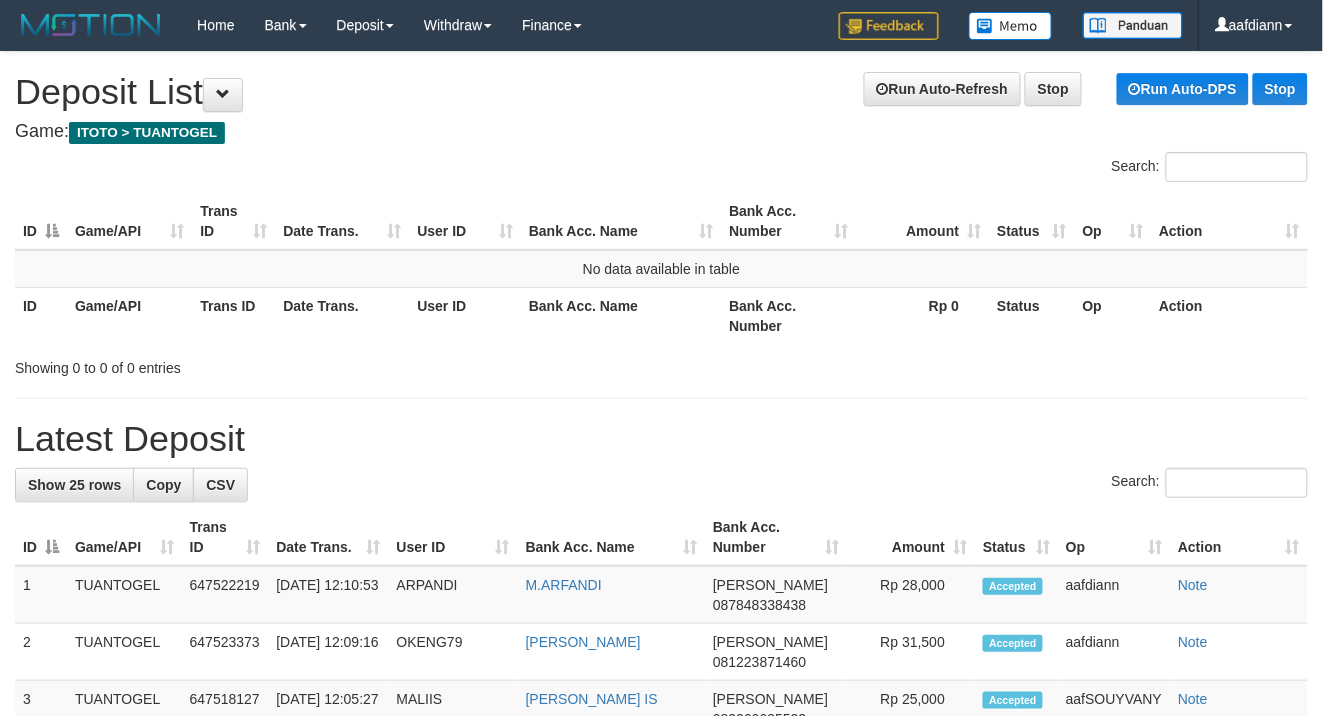 drag, startPoint x: 595, startPoint y: 157, endPoint x: 602, endPoint y: 176, distance: 20.248457 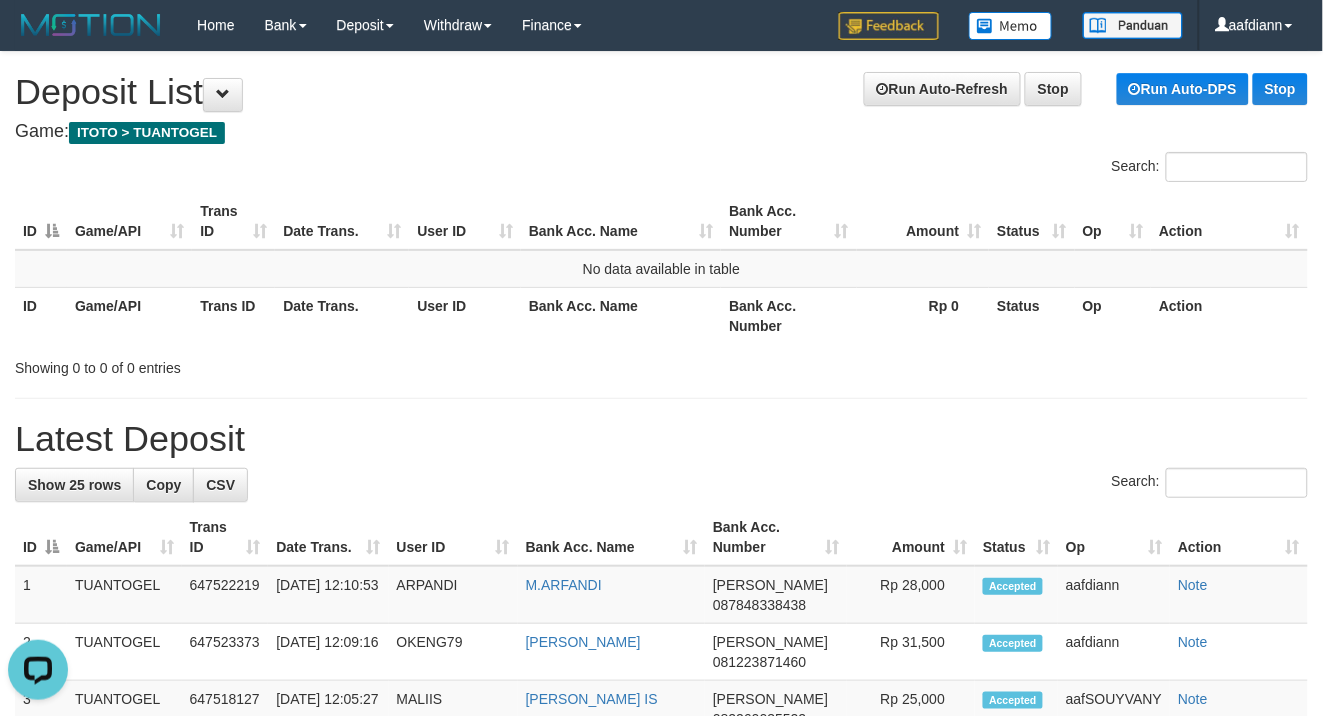 scroll, scrollTop: 0, scrollLeft: 0, axis: both 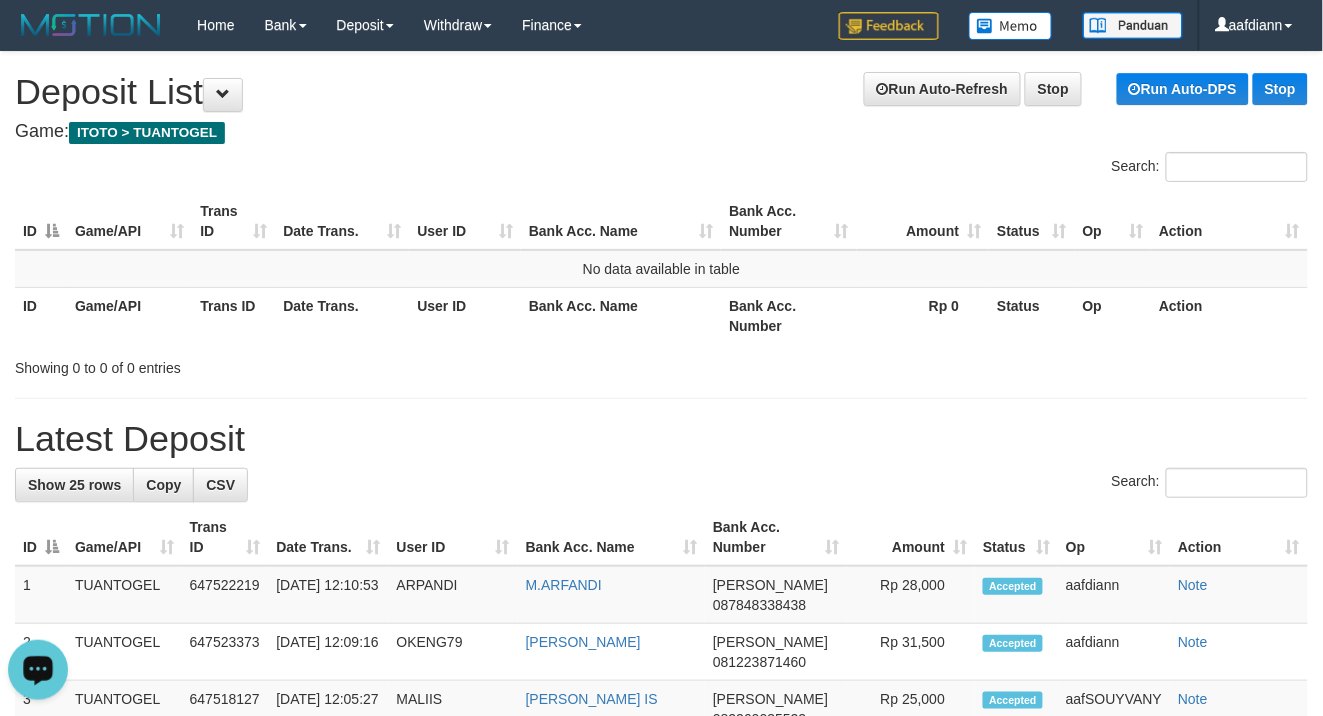 click on "**********" at bounding box center [661, 1048] 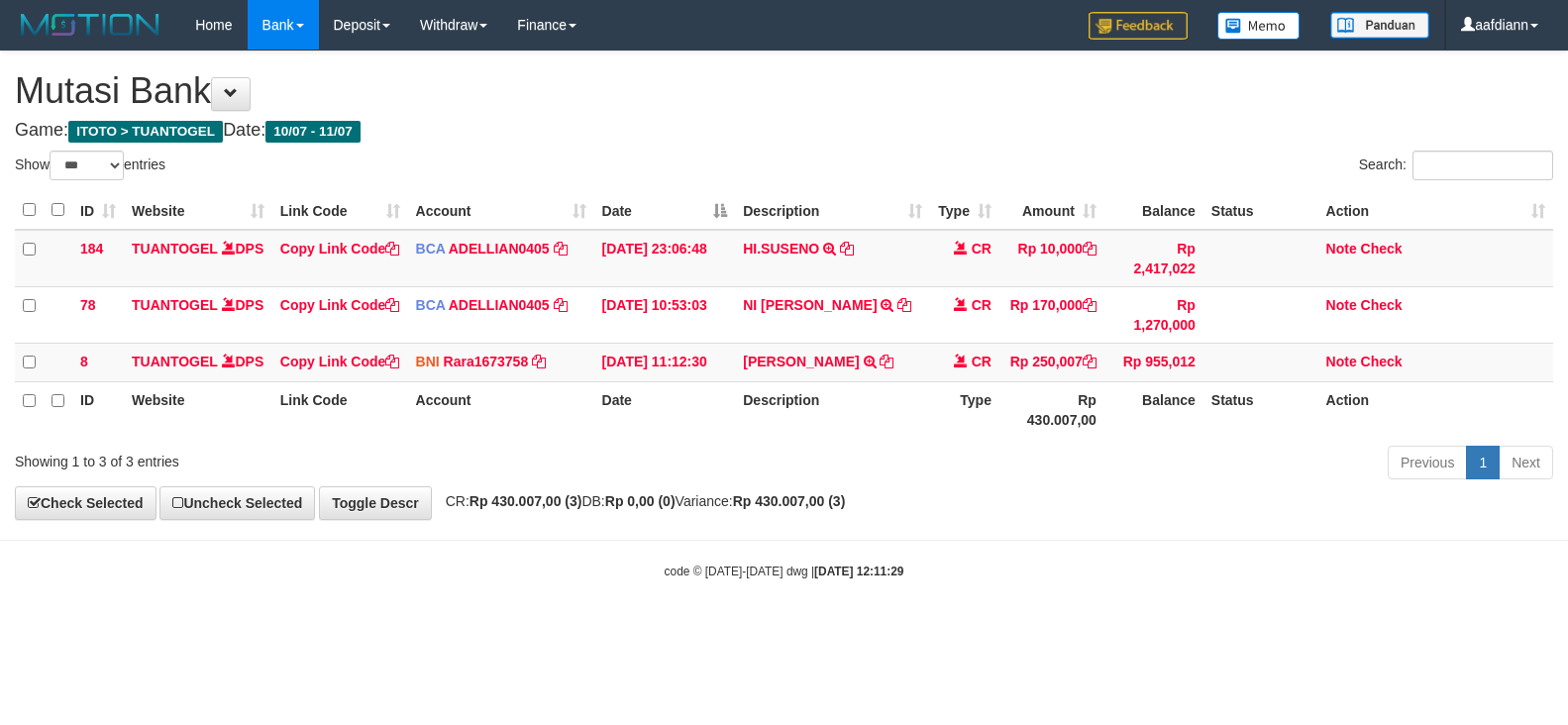 select on "***" 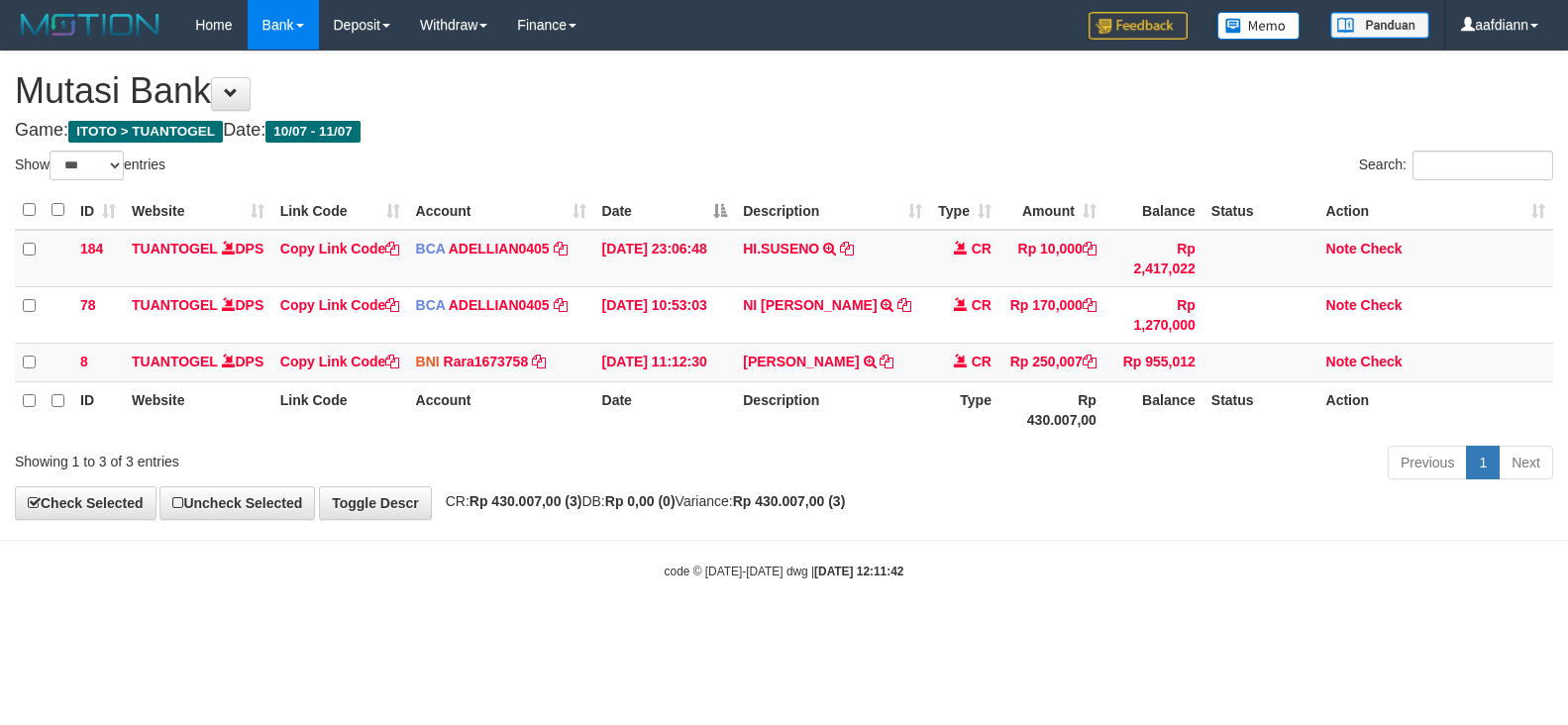 select on "***" 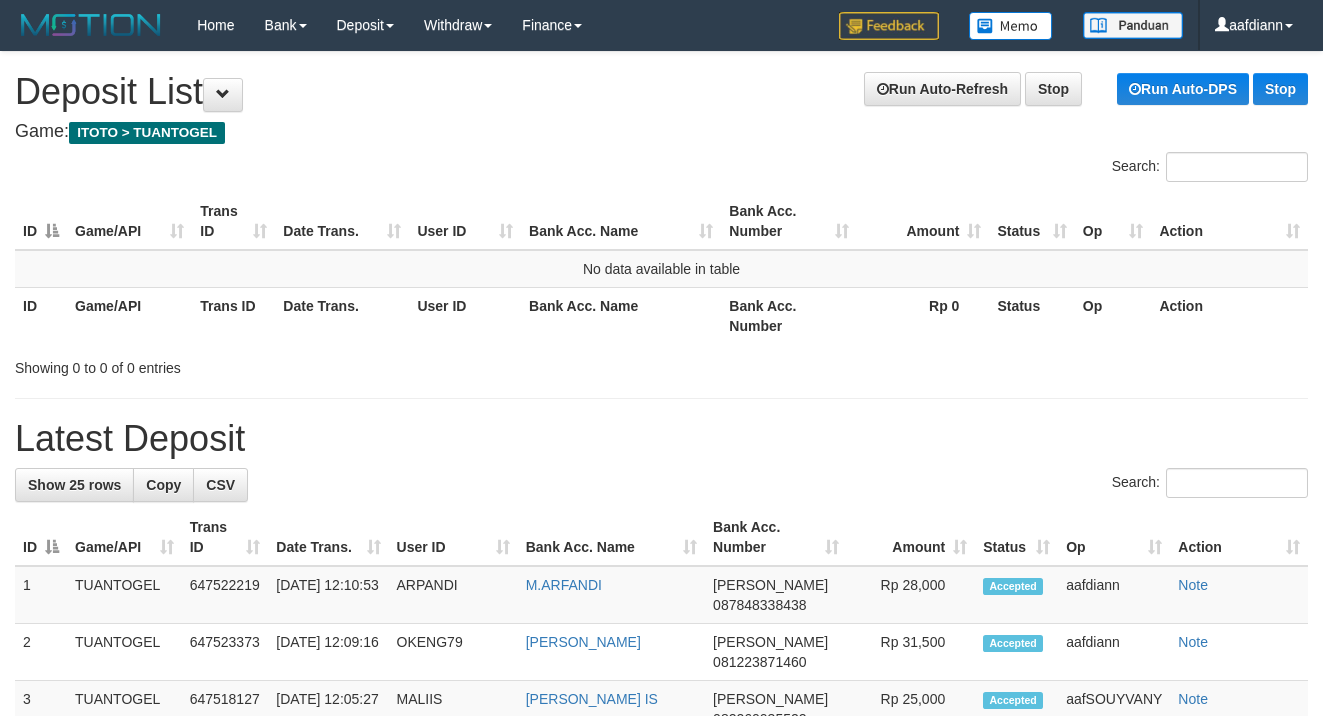 scroll, scrollTop: 0, scrollLeft: 0, axis: both 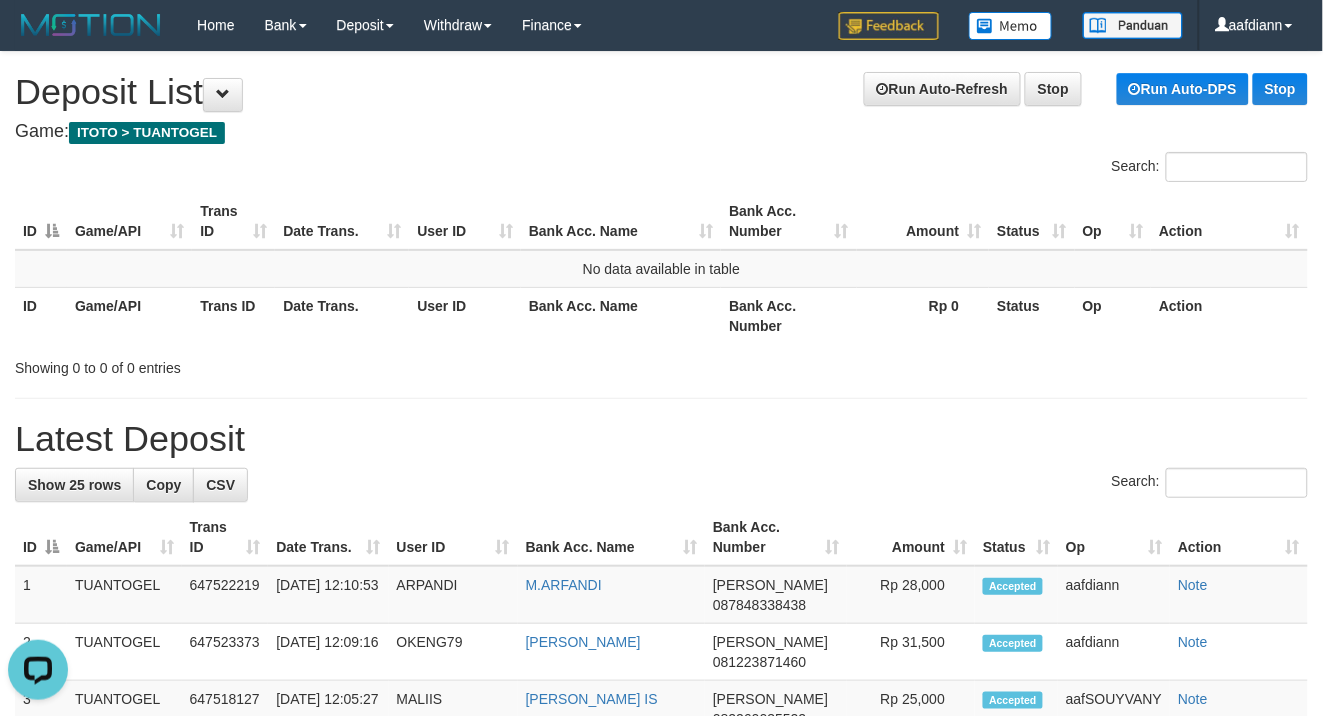 drag, startPoint x: 897, startPoint y: 345, endPoint x: 598, endPoint y: 192, distance: 335.872 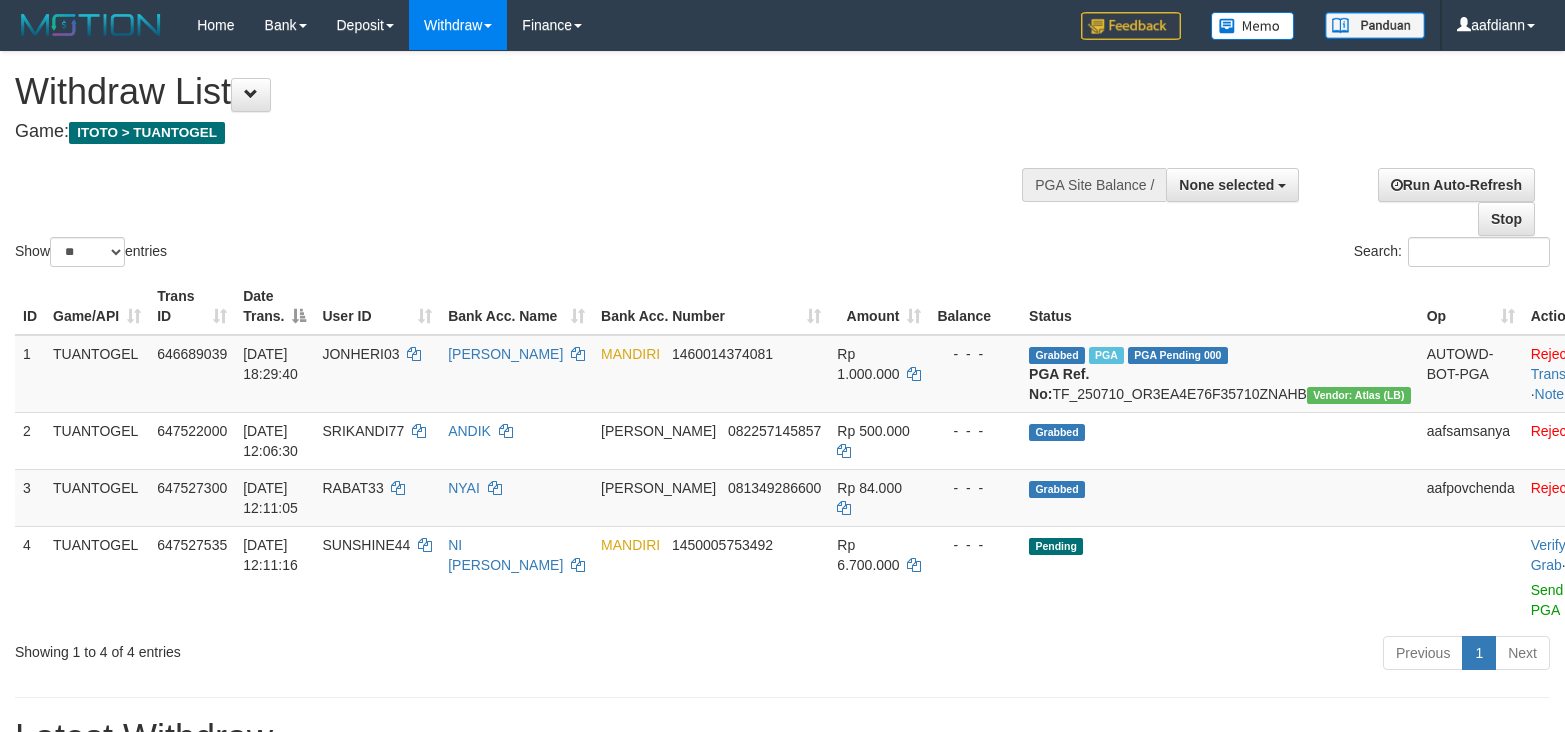 select 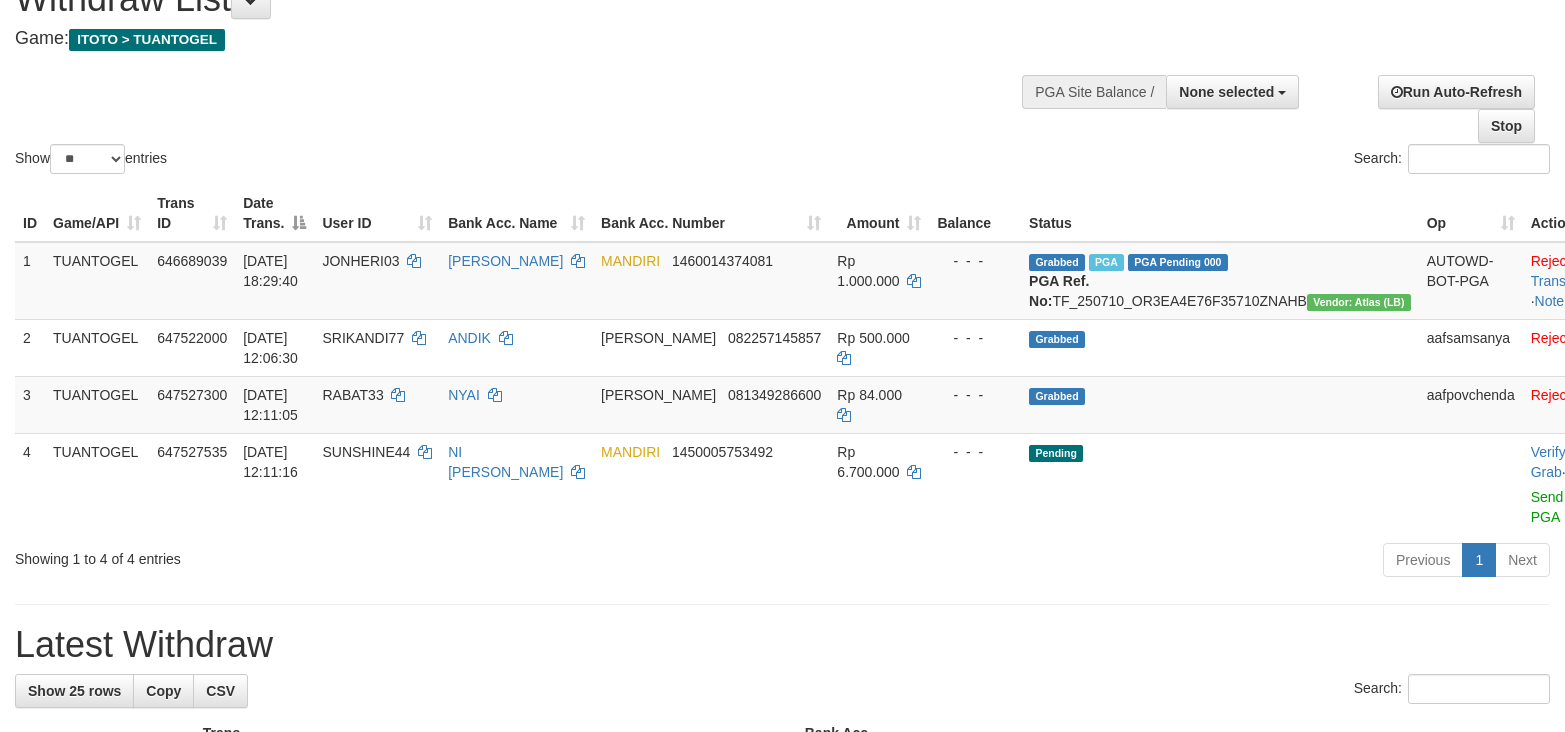 scroll, scrollTop: 92, scrollLeft: 0, axis: vertical 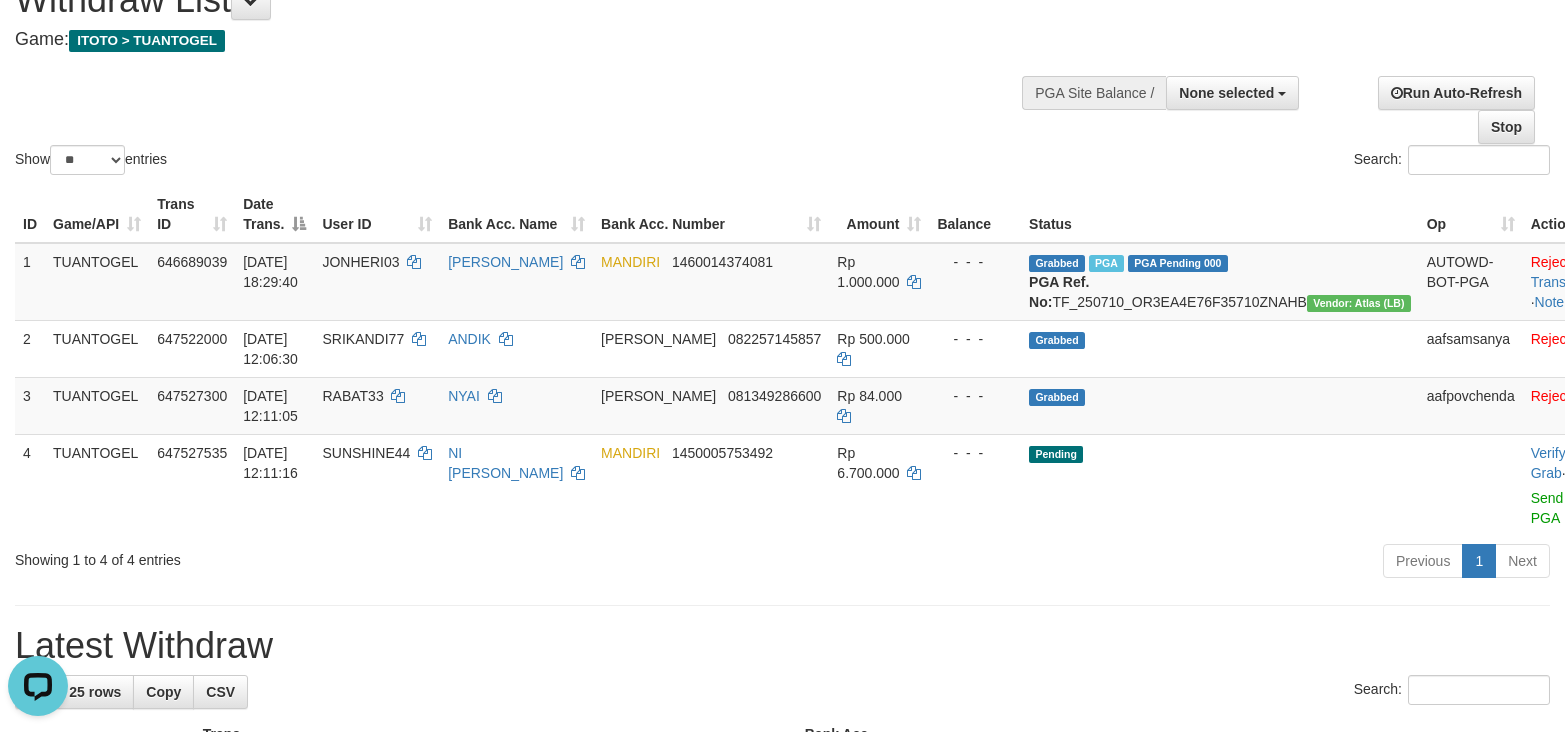 click on "Show  ** ** ** ***  entries" at bounding box center [391, 162] 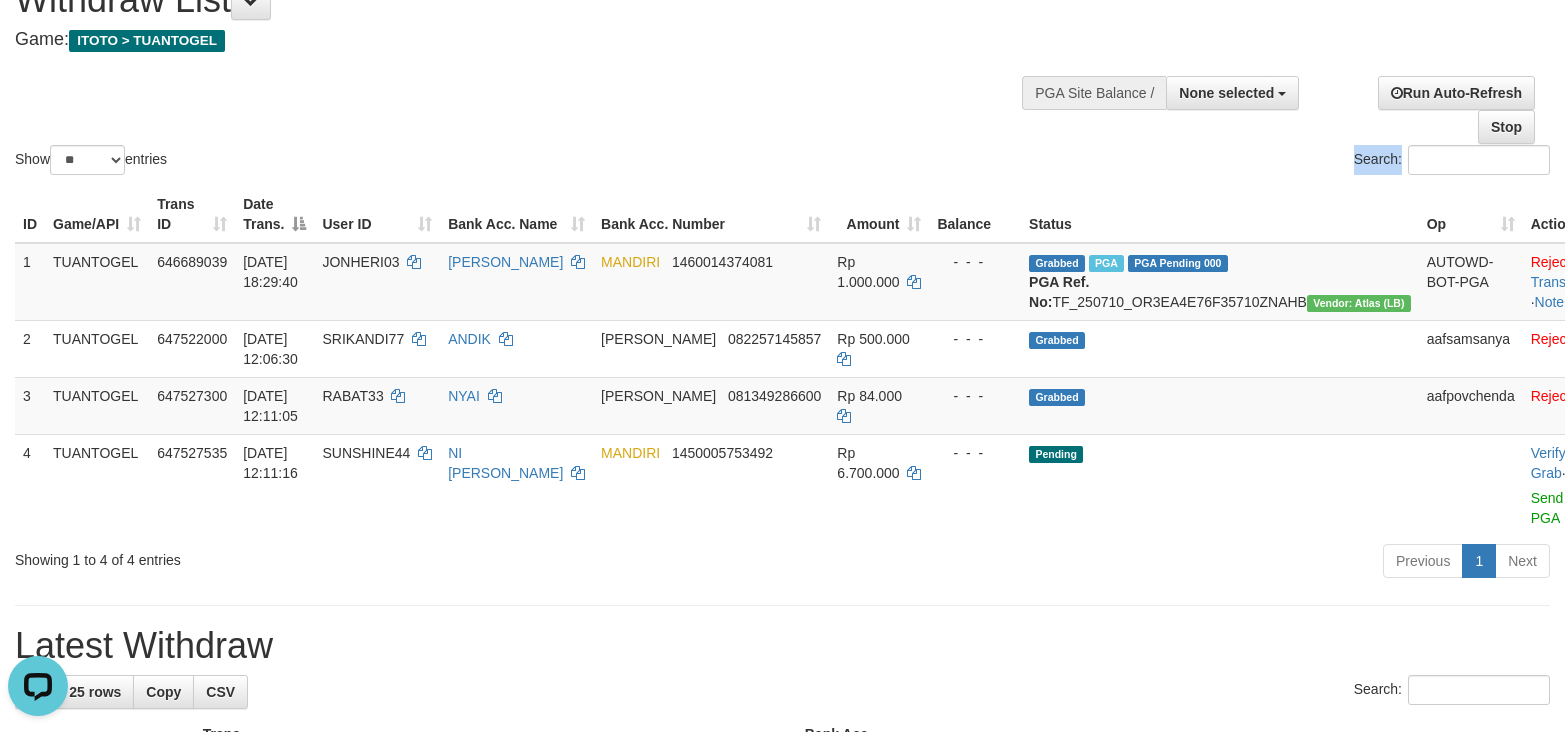 click on "Show  ** ** ** ***  entries Search:
ID Game/API Trans ID Date Trans. User ID Bank Acc. Name Bank Acc. Number Amount Balance Status Op Action
1 TUANTOGEL 646689039 10/07/2025 18:29:40 JONHERI03    HERI KISWANTO    MANDIRI     1460014374081 Rp 1.000.000    -  -  - Grabbed   PGA   PGA Pending 000 PGA Ref. No:  TF_250710_OR3EA4E76F35710ZNAHB  Vendor: Atlas (LB) AUTOWD-BOT-PGA Reject ·    Check Trans    ·    Note 2 TUANTOGEL 647522000 11/07/2025 12:06:30 SRIKANDI77    ANDIK    DANA     082257145857 Rp 500.000    -  -  - Grabbed aafsamsanya Reject ·    Note 3 TUANTOGEL 647527300 11/07/2025 12:11:05 RABAT33    NYAI    DANA     081349286600 Rp 84.000    -  -  - Grabbed aafpovchenda Reject ·    Note 4 TUANTOGEL 647527535 11/07/2025 12:11:16 SUNSHINE44    NI KETUT KARMINI    MANDIRI     1450005753492 Rp 6.700.000    -  -  - Pending Verify    ·   Allow Grab   ·    Reject Send PGA     ·    Note Processing... Previous 1" at bounding box center (782, 272) 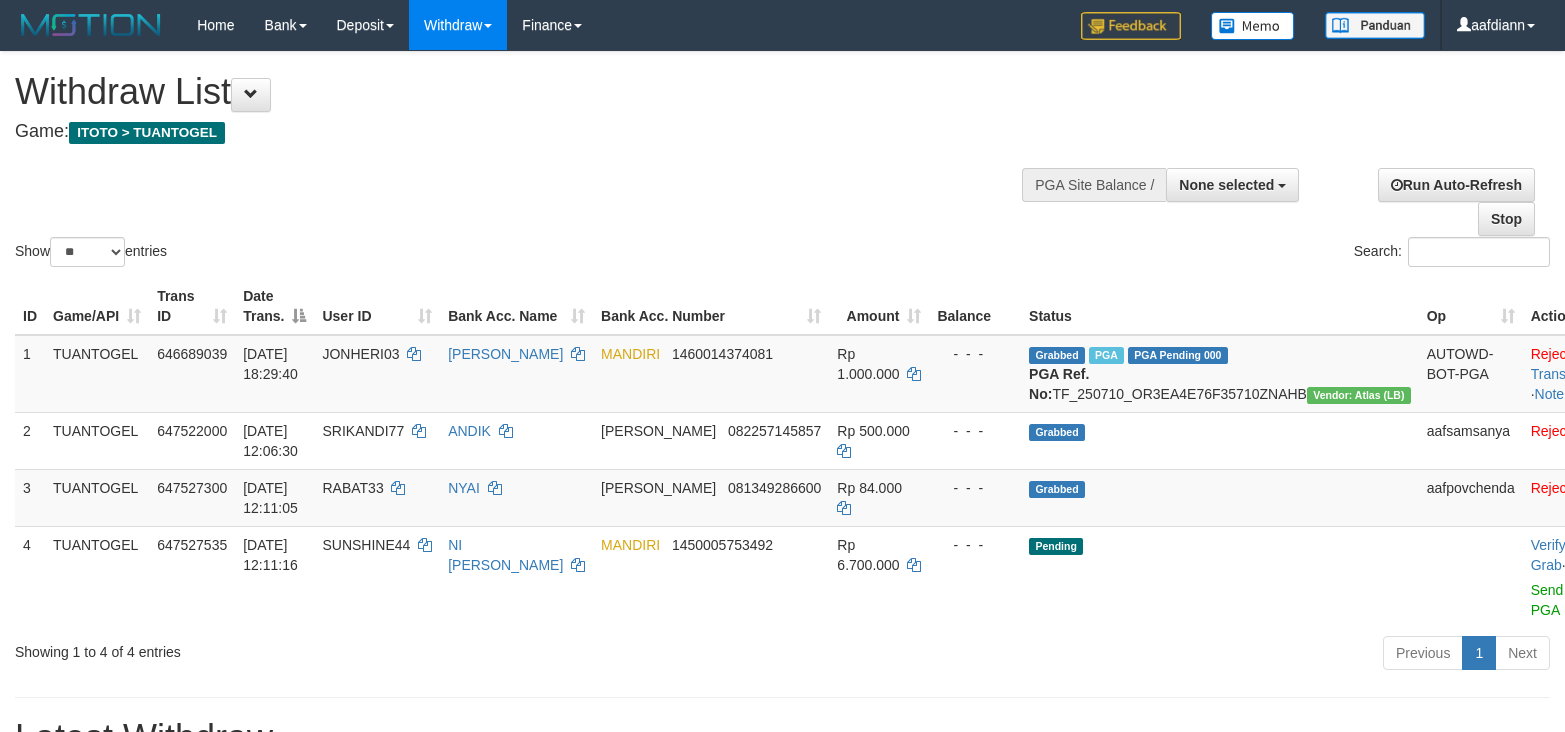 select 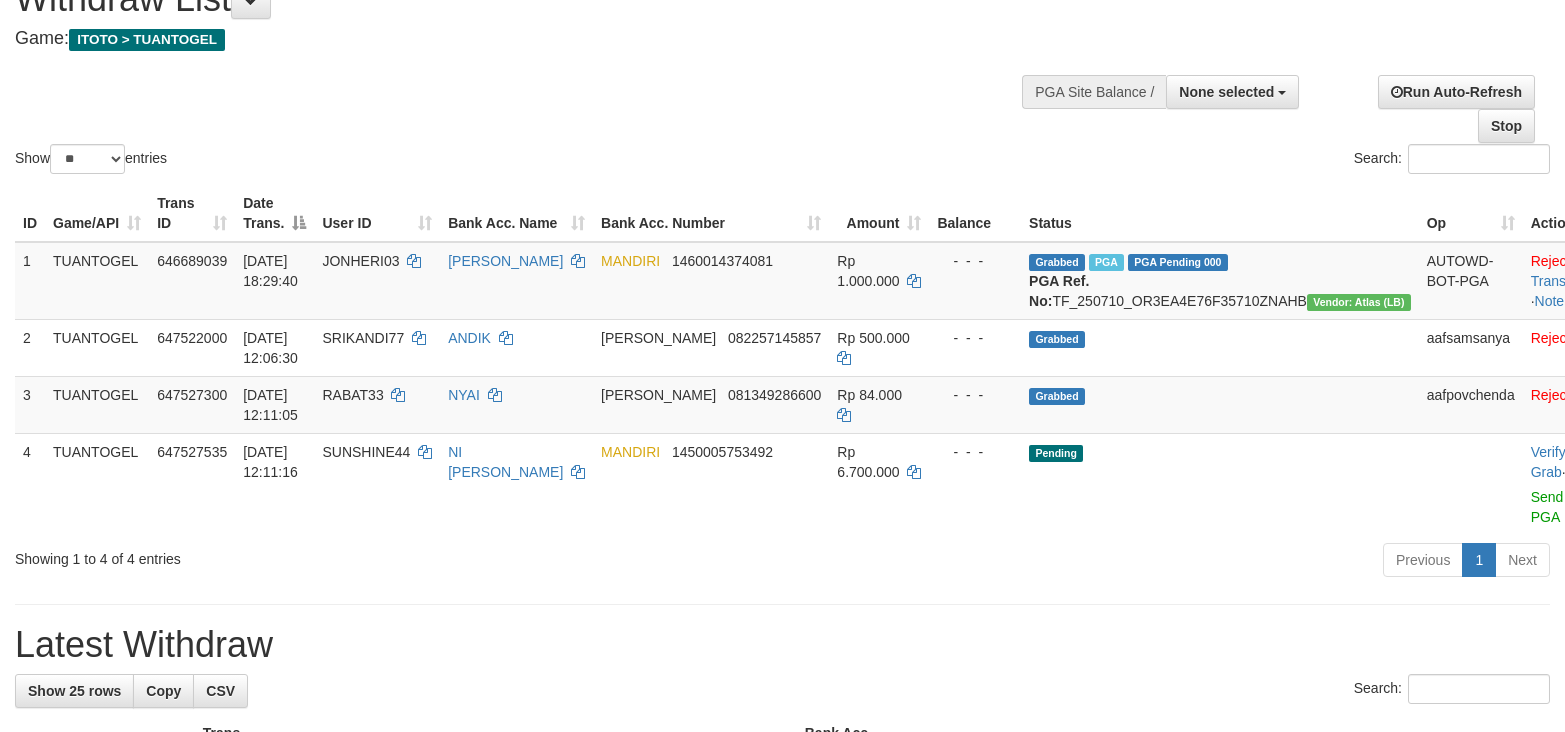 scroll, scrollTop: 92, scrollLeft: 0, axis: vertical 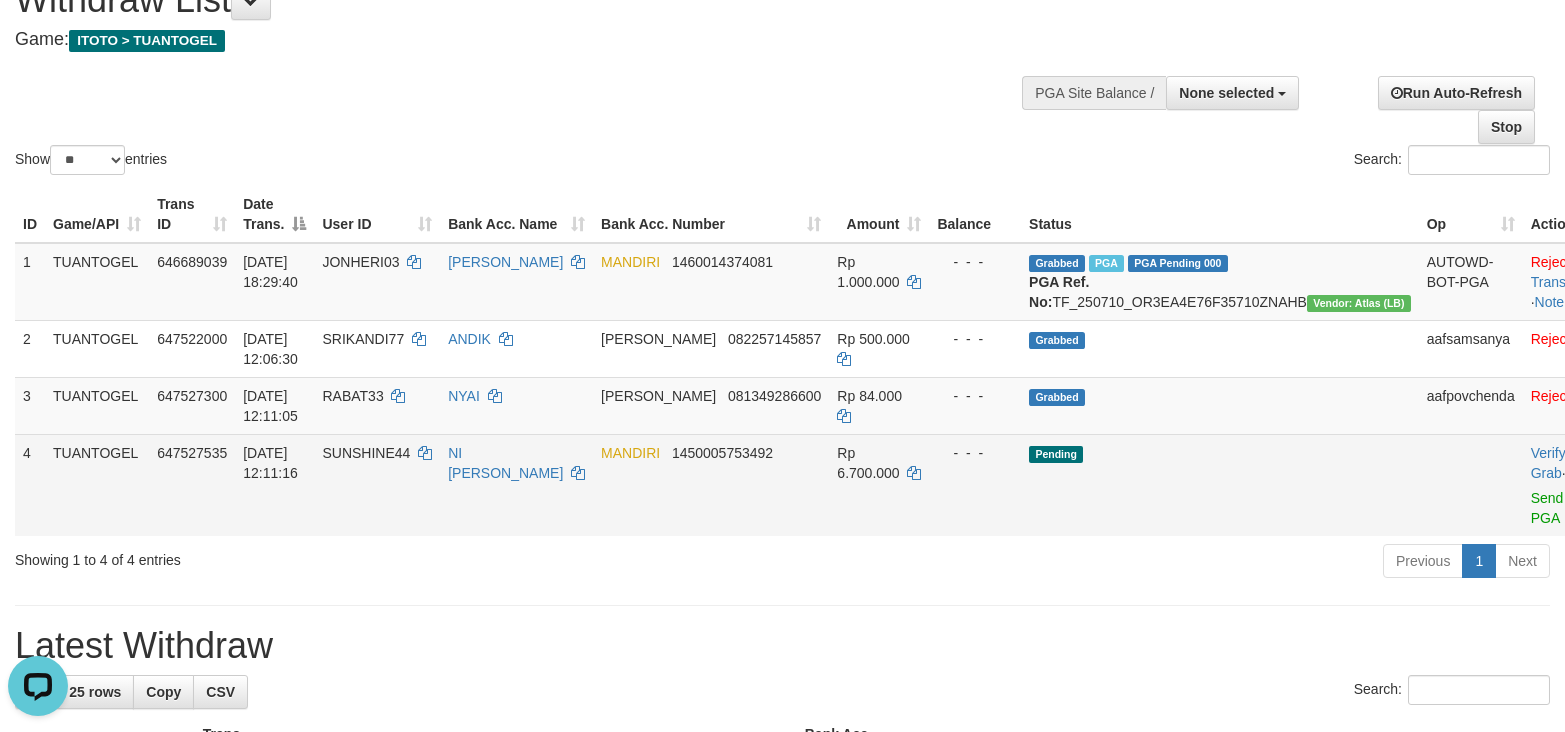 drag, startPoint x: 1190, startPoint y: 535, endPoint x: 1121, endPoint y: 523, distance: 70.035706 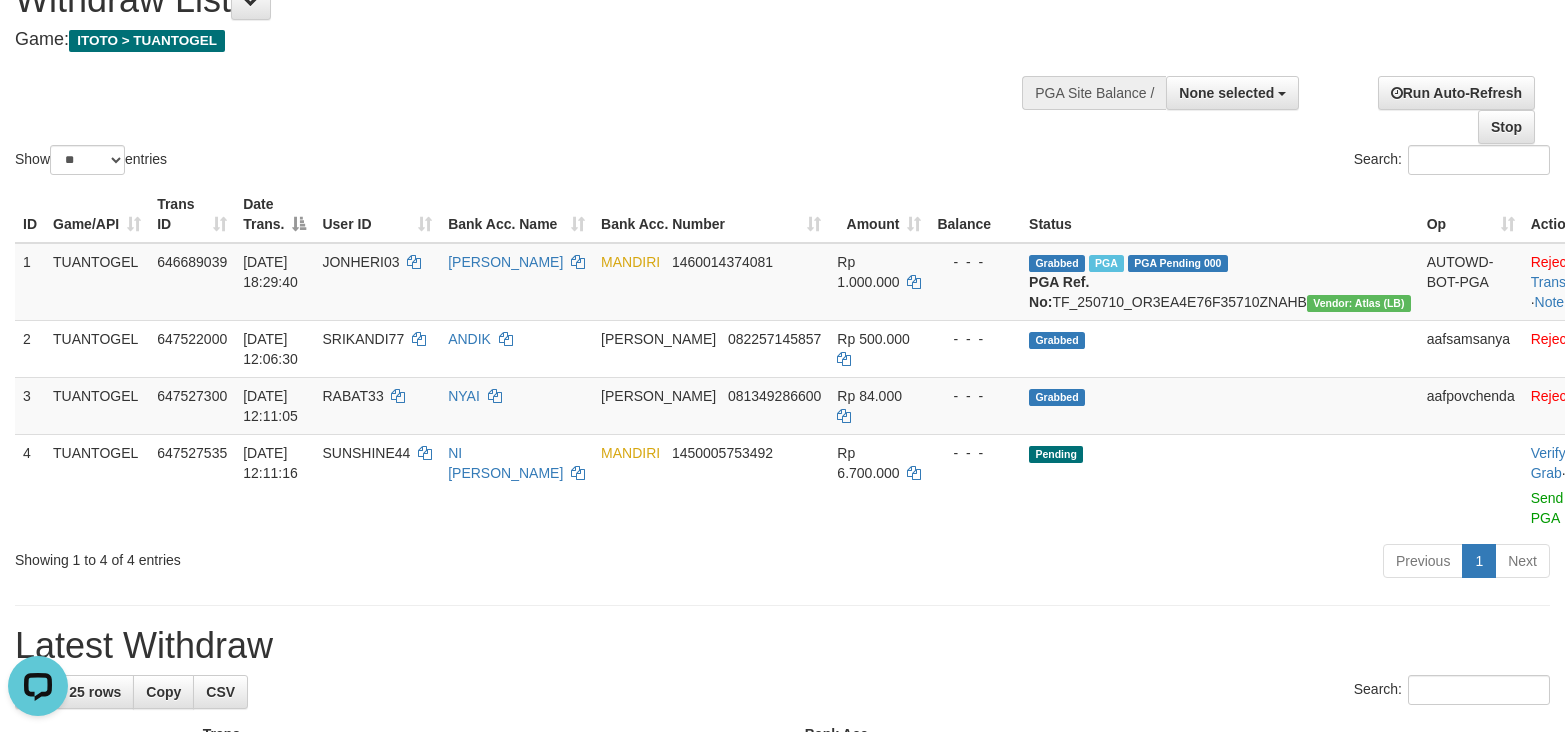 click on "Show  ** ** ** ***  entries Search:" at bounding box center (782, 69) 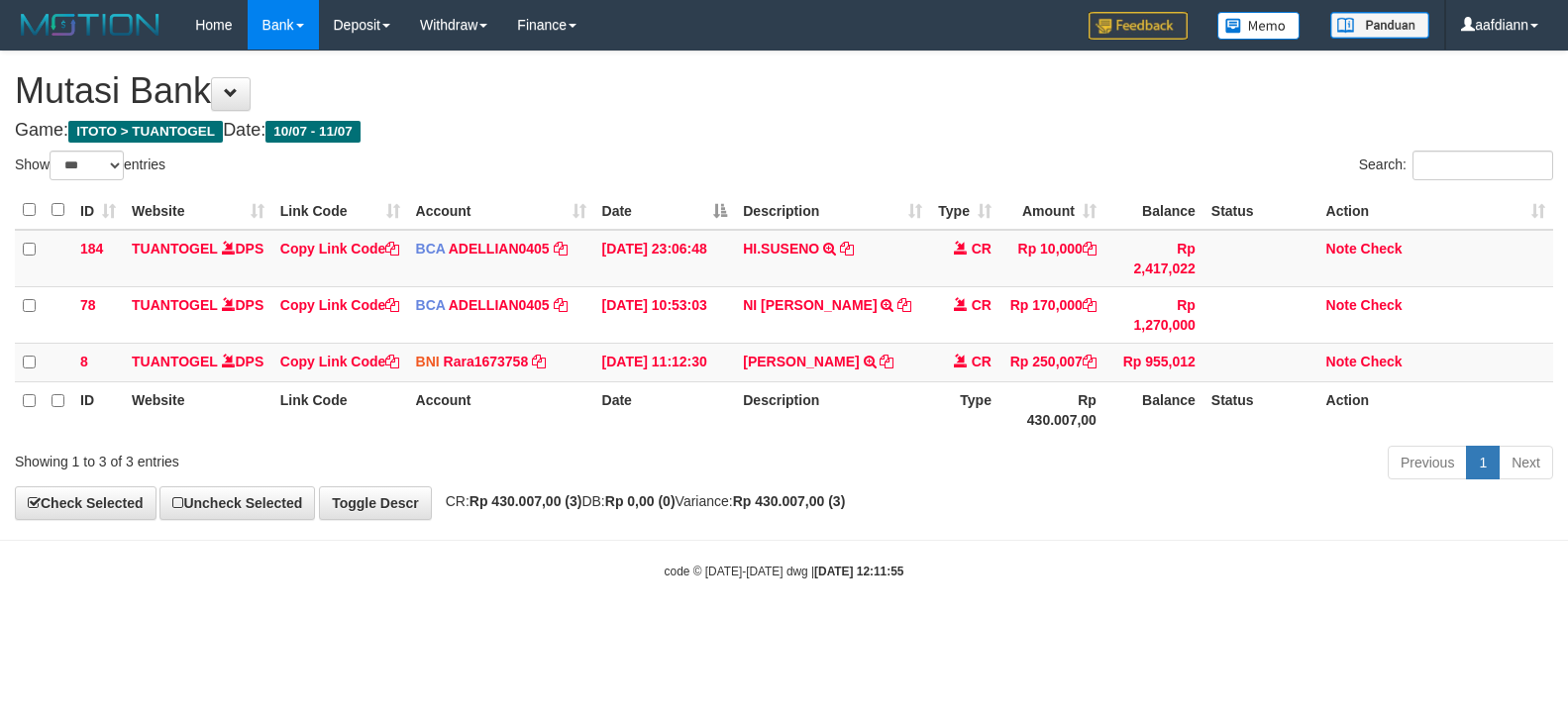 select on "***" 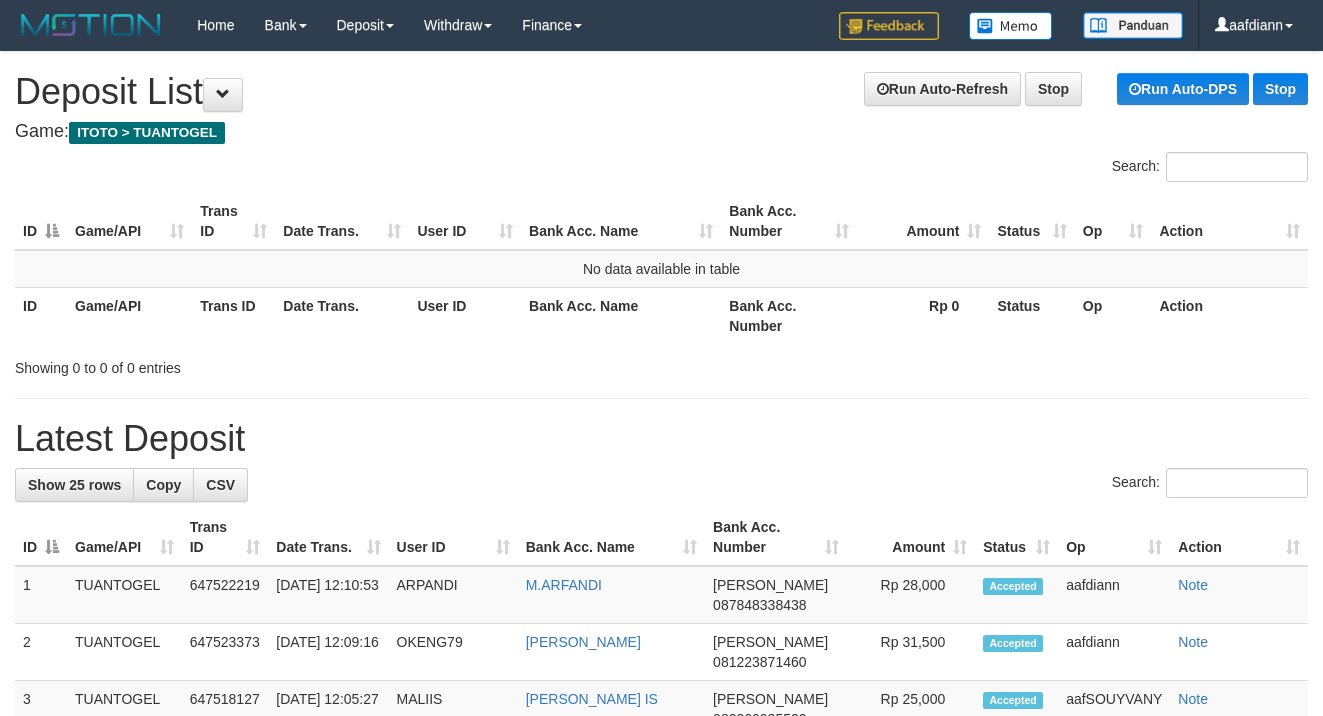 scroll, scrollTop: 0, scrollLeft: 0, axis: both 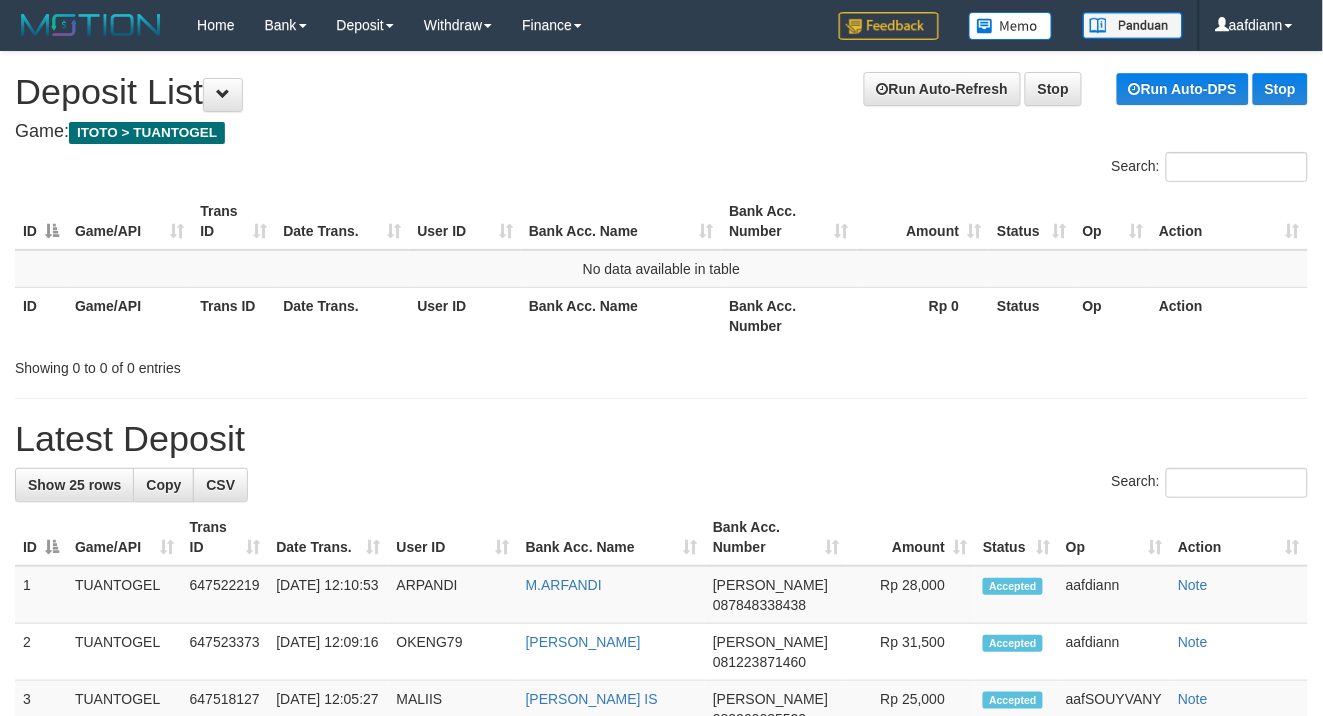 click on "Game:   ITOTO > TUANTOGEL" at bounding box center (661, 132) 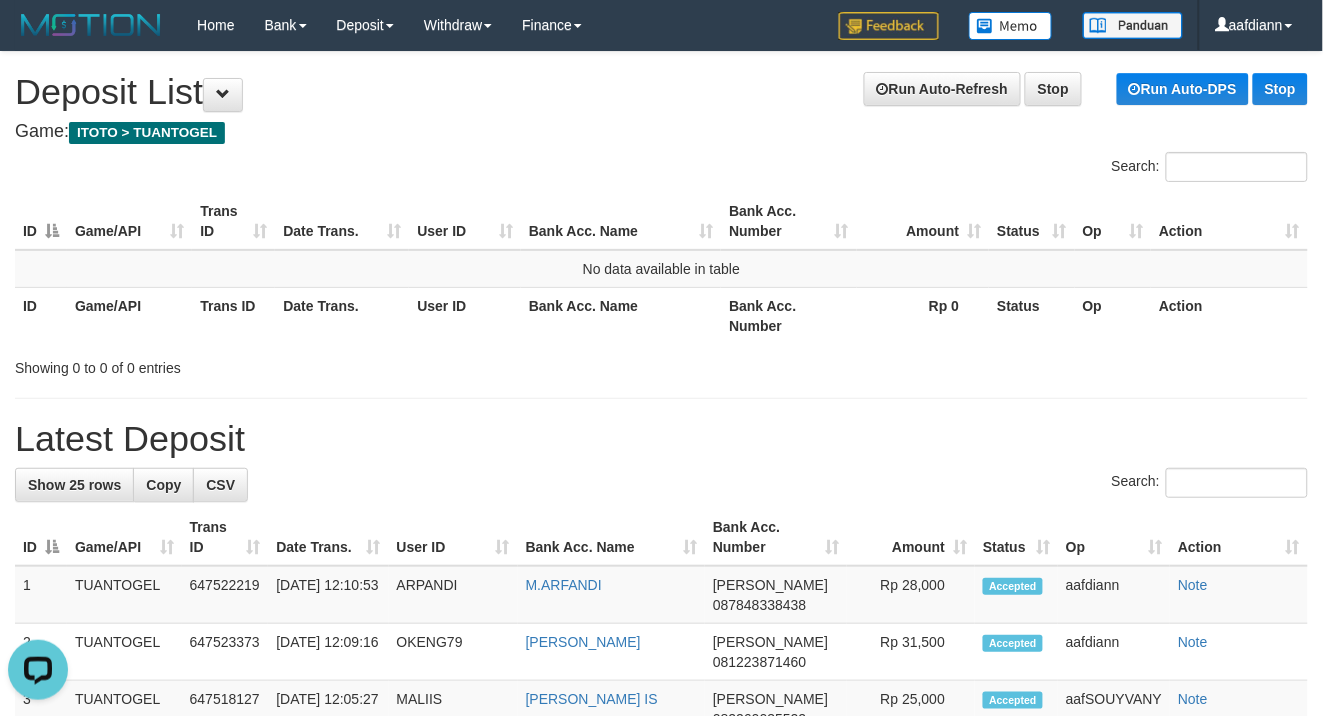 scroll, scrollTop: 0, scrollLeft: 0, axis: both 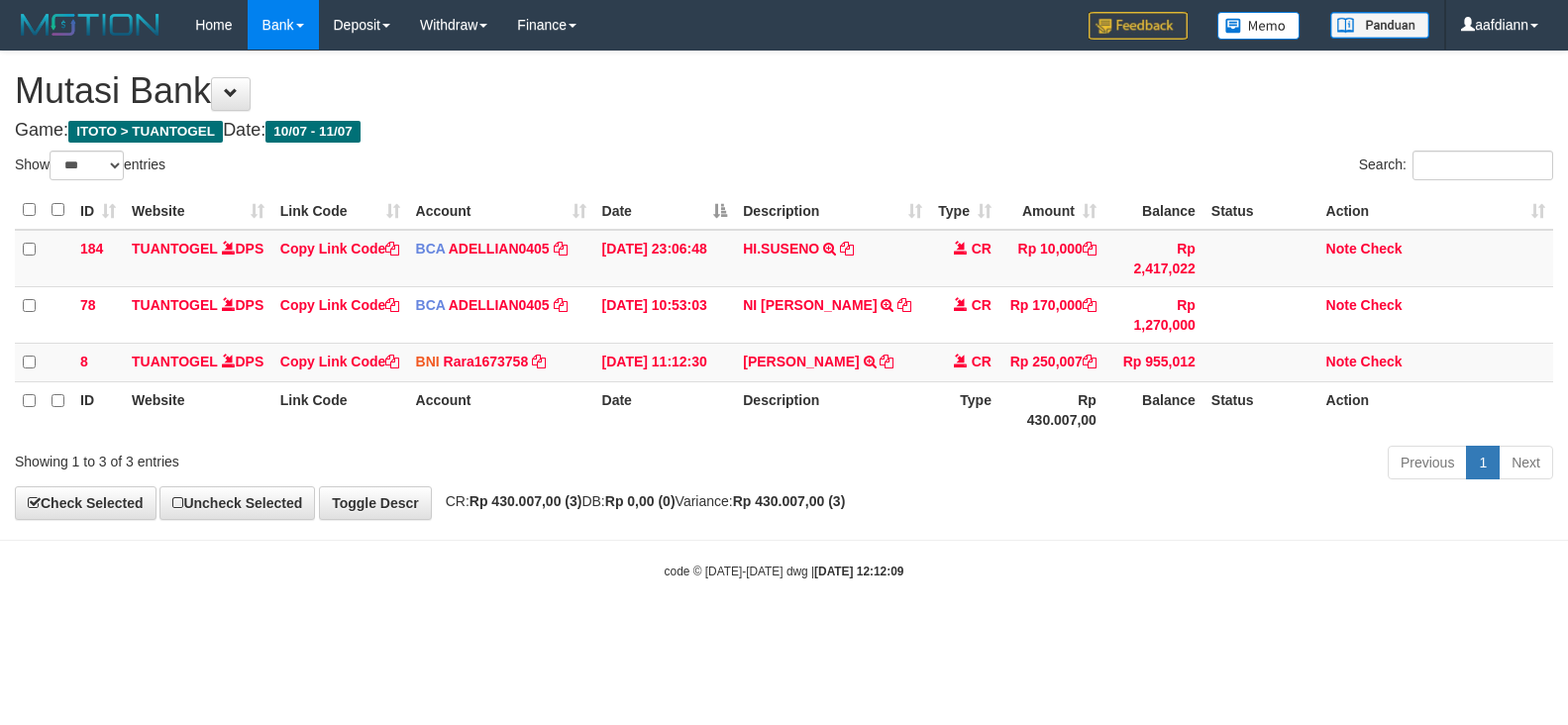 select on "***" 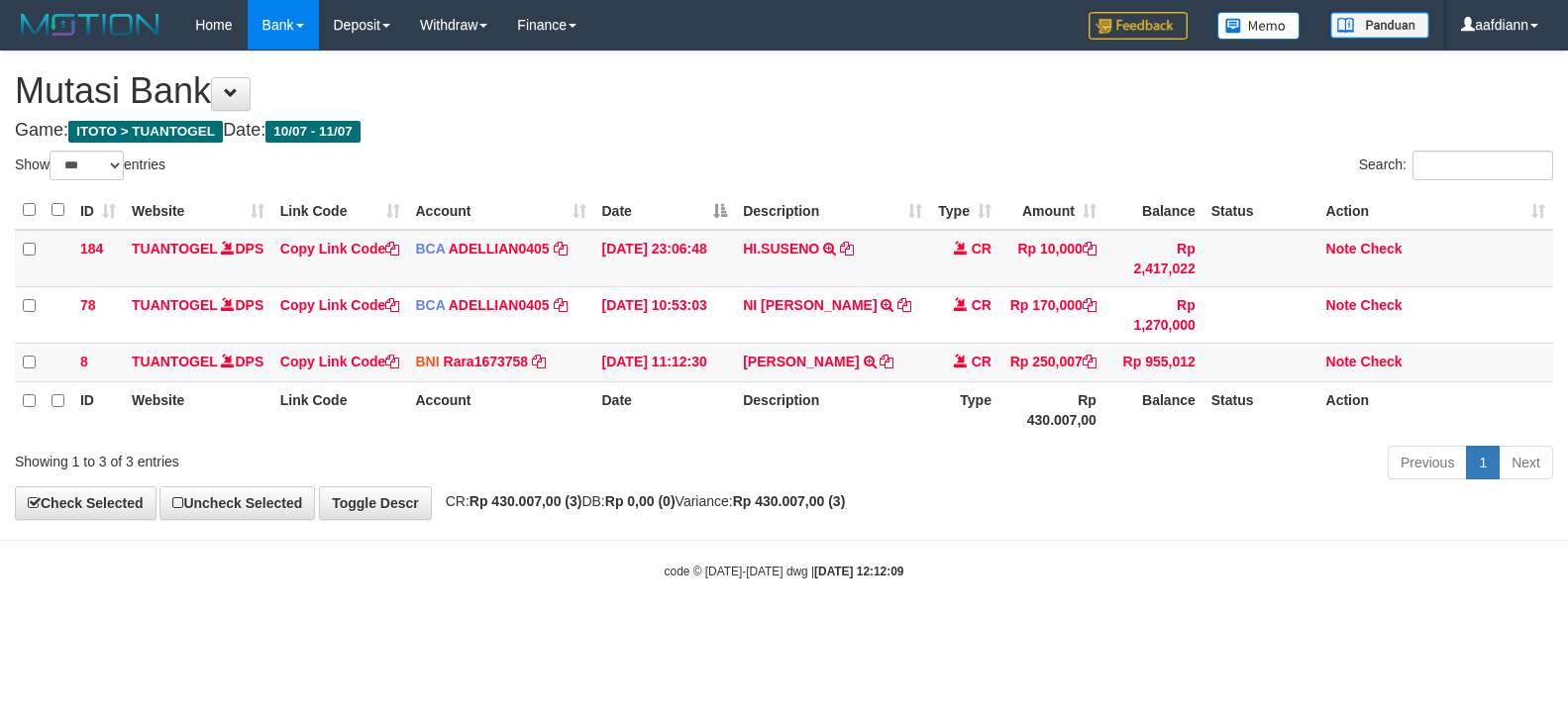 scroll, scrollTop: 0, scrollLeft: 0, axis: both 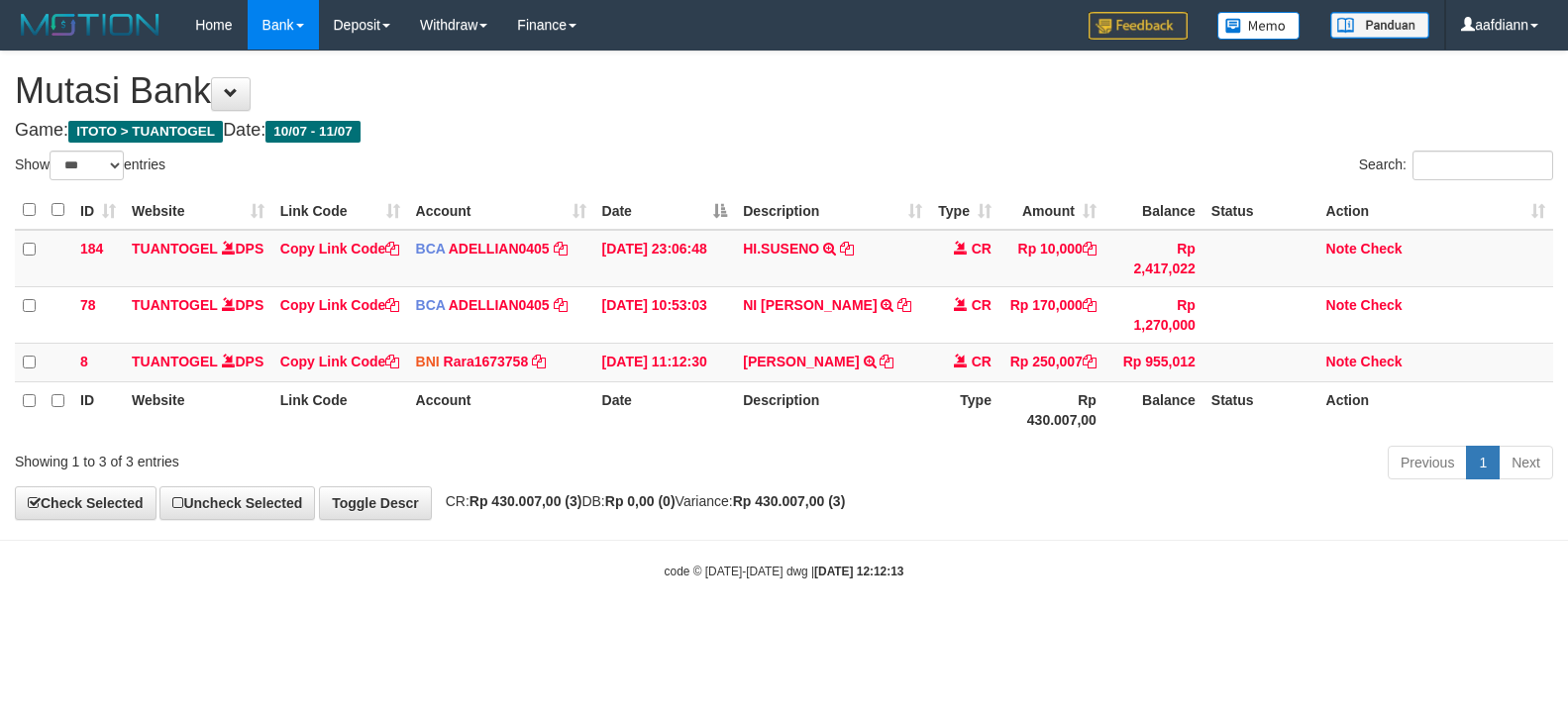 select on "***" 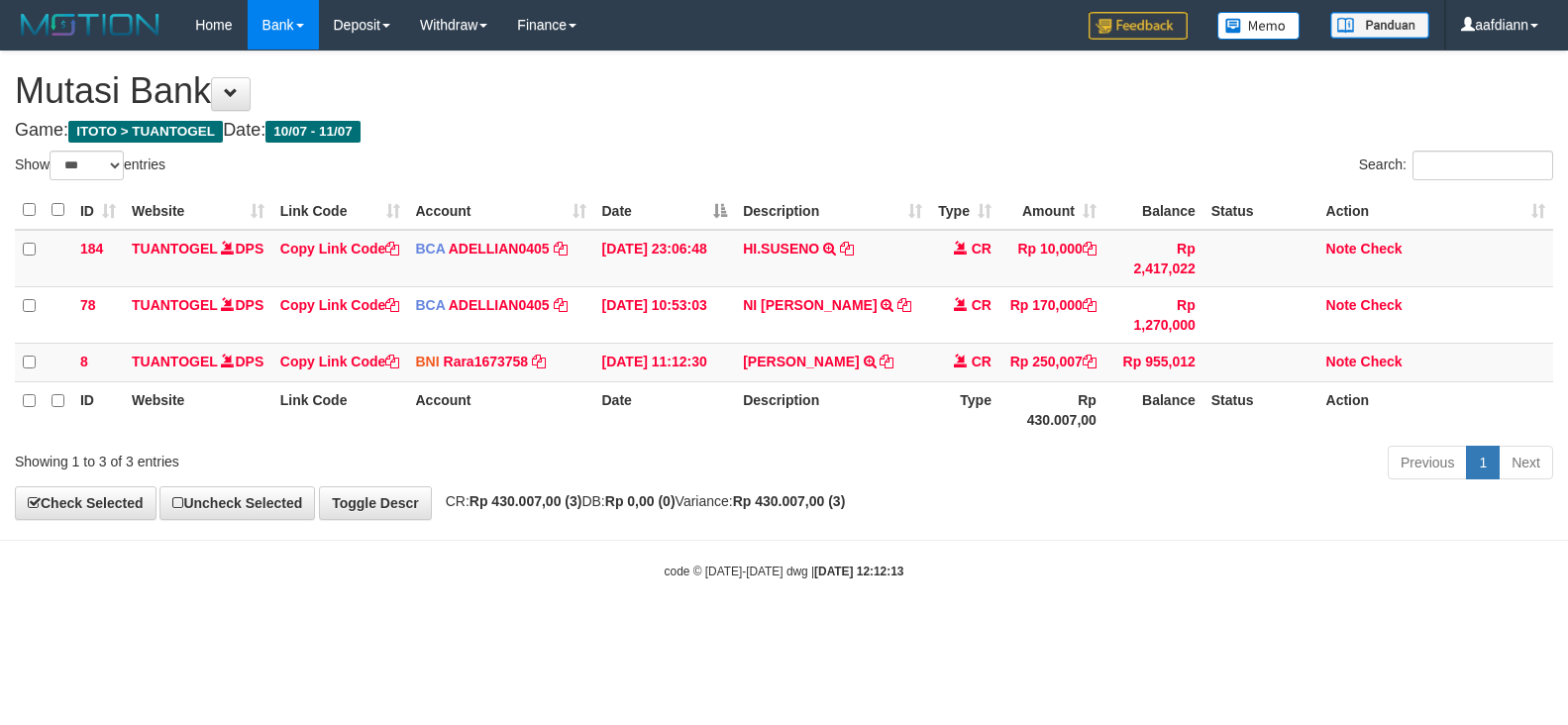 scroll, scrollTop: 0, scrollLeft: 0, axis: both 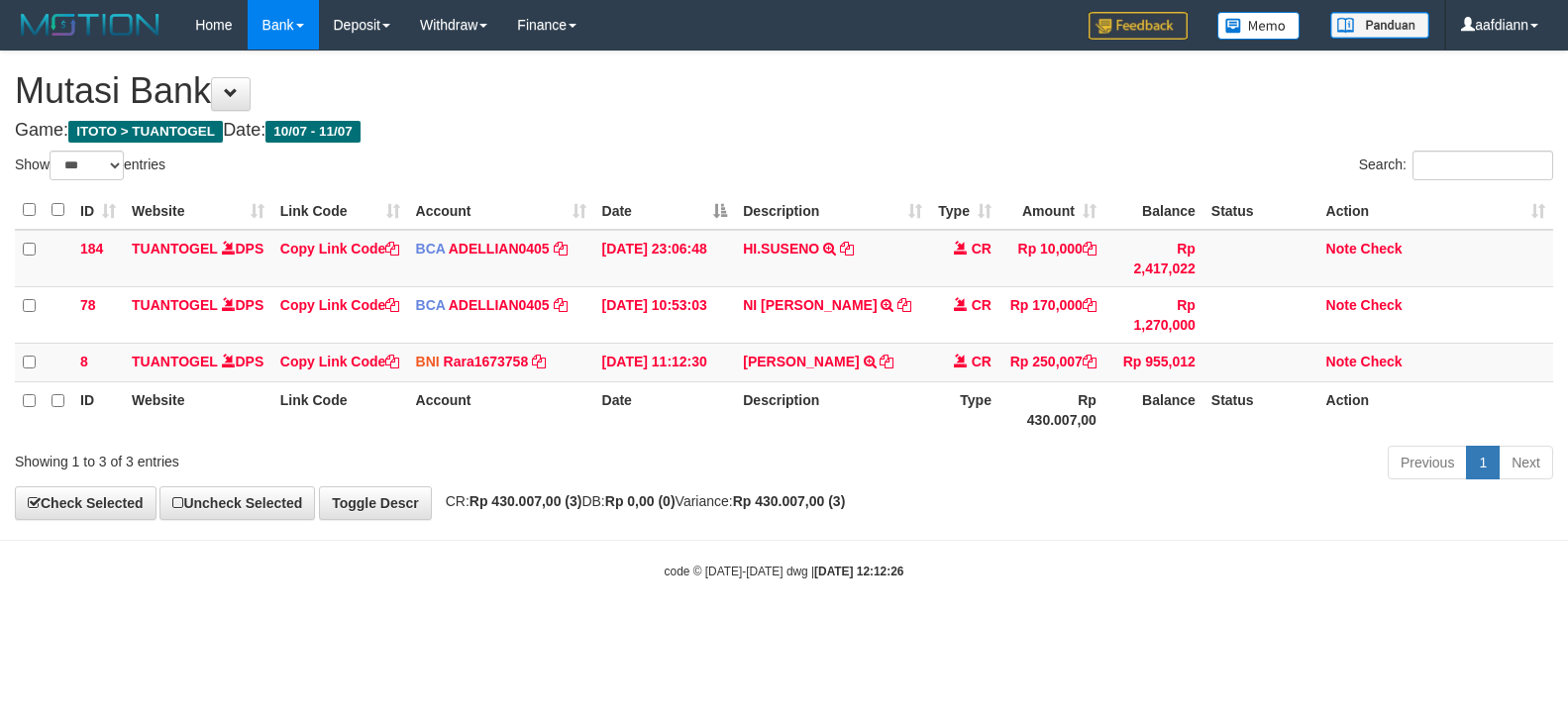 select on "***" 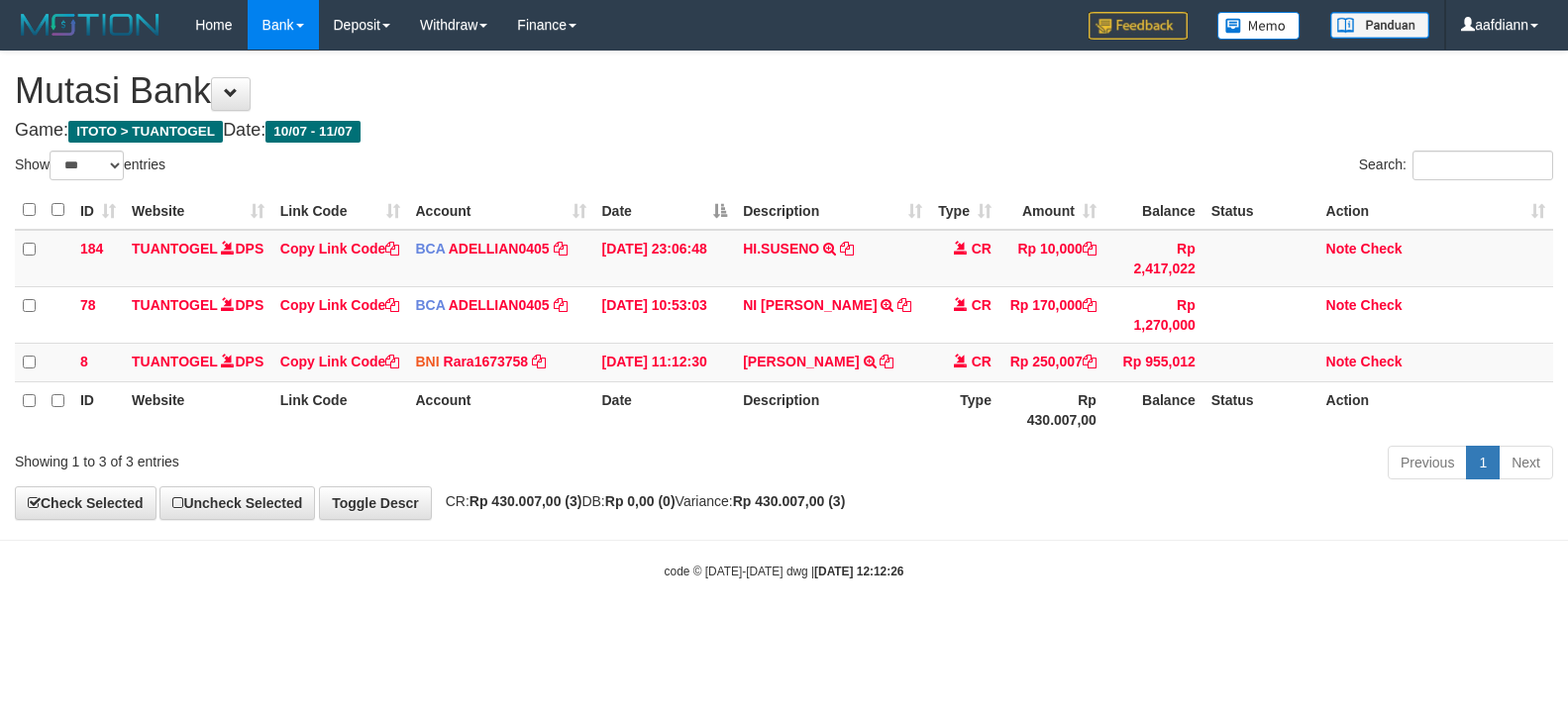 scroll, scrollTop: 0, scrollLeft: 0, axis: both 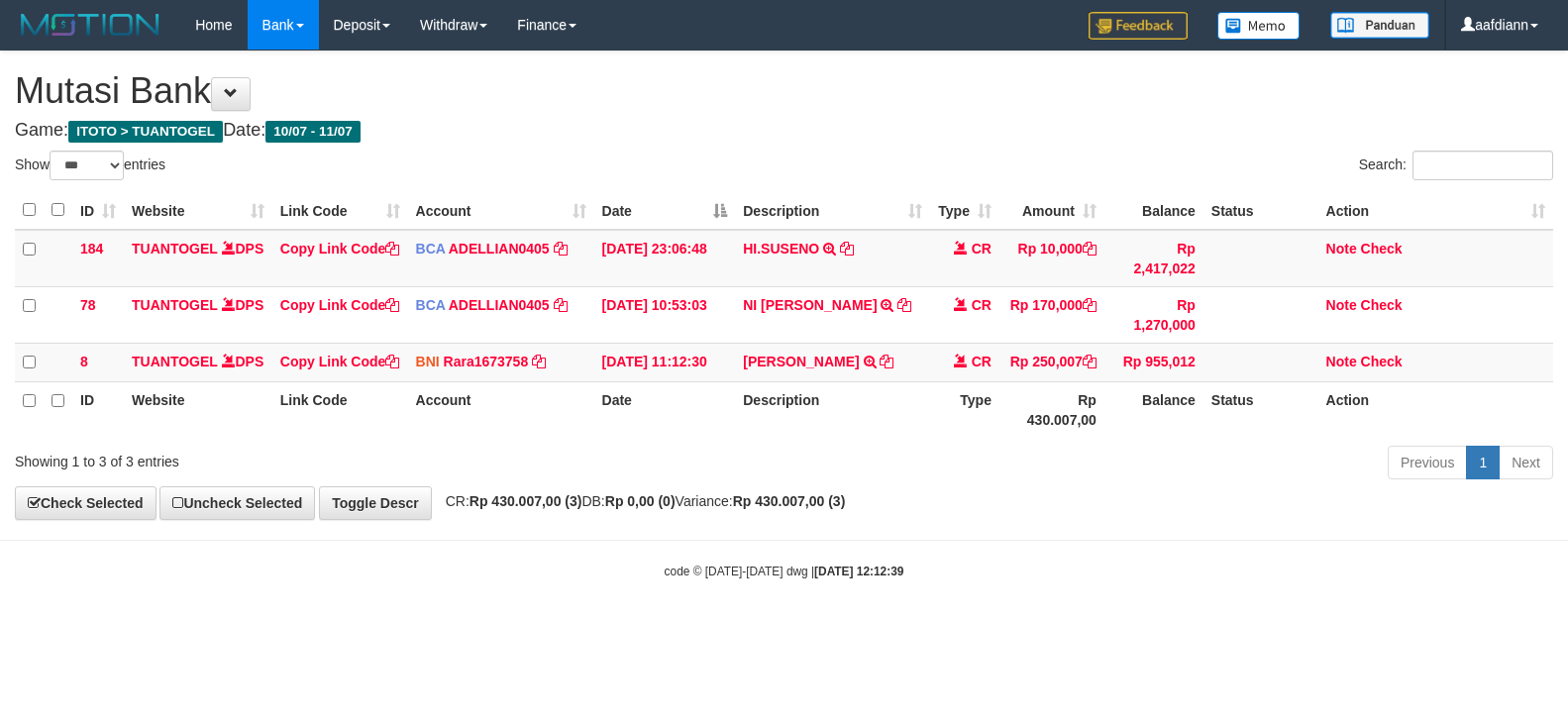 select on "***" 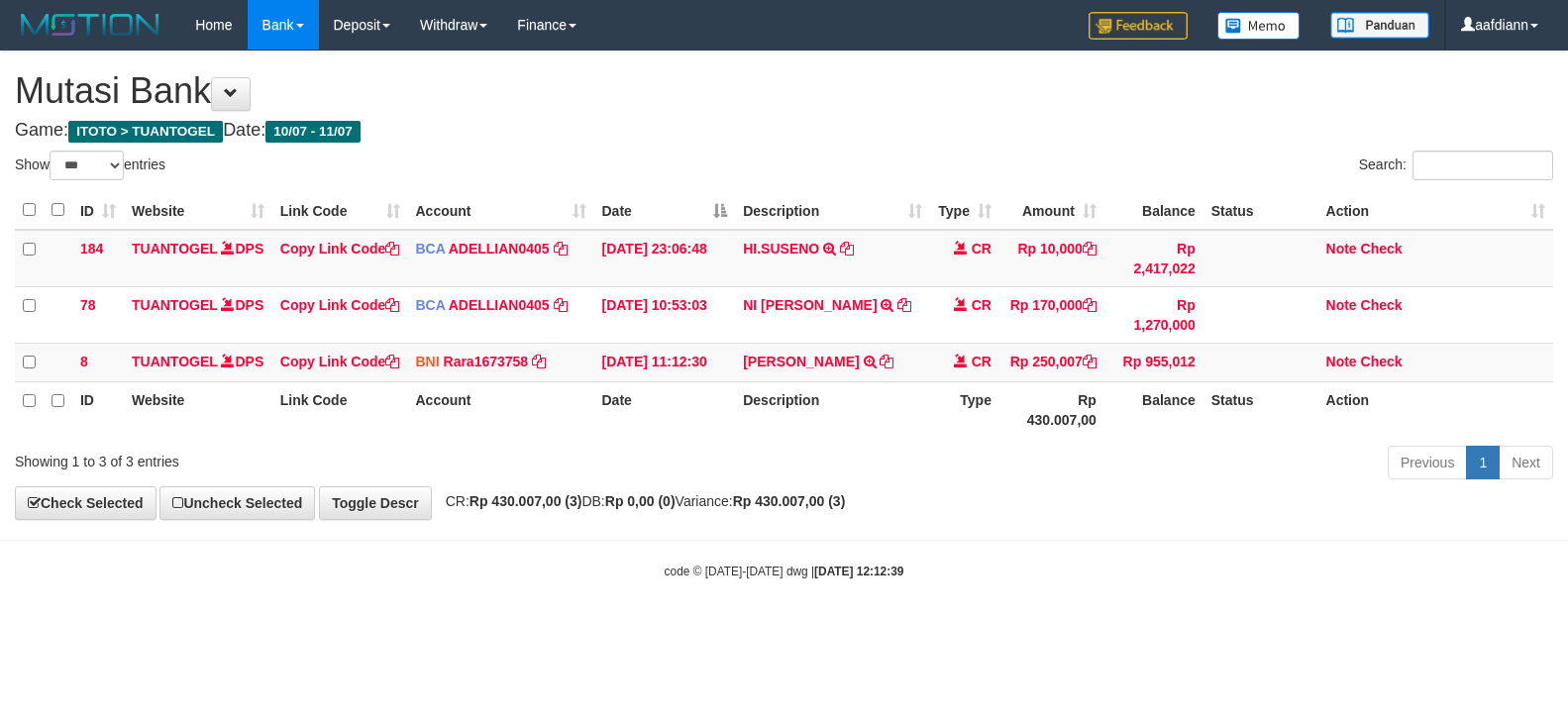 scroll, scrollTop: 0, scrollLeft: 0, axis: both 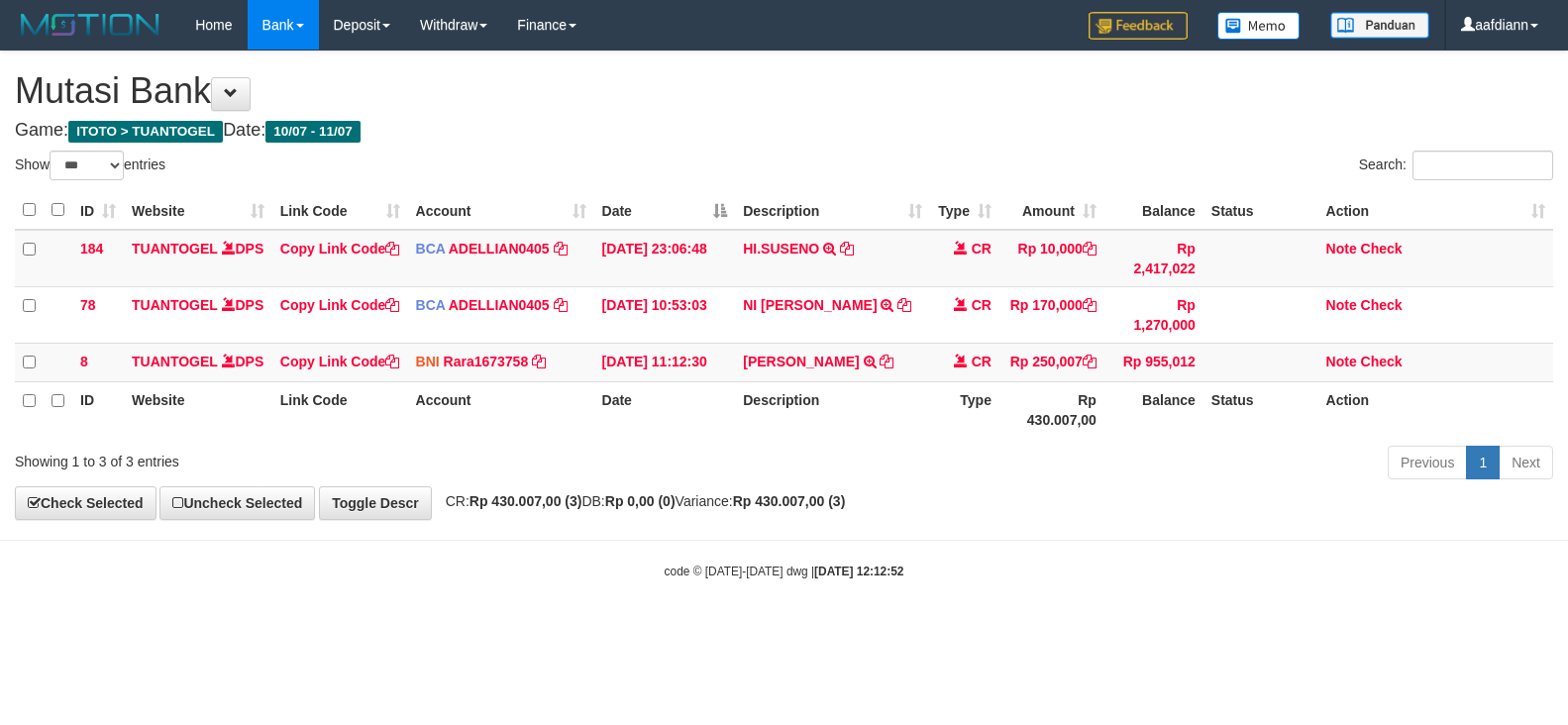 select on "***" 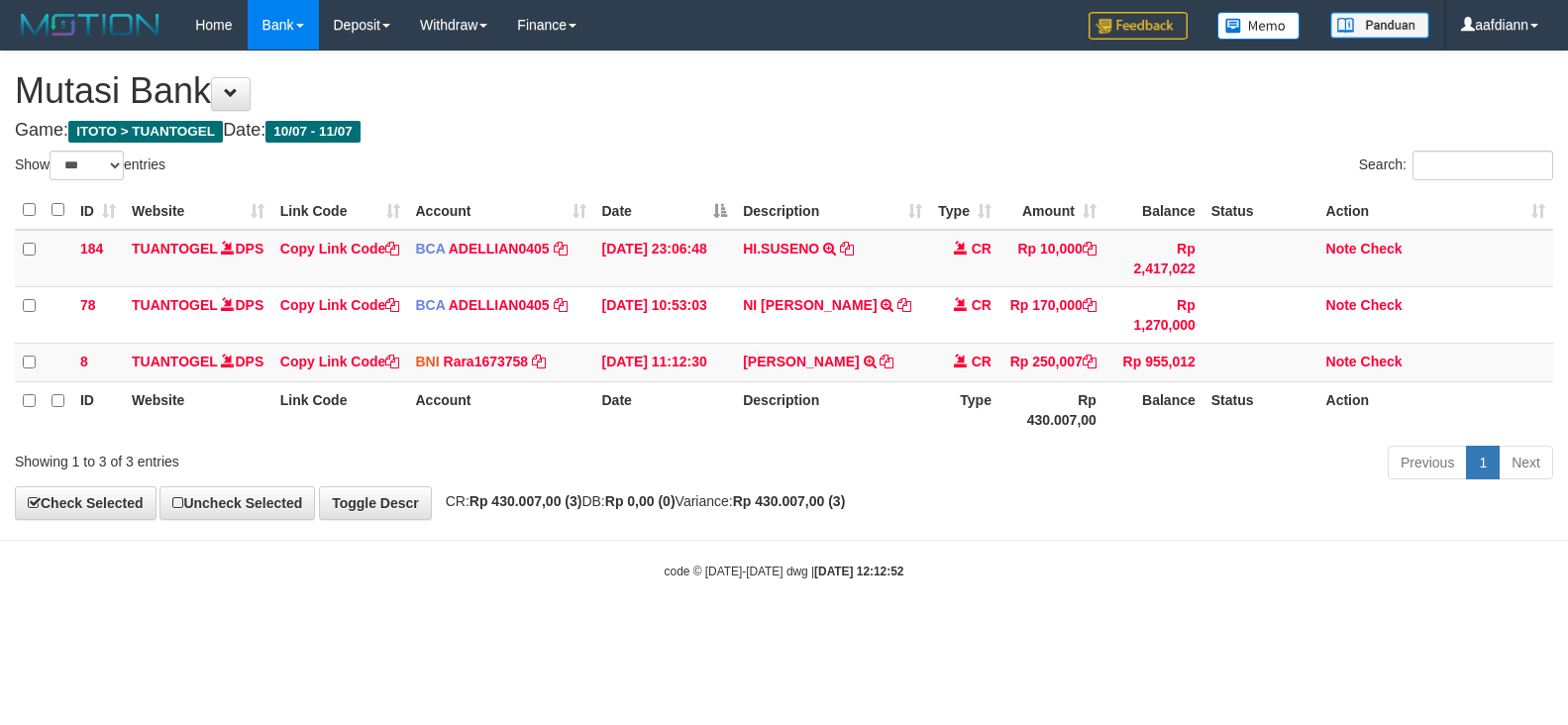 scroll, scrollTop: 0, scrollLeft: 0, axis: both 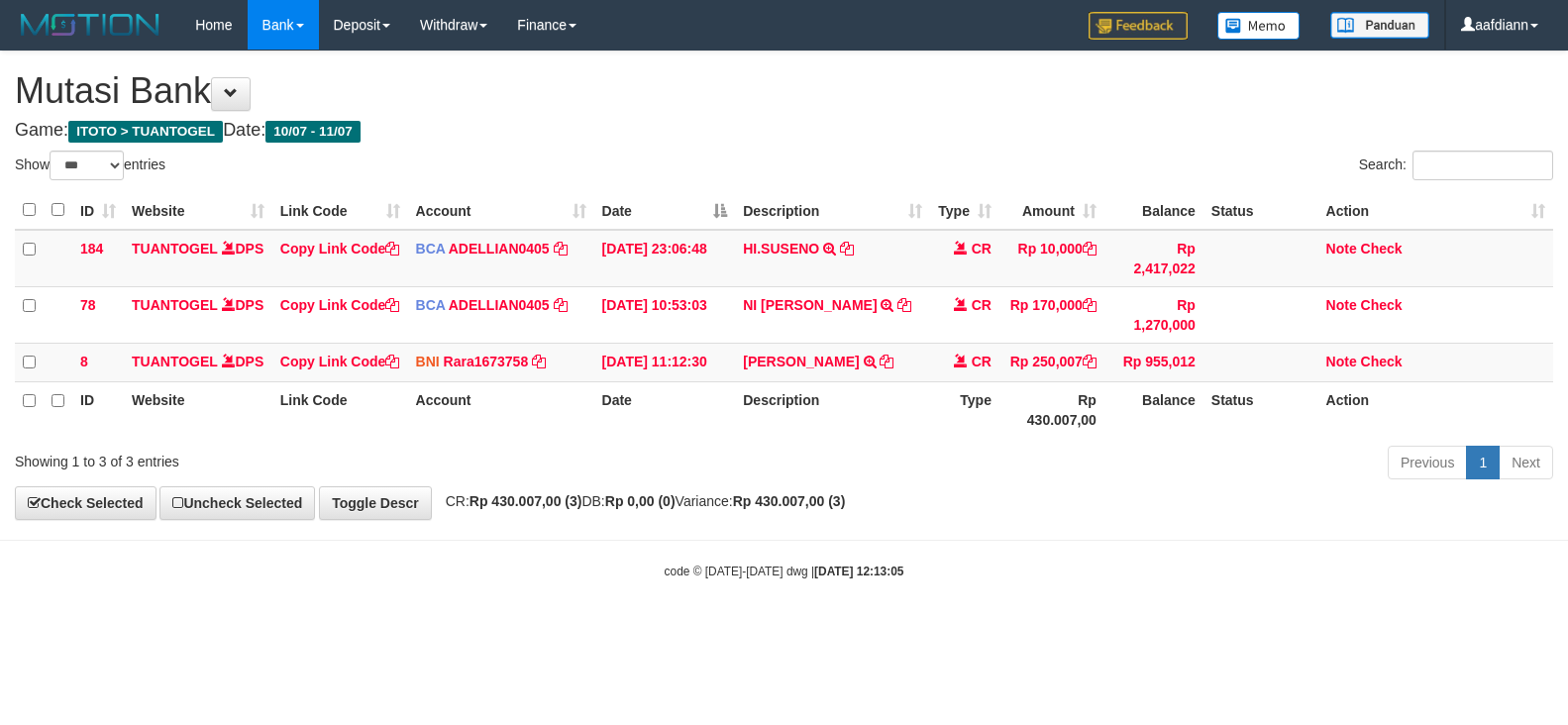 select on "***" 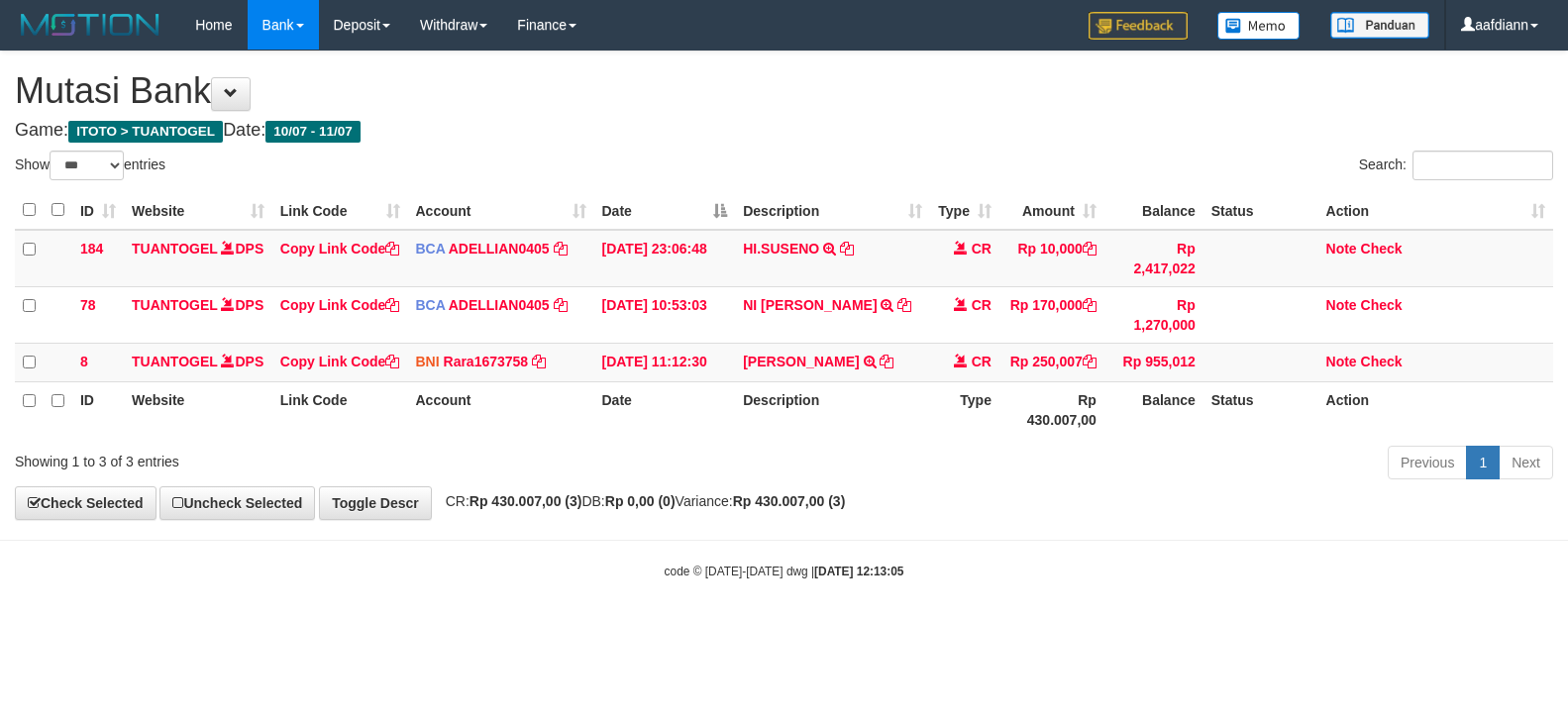 scroll, scrollTop: 0, scrollLeft: 0, axis: both 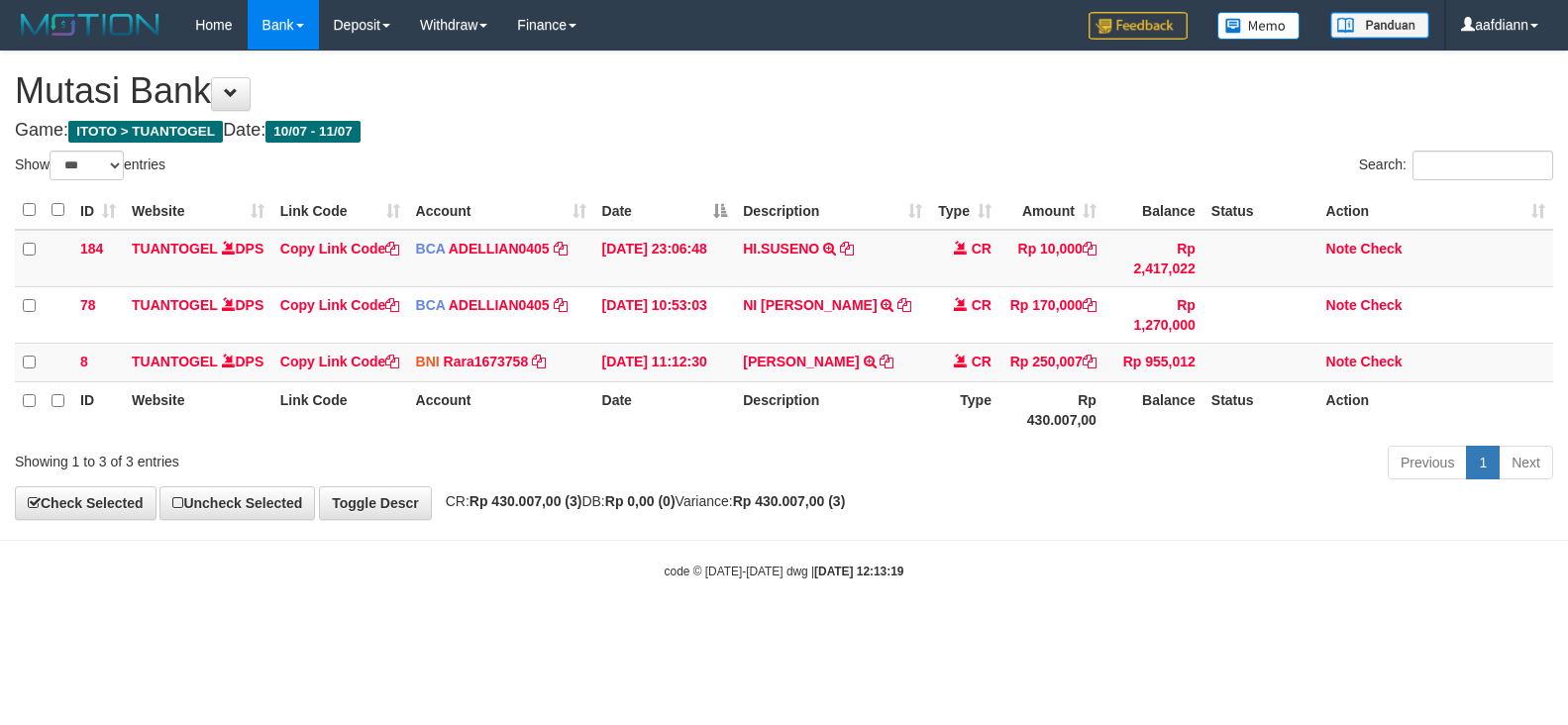 select on "***" 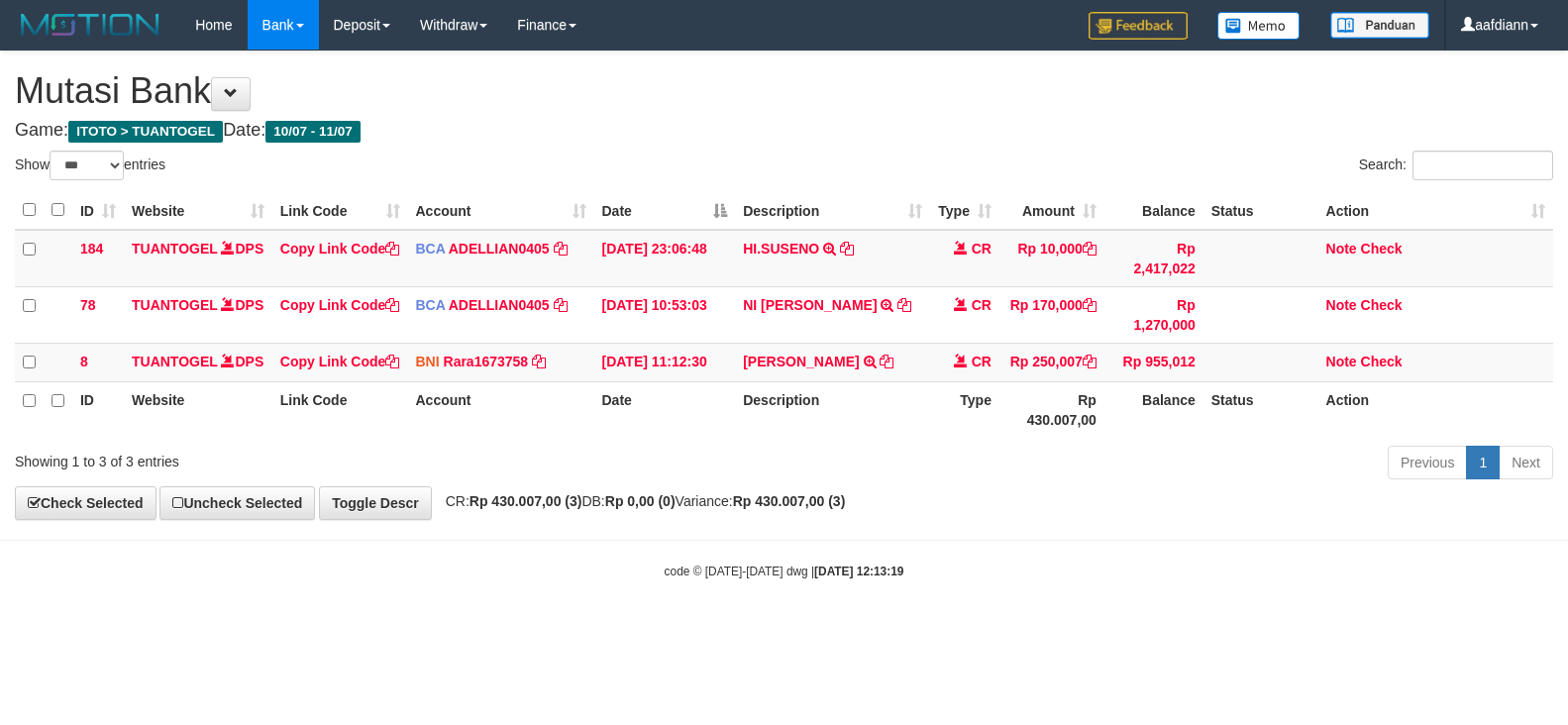 scroll, scrollTop: 0, scrollLeft: 0, axis: both 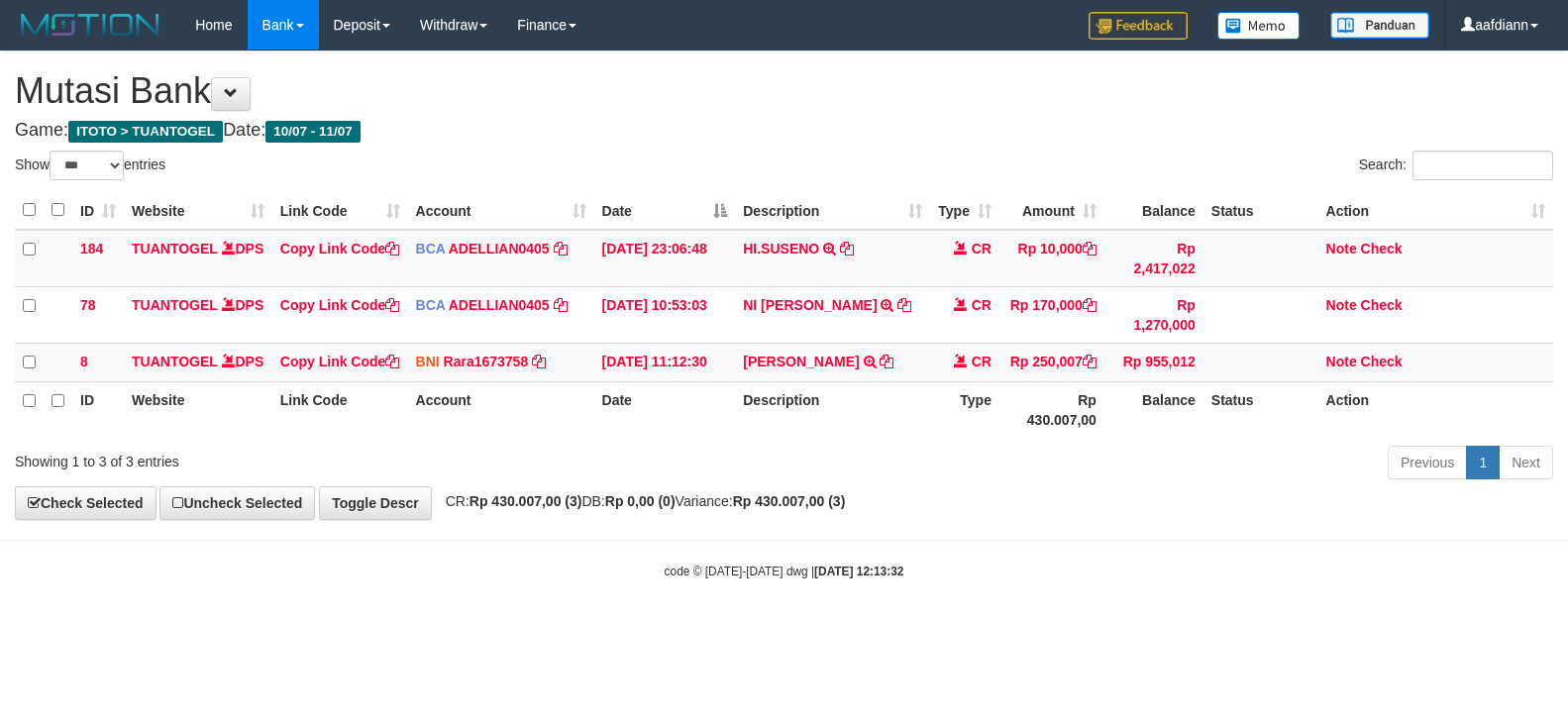 select on "***" 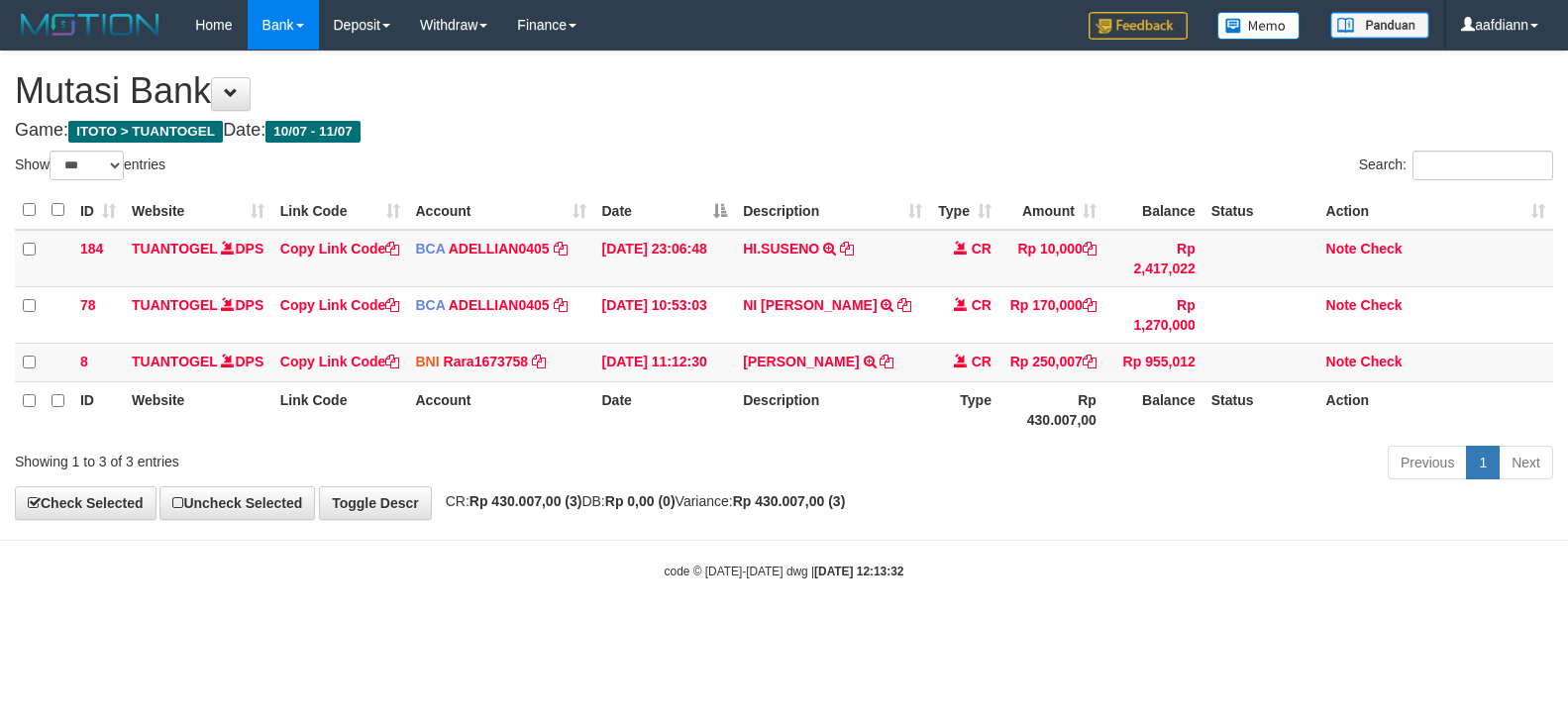 scroll, scrollTop: 0, scrollLeft: 0, axis: both 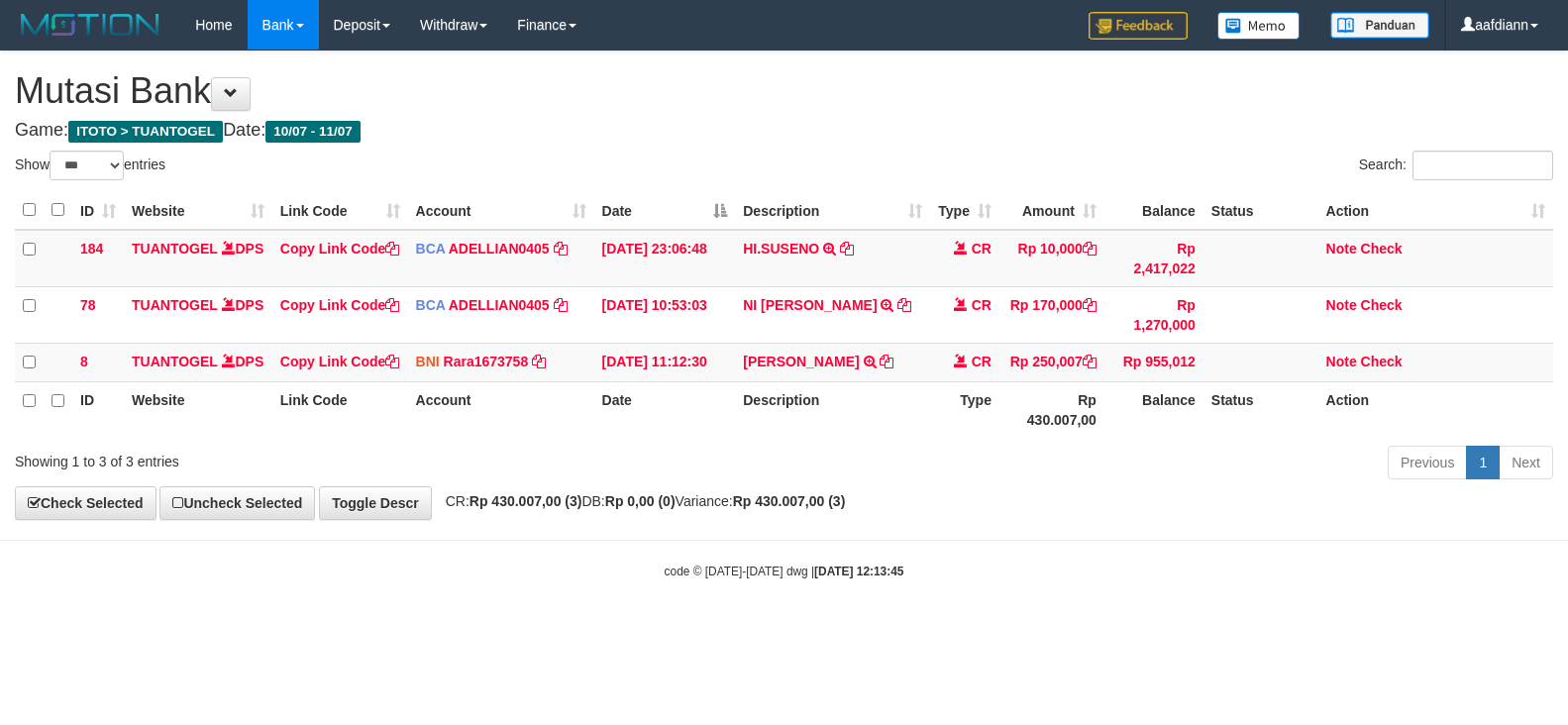 select on "***" 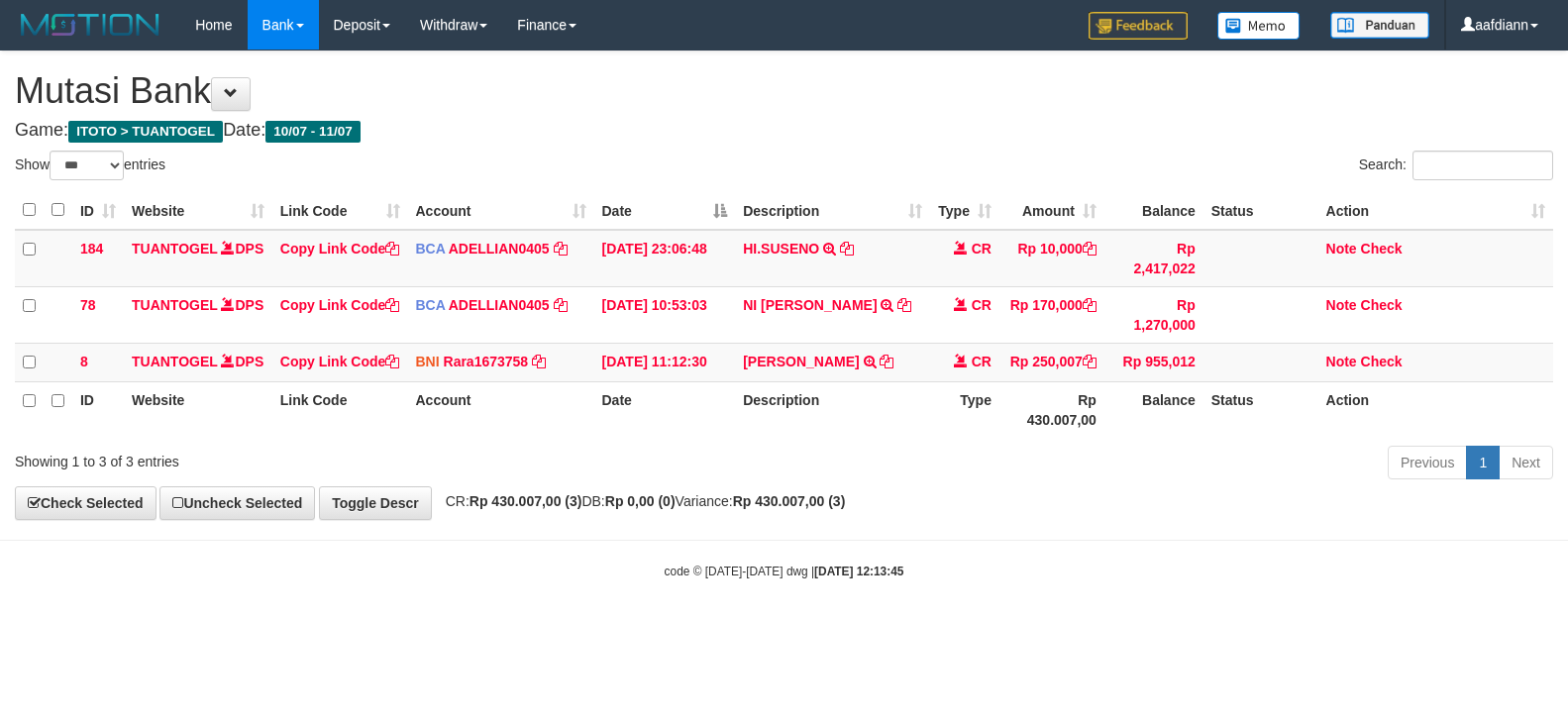 scroll, scrollTop: 0, scrollLeft: 0, axis: both 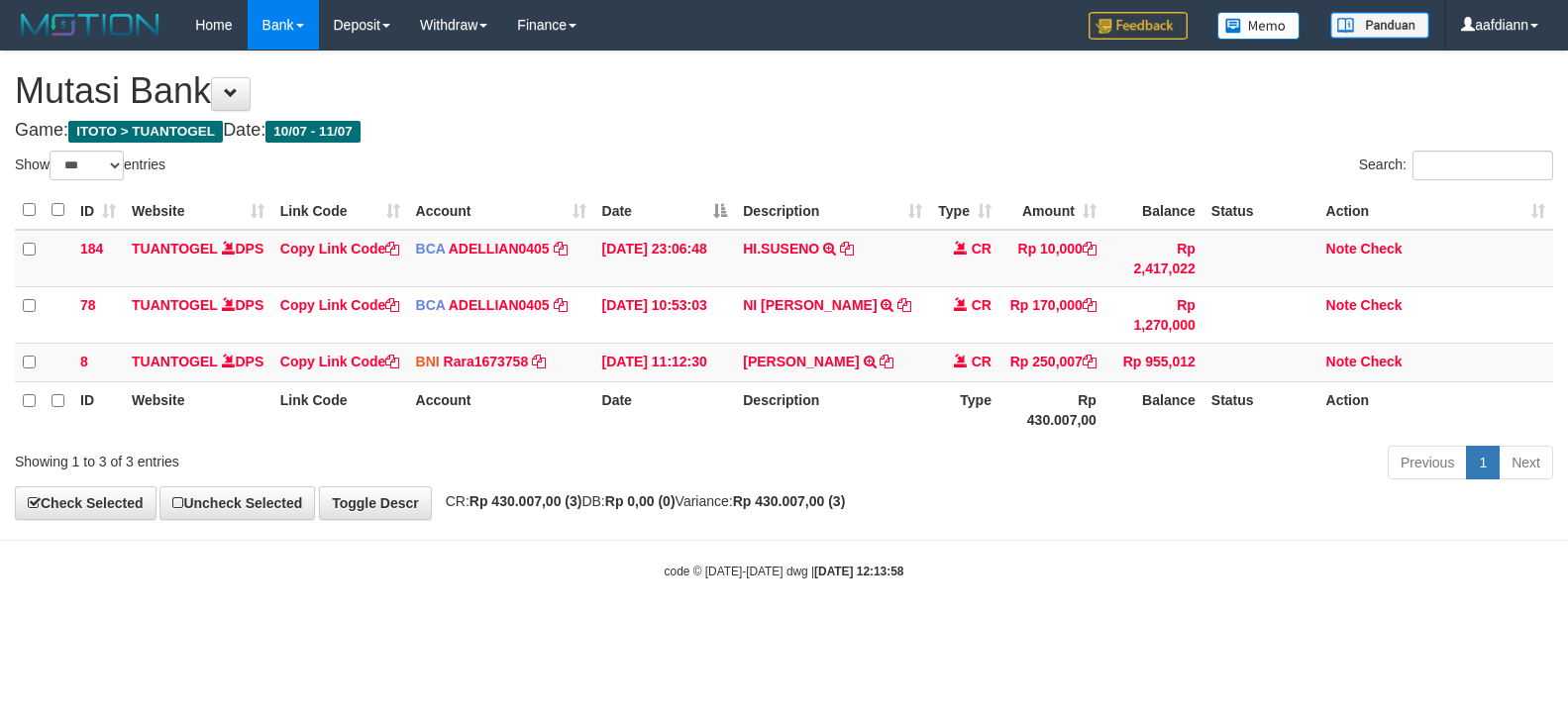 select on "***" 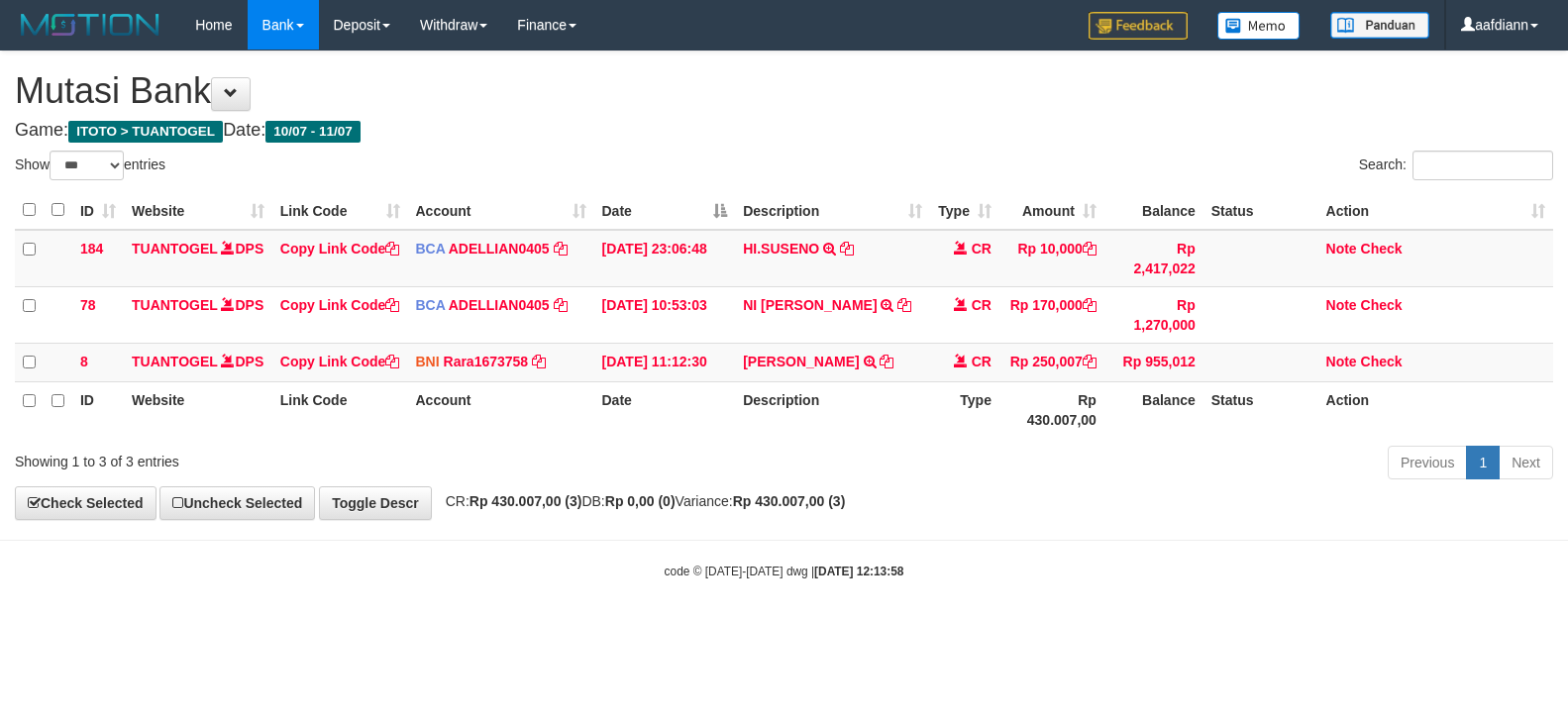 scroll, scrollTop: 0, scrollLeft: 0, axis: both 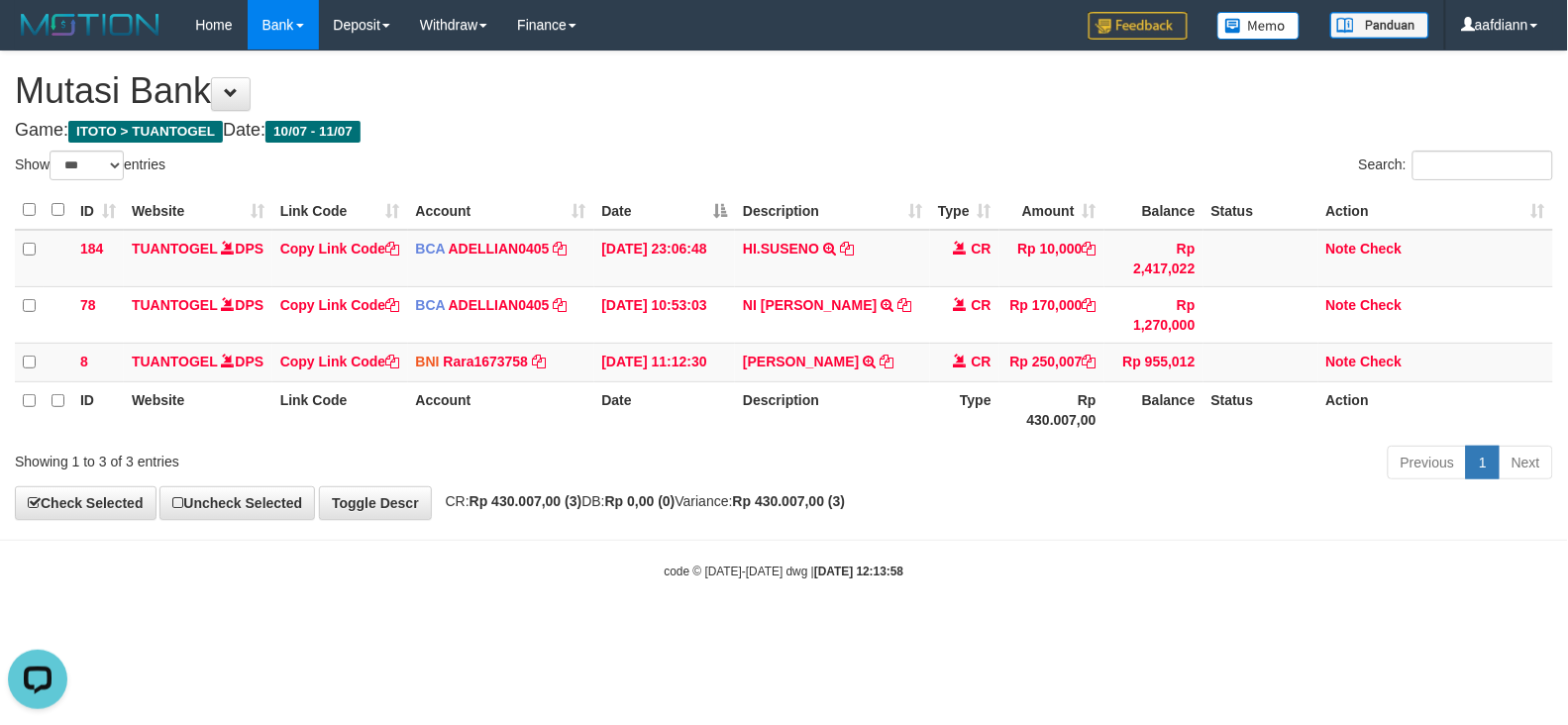 drag, startPoint x: 1150, startPoint y: 659, endPoint x: 1106, endPoint y: 631, distance: 52.153619 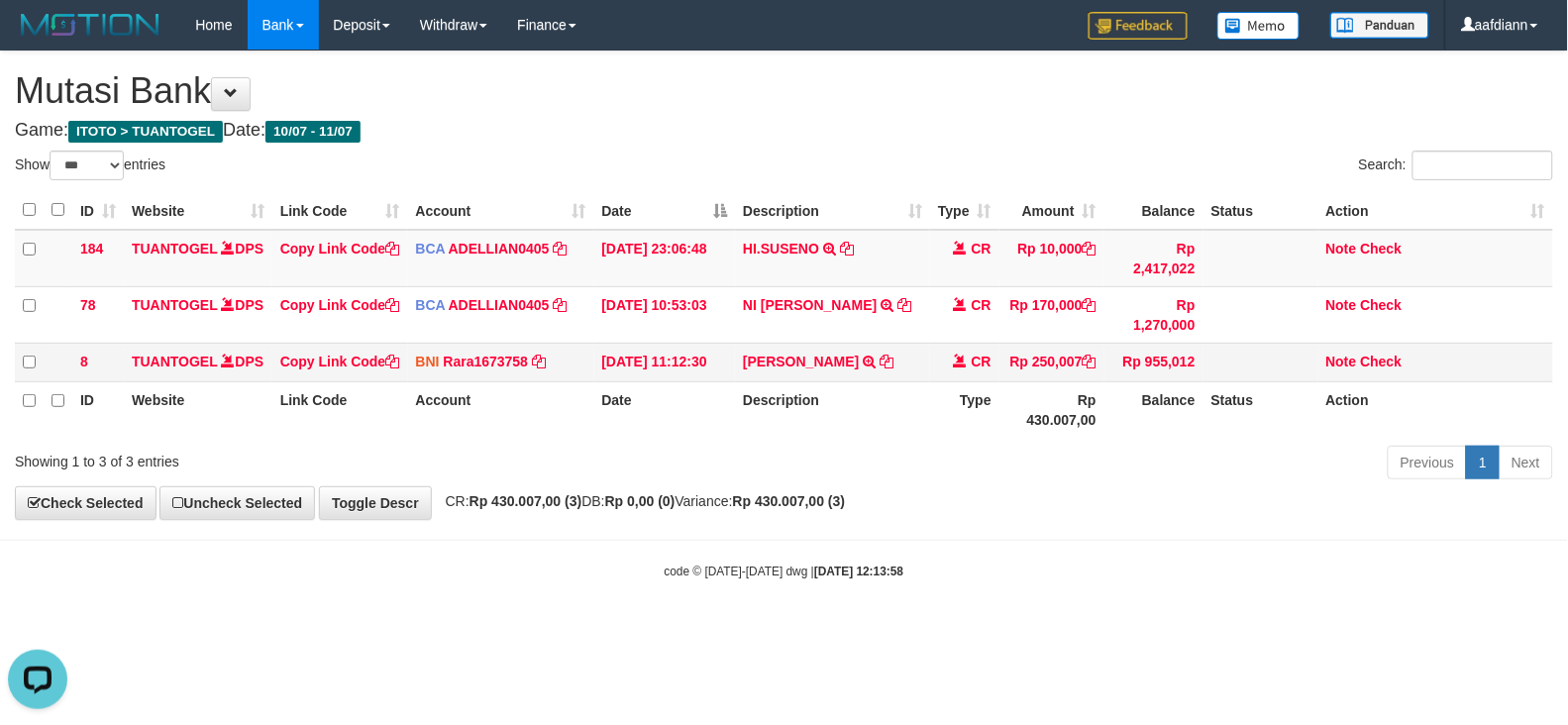 drag, startPoint x: 572, startPoint y: 642, endPoint x: 378, endPoint y: 342, distance: 357.26181 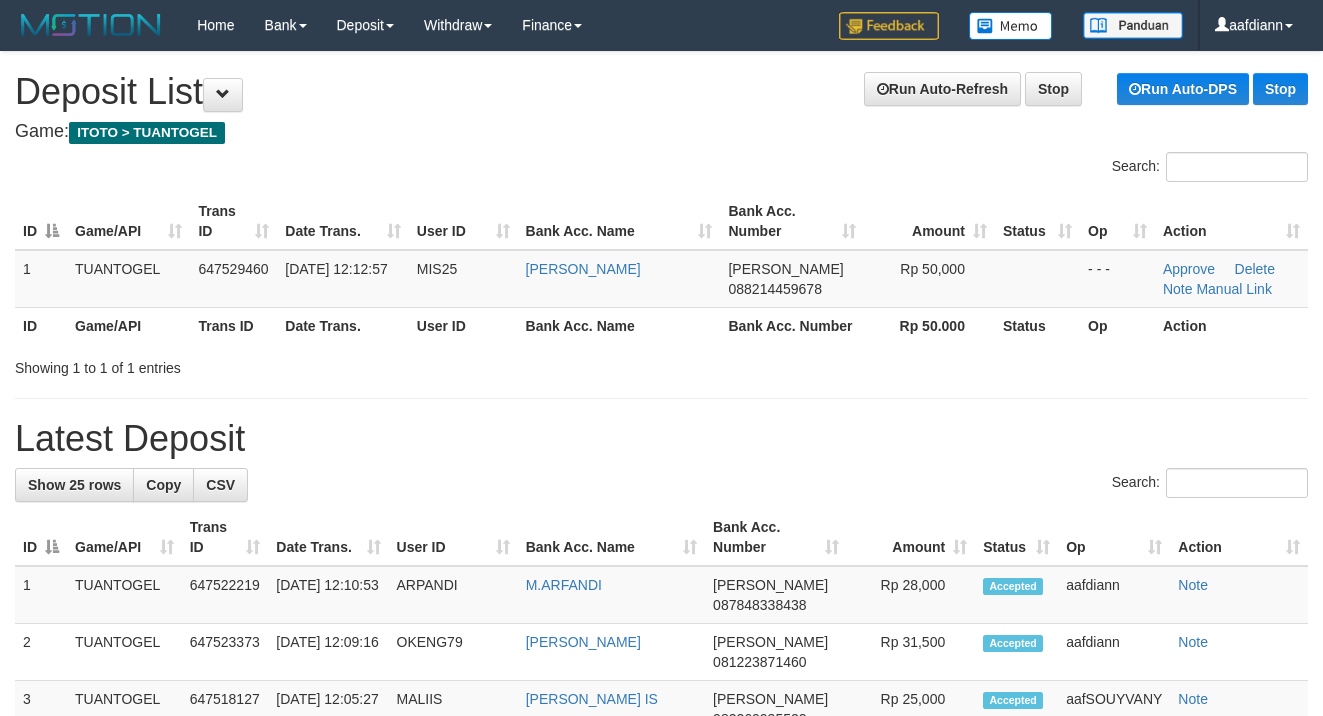 scroll, scrollTop: 0, scrollLeft: 0, axis: both 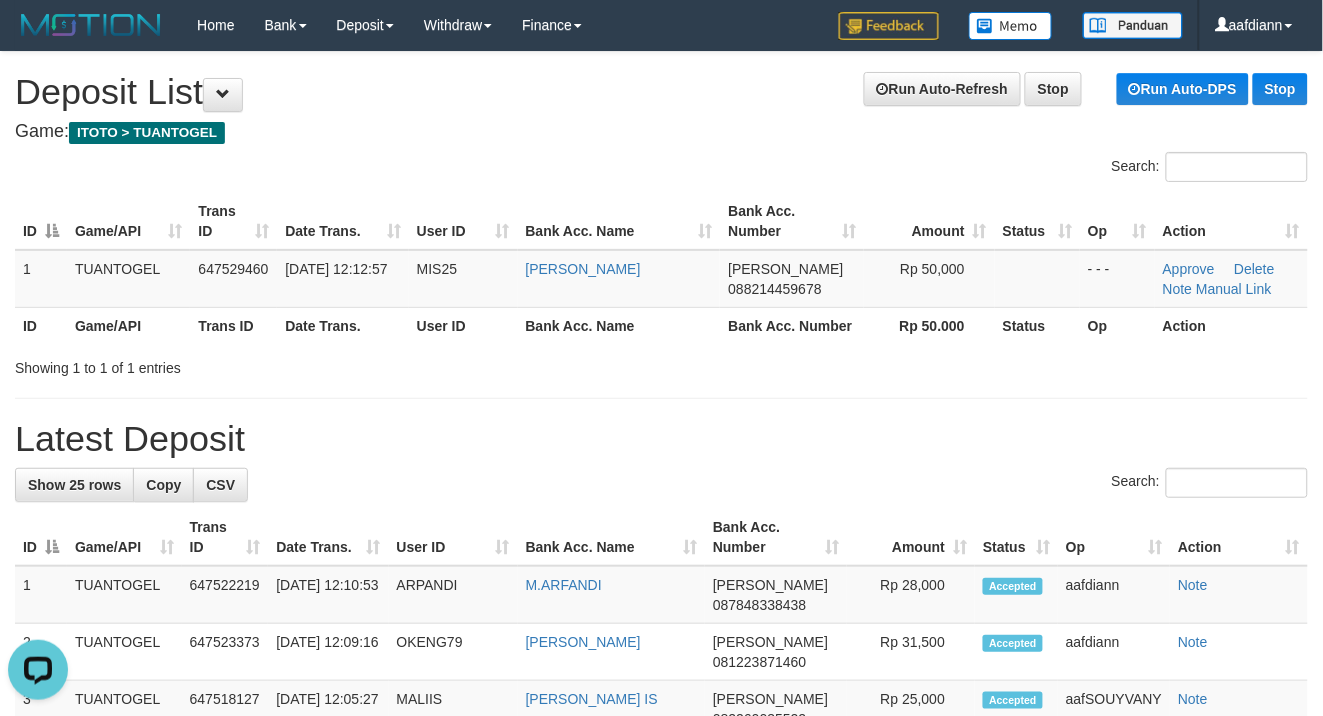 drag, startPoint x: 581, startPoint y: 530, endPoint x: 466, endPoint y: 341, distance: 221.23743 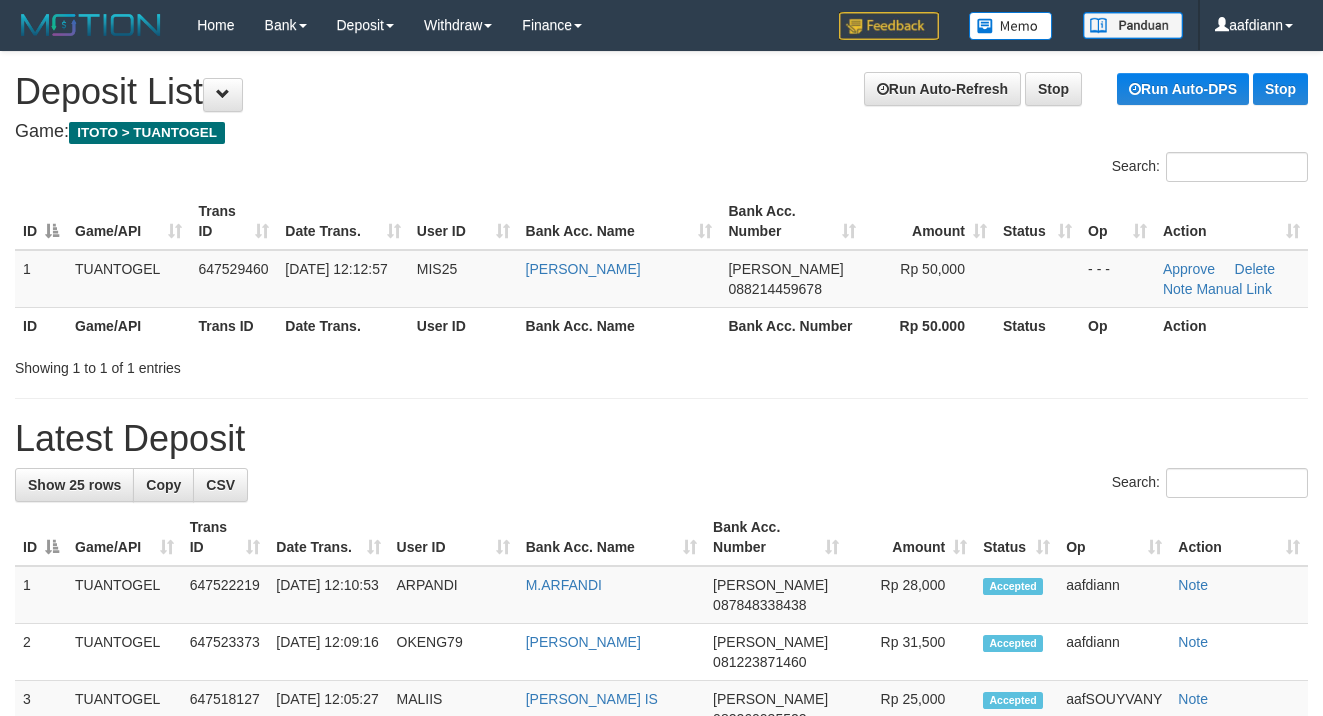 scroll, scrollTop: 0, scrollLeft: 0, axis: both 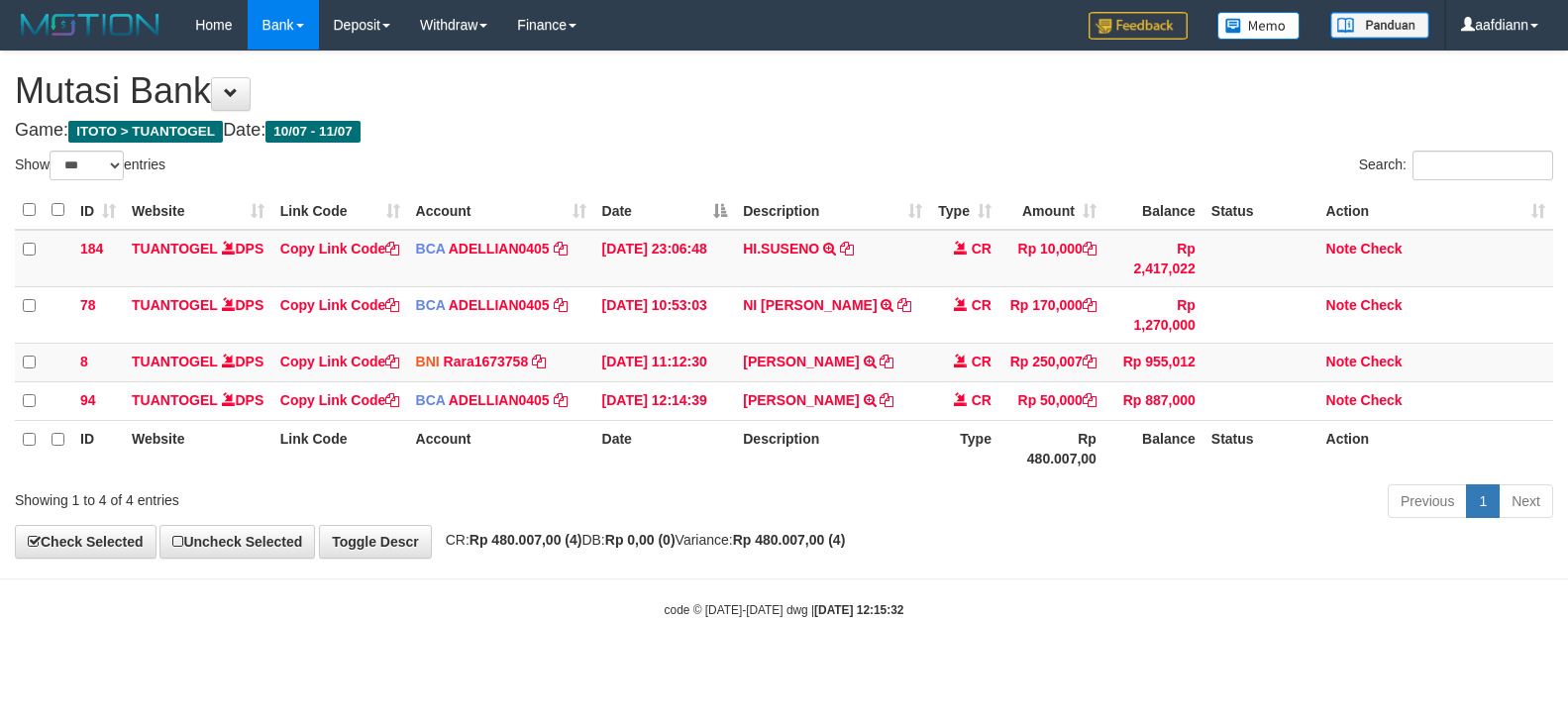 select on "***" 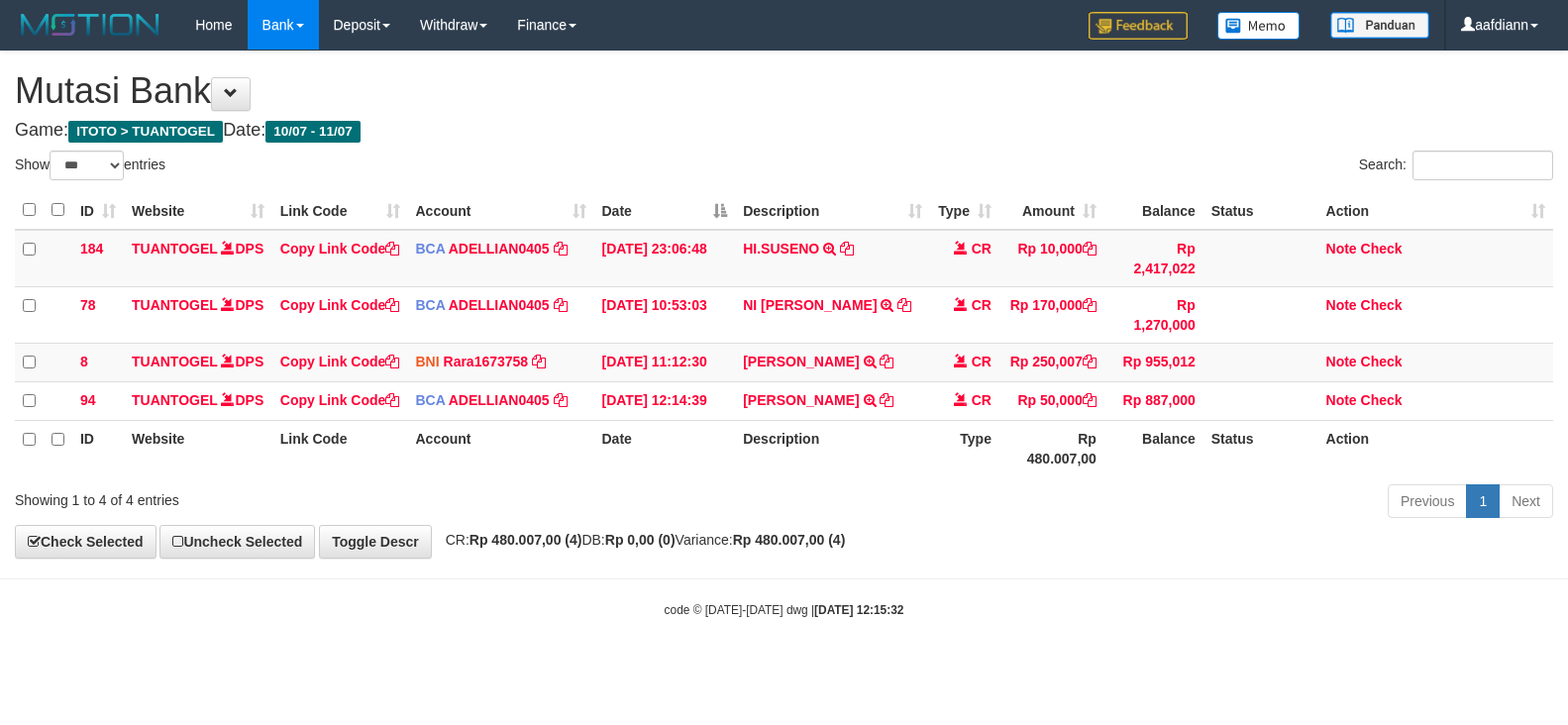 scroll, scrollTop: 0, scrollLeft: 0, axis: both 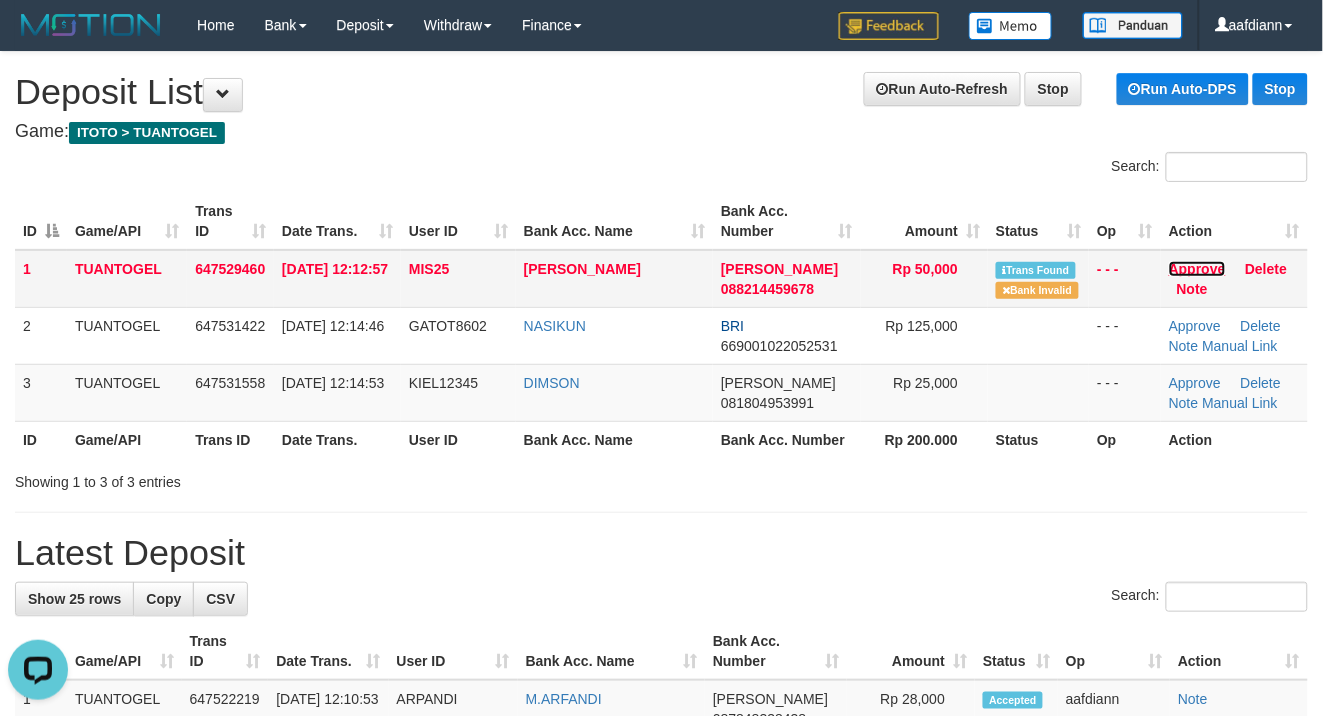 click on "Approve" at bounding box center [1197, 269] 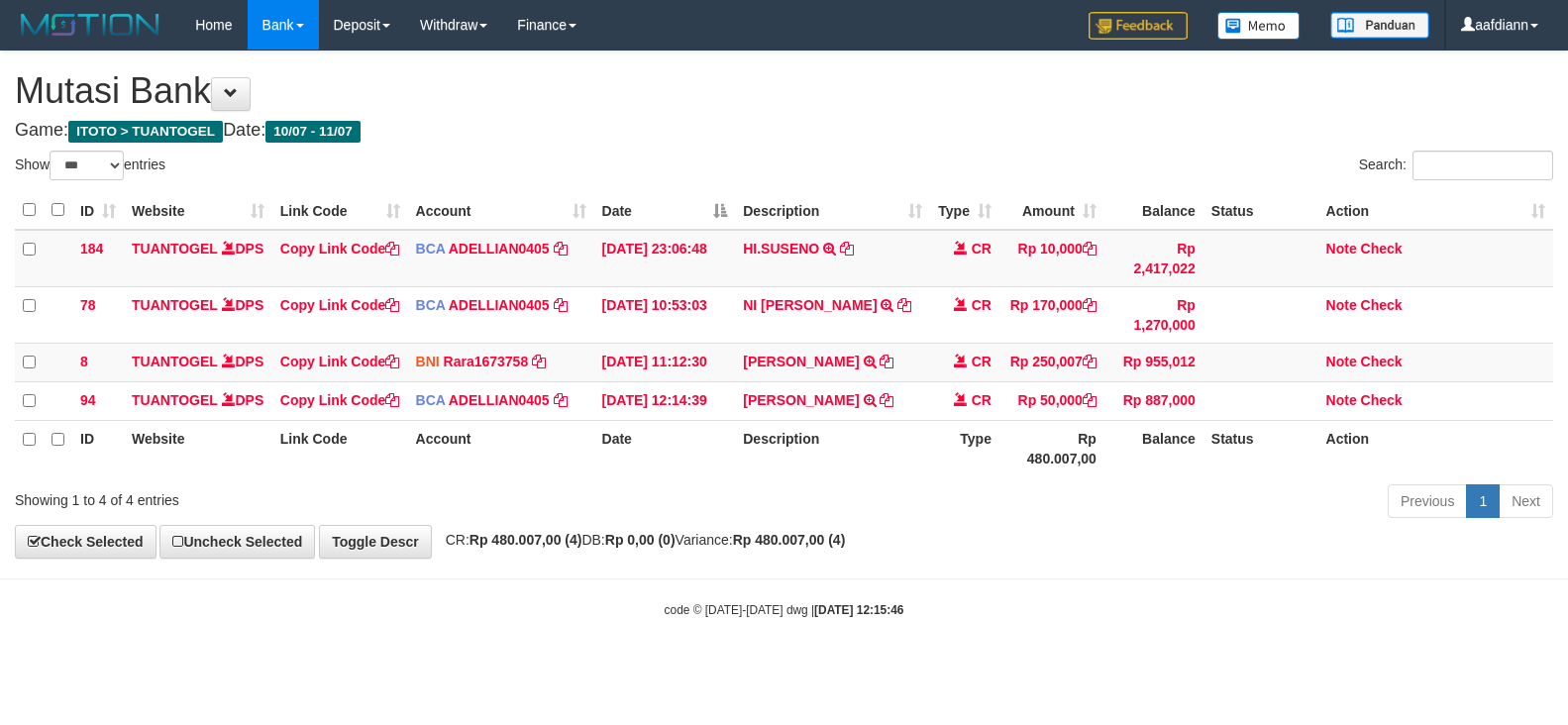 select on "***" 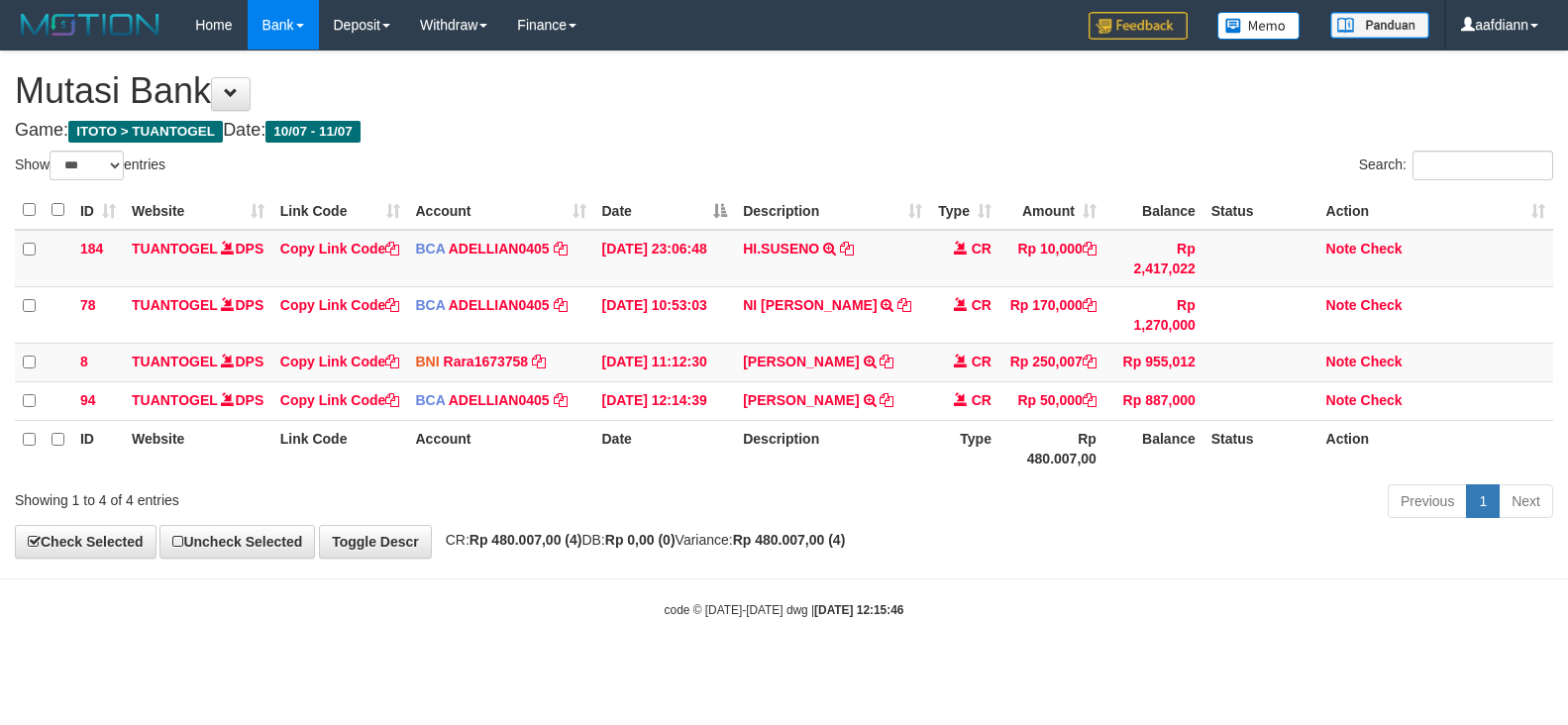 scroll, scrollTop: 0, scrollLeft: 0, axis: both 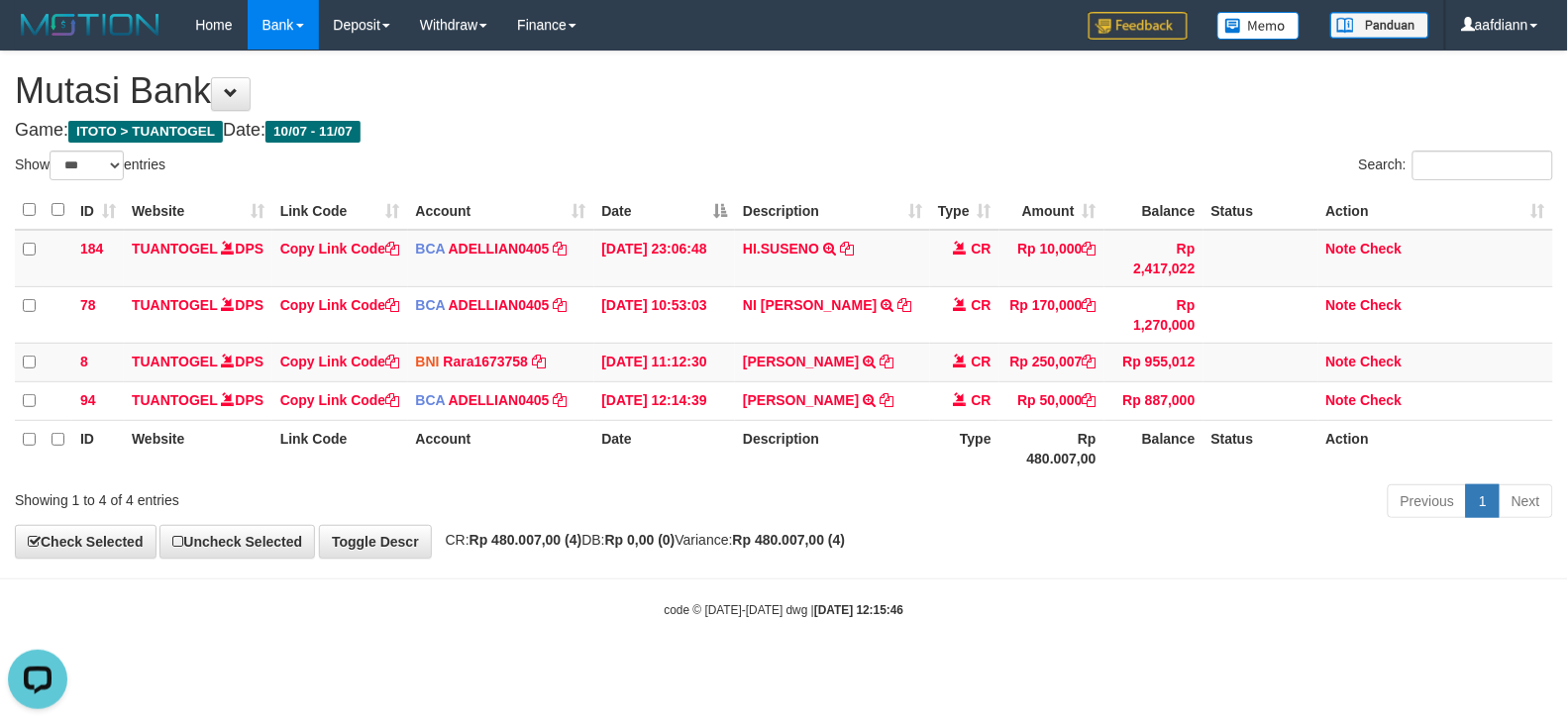 drag, startPoint x: 1256, startPoint y: 625, endPoint x: 1065, endPoint y: 601, distance: 192.5019 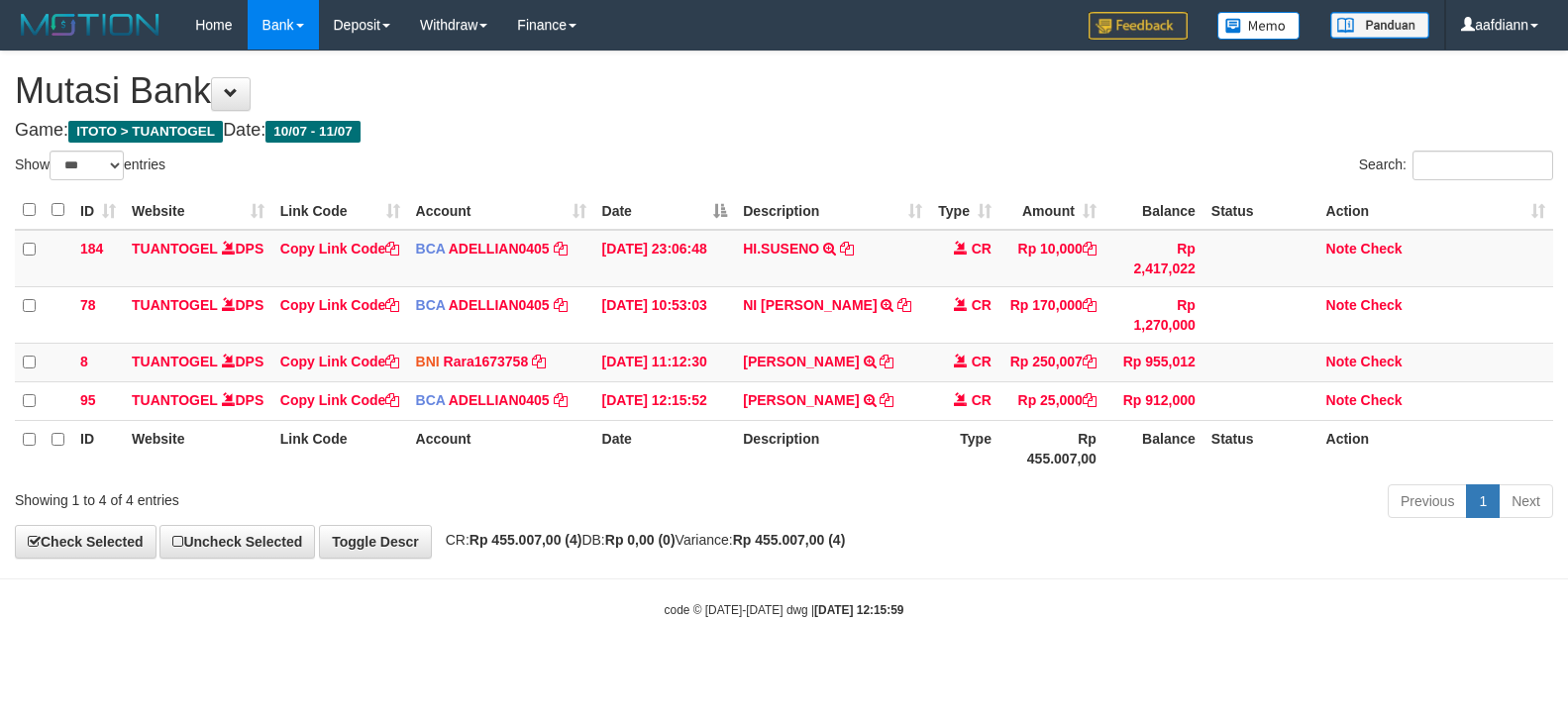 select on "***" 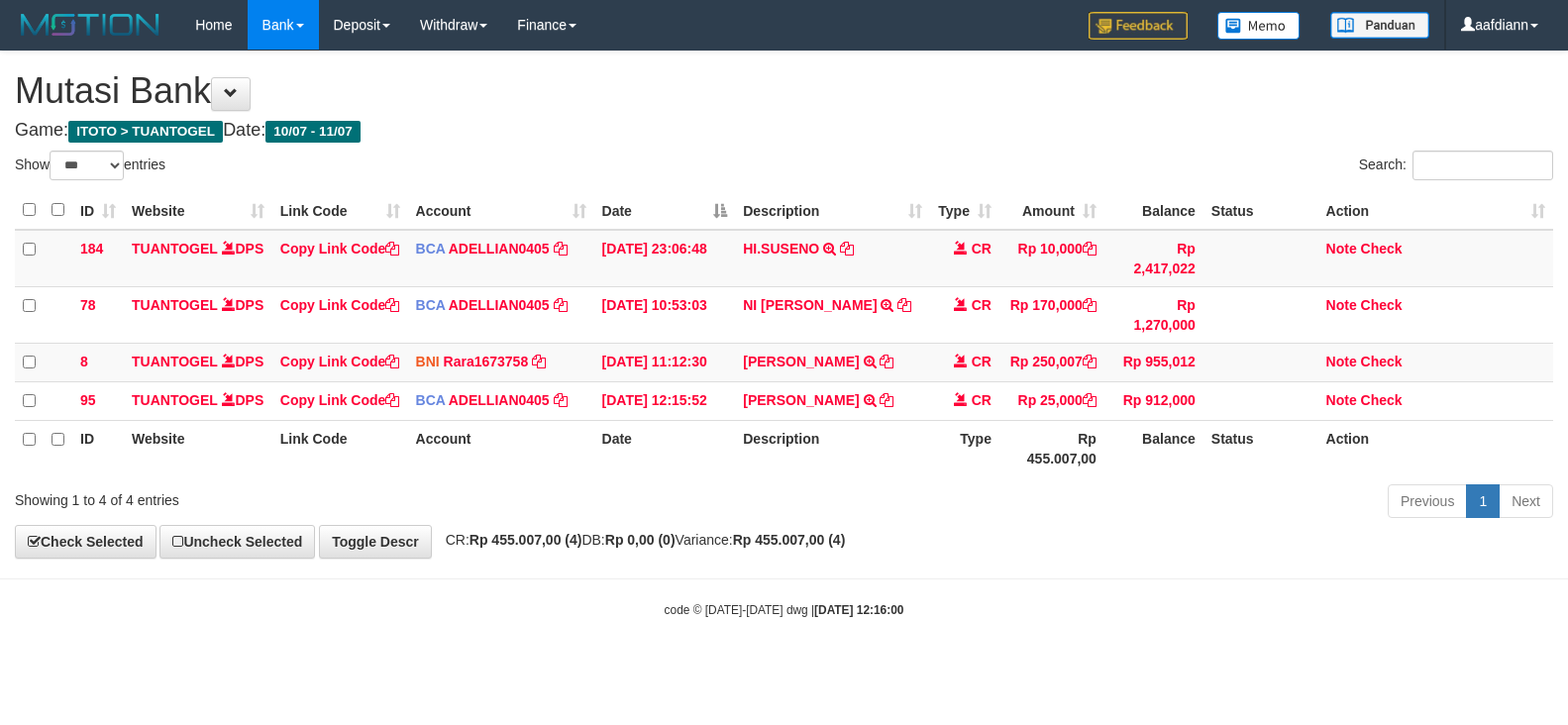select on "***" 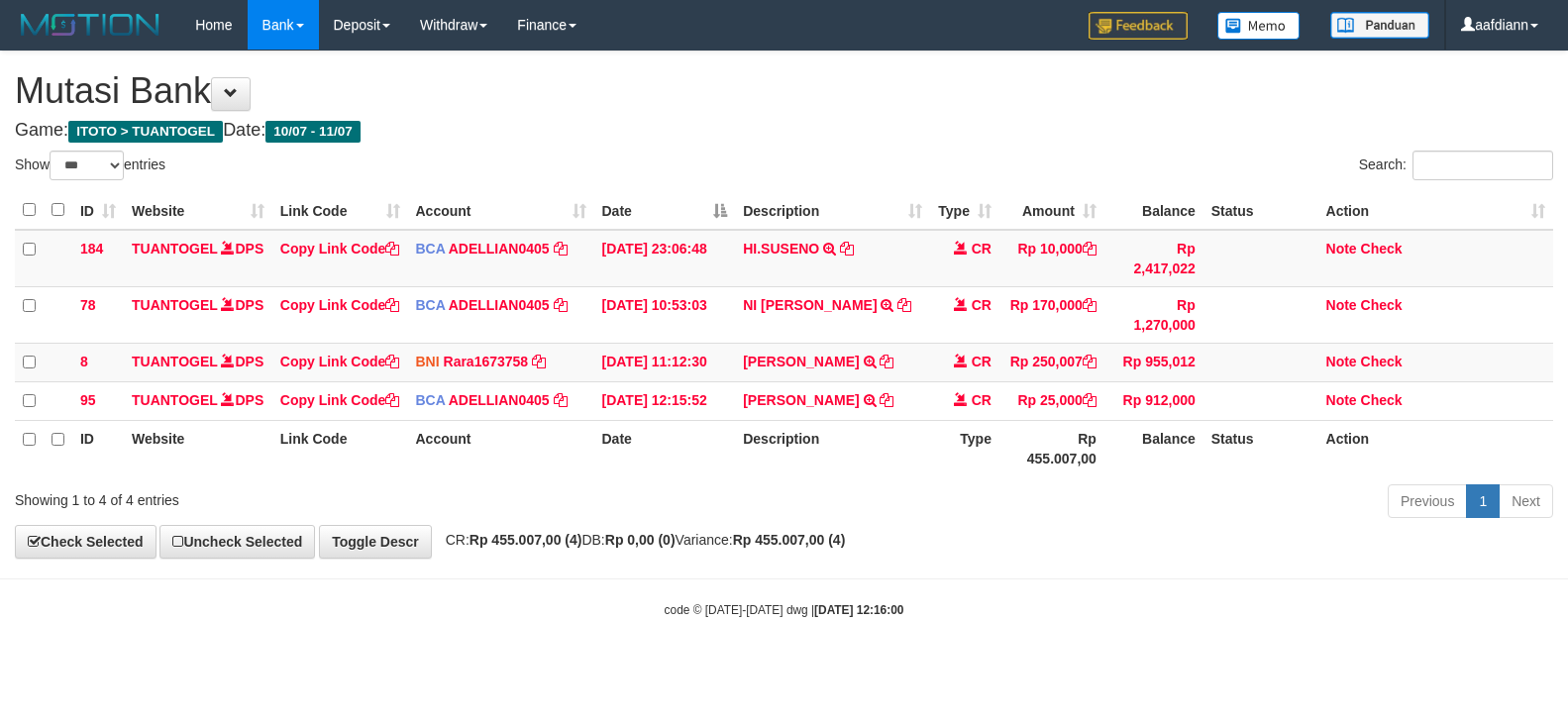 scroll, scrollTop: 0, scrollLeft: 0, axis: both 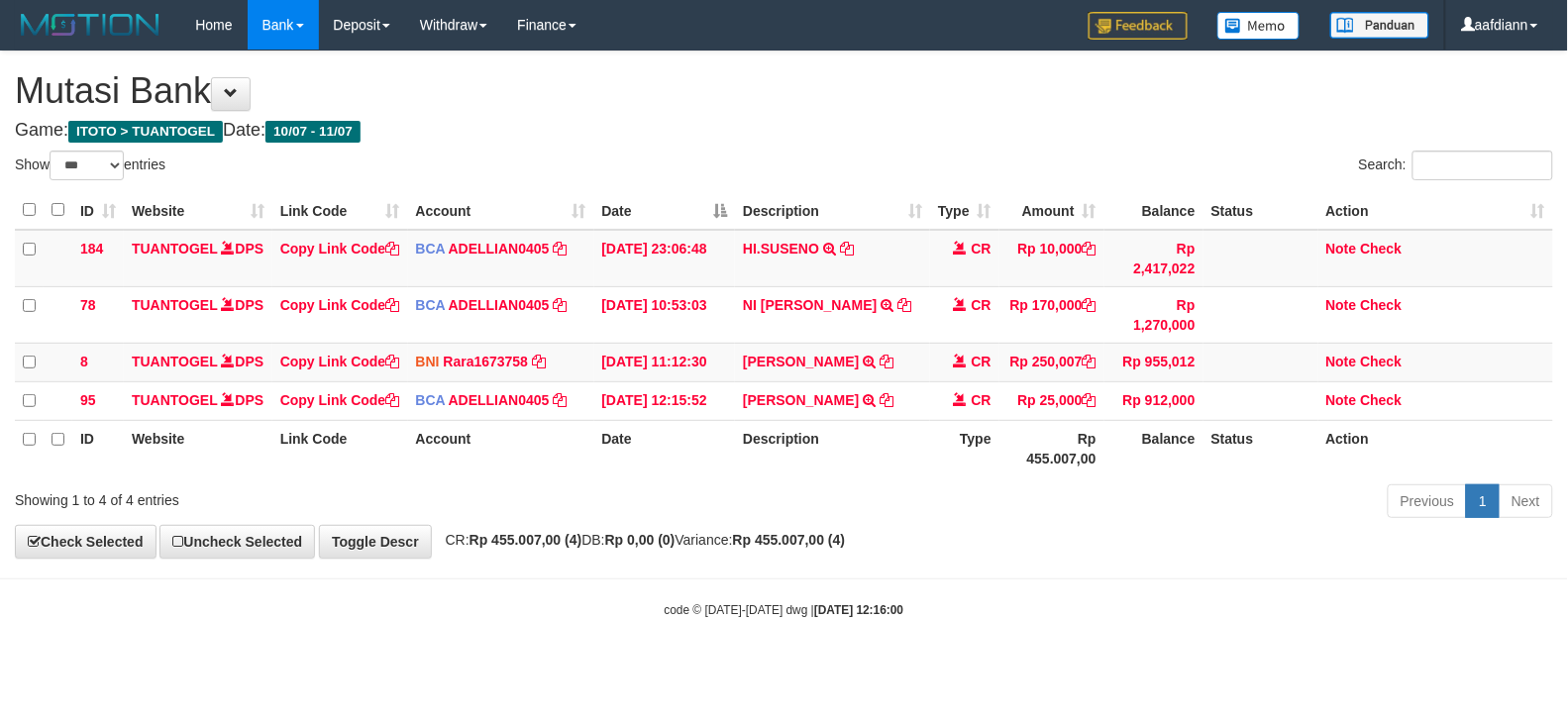 click on "Previous 1 Next" at bounding box center [1110, 503] 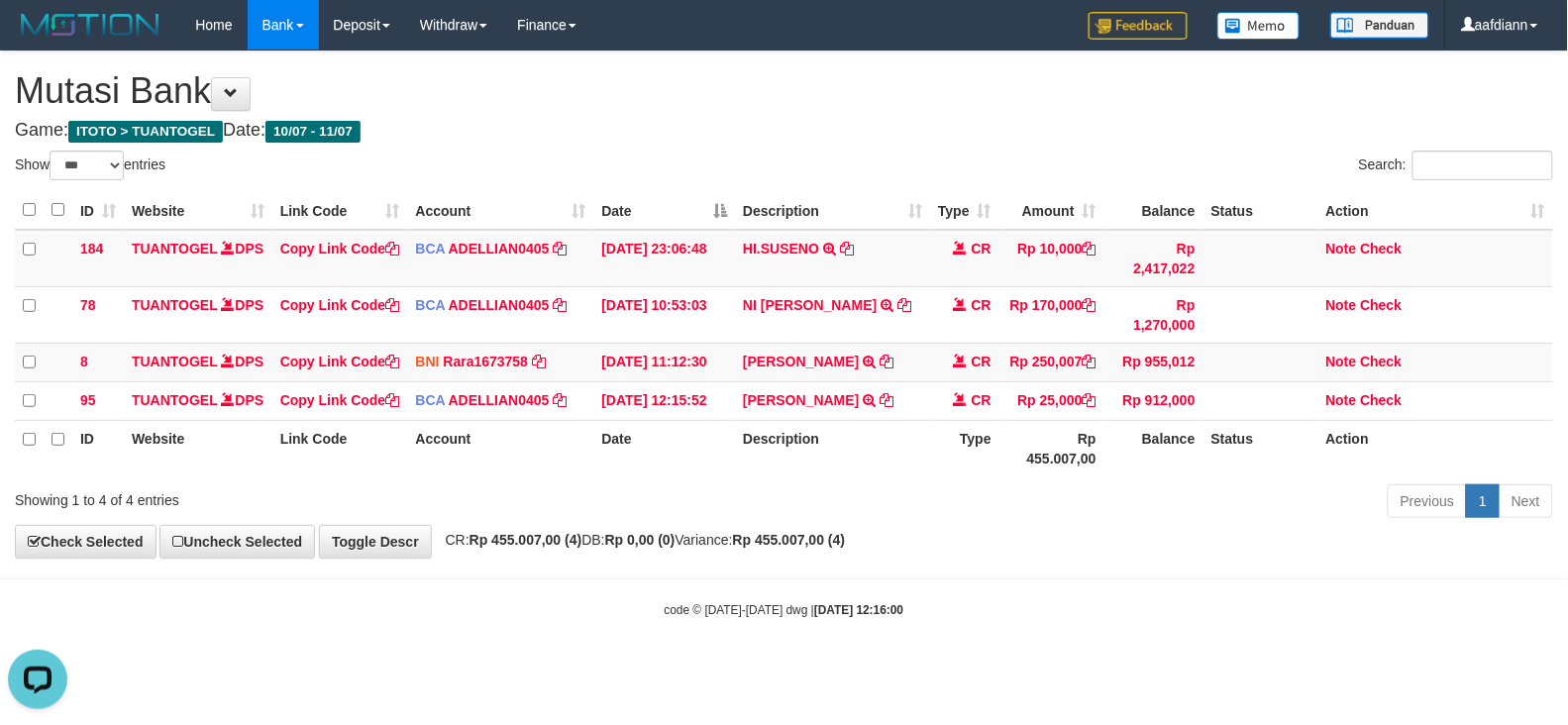 scroll, scrollTop: 0, scrollLeft: 0, axis: both 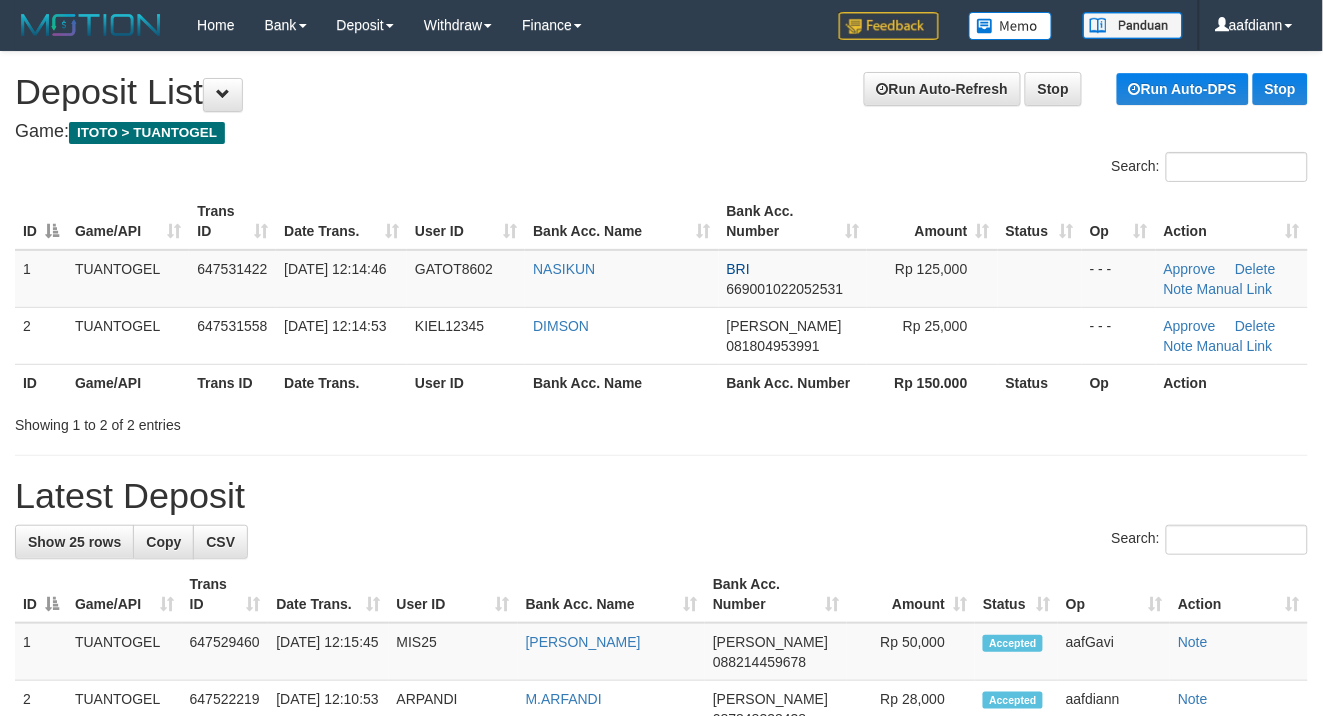 click on "Game:   ITOTO > TUANTOGEL" at bounding box center [661, 132] 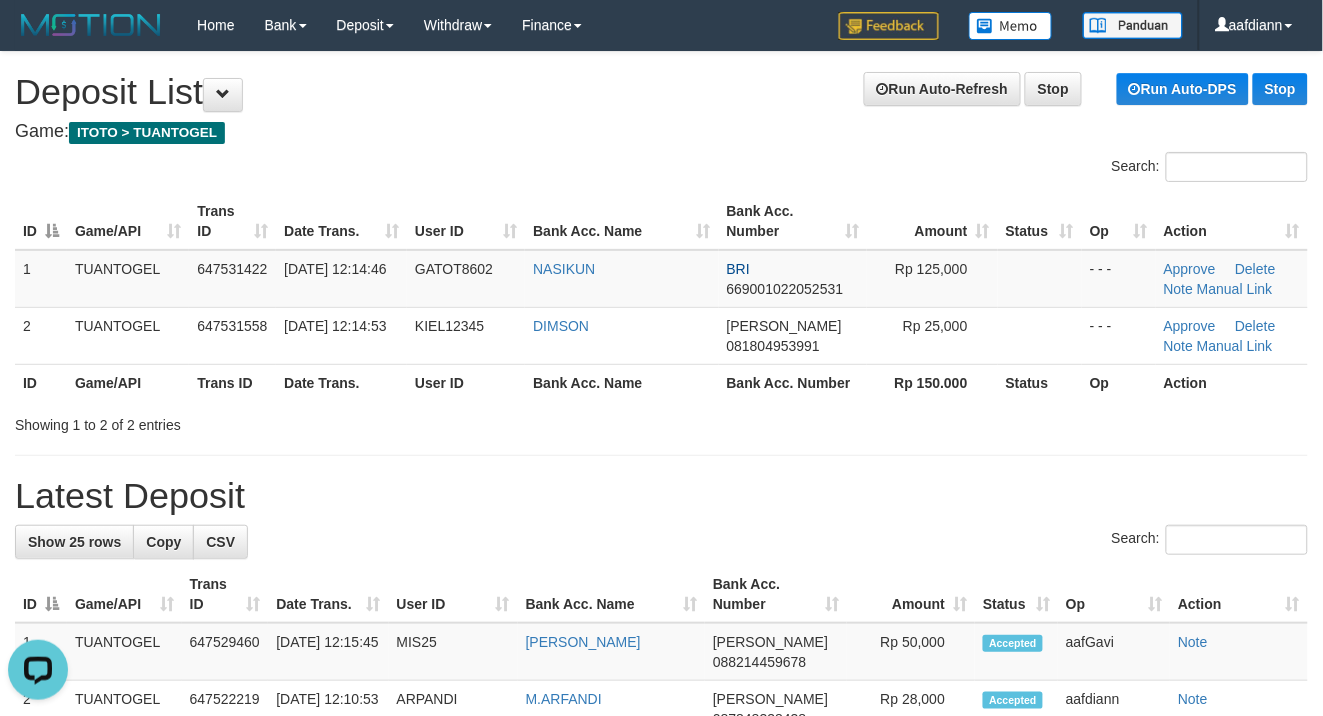 scroll, scrollTop: 0, scrollLeft: 0, axis: both 